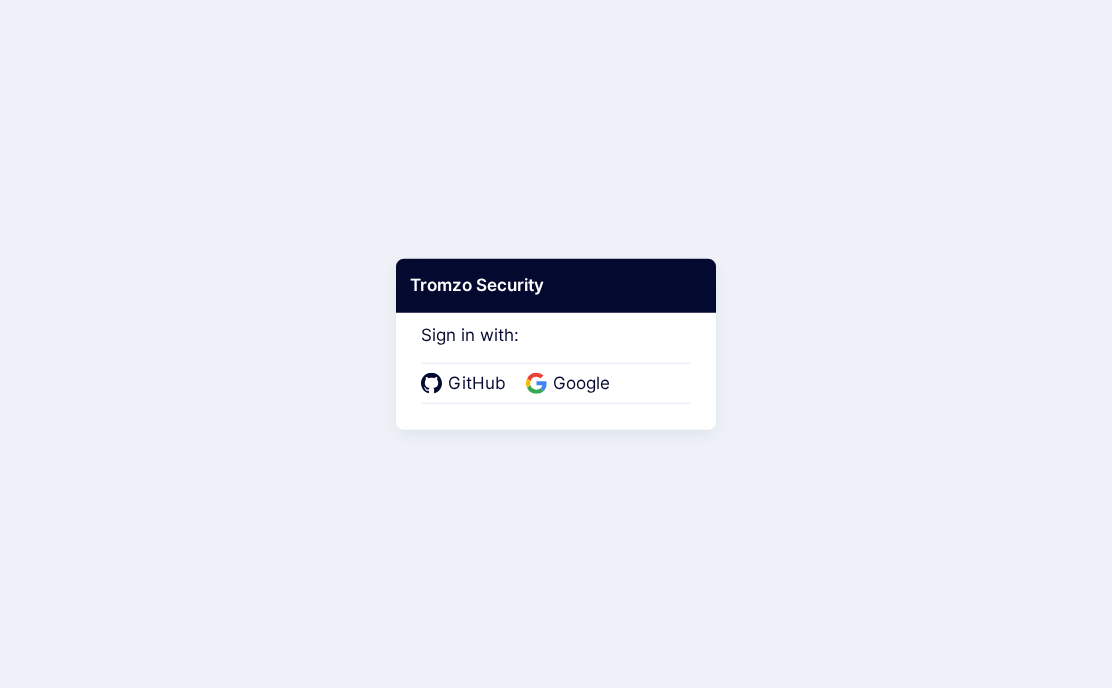 scroll, scrollTop: 0, scrollLeft: 0, axis: both 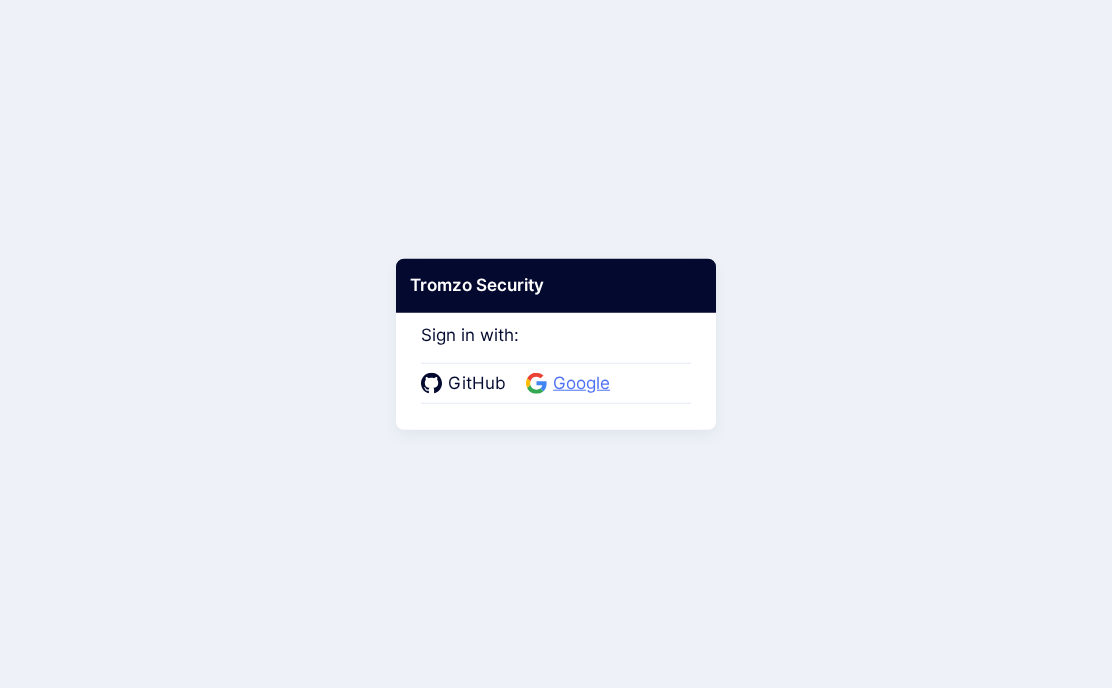 click on "Google" at bounding box center (581, 384) 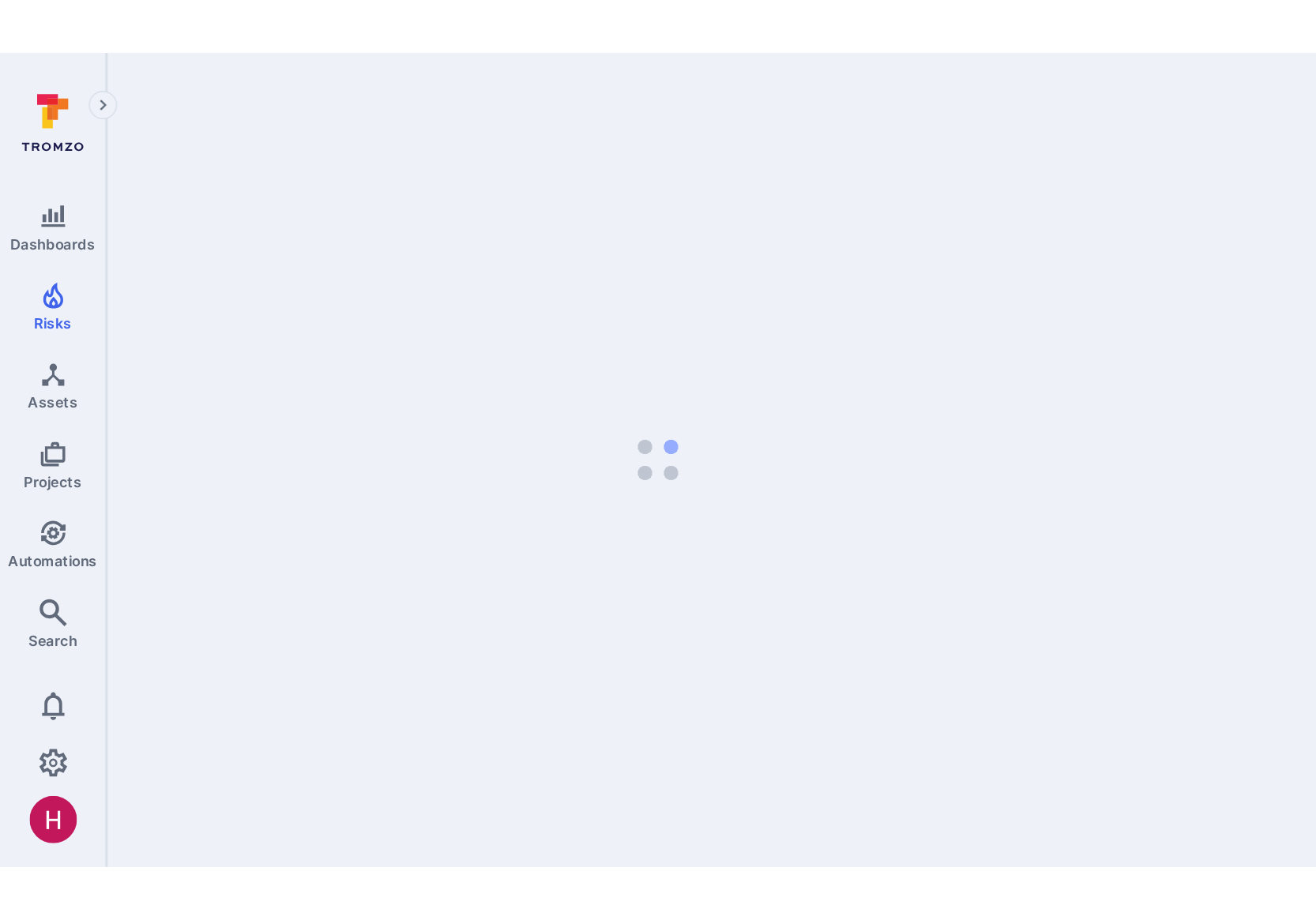 scroll, scrollTop: 0, scrollLeft: 0, axis: both 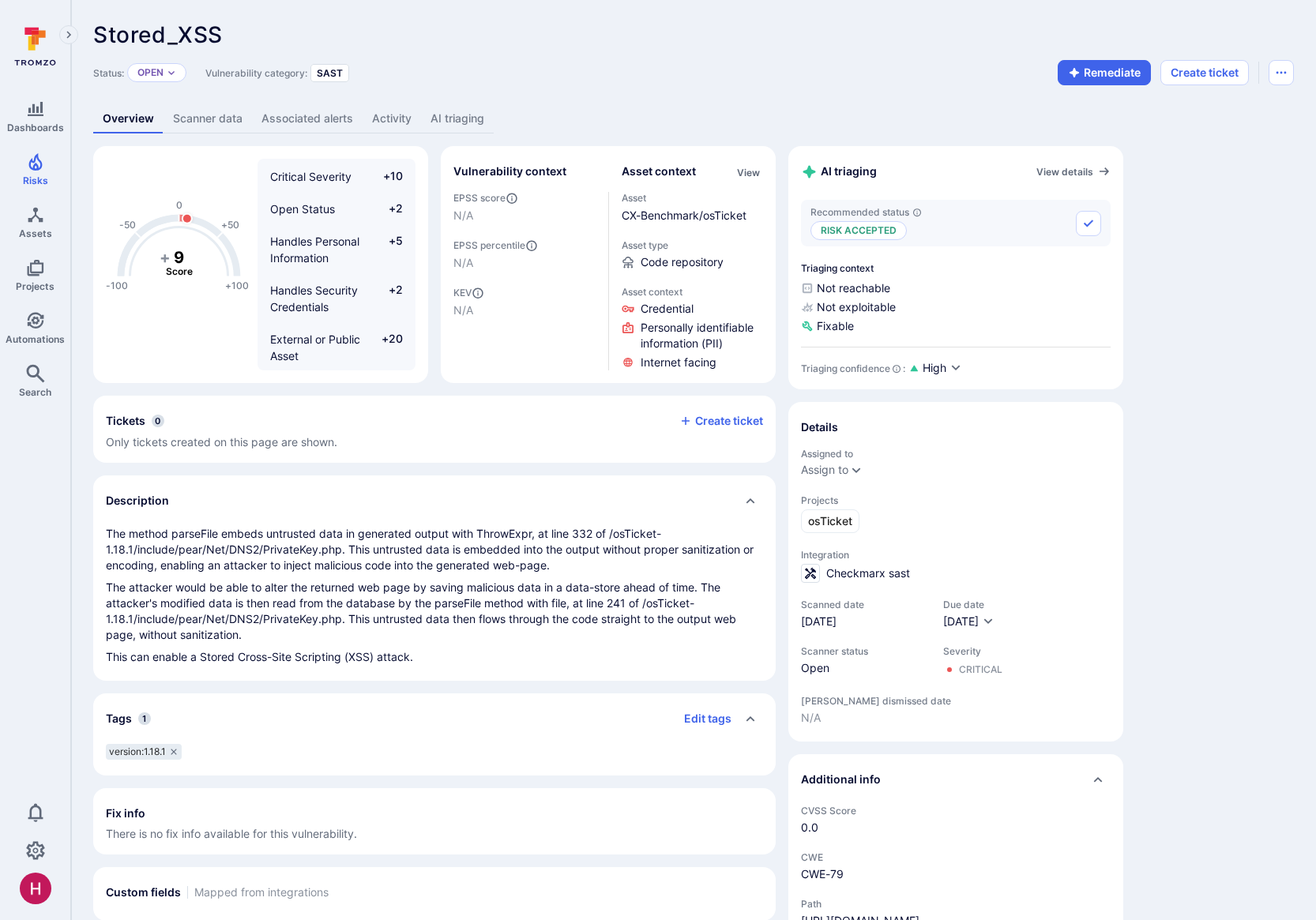 click on "AI triaging" at bounding box center (457, 118) 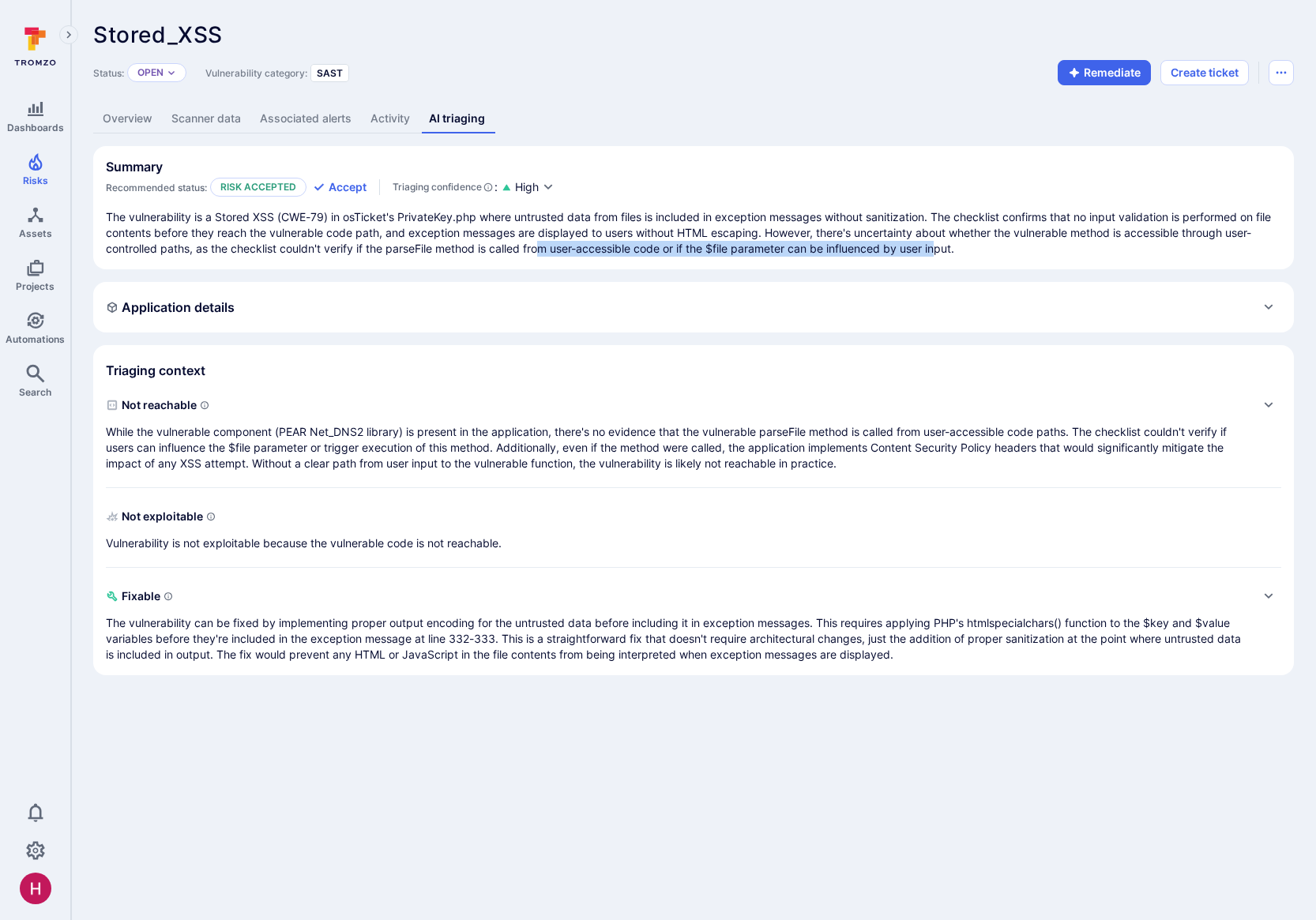 drag, startPoint x: 609, startPoint y: 249, endPoint x: 971, endPoint y: 252, distance: 362.01243 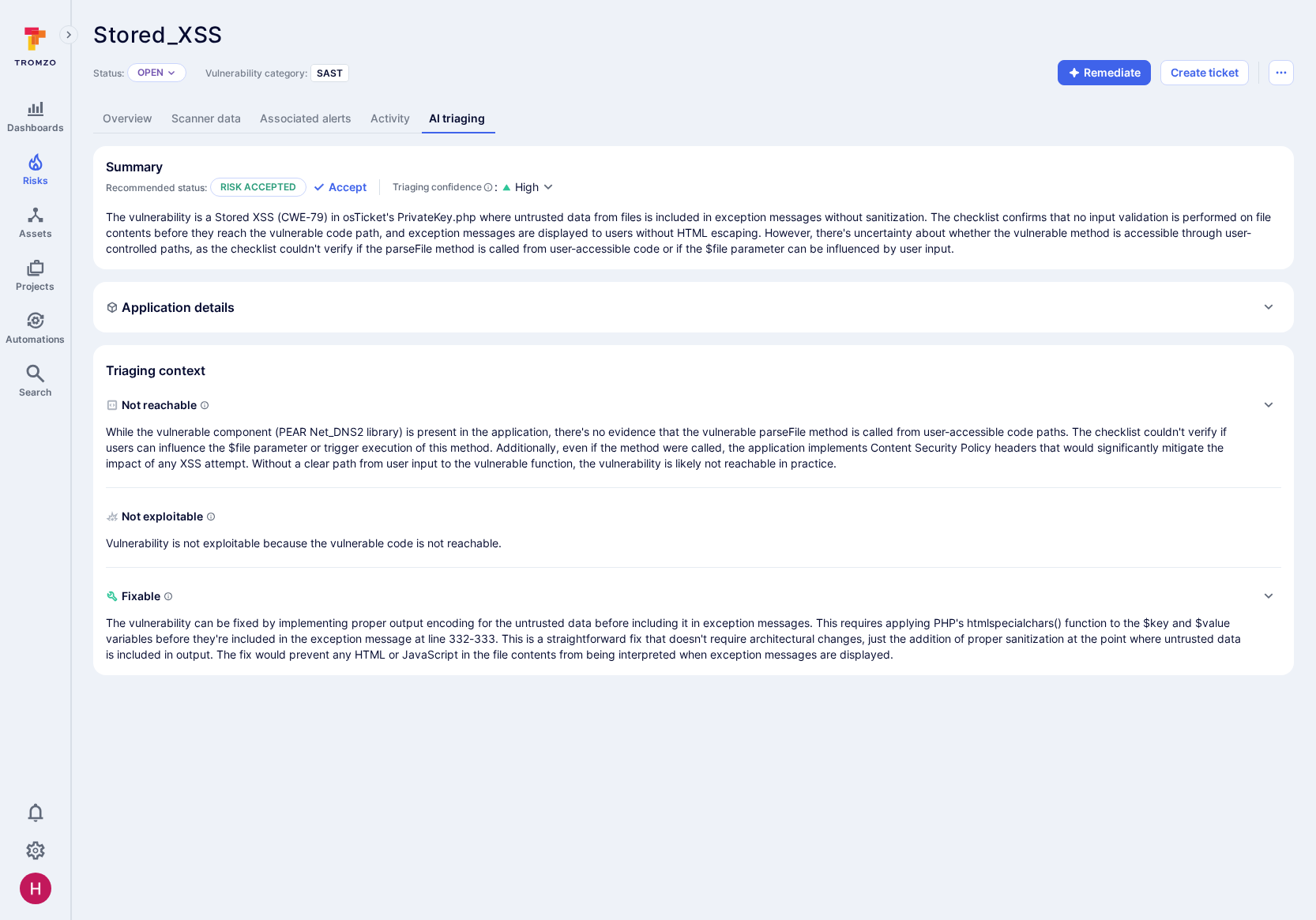 click on "The vulnerability is a Stored XSS (CWE-79) in osTicket's PrivateKey.php where untrusted data from files is included in exception messages without sanitization. The checklist confirms that no input validation is performed on file contents before they reach the vulnerable code path, and exception messages are displayed to users without HTML escaping. However, there's uncertainty about whether the vulnerable method is accessible through user-controlled paths, as the checklist couldn't verify if the parseFile method is called from user-accessible code or if the $file parameter can be influenced by user input." at bounding box center (694, 233) 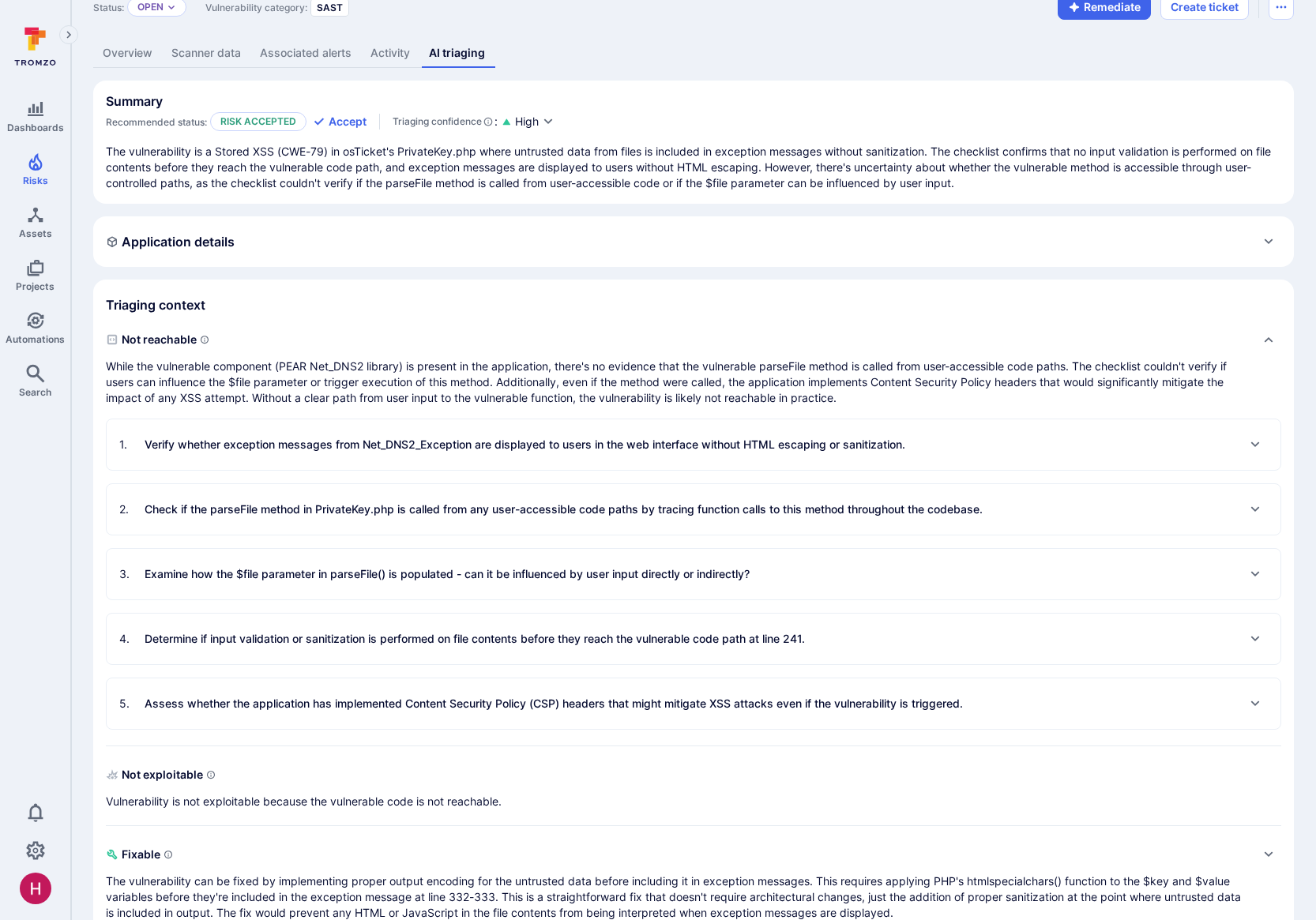 scroll, scrollTop: 81, scrollLeft: 0, axis: vertical 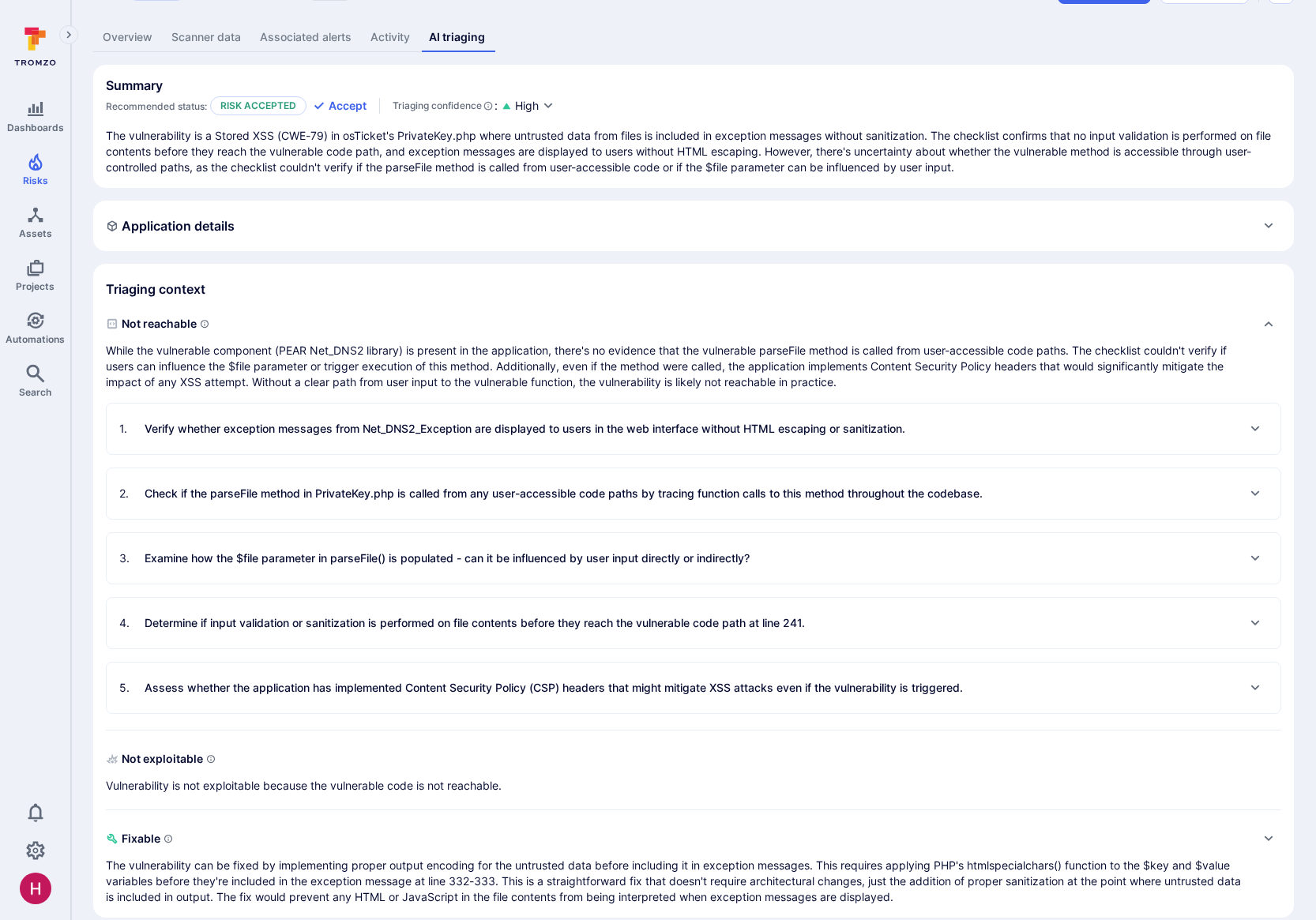 click on "2 . Check if the parseFile method in PrivateKey.php is called from any user-accessible code paths by tracing function calls to this method throughout the codebase." at bounding box center [551, 494] 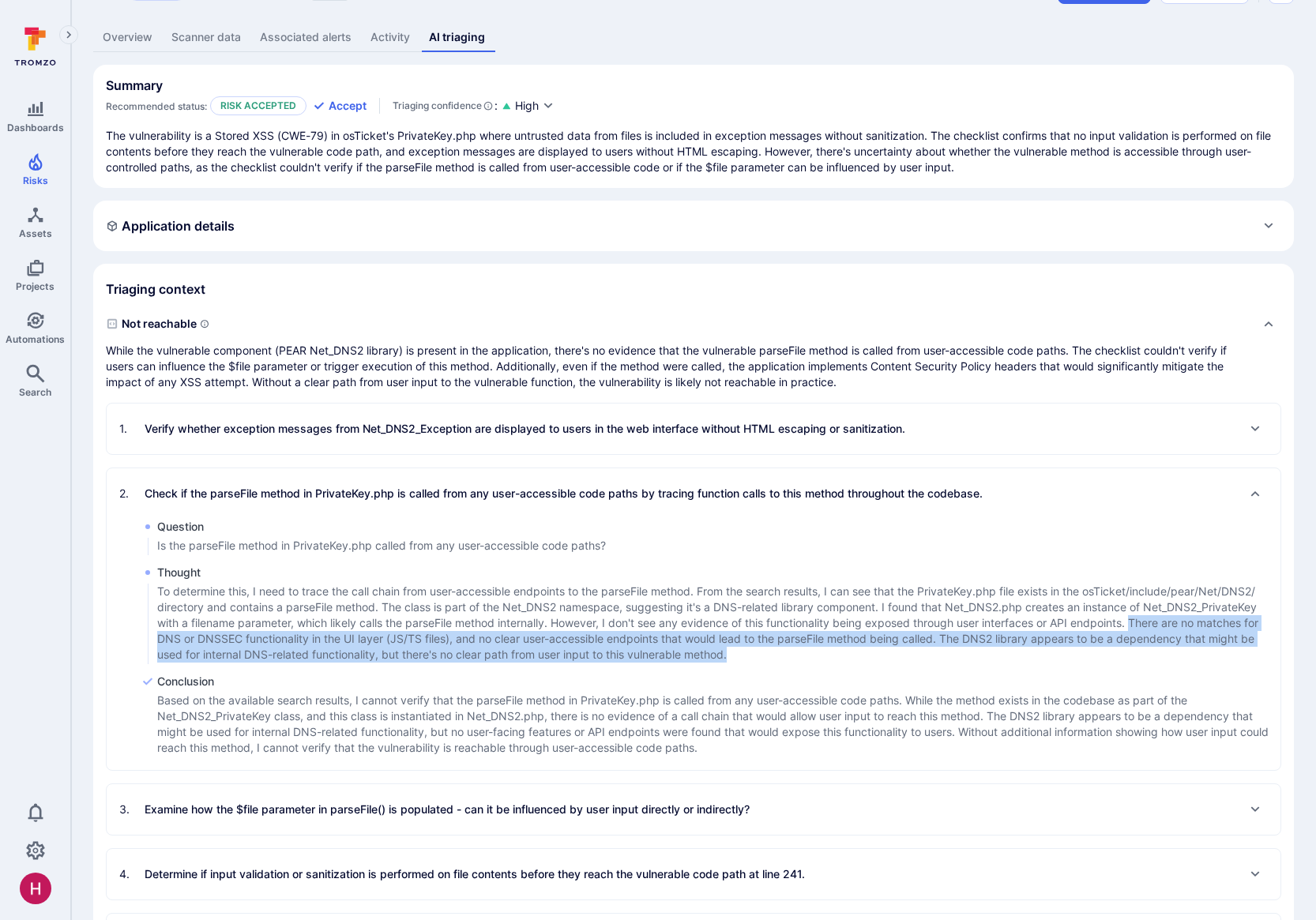drag, startPoint x: 1138, startPoint y: 625, endPoint x: 1135, endPoint y: 649, distance: 24.186773 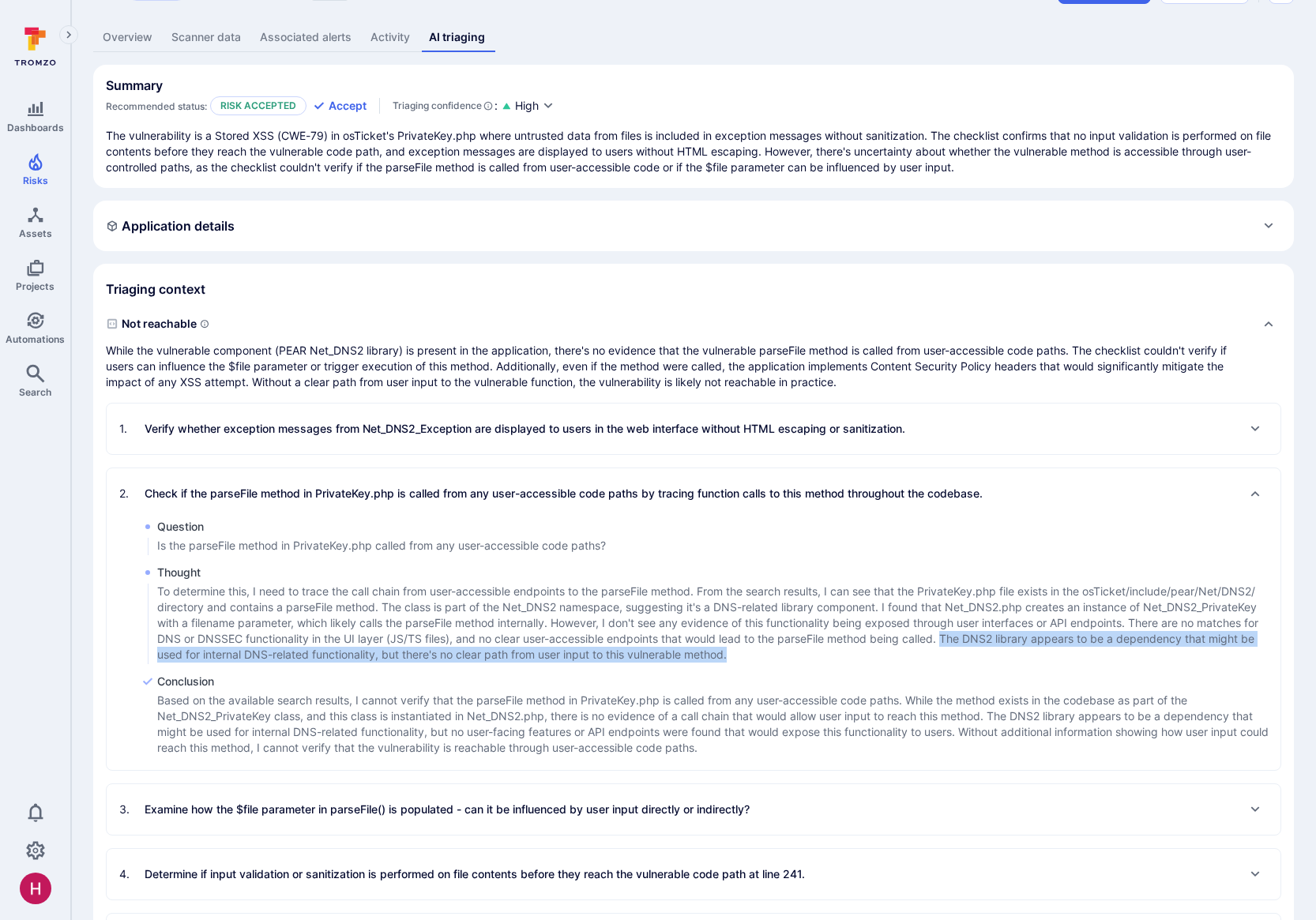 click on "To determine this, I need to trace the call chain from user-accessible endpoints to the parseFile method. From the search results, I can see that the PrivateKey.php file exists in the osTicket/include/pear/Net/DNS2/ directory and contains a parseFile method. The class is part of the Net_DNS2 namespace, suggesting it's a DNS-related library component. I found that Net_DNS2.php creates an instance of Net_DNS2_PrivateKey with a filename parameter, which likely calls the parseFile method internally. However, I don't see any evidence of this functionality being exposed through user interfaces or API endpoints. There are no matches for DNS or DNSSEC functionality in the UI layer (JS/TS files), and no clear user-accessible endpoints that would lead to the parseFile method being called. The DNS2 library appears to be a dependency that might be used for internal DNS-related functionality, but there's no clear path from user input to this vulnerable method." at bounding box center [719, 623] 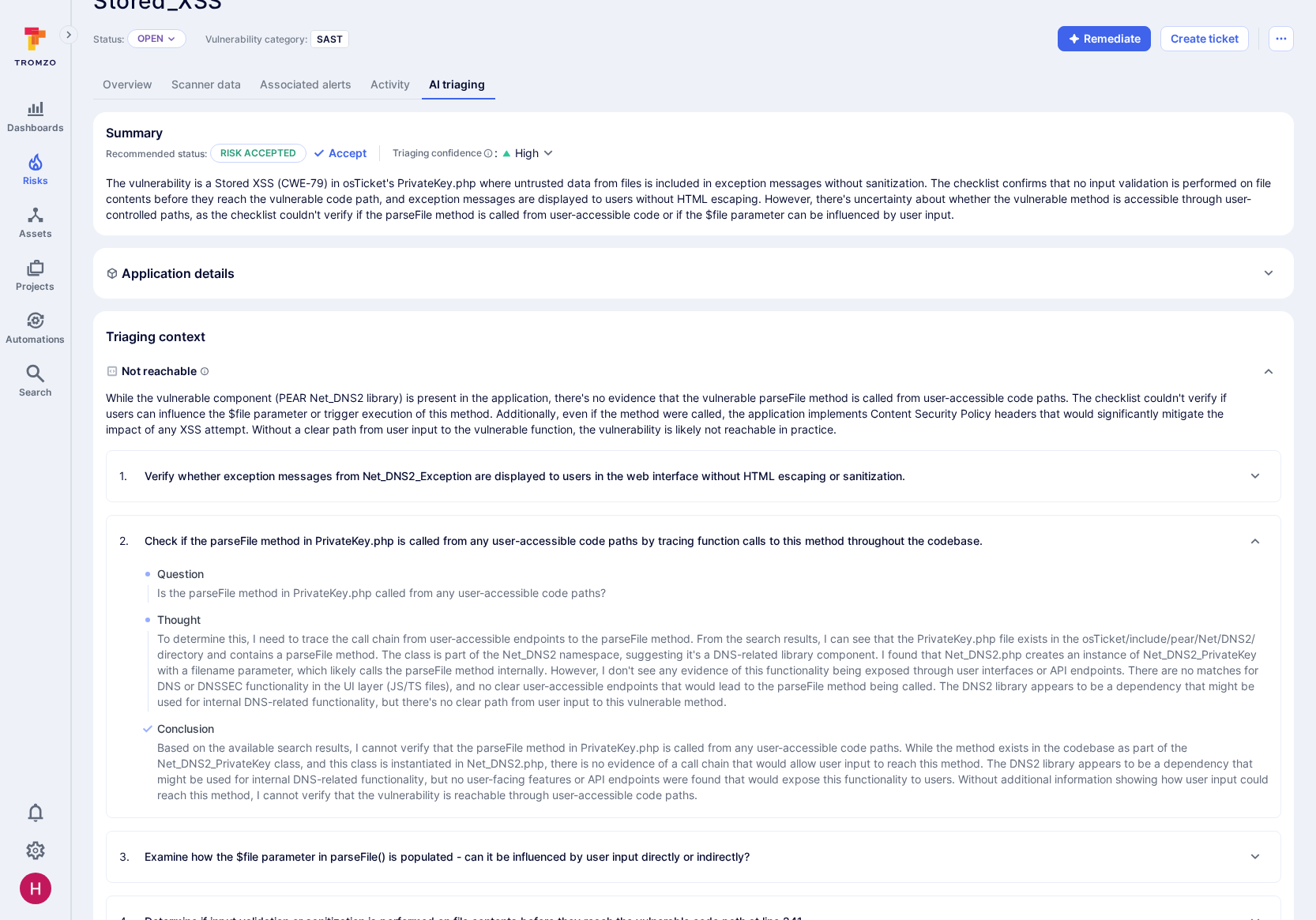 scroll, scrollTop: 0, scrollLeft: 0, axis: both 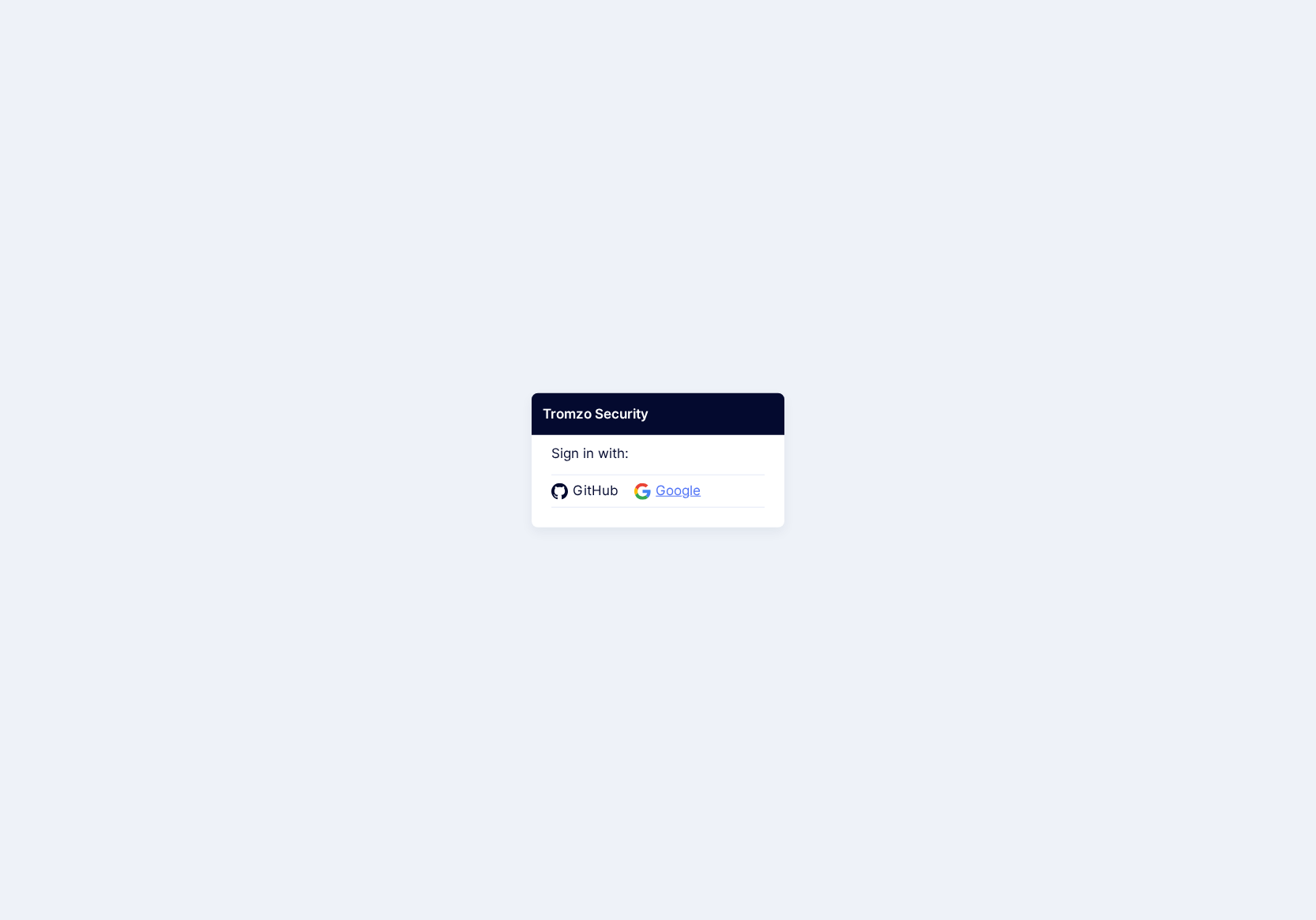 click on "Google" at bounding box center (678, 491) 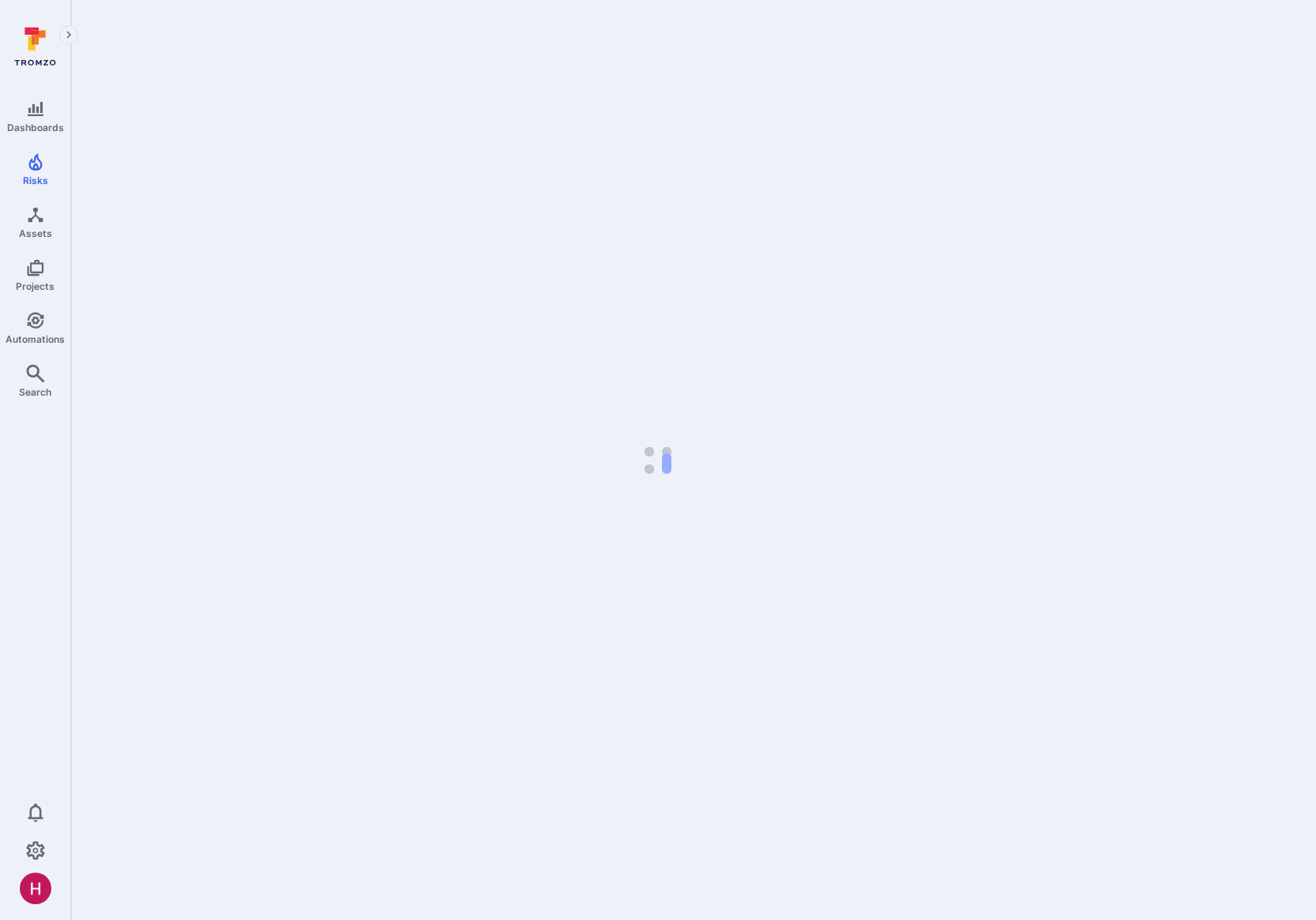 scroll, scrollTop: 0, scrollLeft: 0, axis: both 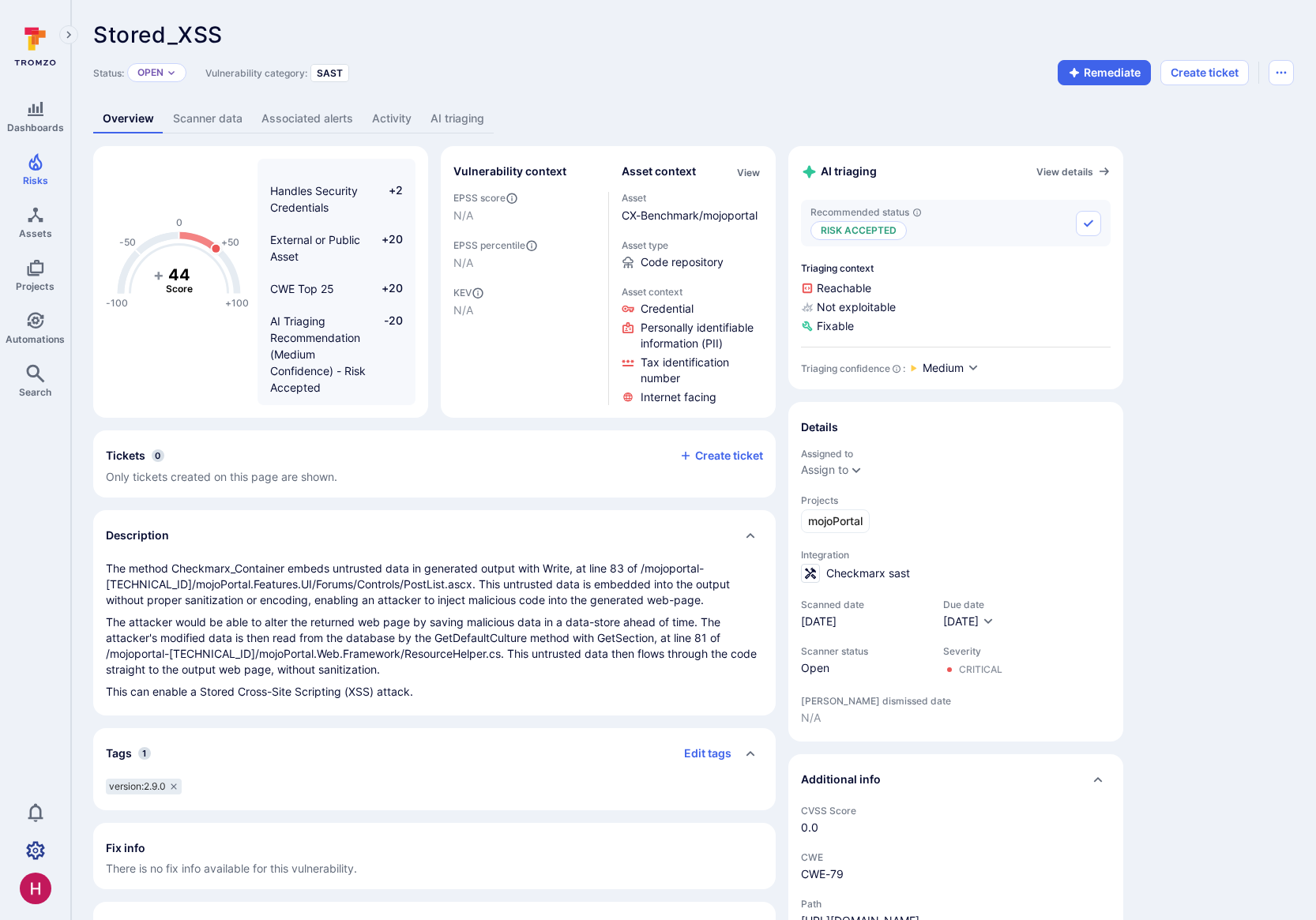 click at bounding box center [35, 851] 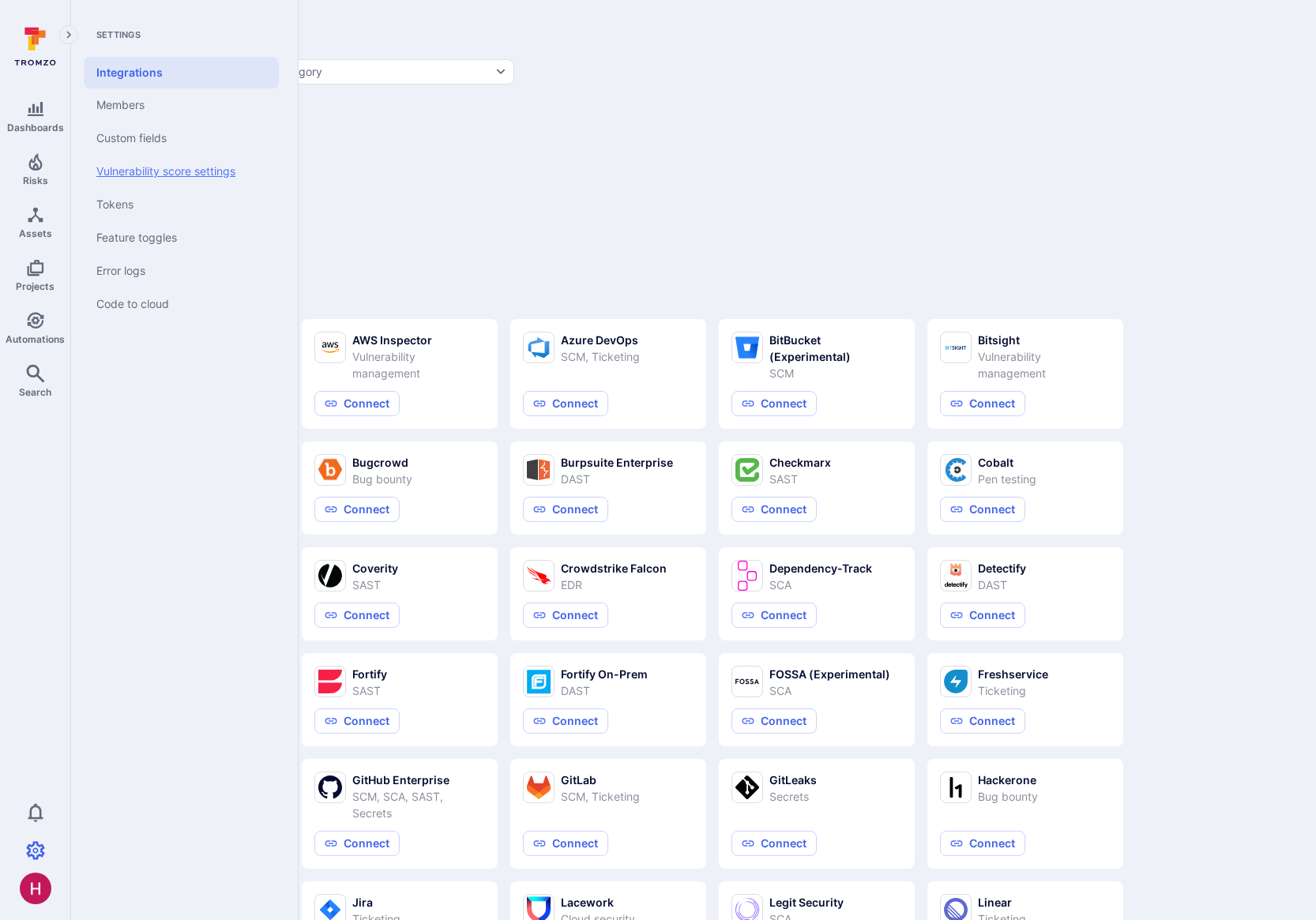 click on "Vulnerability score settings" at bounding box center (181, 171) 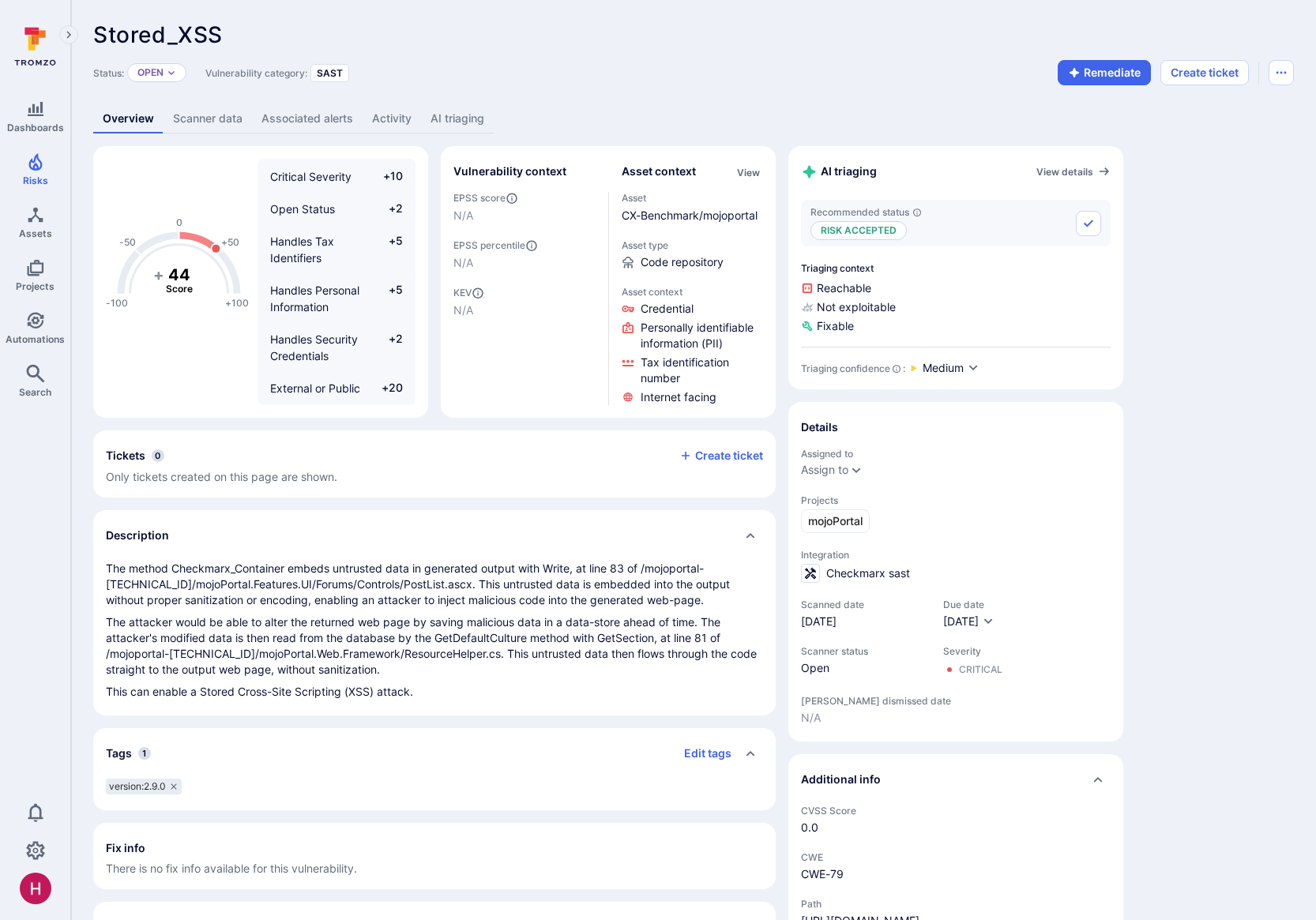 click on "AI triaging" at bounding box center (457, 118) 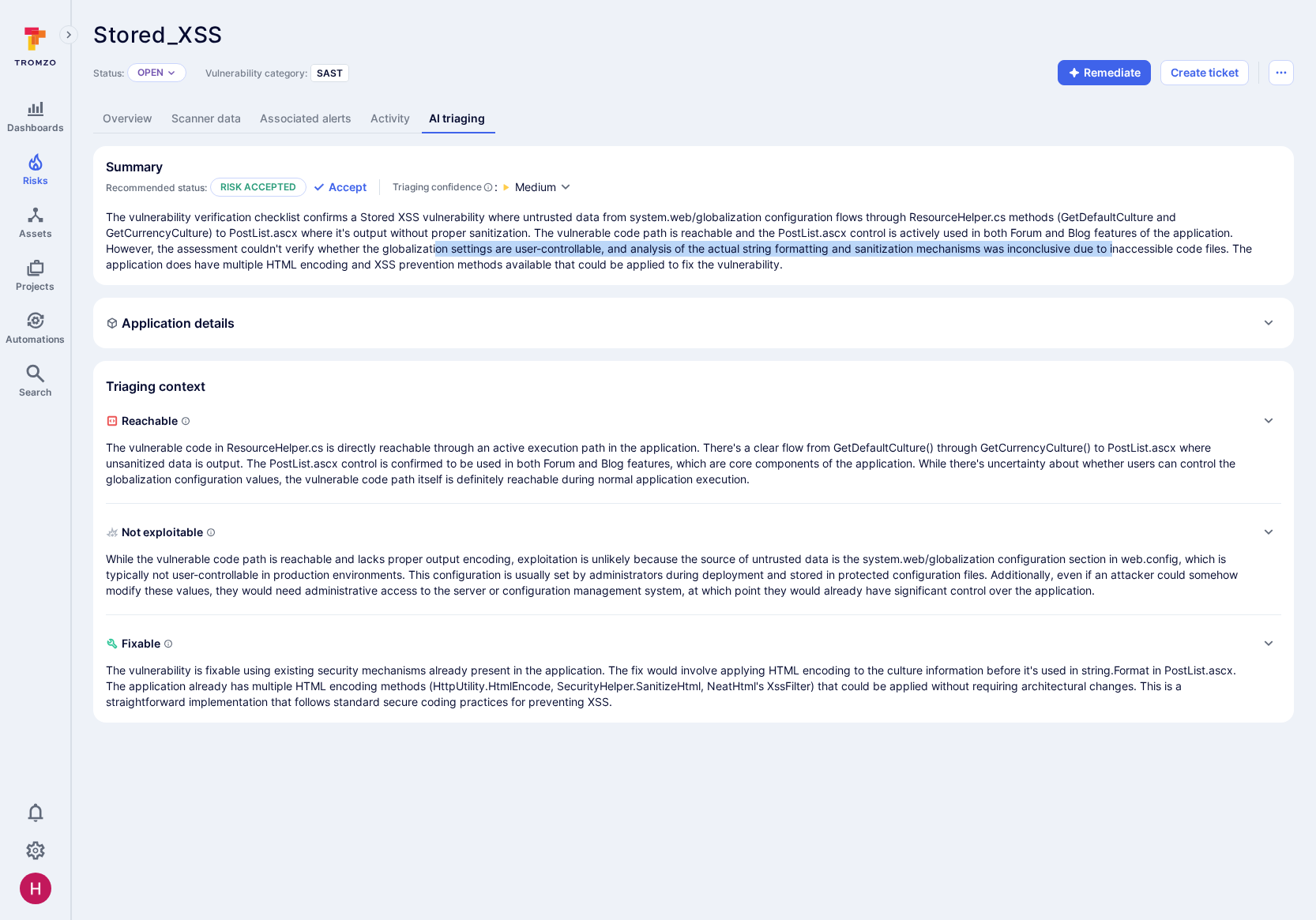 drag, startPoint x: 449, startPoint y: 245, endPoint x: 1129, endPoint y: 251, distance: 680.02647 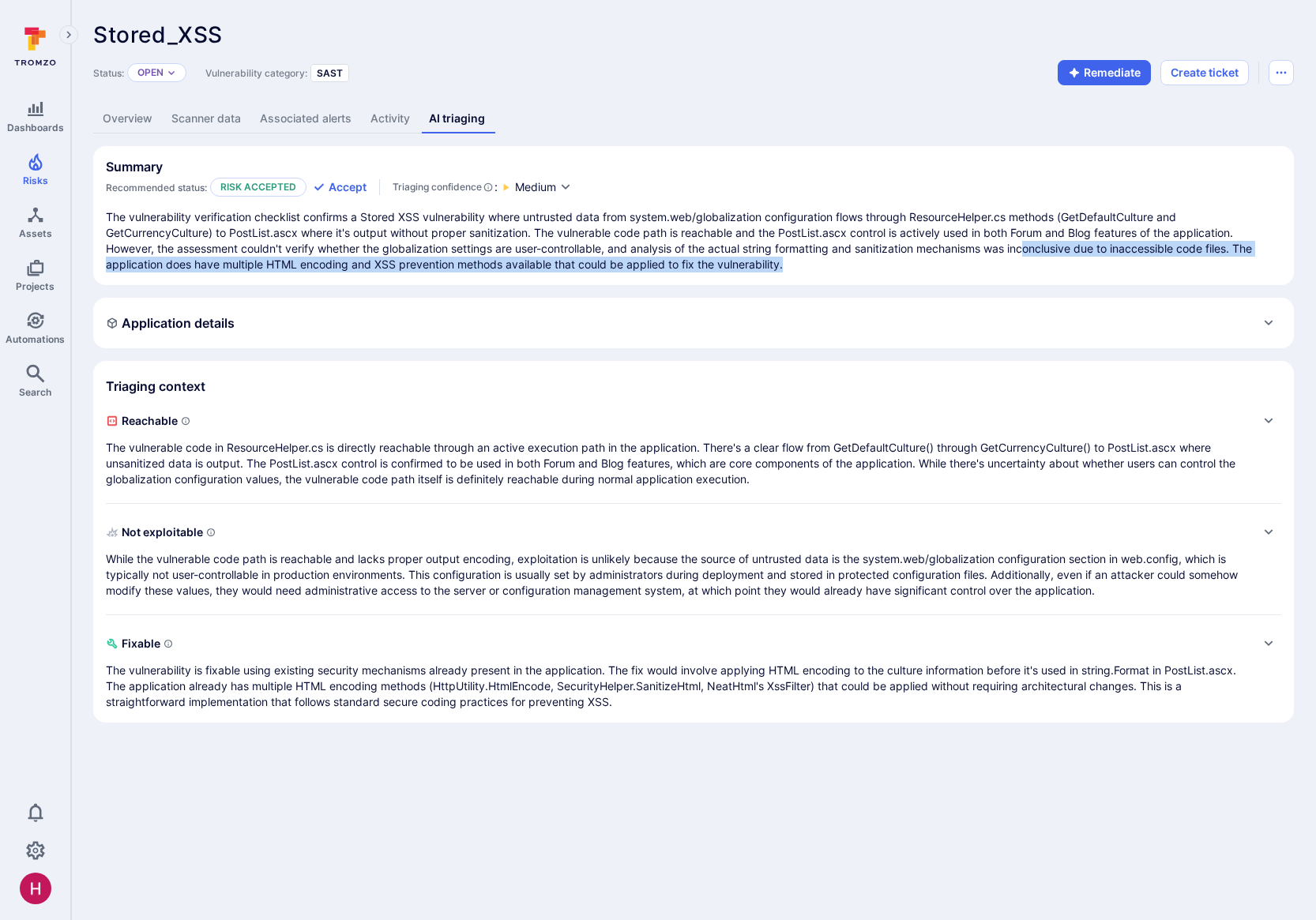 drag, startPoint x: 1037, startPoint y: 252, endPoint x: 1195, endPoint y: 257, distance: 158.07909 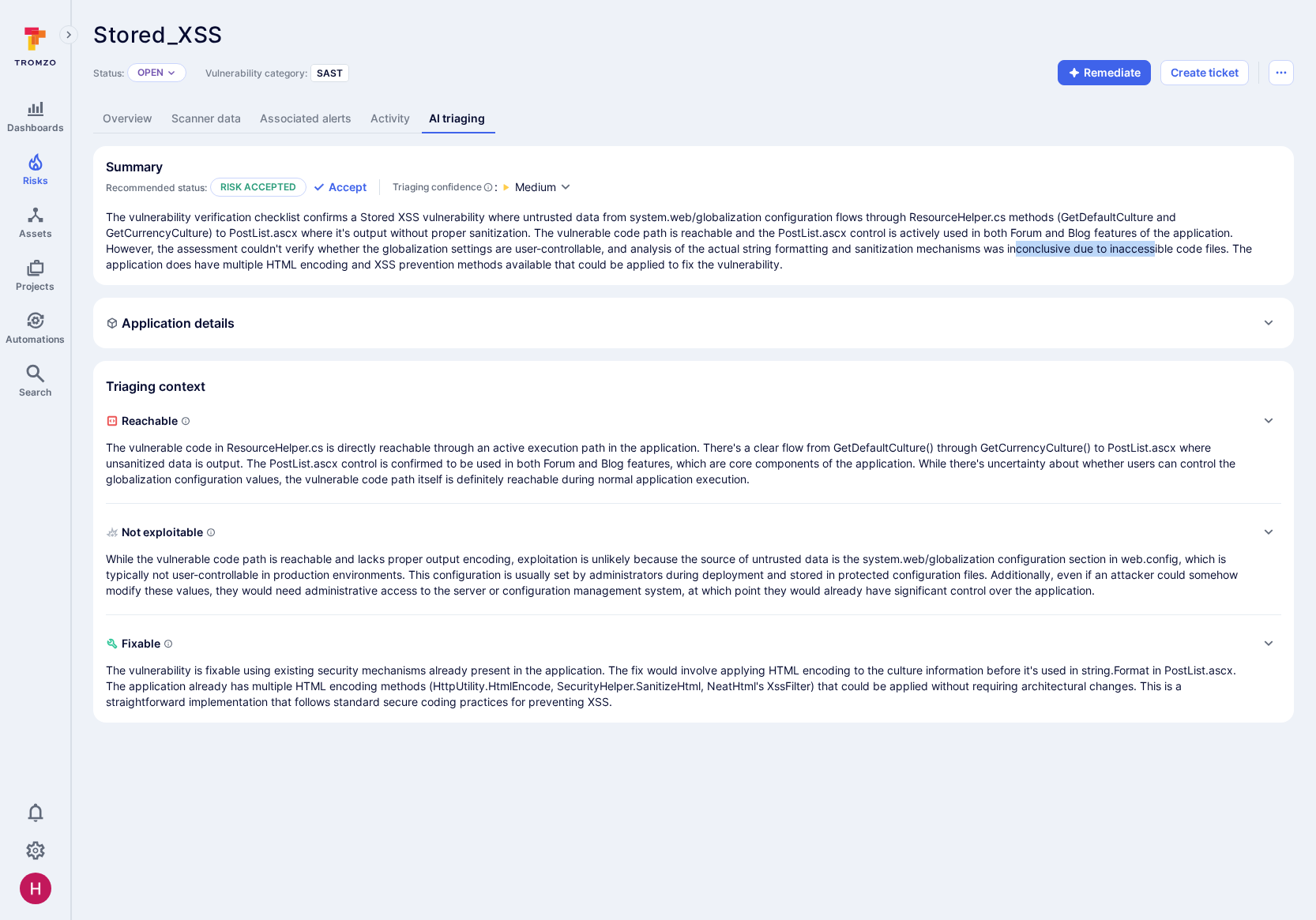 drag, startPoint x: 1090, startPoint y: 250, endPoint x: 1168, endPoint y: 250, distance: 78 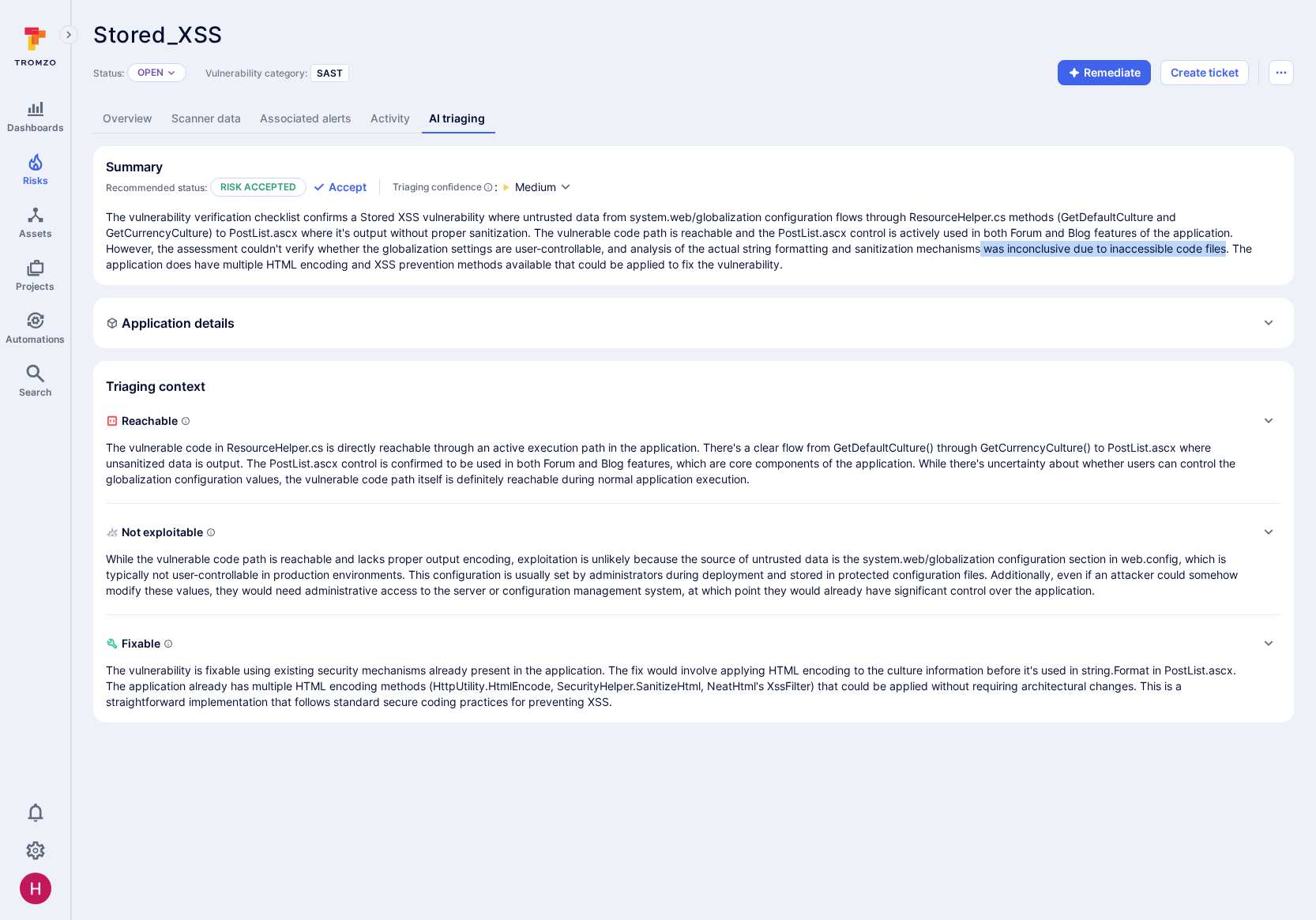 drag, startPoint x: 1240, startPoint y: 251, endPoint x: 993, endPoint y: 251, distance: 247 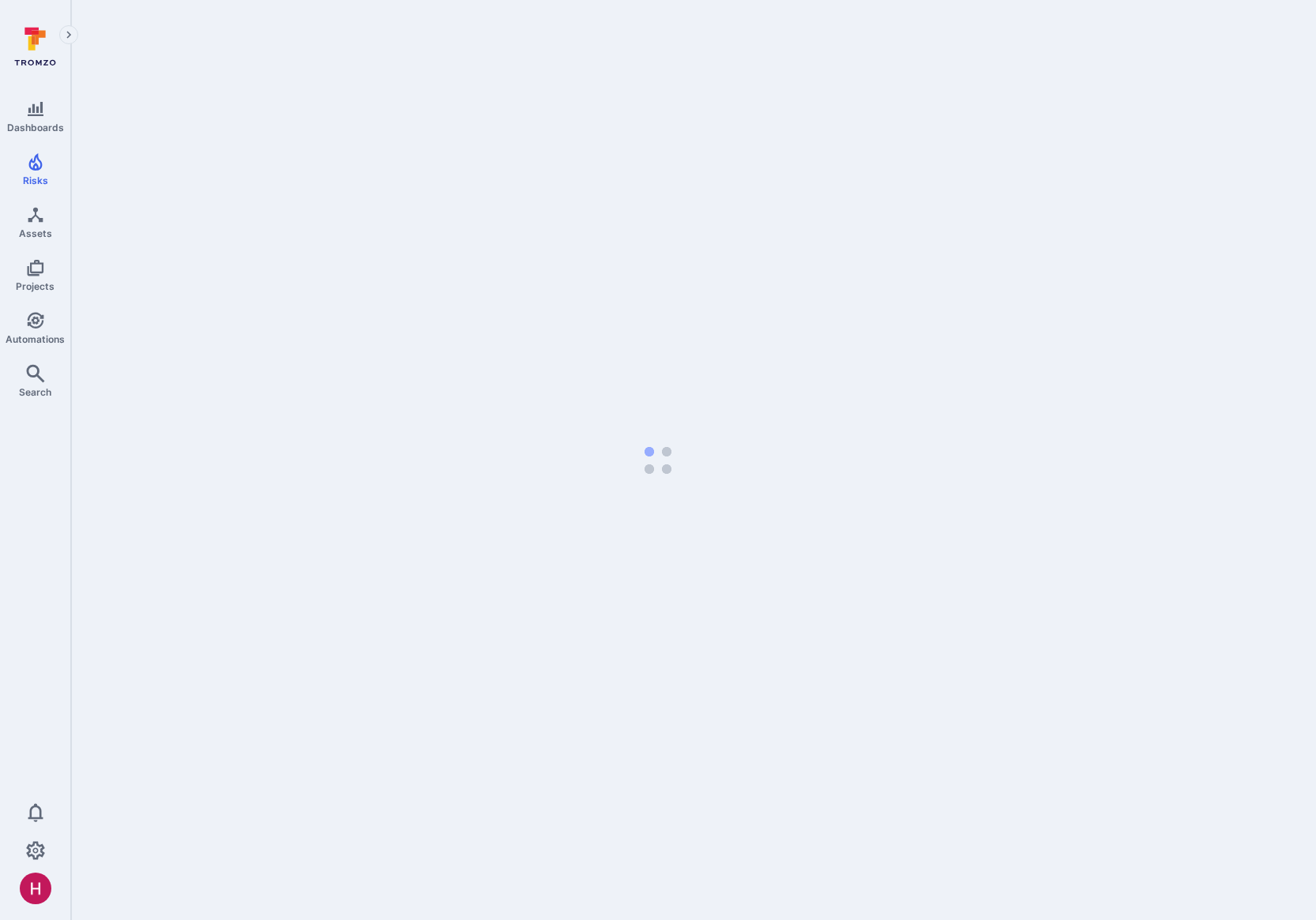 scroll, scrollTop: 0, scrollLeft: 0, axis: both 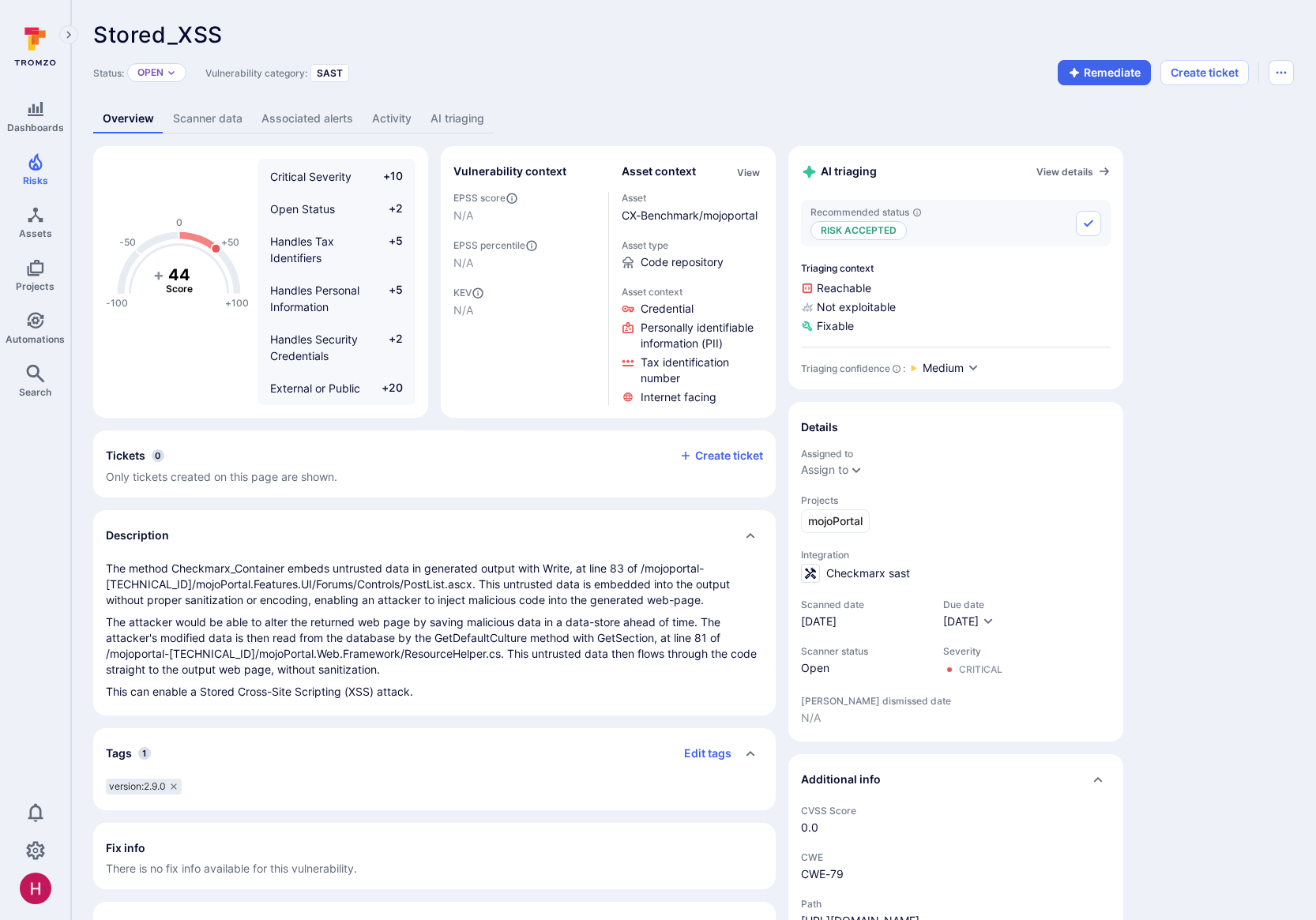 click on "AI triaging" at bounding box center (457, 118) 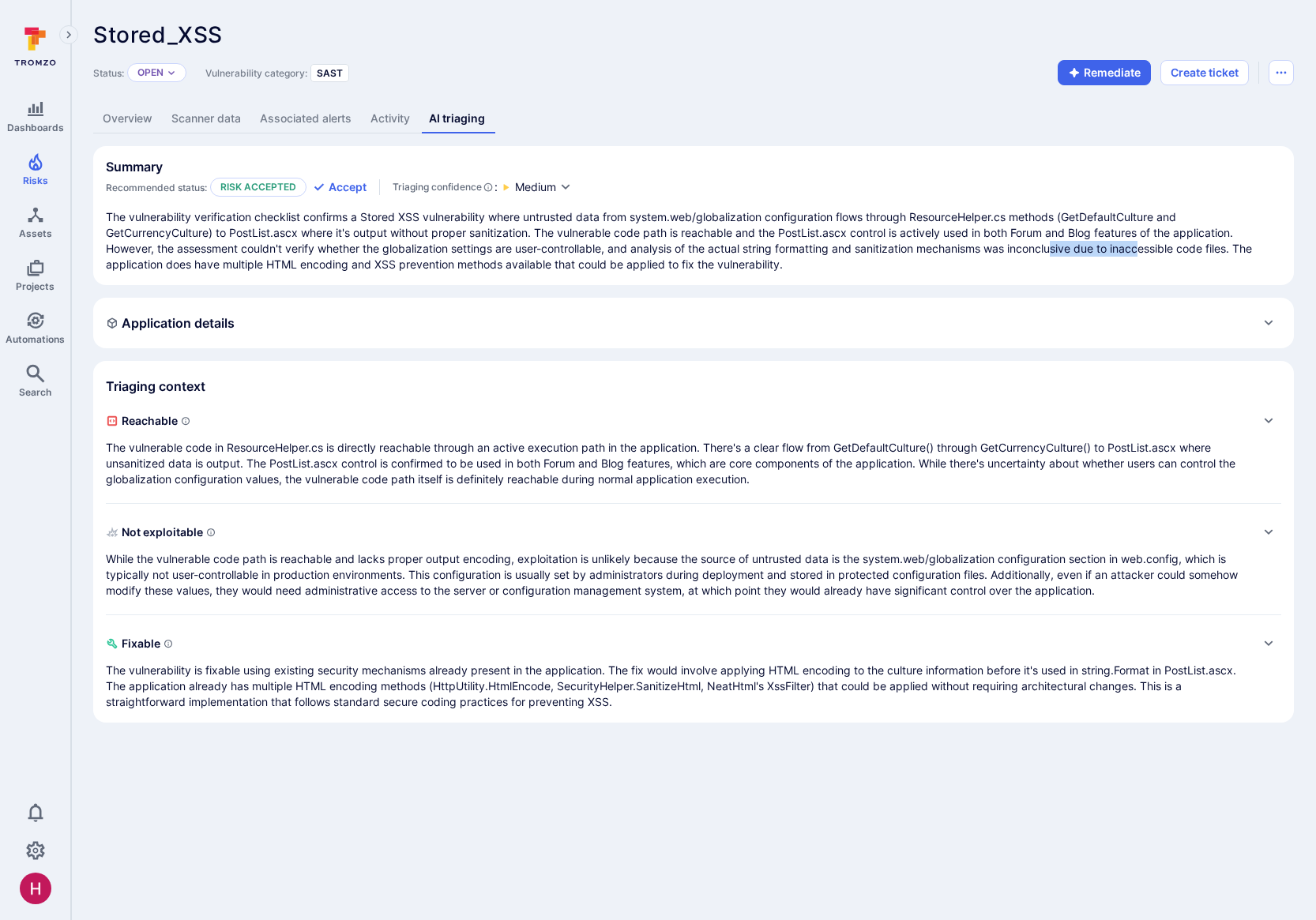 drag, startPoint x: 1062, startPoint y: 253, endPoint x: 1152, endPoint y: 253, distance: 90 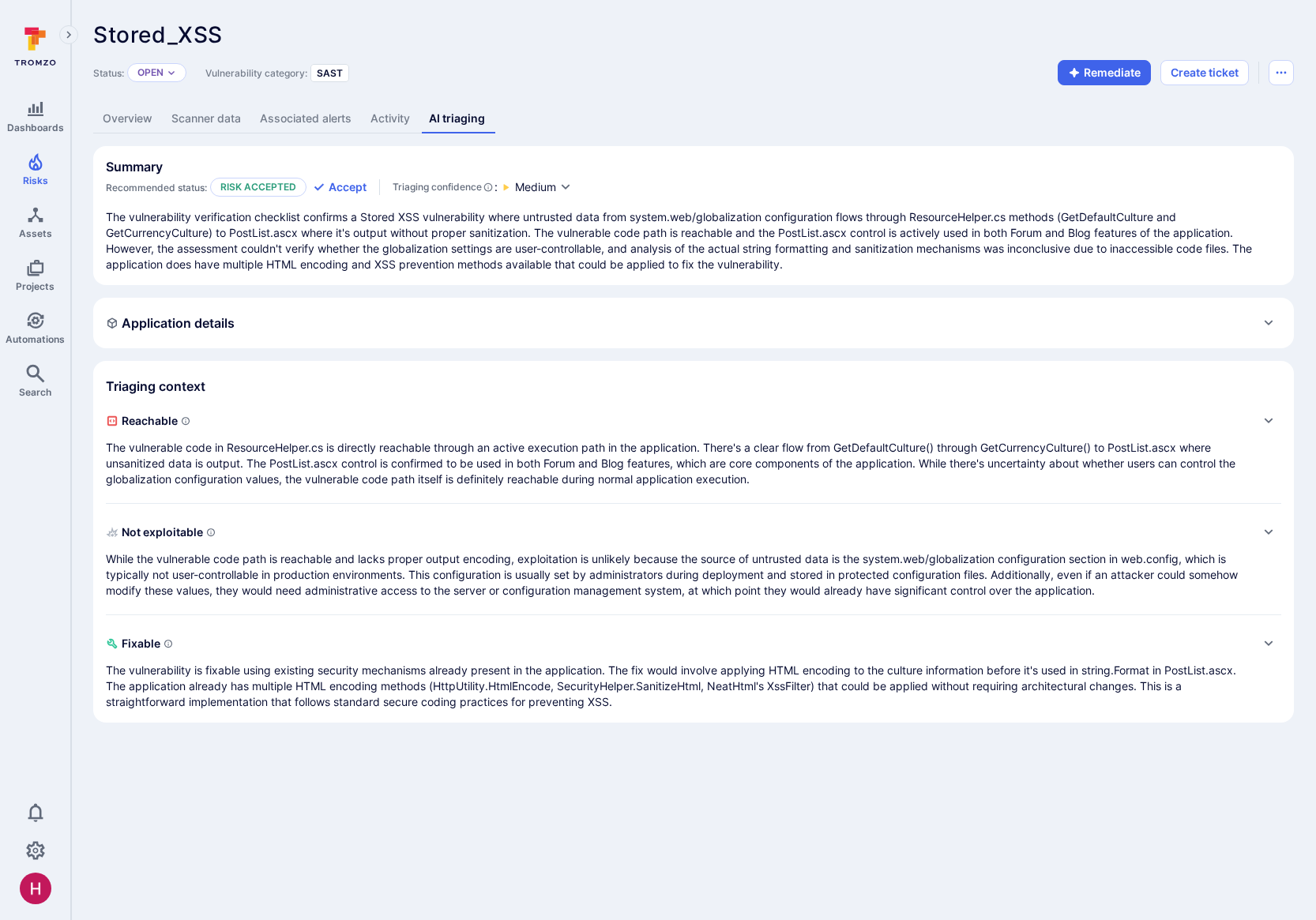 click on "The vulnerability verification checklist confirms a Stored XSS vulnerability where untrusted data from system.web/globalization configuration flows through ResourceHelper.cs methods (GetDefaultCulture and GetCurrencyCulture) to PostList.ascx where it's output without proper sanitization. The vulnerable code path is reachable and the PostList.ascx control is actively used in both Forum and Blog features of the application. However, the assessment couldn't verify whether the globalization settings are user-controllable, and analysis of the actual string formatting and sanitization mechanisms was inconclusive due to inaccessible code files. The application does have multiple HTML encoding and XSS prevention methods available that could be applied to fix the vulnerability." at bounding box center (694, 241) 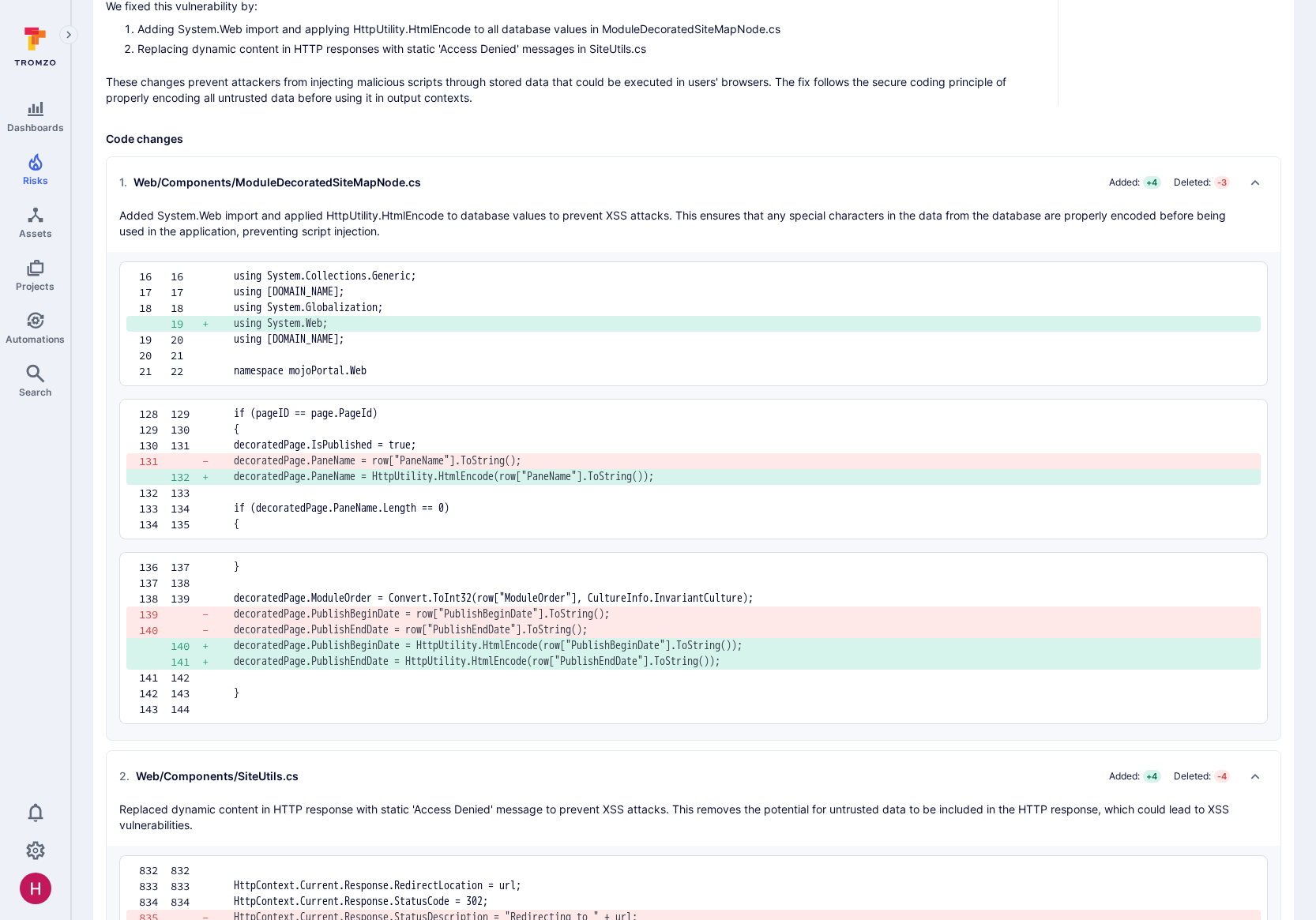 scroll, scrollTop: 0, scrollLeft: 0, axis: both 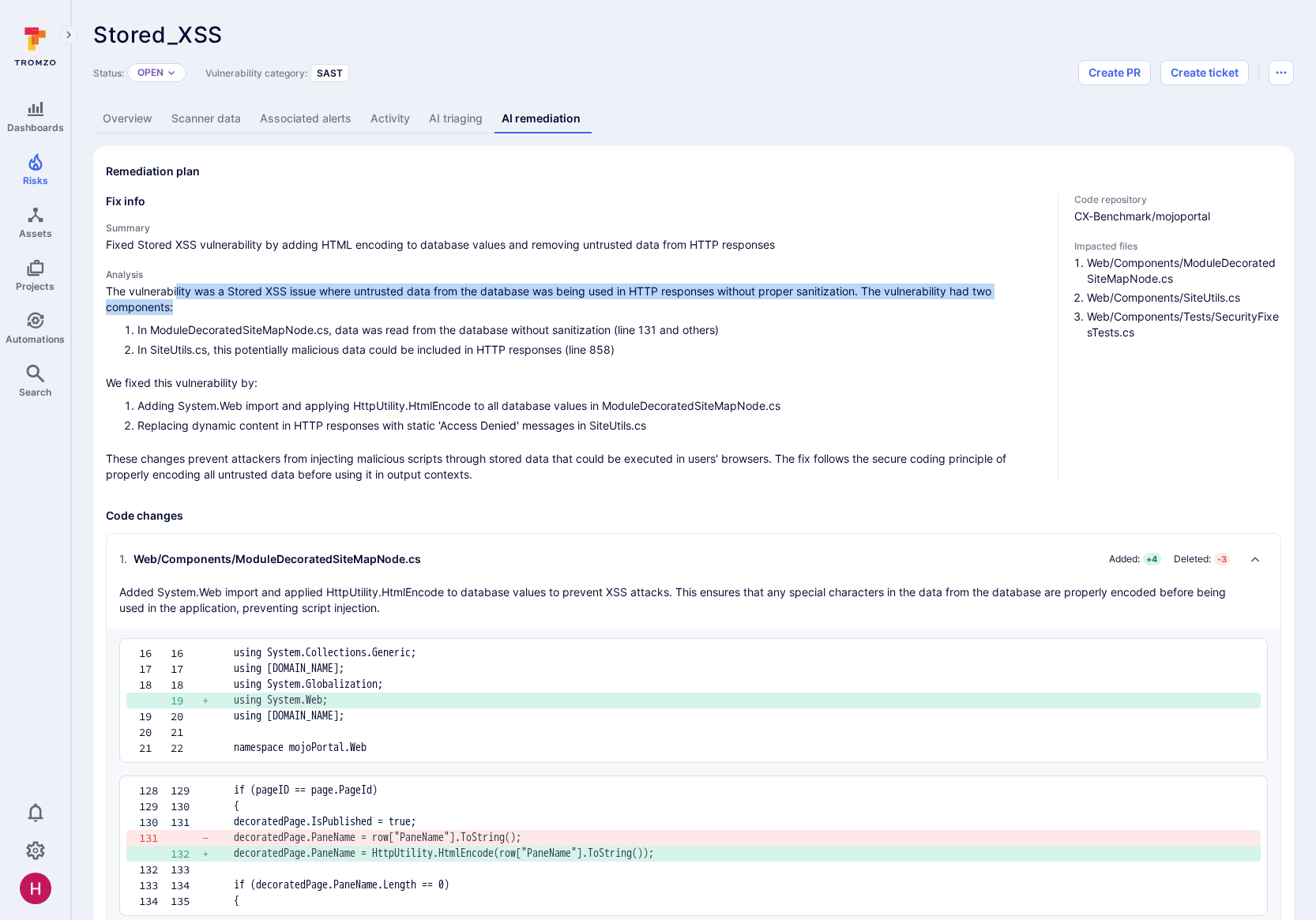 drag, startPoint x: 186, startPoint y: 294, endPoint x: 319, endPoint y: 300, distance: 133.13527 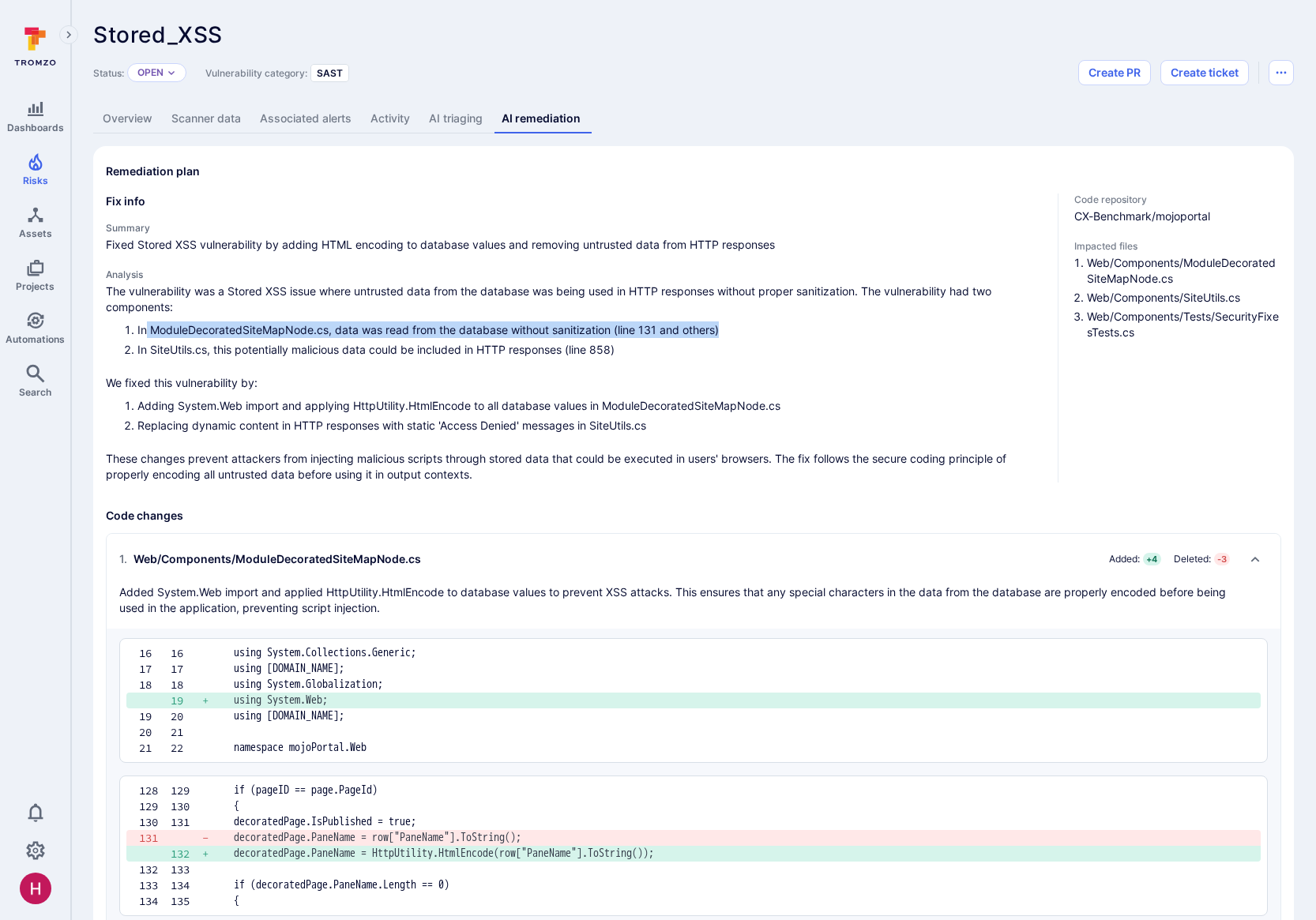 drag, startPoint x: 145, startPoint y: 322, endPoint x: 744, endPoint y: 332, distance: 599.08347 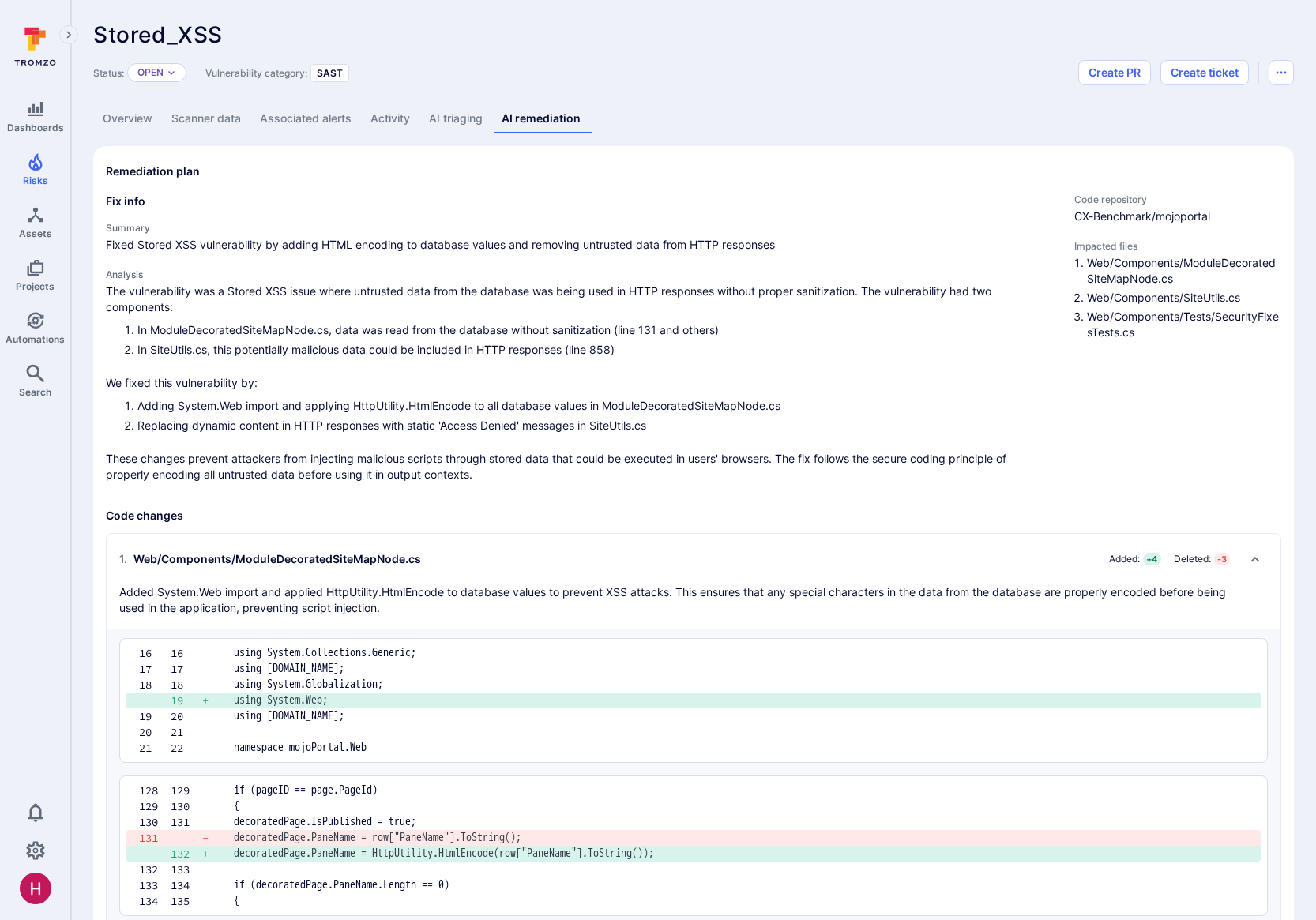 drag, startPoint x: 158, startPoint y: 344, endPoint x: 233, endPoint y: 344, distance: 75 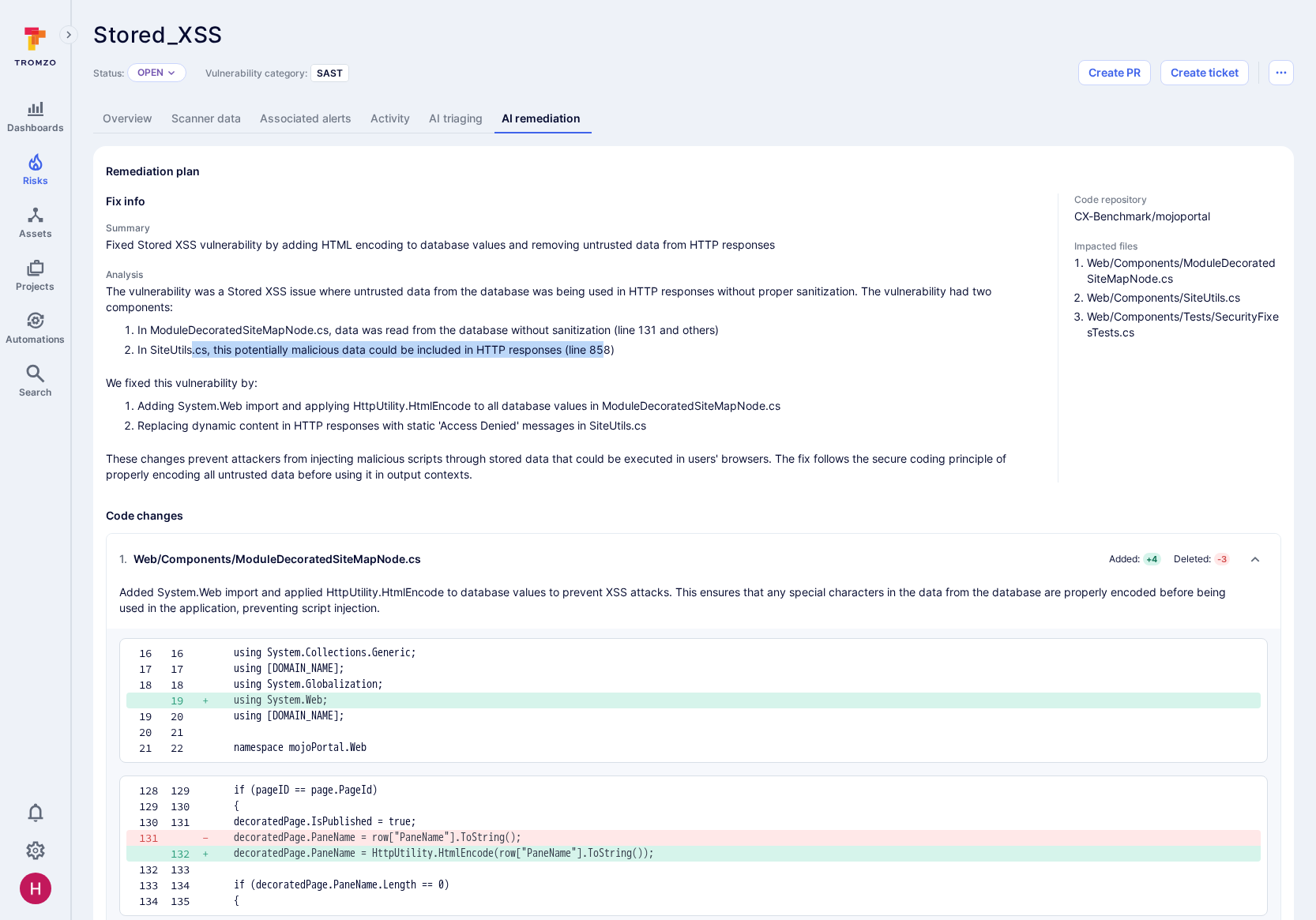drag, startPoint x: 223, startPoint y: 345, endPoint x: 612, endPoint y: 354, distance: 389.1041 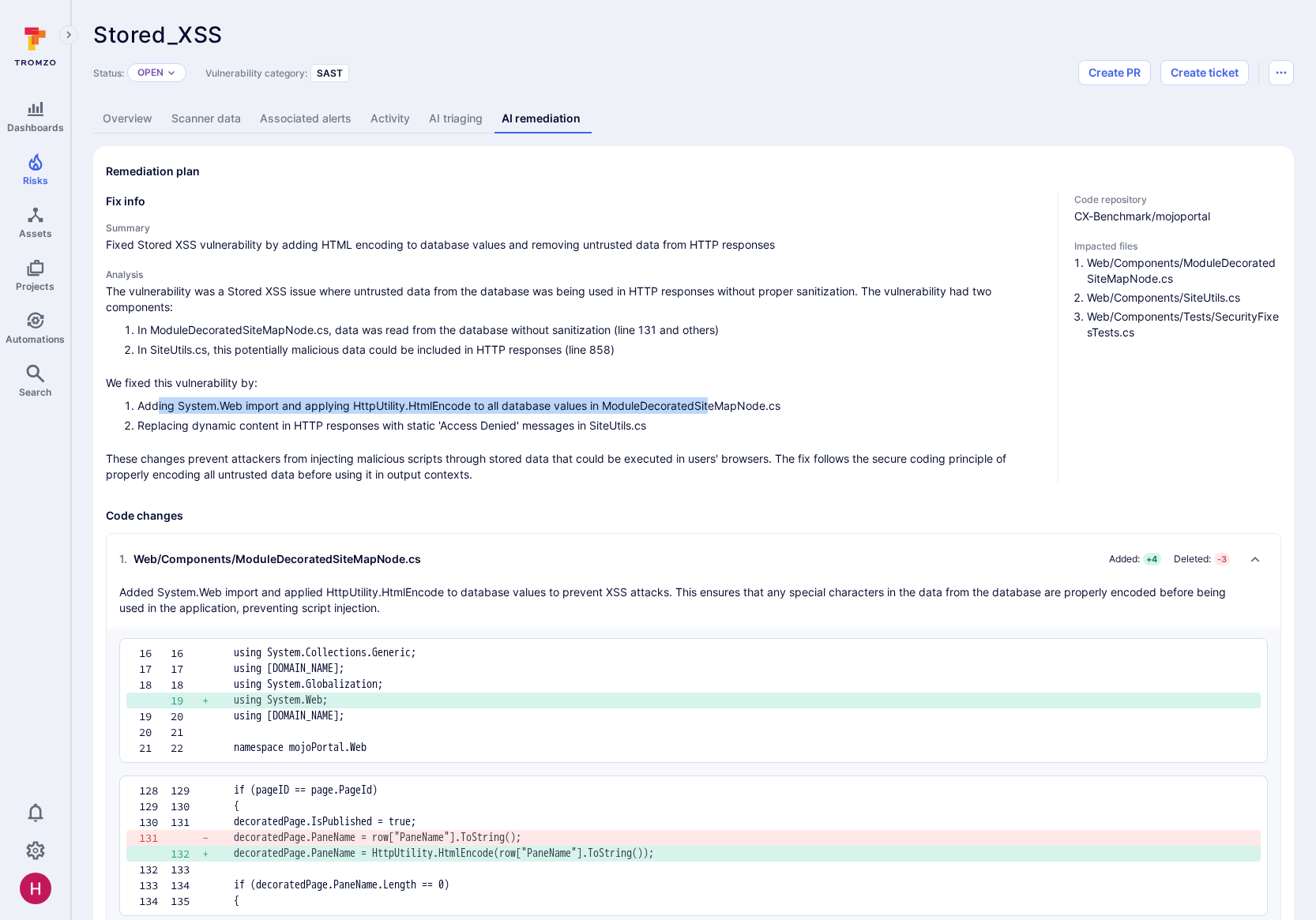 drag, startPoint x: 164, startPoint y: 404, endPoint x: 712, endPoint y: 410, distance: 548.0328 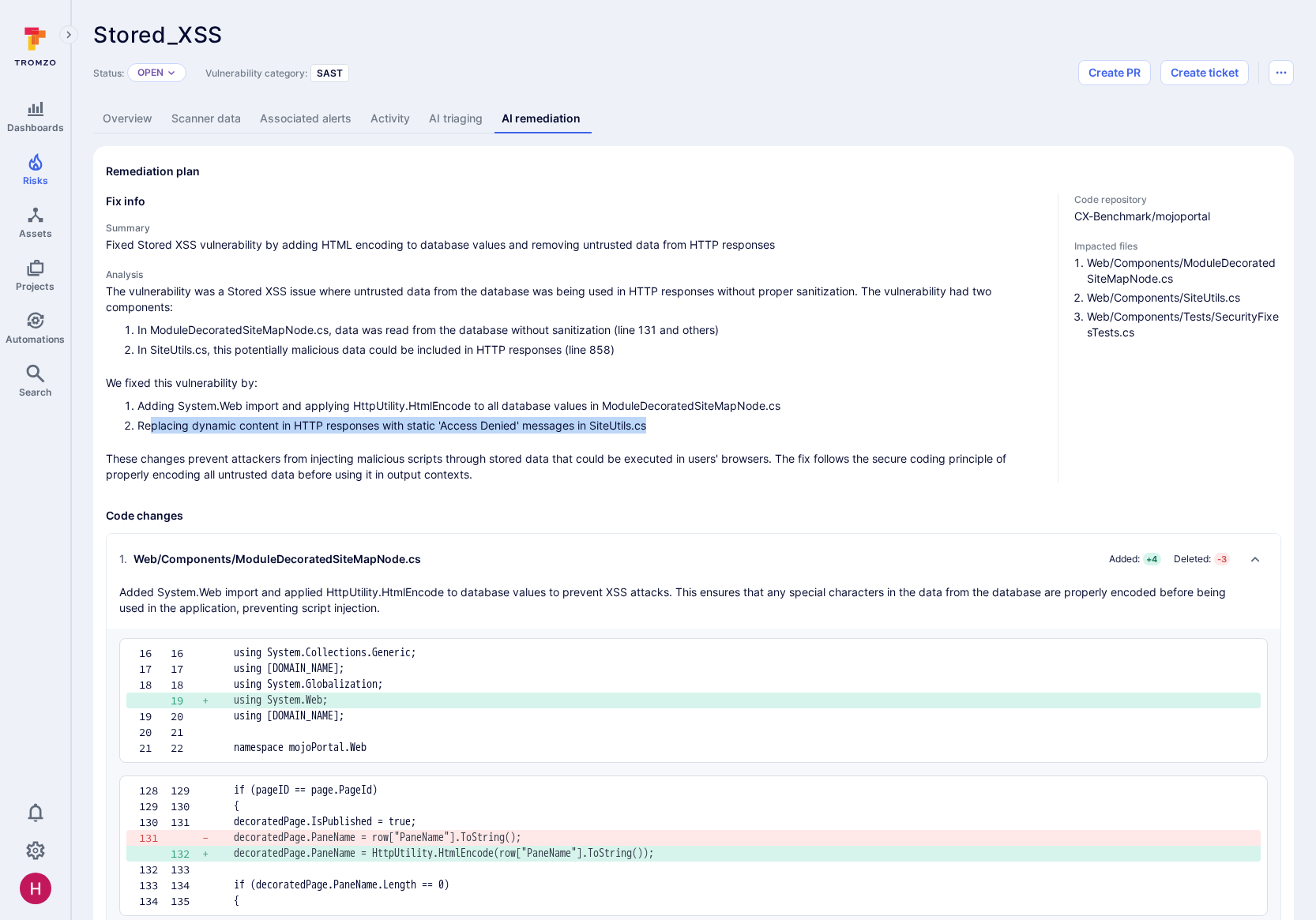drag, startPoint x: 149, startPoint y: 426, endPoint x: 662, endPoint y: 433, distance: 513.0478 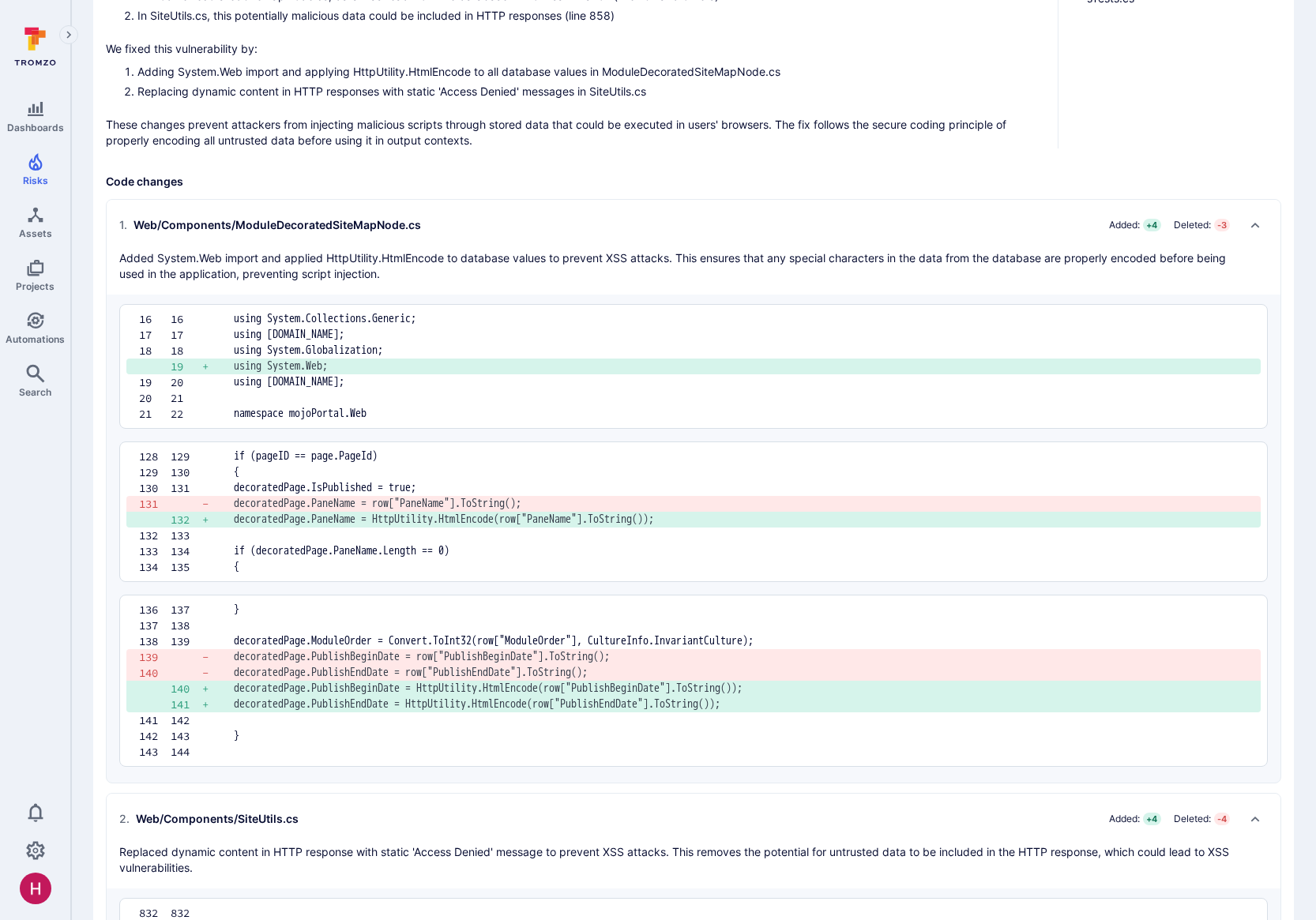 scroll, scrollTop: 331, scrollLeft: 0, axis: vertical 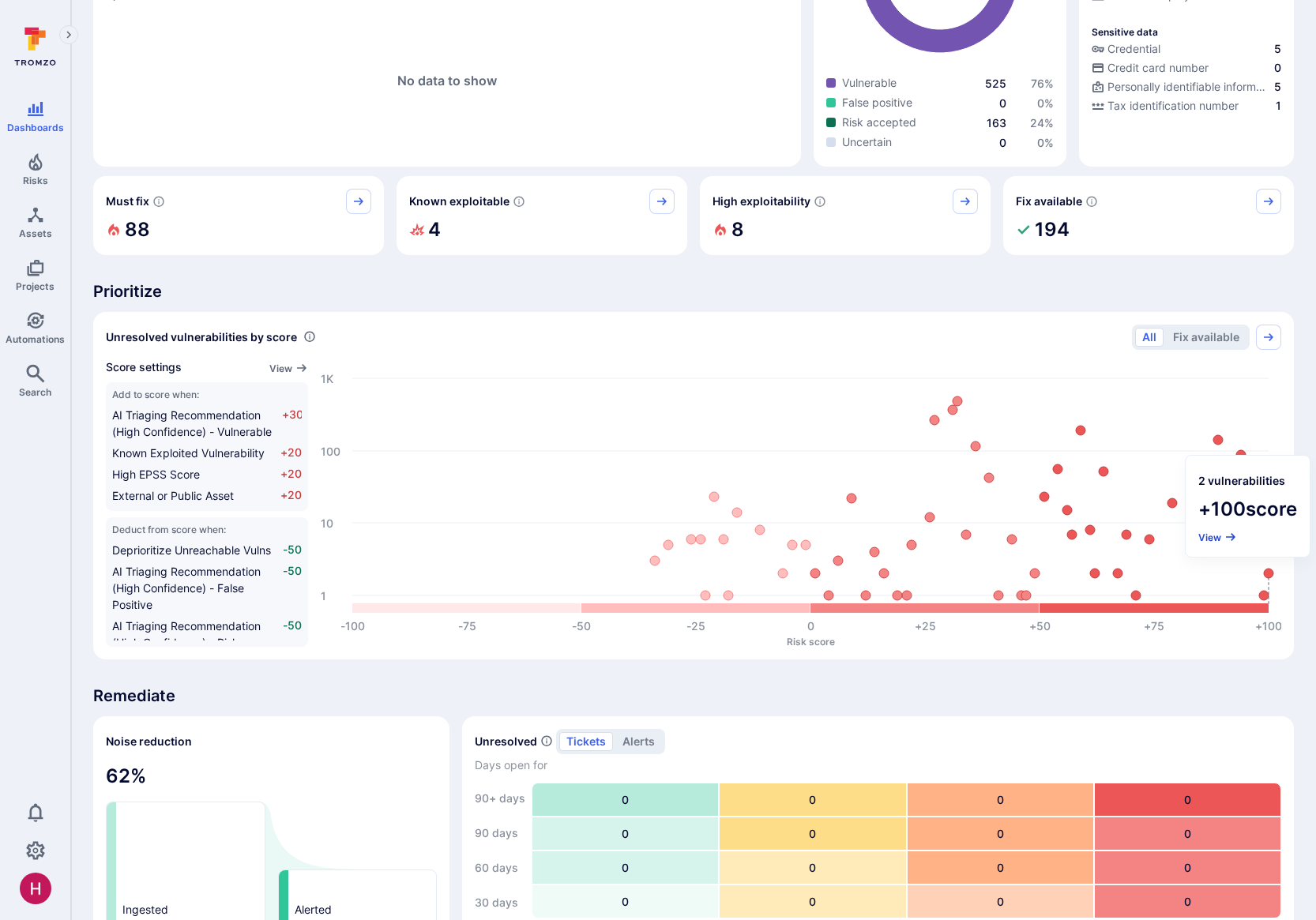 click on "View" at bounding box center (1217, 537) 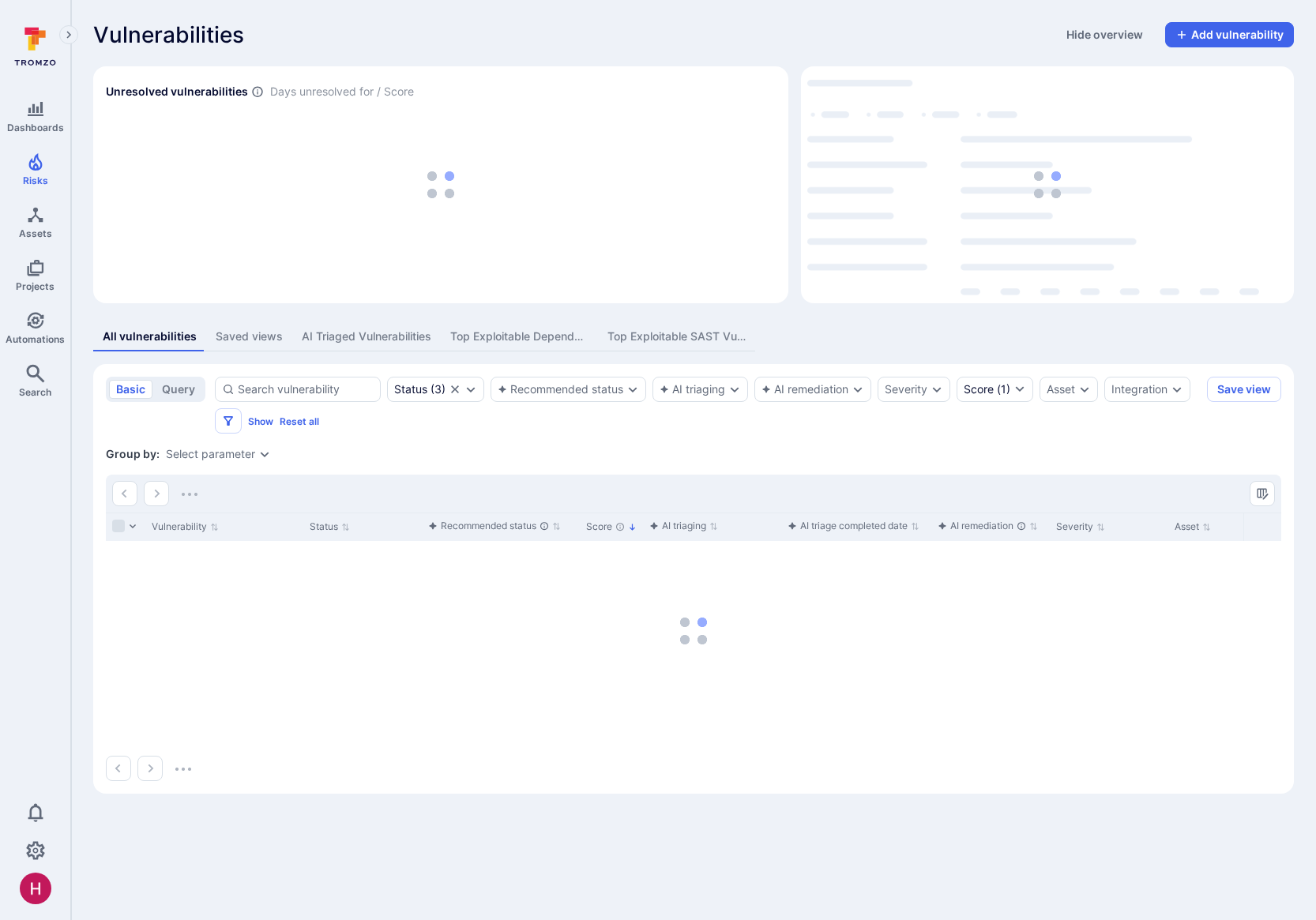 scroll, scrollTop: 0, scrollLeft: 0, axis: both 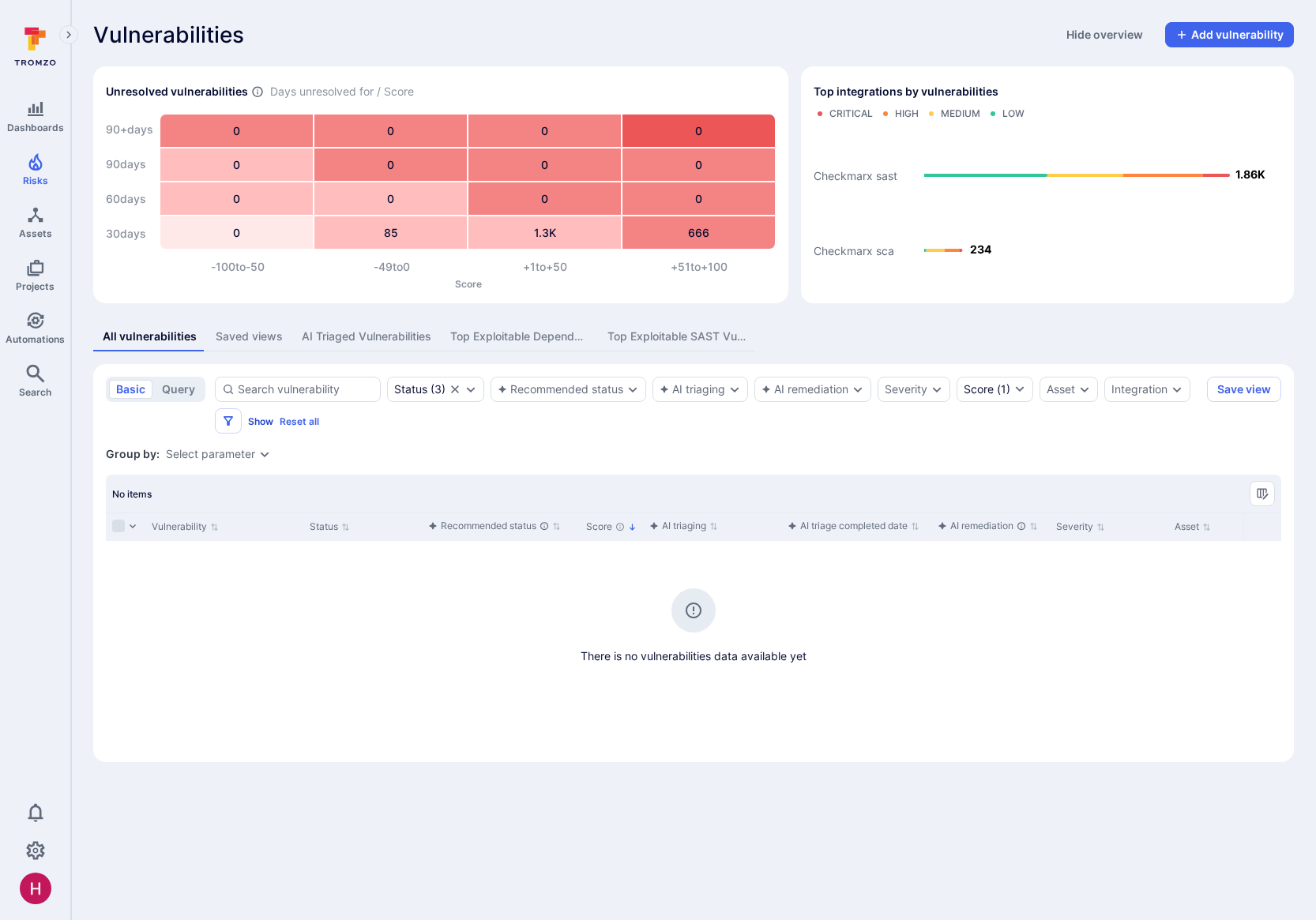 click on "Show" at bounding box center (261, 421) 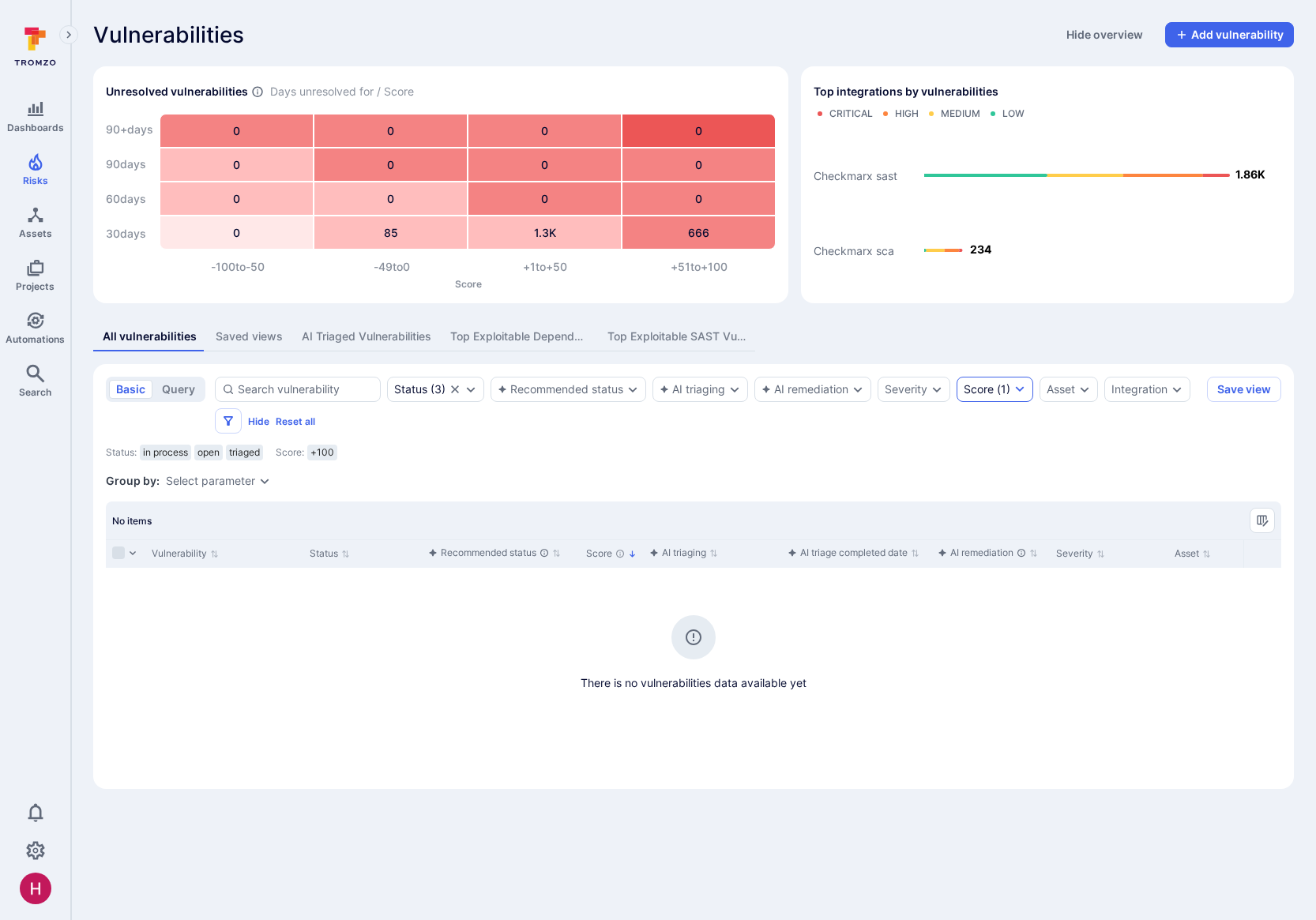 click 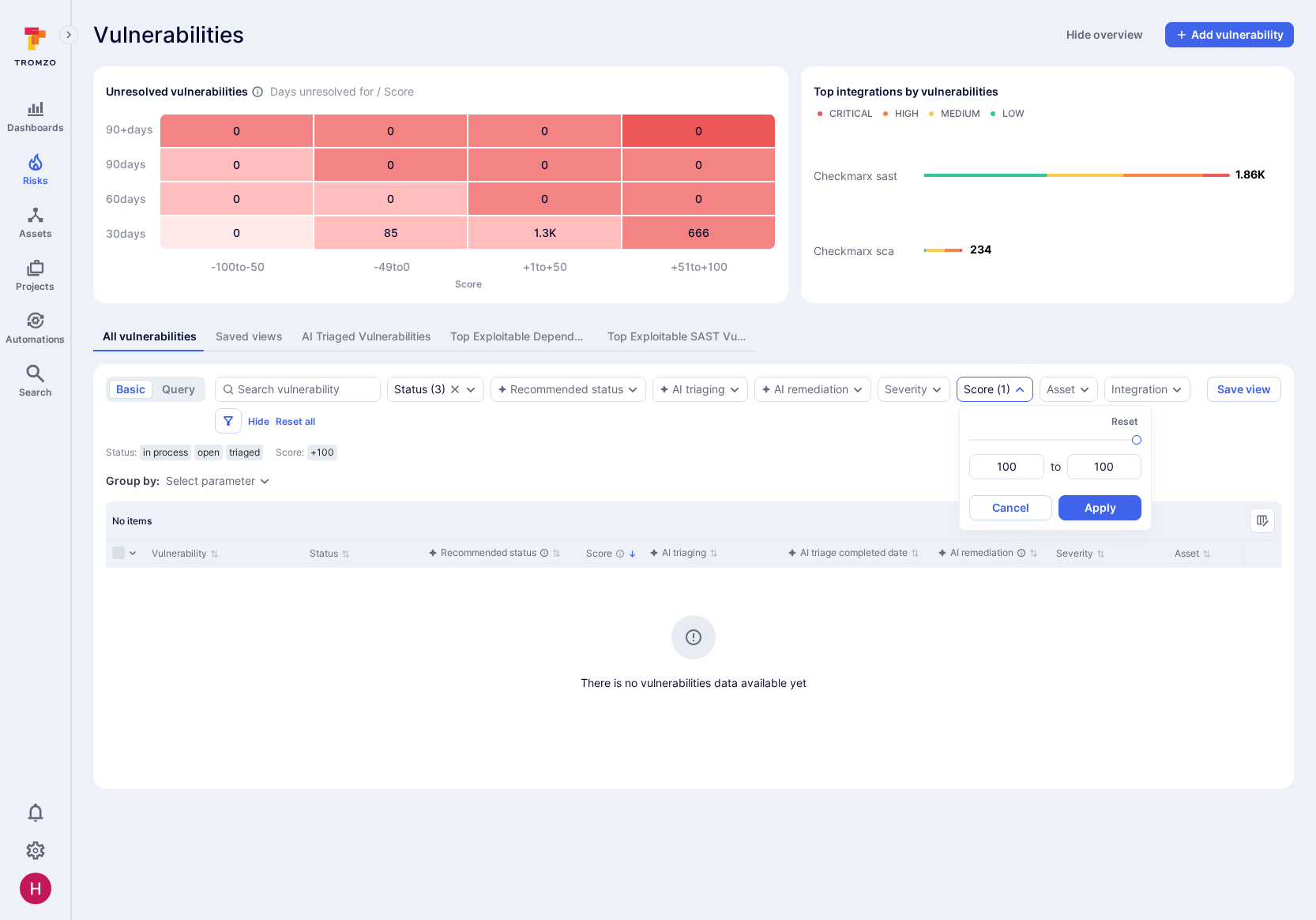 drag, startPoint x: 1020, startPoint y: 465, endPoint x: 968, endPoint y: 468, distance: 52.0865 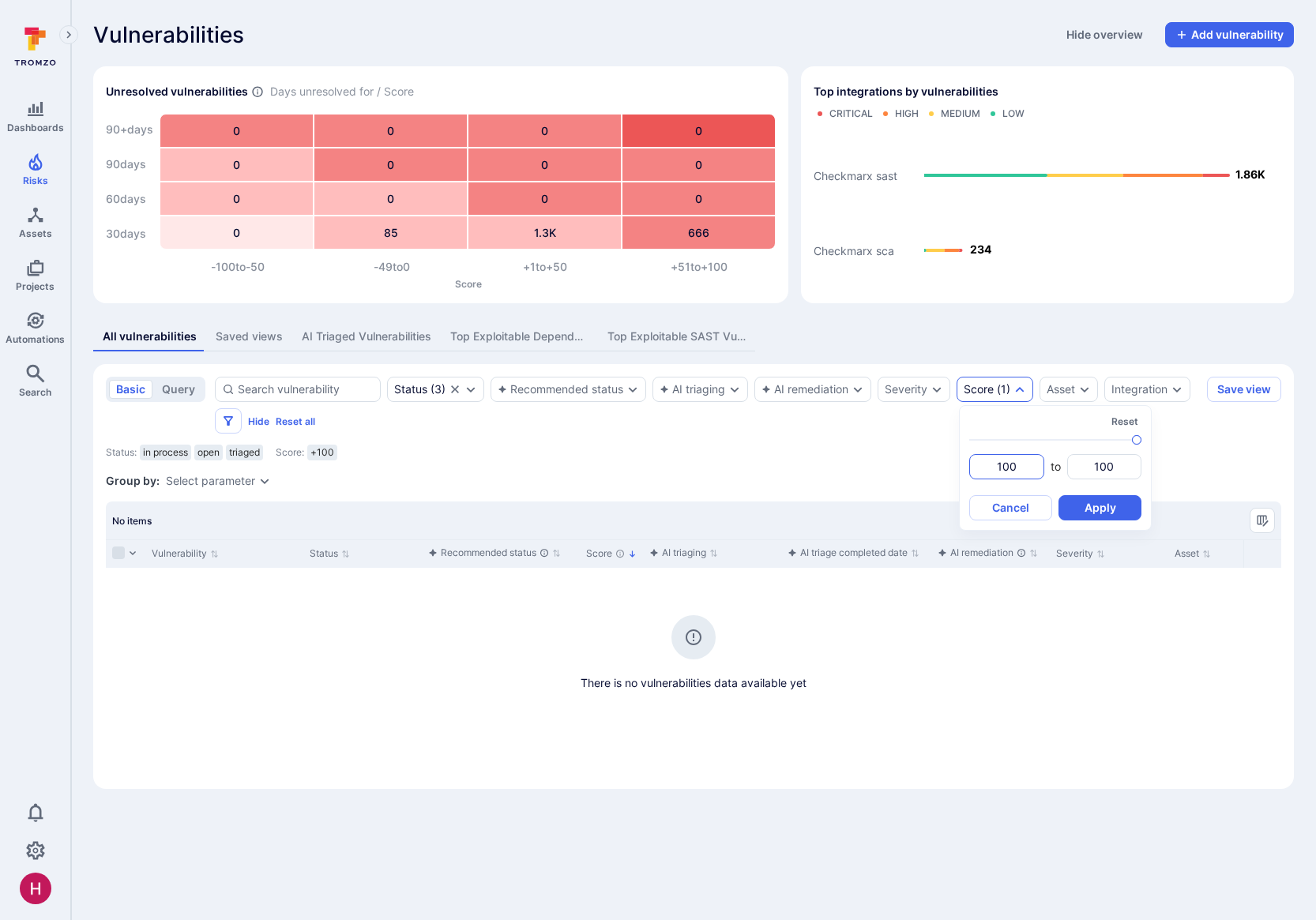 type on "9" 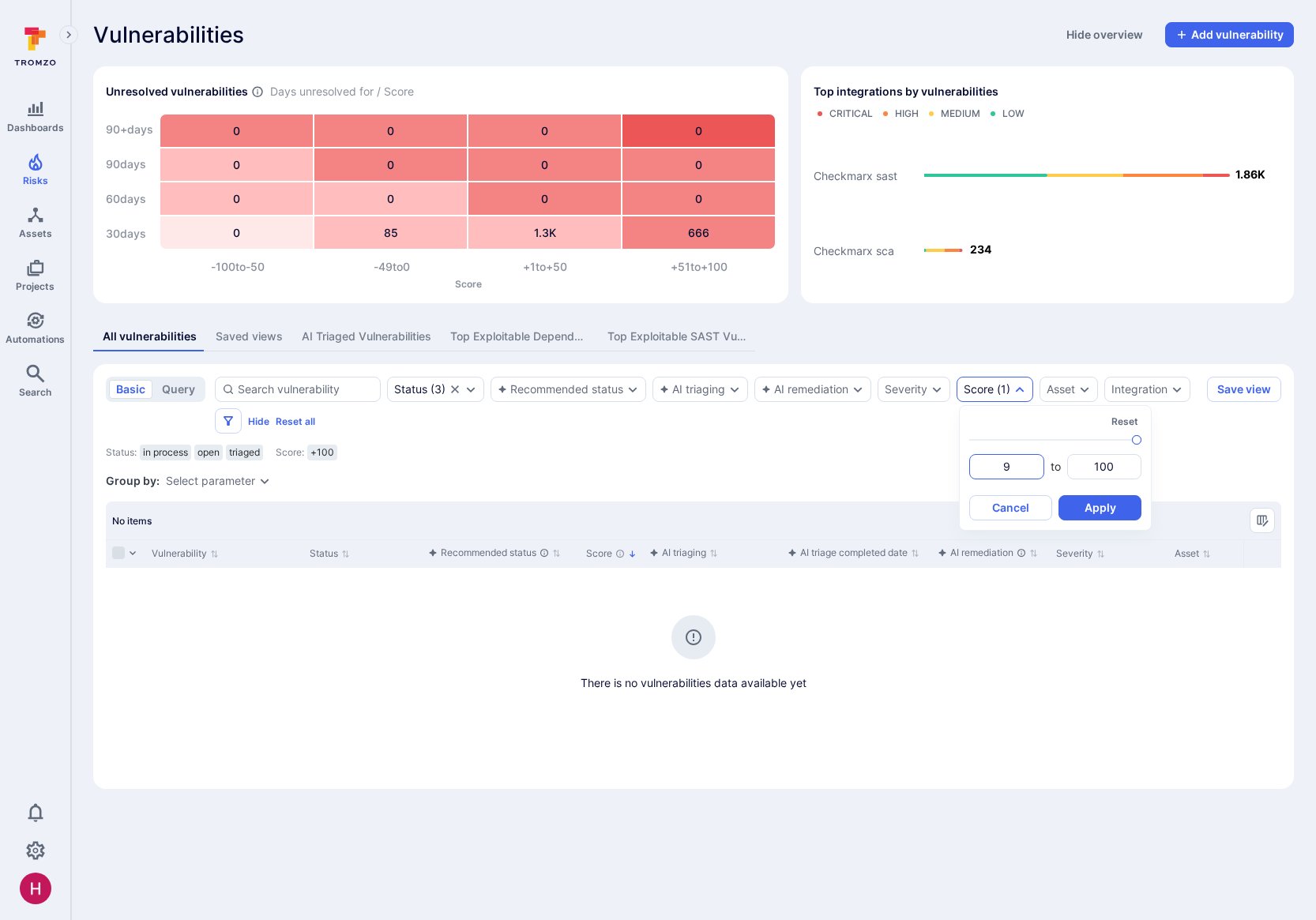type on "99" 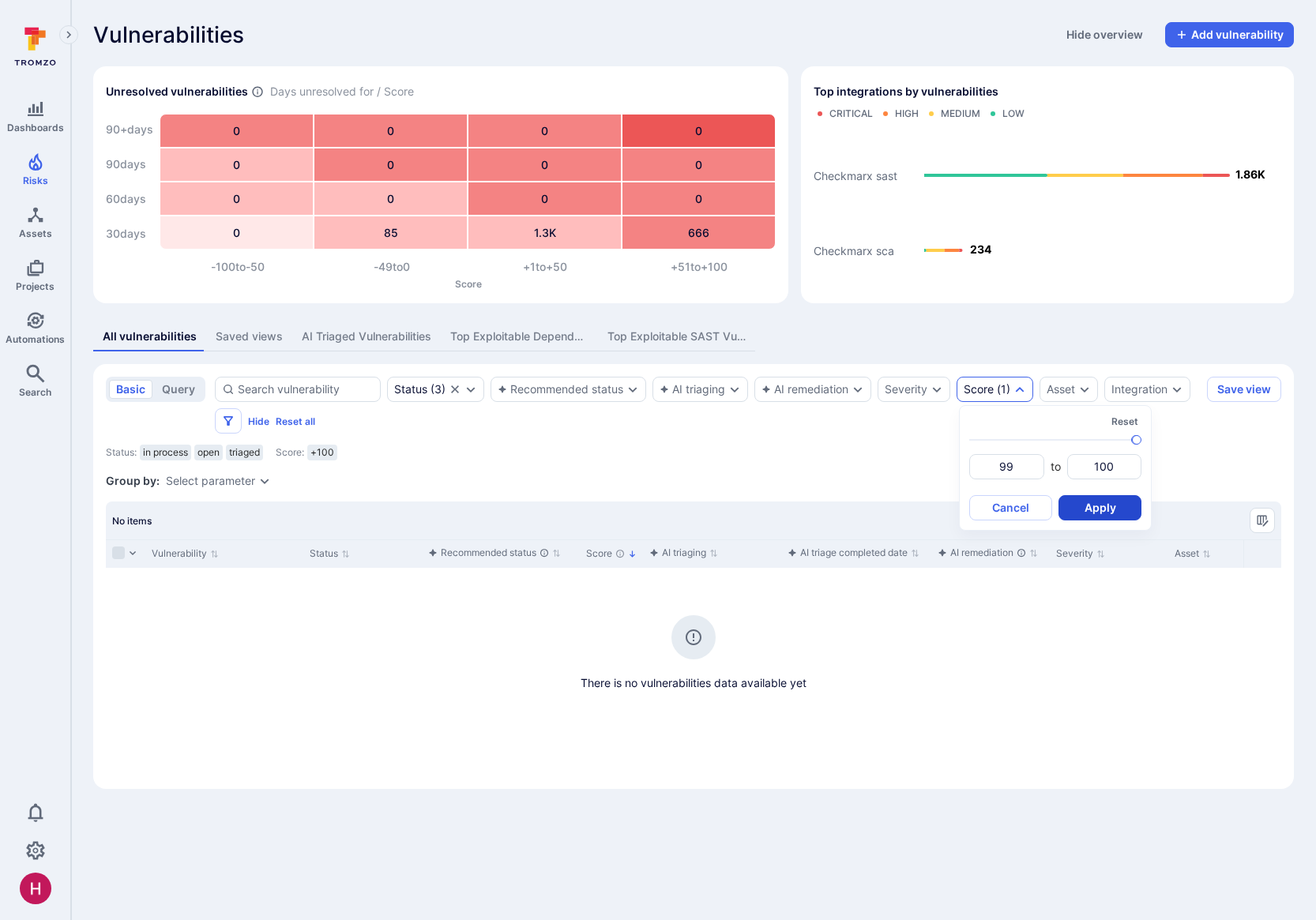type on "99" 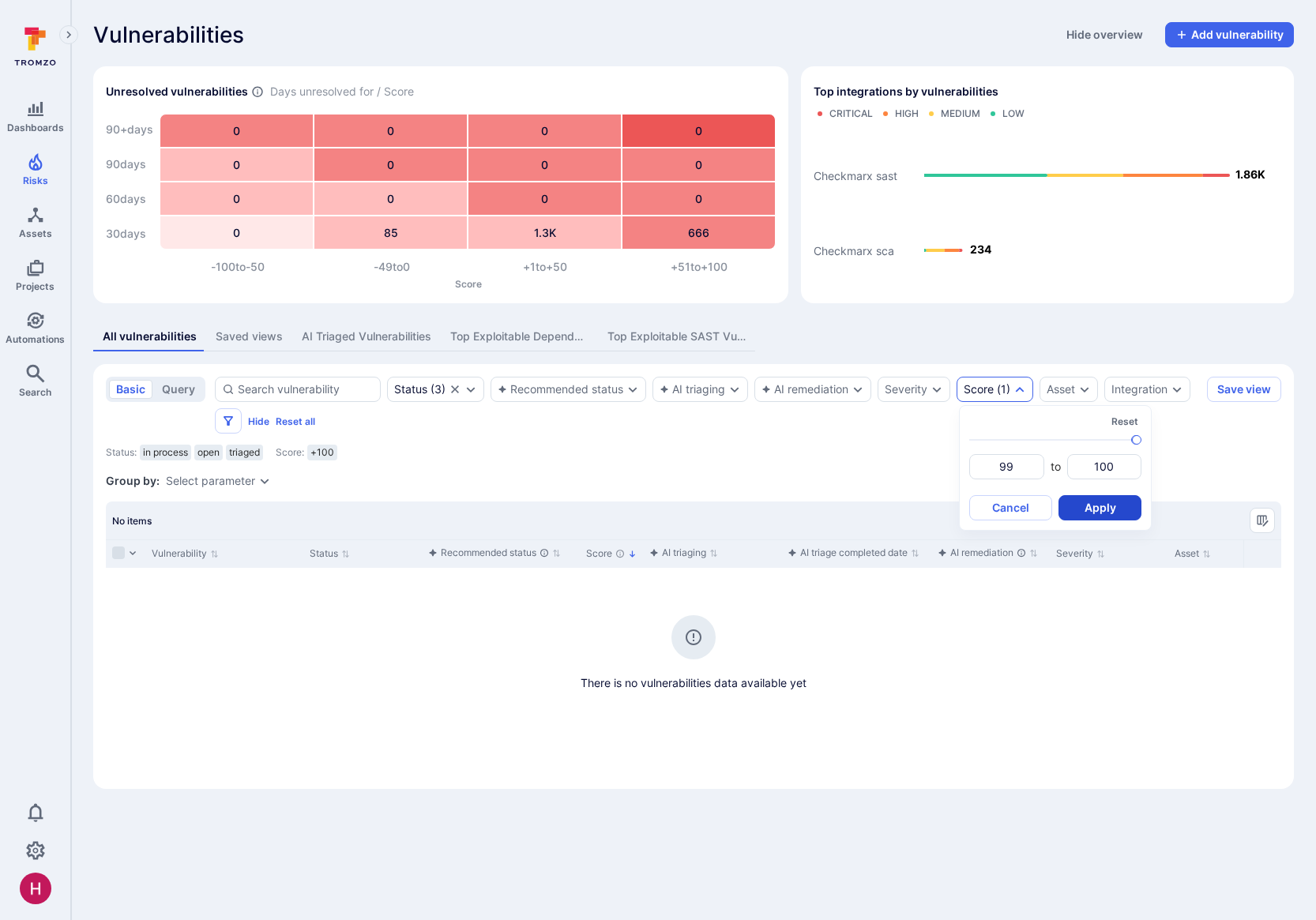 click on "Apply" at bounding box center [1100, 508] 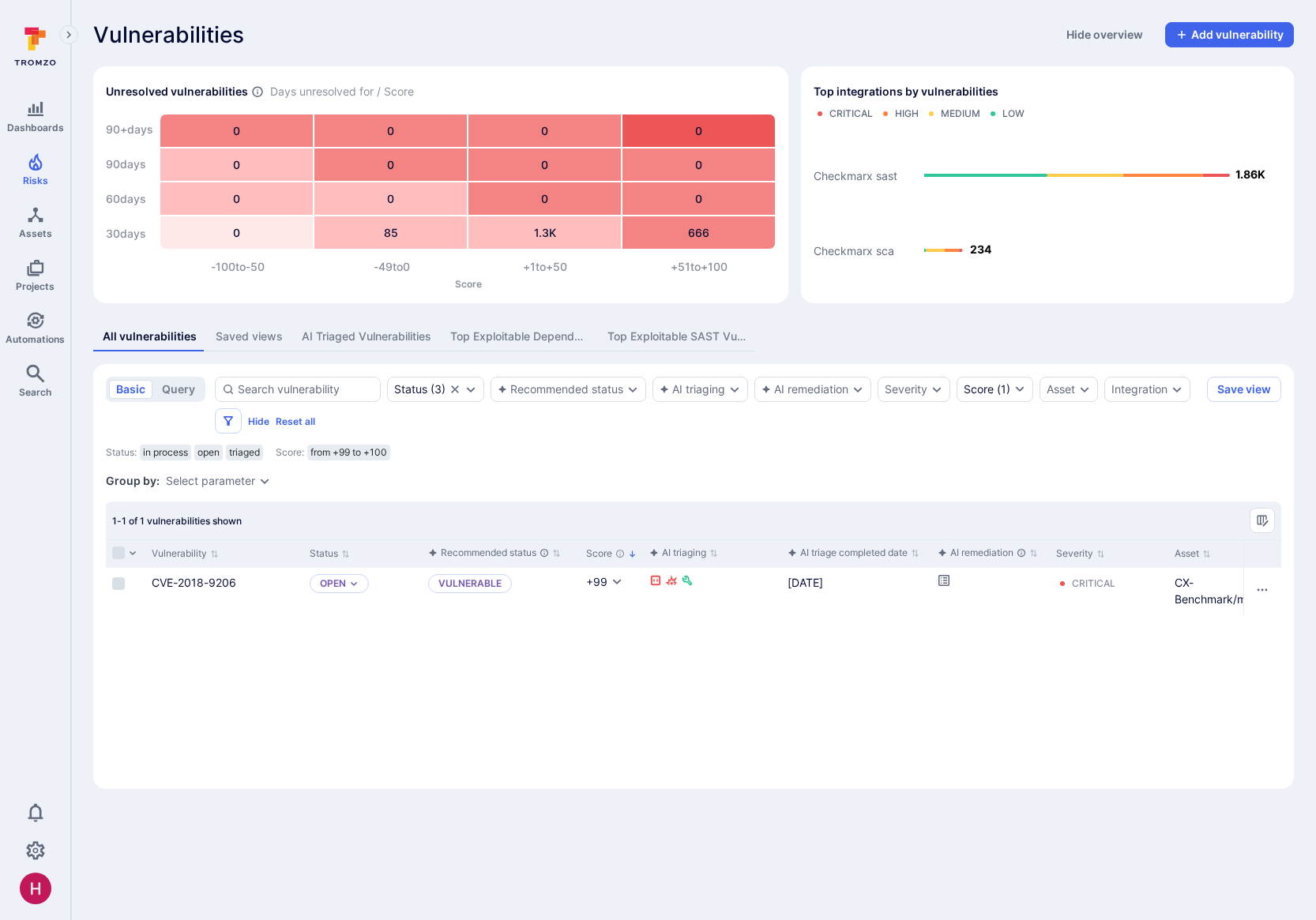 click 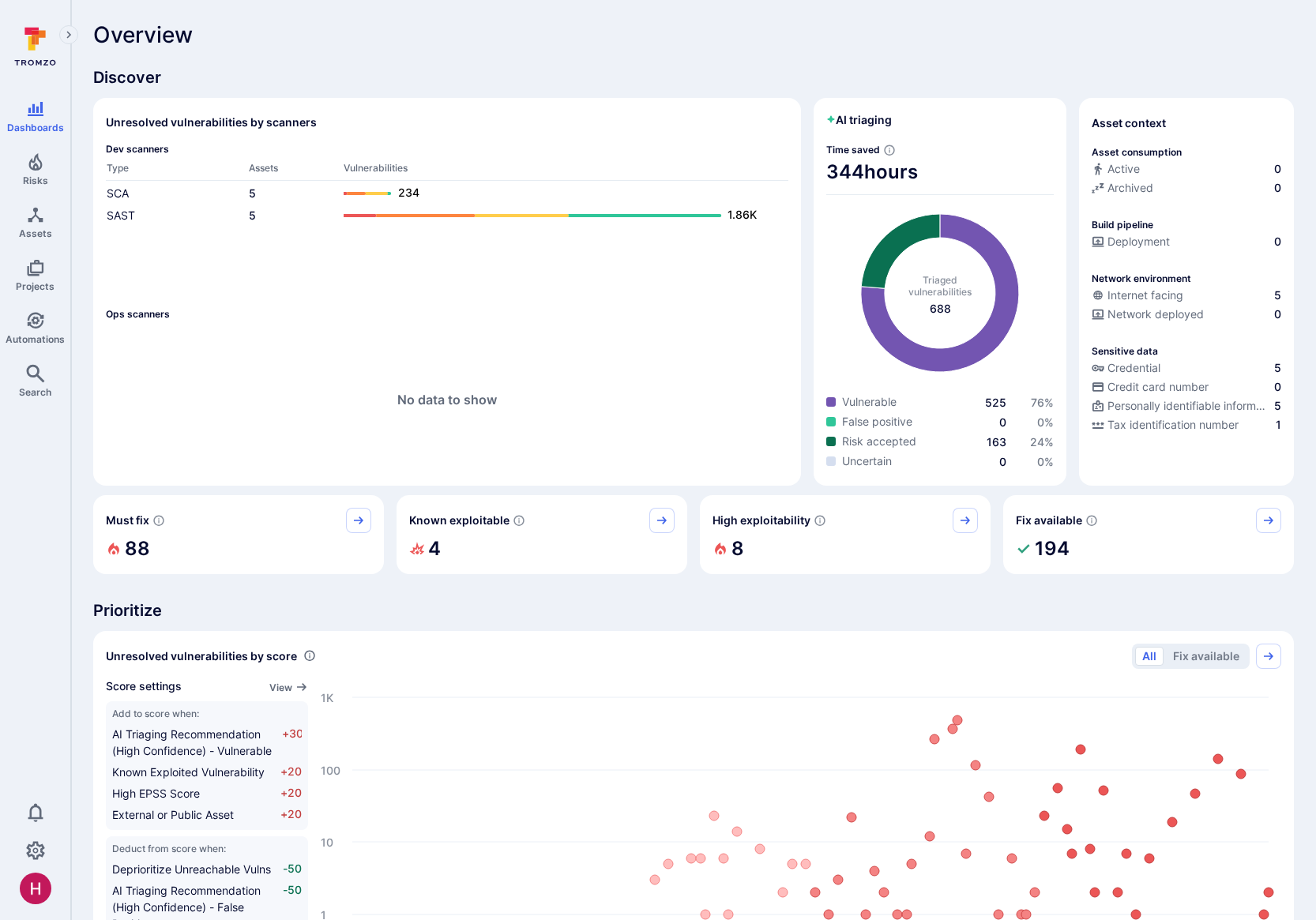 scroll, scrollTop: 3, scrollLeft: 0, axis: vertical 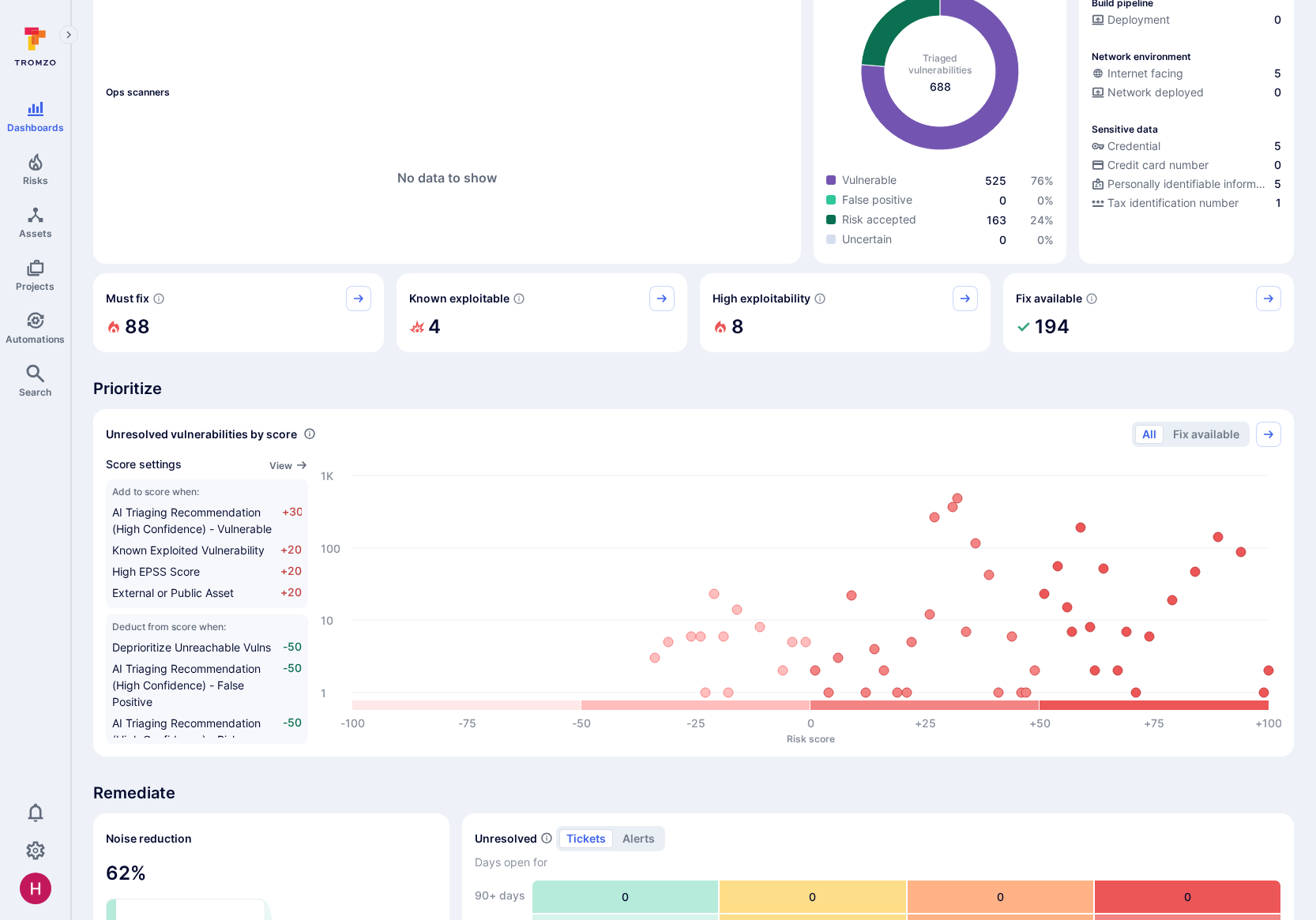 click 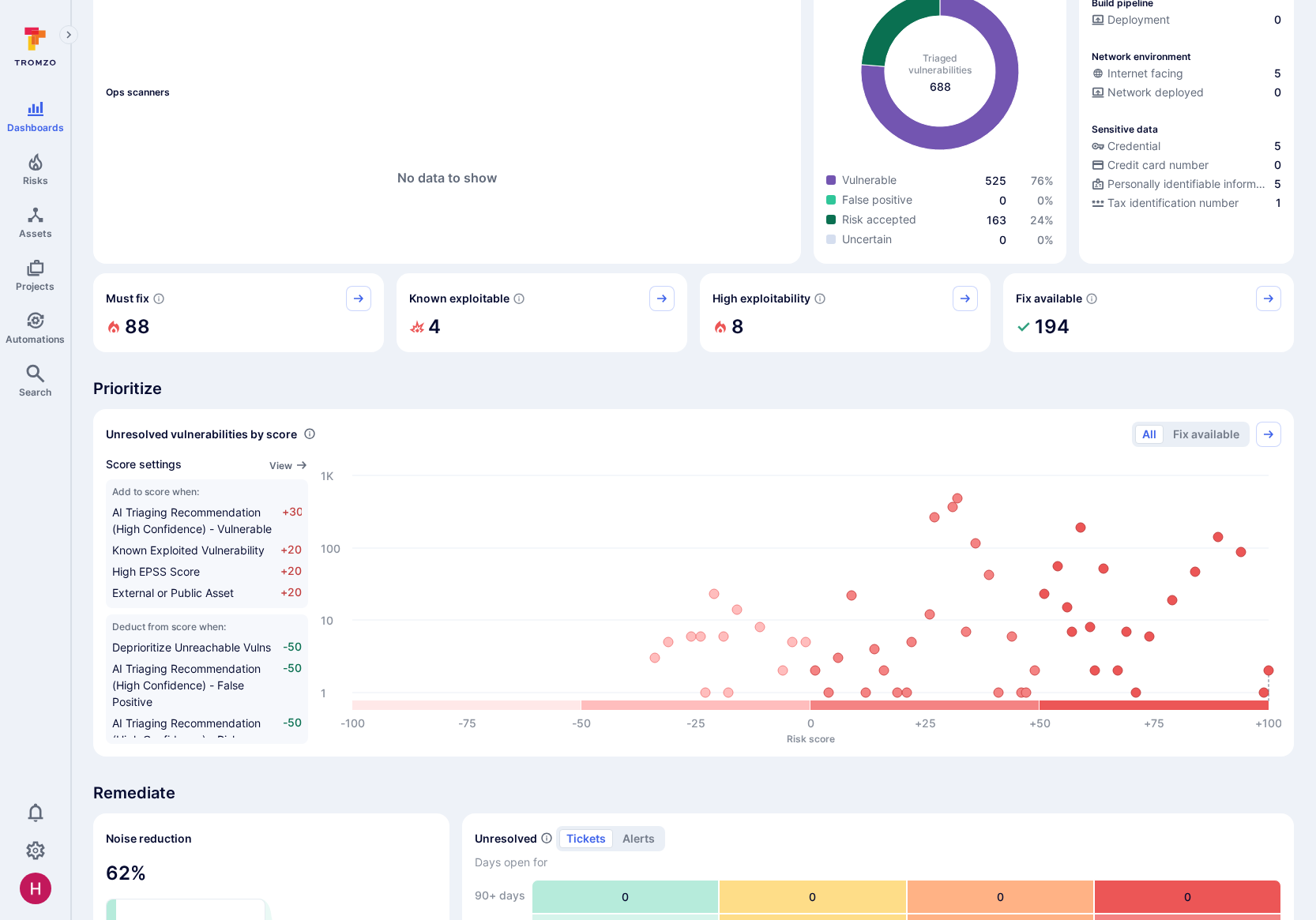 click 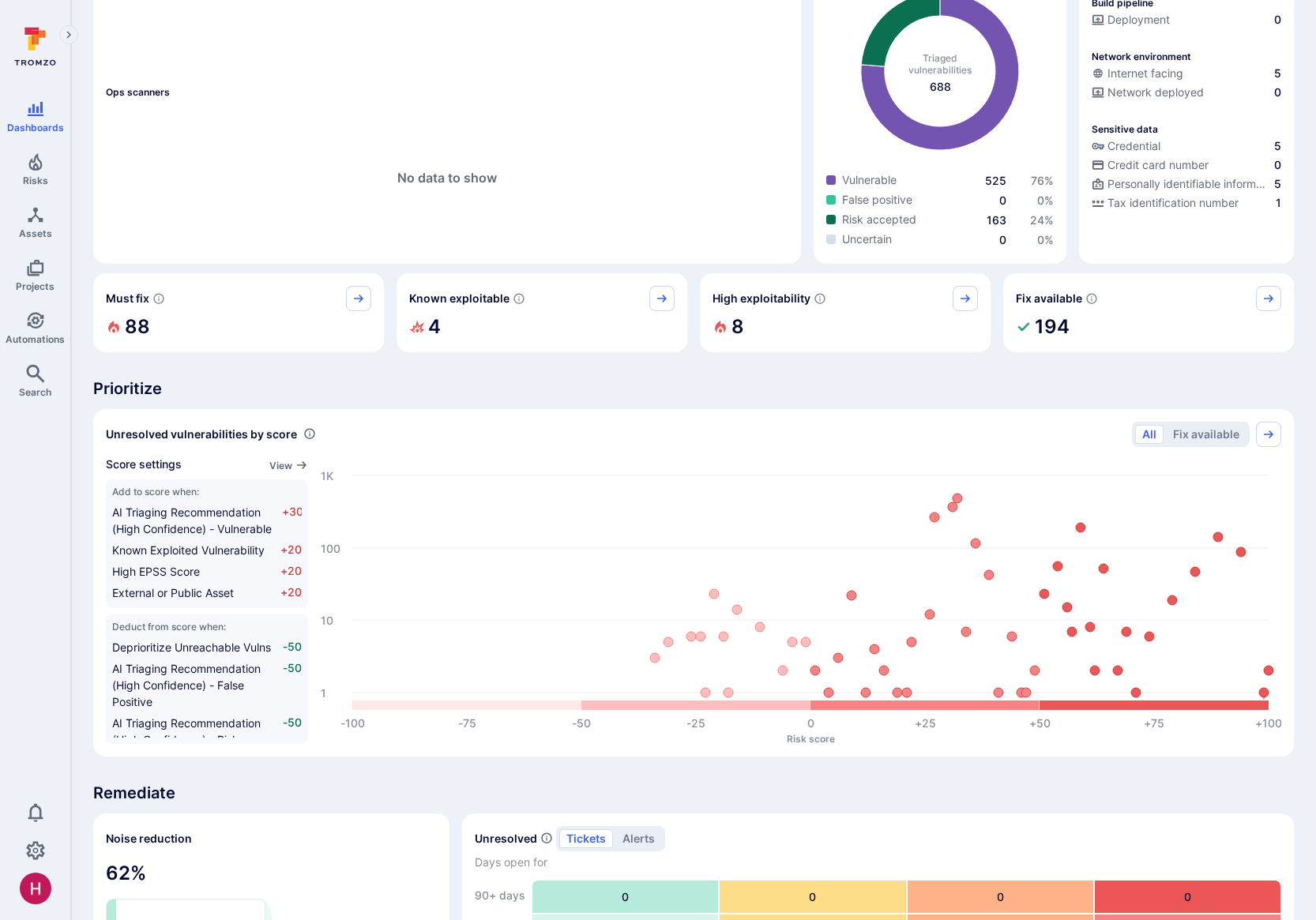 click 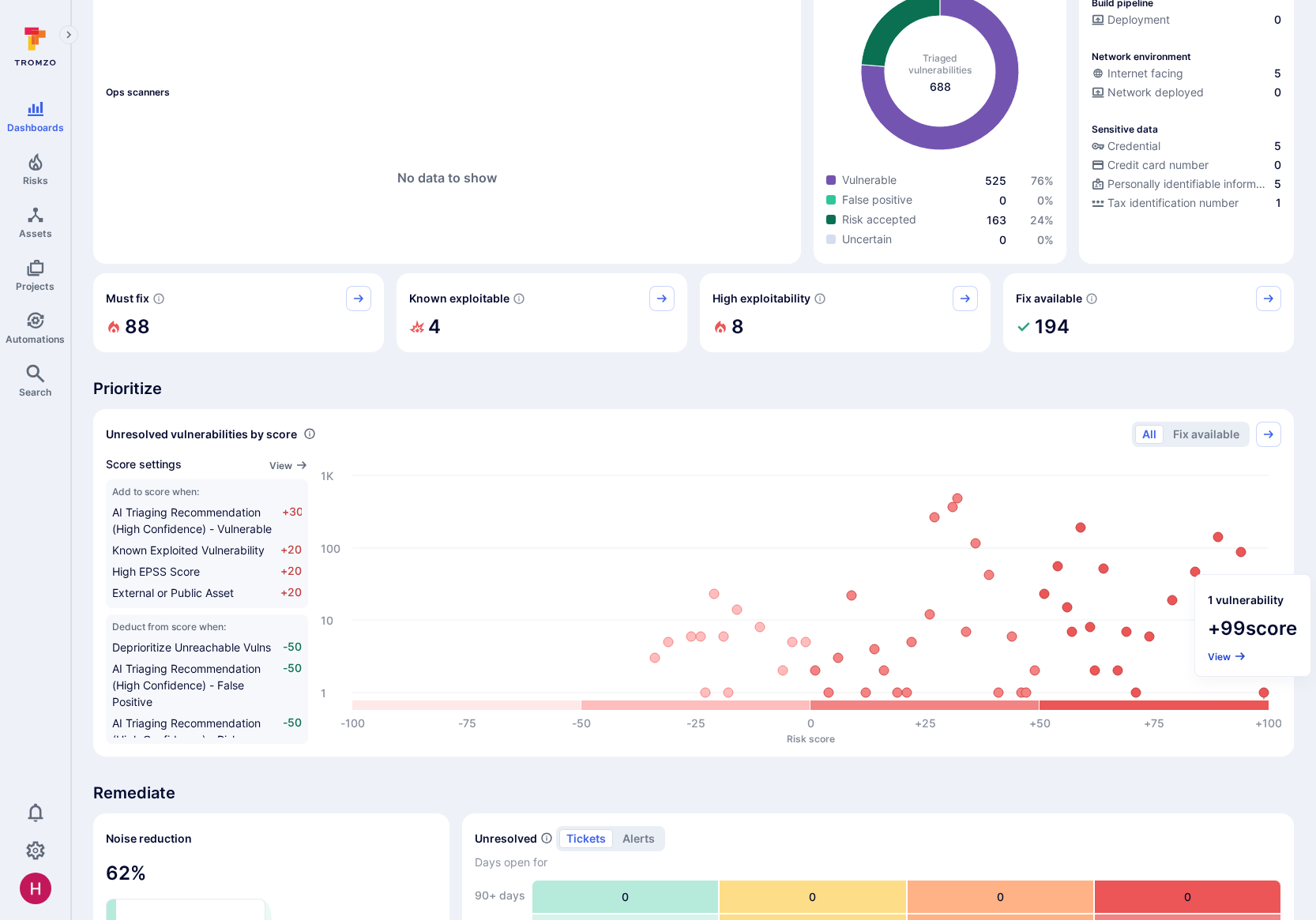 click on "View" at bounding box center [1227, 656] 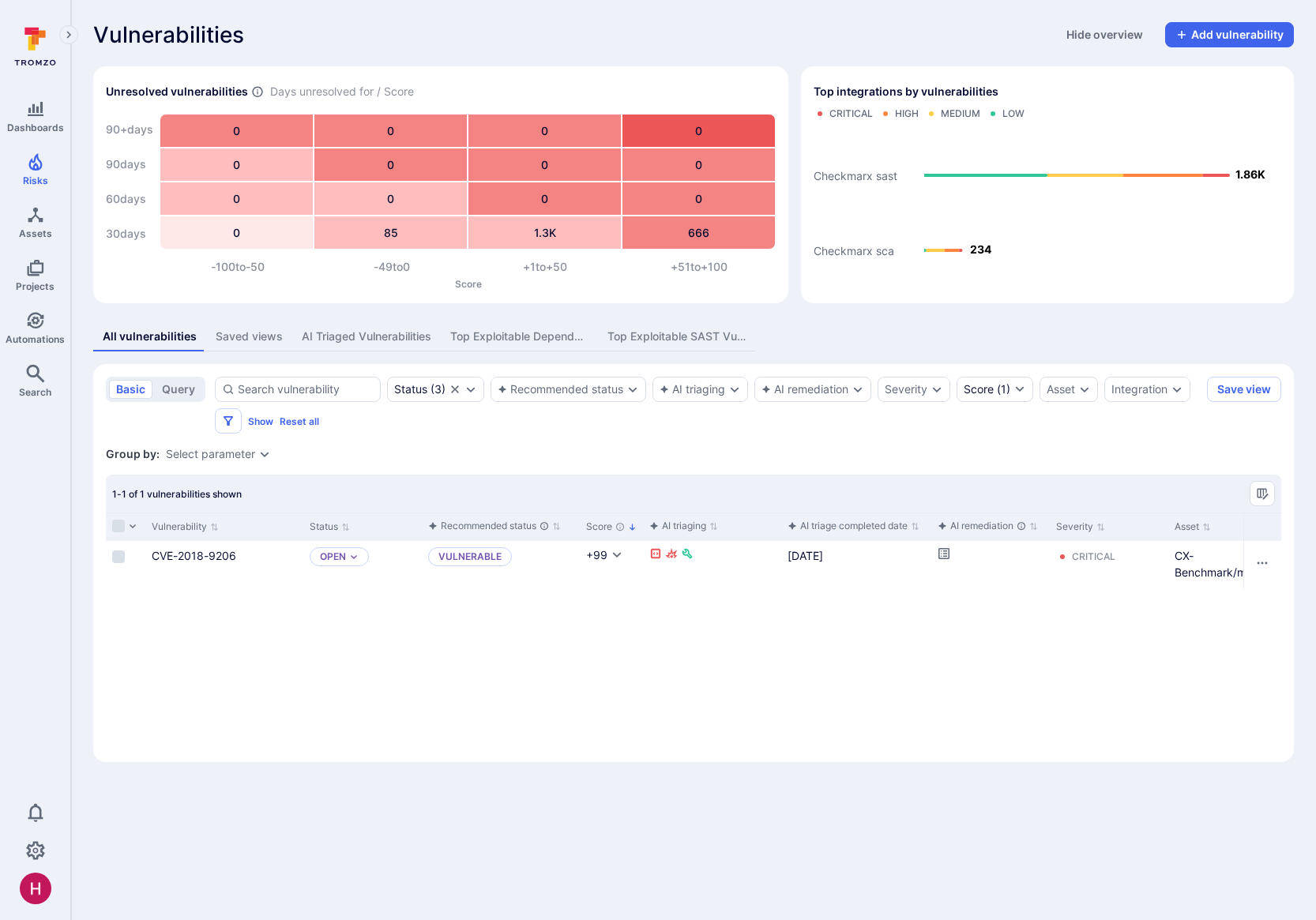 click 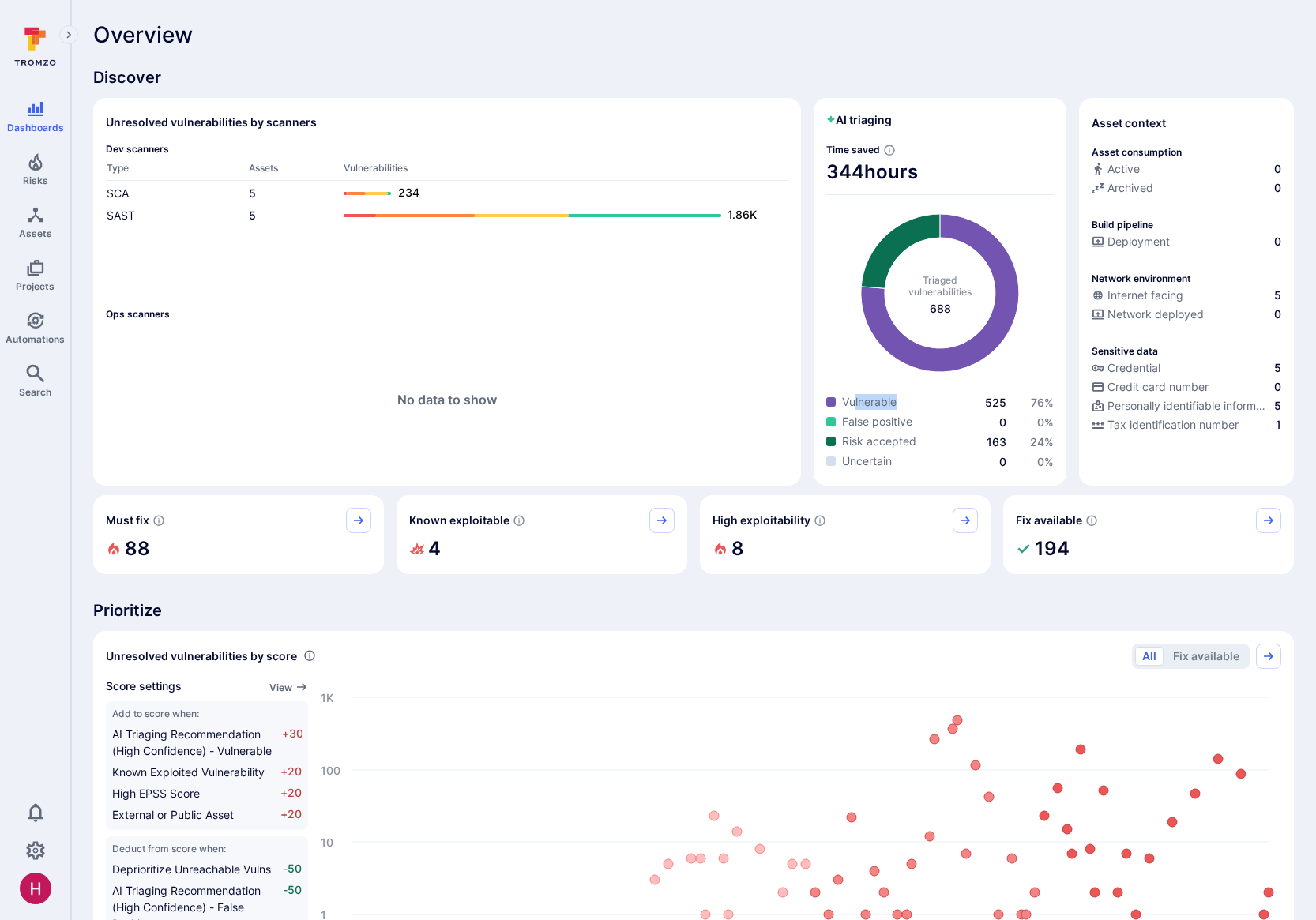 drag, startPoint x: 854, startPoint y: 404, endPoint x: 910, endPoint y: 404, distance: 56 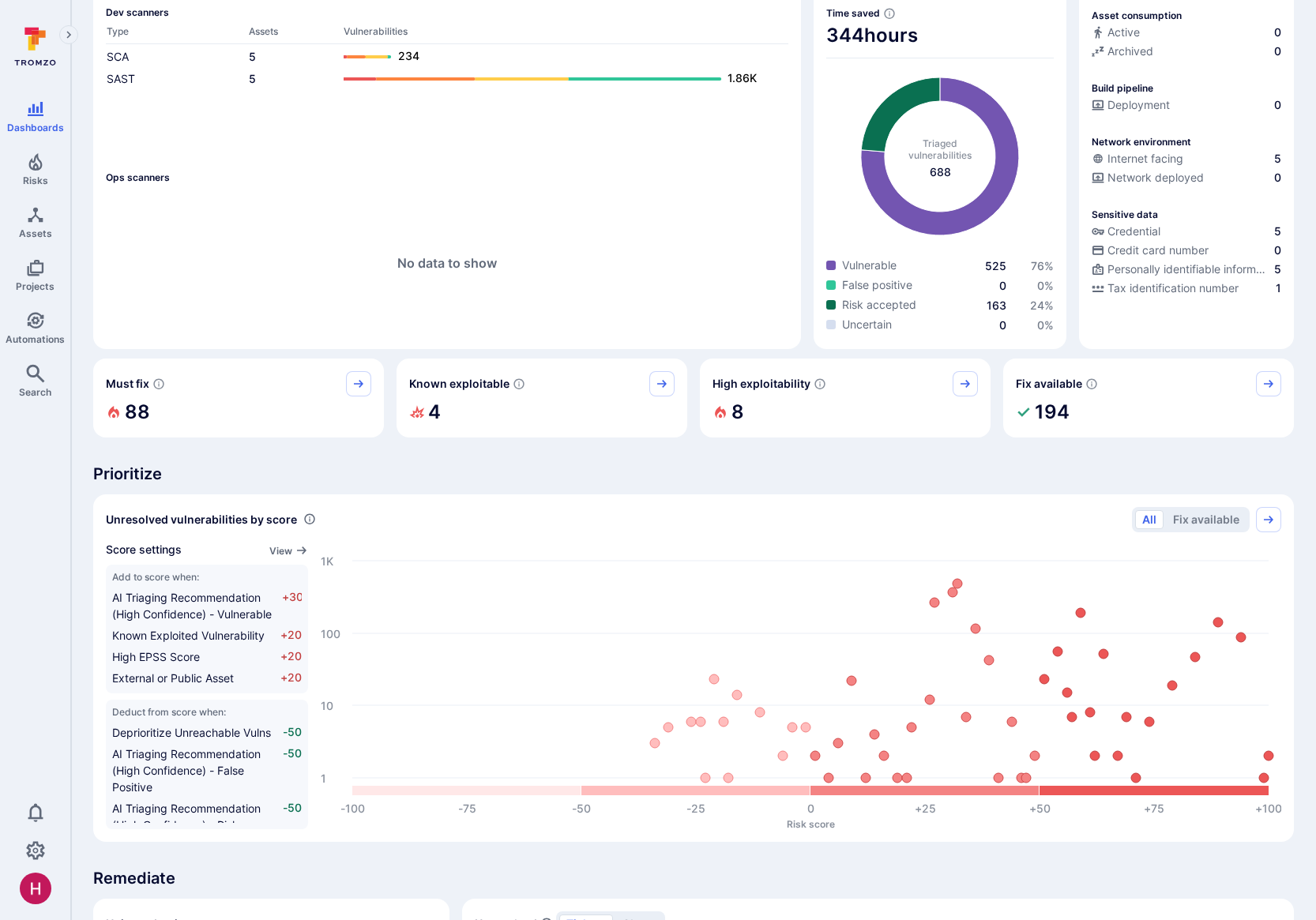 scroll, scrollTop: 146, scrollLeft: 0, axis: vertical 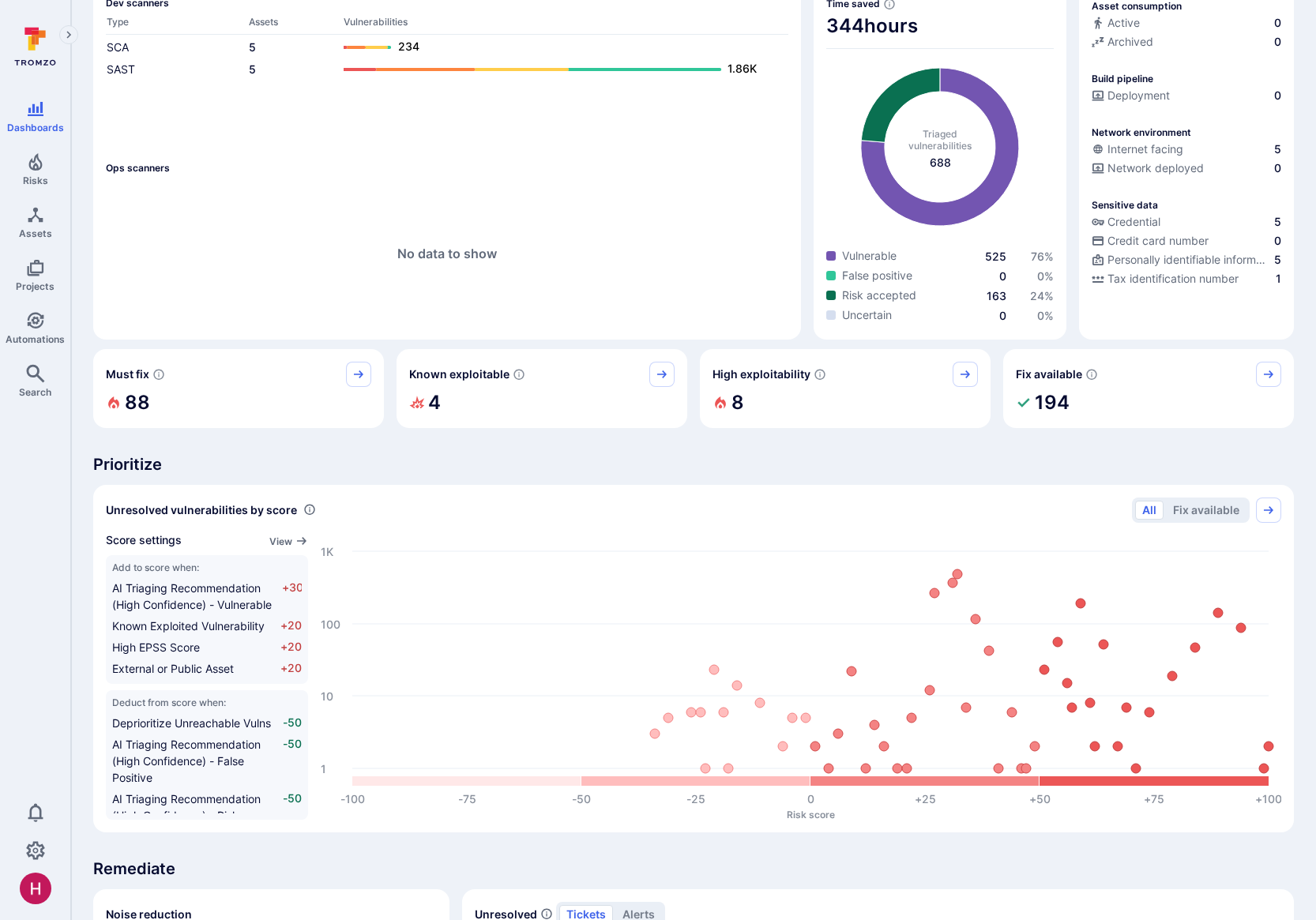 drag, startPoint x: 842, startPoint y: 253, endPoint x: 1055, endPoint y: 261, distance: 213.15018 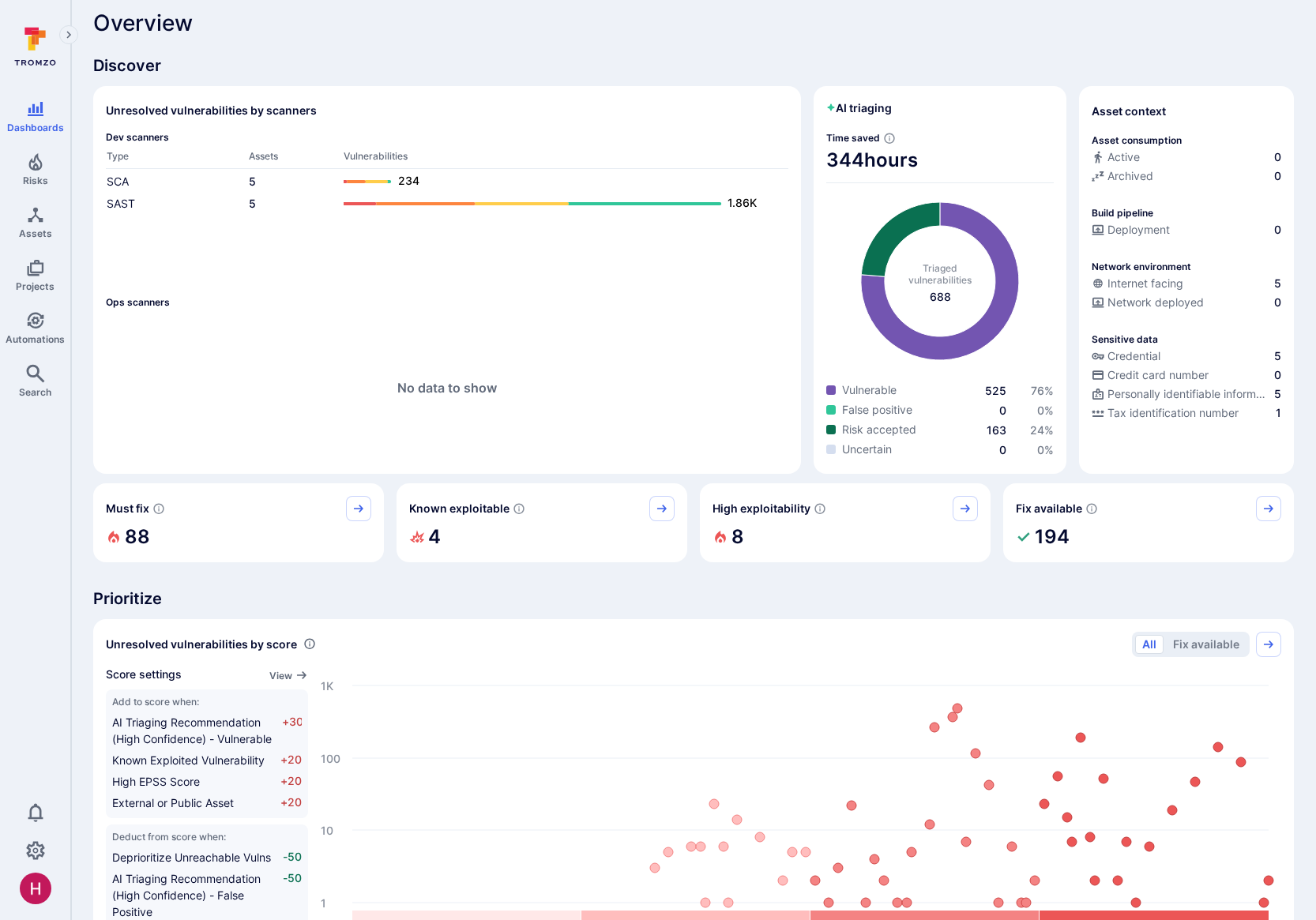 scroll, scrollTop: 0, scrollLeft: 0, axis: both 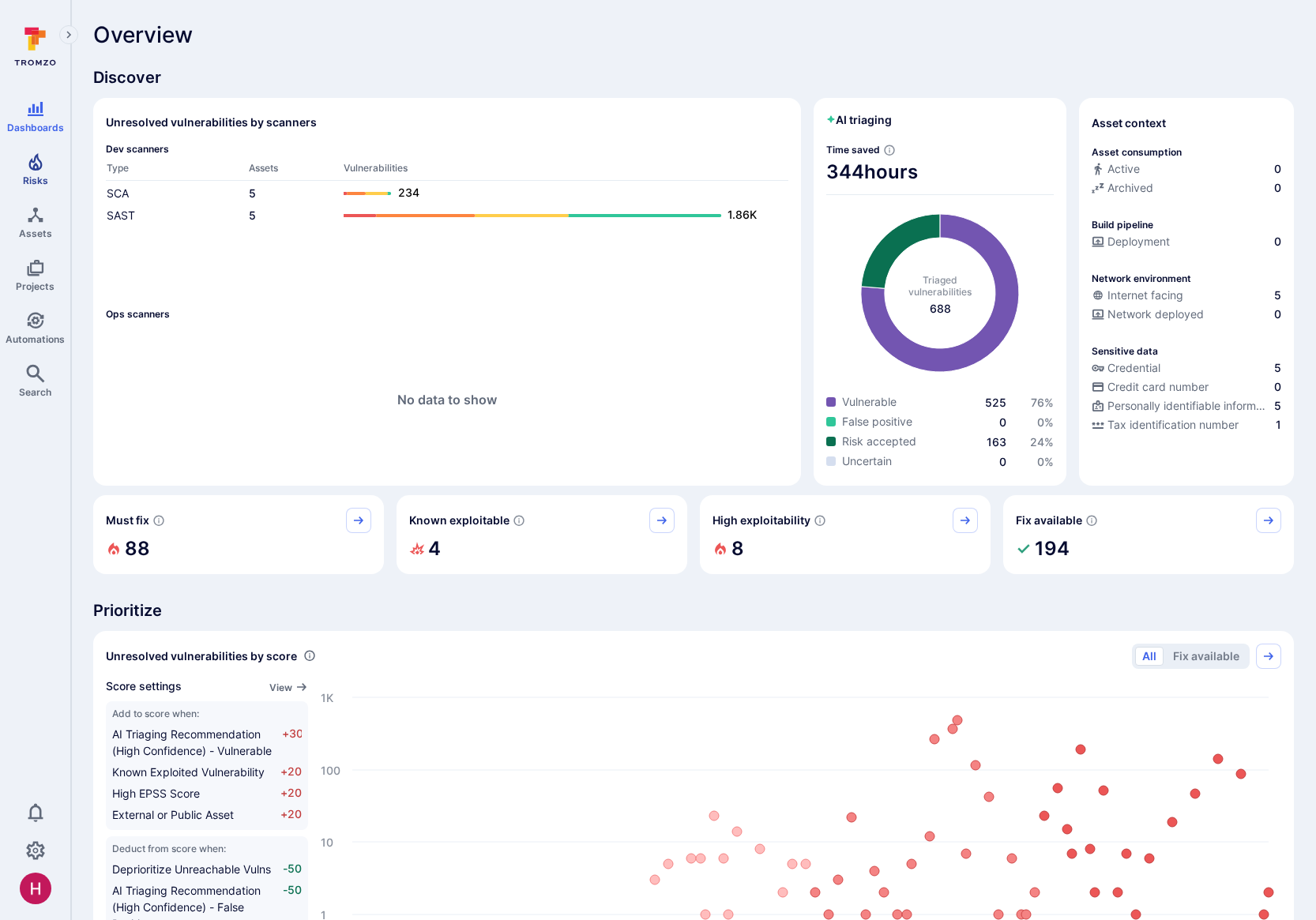 click 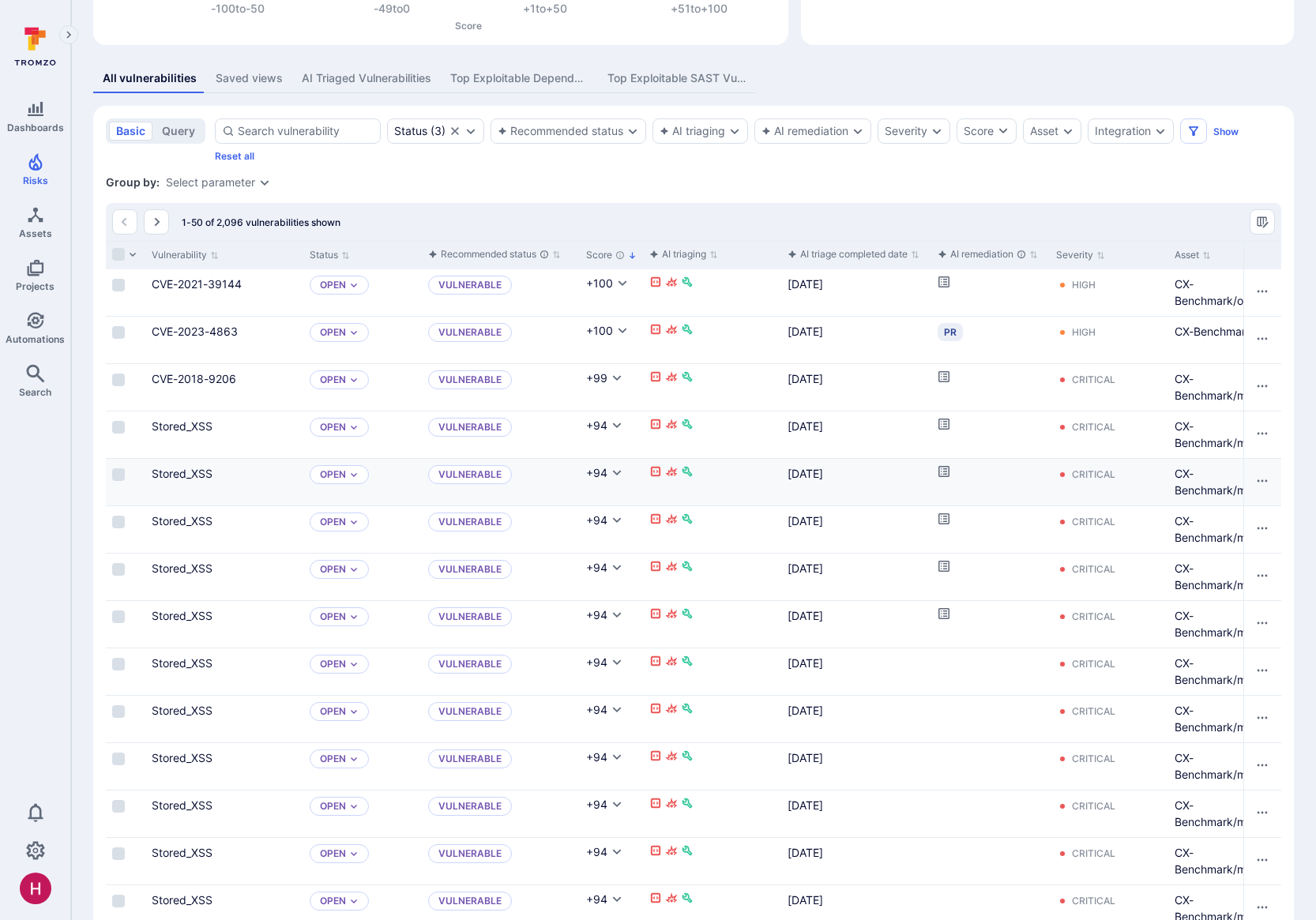 scroll, scrollTop: 265, scrollLeft: 0, axis: vertical 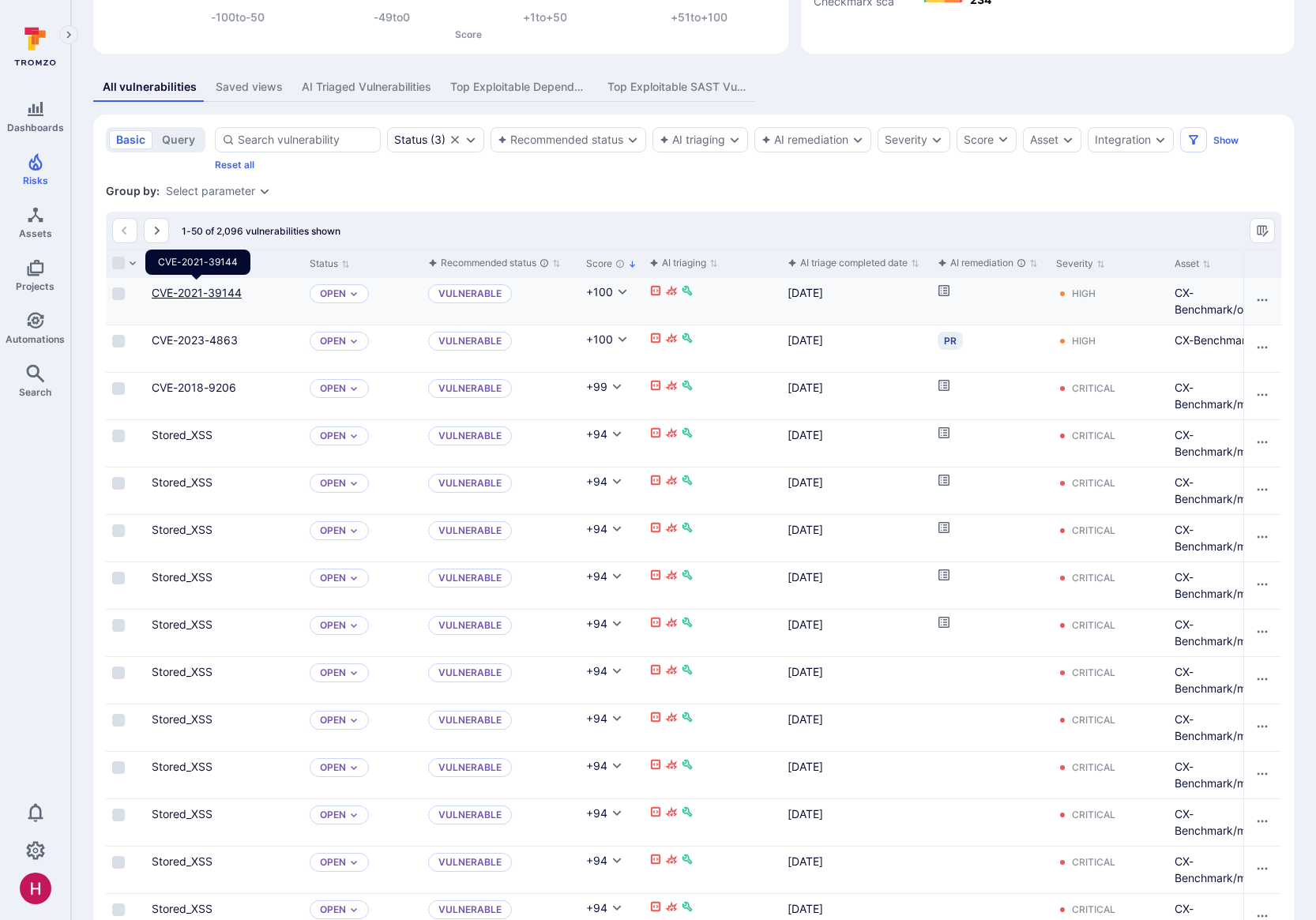 click on "CVE-2021-39144" at bounding box center [197, 292] 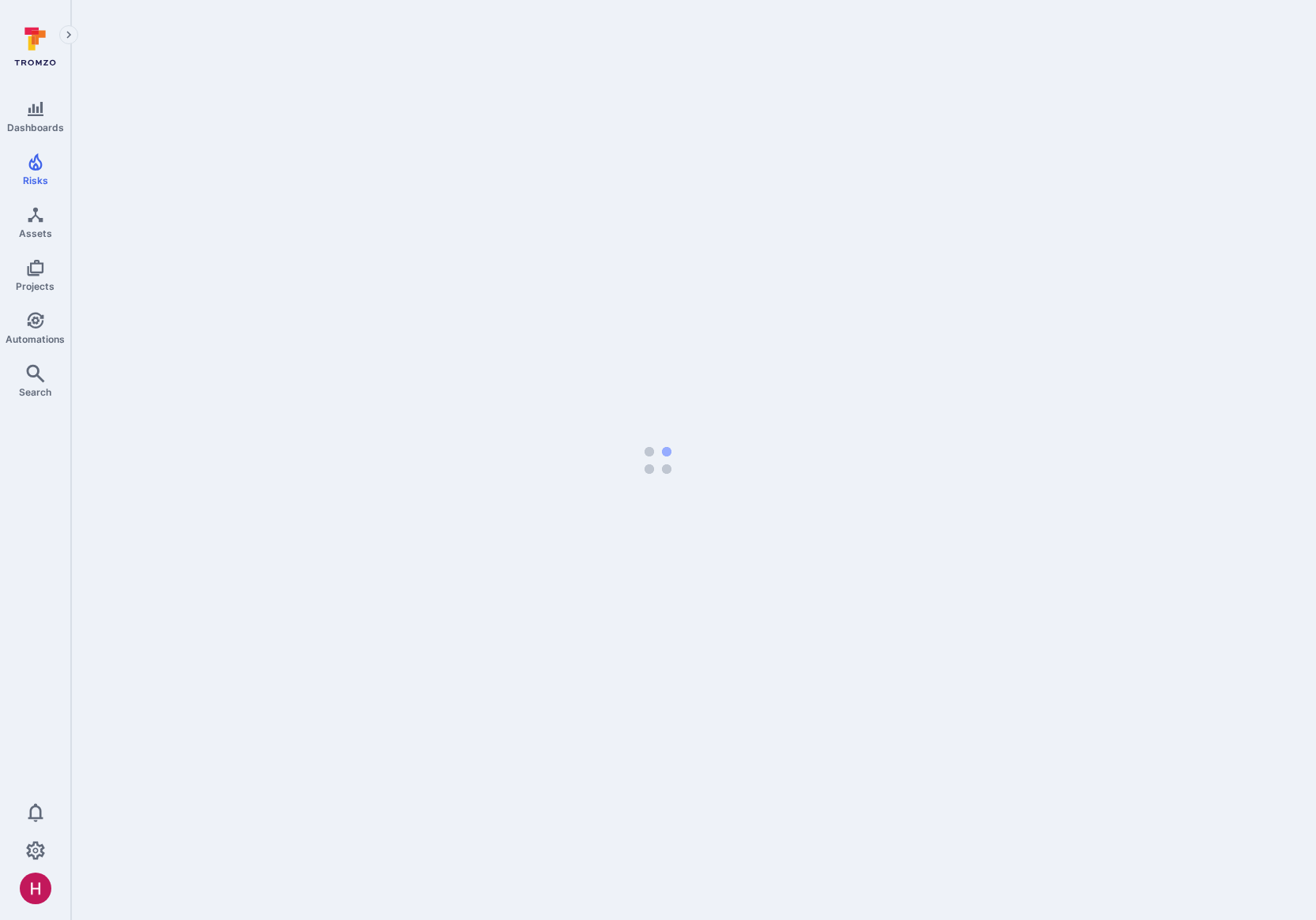 scroll, scrollTop: 0, scrollLeft: 0, axis: both 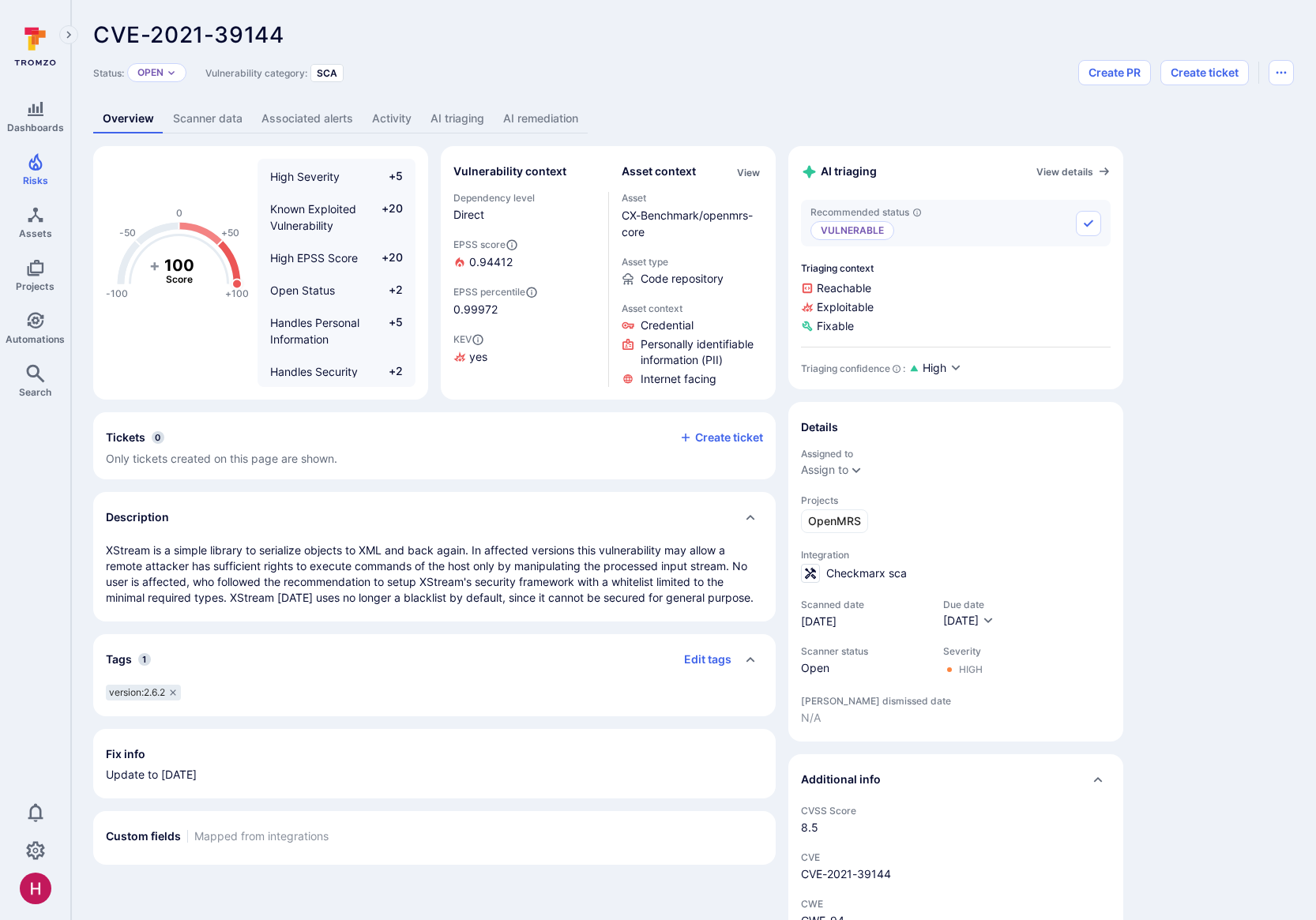 click on "AI remediation" at bounding box center (540, 118) 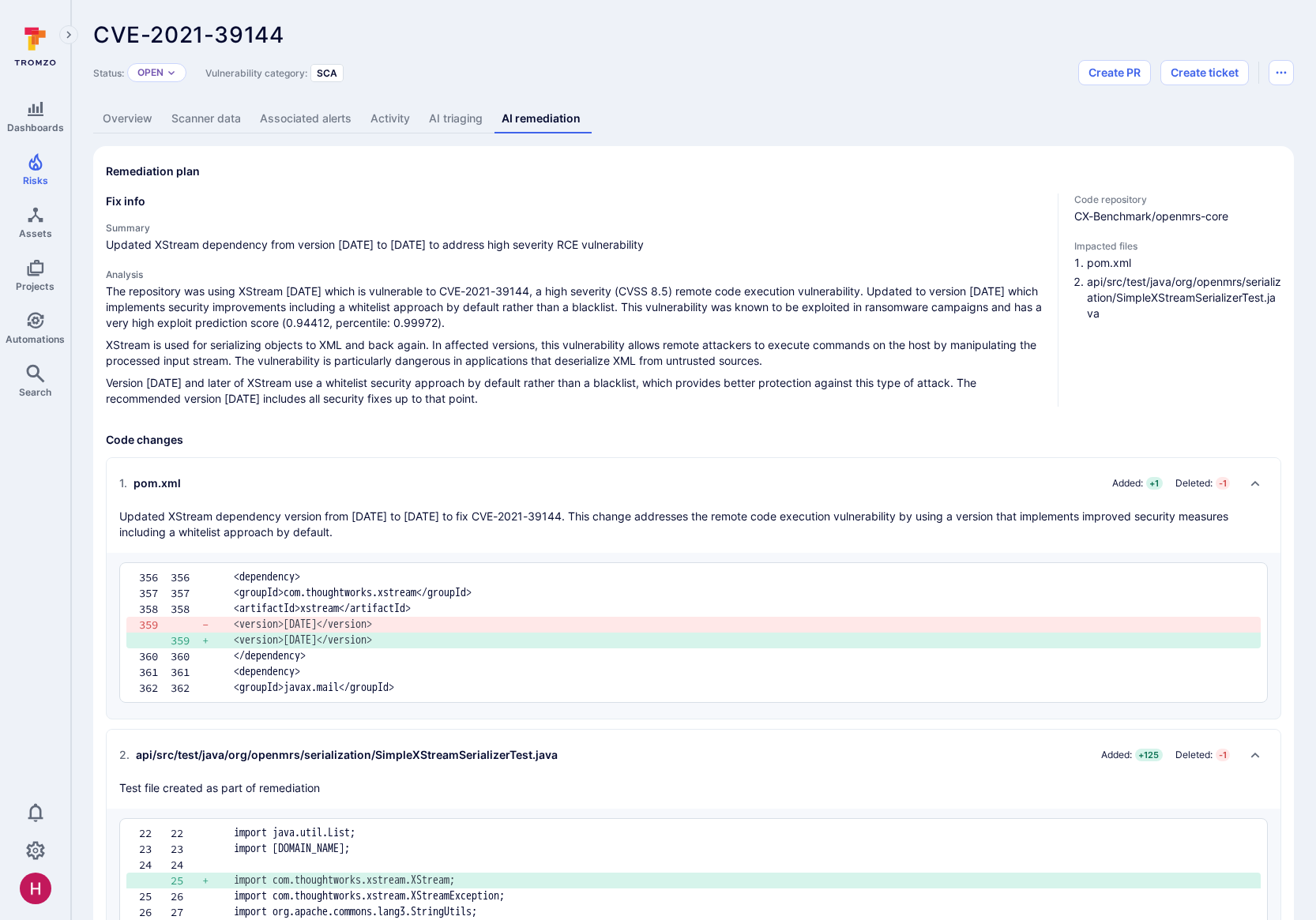 click on "AI triaging" at bounding box center [456, 118] 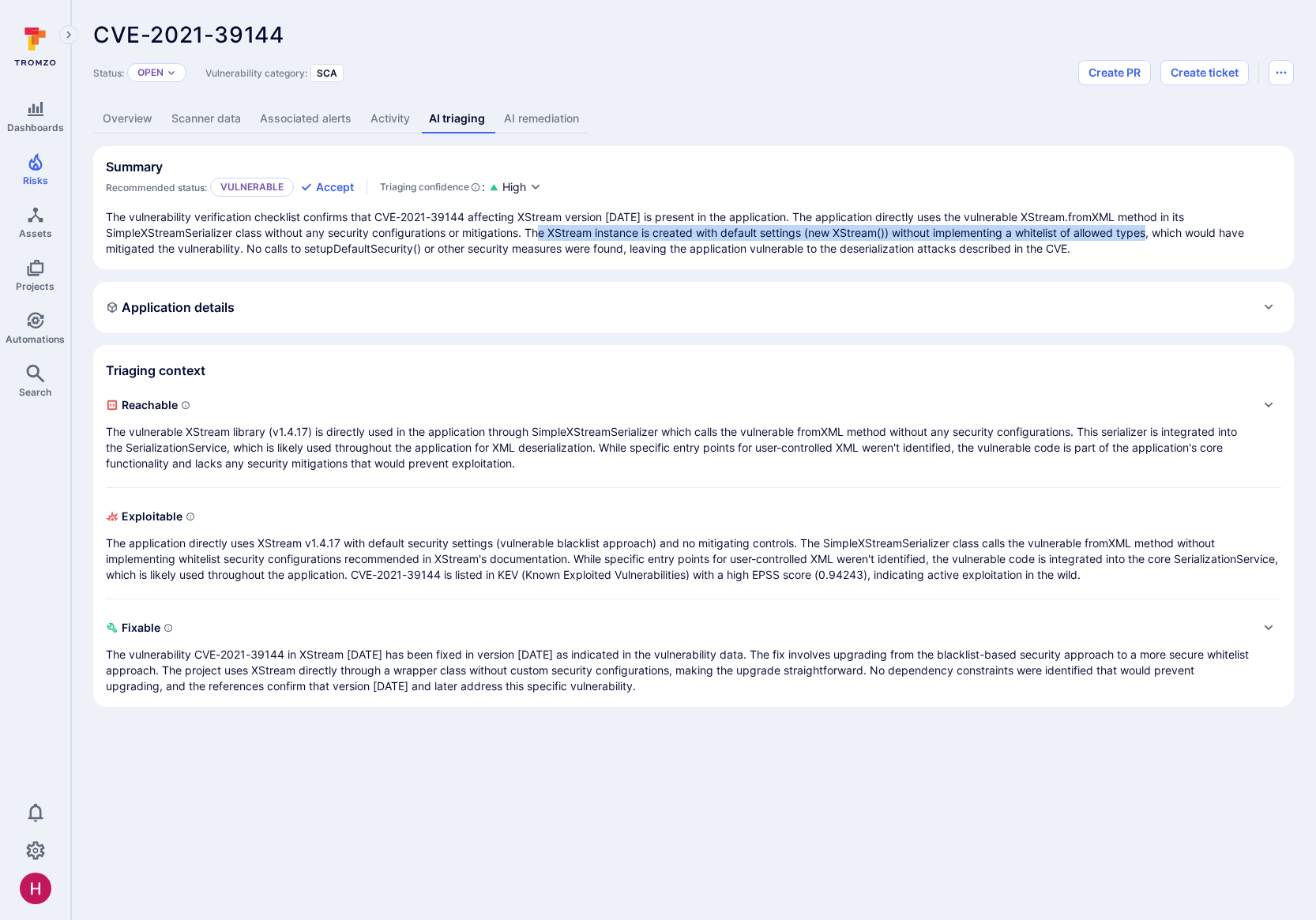 drag, startPoint x: 544, startPoint y: 232, endPoint x: 1160, endPoint y: 240, distance: 616.0519 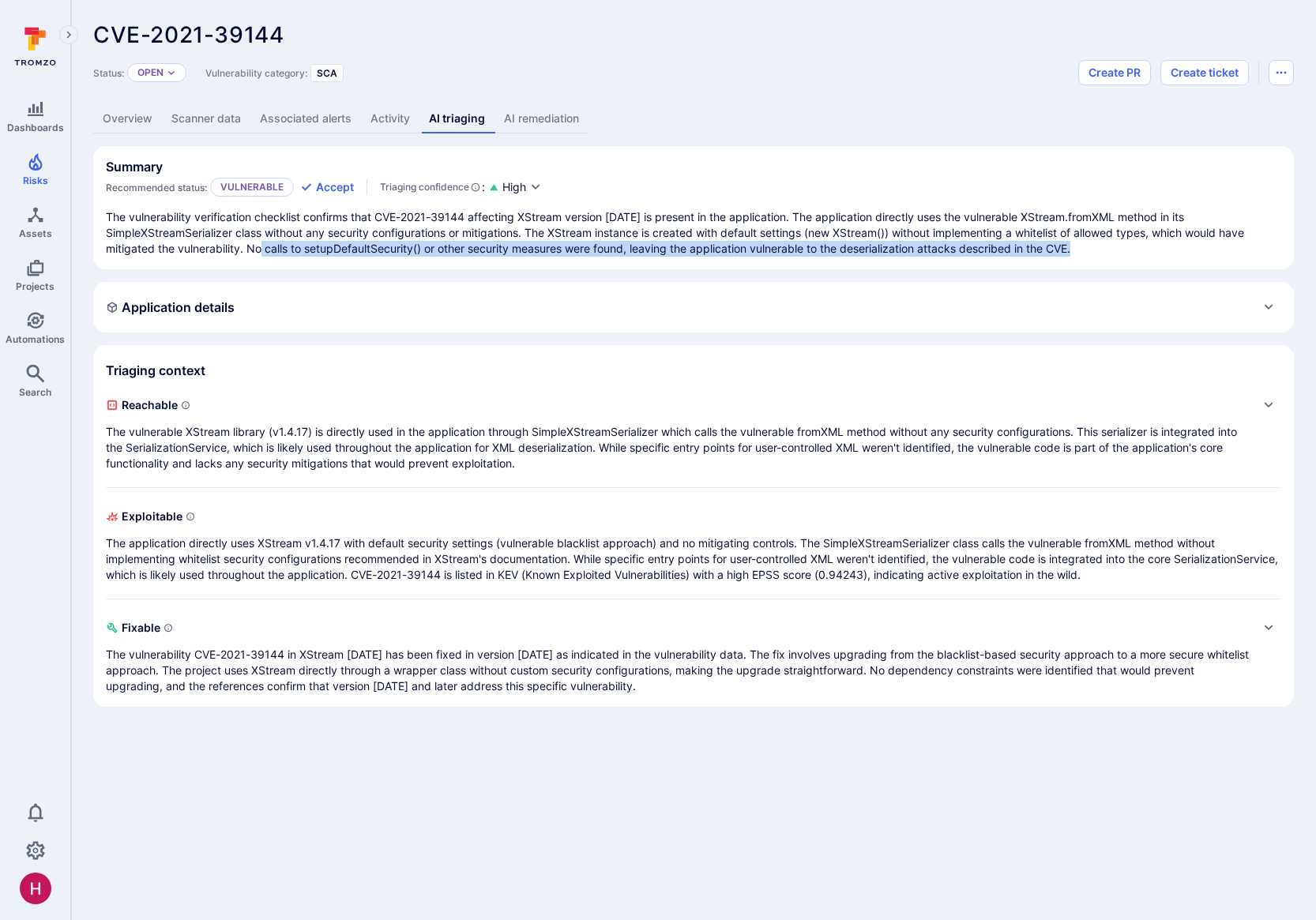 drag, startPoint x: 363, startPoint y: 250, endPoint x: 1080, endPoint y: 257, distance: 717.03417 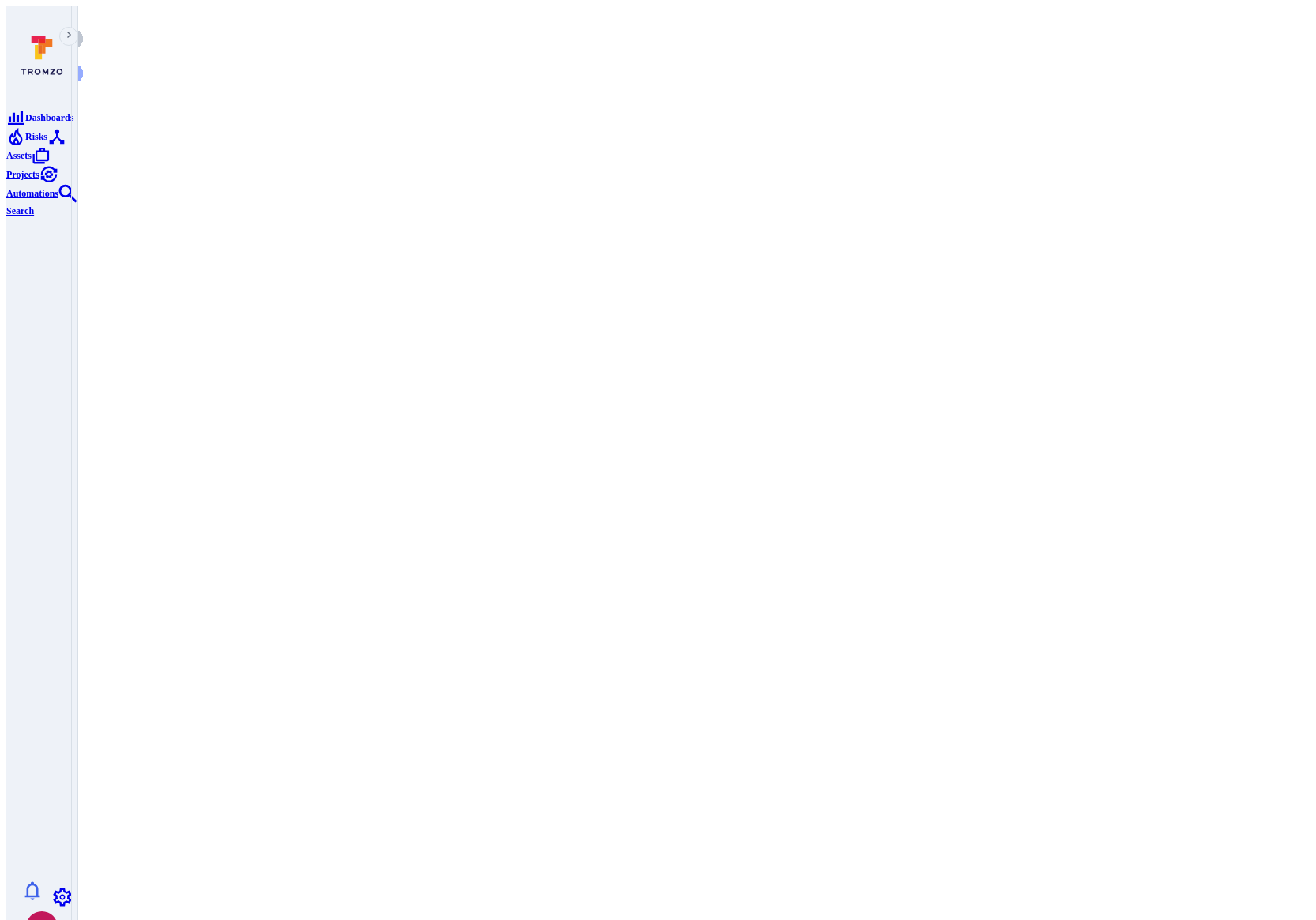 scroll, scrollTop: 0, scrollLeft: 0, axis: both 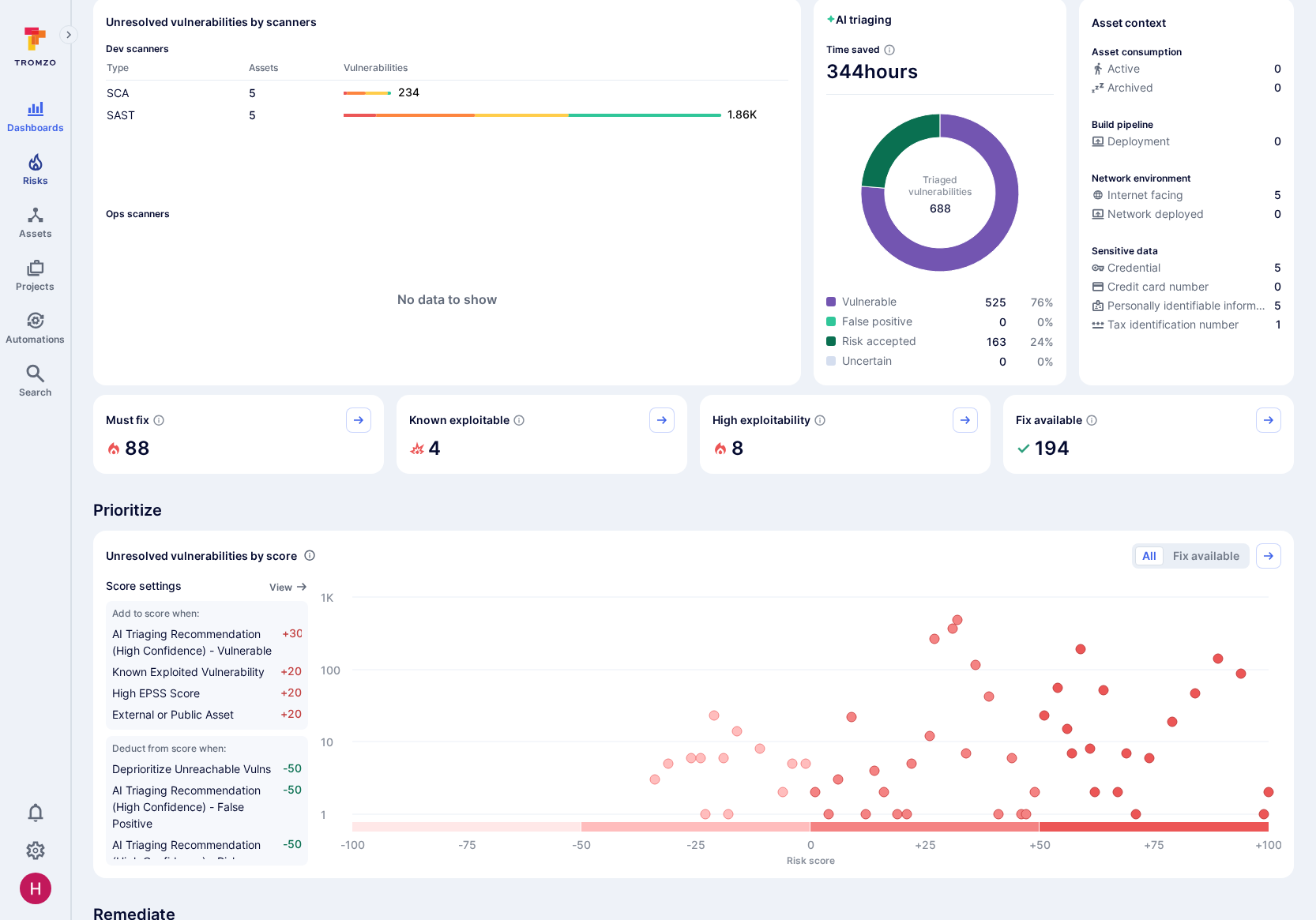 click on "Risks" at bounding box center (36, 180) 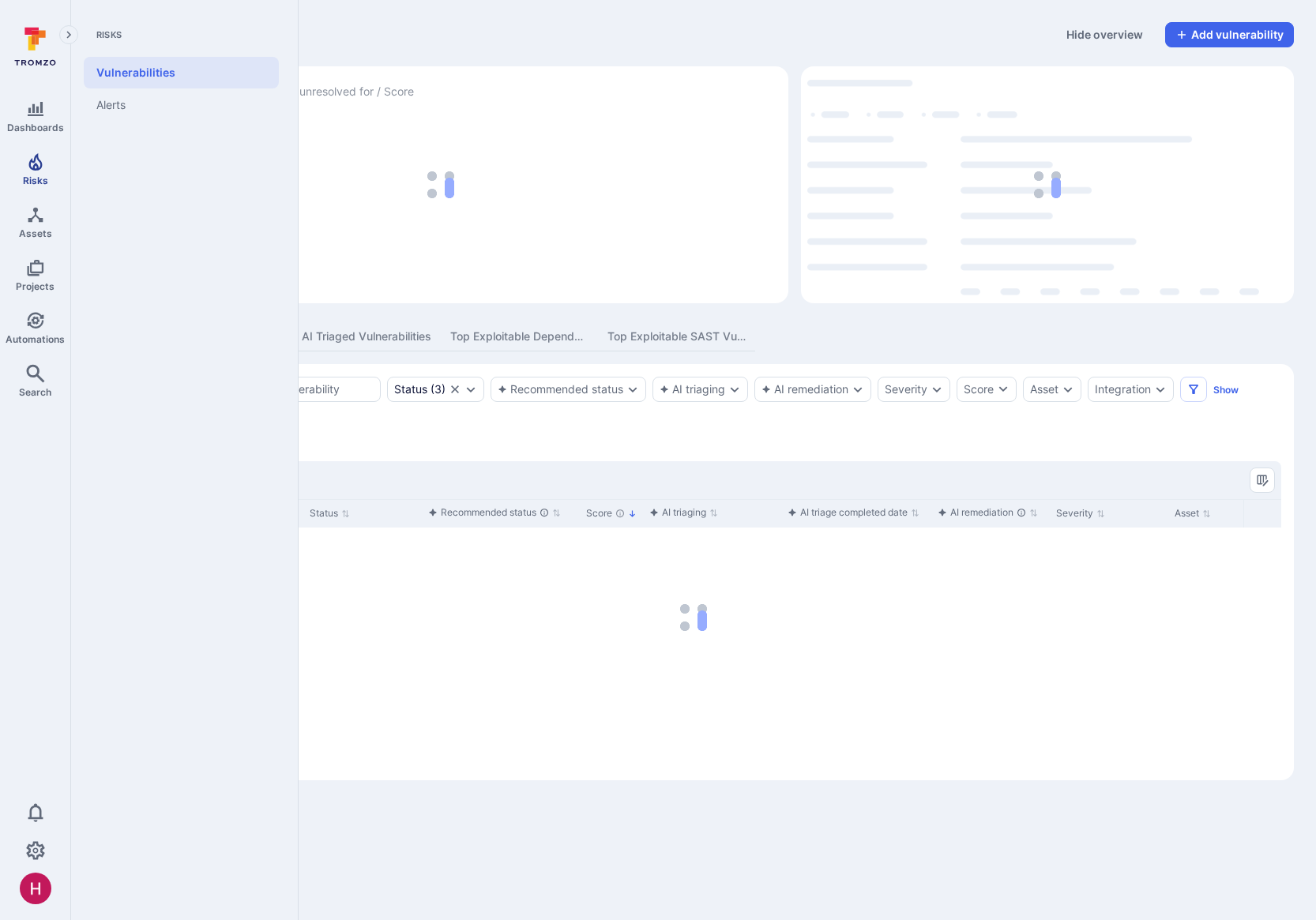 scroll, scrollTop: 0, scrollLeft: 0, axis: both 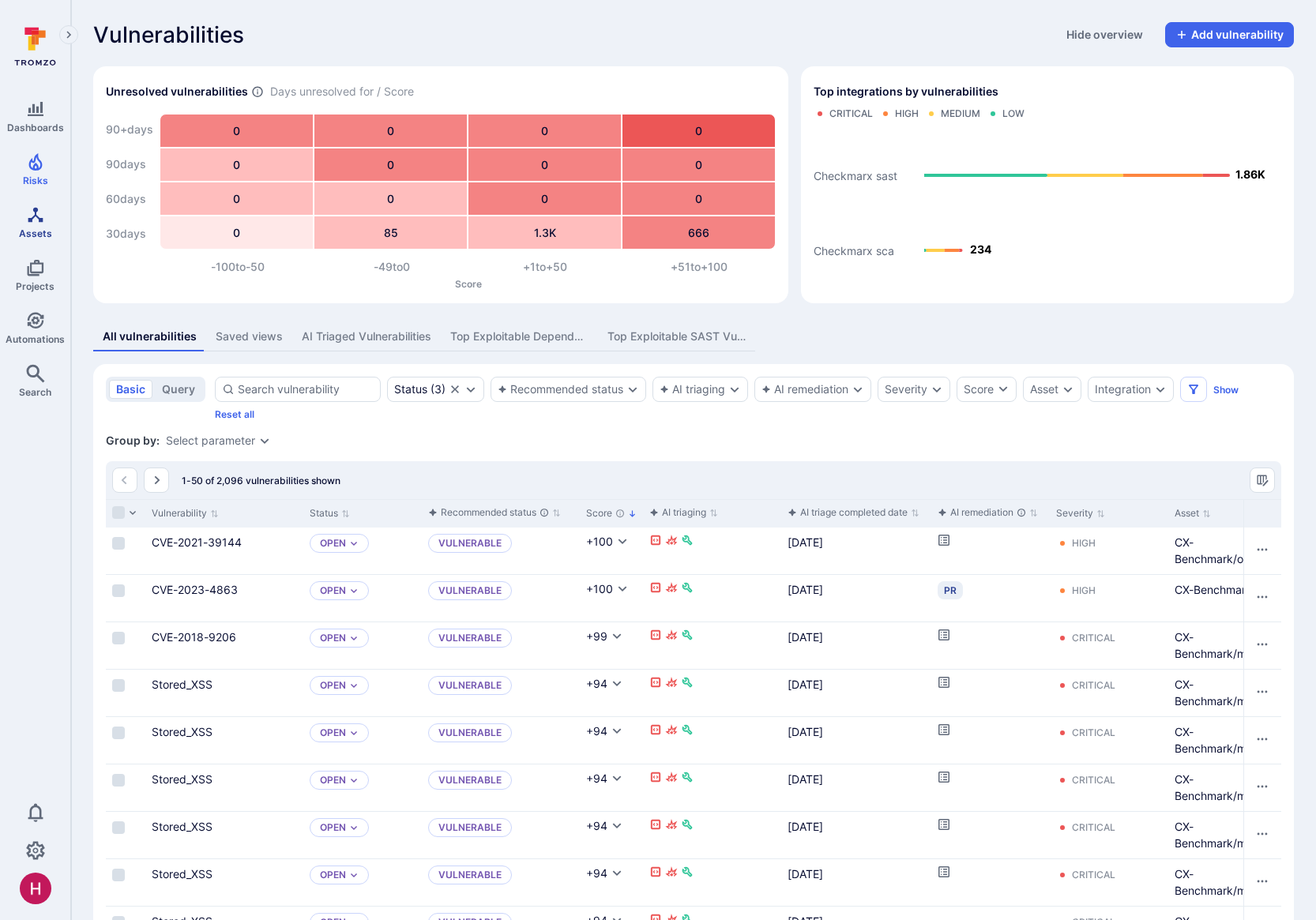 click 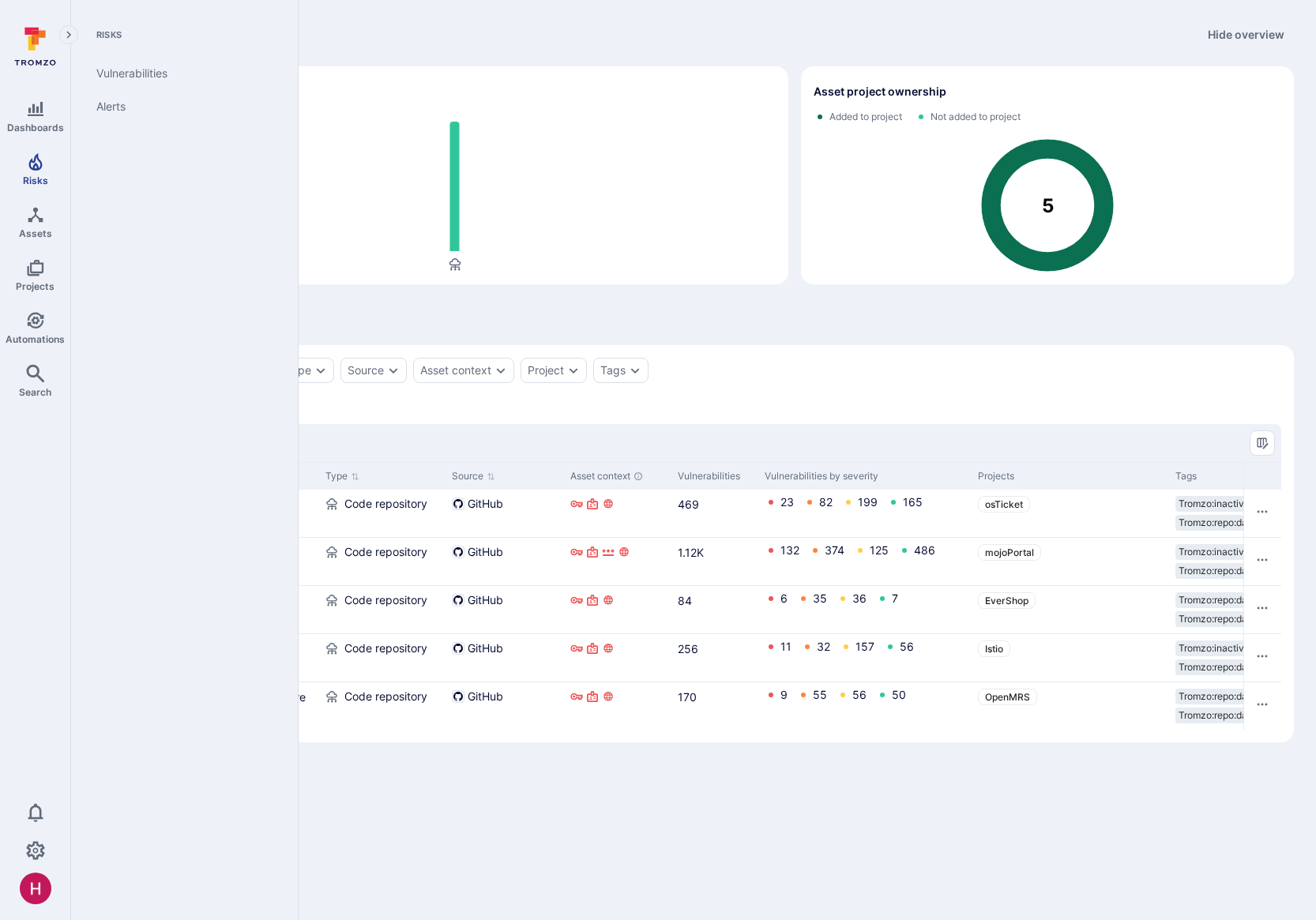 click on "Risks" at bounding box center (35, 169) 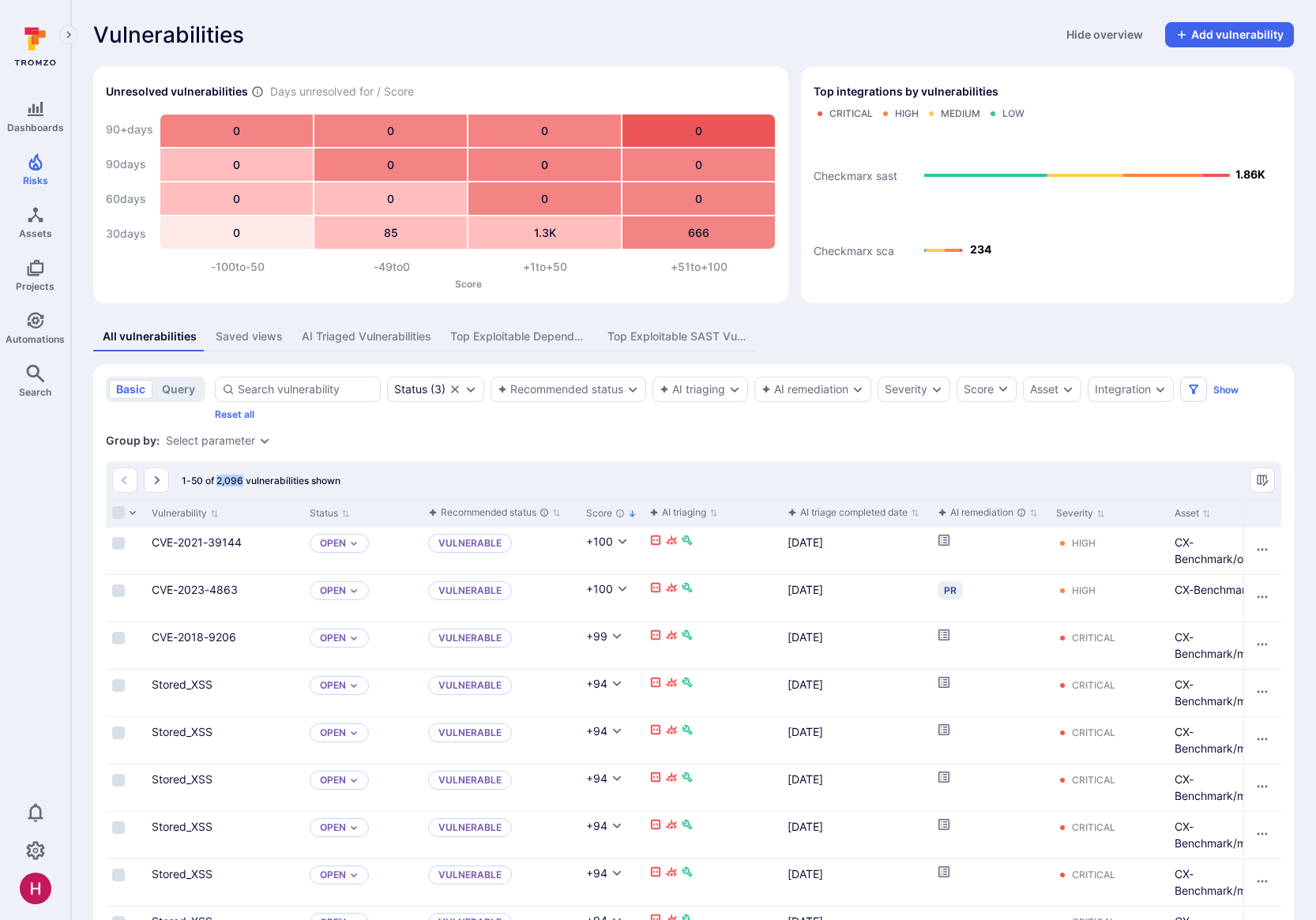 drag, startPoint x: 244, startPoint y: 480, endPoint x: 216, endPoint y: 479, distance: 28.017851 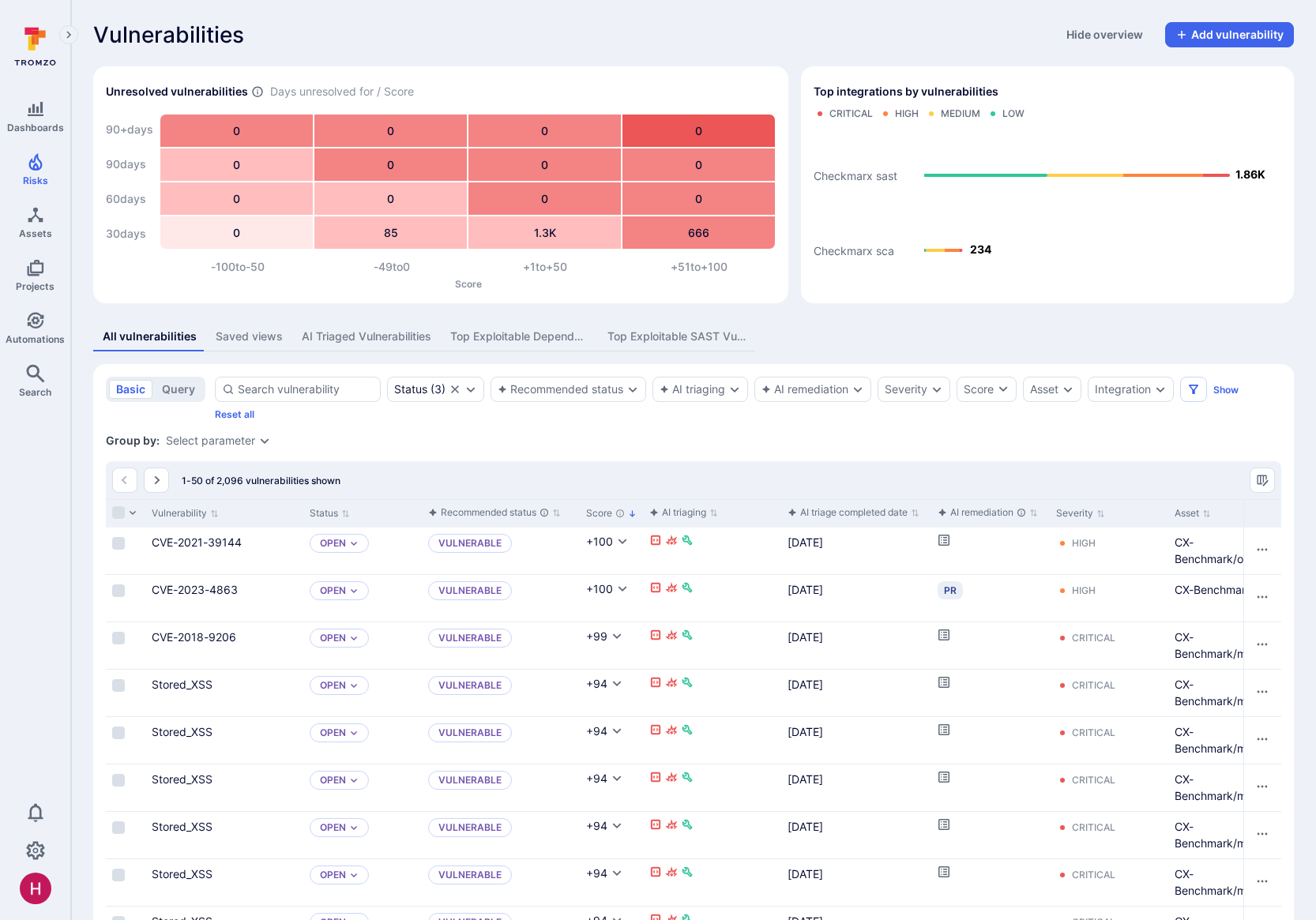 click on "Group by: Select parameter" at bounding box center [694, 441] 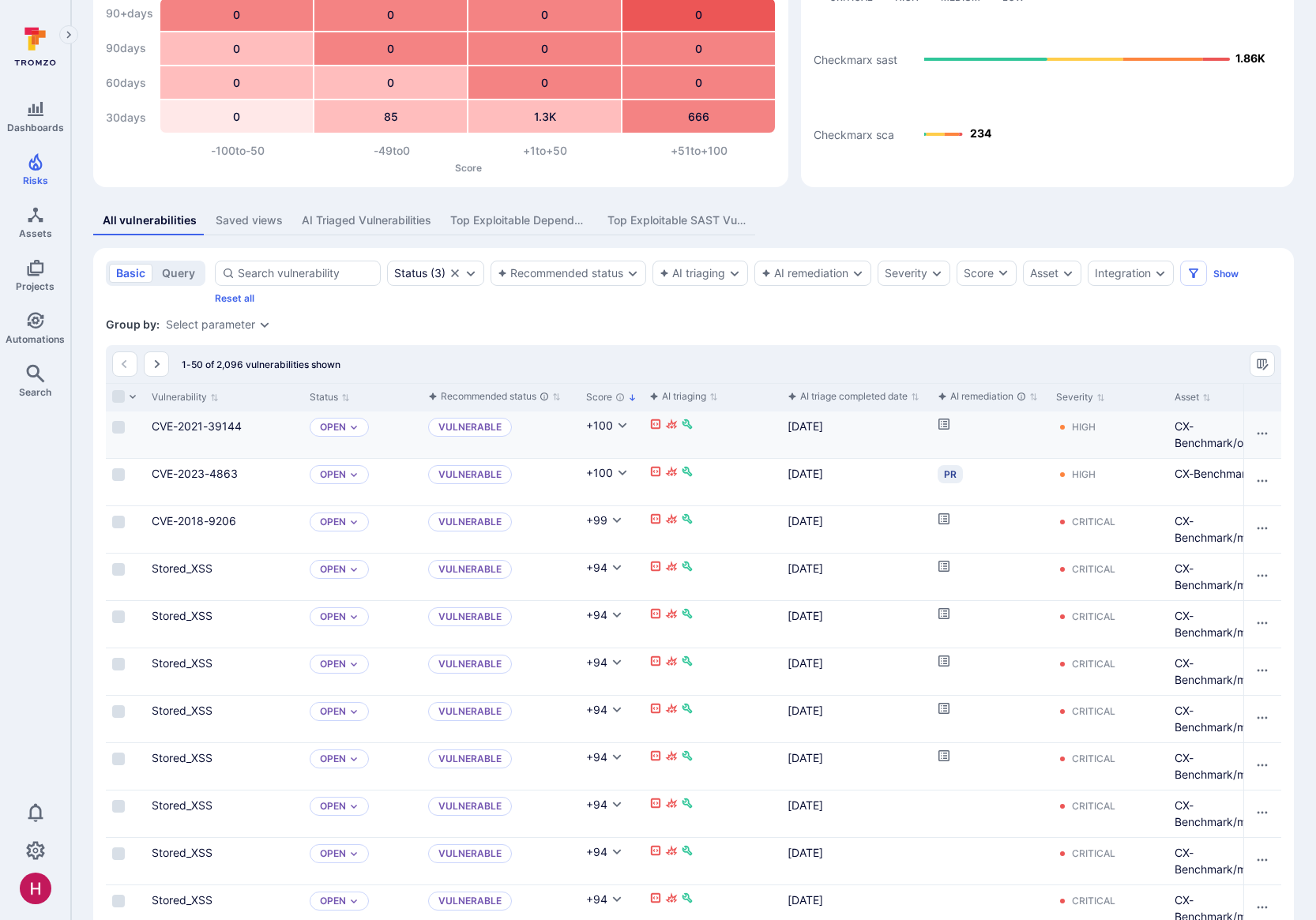 scroll, scrollTop: 142, scrollLeft: 0, axis: vertical 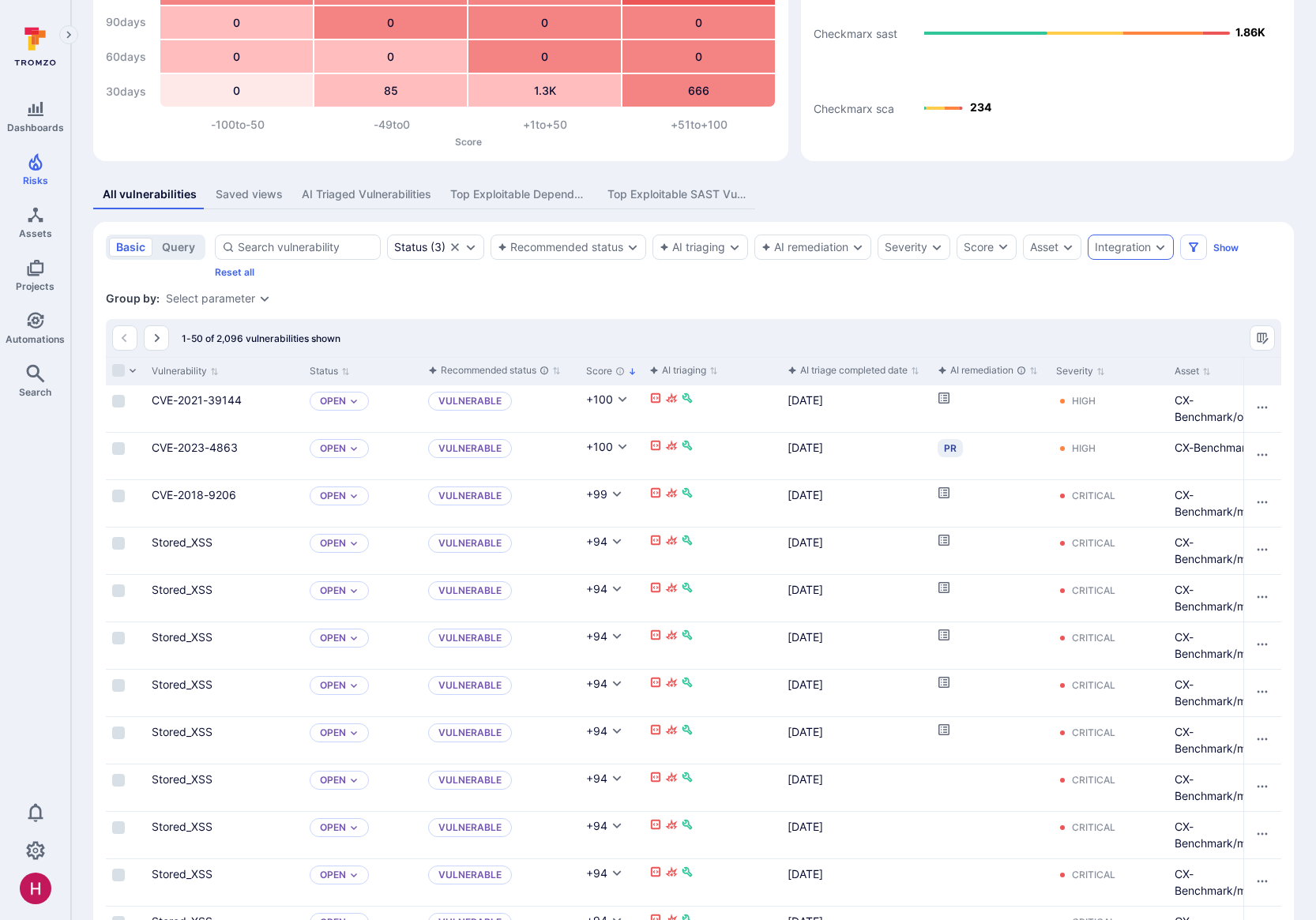 click on "Integration" at bounding box center (1122, 247) 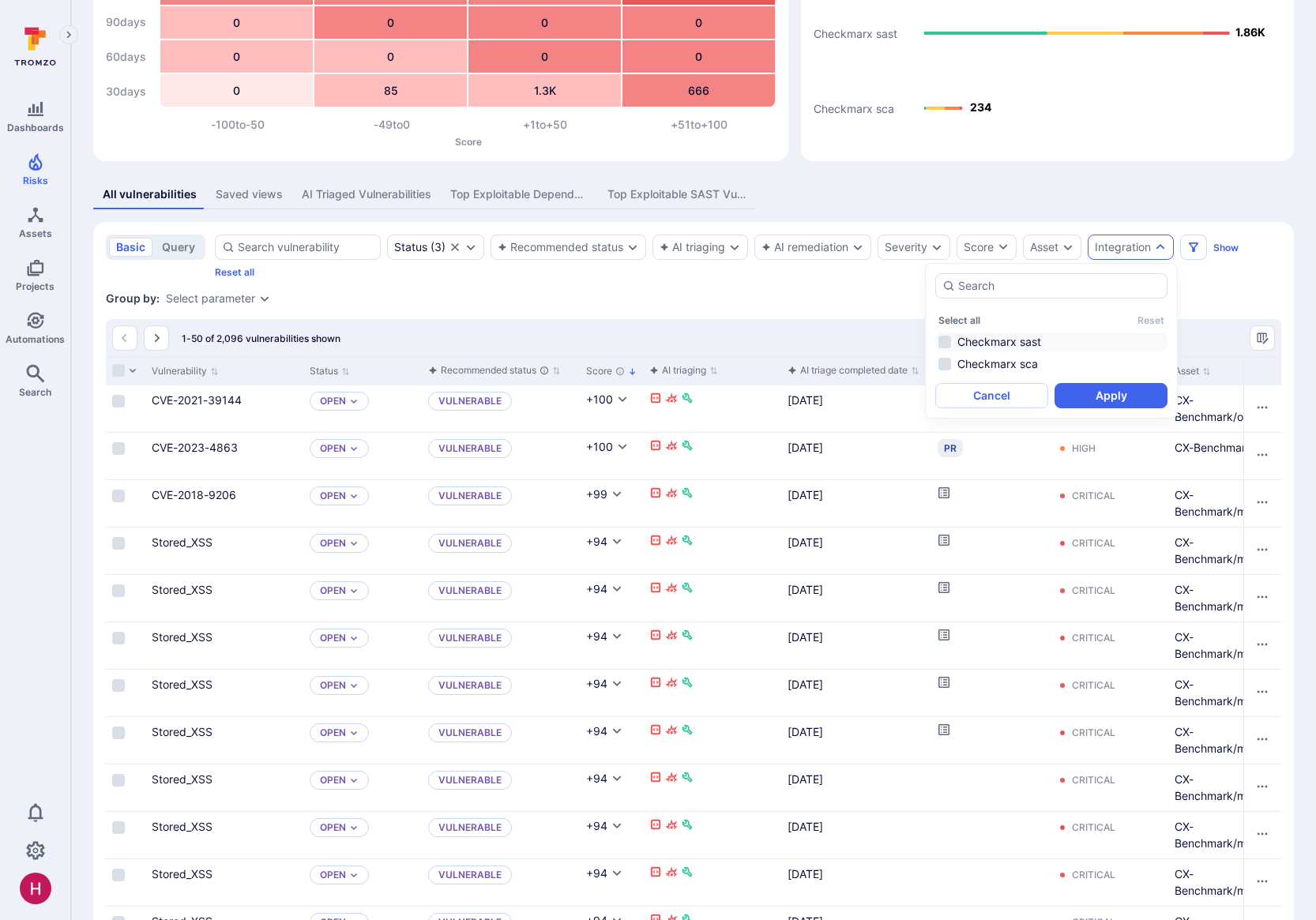 click on "Checkmarx sast" at bounding box center [1051, 342] 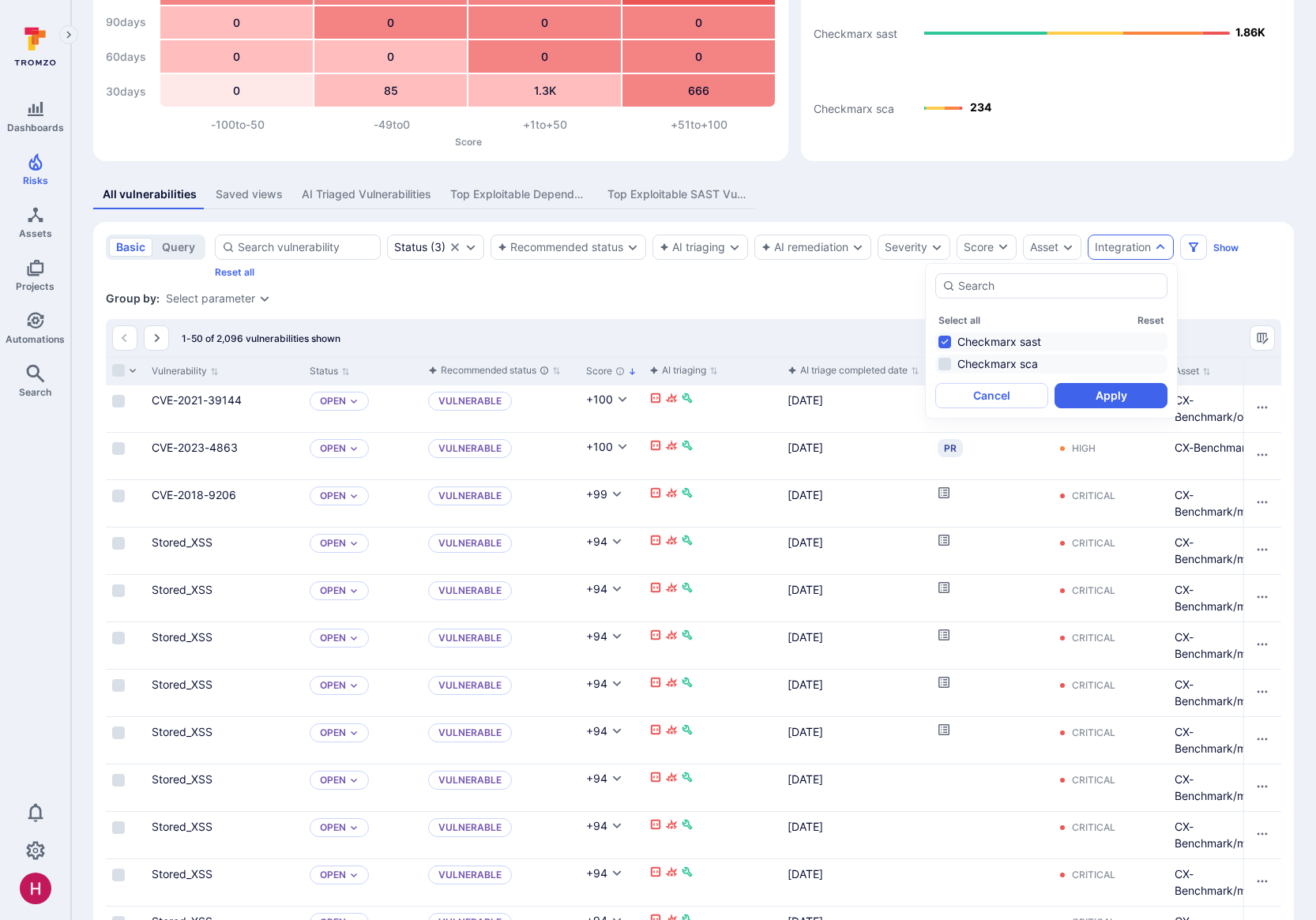 click on "Checkmarx sca" at bounding box center (1051, 364) 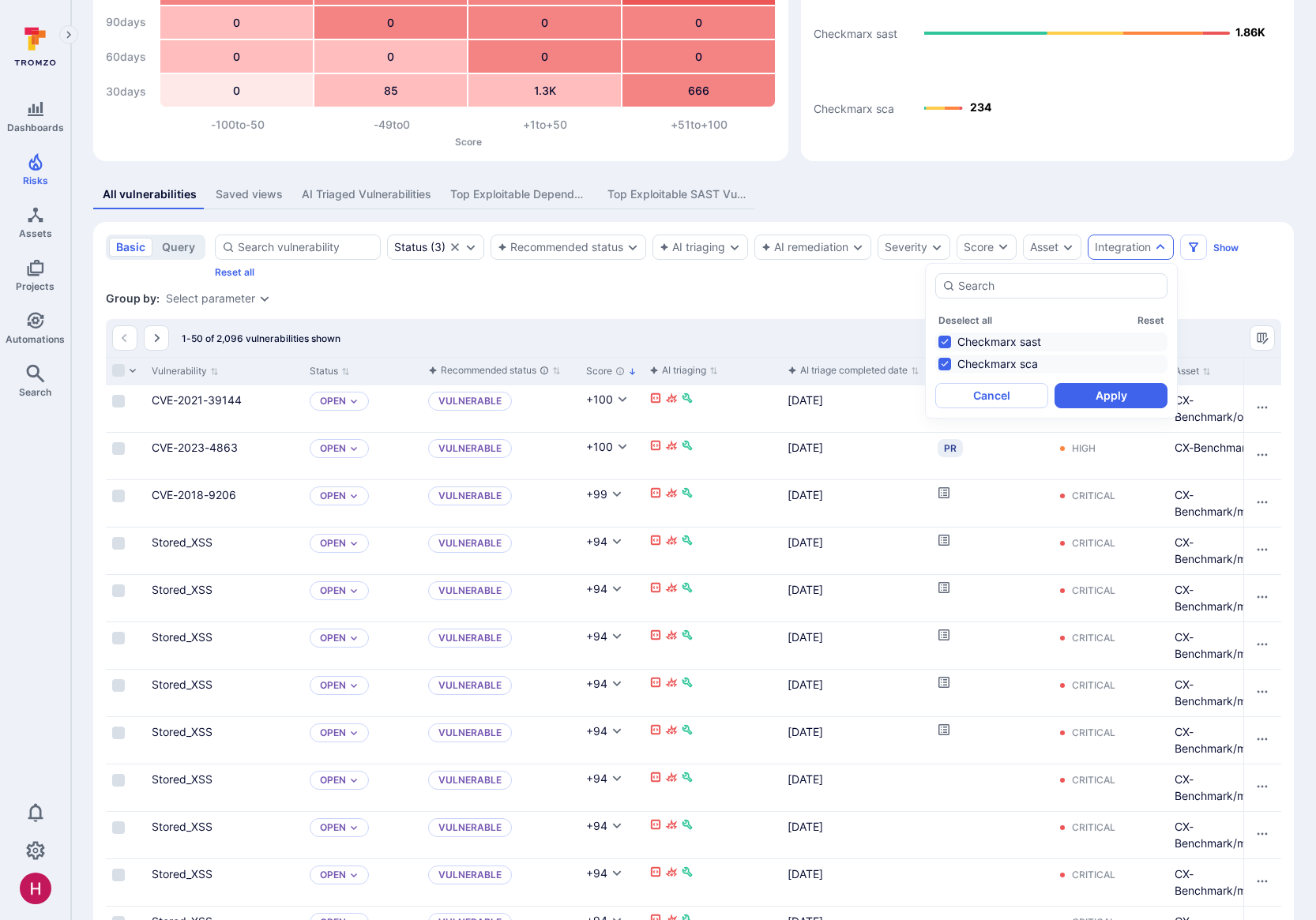 click on "Checkmarx sast" at bounding box center (1051, 342) 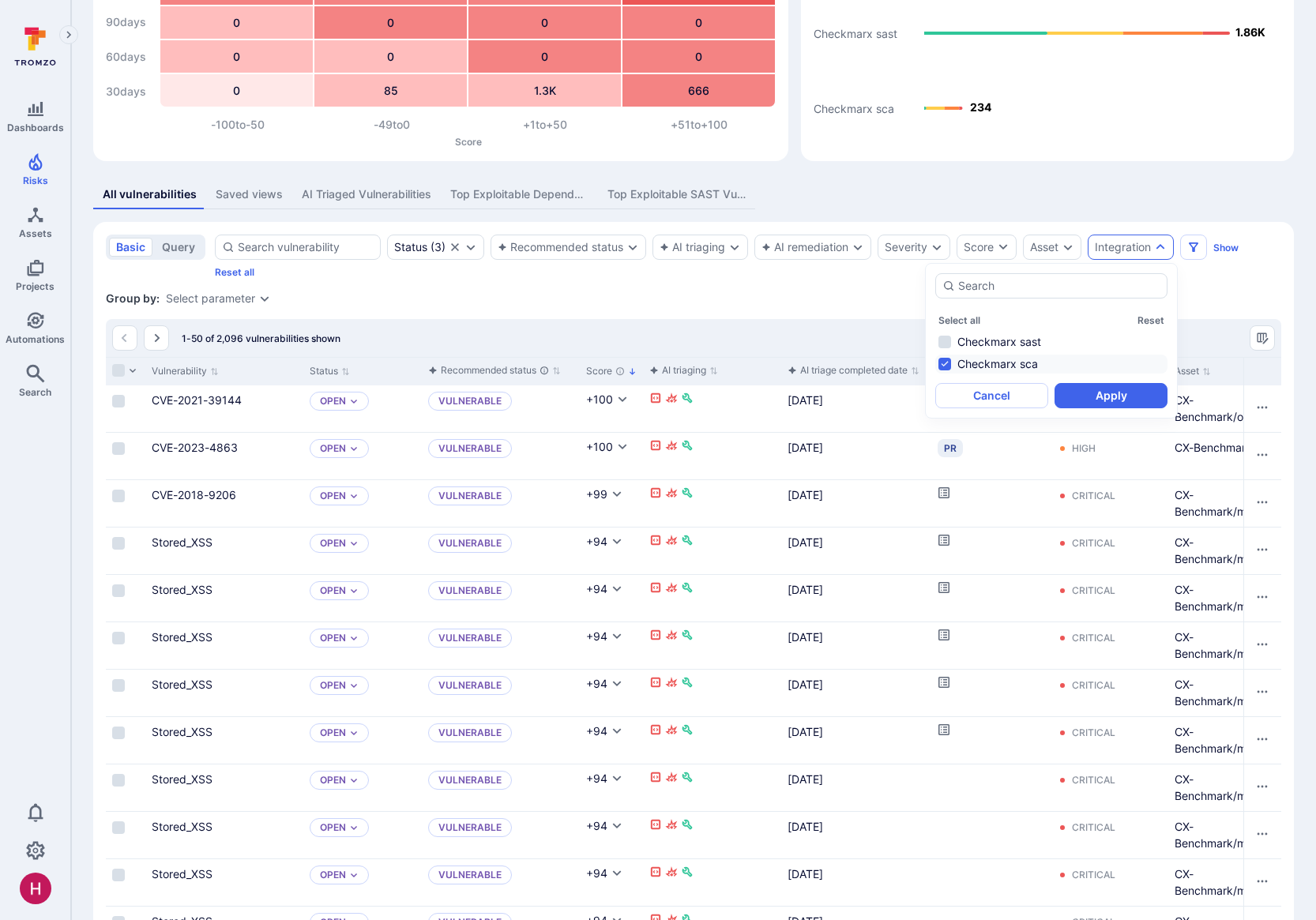 click on "Checkmarx sca" at bounding box center (1051, 364) 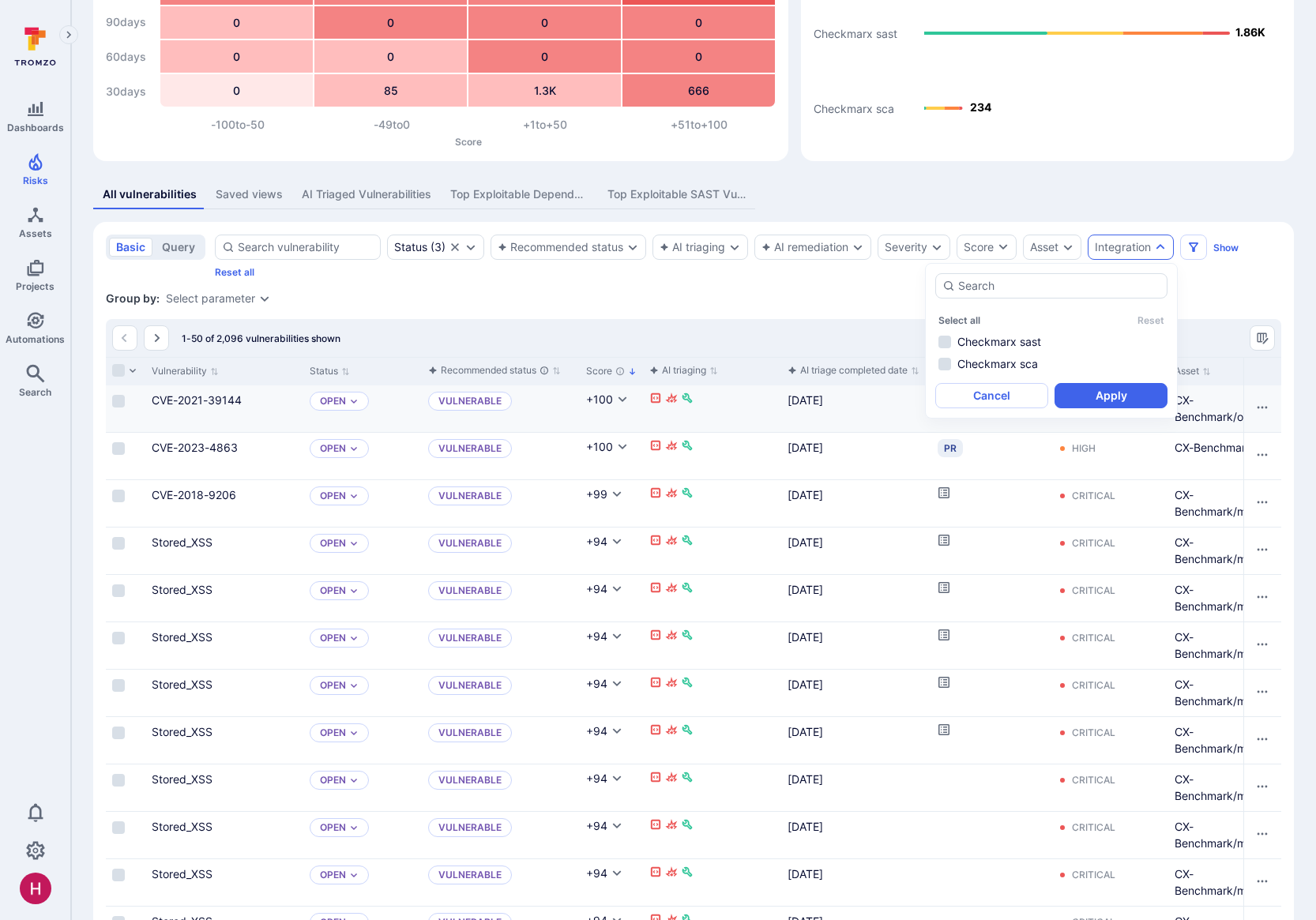click on "Cancel" at bounding box center (991, 396) 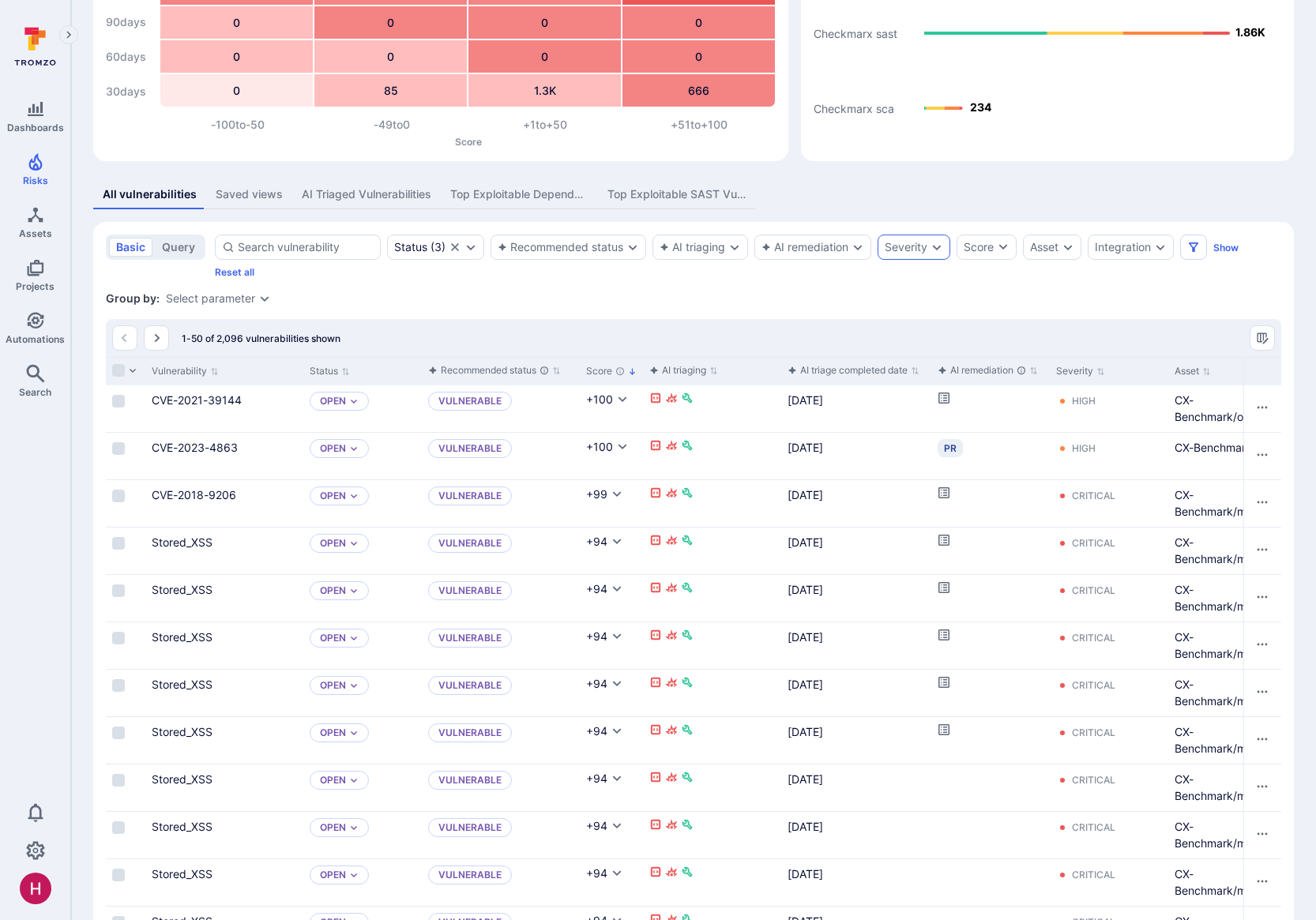 click on "Severity" at bounding box center [906, 247] 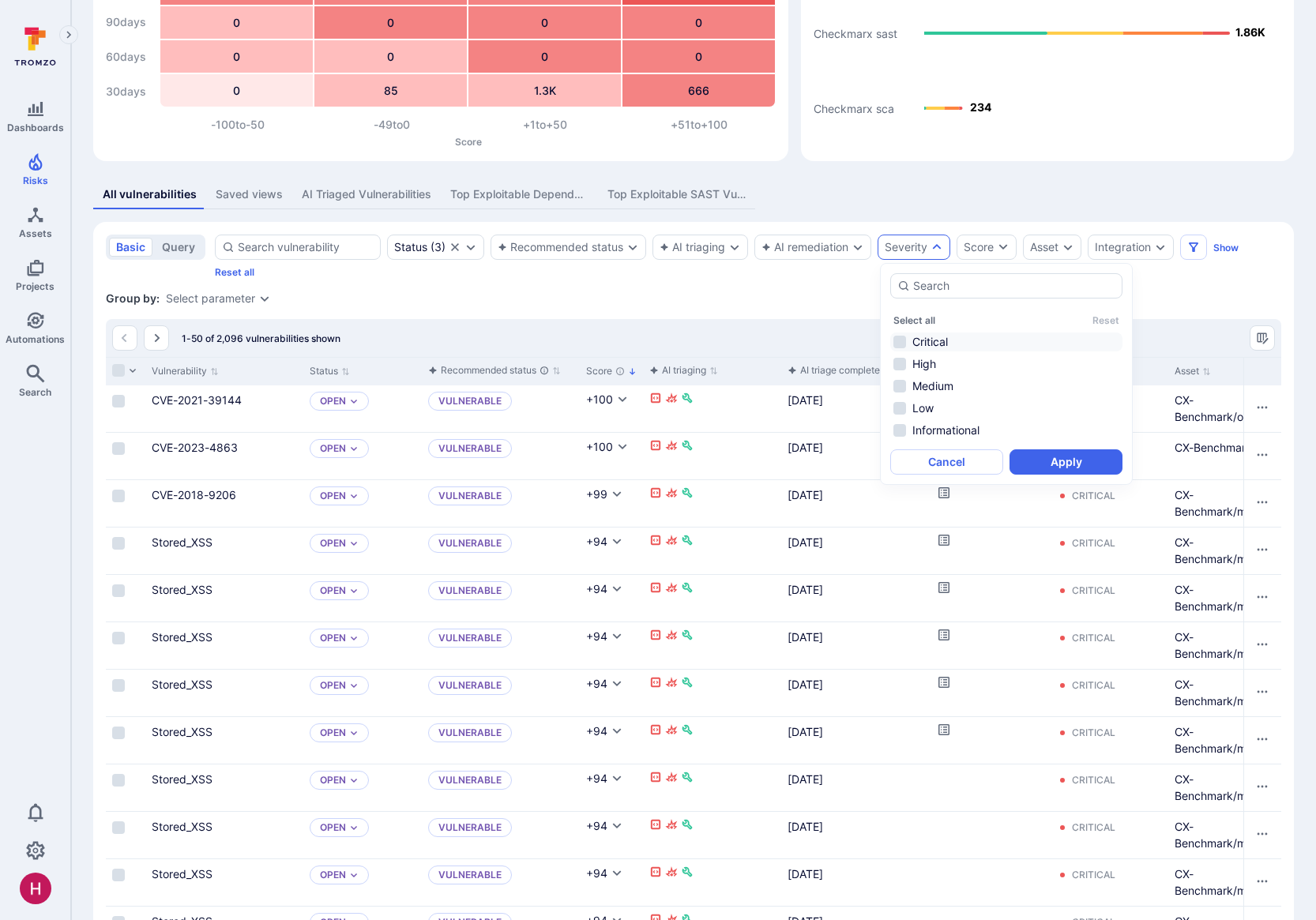 click on "Critical" at bounding box center (1006, 342) 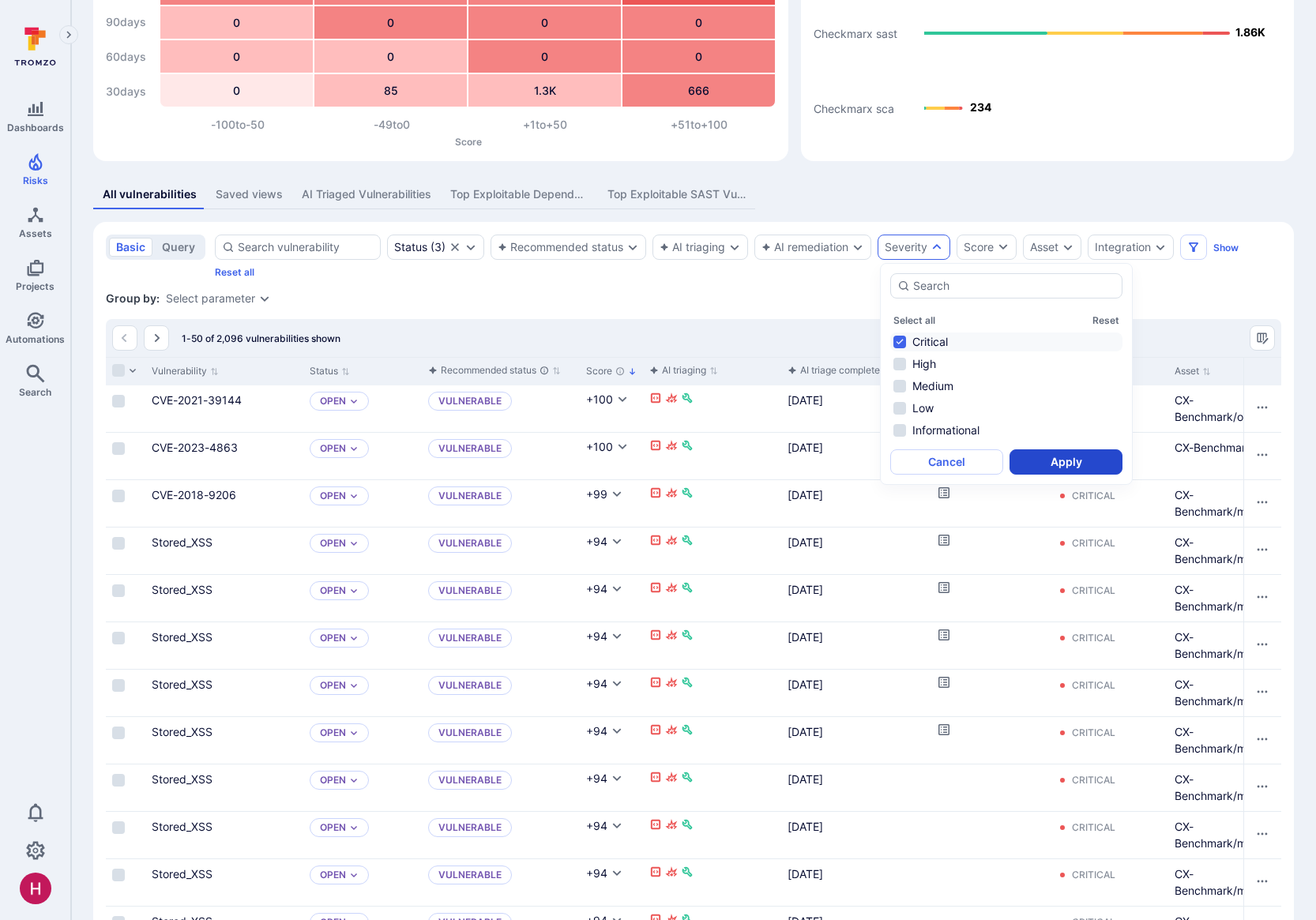 click on "Apply" at bounding box center [1066, 462] 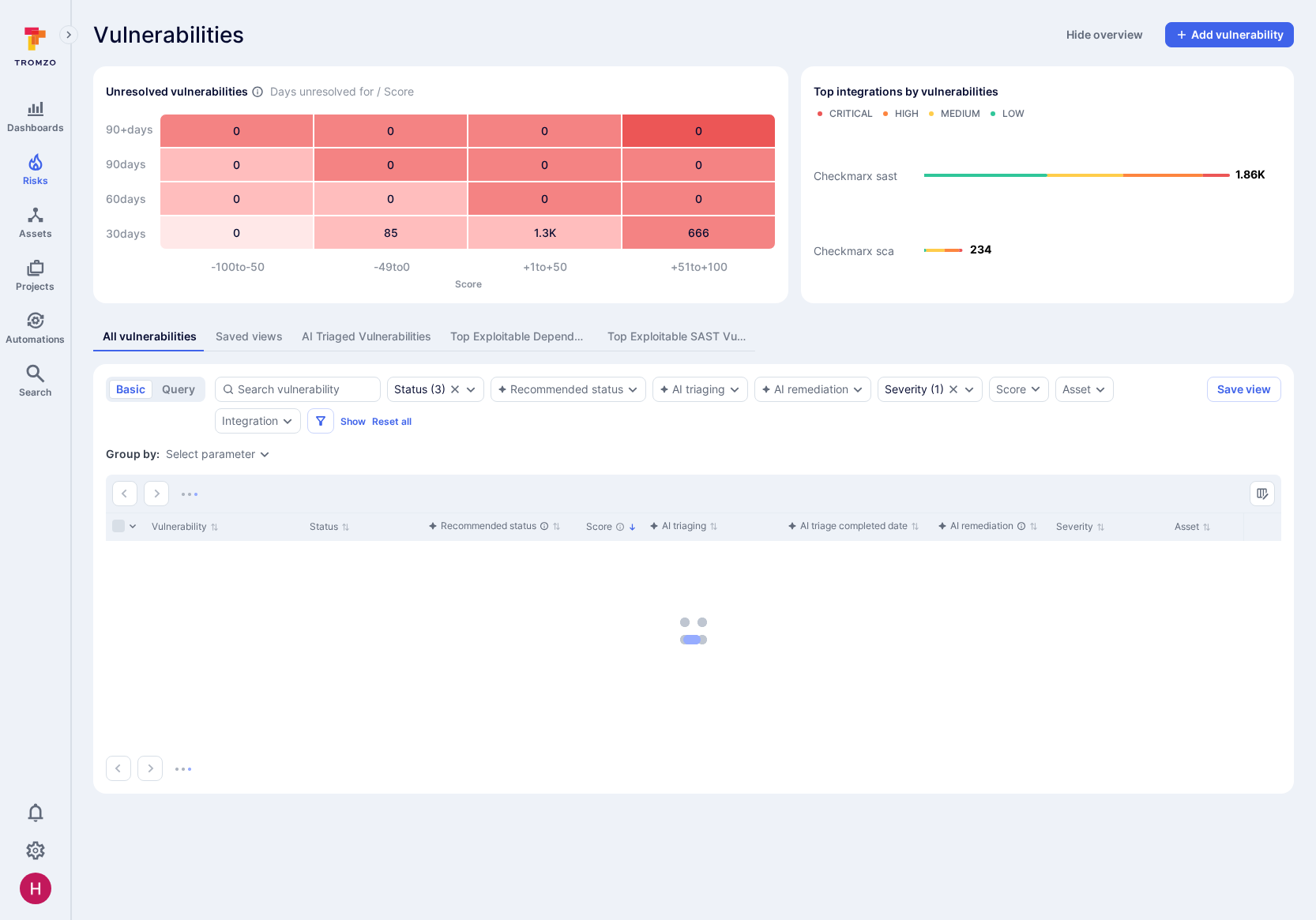 scroll, scrollTop: 0, scrollLeft: 0, axis: both 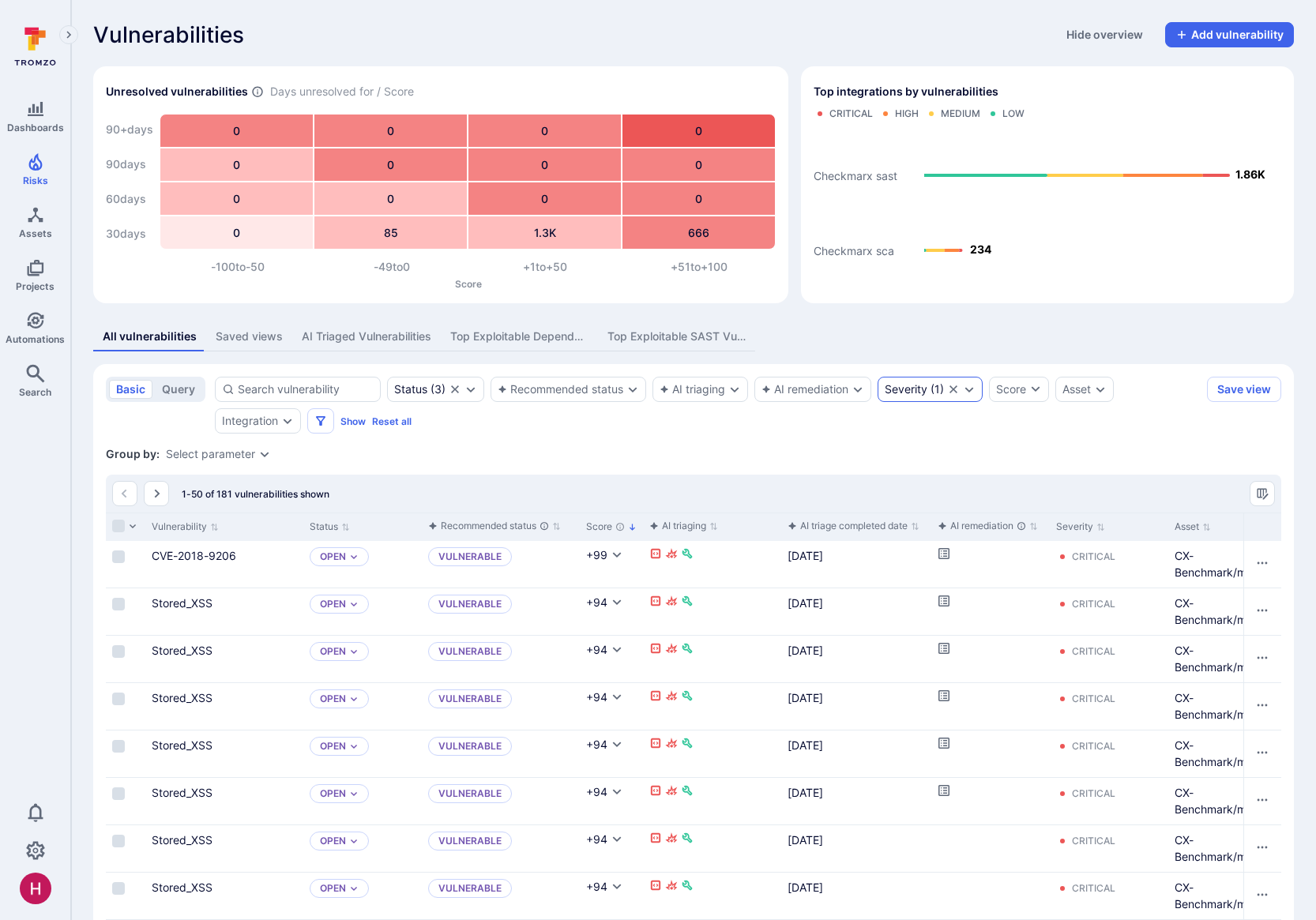 click 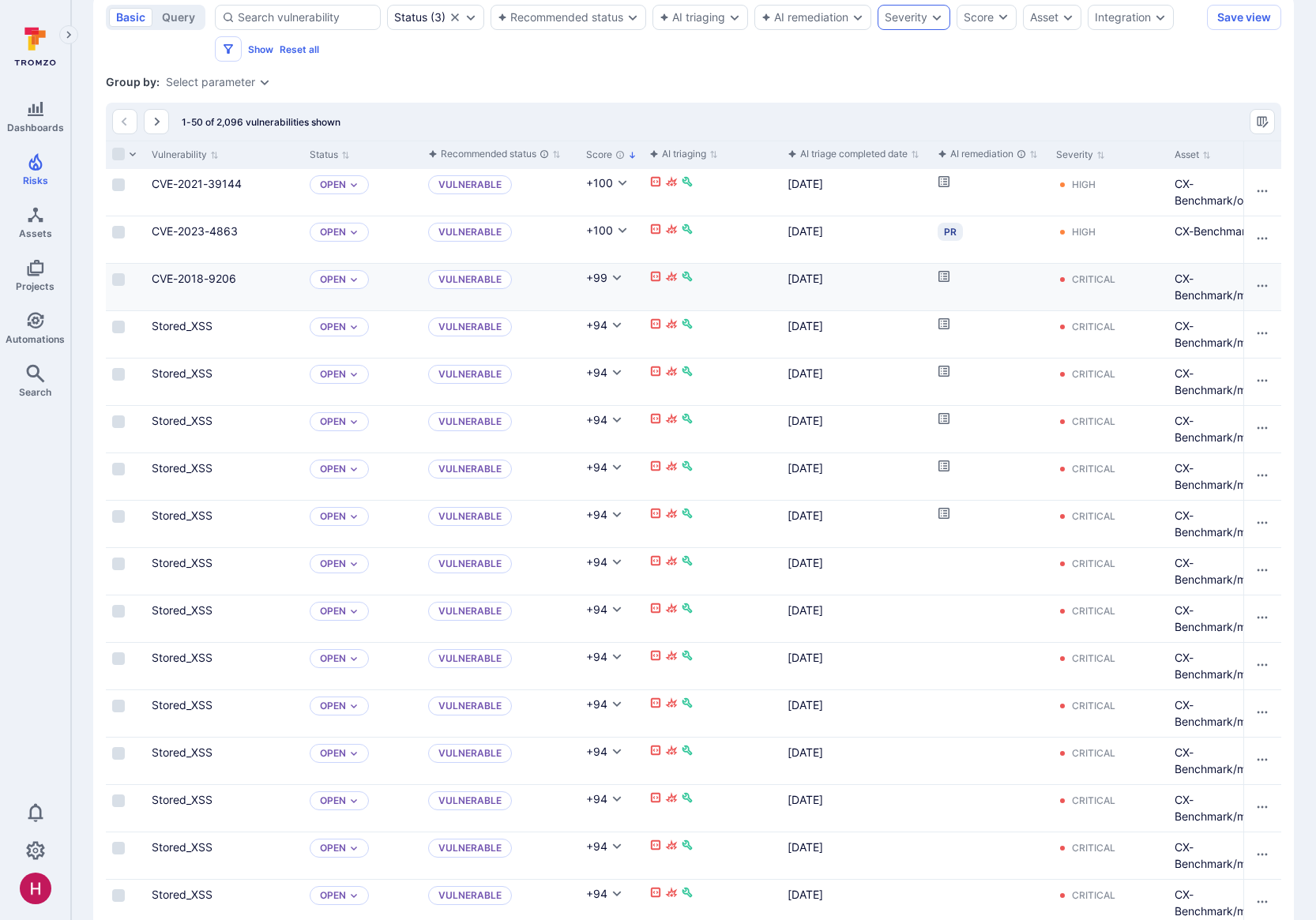 scroll, scrollTop: 373, scrollLeft: 0, axis: vertical 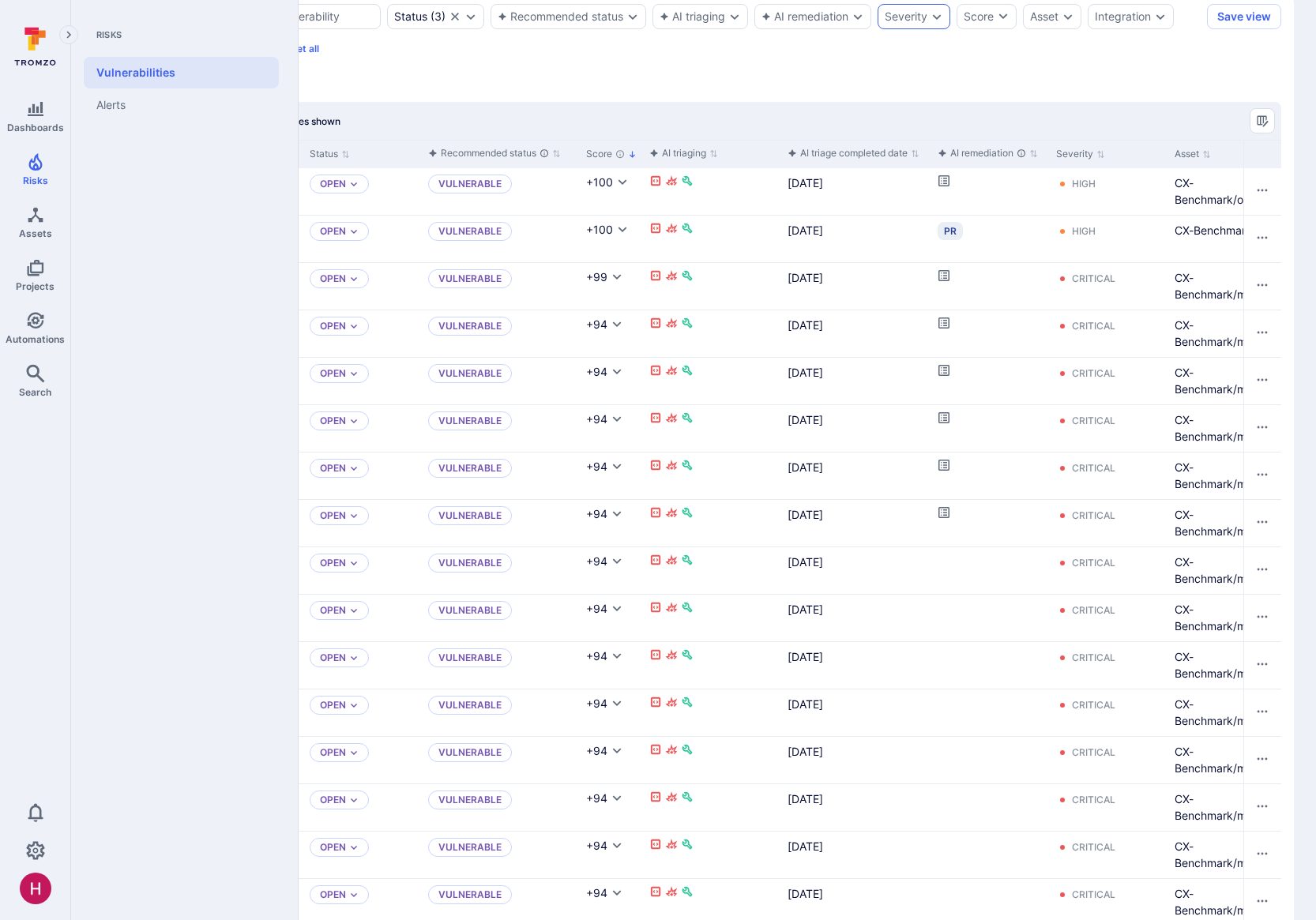 drag, startPoint x: 46, startPoint y: 159, endPoint x: 589, endPoint y: 96, distance: 546.64248 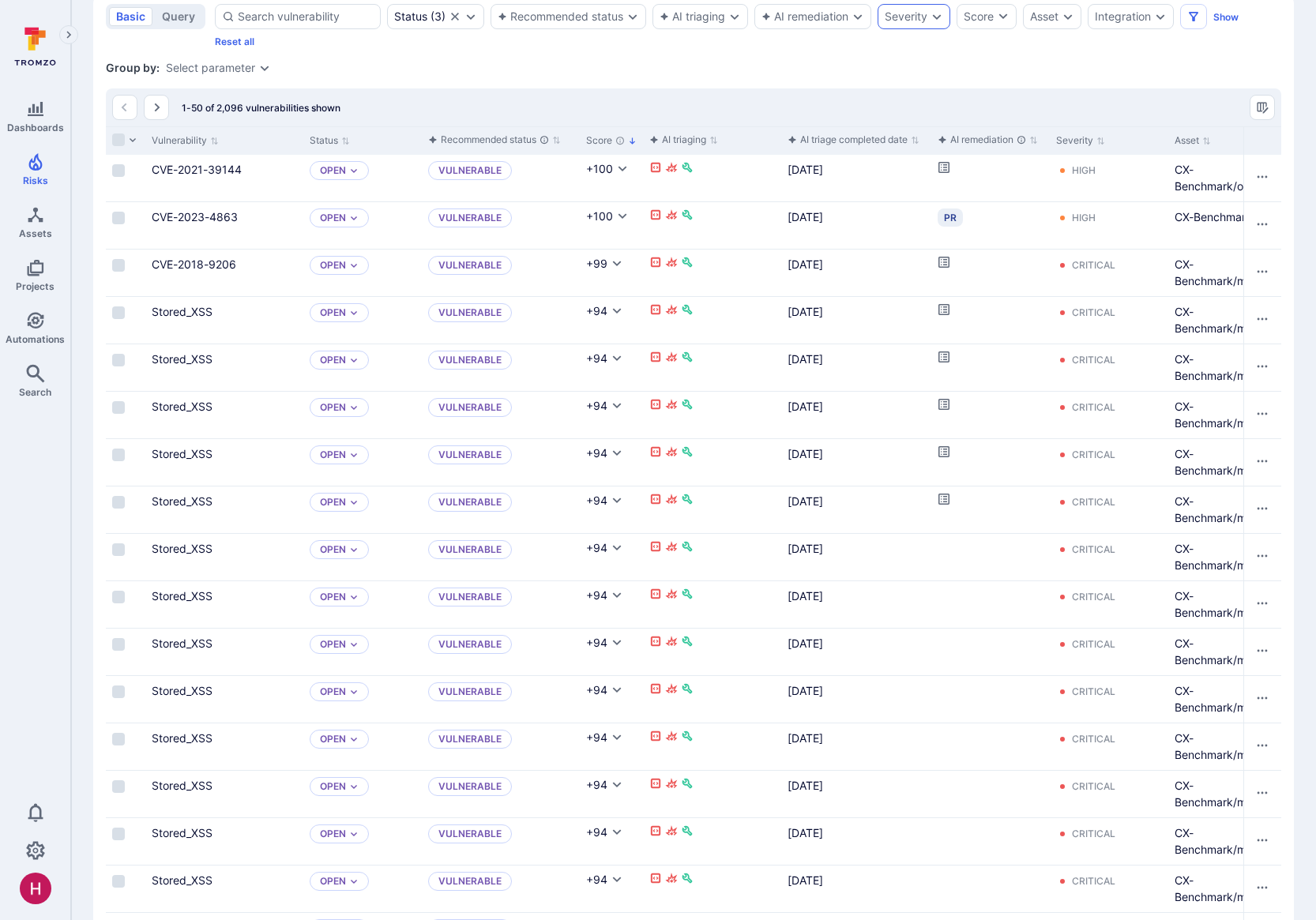 click on "1-50 of 2,096 vulnerabilities shown" at bounding box center (694, 107) 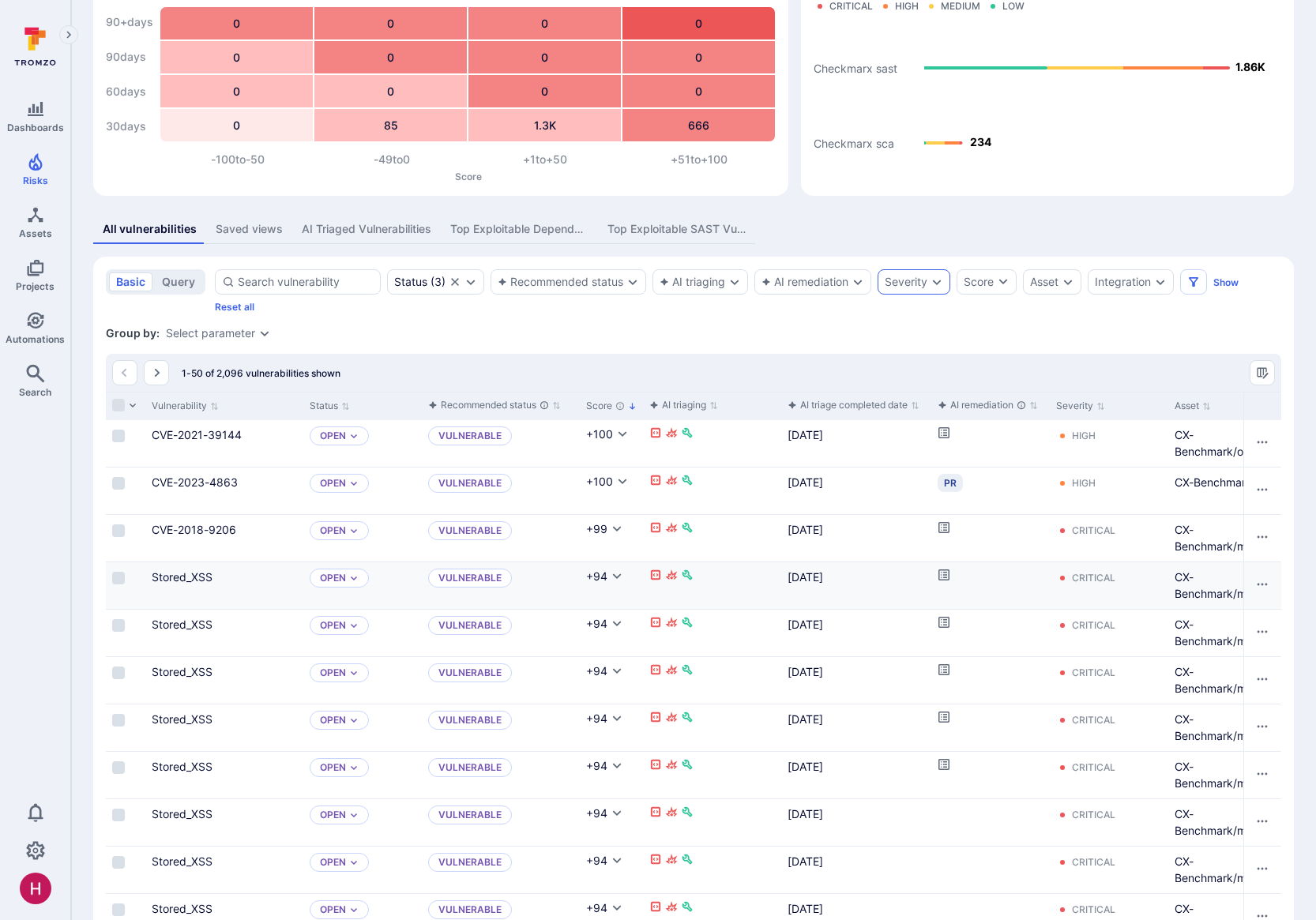 scroll, scrollTop: 0, scrollLeft: 0, axis: both 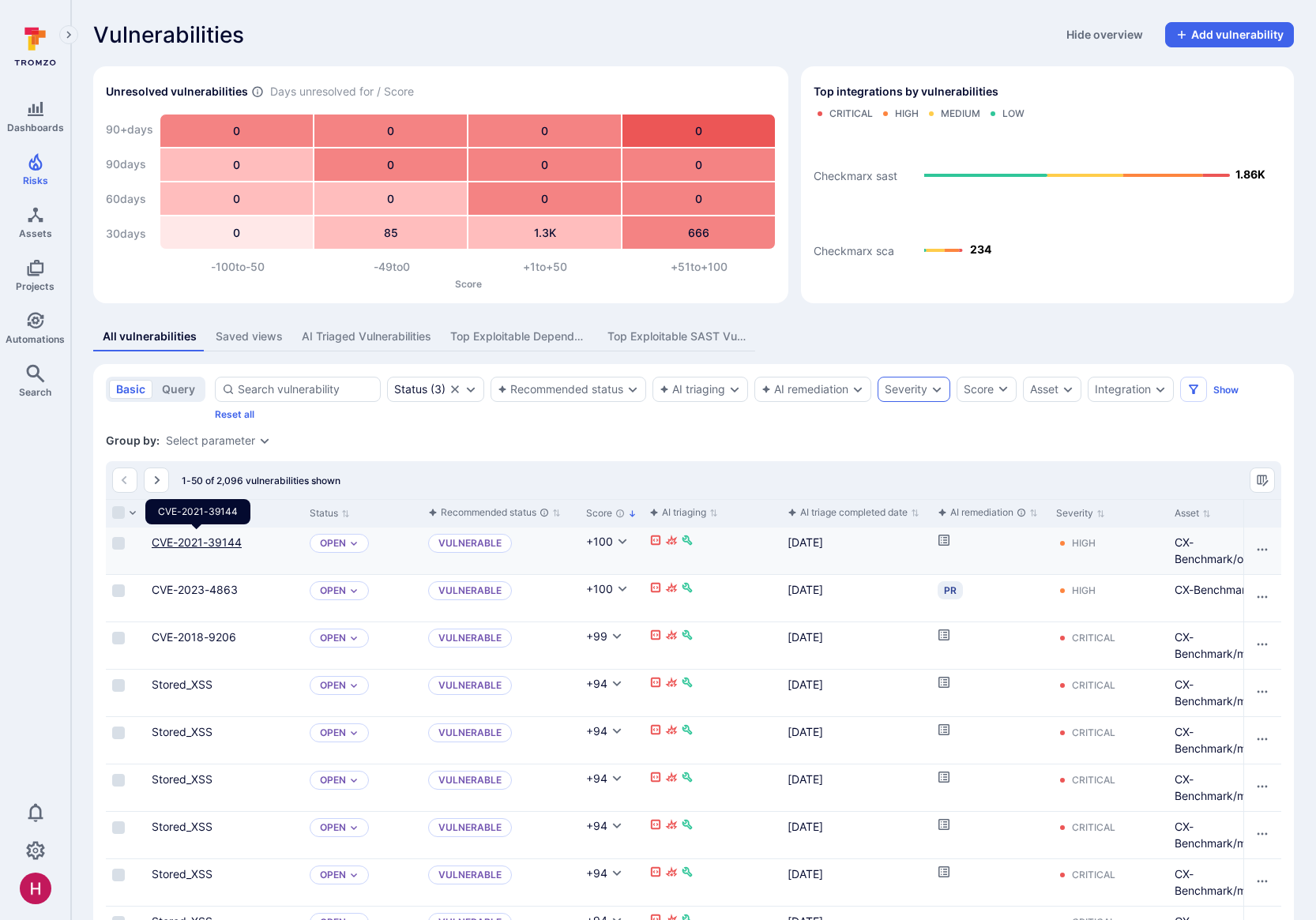 click on "CVE-2021-39144" at bounding box center (197, 542) 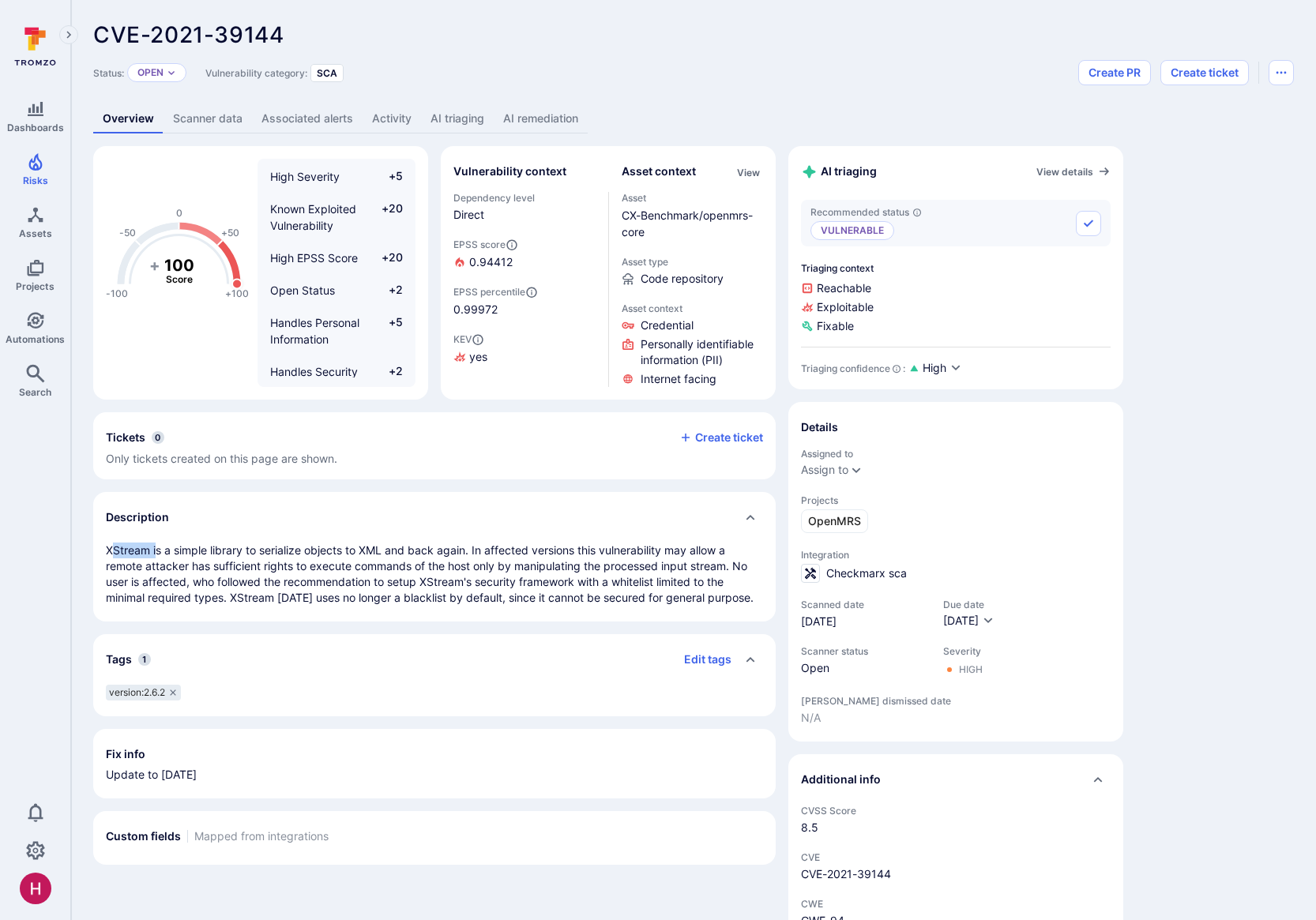 drag, startPoint x: 126, startPoint y: 549, endPoint x: 156, endPoint y: 545, distance: 30.265492 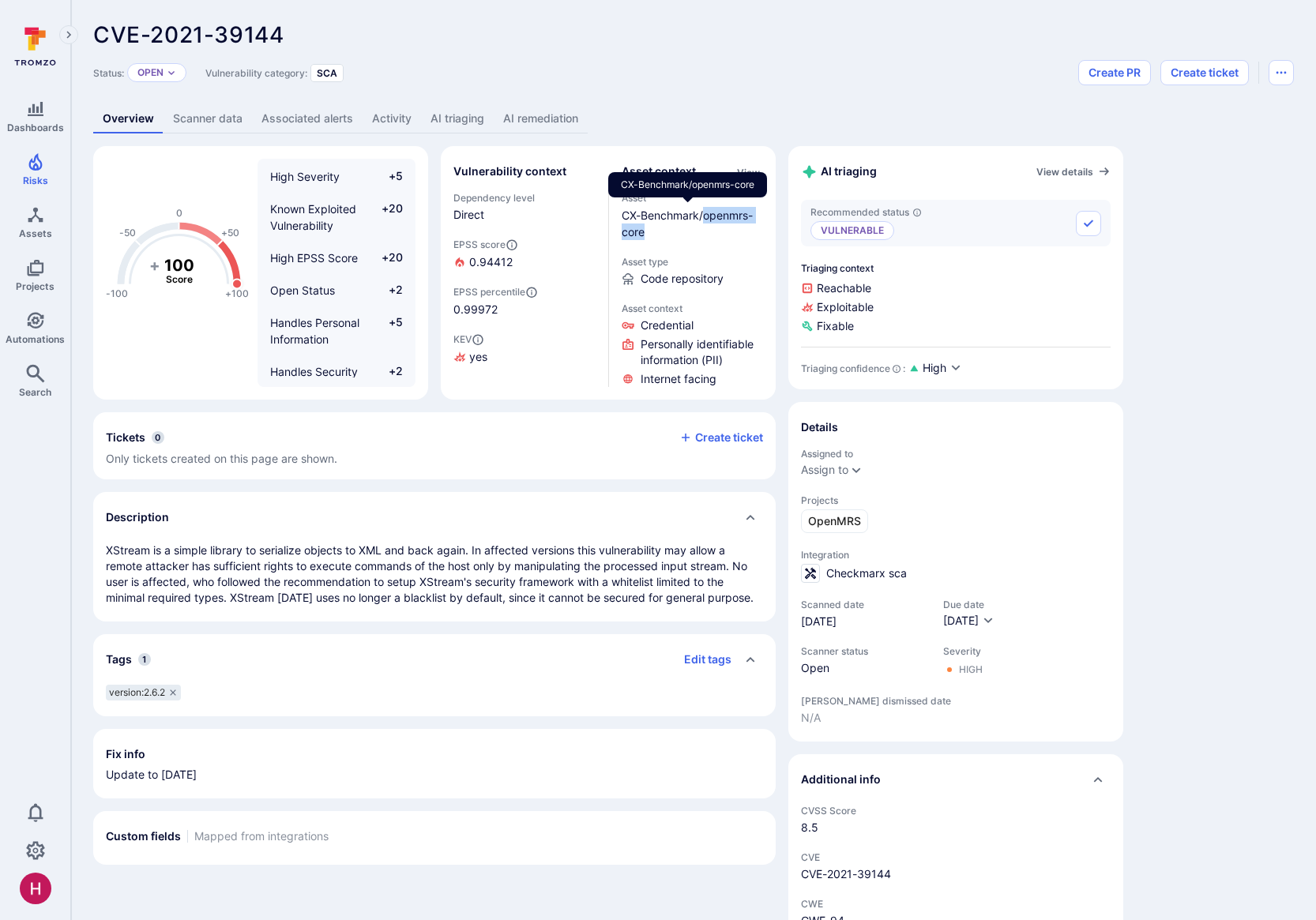 drag, startPoint x: 652, startPoint y: 231, endPoint x: 709, endPoint y: 225, distance: 57.31492 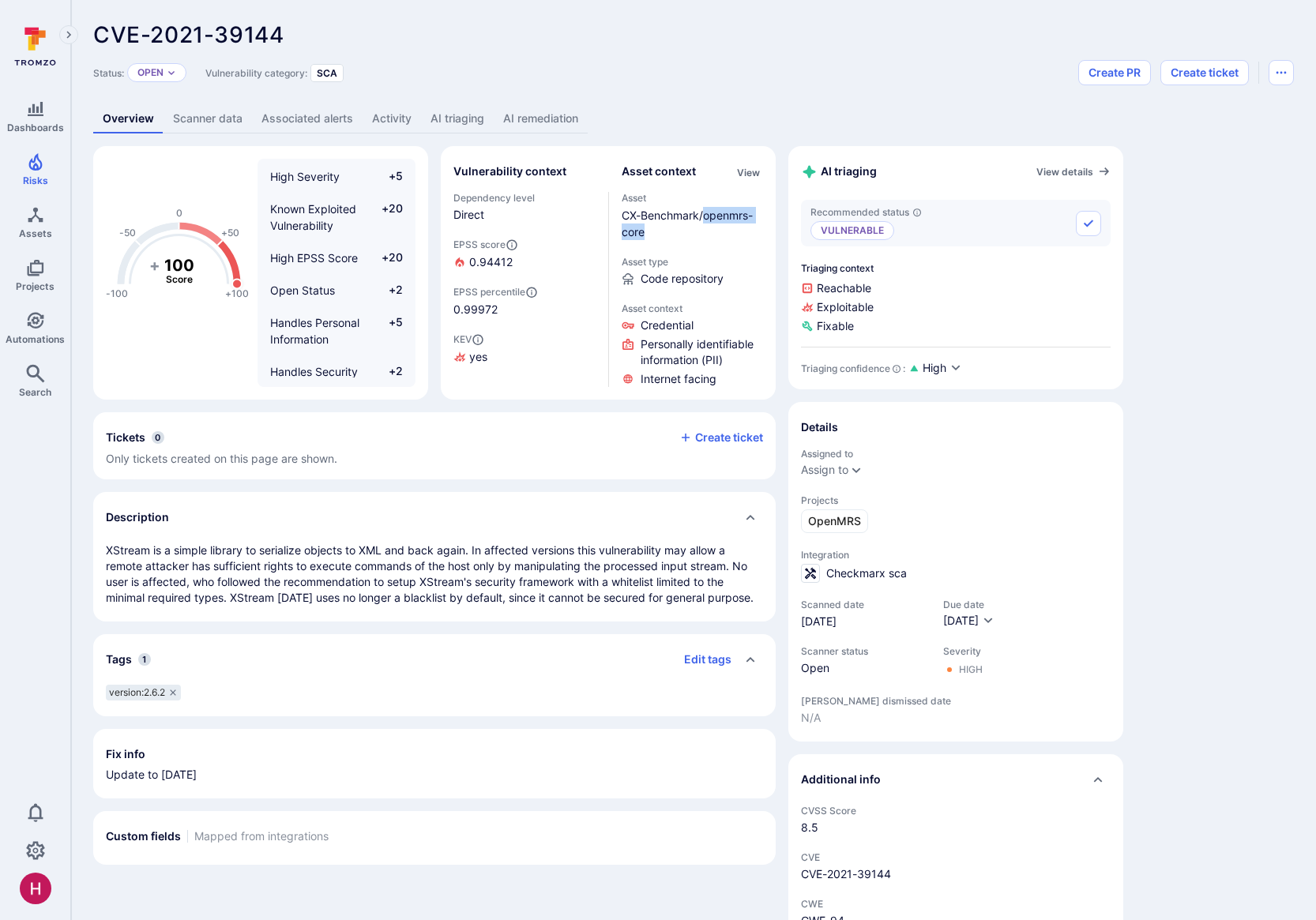 click on "Description" at bounding box center (434, 517) 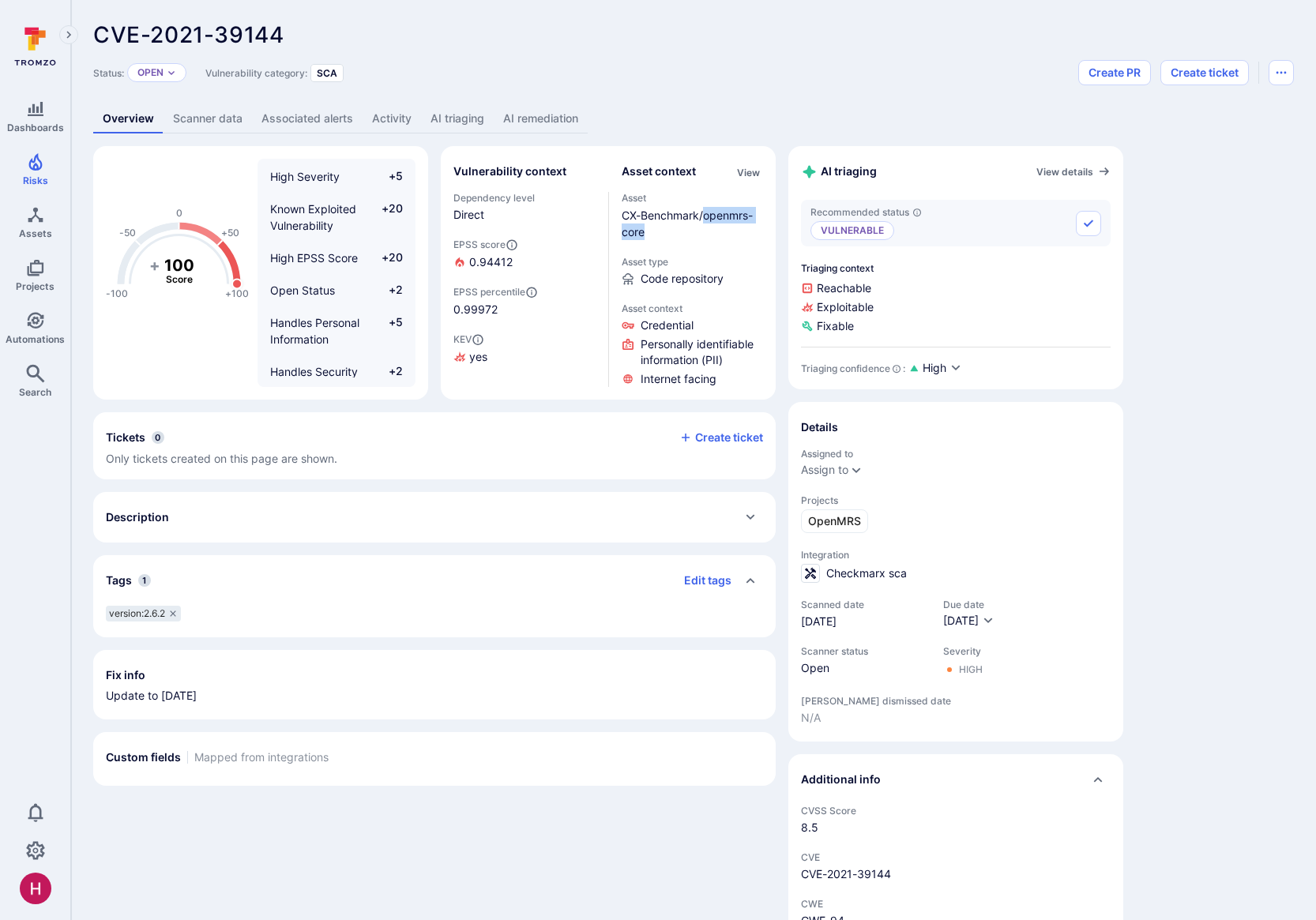 drag, startPoint x: 452, startPoint y: 508, endPoint x: 441, endPoint y: 509, distance: 11.045361 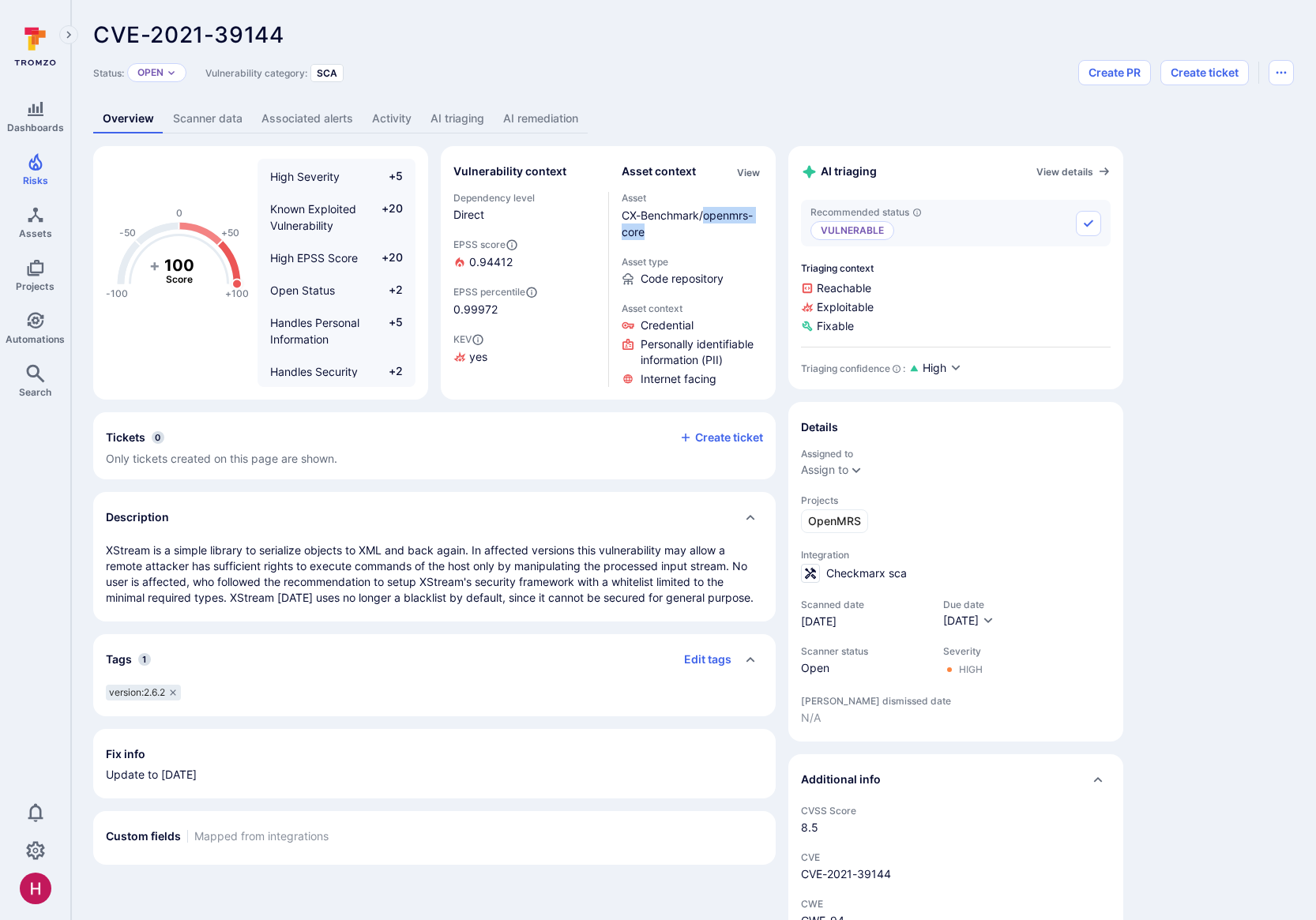 click on "Scanner data" at bounding box center (208, 118) 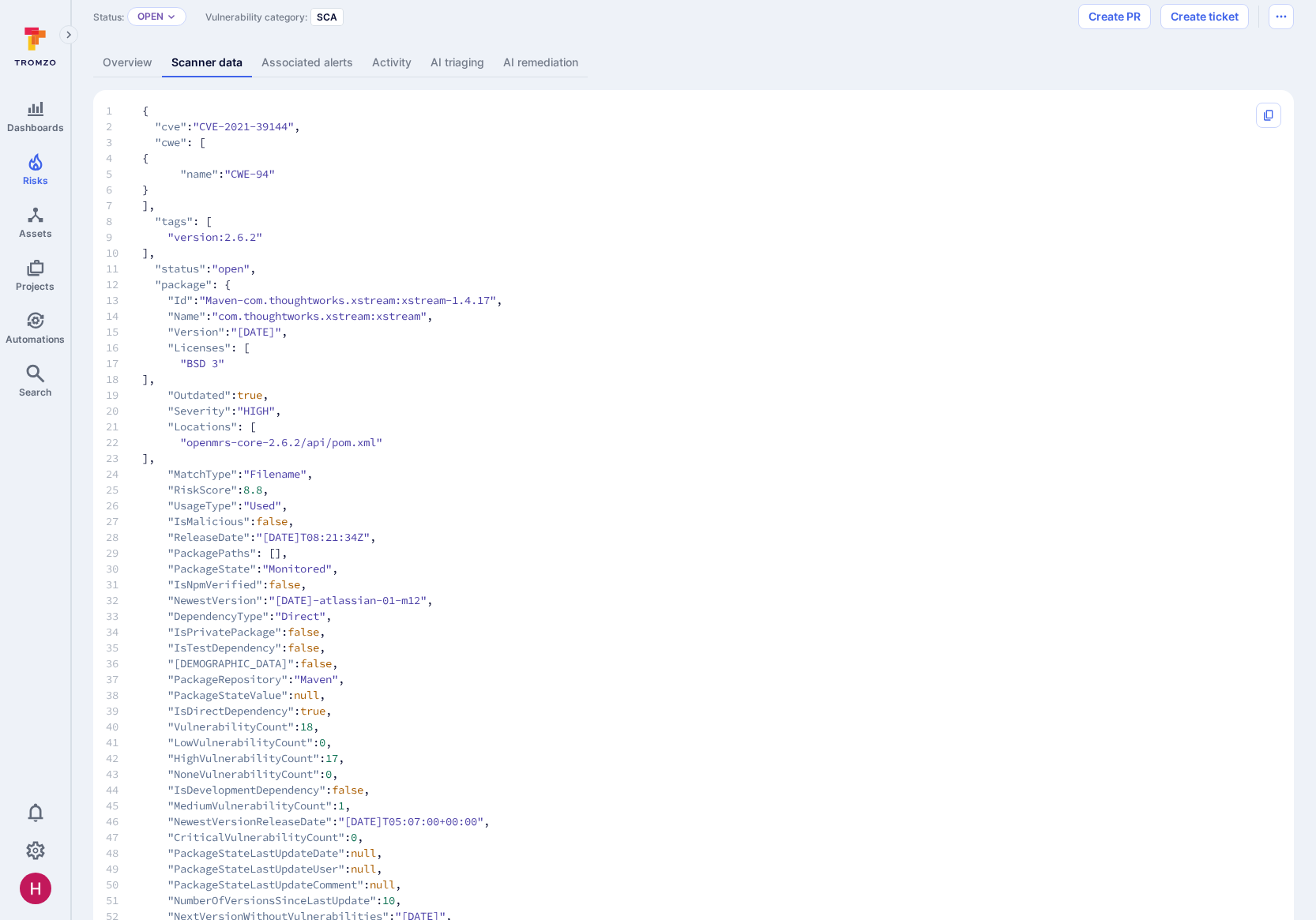 scroll, scrollTop: 0, scrollLeft: 0, axis: both 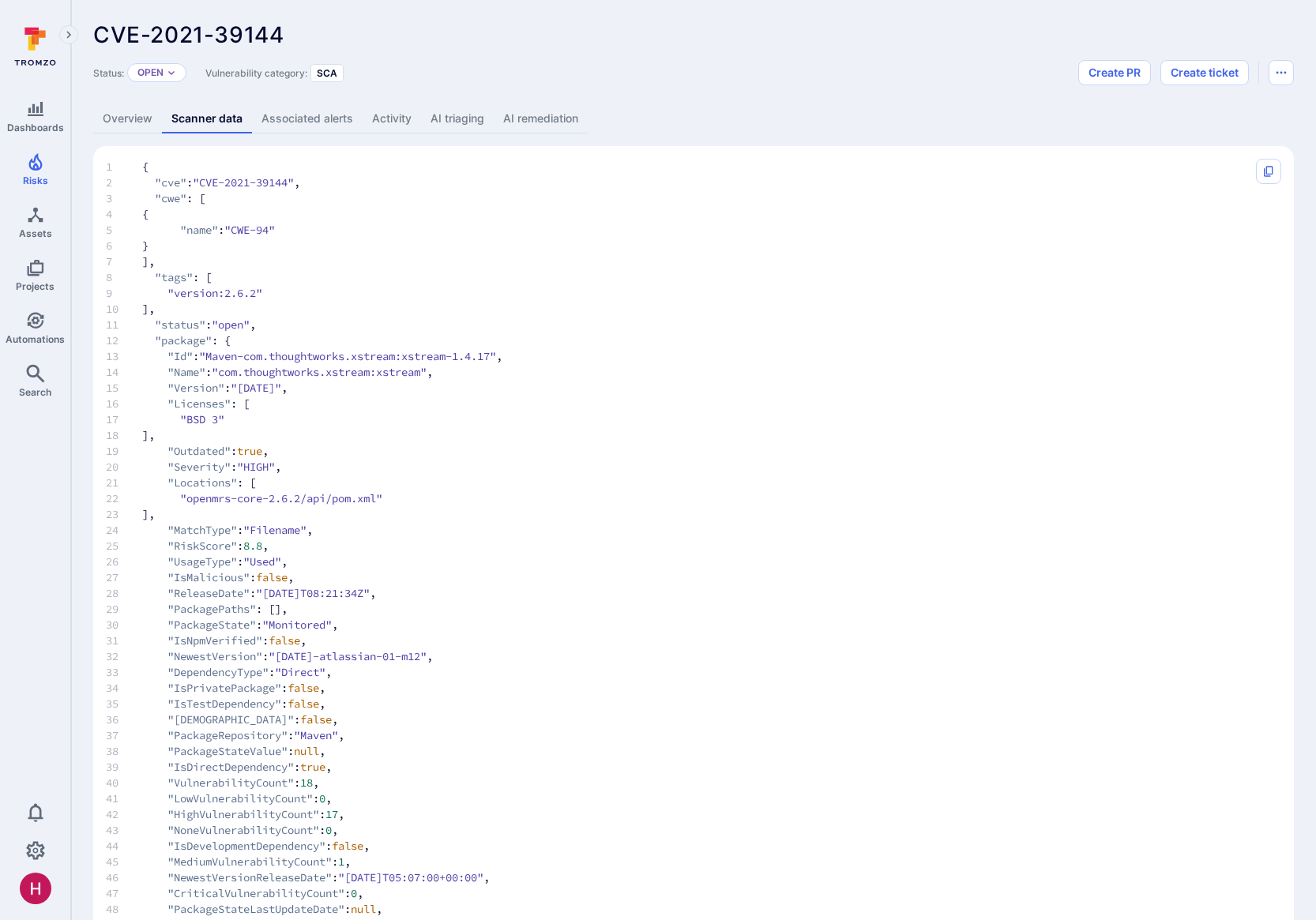 click on "Overview" at bounding box center [127, 118] 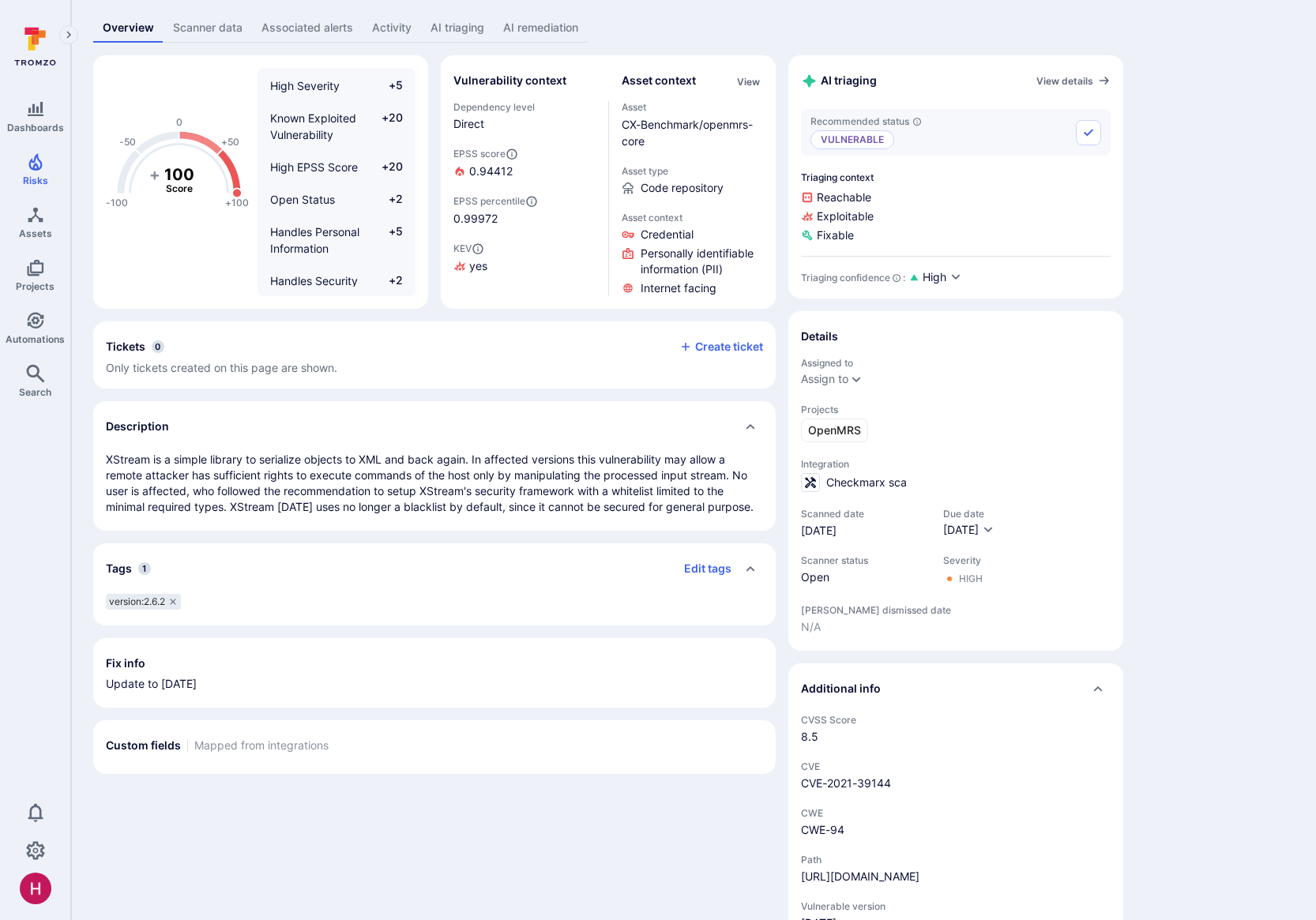 scroll, scrollTop: 249, scrollLeft: 0, axis: vertical 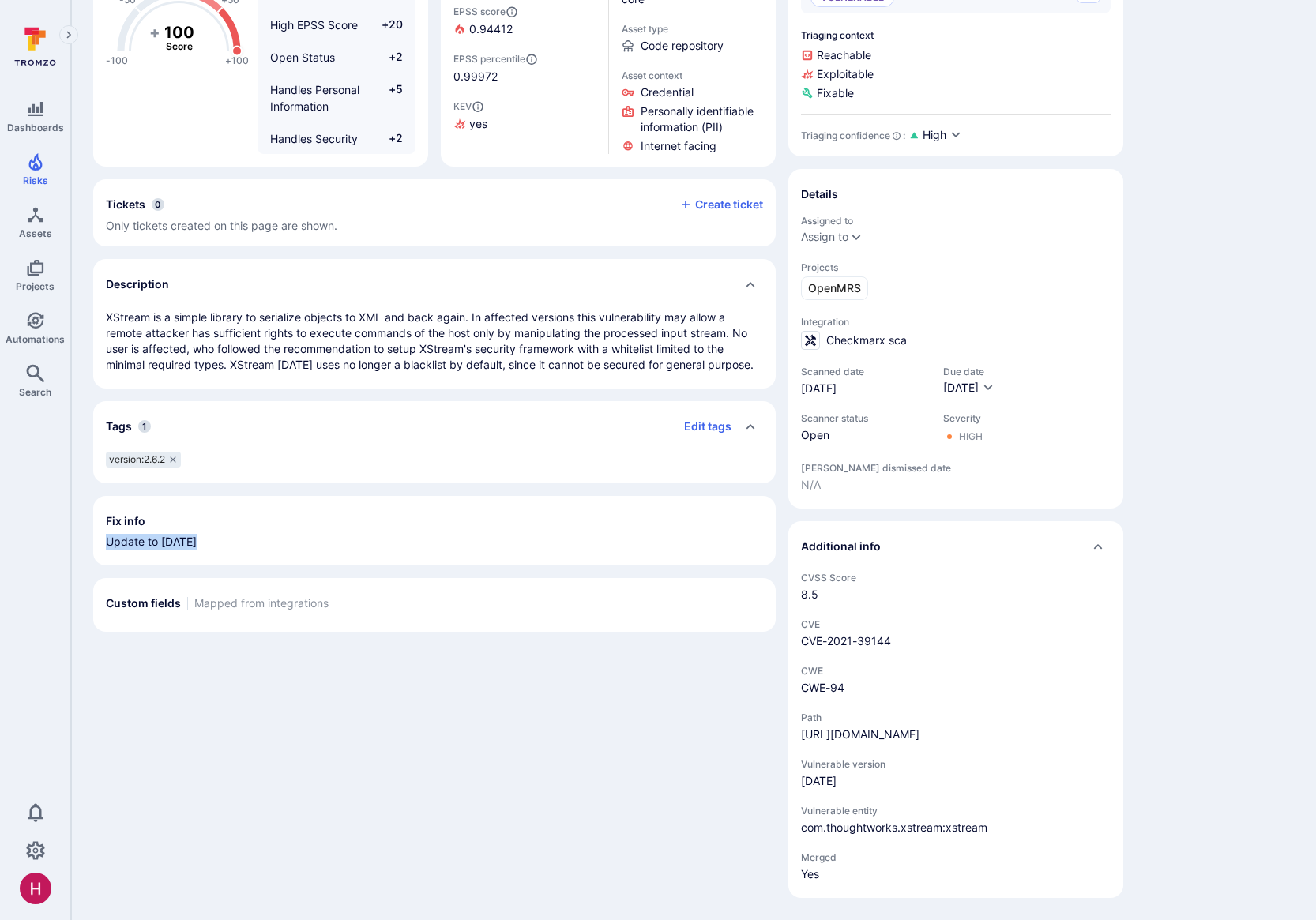 drag, startPoint x: 109, startPoint y: 524, endPoint x: 198, endPoint y: 532, distance: 89.358827 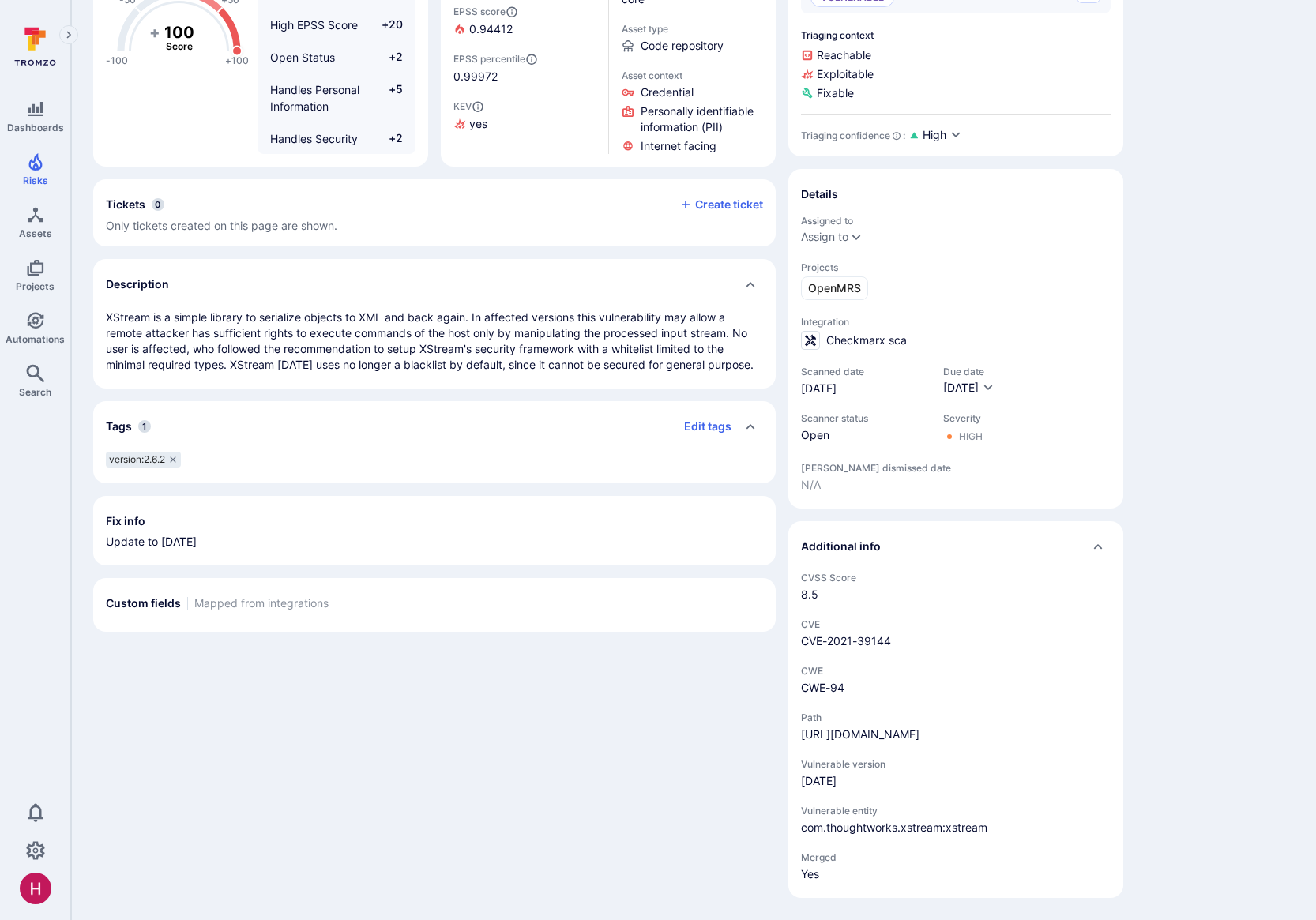 click on "XStream is a simple library to serialize objects to XML and back again. In affected versions this vulnerability may allow a remote attacker has sufficient rights to execute commands of the host only by manipulating the processed input stream. No user is affected, who followed the recommendation to setup XStream's security framework with a whitelist limited to the minimal required types. XStream 1.4.18 uses no longer a blacklist by default, since it cannot be secured for general purpose." at bounding box center [434, 341] 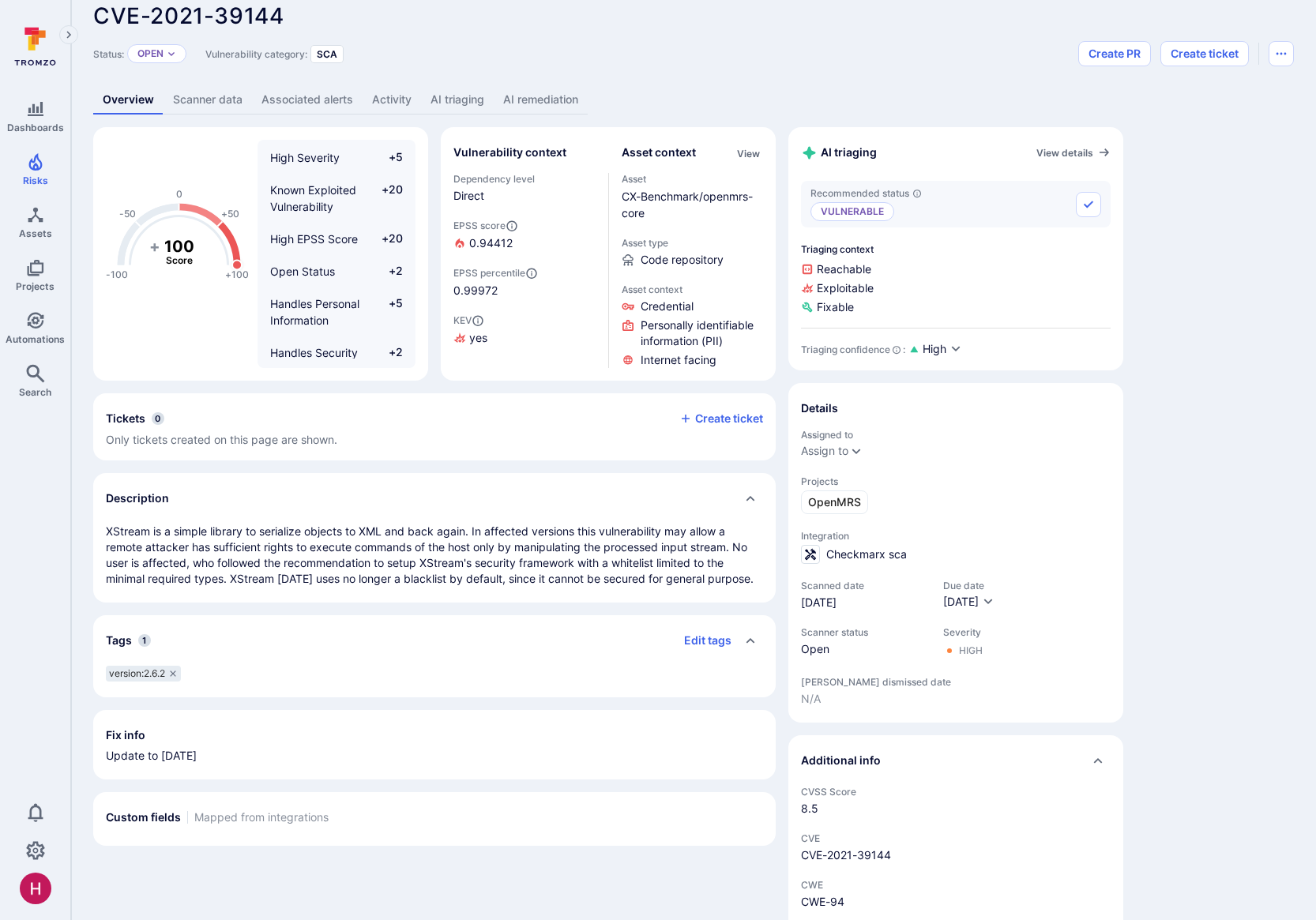 scroll, scrollTop: 4, scrollLeft: 0, axis: vertical 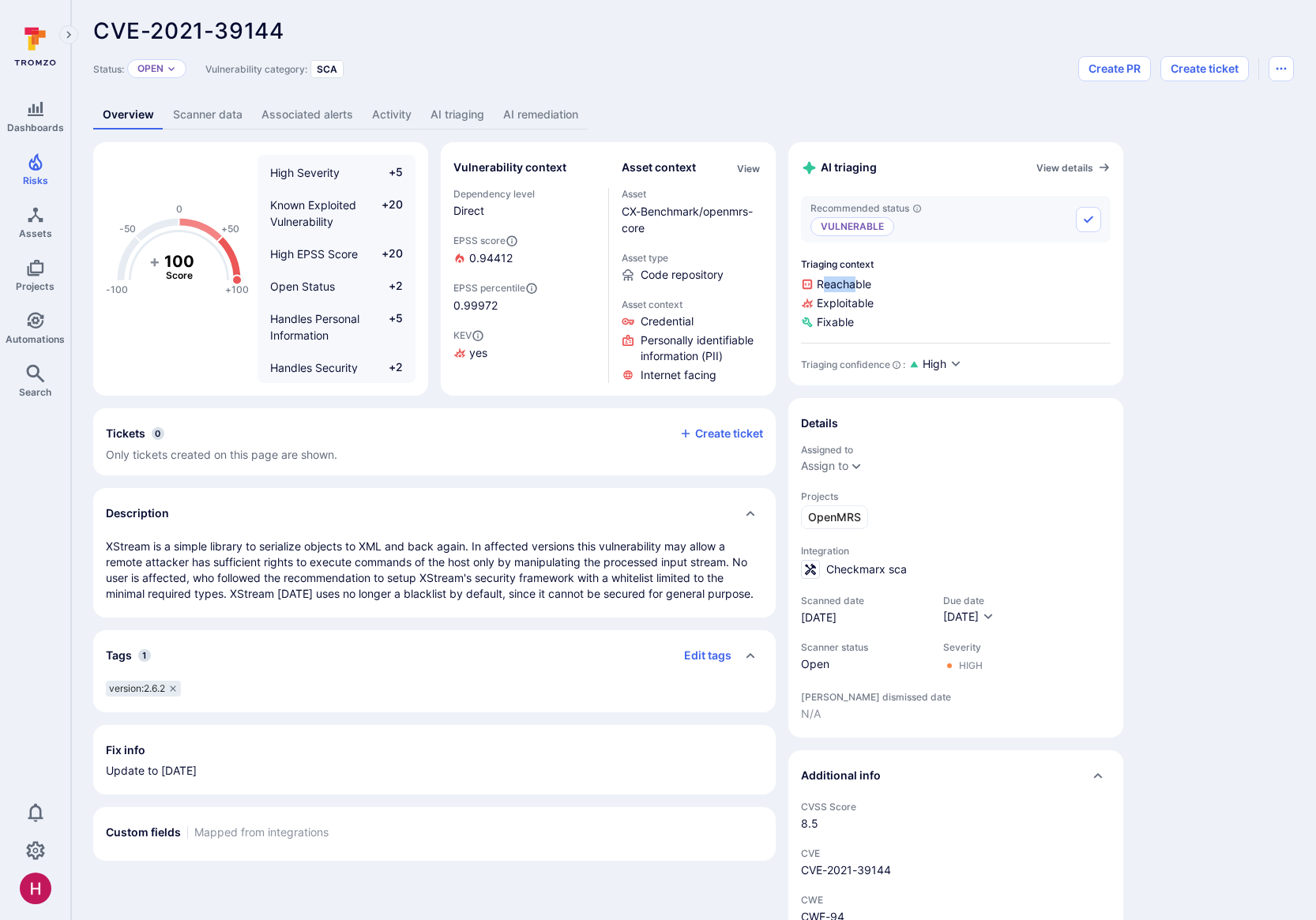 drag, startPoint x: 826, startPoint y: 285, endPoint x: 859, endPoint y: 285, distance: 33 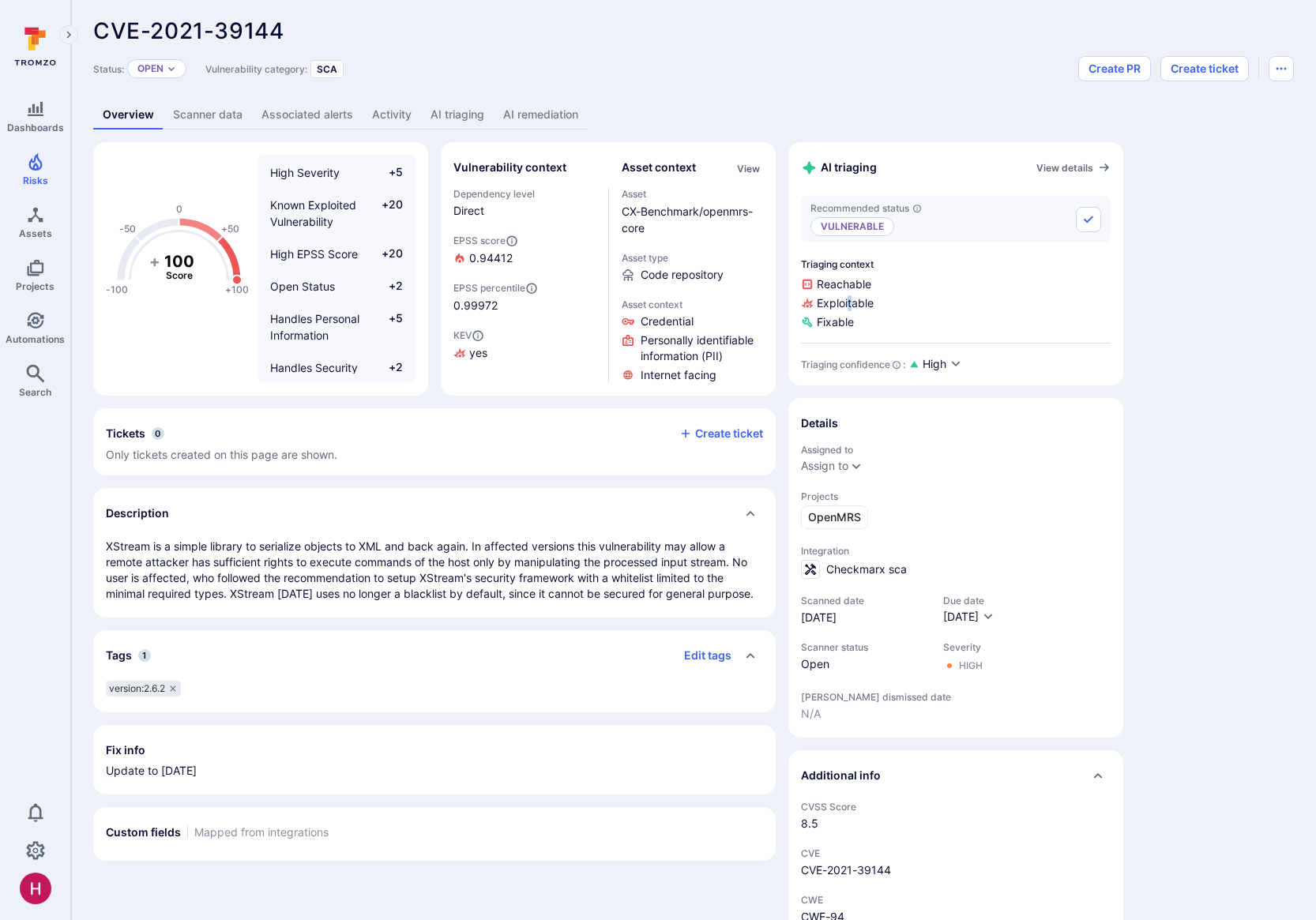 click on "Exploitable" at bounding box center [956, 303] 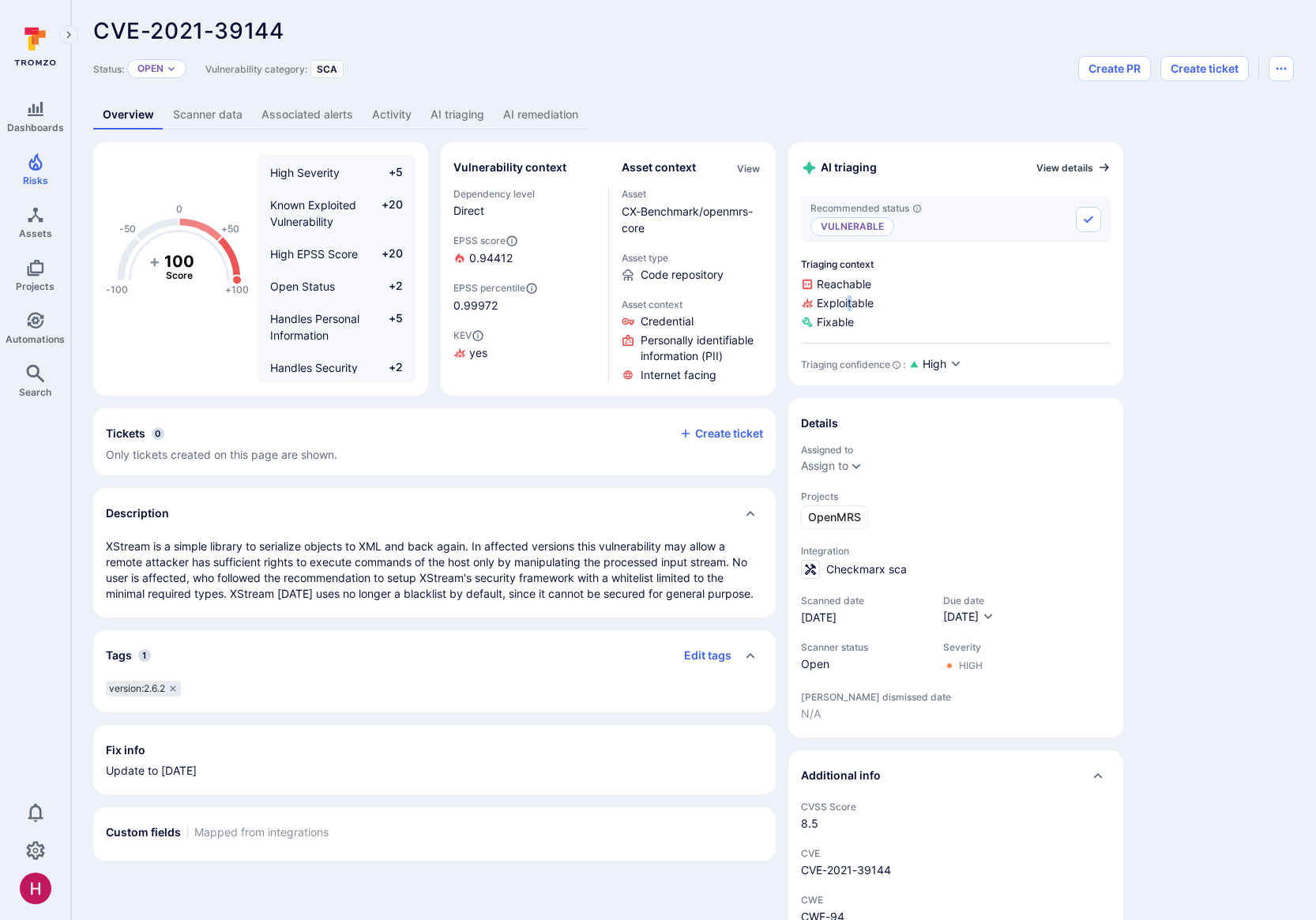 click on "View details" at bounding box center [1073, 167] 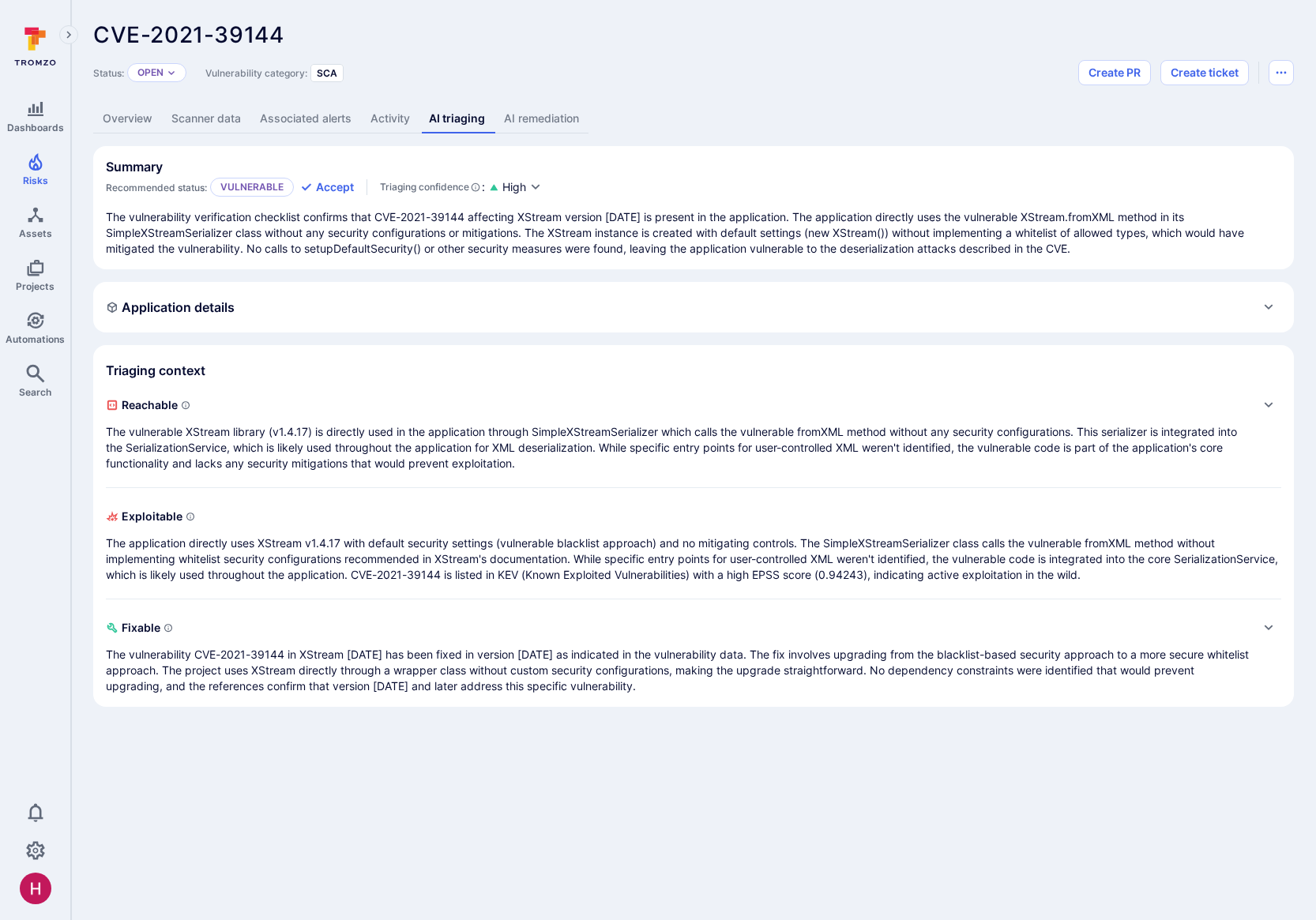 scroll, scrollTop: 0, scrollLeft: 0, axis: both 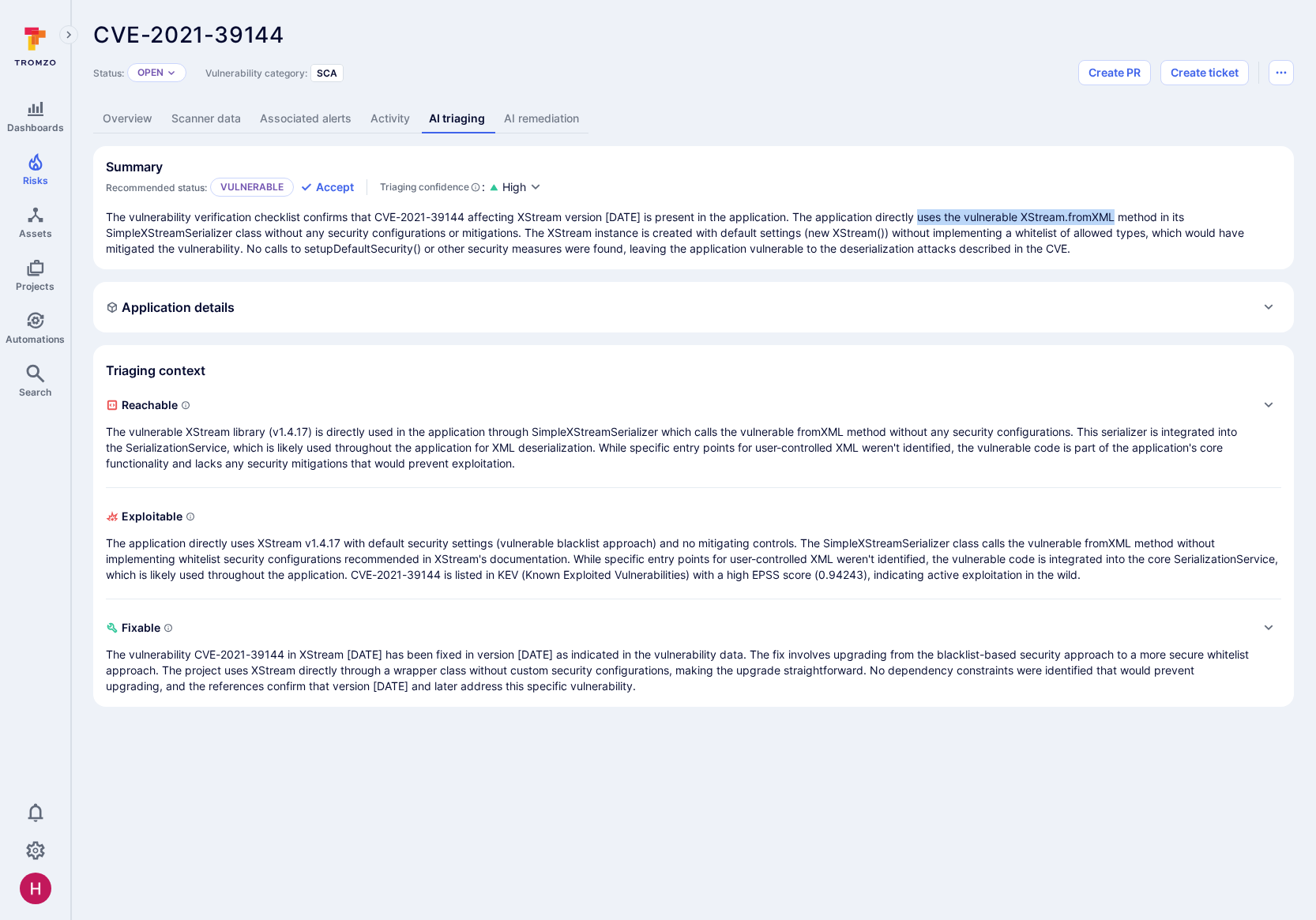 drag, startPoint x: 917, startPoint y: 216, endPoint x: 1117, endPoint y: 213, distance: 200.0225 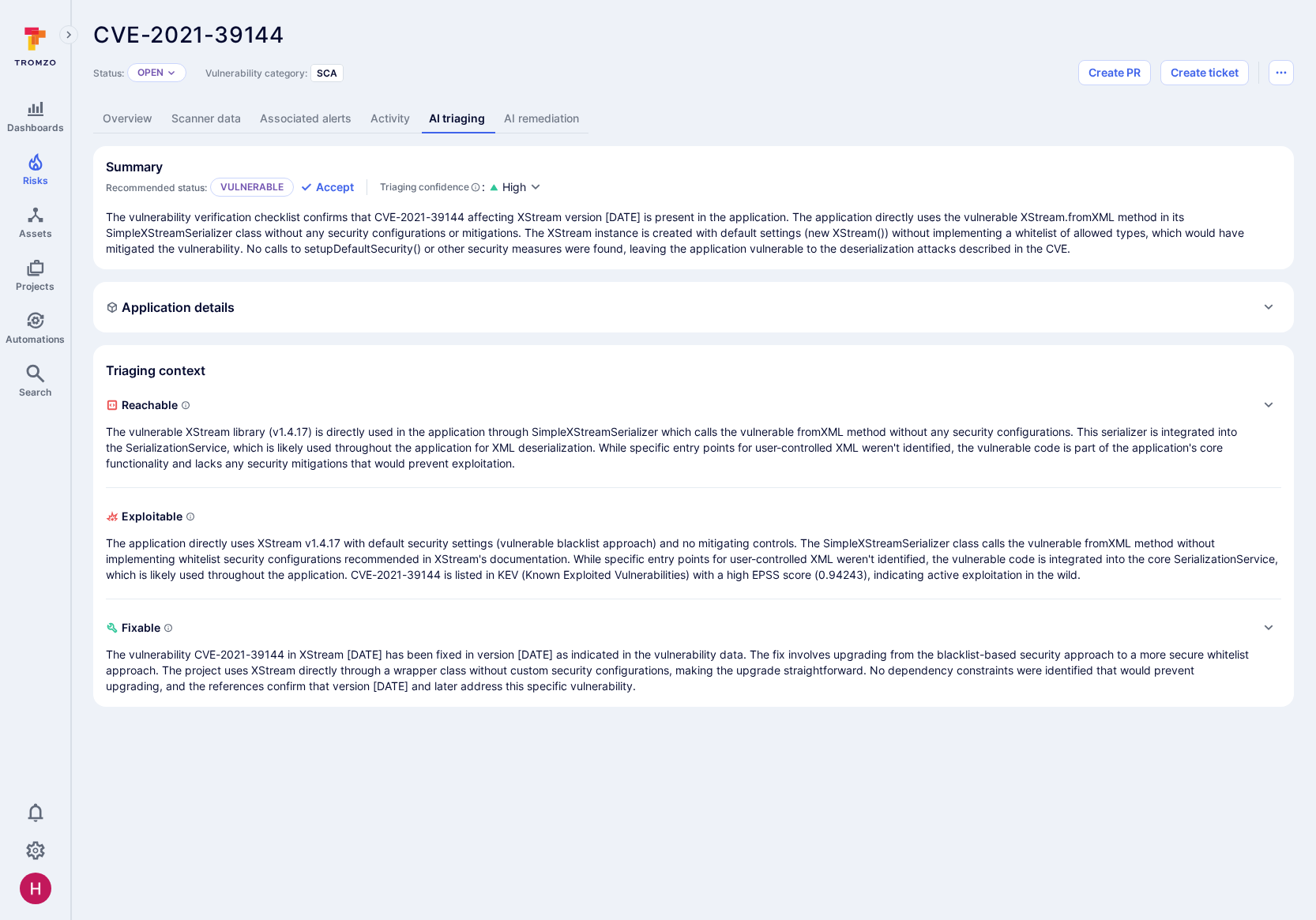 drag, startPoint x: 109, startPoint y: 233, endPoint x: 255, endPoint y: 233, distance: 146 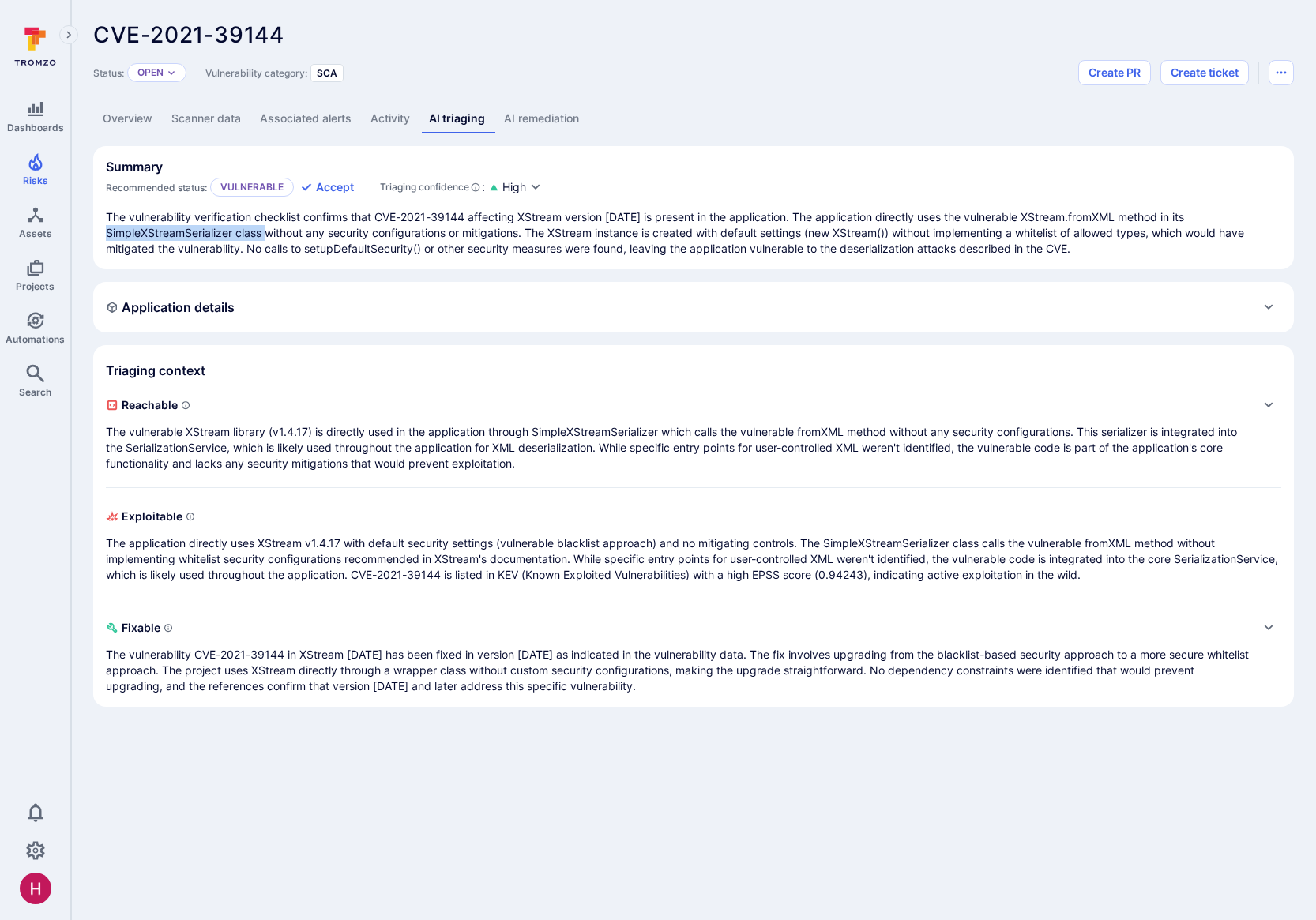 drag, startPoint x: 270, startPoint y: 233, endPoint x: 180, endPoint y: 232, distance: 90.00556 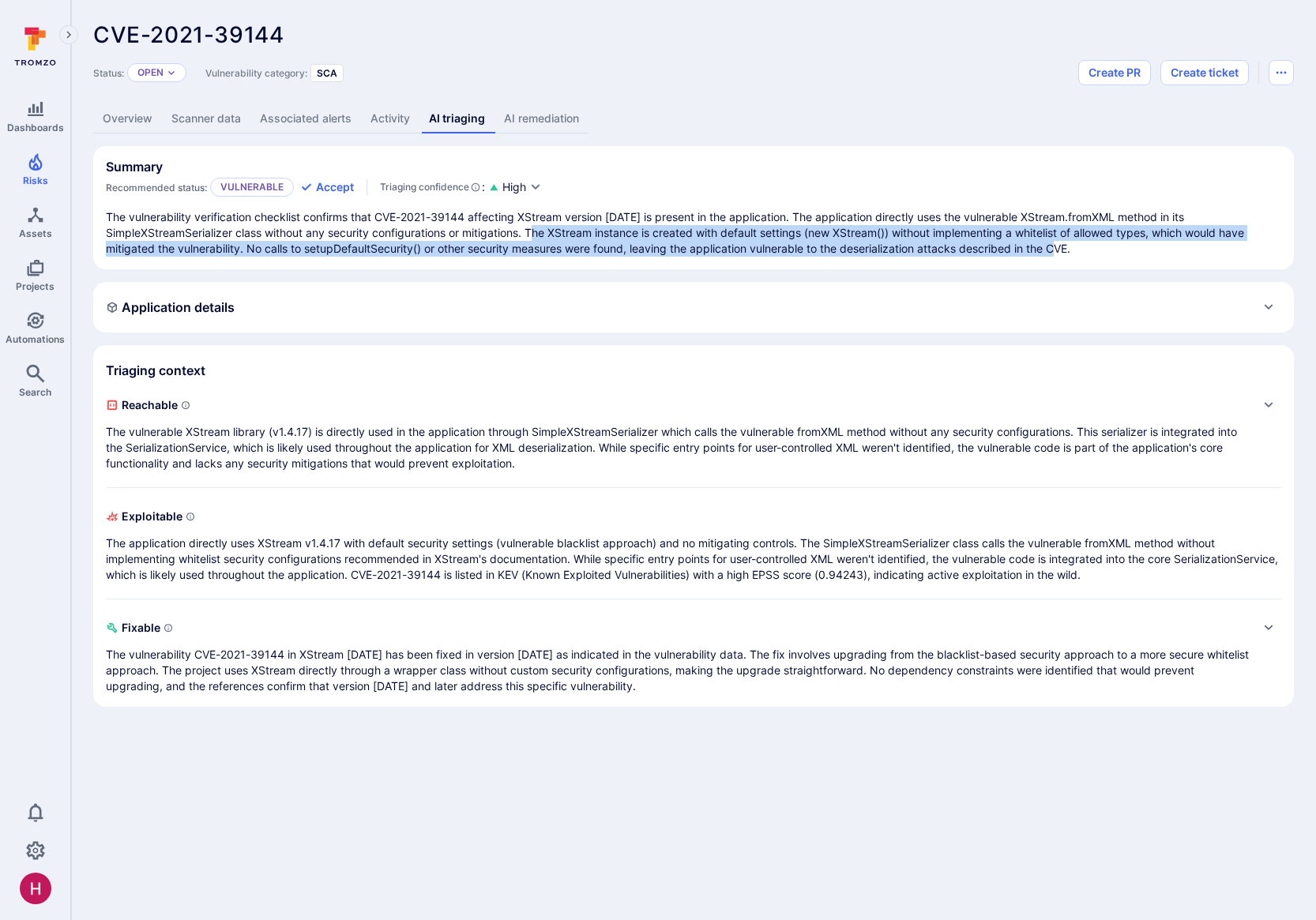drag, startPoint x: 561, startPoint y: 231, endPoint x: 1062, endPoint y: 242, distance: 501.1207 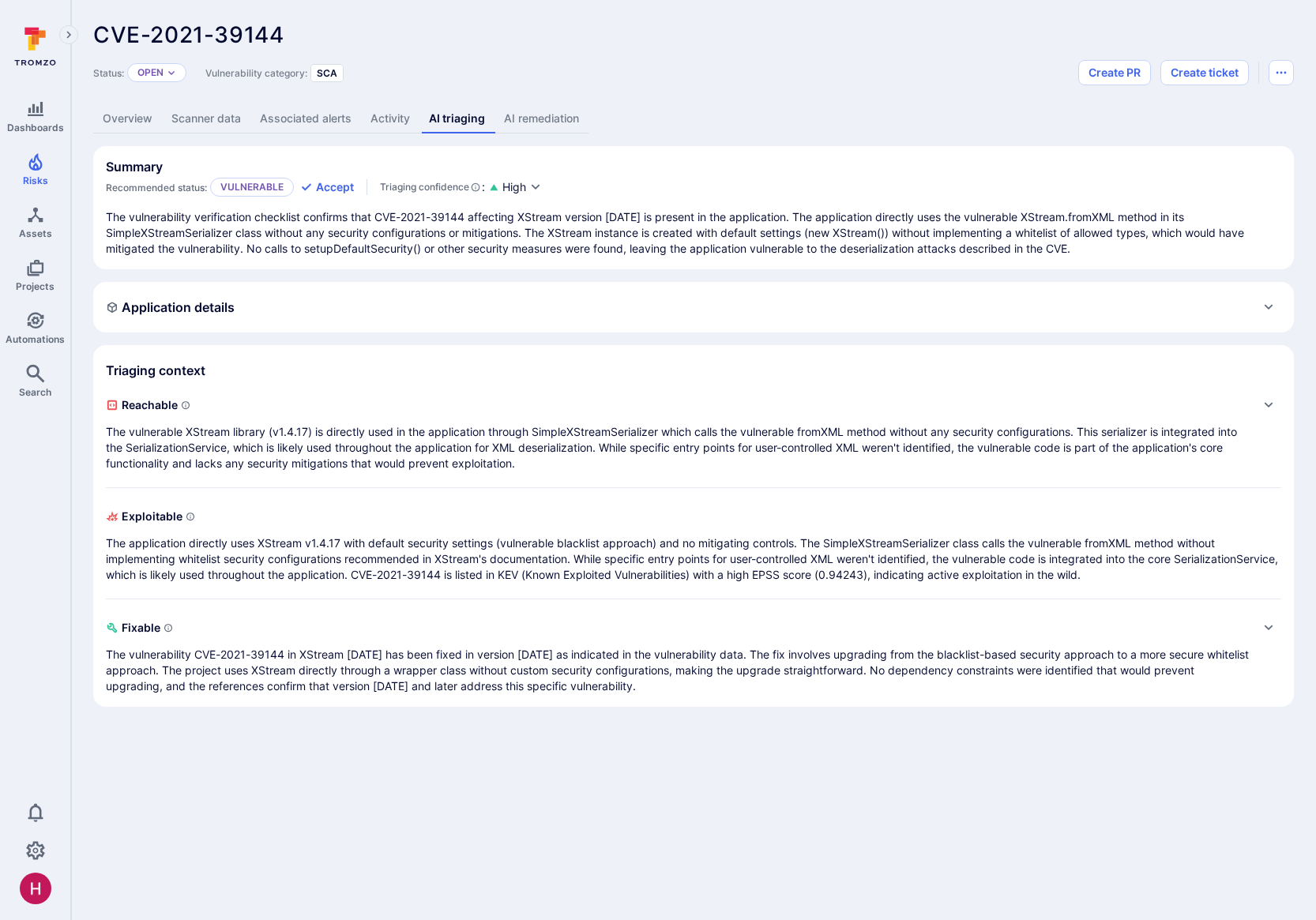 click on "The vulnerability verification checklist confirms that CVE-2021-39144 affecting XStream version 1.4.17 is present in the application. The application directly uses the vulnerable XStream.fromXML method in its SimpleXStreamSerializer class without any security configurations or mitigations. The XStream instance is created with default settings (new XStream()) without implementing a whitelist of allowed types, which would have mitigated the vulnerability. No calls to setupDefaultSecurity() or other security measures were found, leaving the application vulnerable to the deserialization attacks described in the CVE." at bounding box center (694, 233) 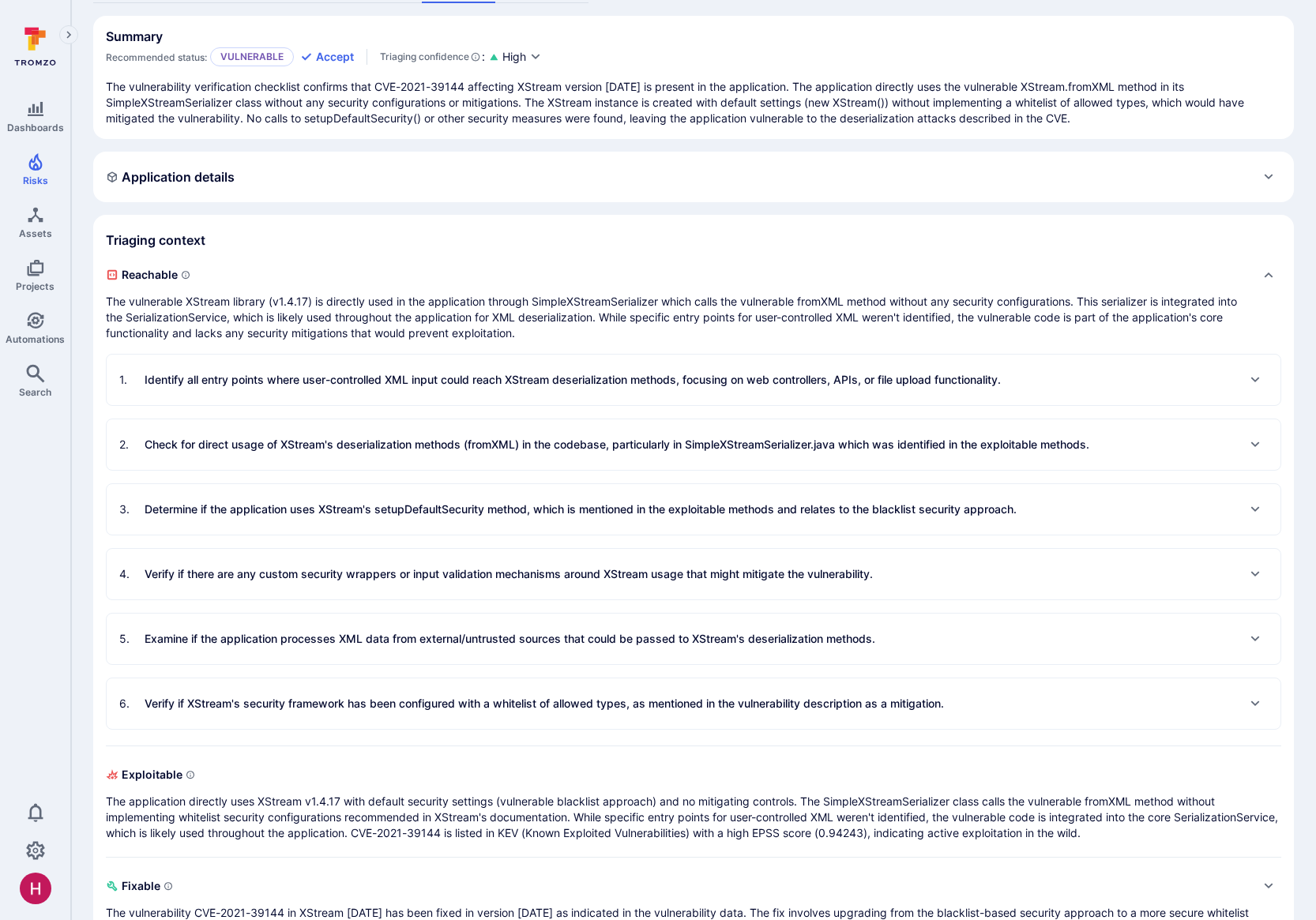 scroll, scrollTop: 136, scrollLeft: 0, axis: vertical 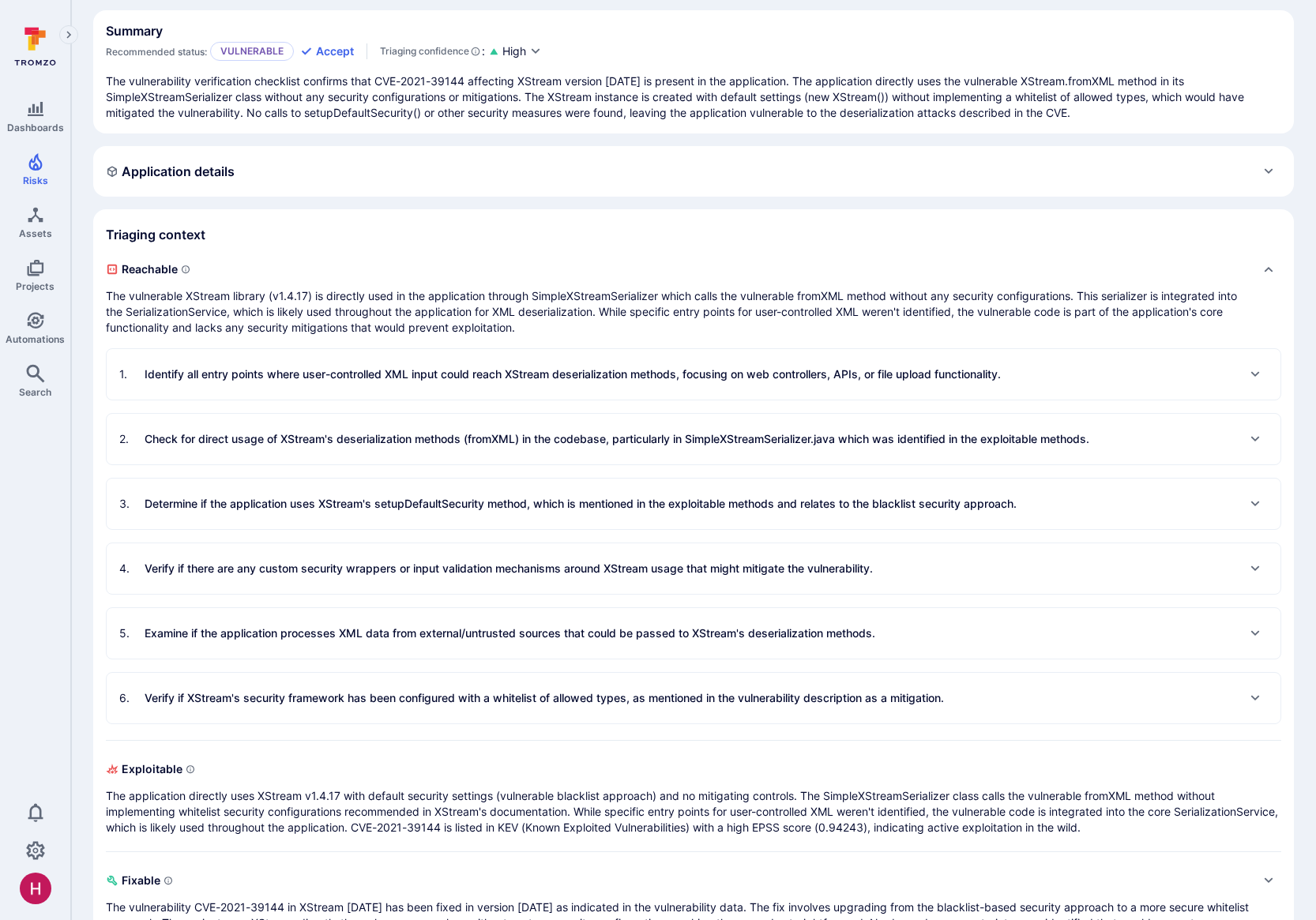 click on "Check for direct usage of XStream's deserialization methods (fromXML) in the codebase, particularly in SimpleXStreamSerializer.java which was identified in the exploitable methods." at bounding box center (617, 439) 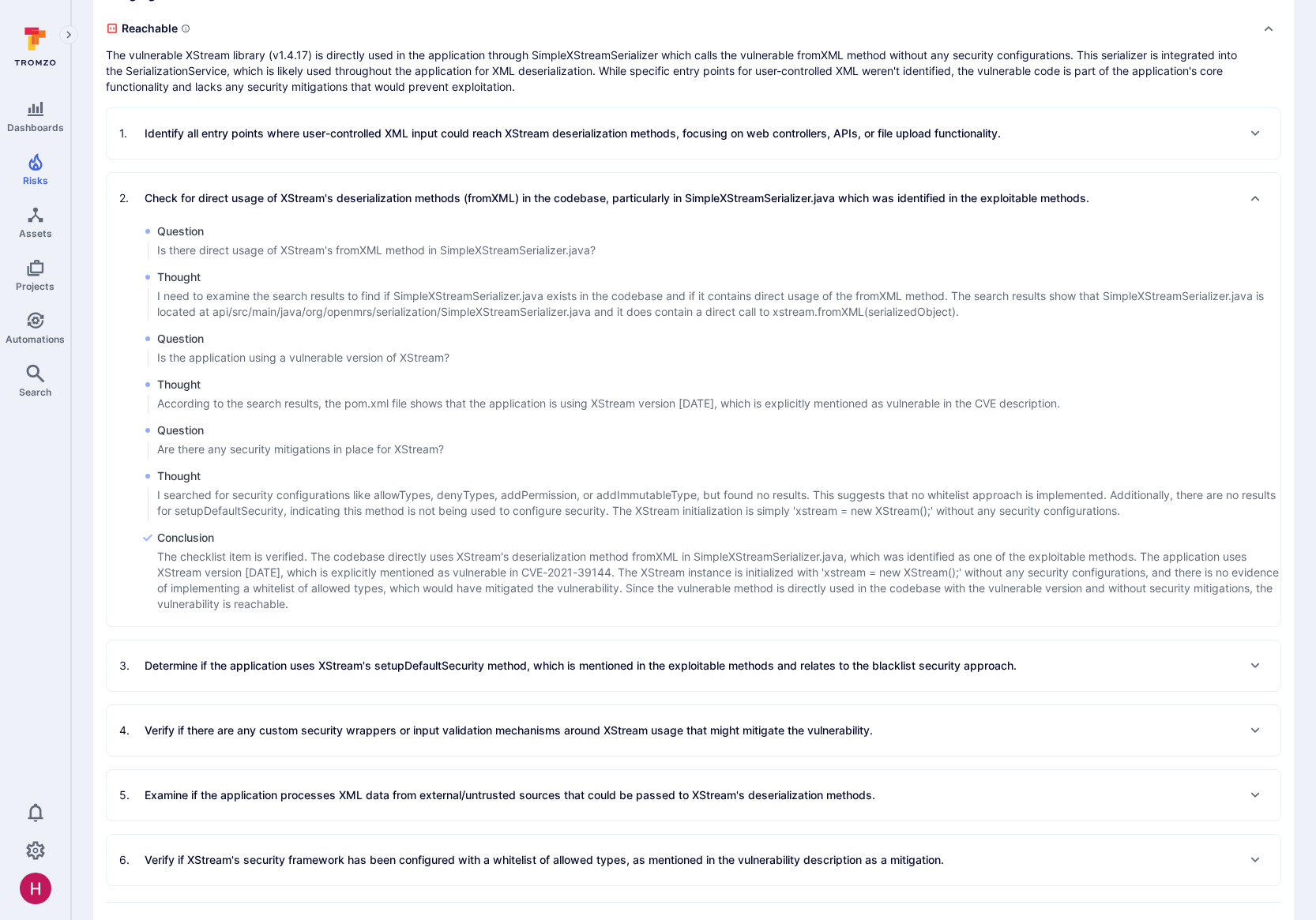 scroll, scrollTop: 295, scrollLeft: 0, axis: vertical 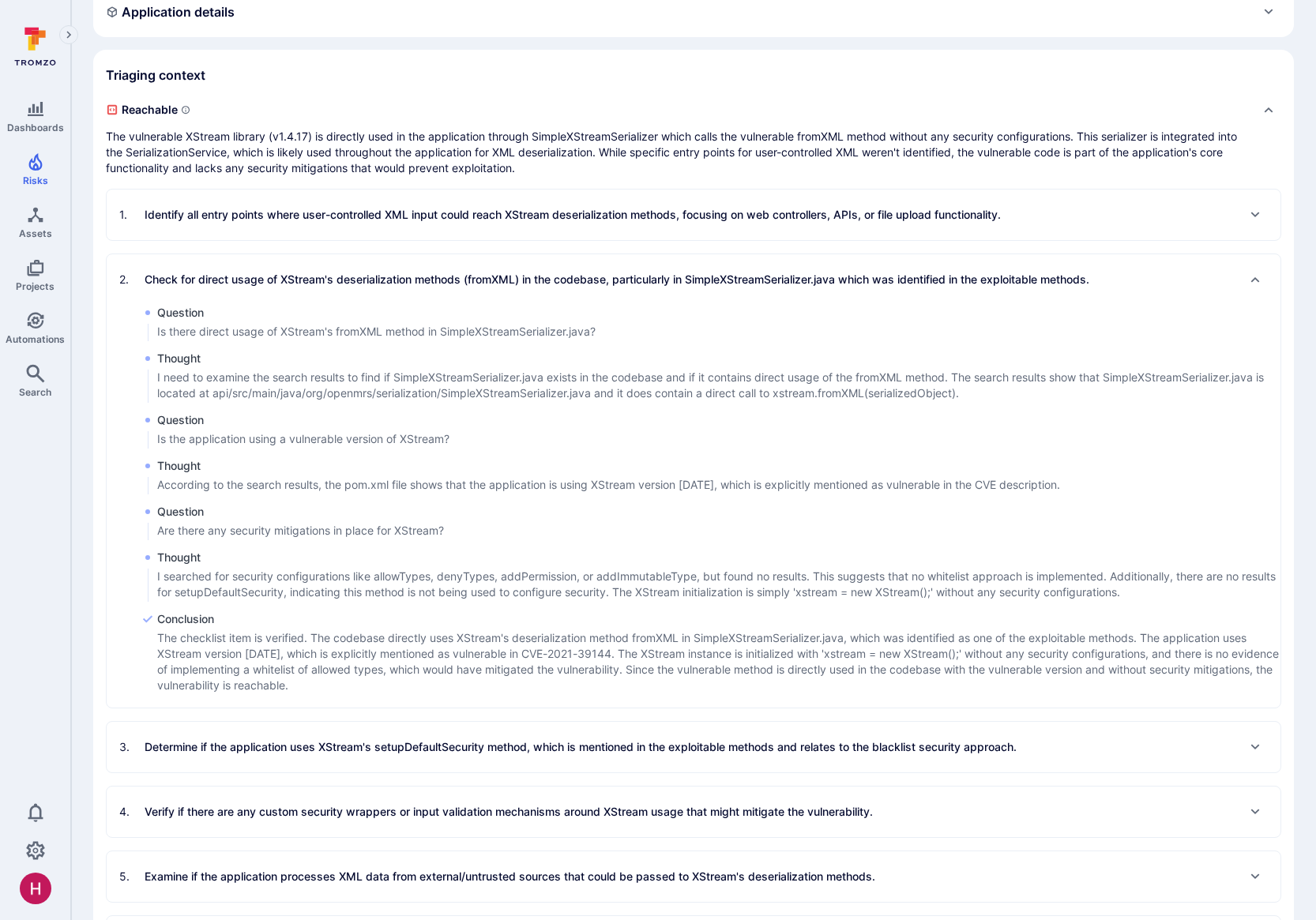 click on "Check for direct usage of XStream's deserialization methods (fromXML) in the codebase, particularly in SimpleXStreamSerializer.java which was identified in the exploitable methods." at bounding box center [617, 280] 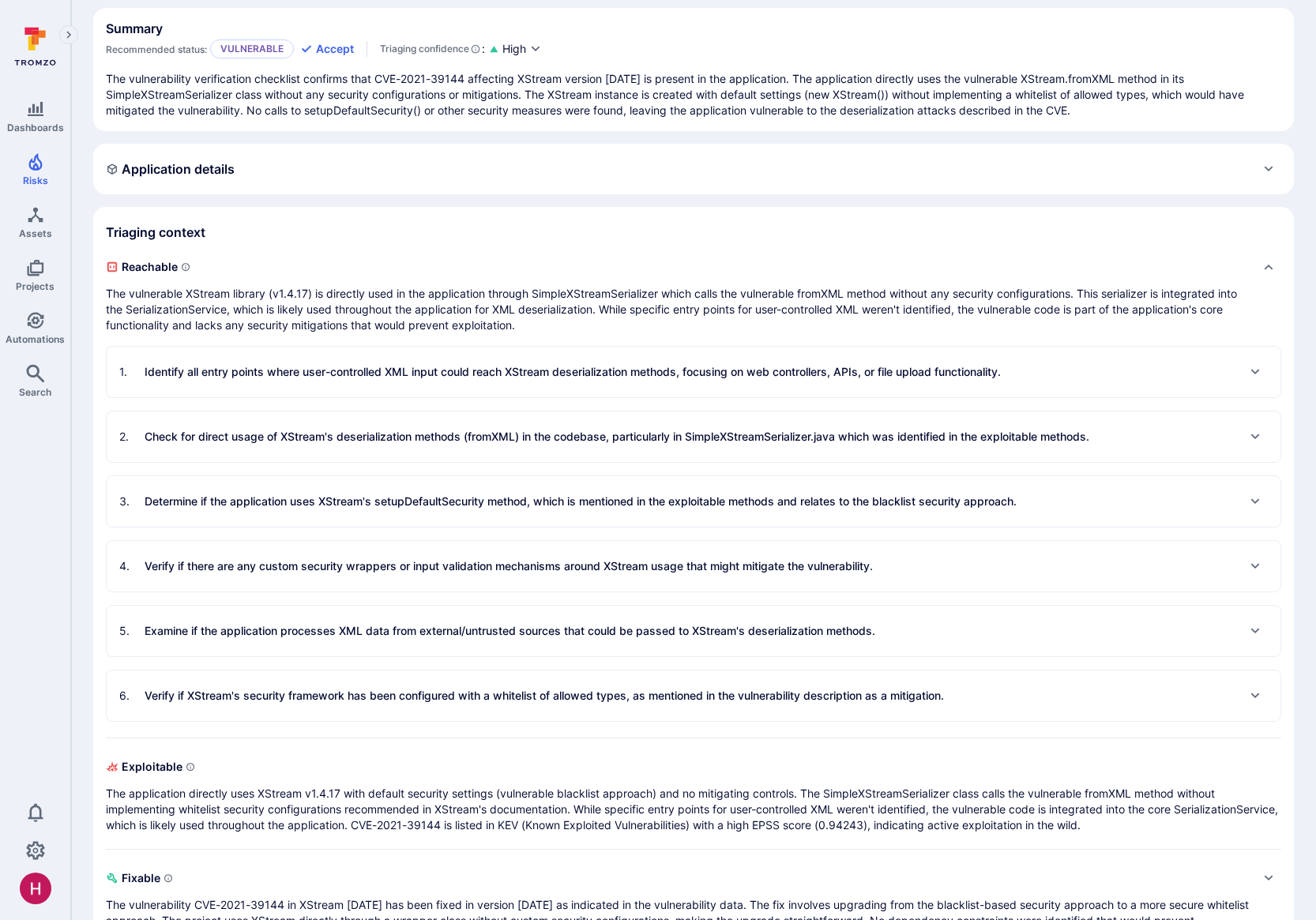 scroll, scrollTop: 0, scrollLeft: 0, axis: both 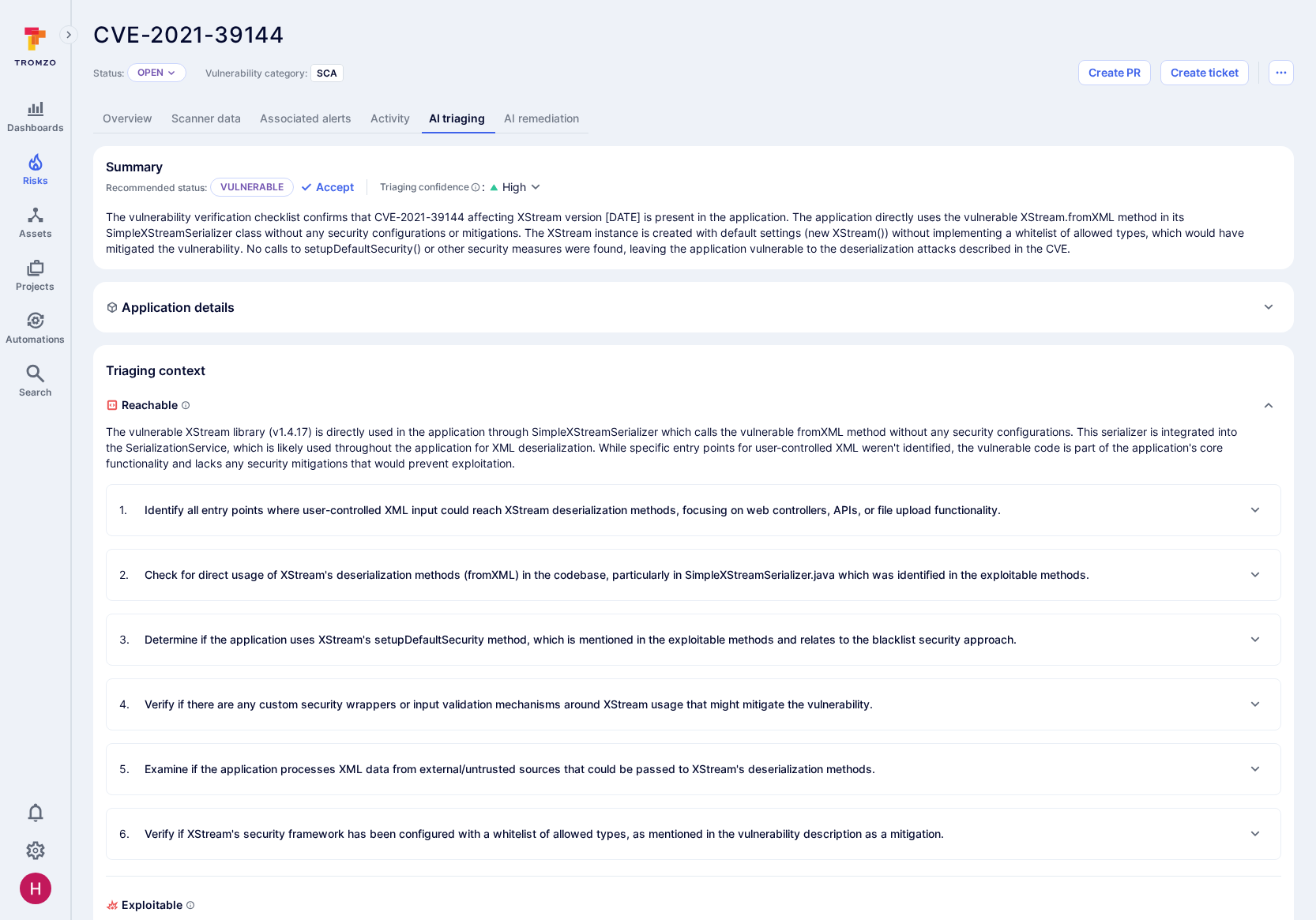 click on "AI remediation" at bounding box center [541, 118] 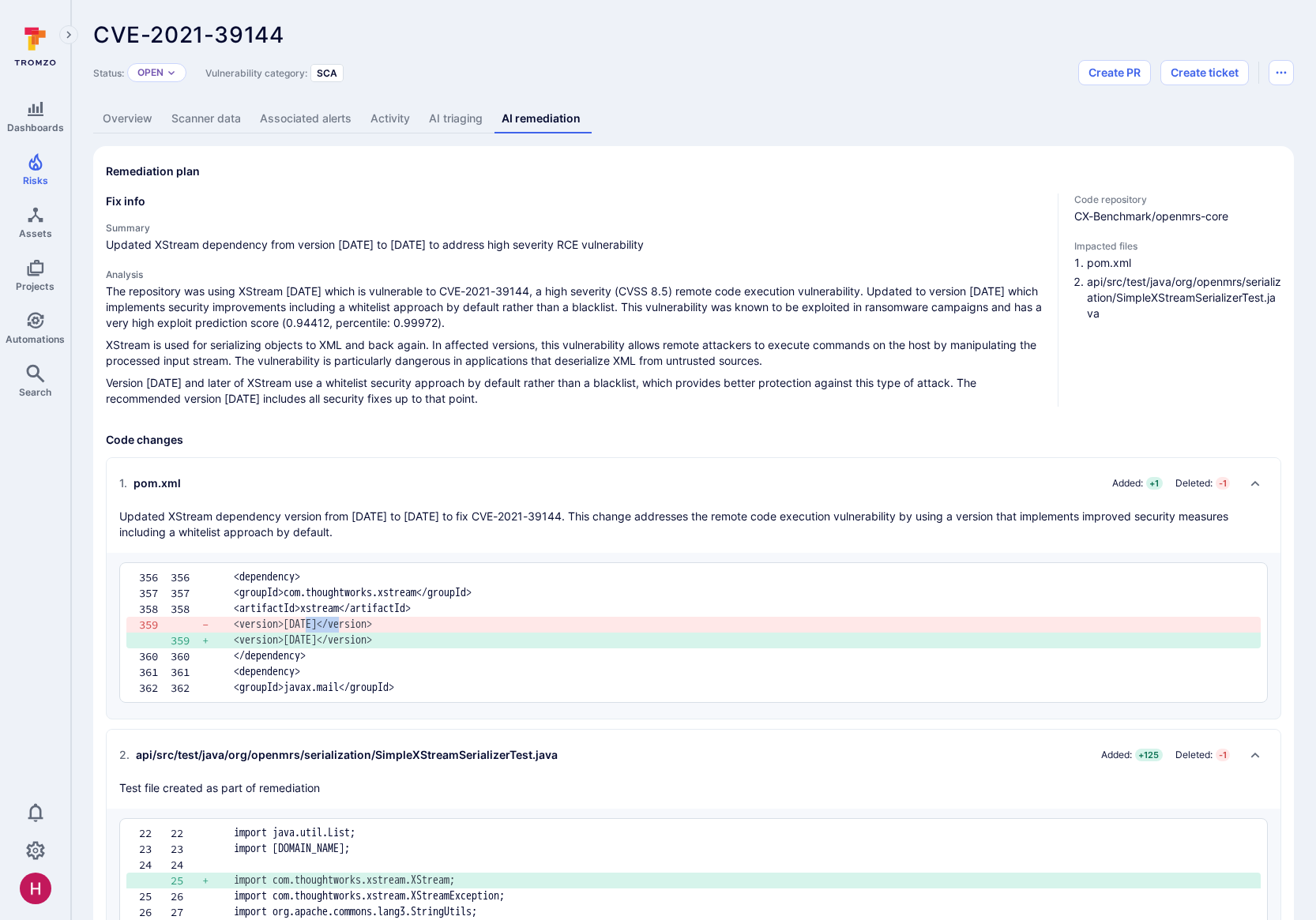 drag, startPoint x: 507, startPoint y: 623, endPoint x: 546, endPoint y: 623, distance: 39 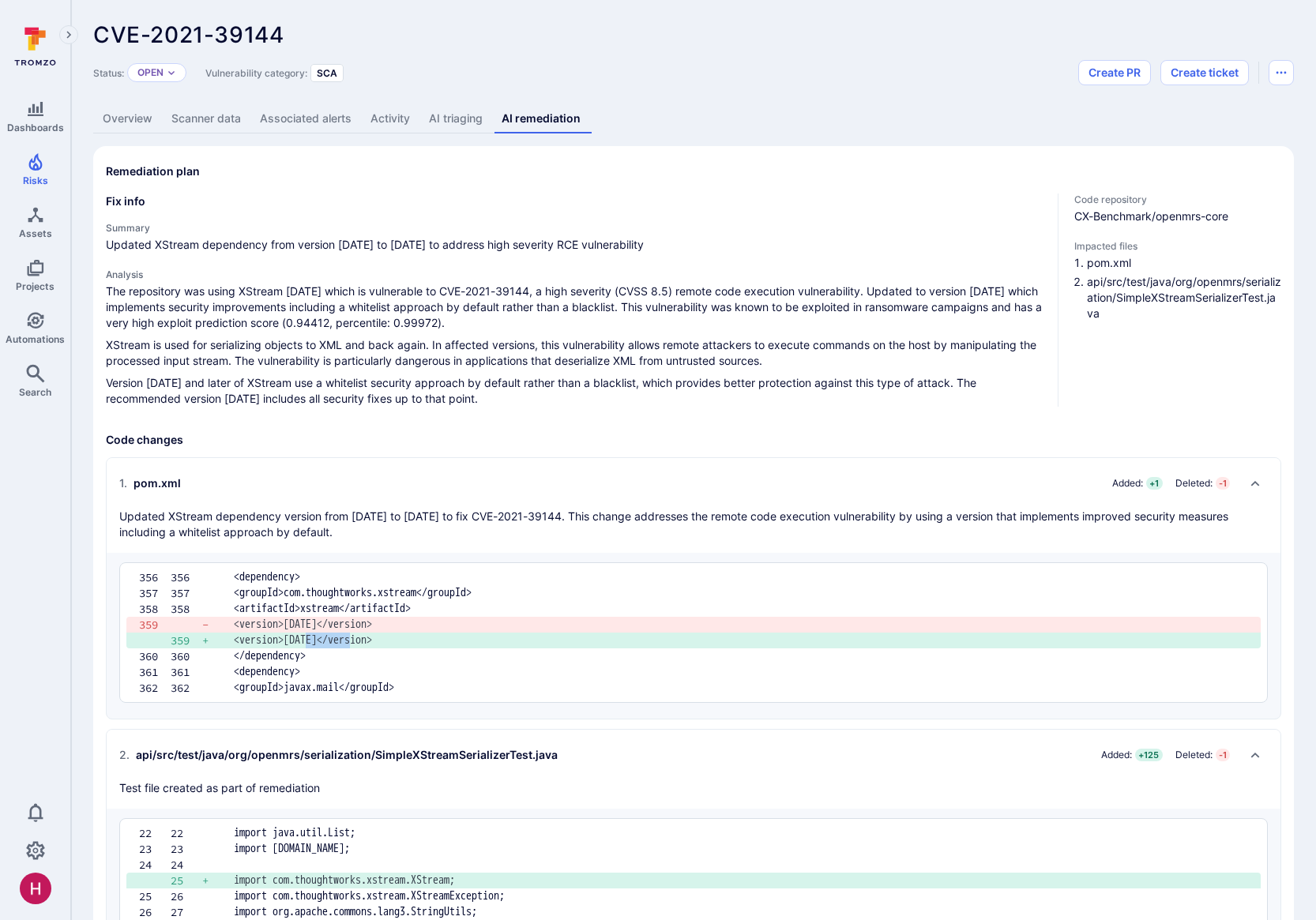 drag, startPoint x: 511, startPoint y: 640, endPoint x: 558, endPoint y: 640, distance: 47 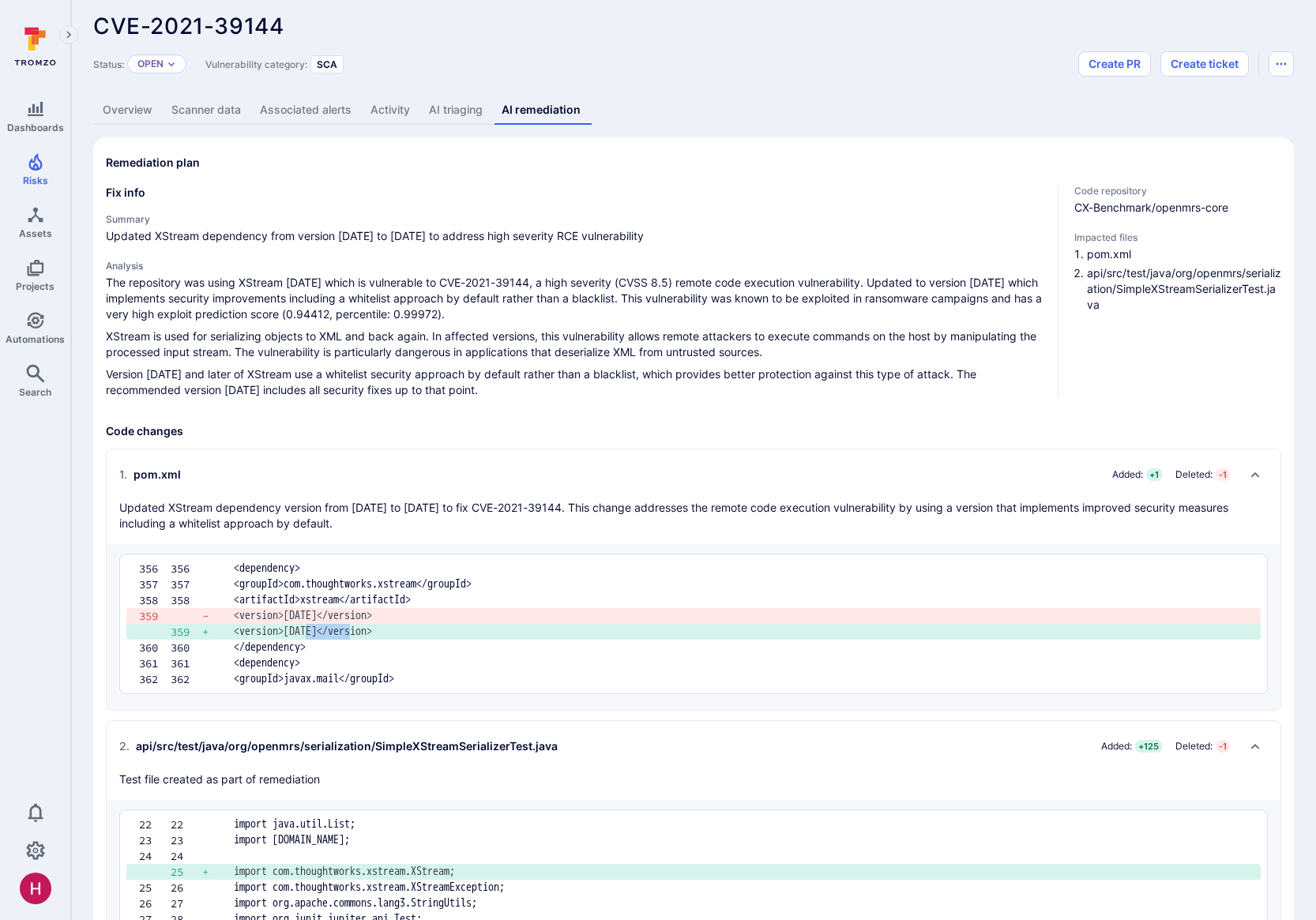 scroll, scrollTop: 9, scrollLeft: 0, axis: vertical 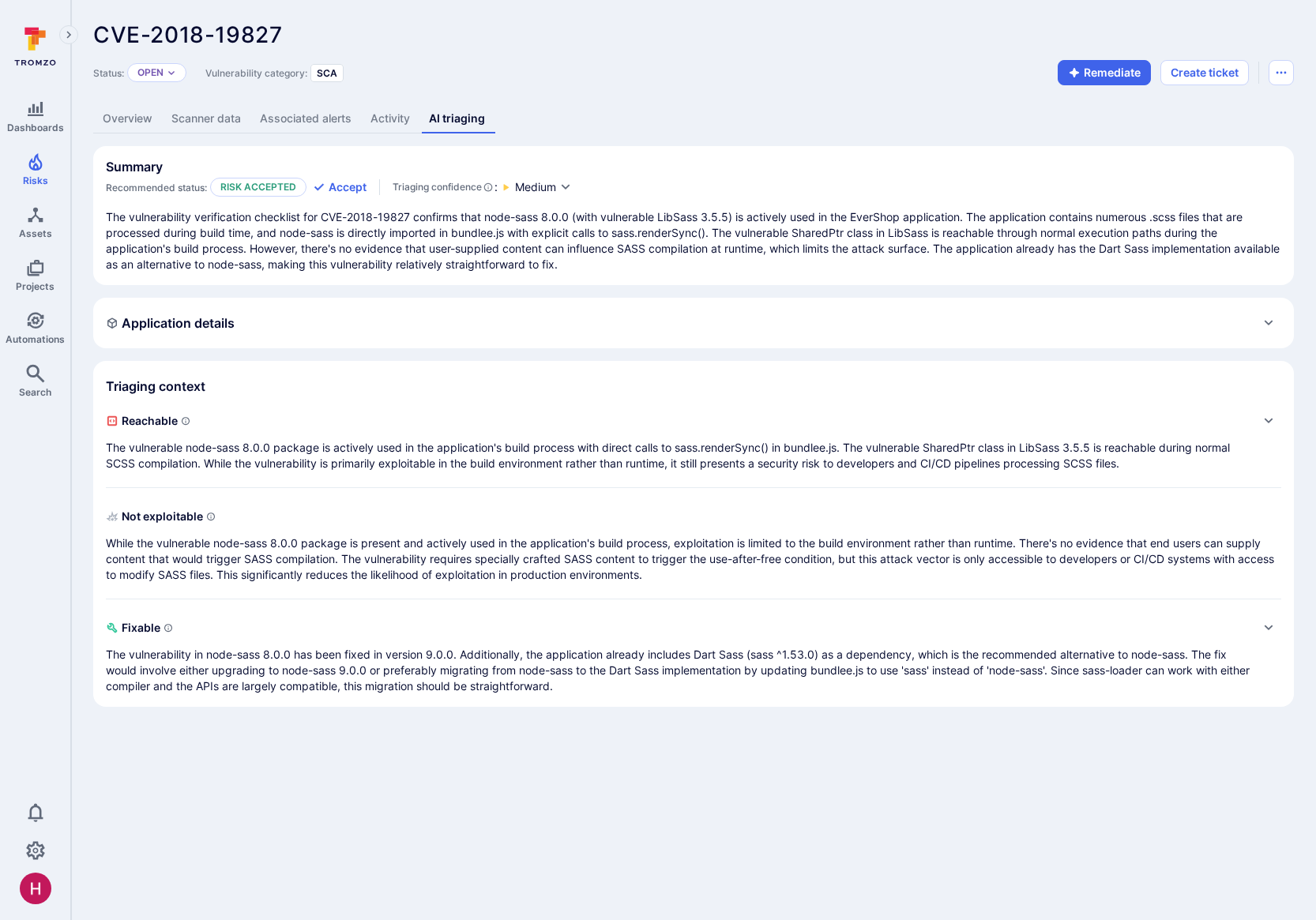 click on "Overview" at bounding box center (127, 118) 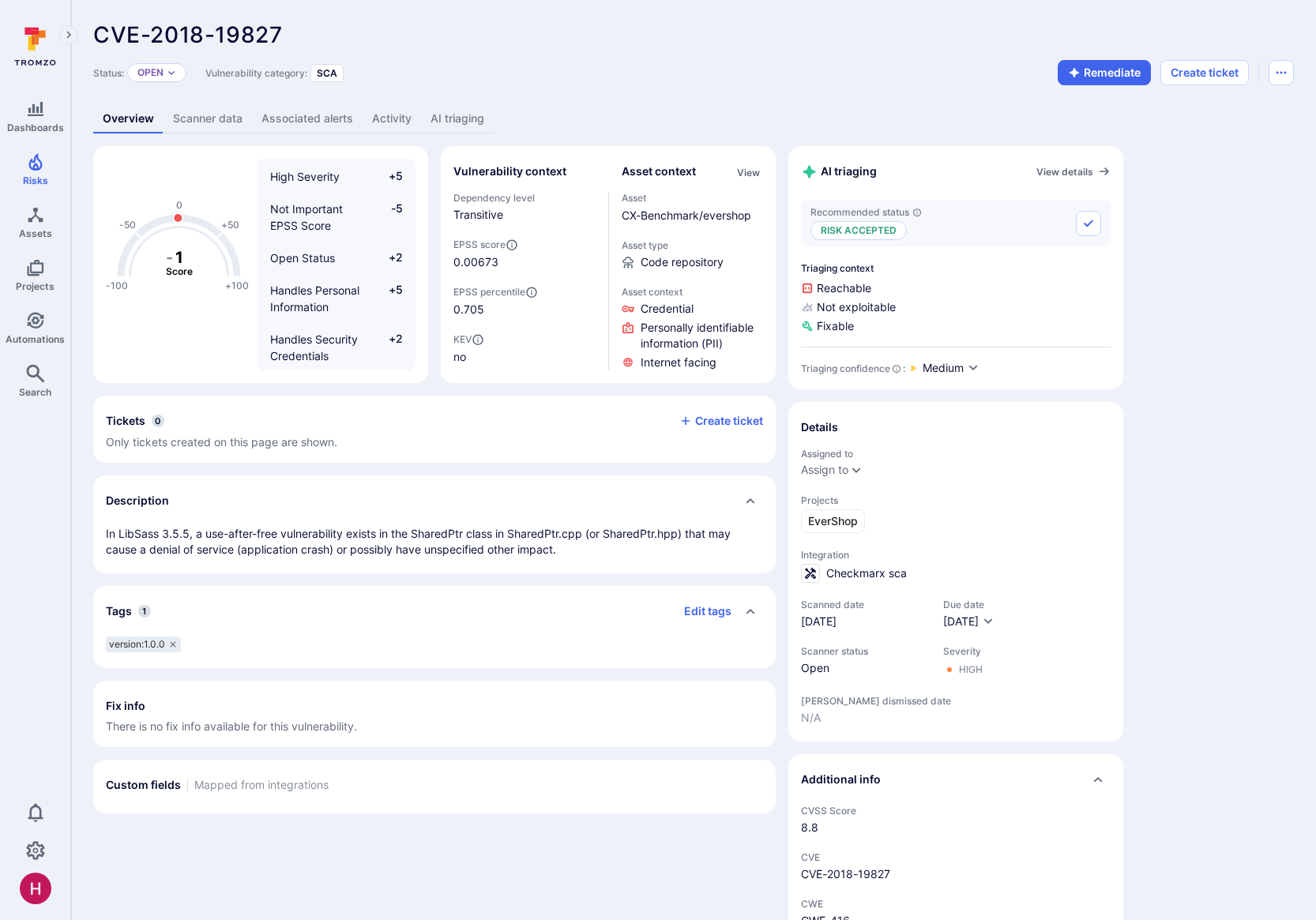 scroll, scrollTop: 23, scrollLeft: 0, axis: vertical 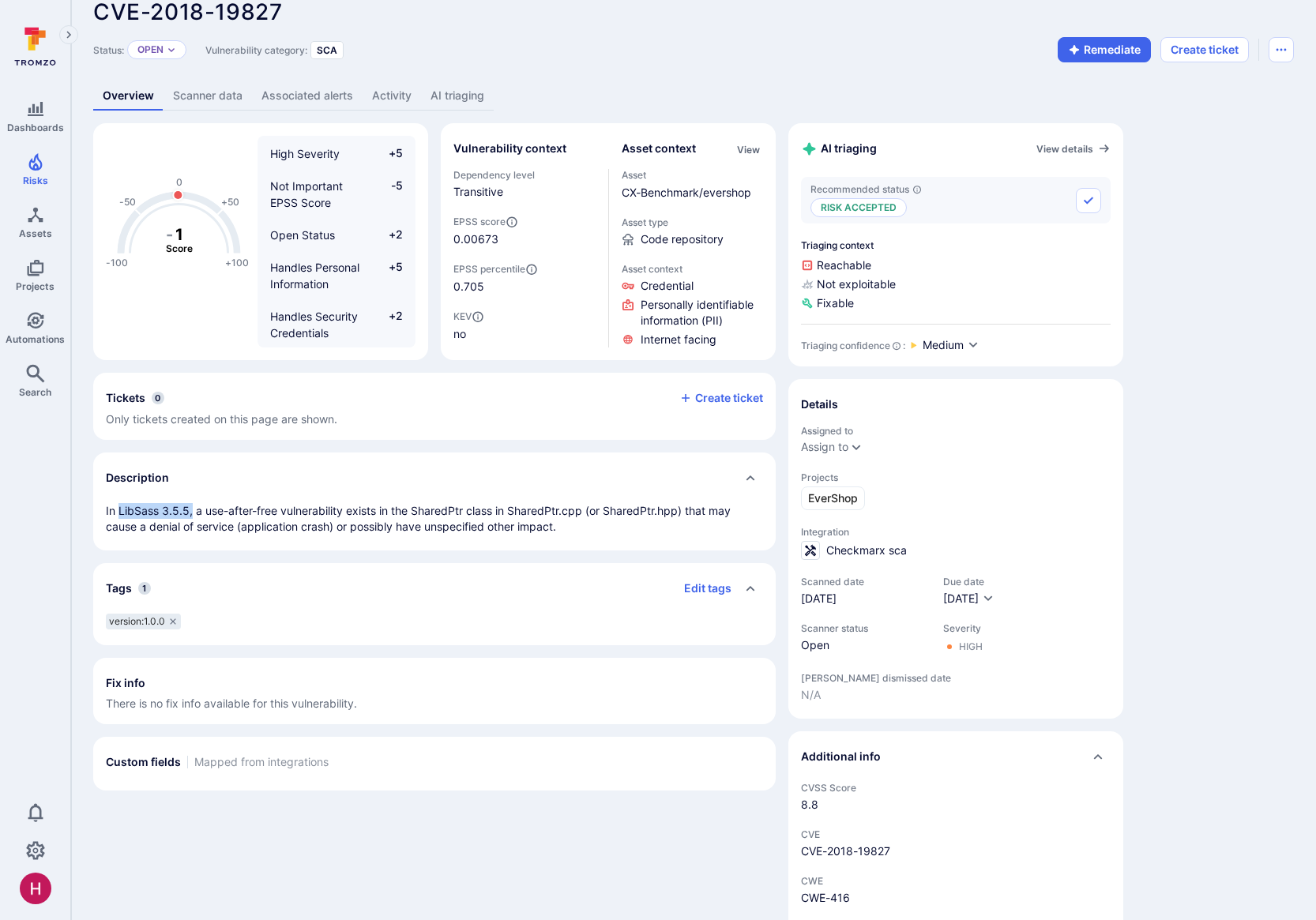 drag, startPoint x: 117, startPoint y: 510, endPoint x: 192, endPoint y: 510, distance: 75 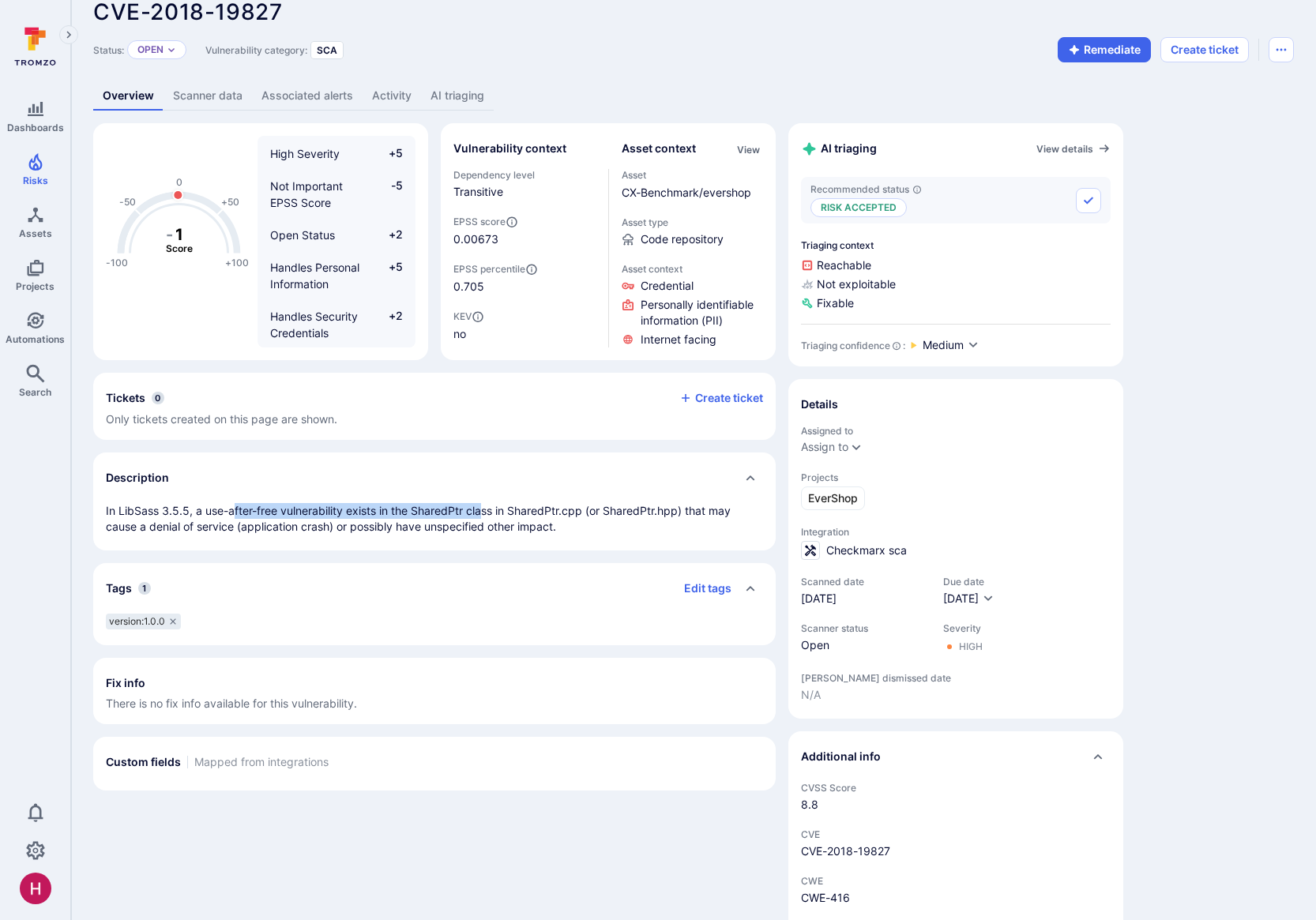 drag, startPoint x: 232, startPoint y: 509, endPoint x: 483, endPoint y: 507, distance: 251.008 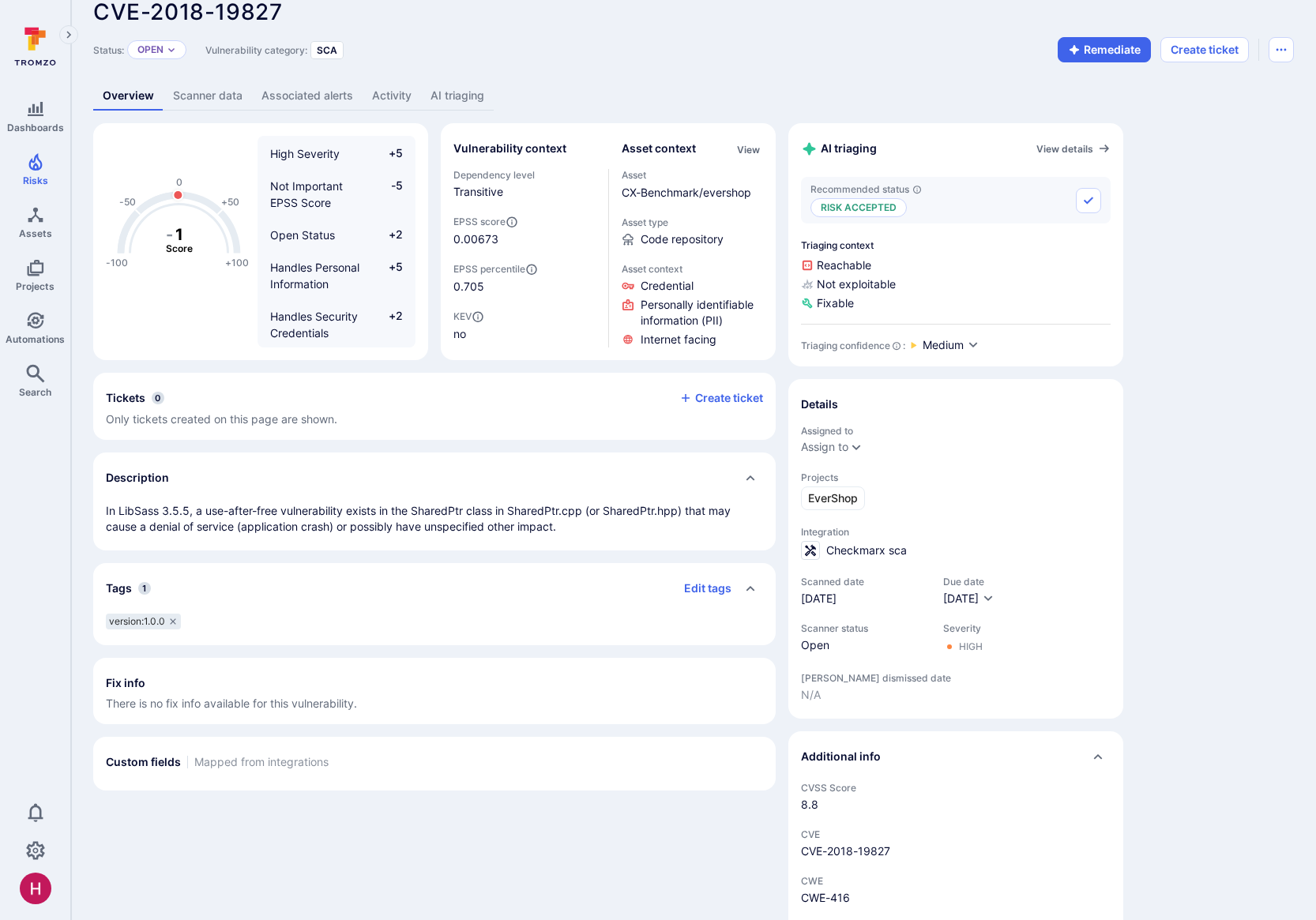 click on "In LibSass 3.5.5, a use-after-free vulnerability exists in the SharedPtr class in SharedPtr.cpp (or SharedPtr.hpp) that may cause a denial of service (application crash) or possibly have unspecified other impact." at bounding box center (434, 519) 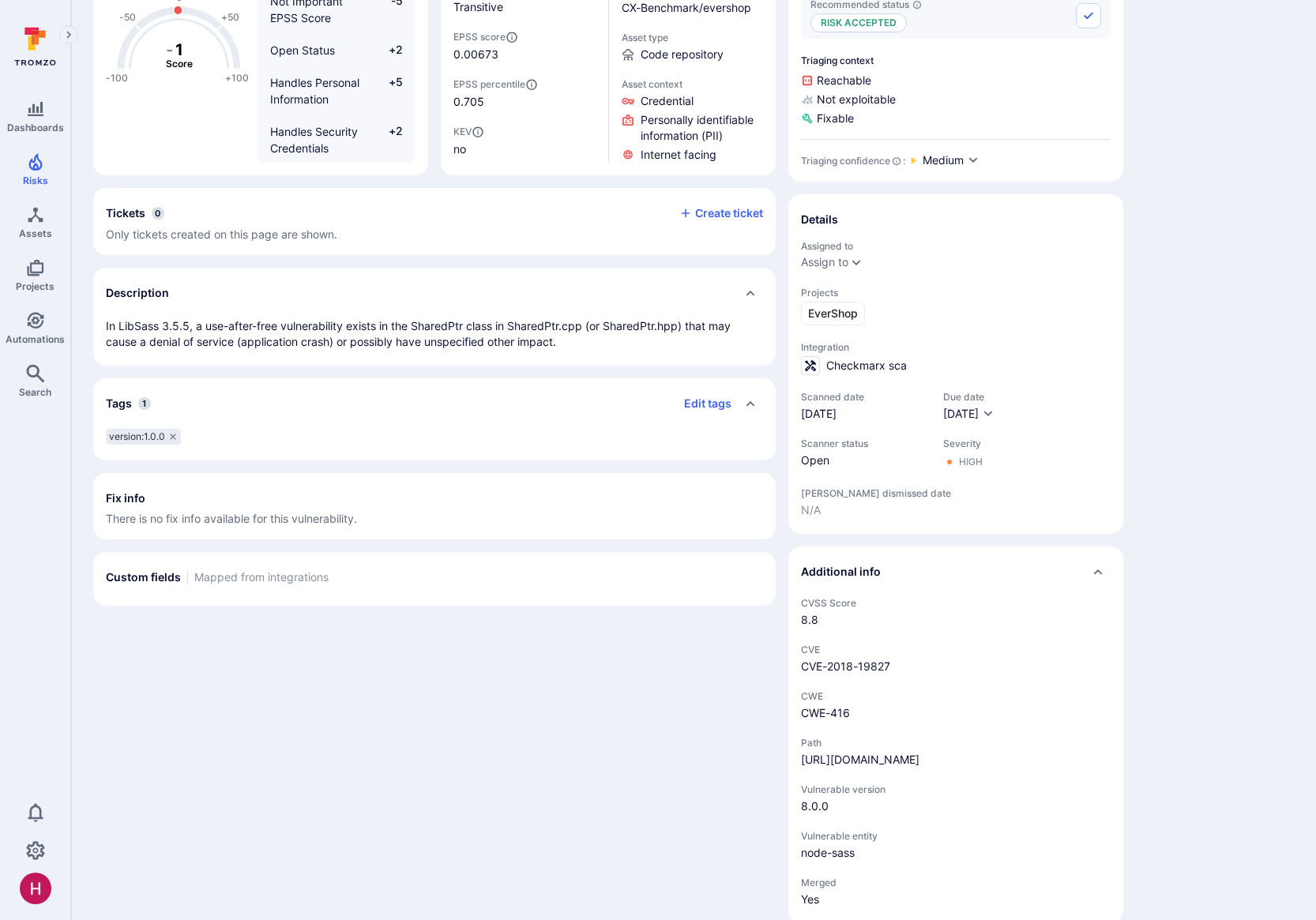 scroll, scrollTop: 0, scrollLeft: 0, axis: both 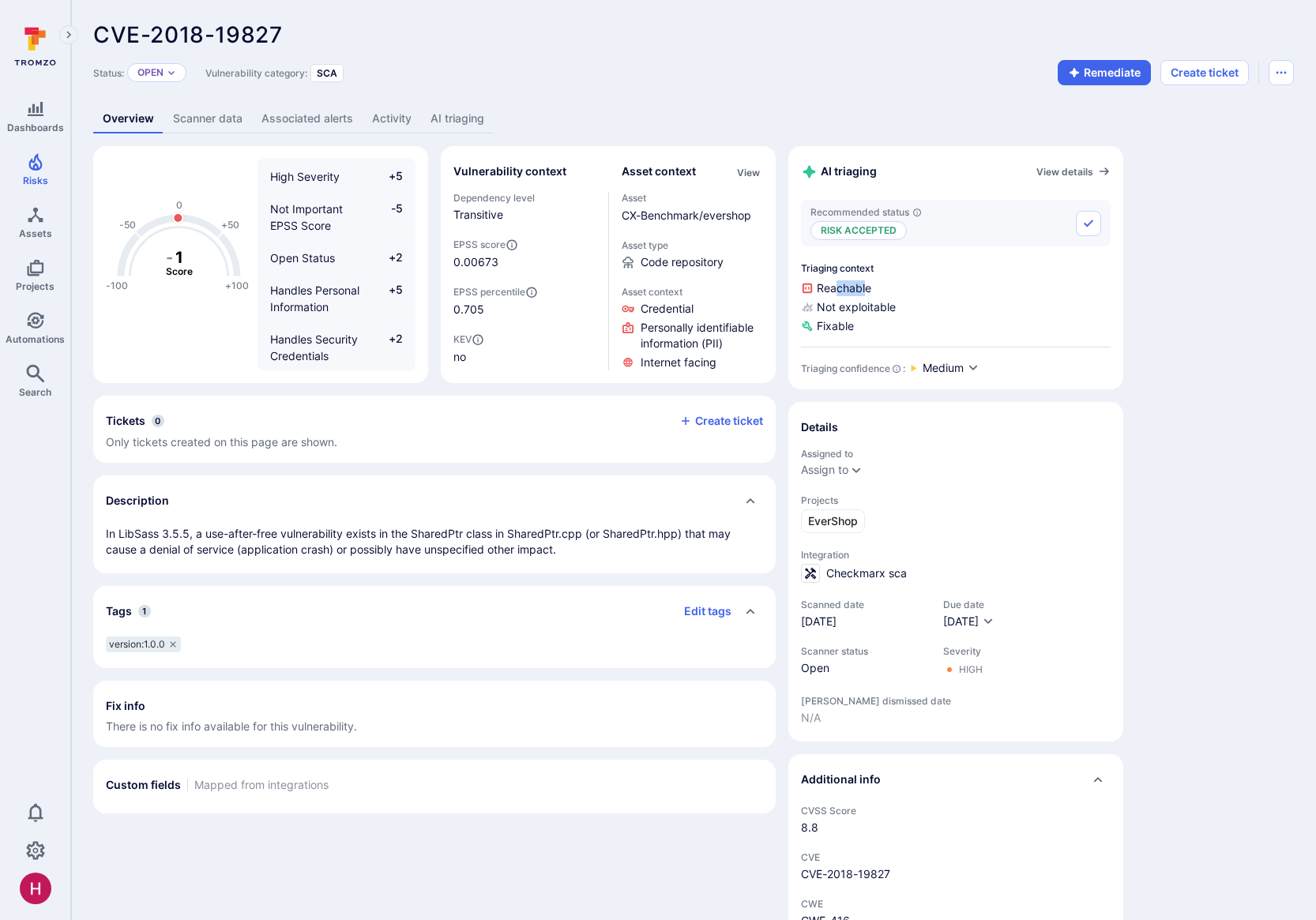 drag, startPoint x: 833, startPoint y: 288, endPoint x: 864, endPoint y: 285, distance: 31.14482 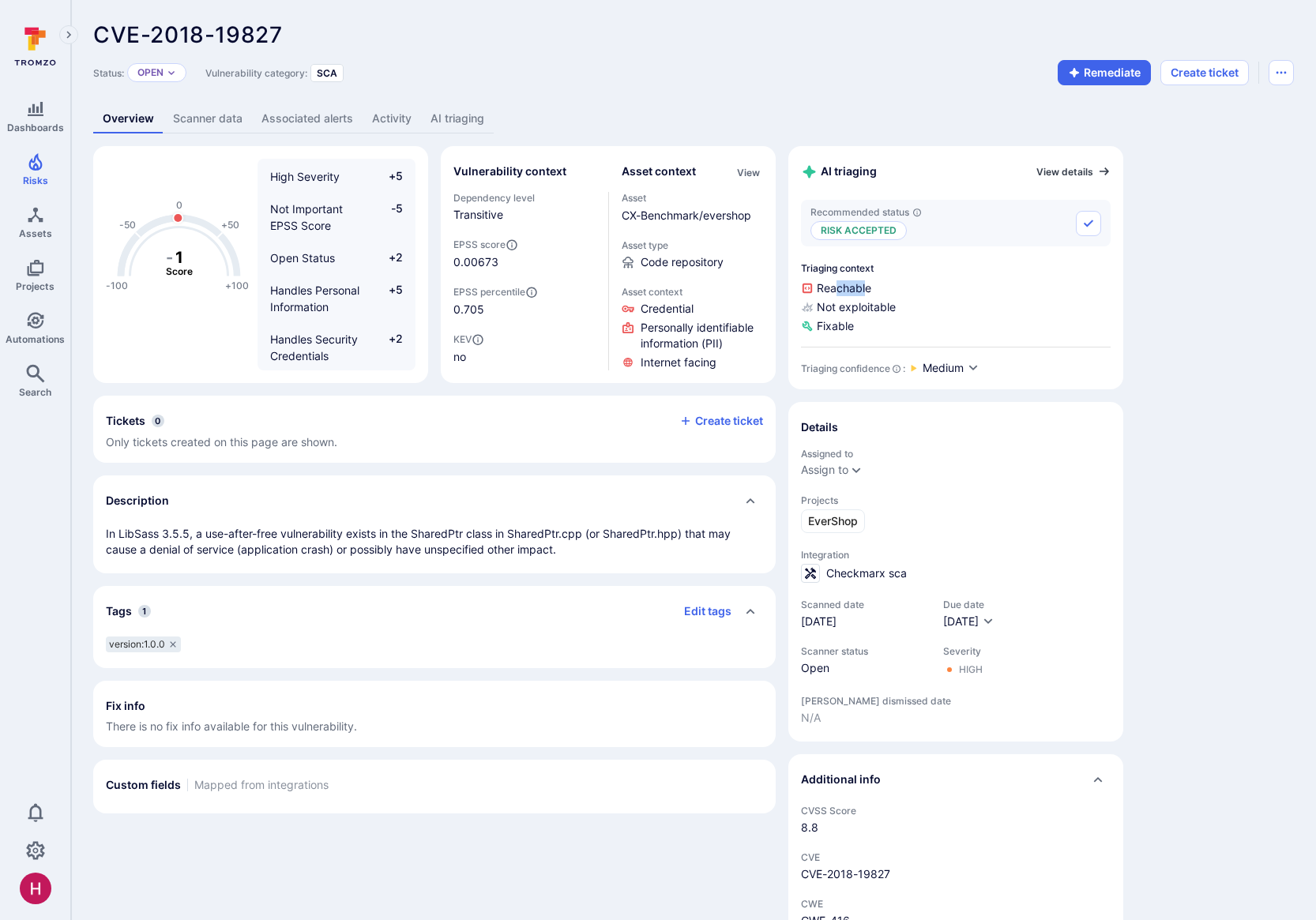click on "View details" at bounding box center [1073, 171] 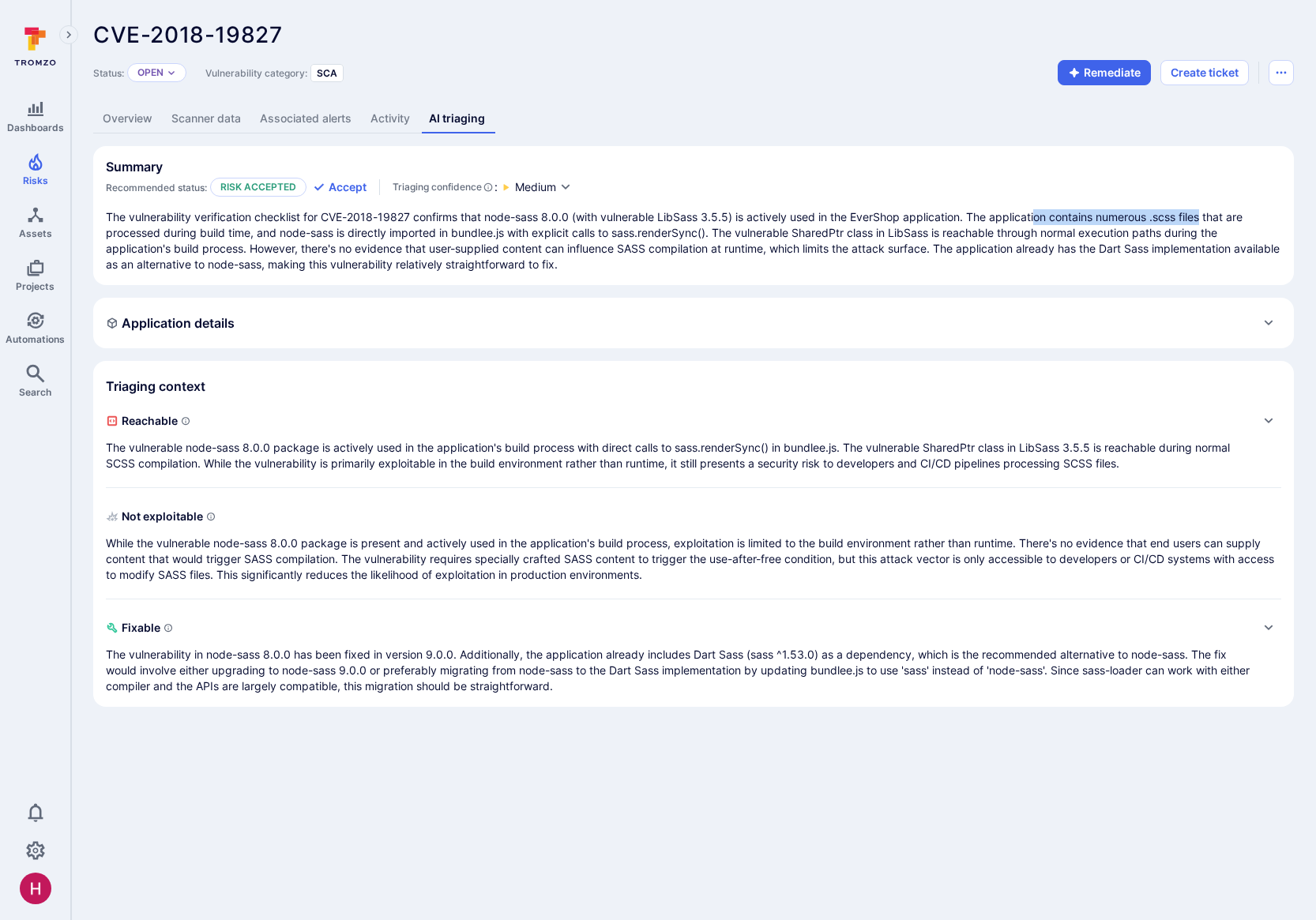drag, startPoint x: 1038, startPoint y: 212, endPoint x: 1209, endPoint y: 218, distance: 171.1052 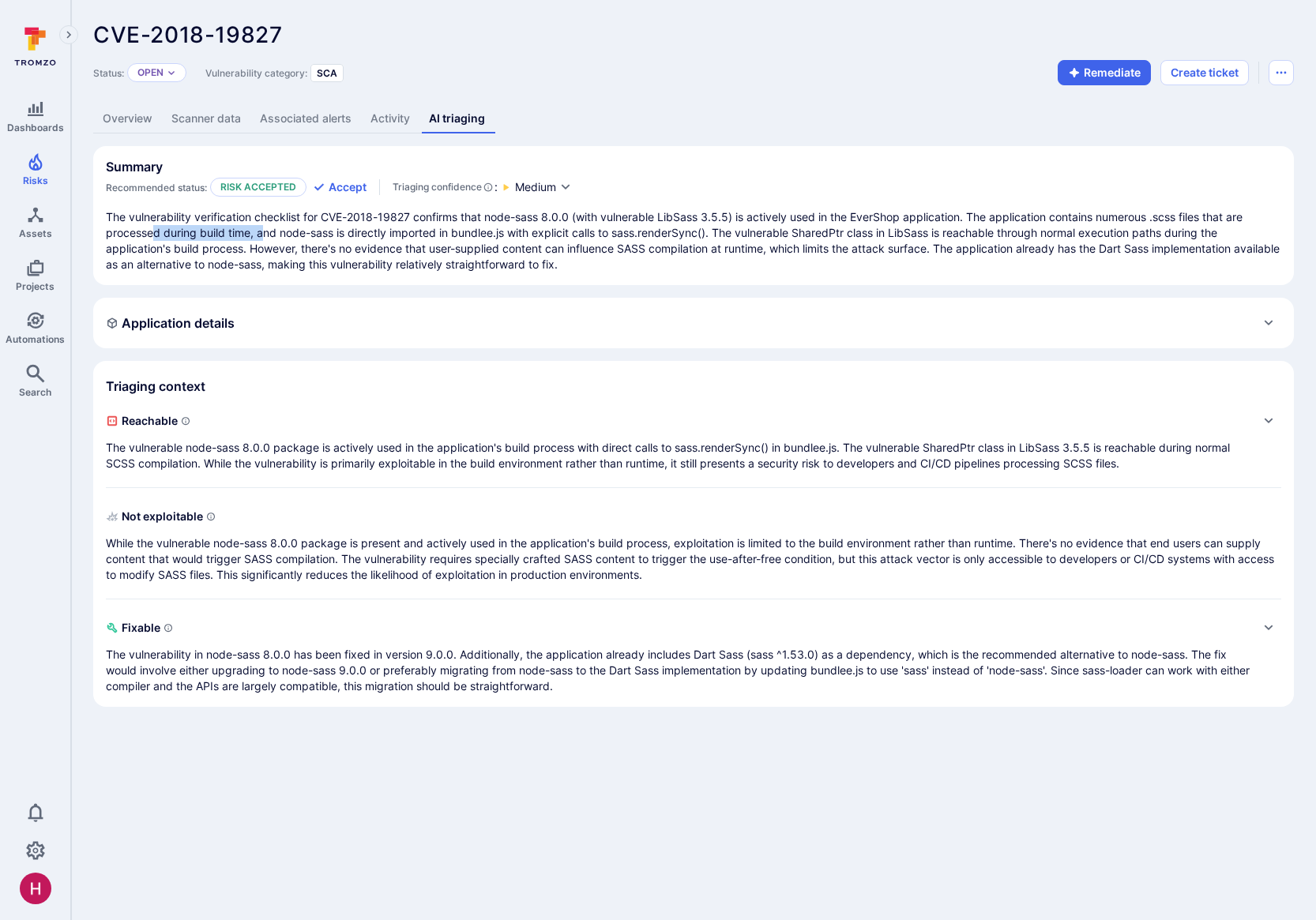 drag, startPoint x: 156, startPoint y: 237, endPoint x: 261, endPoint y: 232, distance: 105.11898 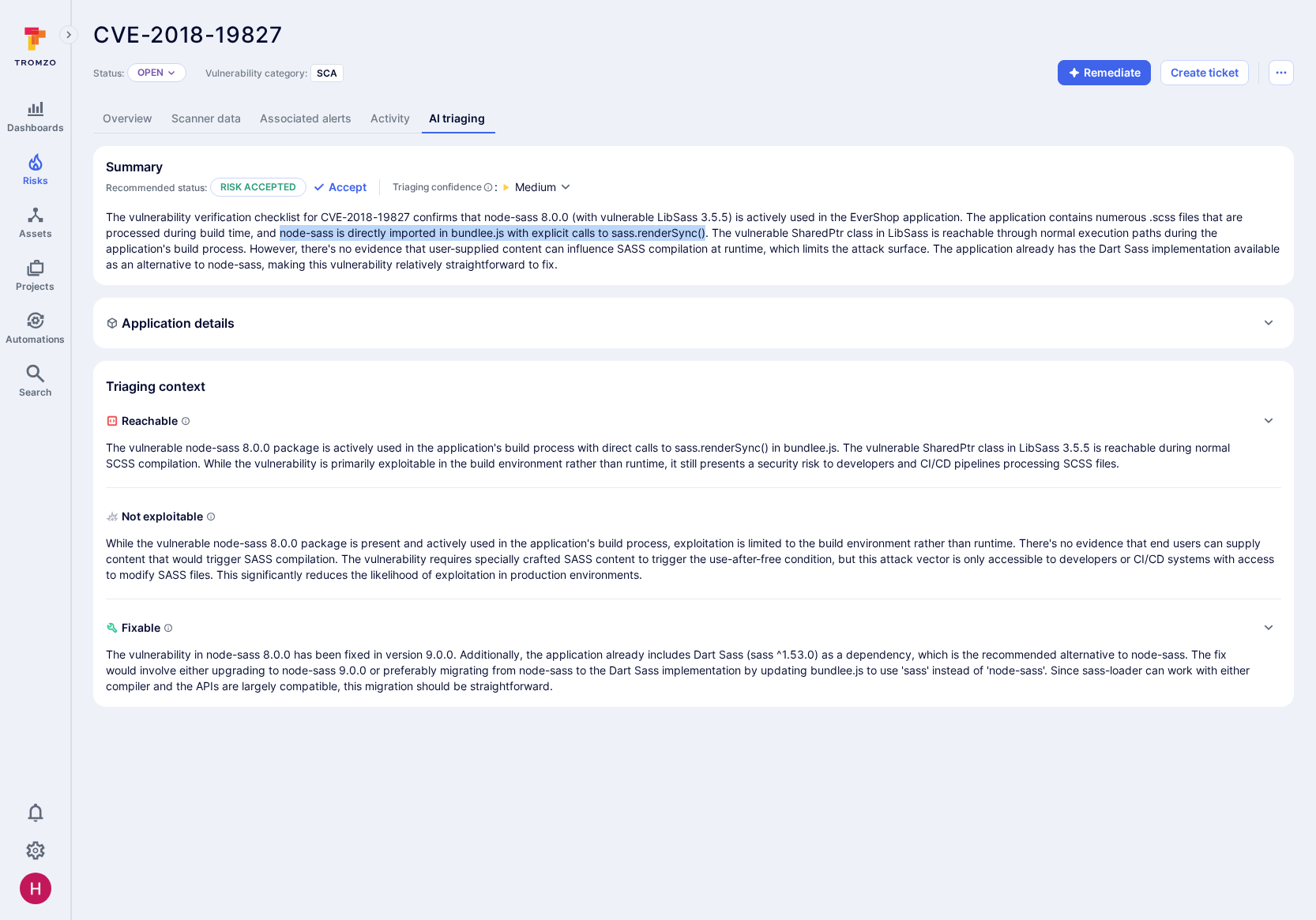 drag, startPoint x: 279, startPoint y: 232, endPoint x: 710, endPoint y: 238, distance: 431.0418 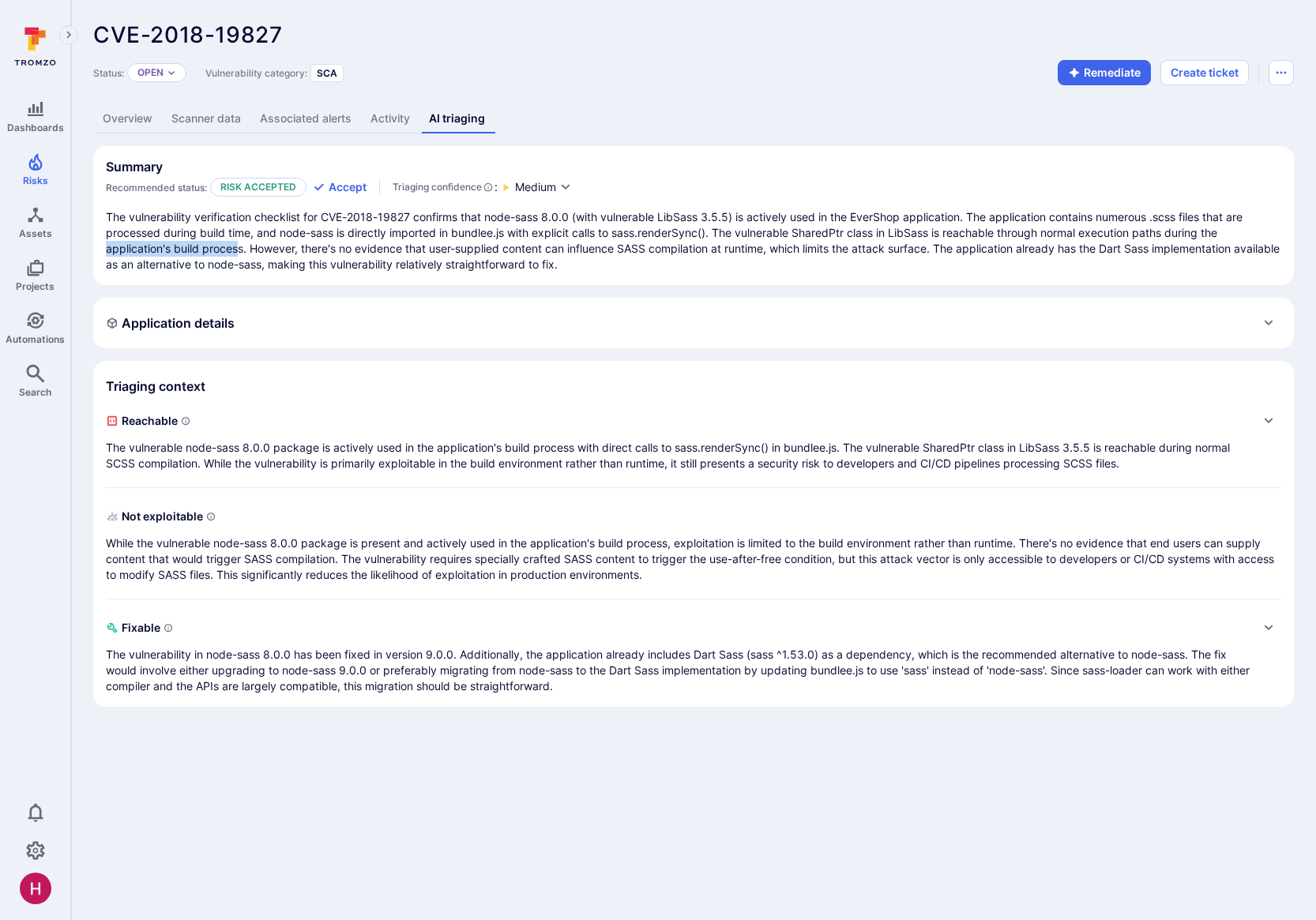 drag, startPoint x: 239, startPoint y: 247, endPoint x: 106, endPoint y: 249, distance: 133.01504 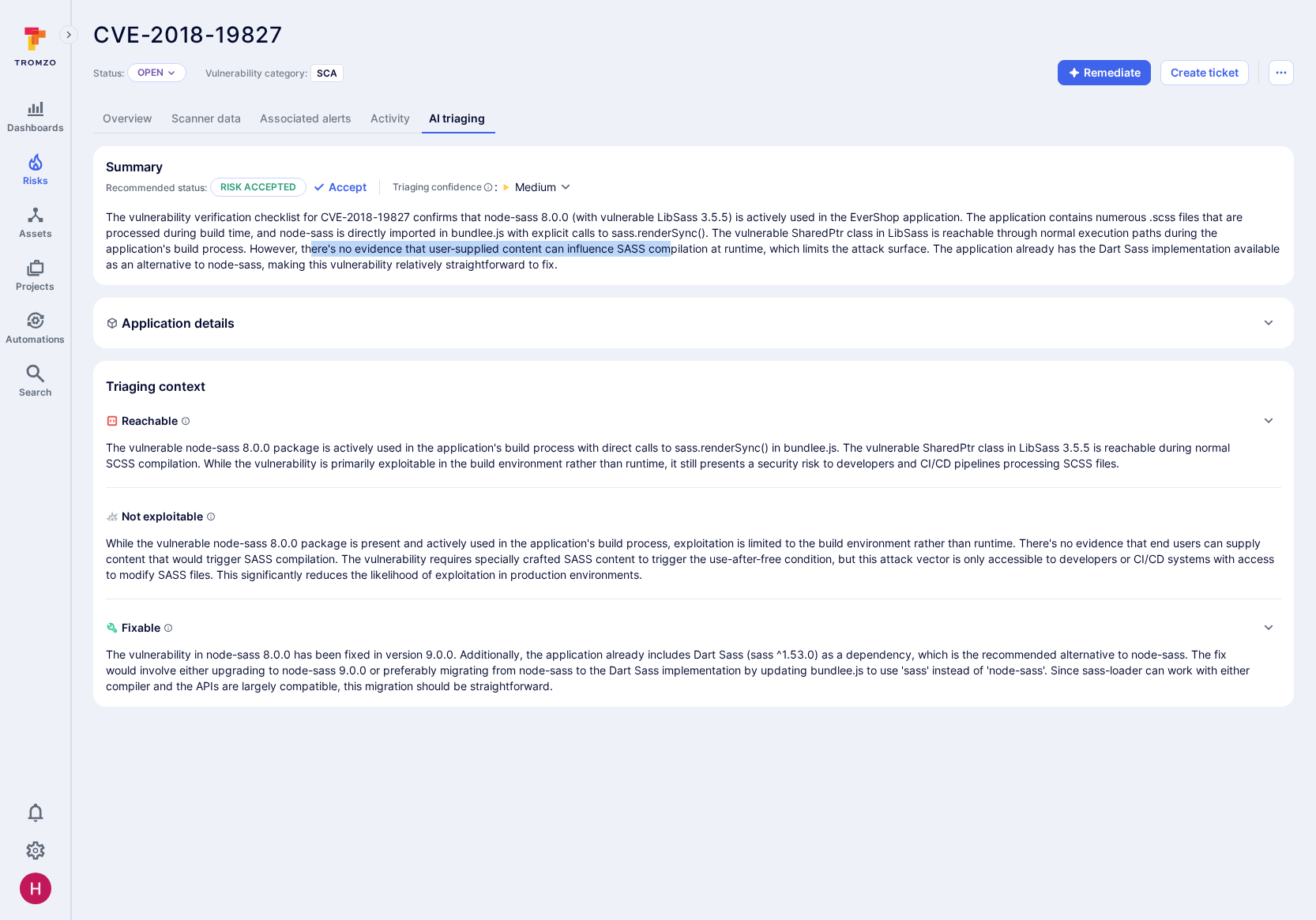 drag, startPoint x: 312, startPoint y: 246, endPoint x: 675, endPoint y: 253, distance: 363.06749 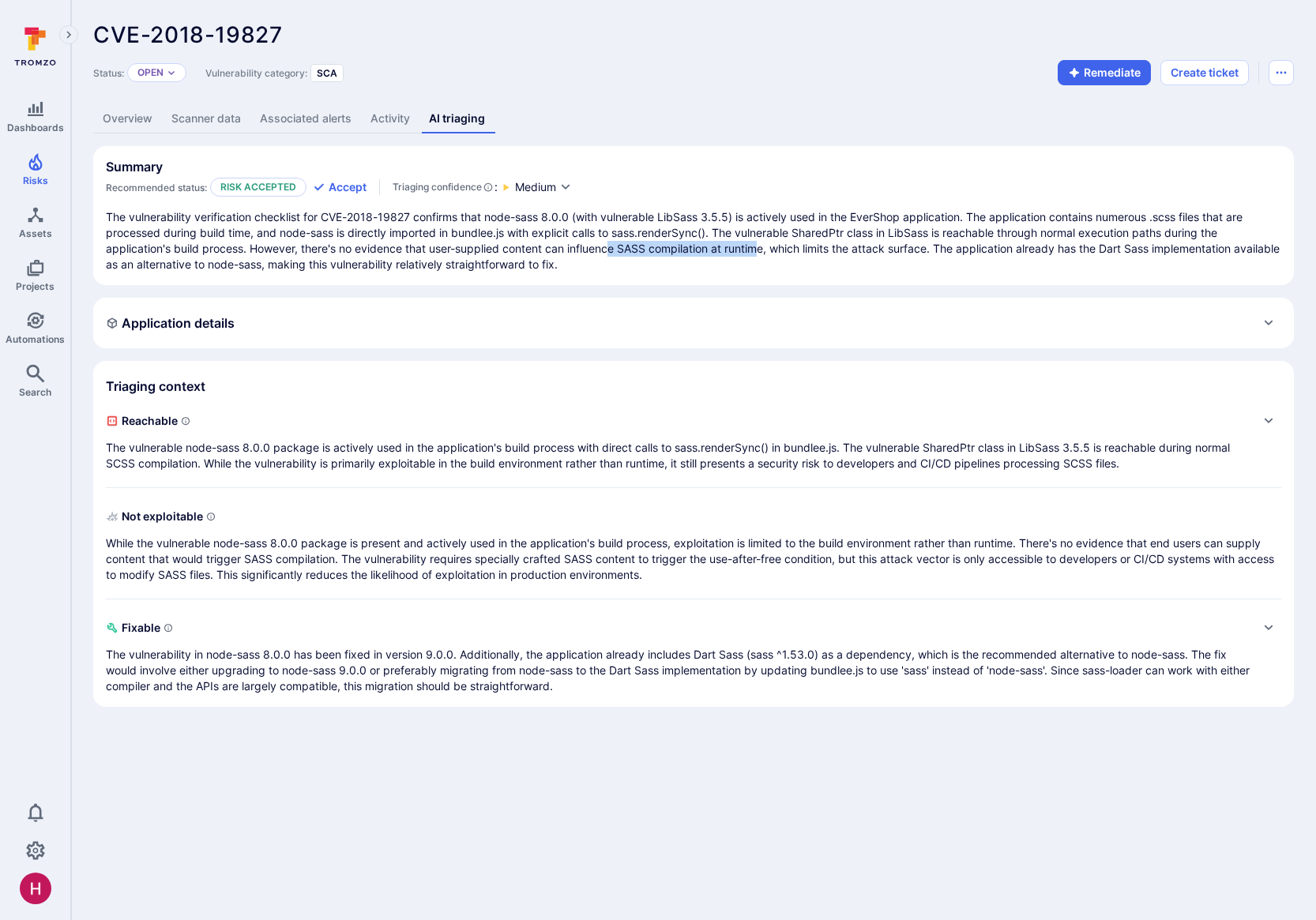 drag, startPoint x: 767, startPoint y: 250, endPoint x: 615, endPoint y: 244, distance: 152.11837 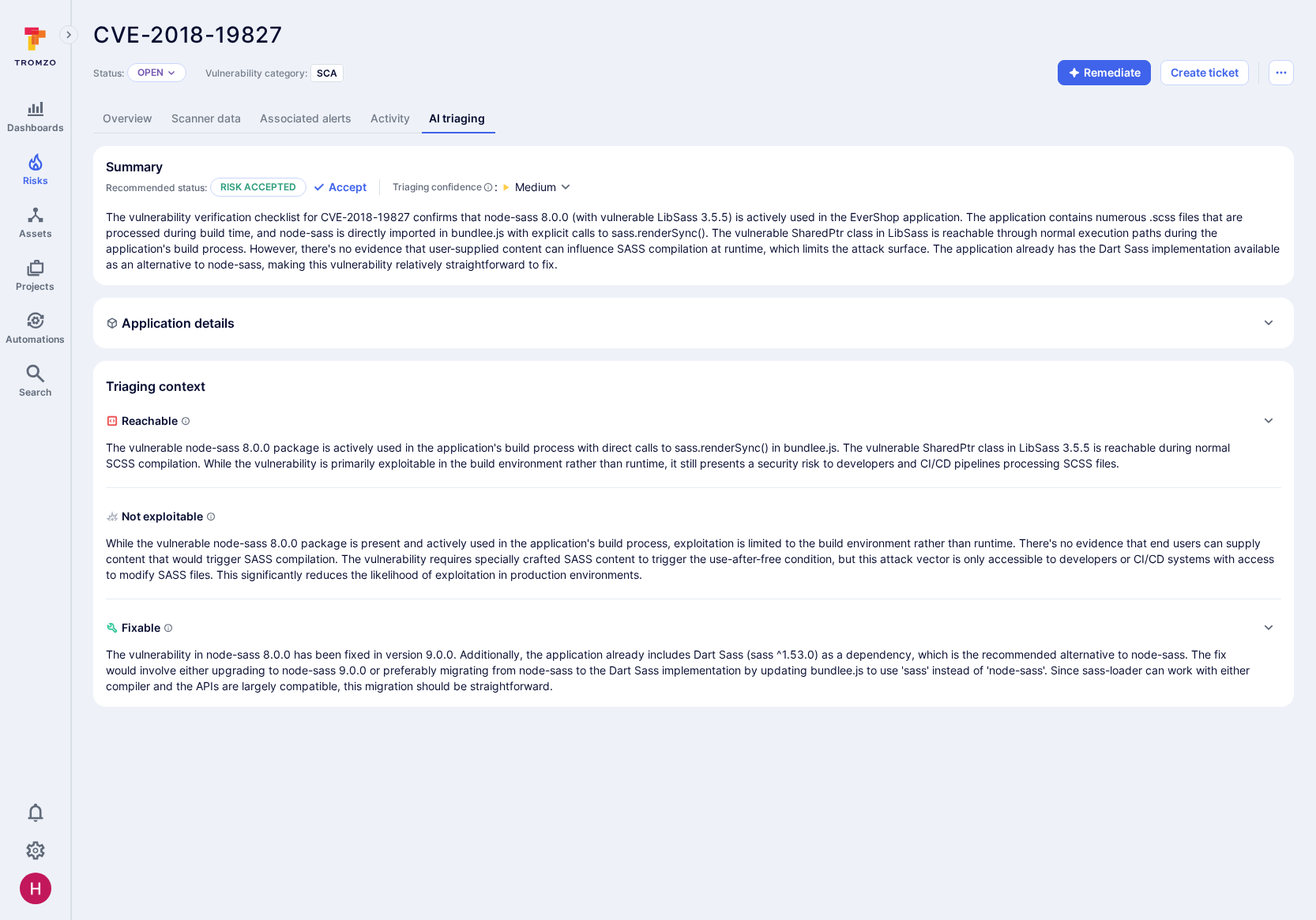 click on "The vulnerable node-sass 8.0.0 package is actively used in the application's build process with direct calls to sass.renderSync() in bundlee.js. The vulnerable SharedPtr class in LibSass 3.5.5 is reachable during normal SCSS compilation. While the vulnerability is primarily exploitable in the build environment rather than runtime, it still presents a security risk to developers and CI/CD pipelines processing SCSS files." at bounding box center [678, 456] 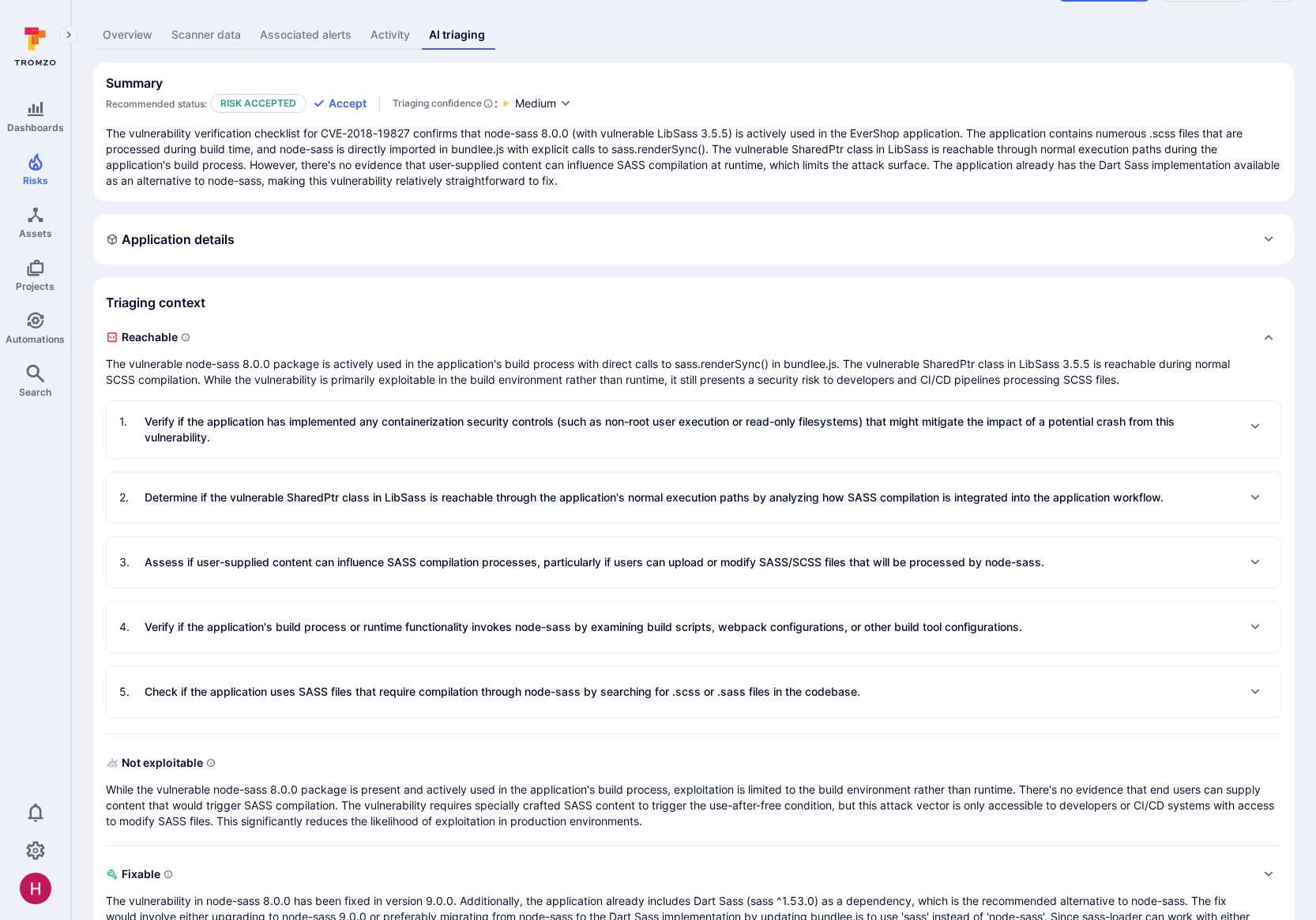 scroll, scrollTop: 139, scrollLeft: 0, axis: vertical 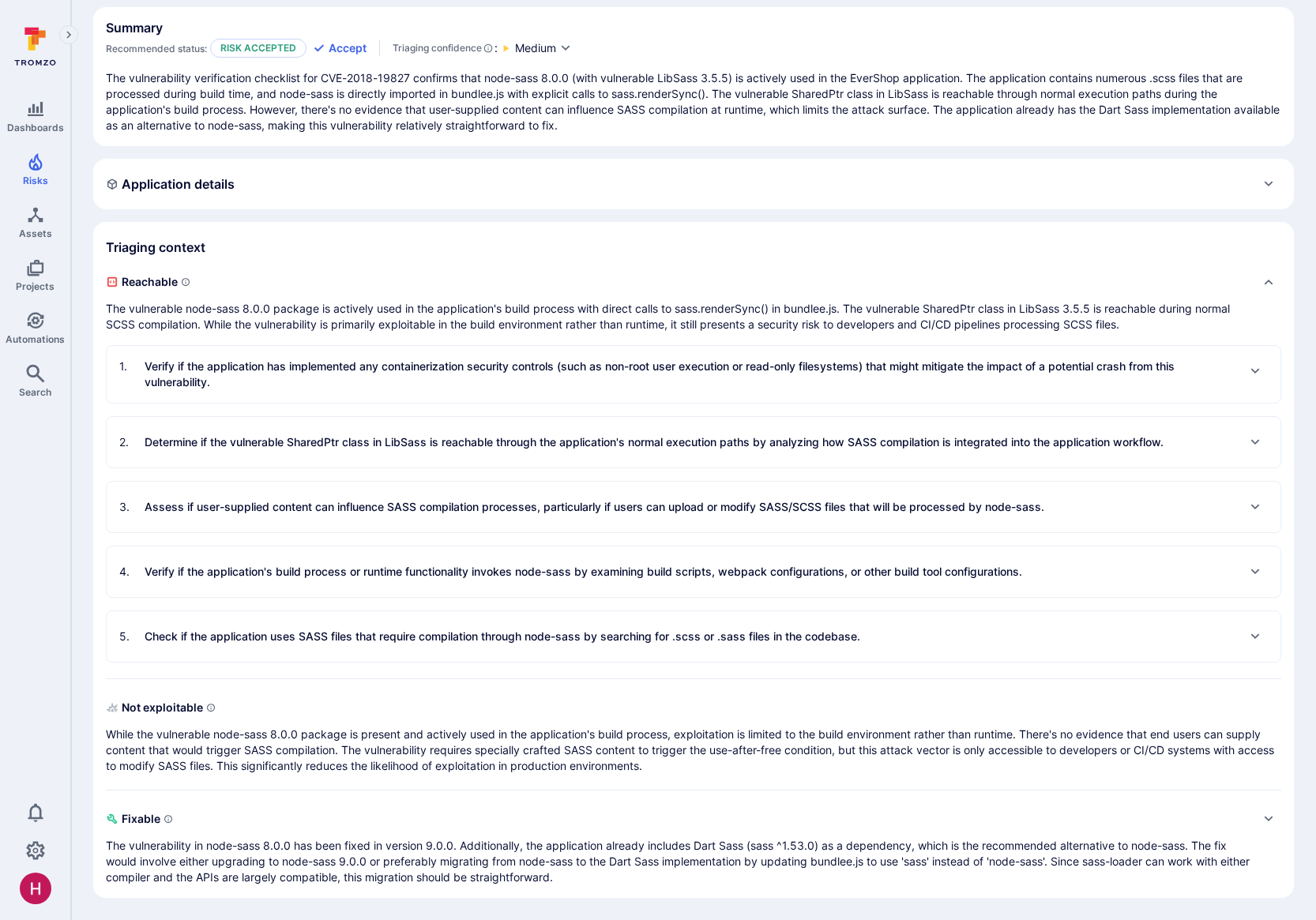 click on "While the vulnerable node-sass 8.0.0 package is present and actively used in the application's build process, exploitation is limited to the build environment rather than runtime. There's no evidence that end users can supply content that would trigger SASS compilation. The vulnerability requires specially crafted SASS content to trigger the use-after-free condition, but this attack vector is only accessible to developers or CI/CD systems with access to modify SASS files. This significantly reduces the likelihood of exploitation in production environments." at bounding box center [694, 750] 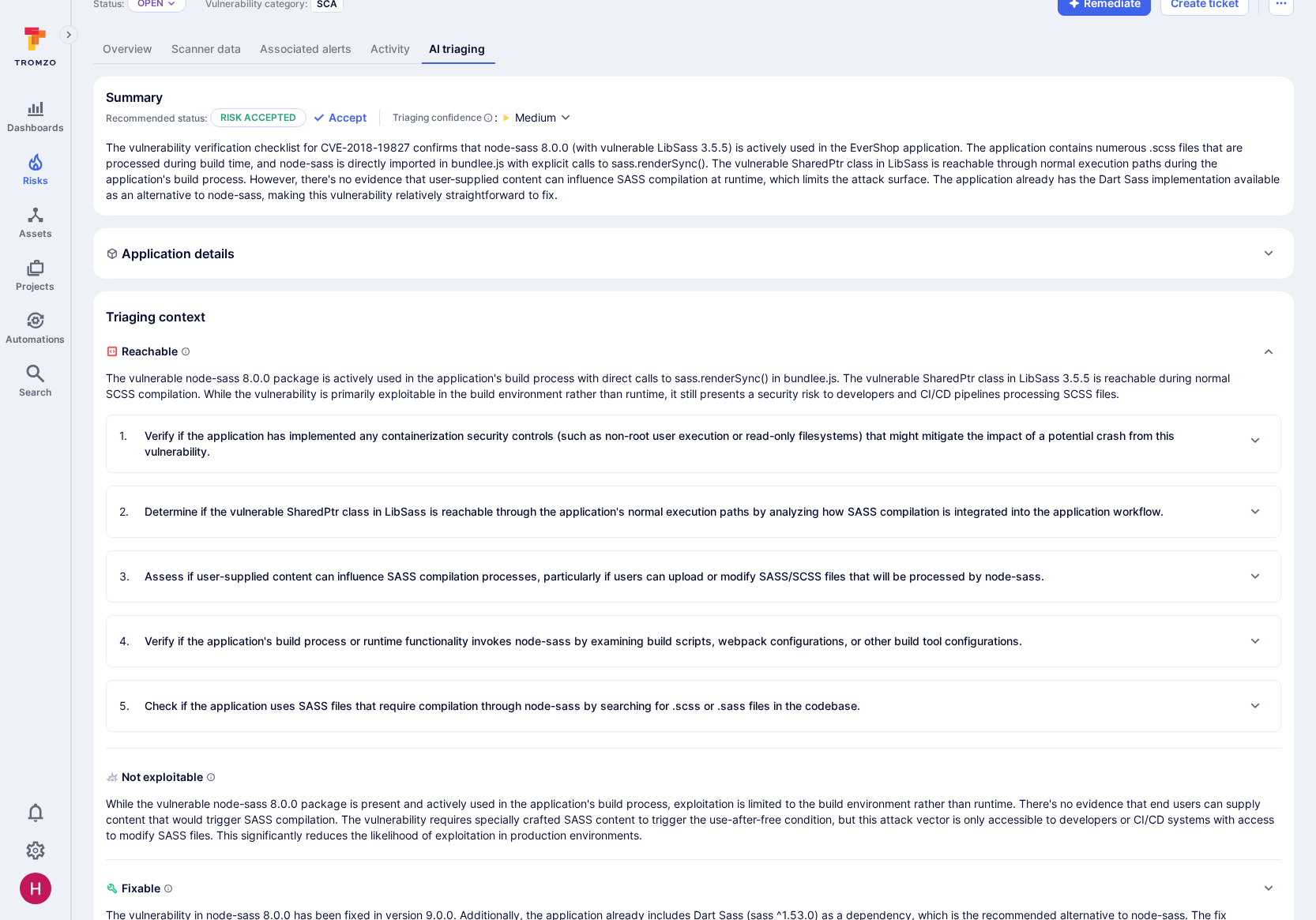 scroll, scrollTop: 0, scrollLeft: 0, axis: both 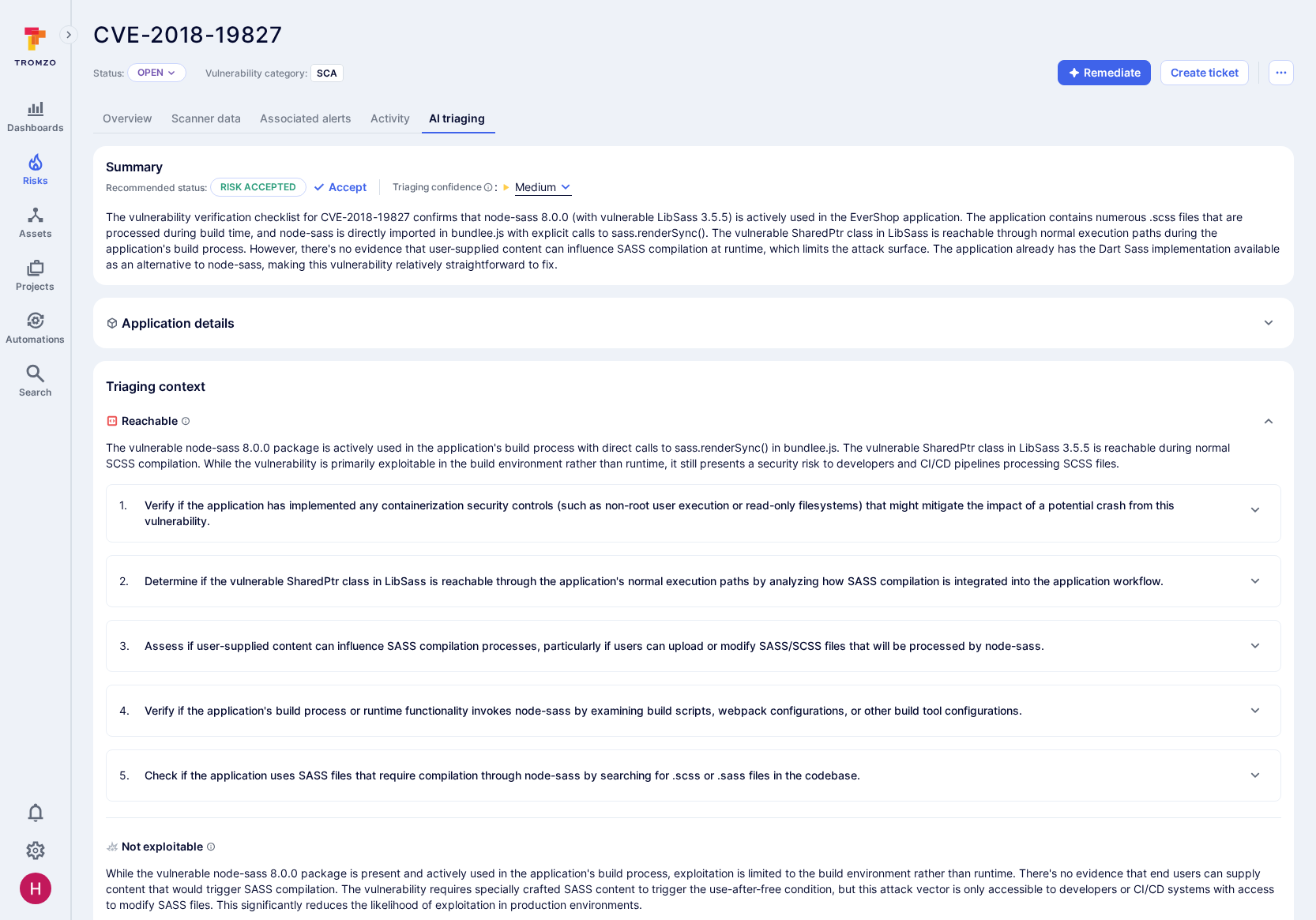 click 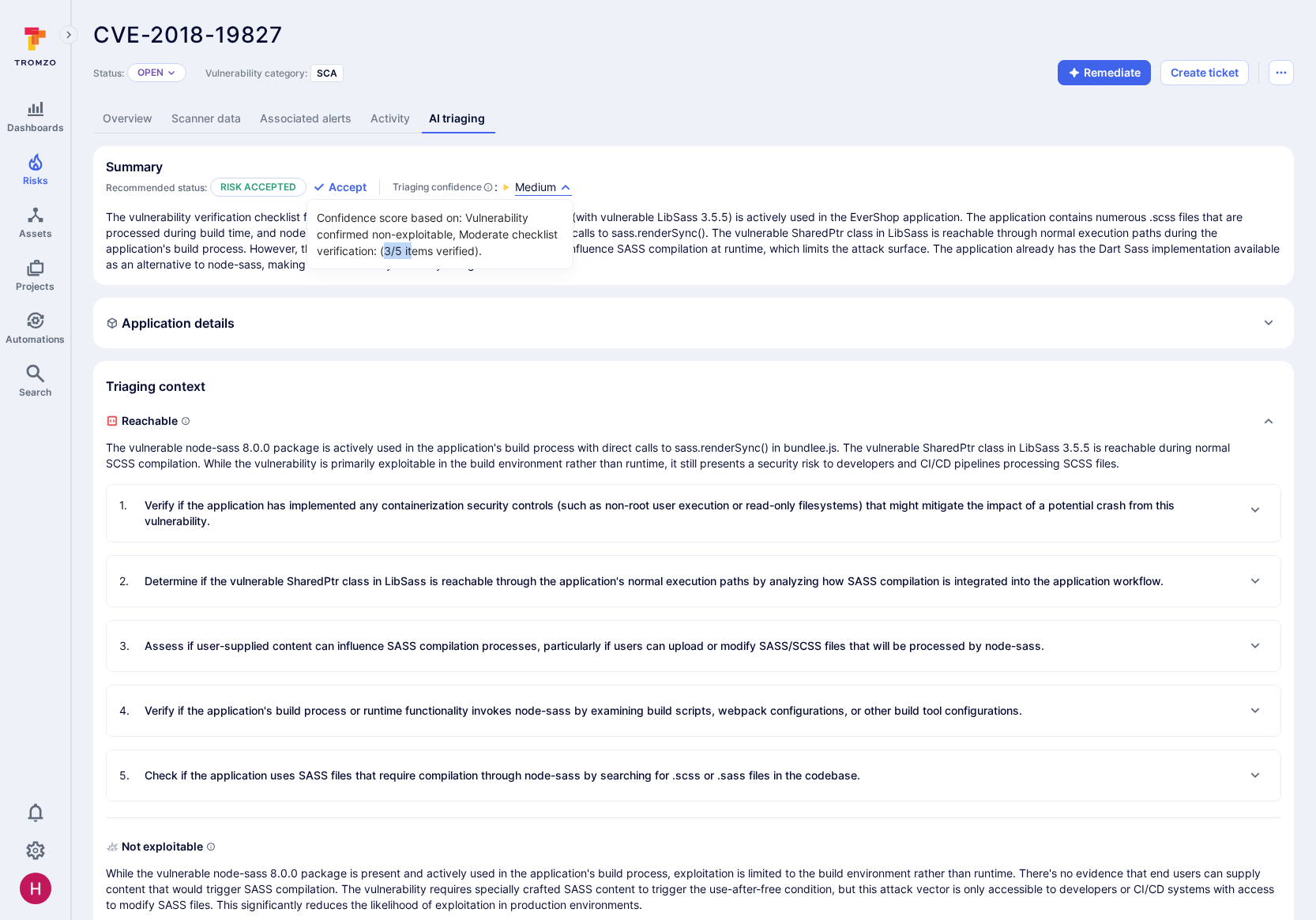 drag, startPoint x: 386, startPoint y: 252, endPoint x: 415, endPoint y: 252, distance: 29 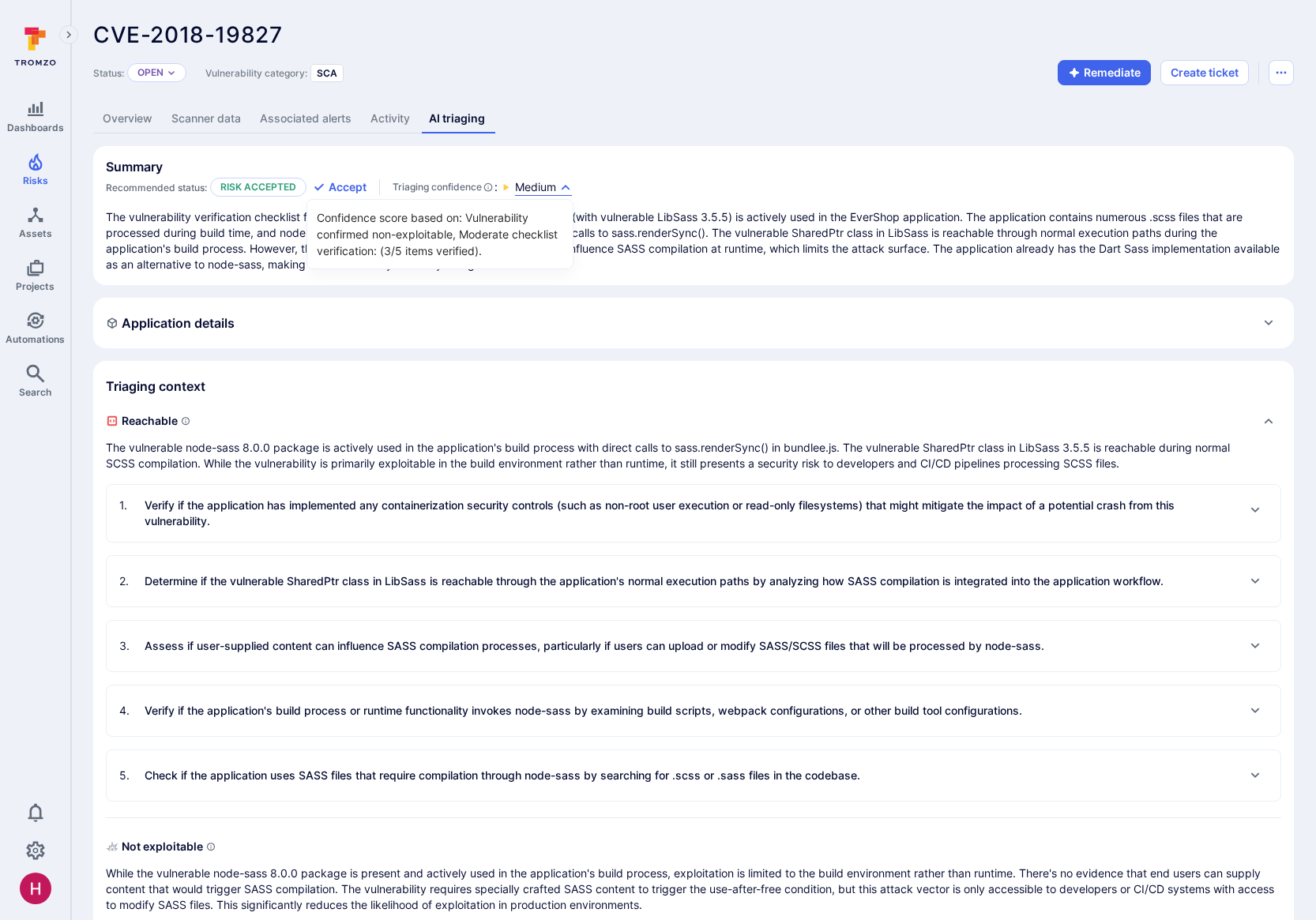 click at bounding box center [658, 460] 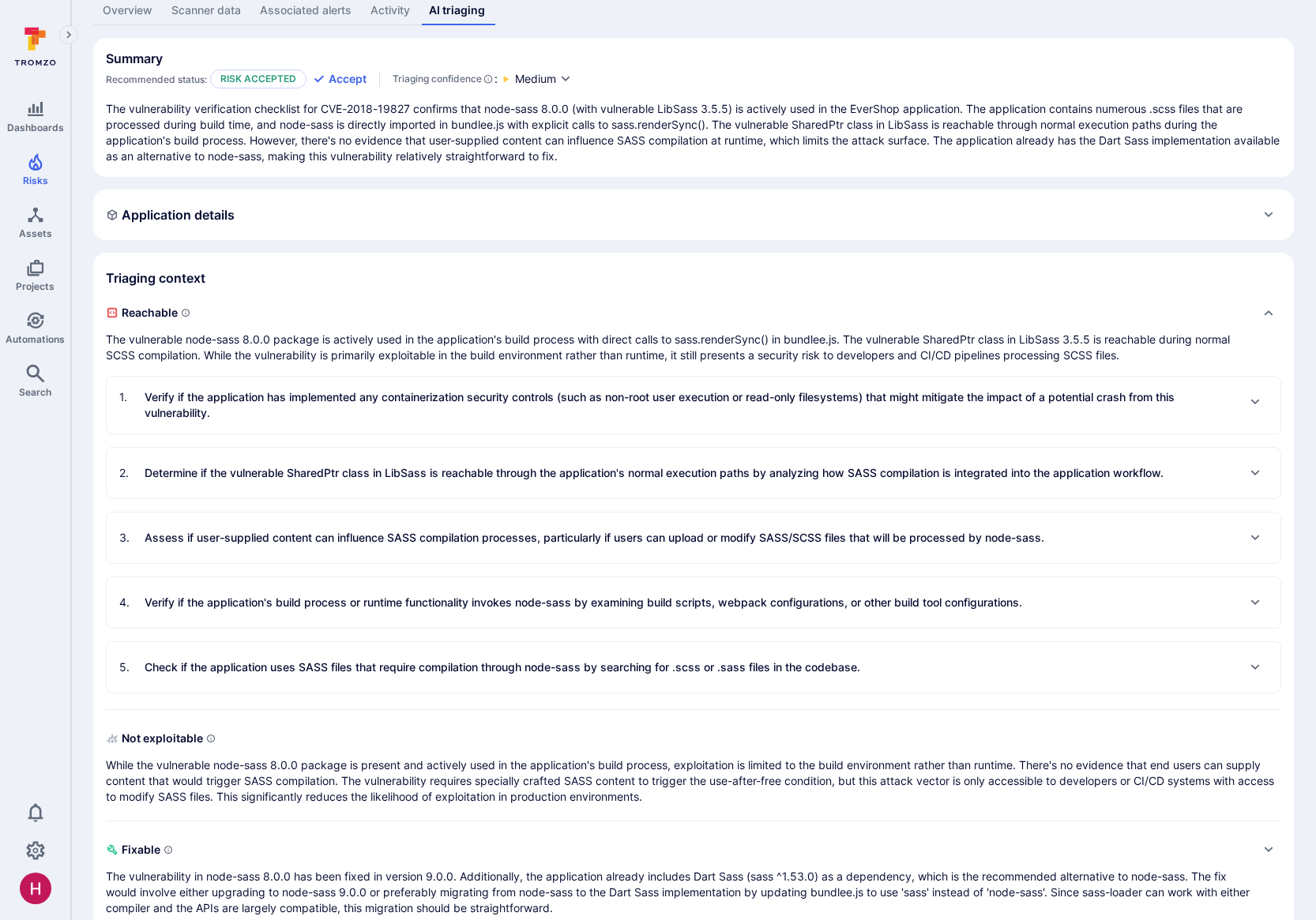 scroll, scrollTop: 139, scrollLeft: 0, axis: vertical 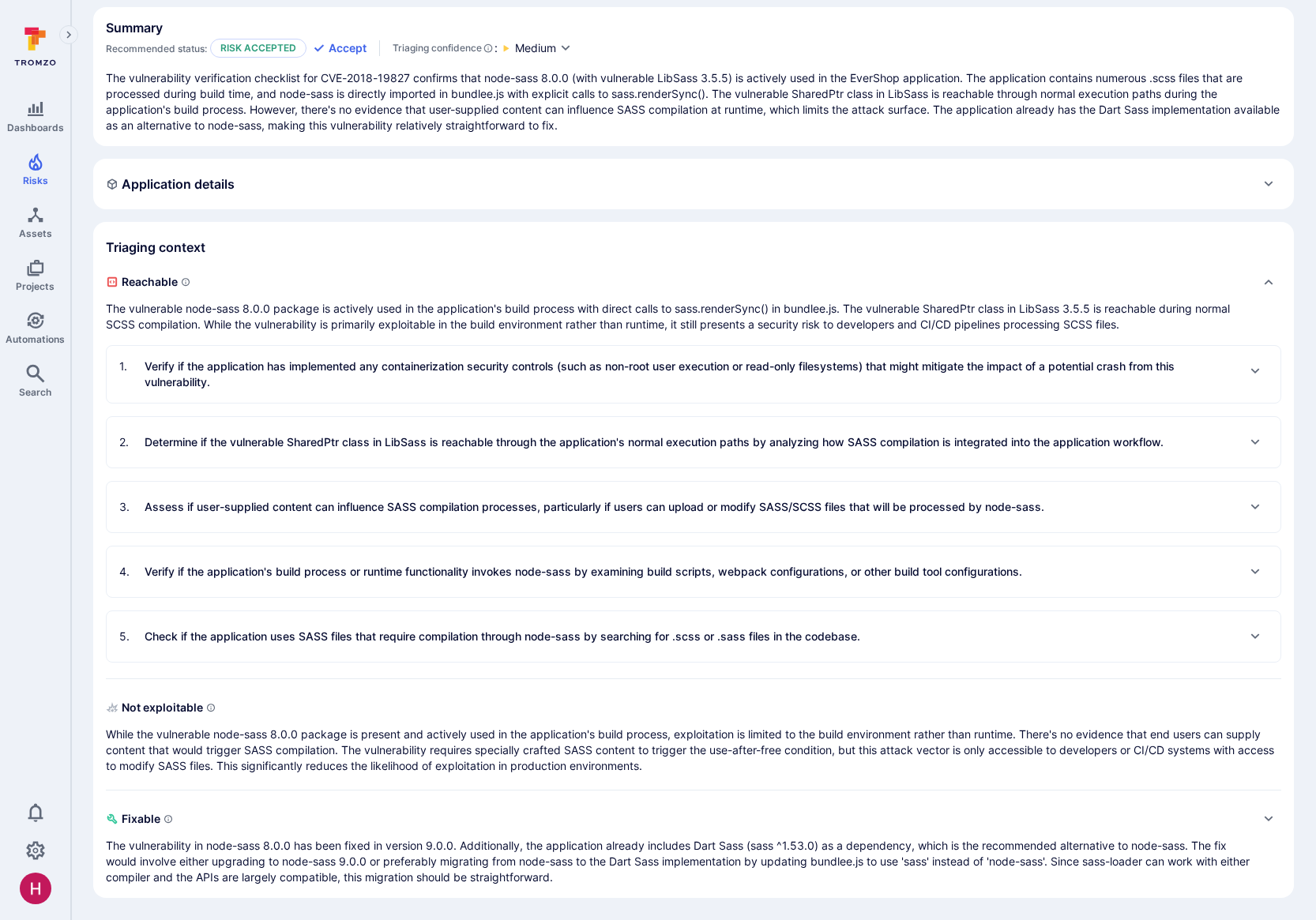 click on "Check if the application uses SASS files that require compilation through node-sass by searching for .scss or .sass files in the codebase." at bounding box center [502, 636] 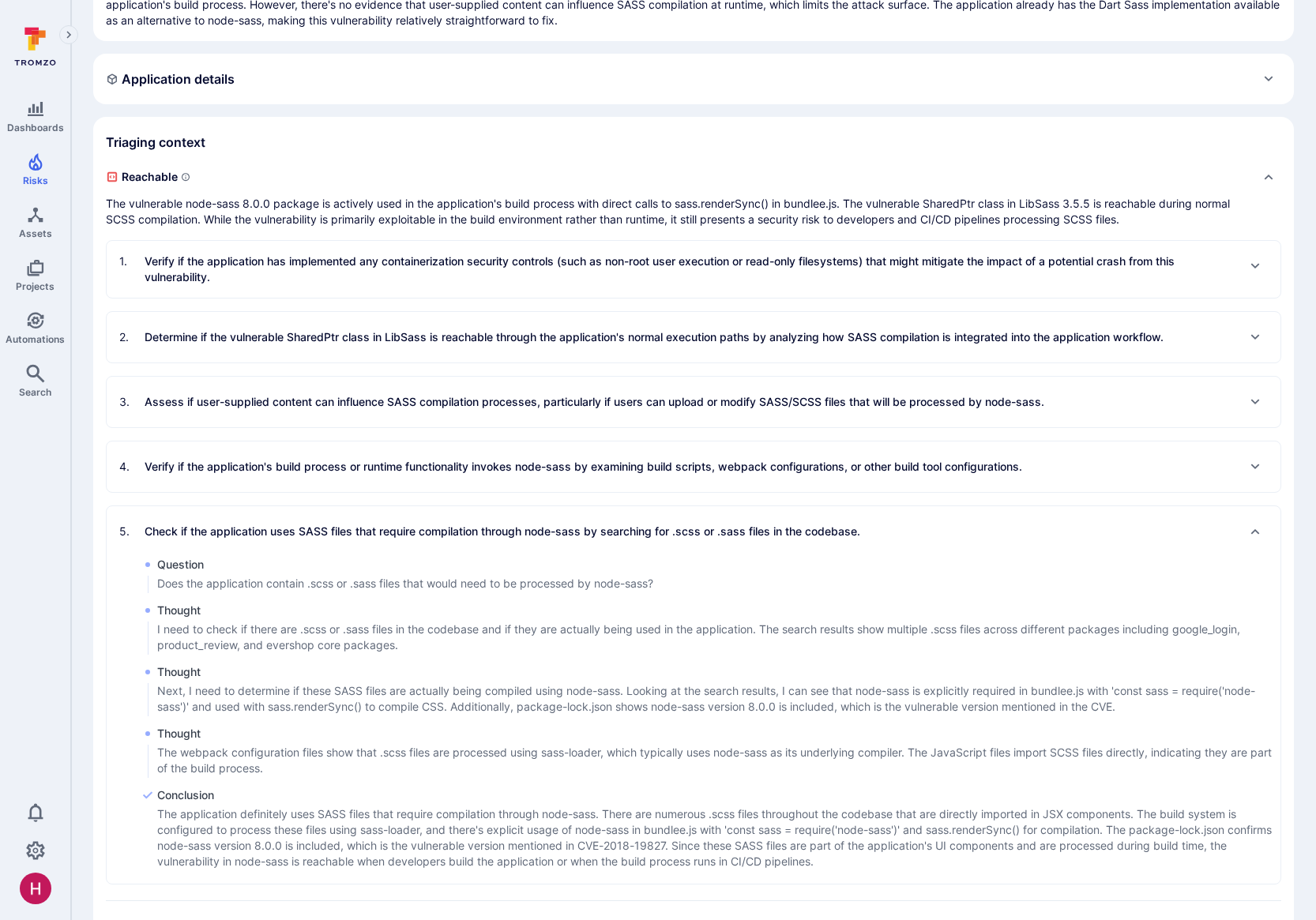 scroll, scrollTop: 341, scrollLeft: 0, axis: vertical 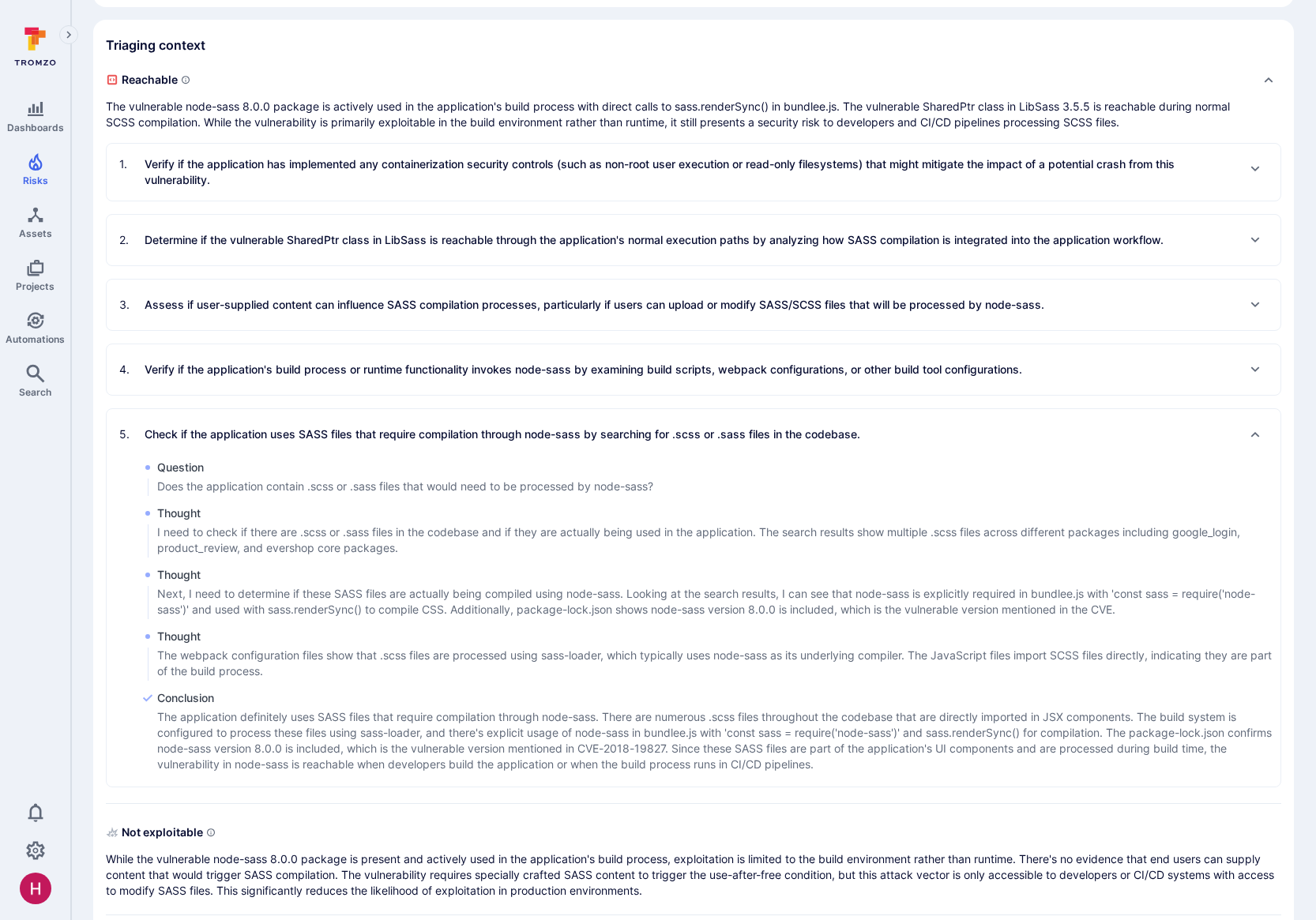 click on "4 . Verify if the application's build process or runtime functionality invokes node-sass by examining build scripts, webpack configurations, or other build tool configurations." at bounding box center (570, 370) 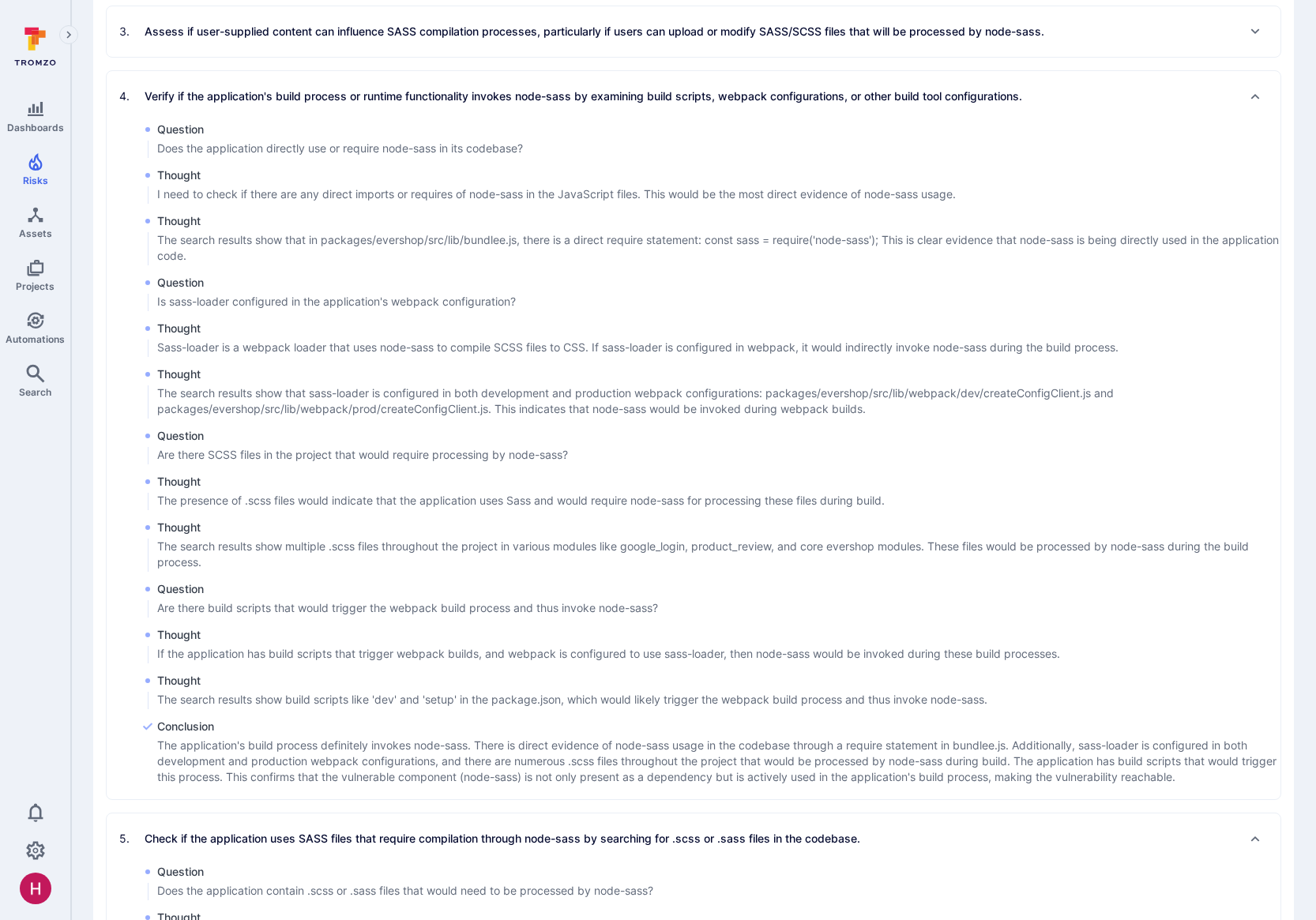 scroll, scrollTop: 595, scrollLeft: 0, axis: vertical 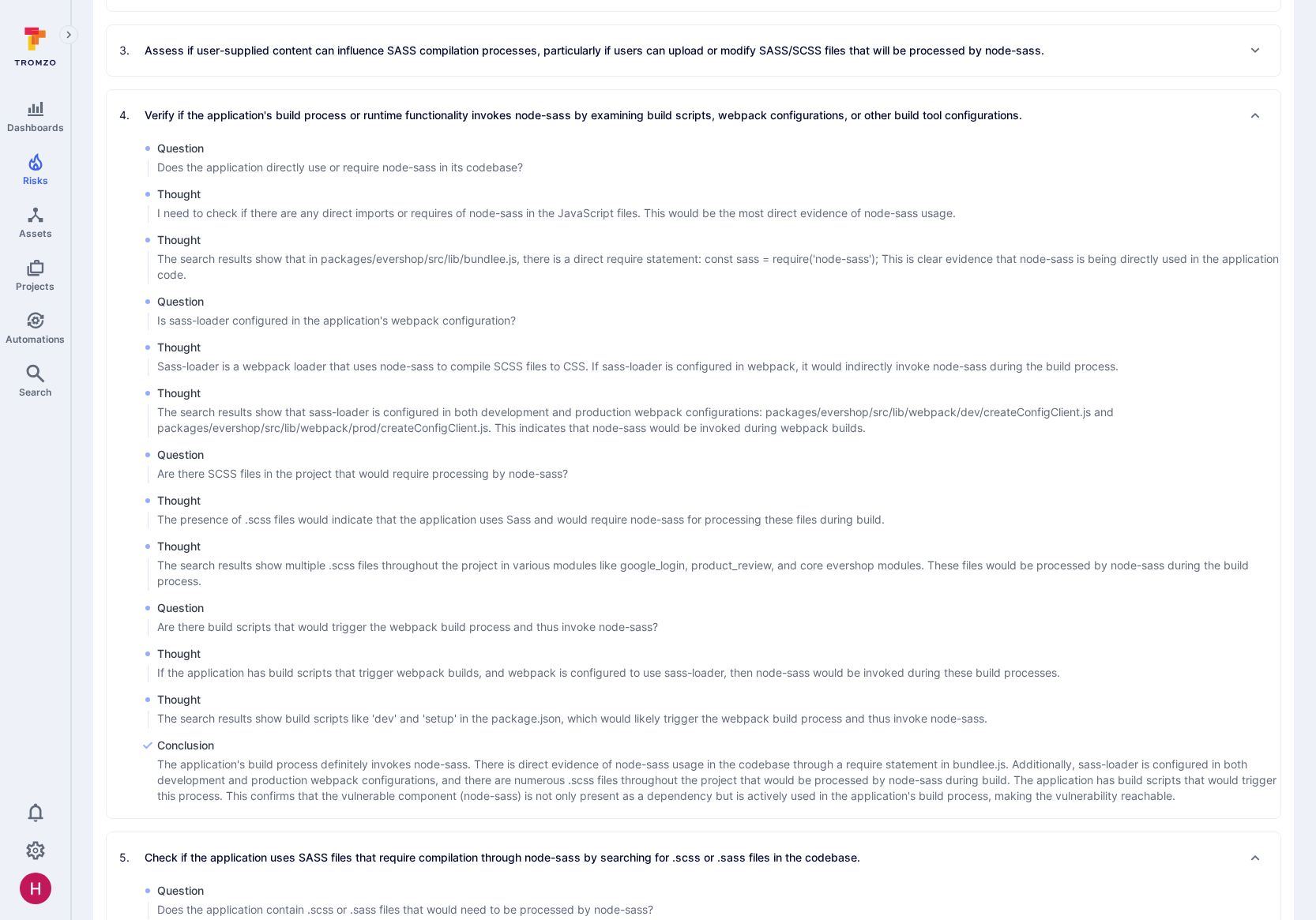 click on "Verify if the application's build process or runtime functionality invokes node-sass by examining build scripts, webpack configurations, or other build tool configurations." at bounding box center (583, 115) 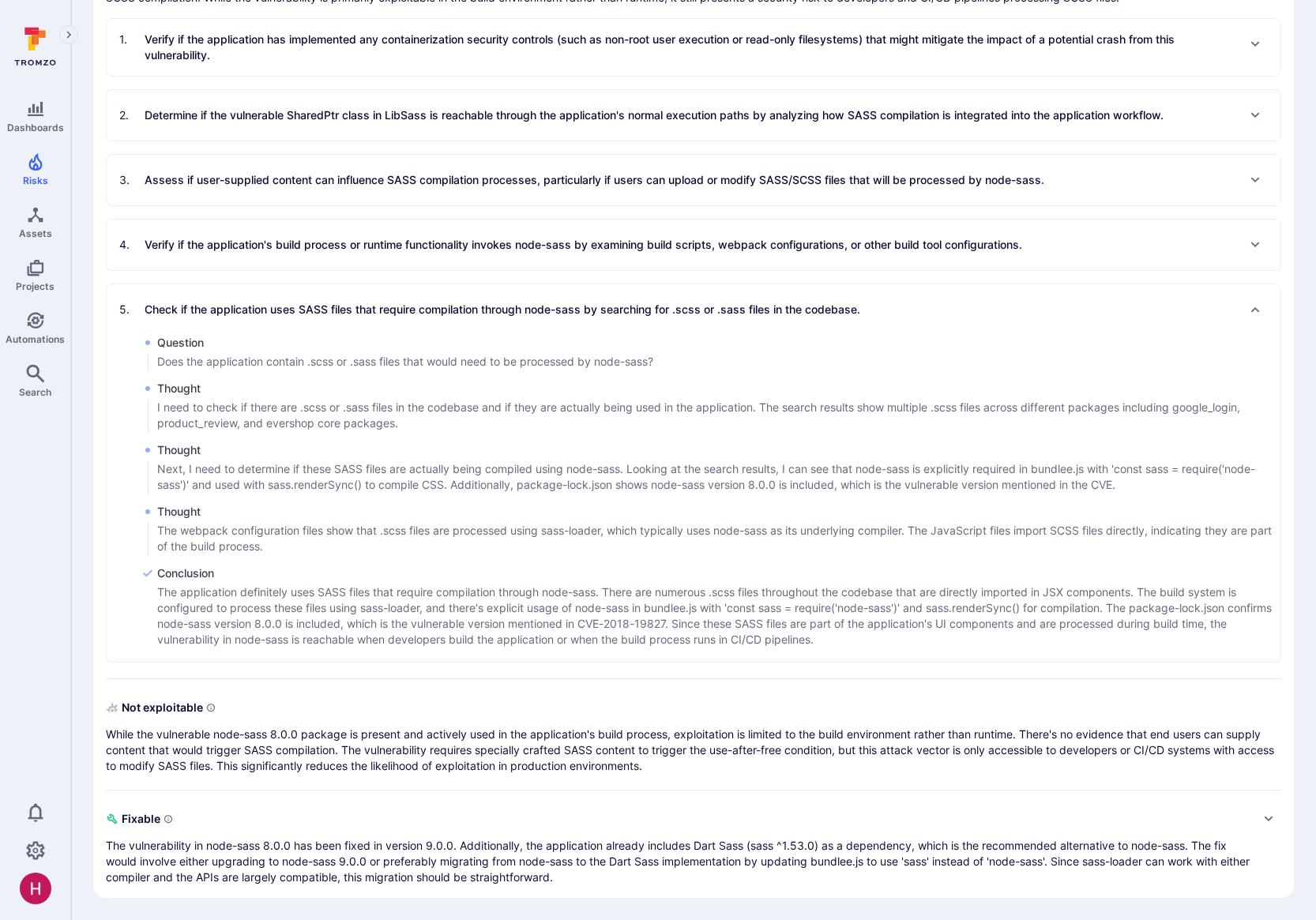 click on "Check if the application uses SASS files that require compilation through node-sass by searching for .scss or .sass files in the codebase." at bounding box center (502, 310) 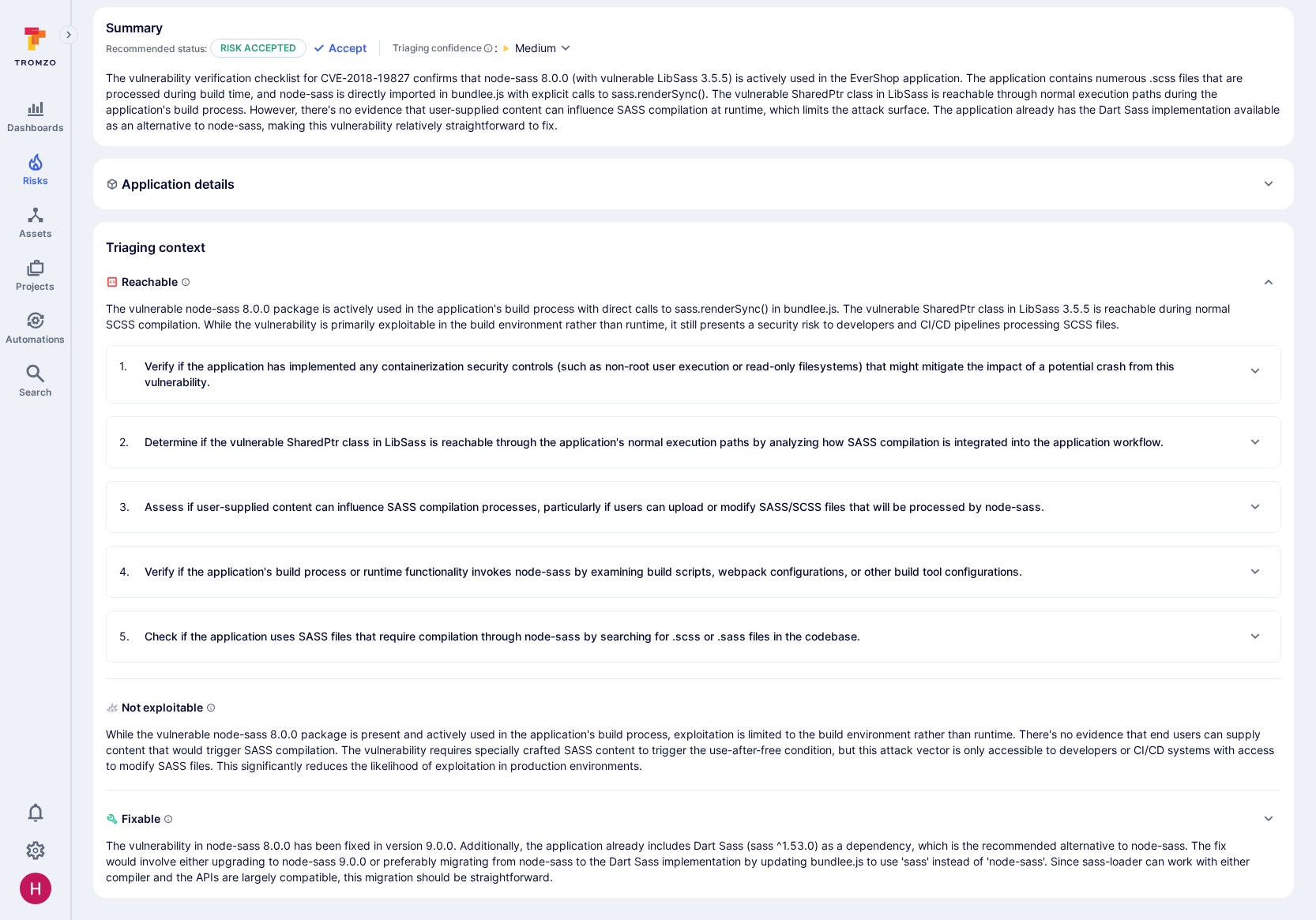 scroll, scrollTop: 139, scrollLeft: 0, axis: vertical 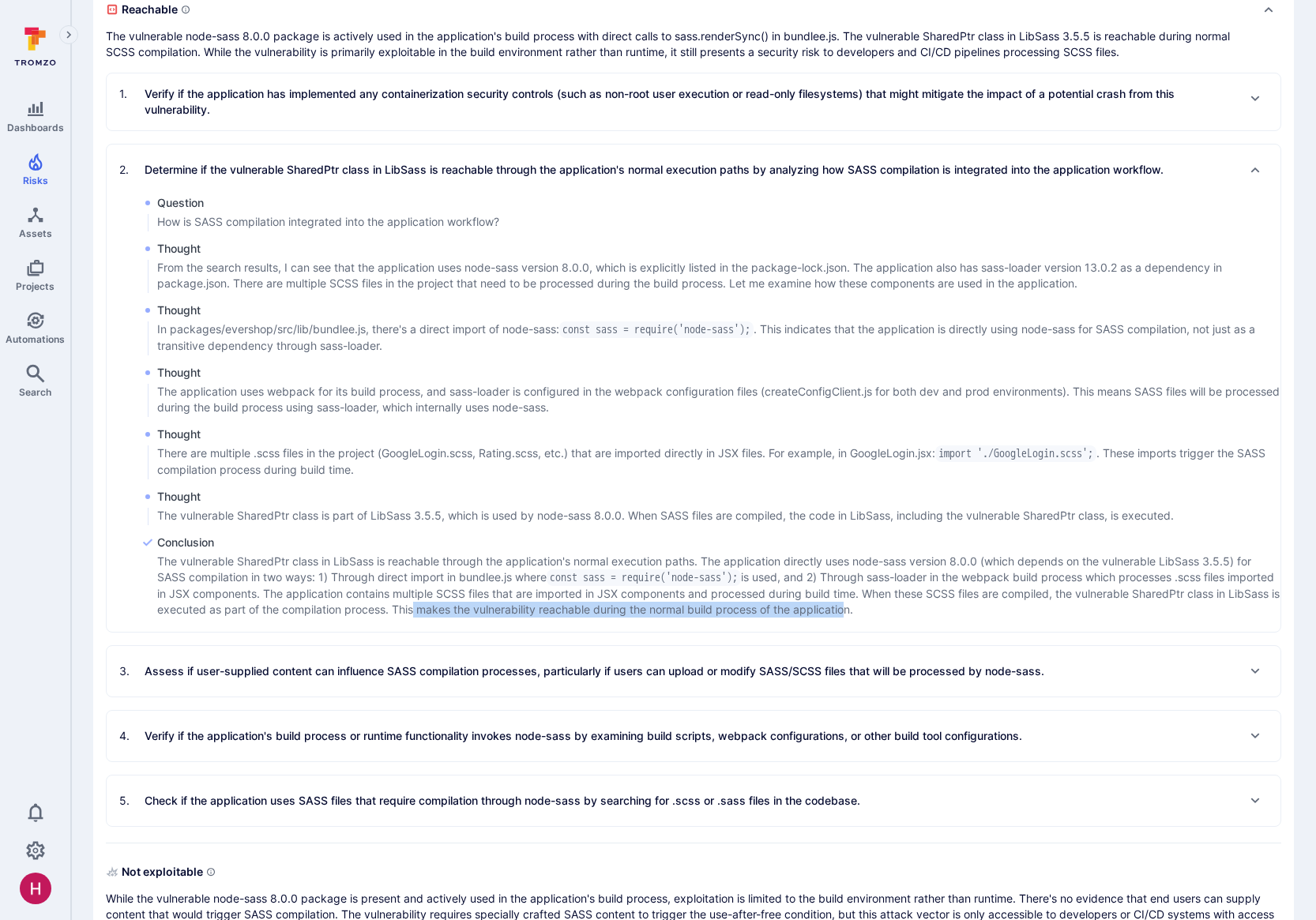 drag, startPoint x: 479, startPoint y: 608, endPoint x: 911, endPoint y: 608, distance: 432 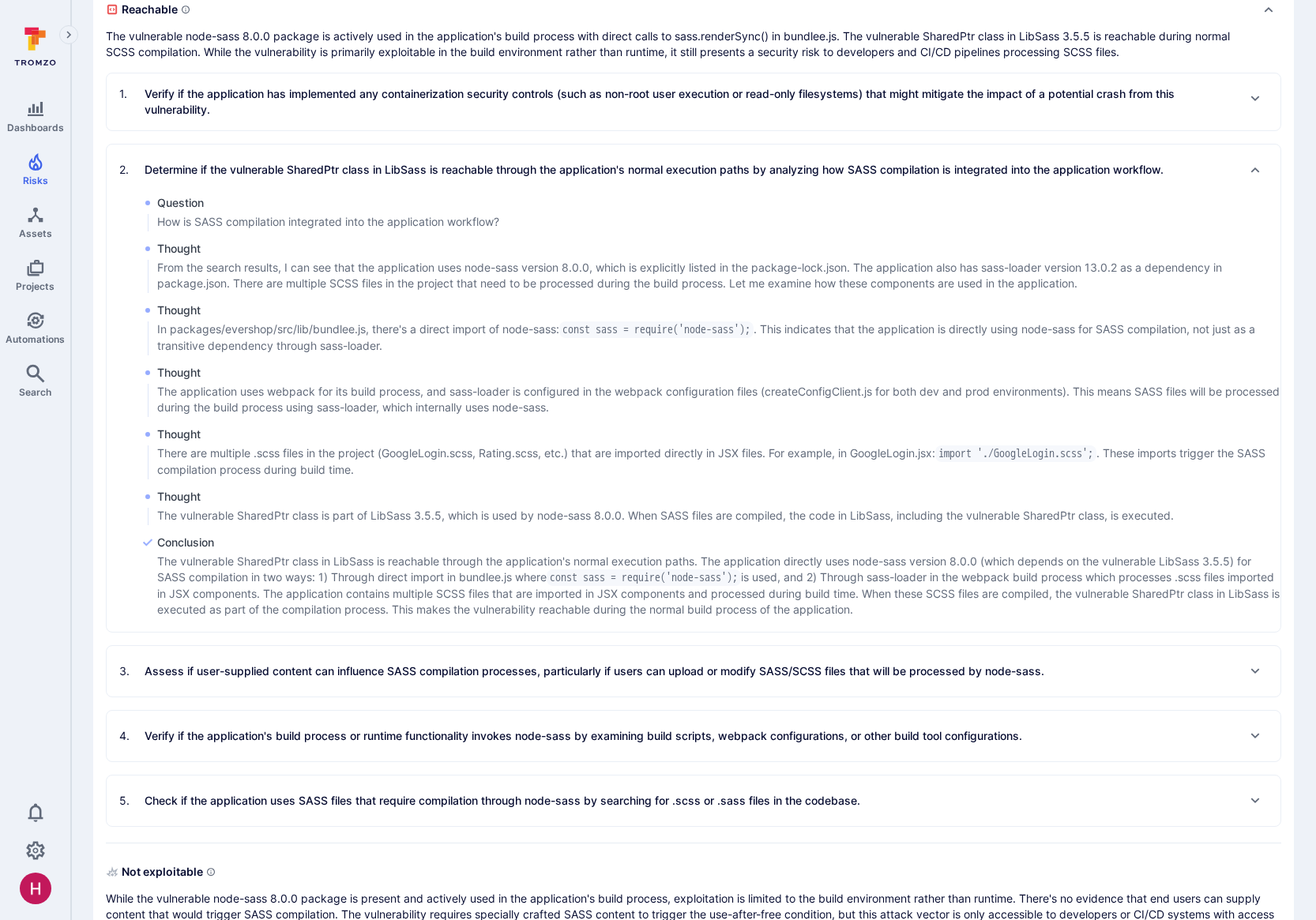 click on "Determine if the vulnerable SharedPtr class in LibSass is reachable through the application's normal execution paths by analyzing how SASS compilation is integrated into the application workflow." at bounding box center (654, 170) 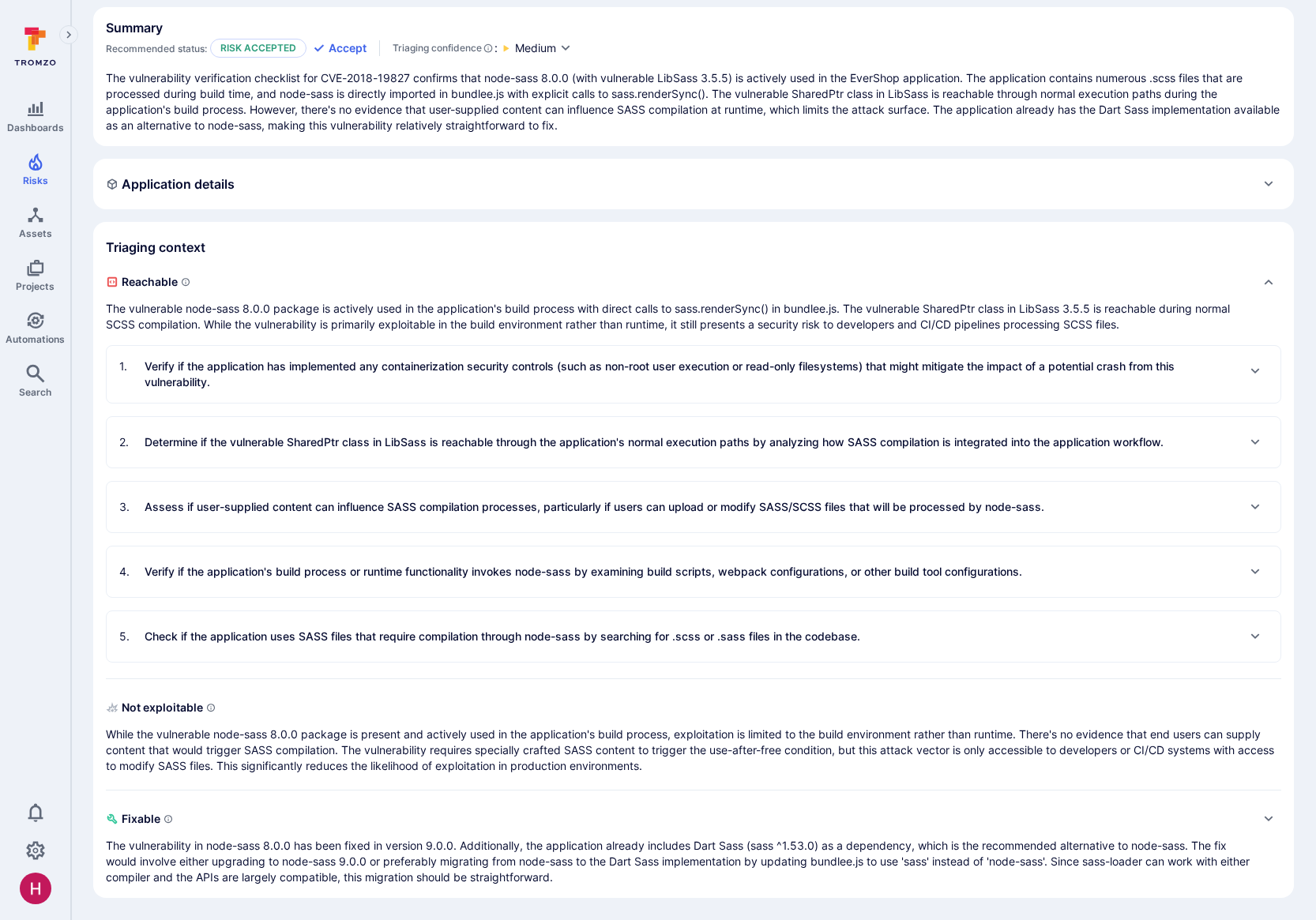 scroll, scrollTop: 139, scrollLeft: 0, axis: vertical 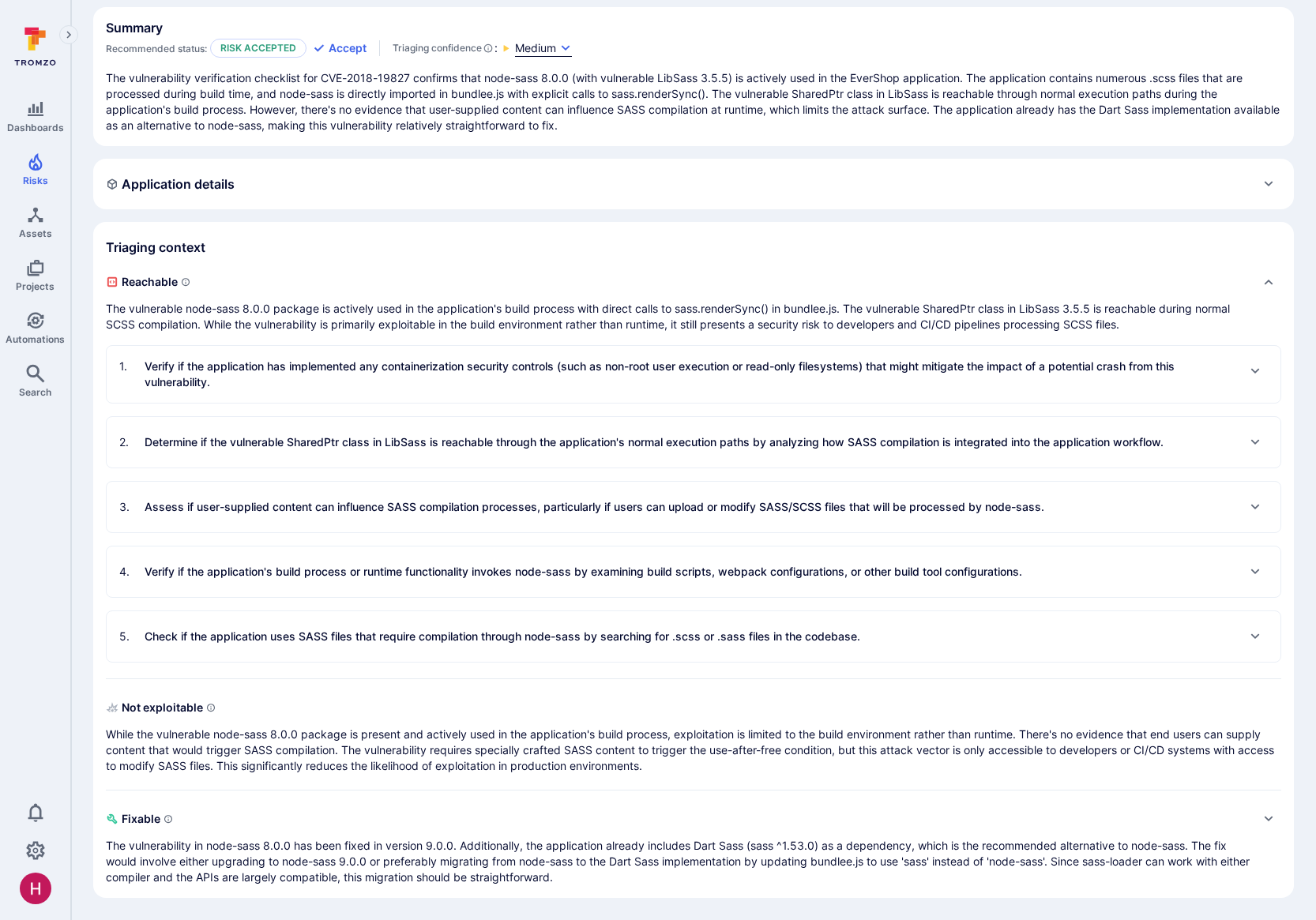 click 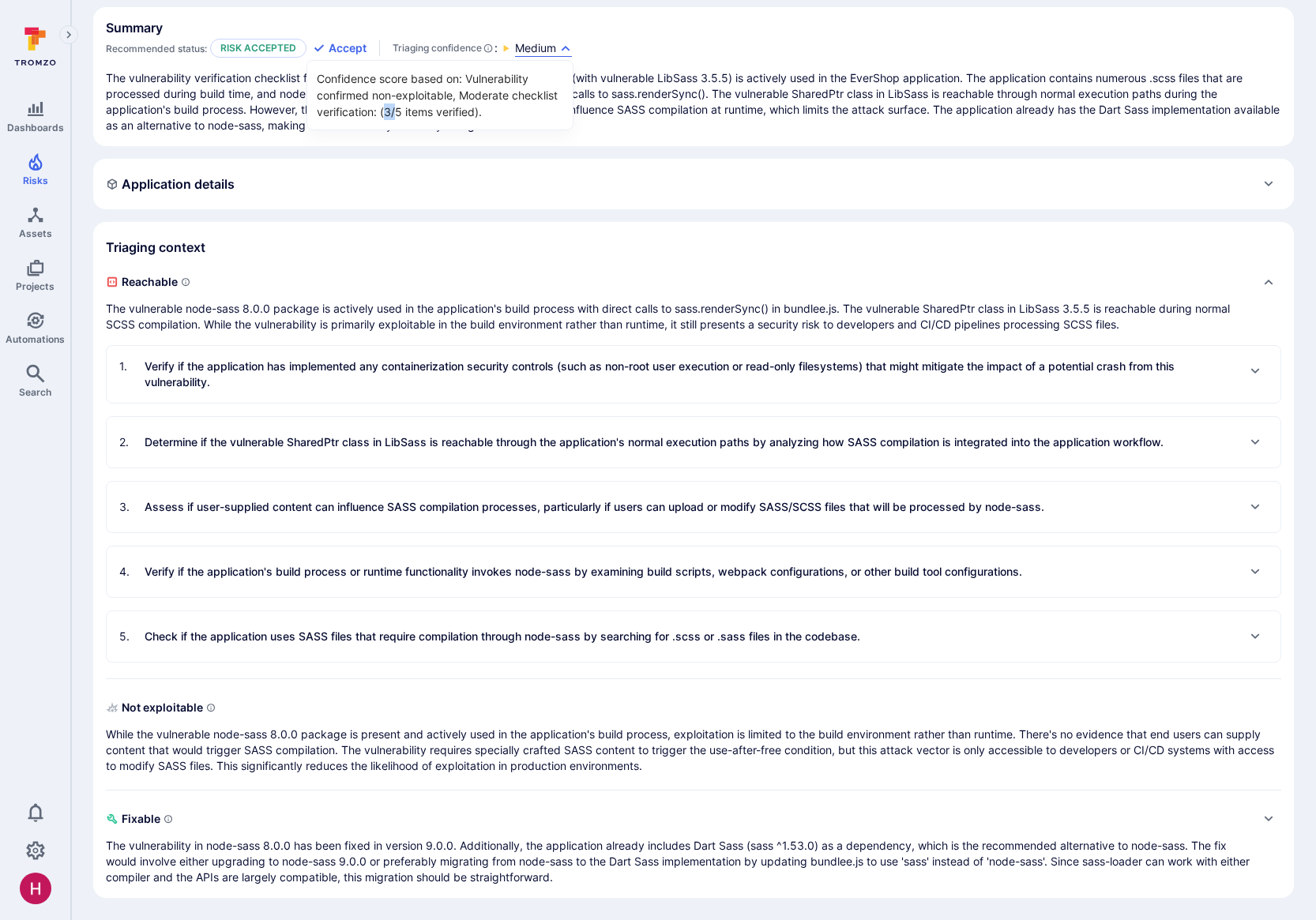 drag, startPoint x: 385, startPoint y: 112, endPoint x: 395, endPoint y: 112, distance: 10 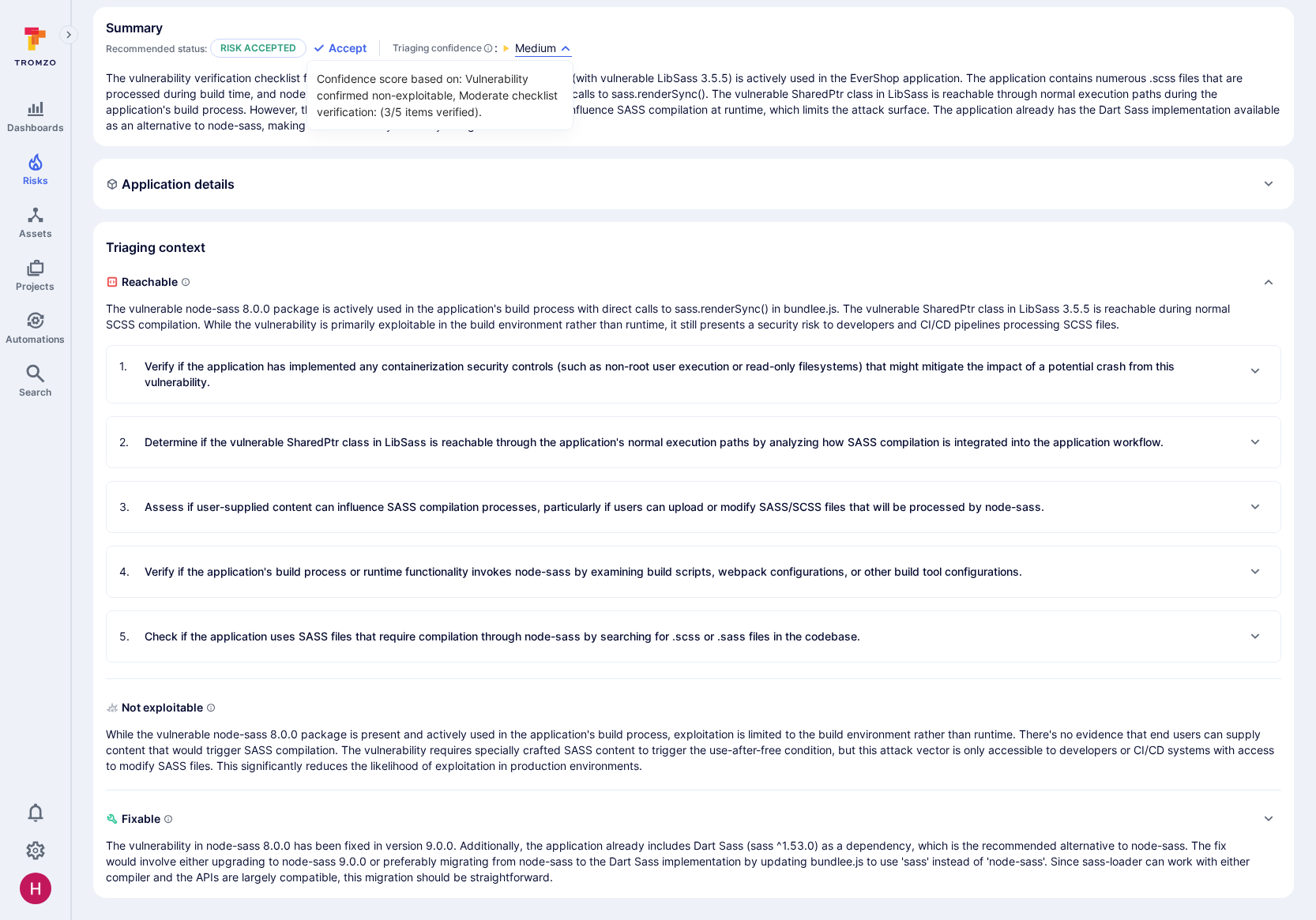 click on "Confidence score based on: Vulnerability confirmed non-exploitable, Moderate checklist verification: (3/5 items verified)." at bounding box center [440, 95] 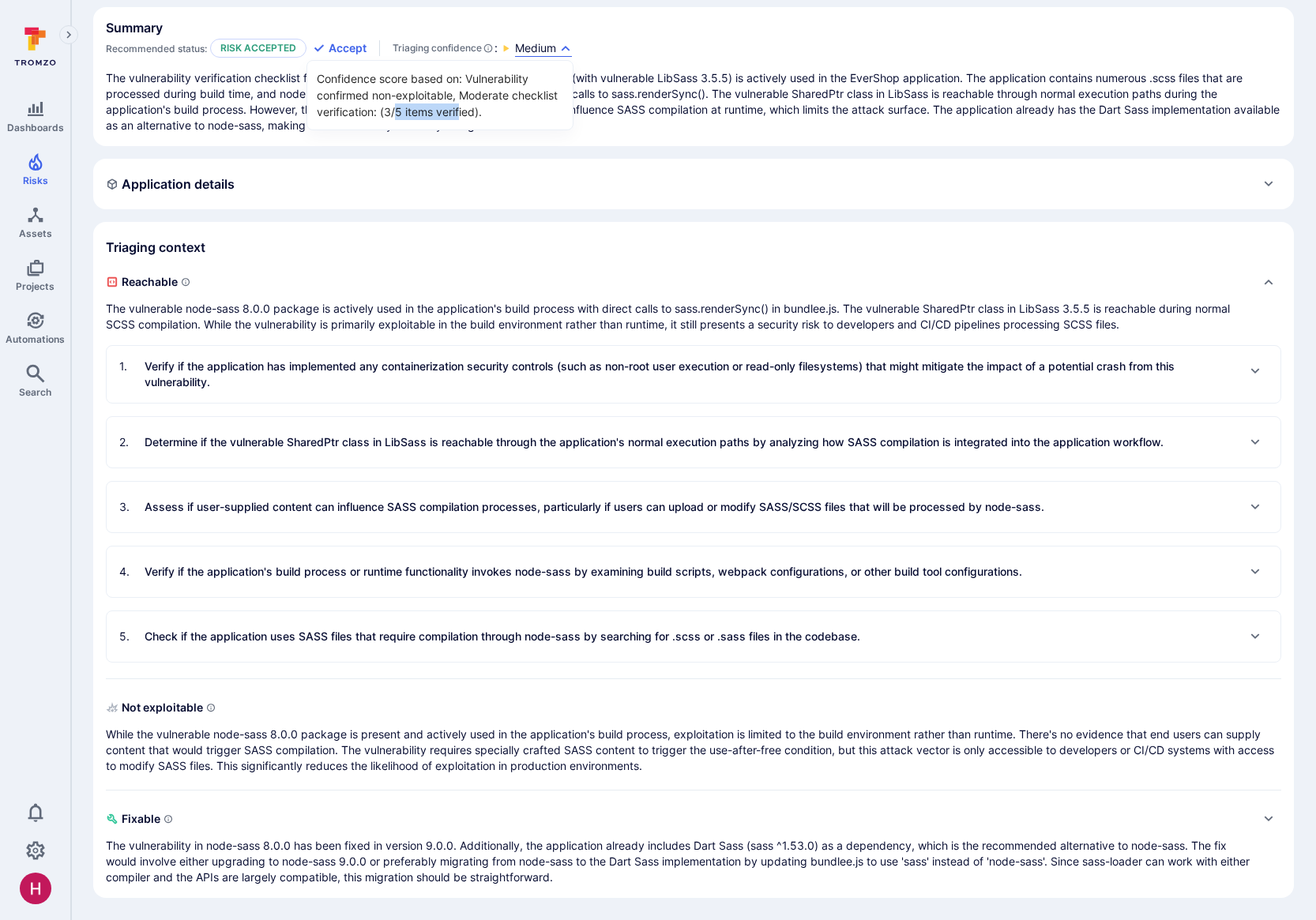 drag, startPoint x: 397, startPoint y: 112, endPoint x: 458, endPoint y: 112, distance: 61 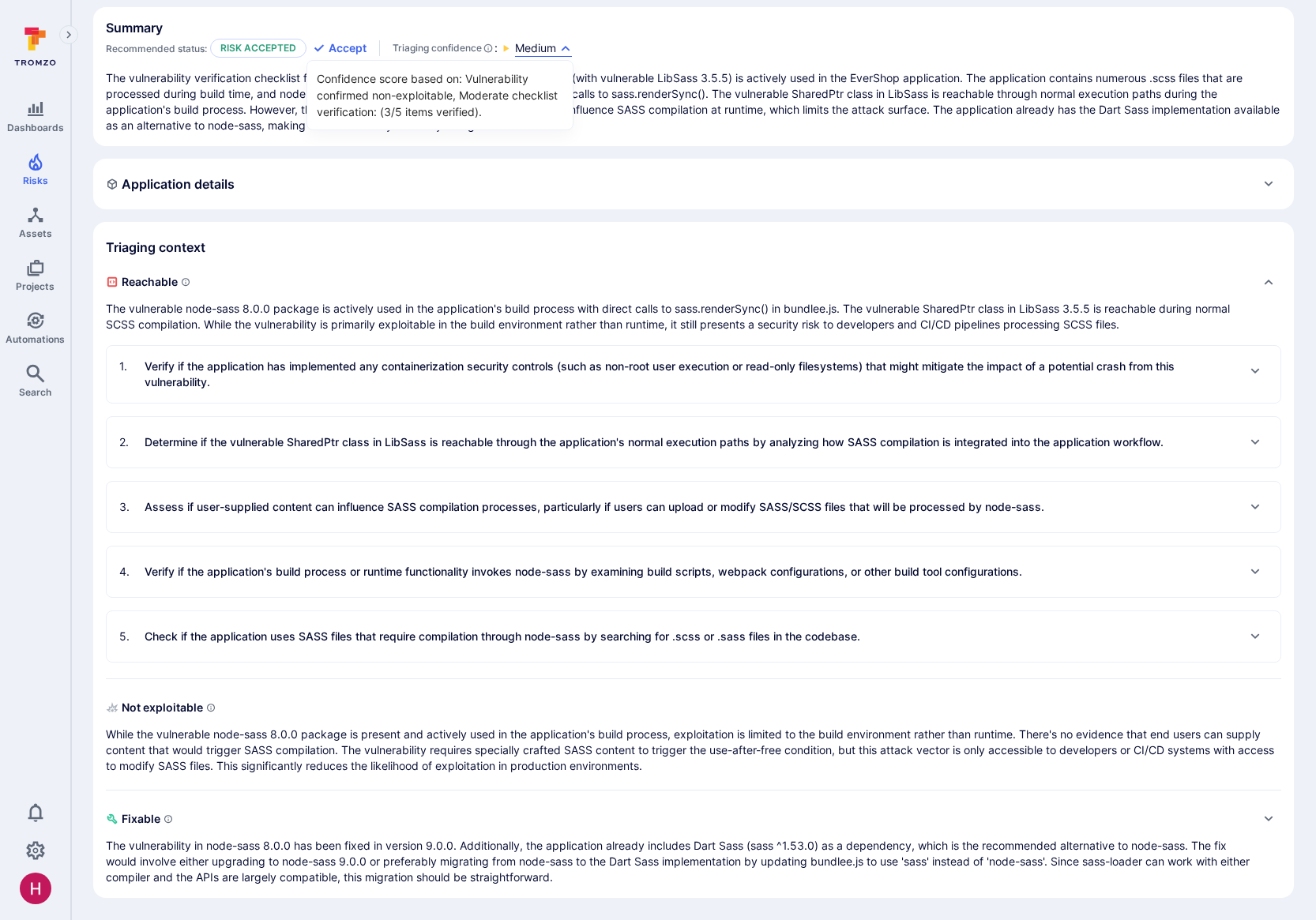 click at bounding box center (658, 460) 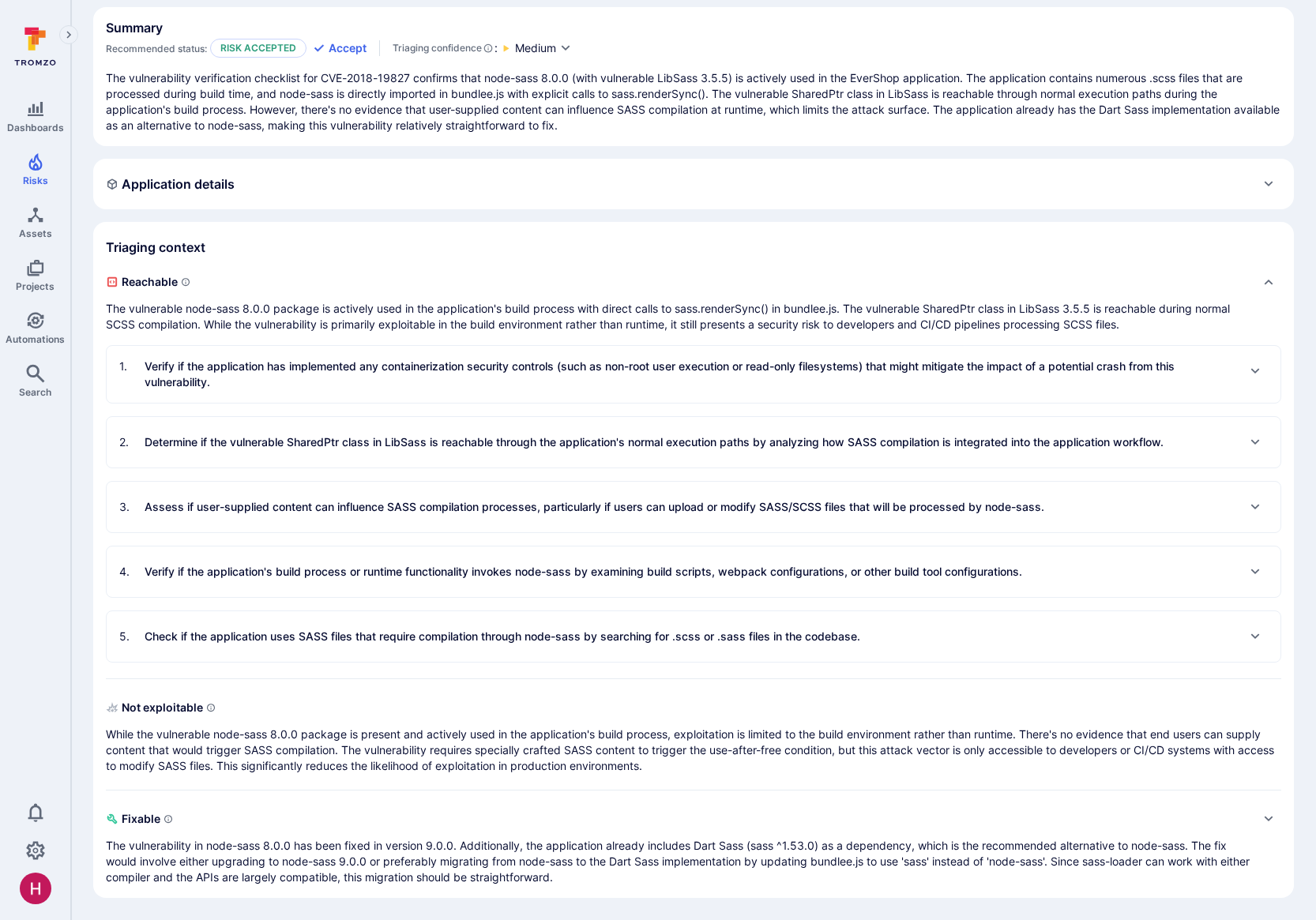 type 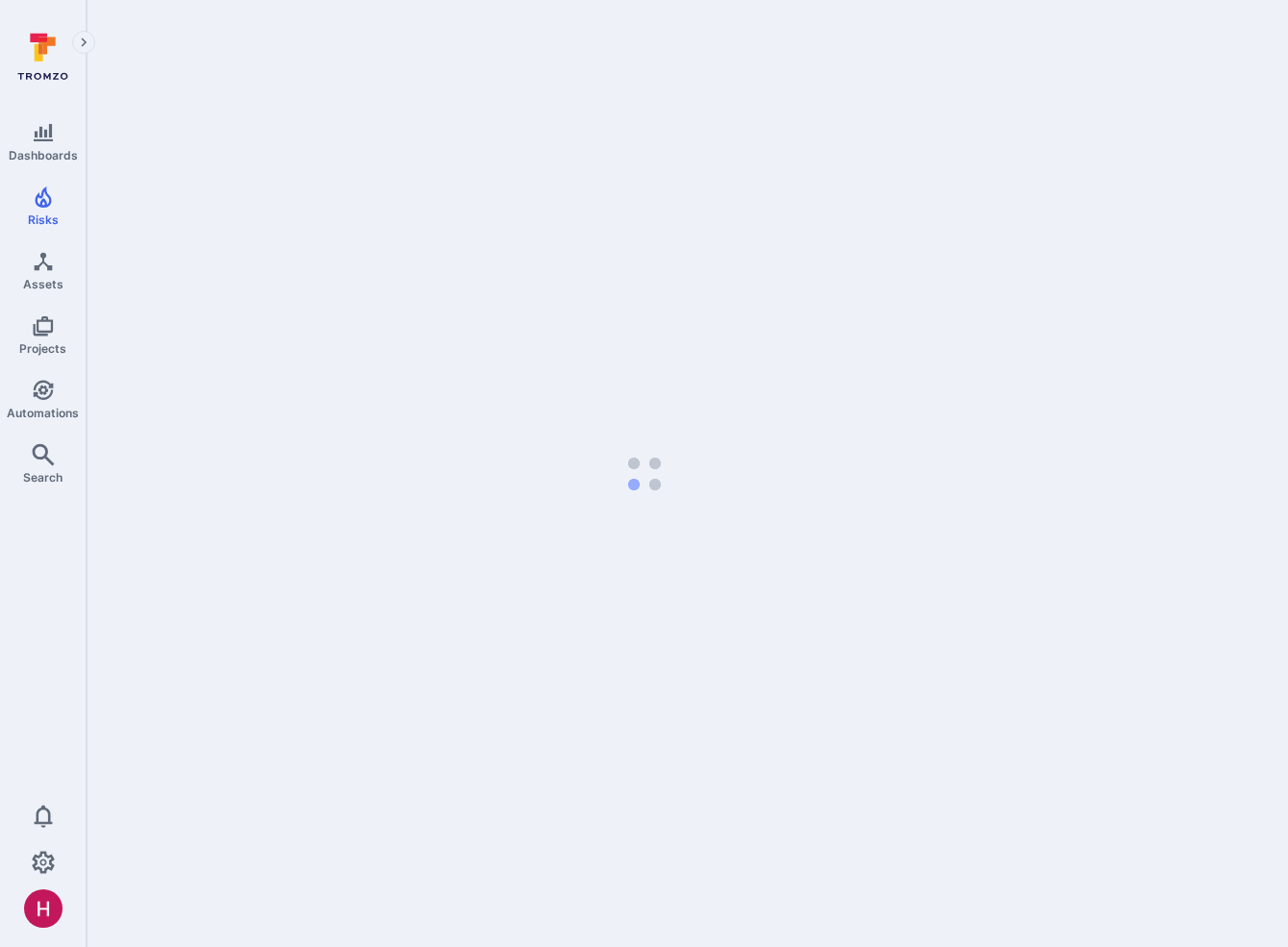 scroll, scrollTop: 0, scrollLeft: 0, axis: both 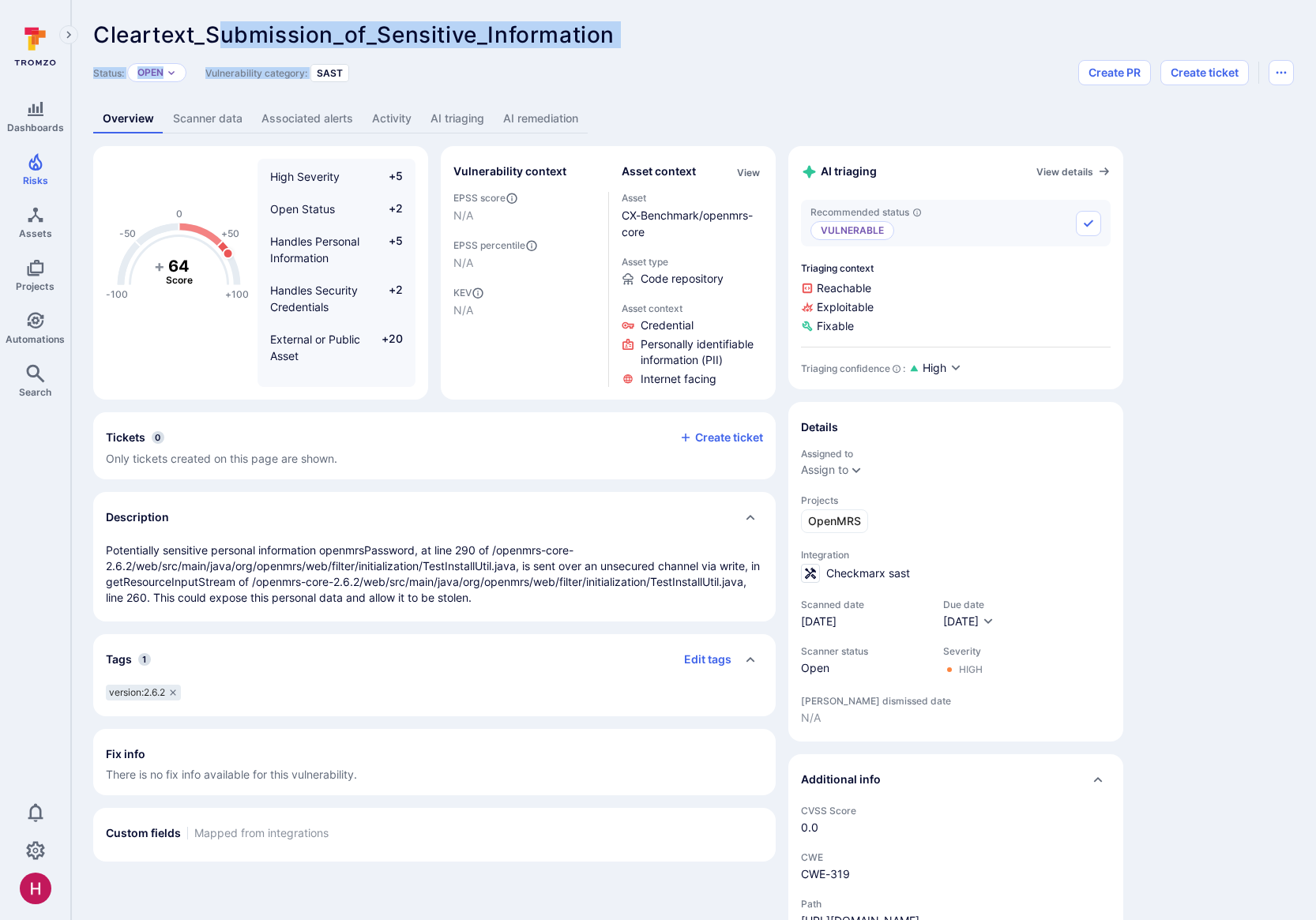 drag, startPoint x: 222, startPoint y: 39, endPoint x: 679, endPoint y: 59, distance: 457.4374 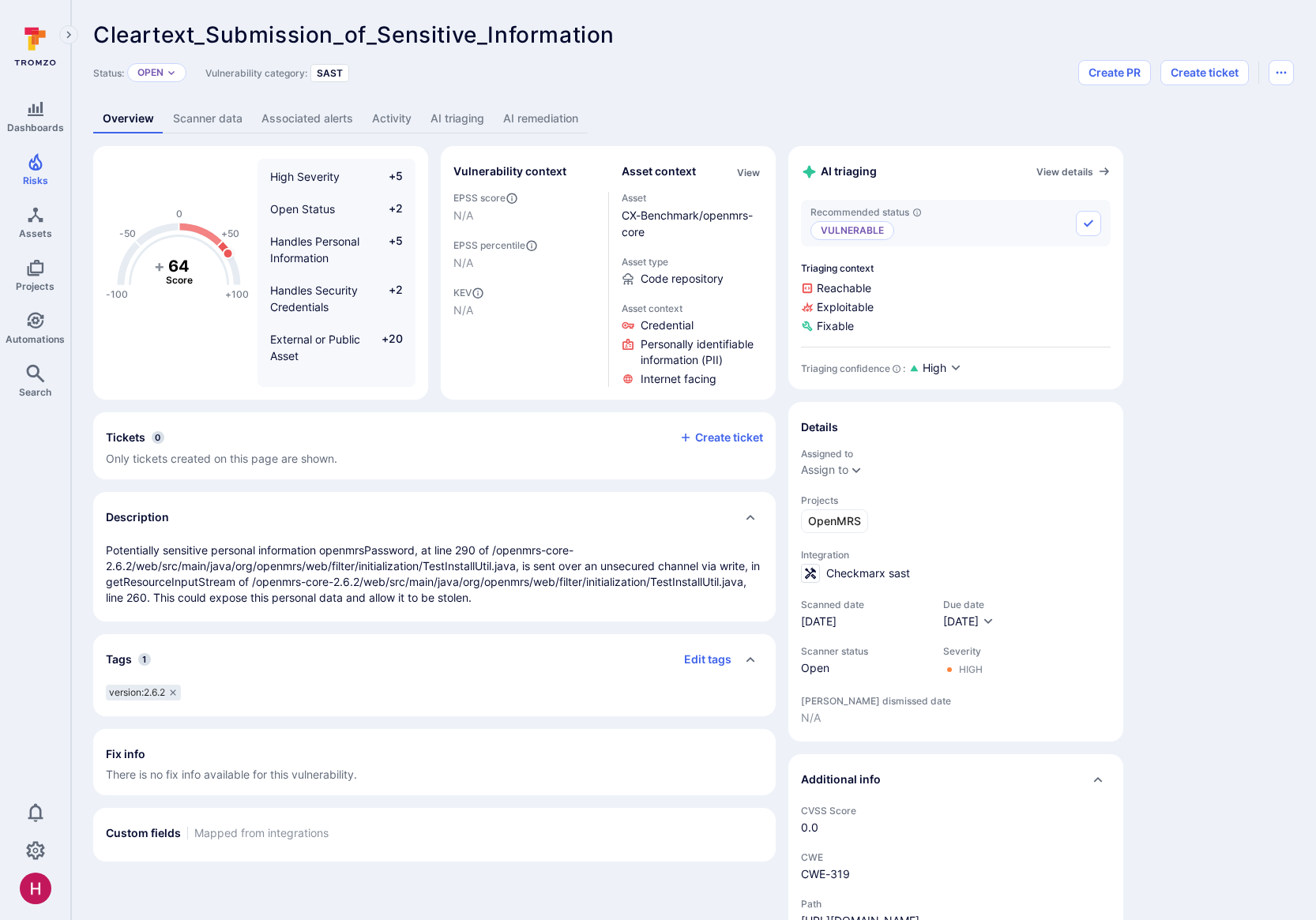 click on "Potentially sensitive personal information openmrsPassword, at line 290 of /openmrs-core-2.6.2/web/src/main/java/org/openmrs/web/filter/initialization/TestInstallUtil.java, is sent over an unsecured channel via write, in getResourceInputStream of /openmrs-core-2.6.2/web/src/main/java/org/openmrs/web/filter/initialization/TestInstallUtil.java, line 260. This could expose this personal data and allow it to be stolen." at bounding box center [434, 574] 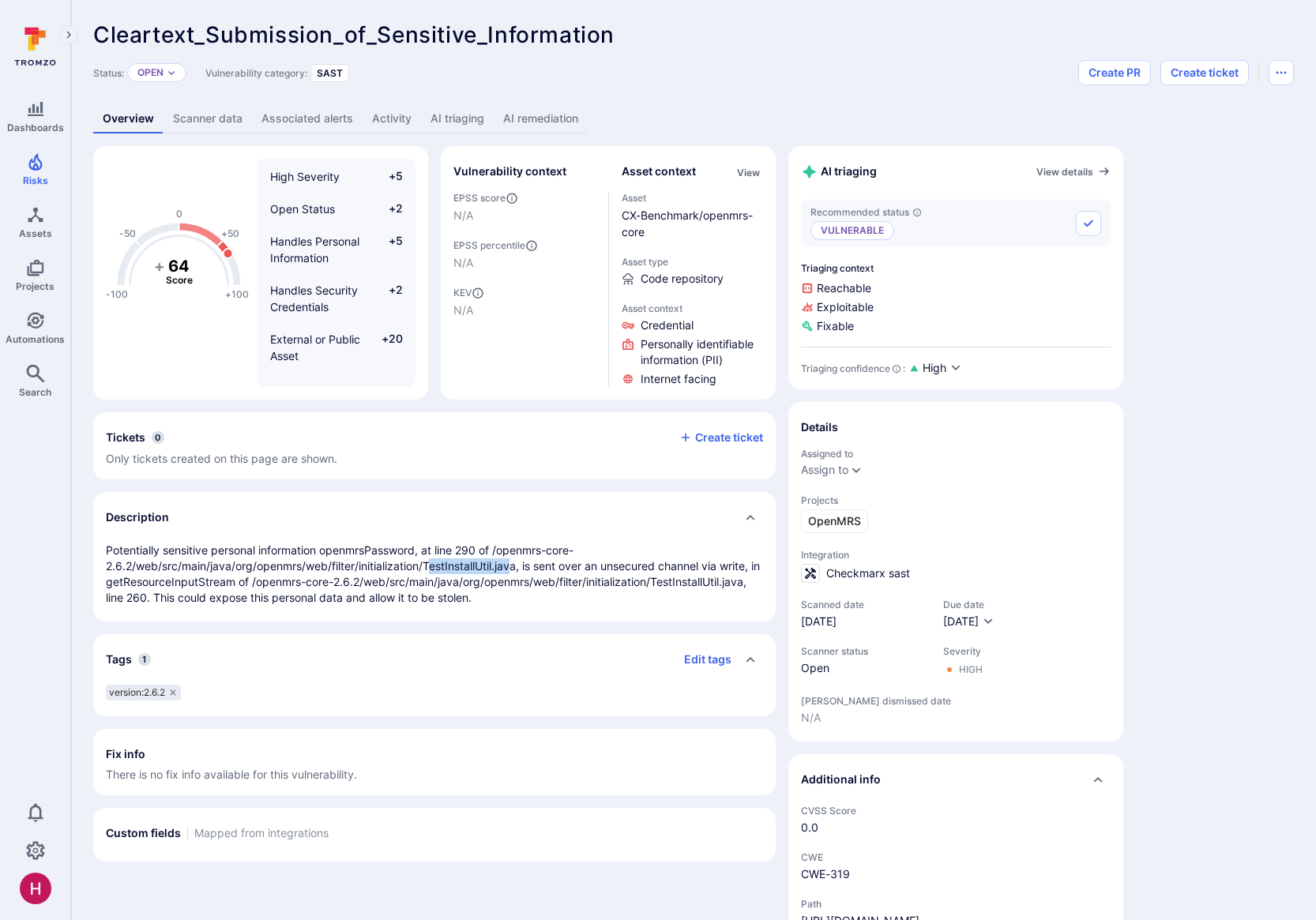 drag, startPoint x: 432, startPoint y: 564, endPoint x: 512, endPoint y: 570, distance: 80.22468 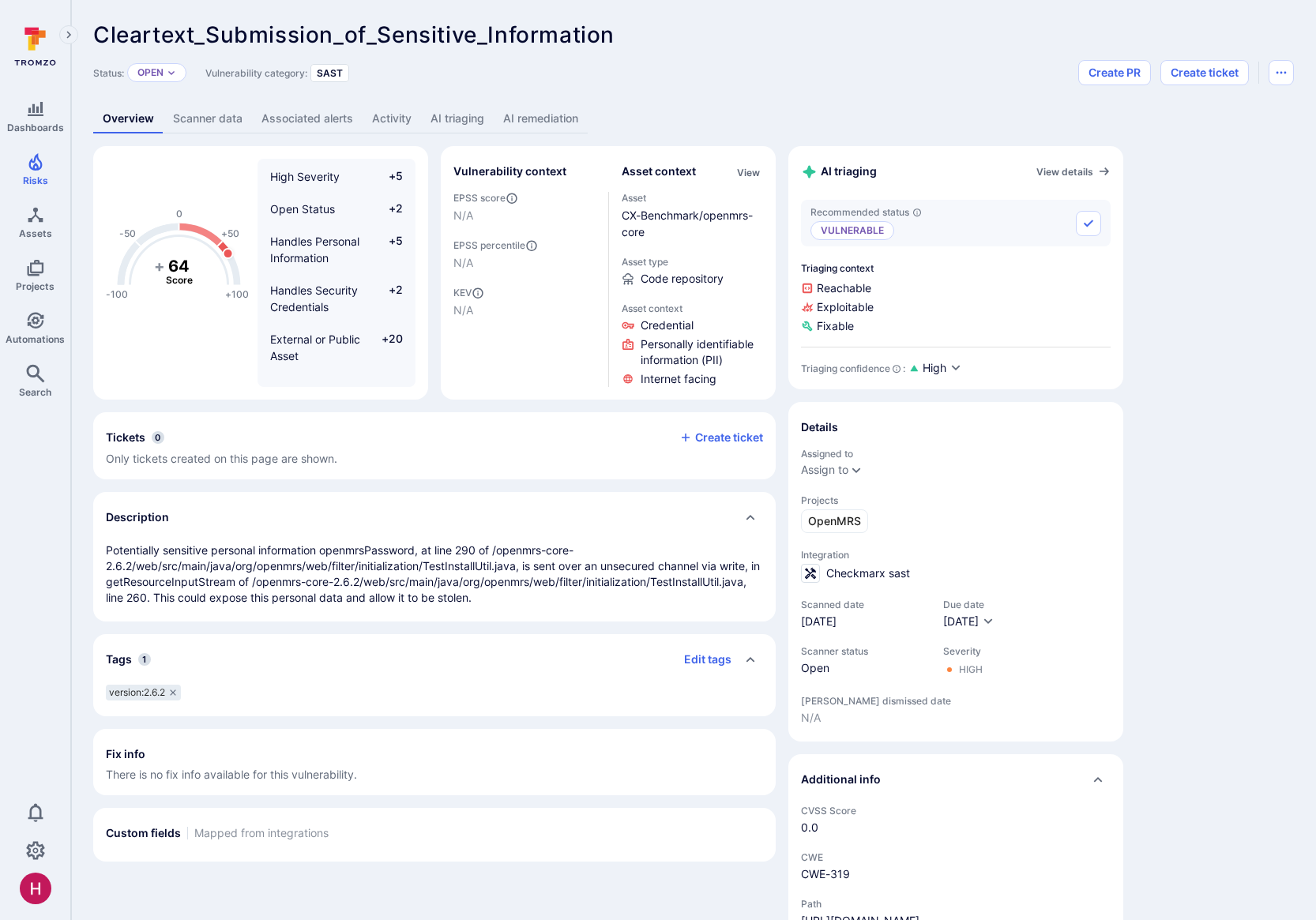 click on "AI triaging" at bounding box center (457, 118) 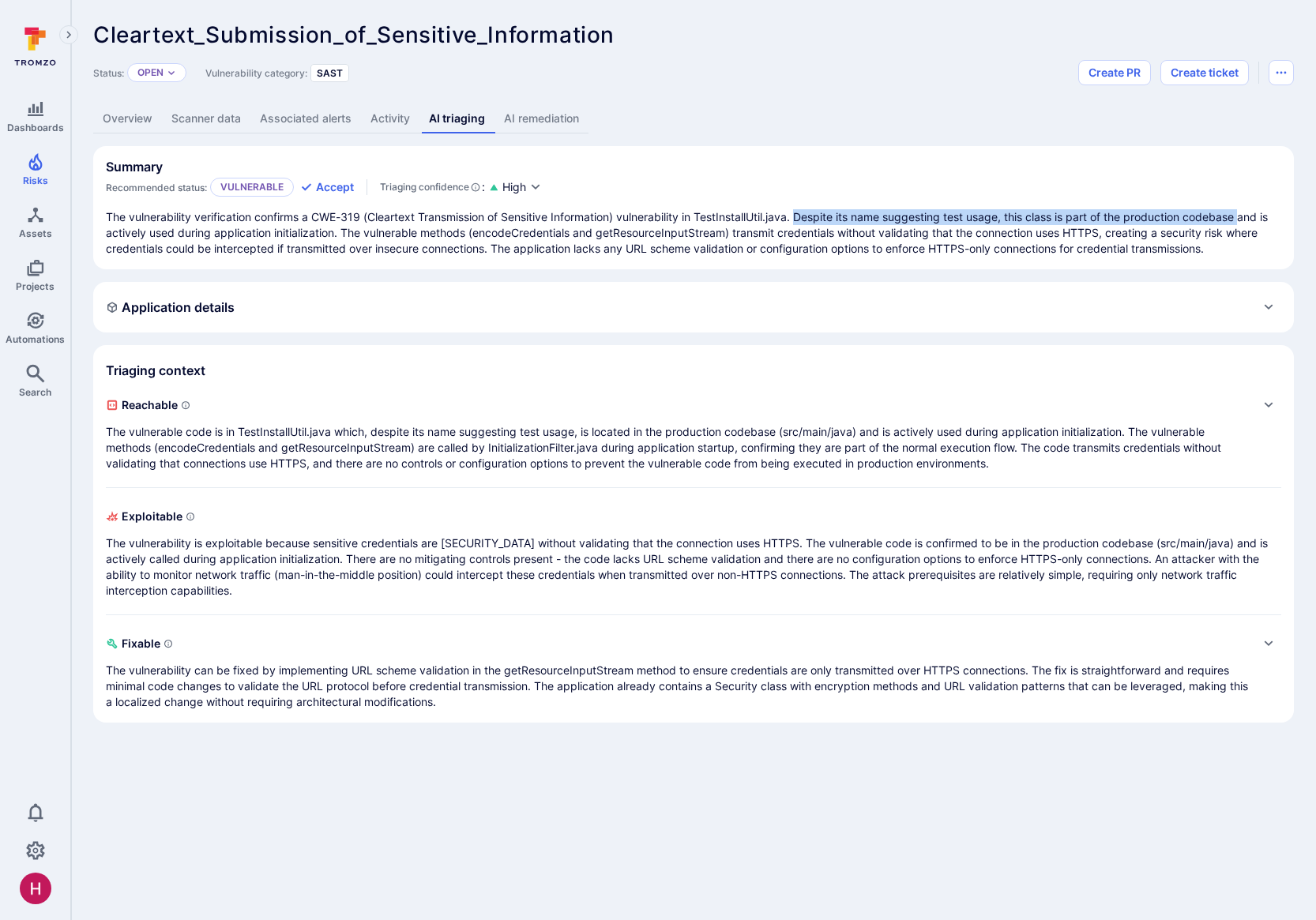 drag, startPoint x: 803, startPoint y: 216, endPoint x: 1254, endPoint y: 219, distance: 451.00998 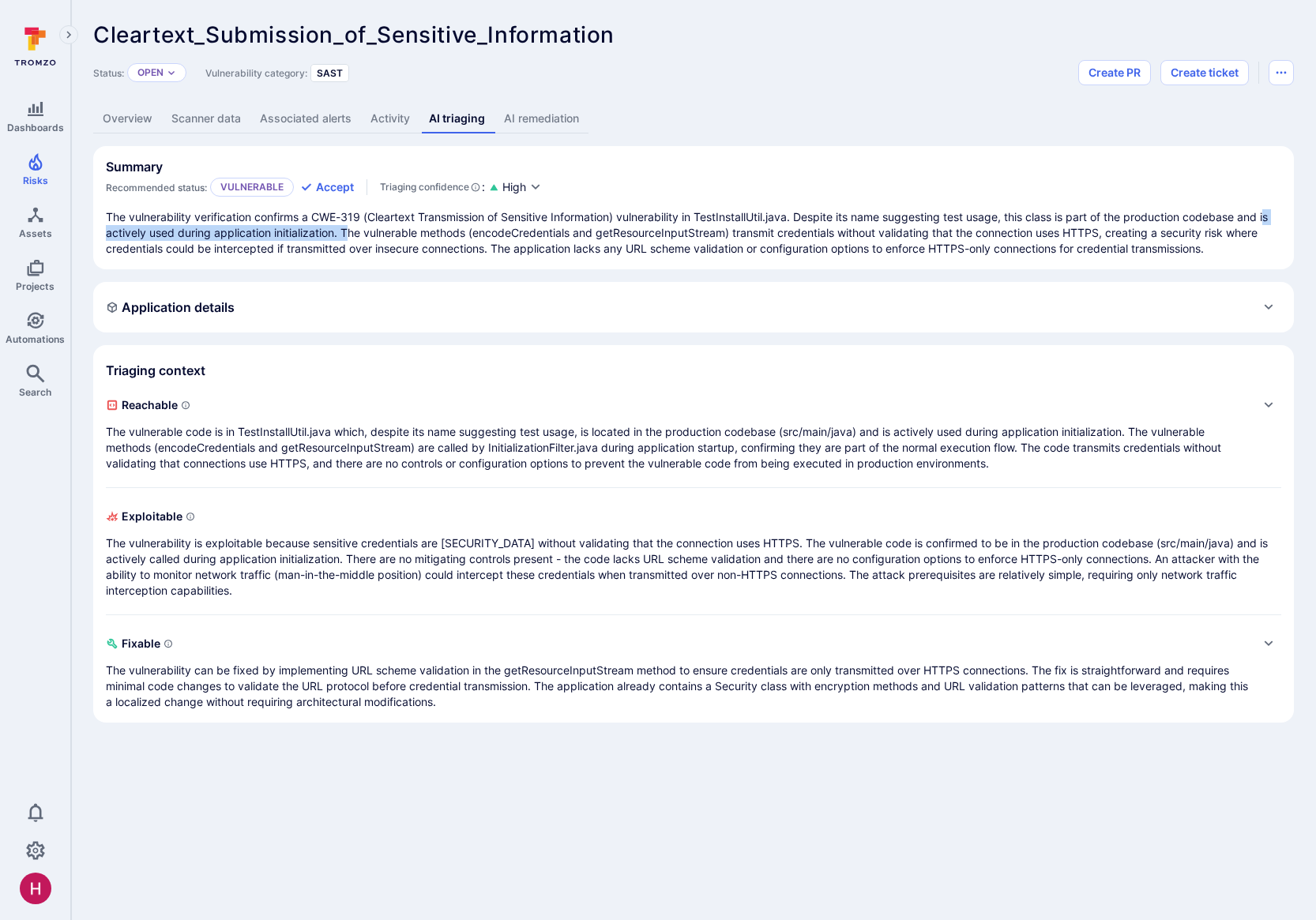 drag, startPoint x: 110, startPoint y: 234, endPoint x: 363, endPoint y: 232, distance: 253.00791 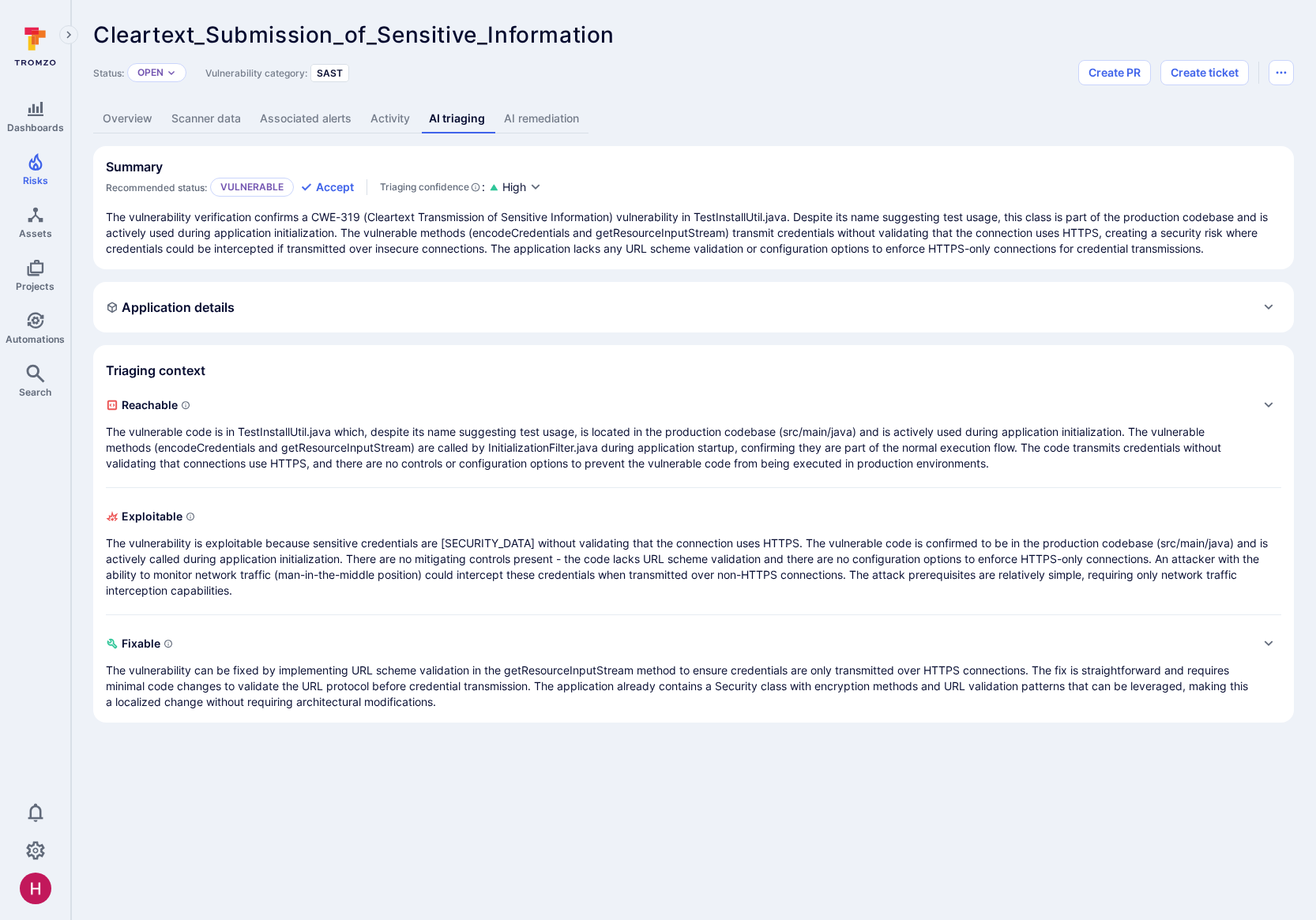 click on "The vulnerability verification confirms a CWE-319 (Cleartext Transmission of Sensitive Information) vulnerability in TestInstallUtil.java. Despite its name suggesting test usage, this class is part of the production codebase and is actively used during application initialization. The vulnerable methods (encodeCredentials and getResourceInputStream) transmit credentials without validating that the connection uses HTTPS, creating a security risk where credentials could be intercepted if transmitted over insecure connections. The application lacks any URL scheme validation or configuration options to enforce HTTPS-only connections for credential transmissions." at bounding box center [694, 233] 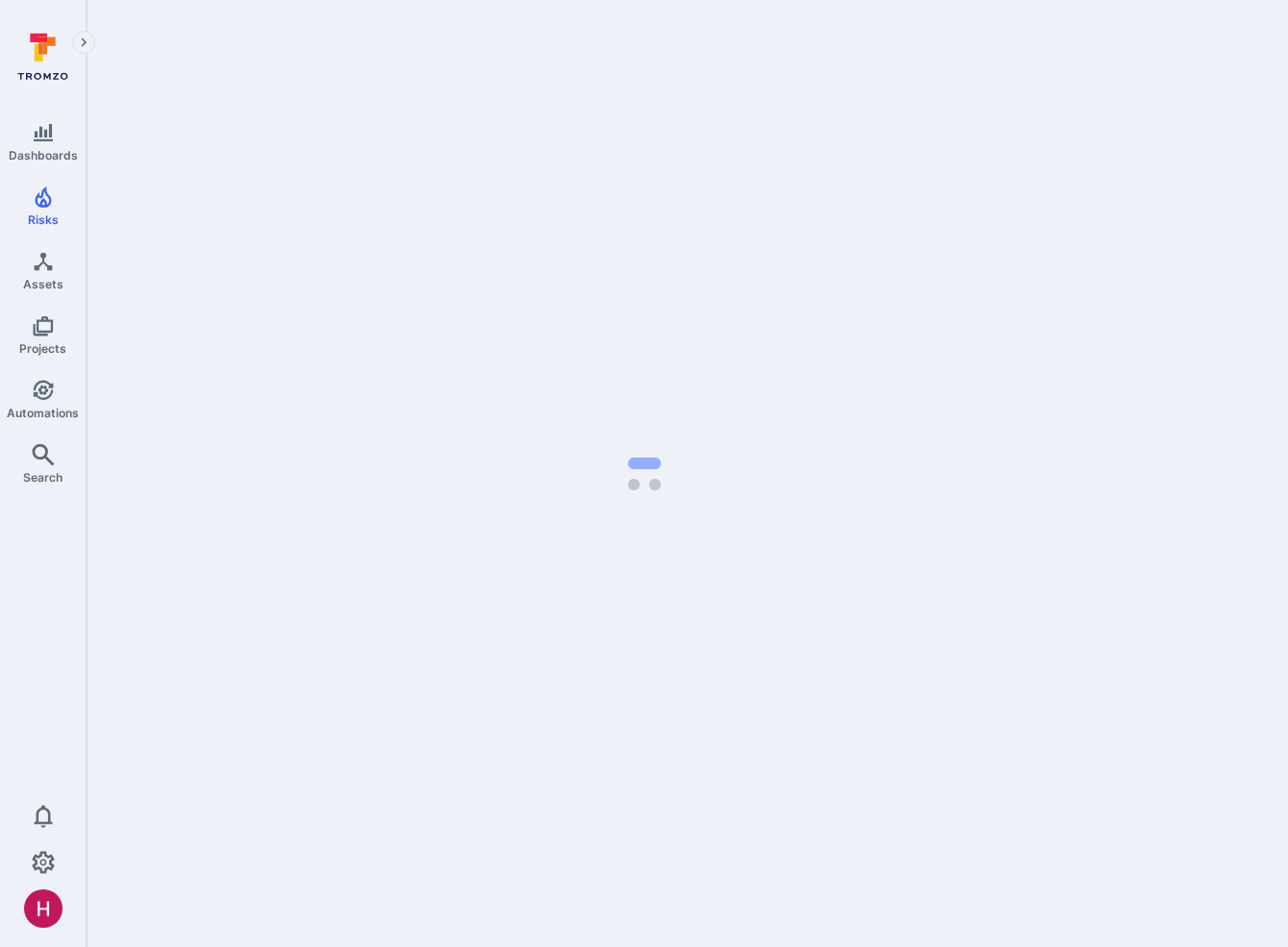 scroll, scrollTop: 0, scrollLeft: 0, axis: both 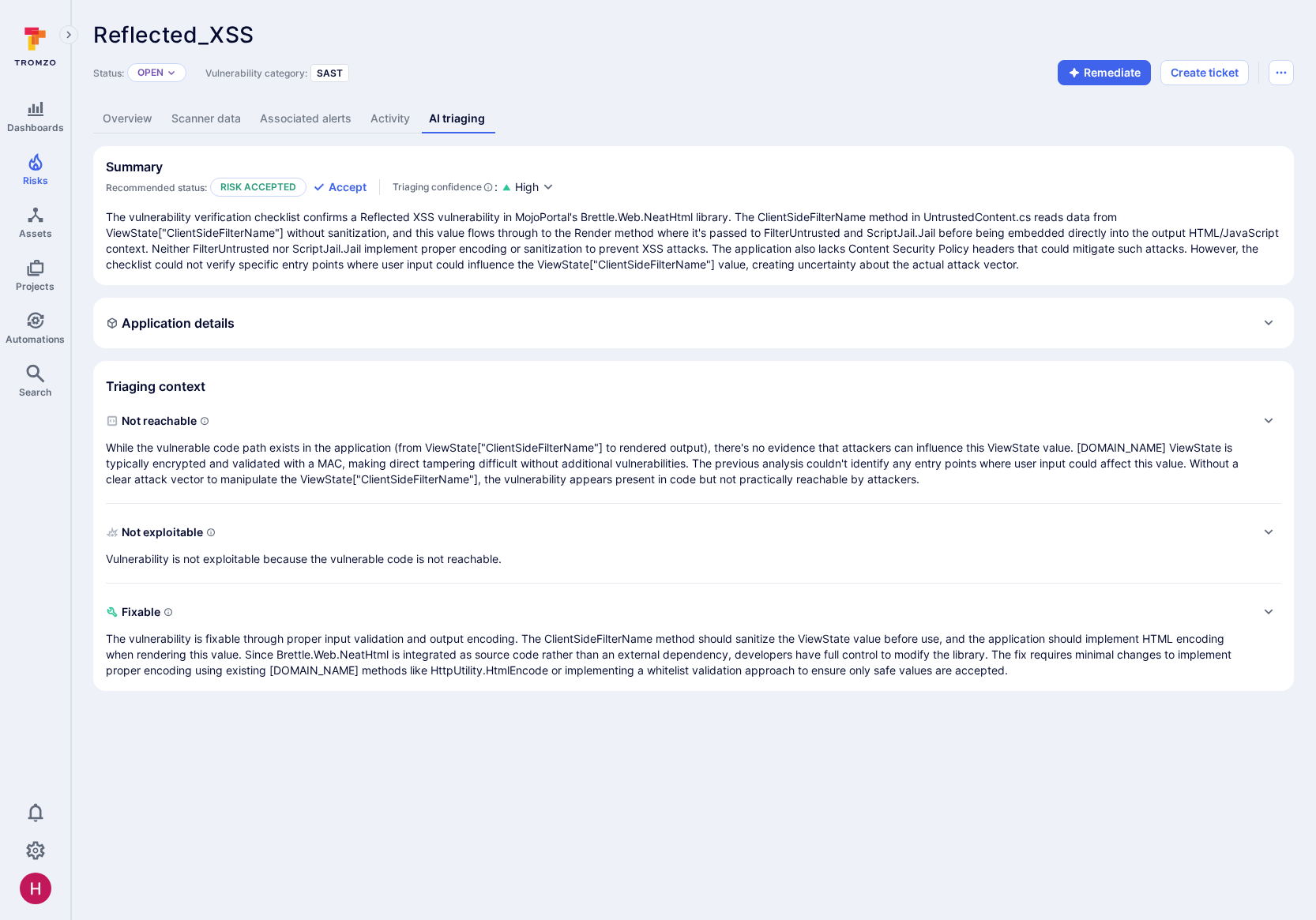 click on "Overview" at bounding box center (127, 118) 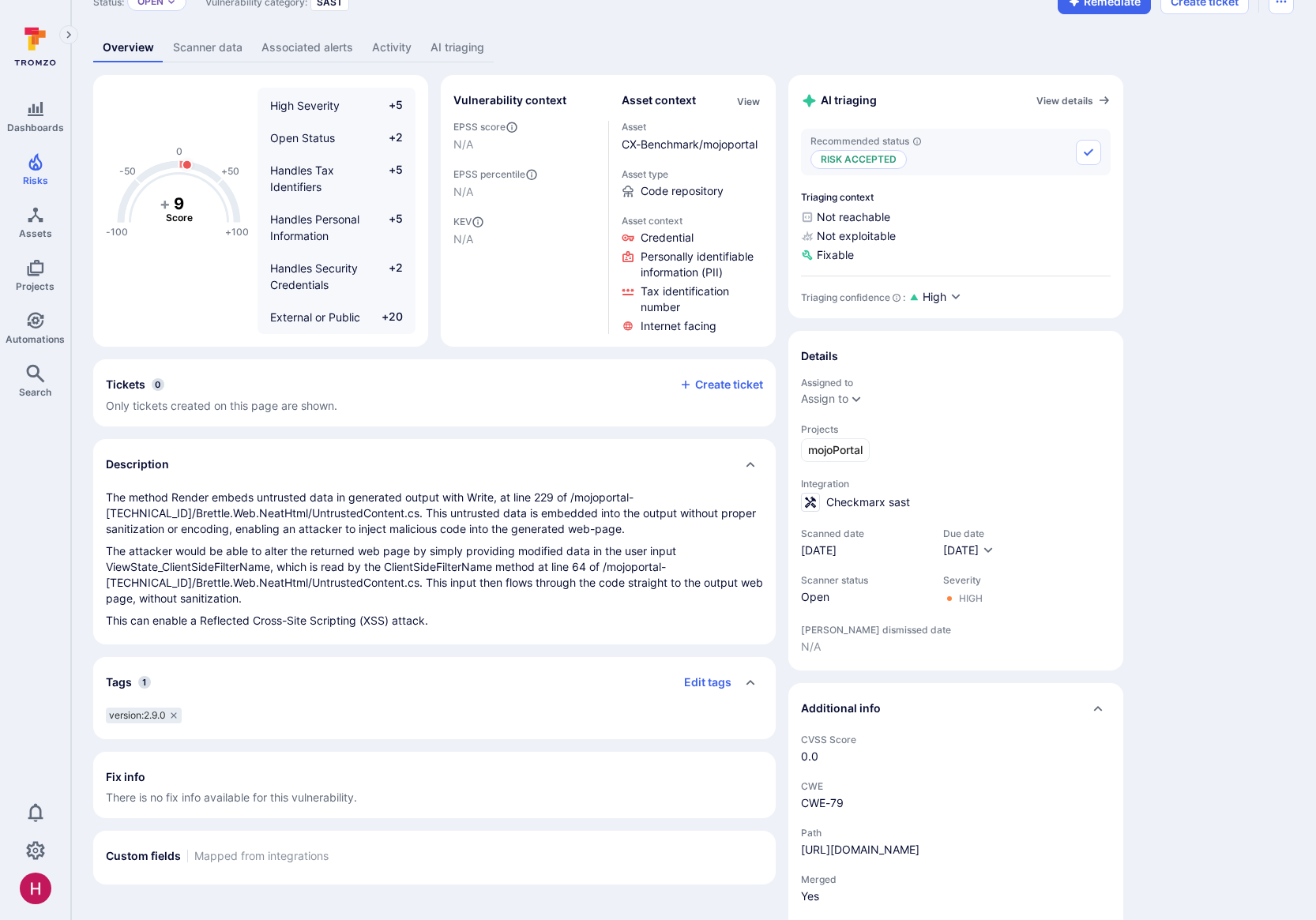 scroll, scrollTop: 104, scrollLeft: 0, axis: vertical 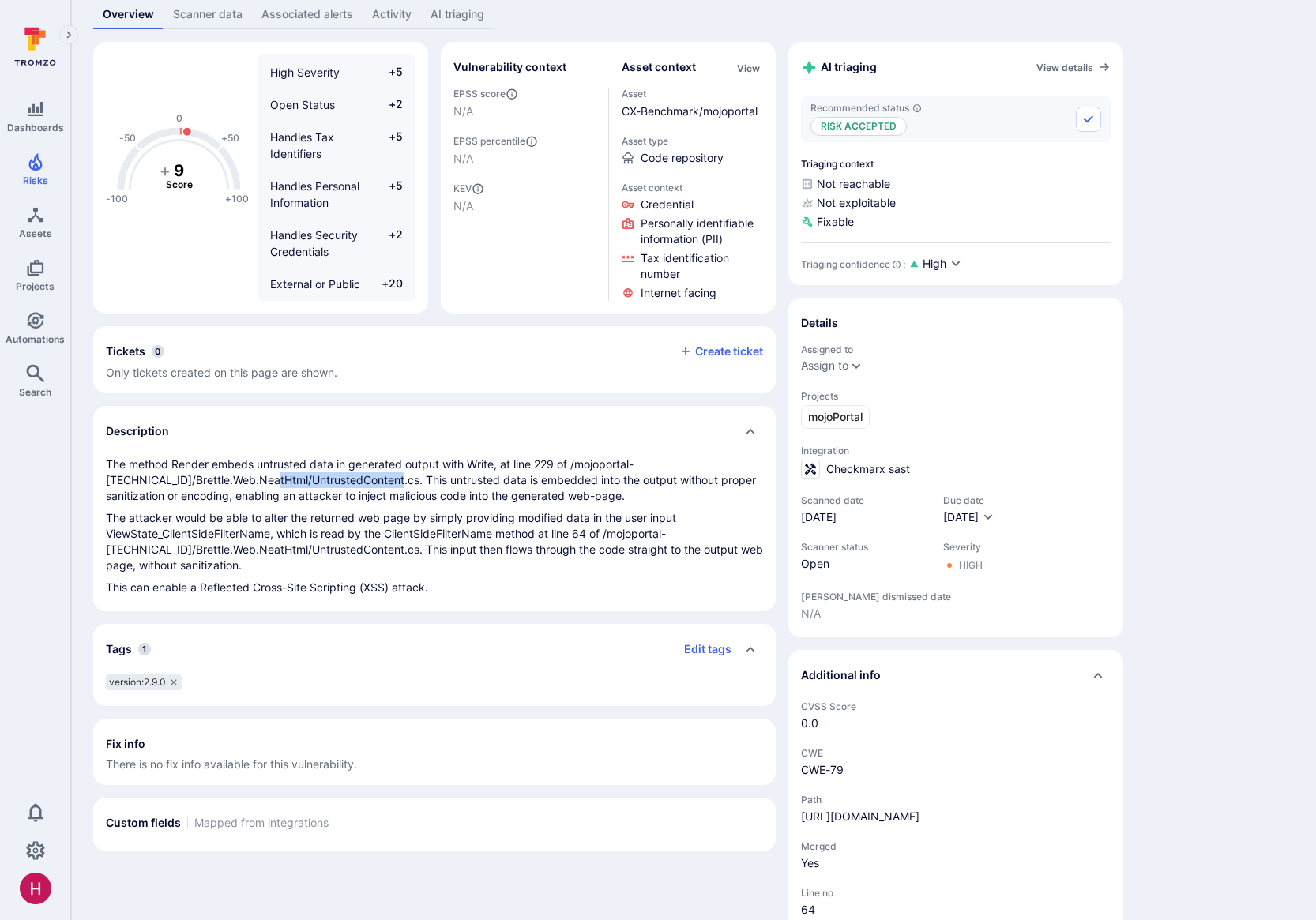 drag, startPoint x: 265, startPoint y: 481, endPoint x: 386, endPoint y: 479, distance: 121.01653 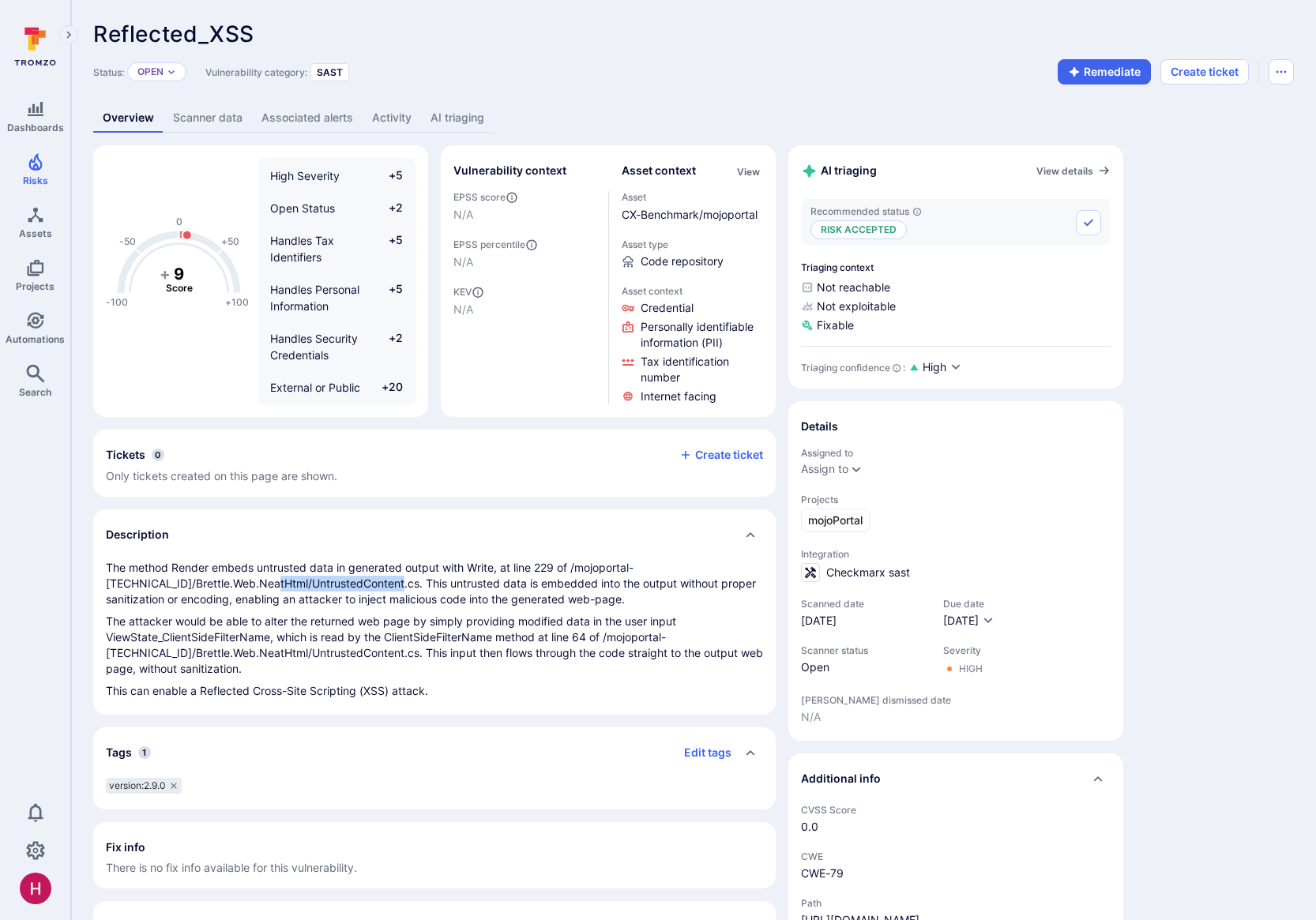 scroll, scrollTop: 0, scrollLeft: 0, axis: both 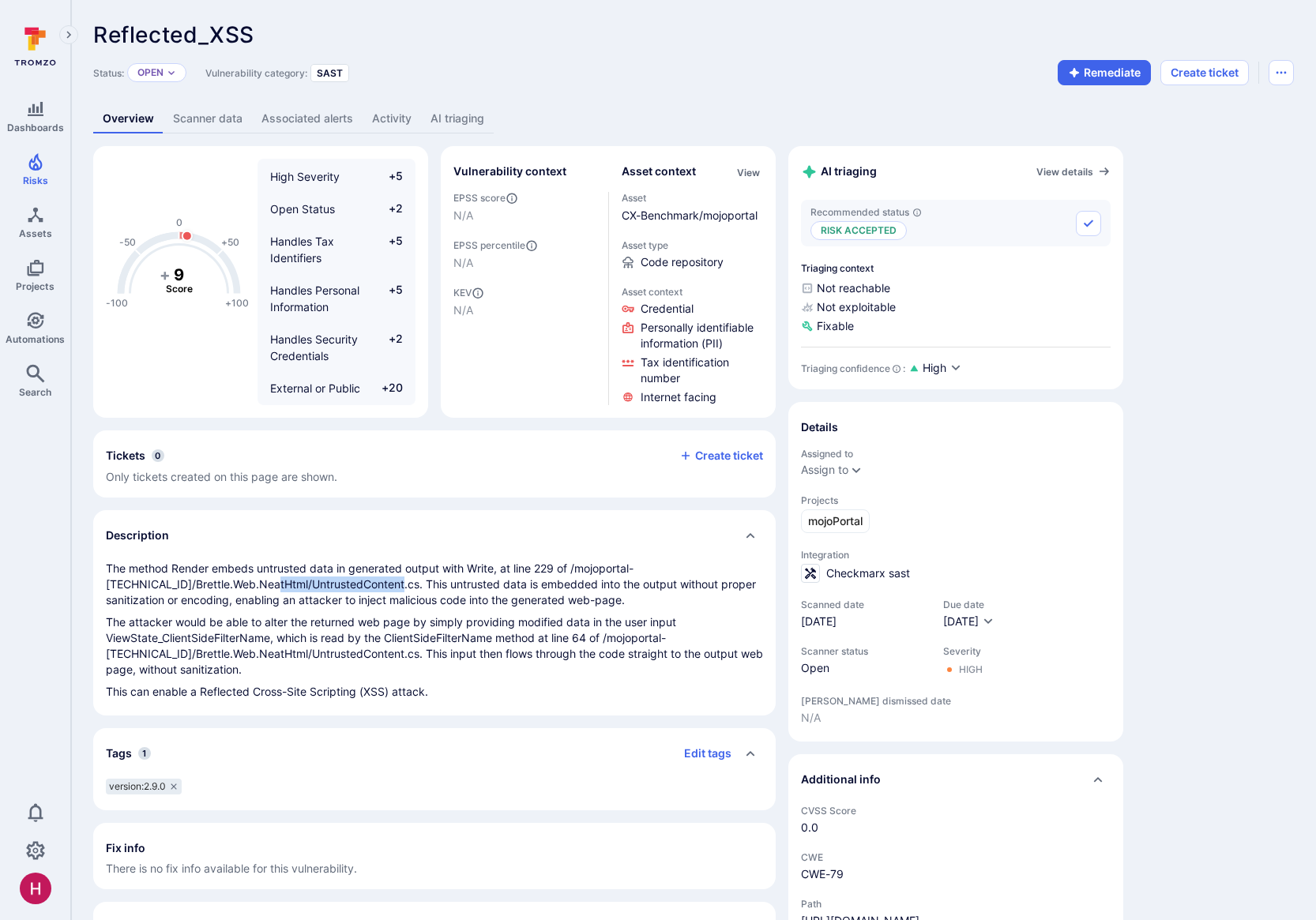 click on "AI triaging" at bounding box center (457, 118) 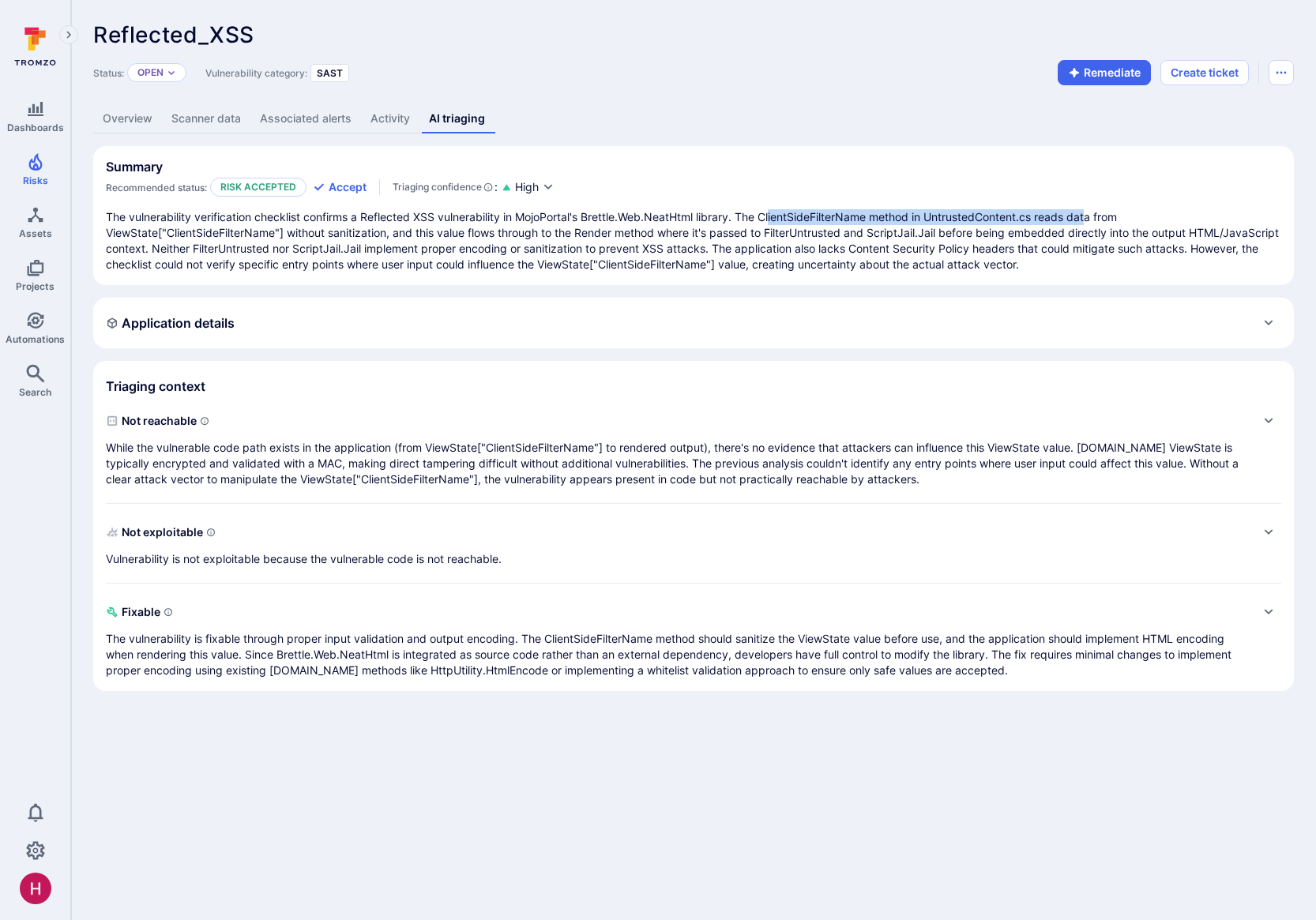 drag, startPoint x: 776, startPoint y: 215, endPoint x: 1098, endPoint y: 221, distance: 322.0559 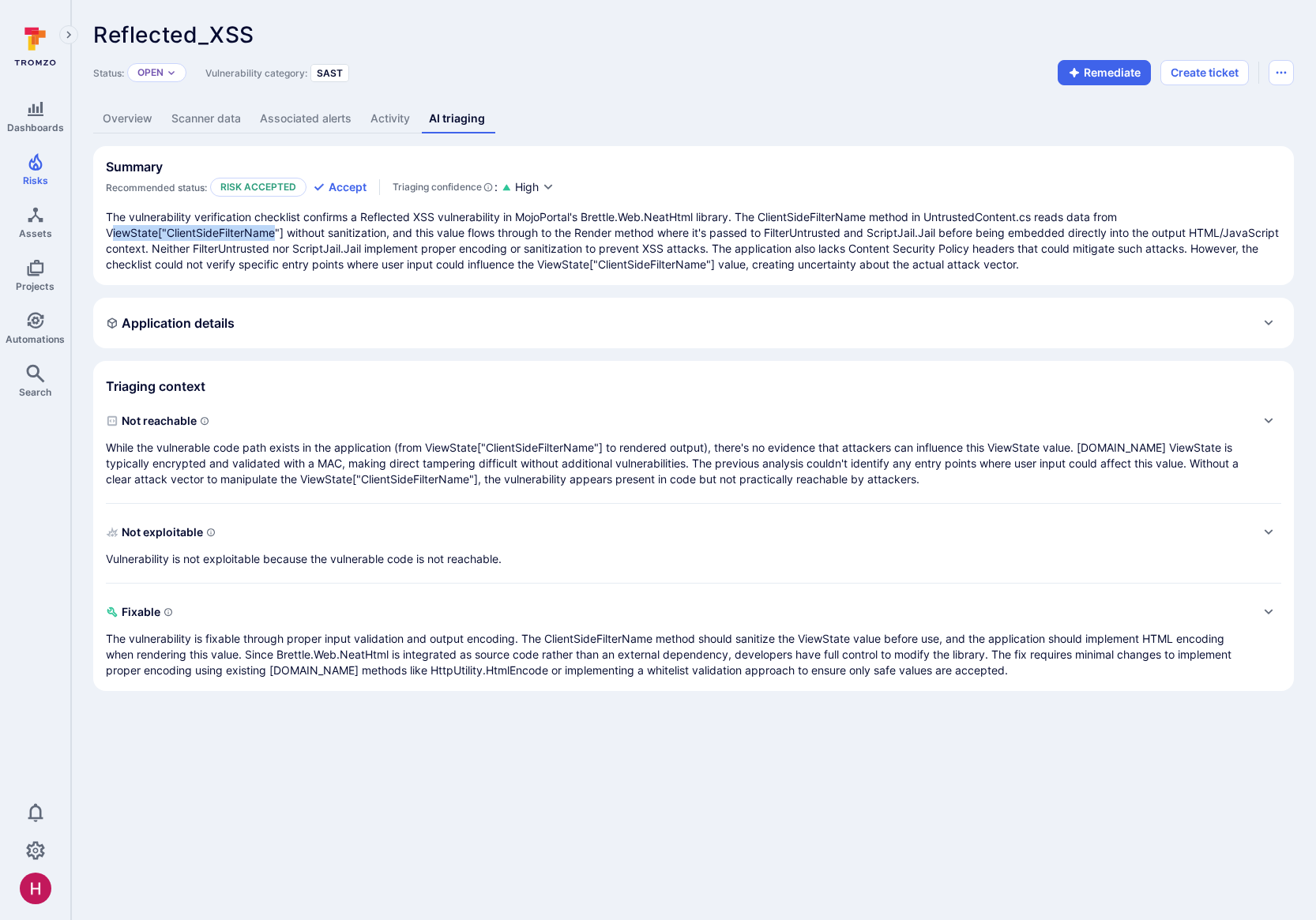 drag, startPoint x: 113, startPoint y: 231, endPoint x: 279, endPoint y: 231, distance: 166 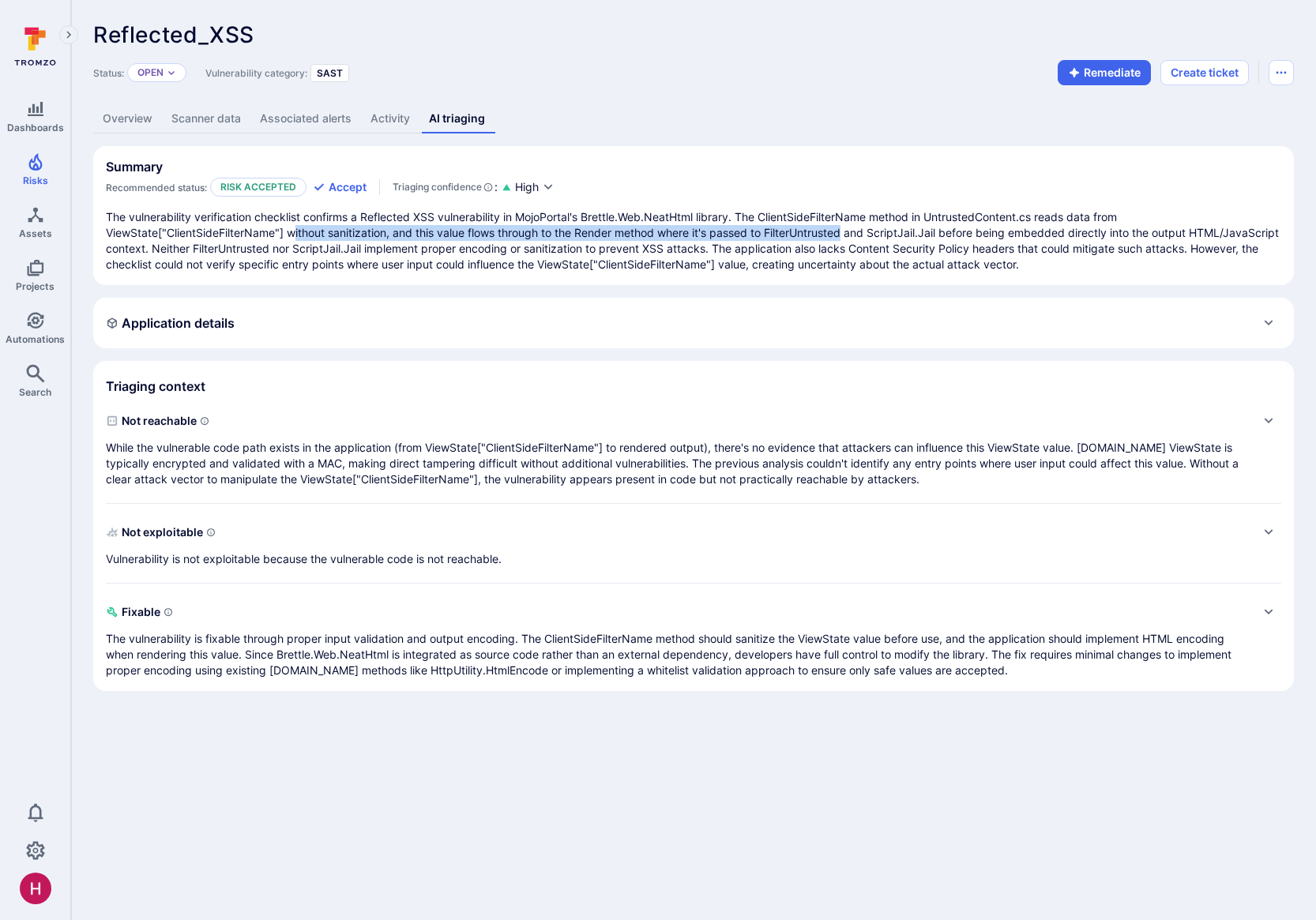 drag, startPoint x: 310, startPoint y: 233, endPoint x: 855, endPoint y: 234, distance: 545.00092 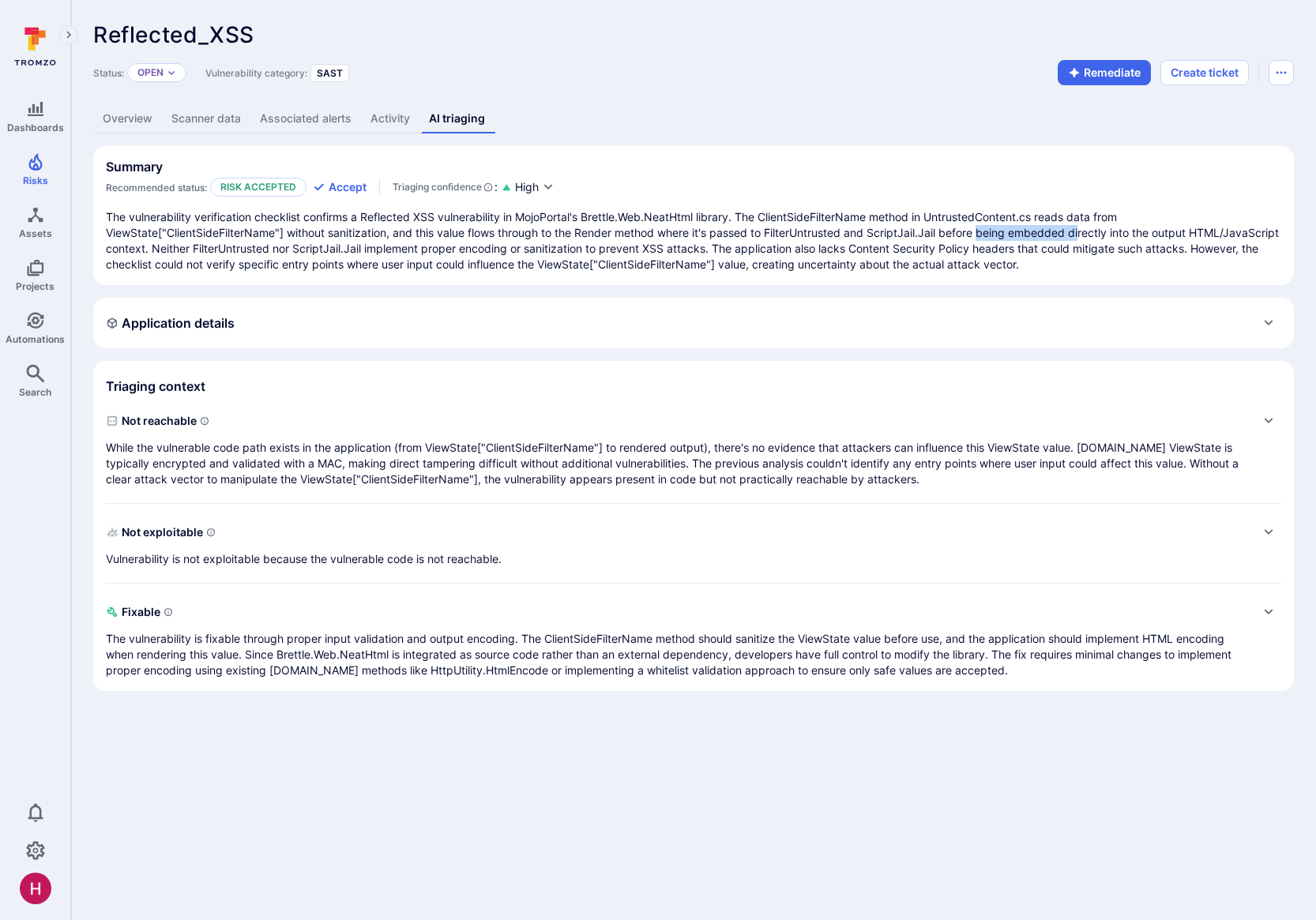drag, startPoint x: 987, startPoint y: 232, endPoint x: 1089, endPoint y: 235, distance: 102.044 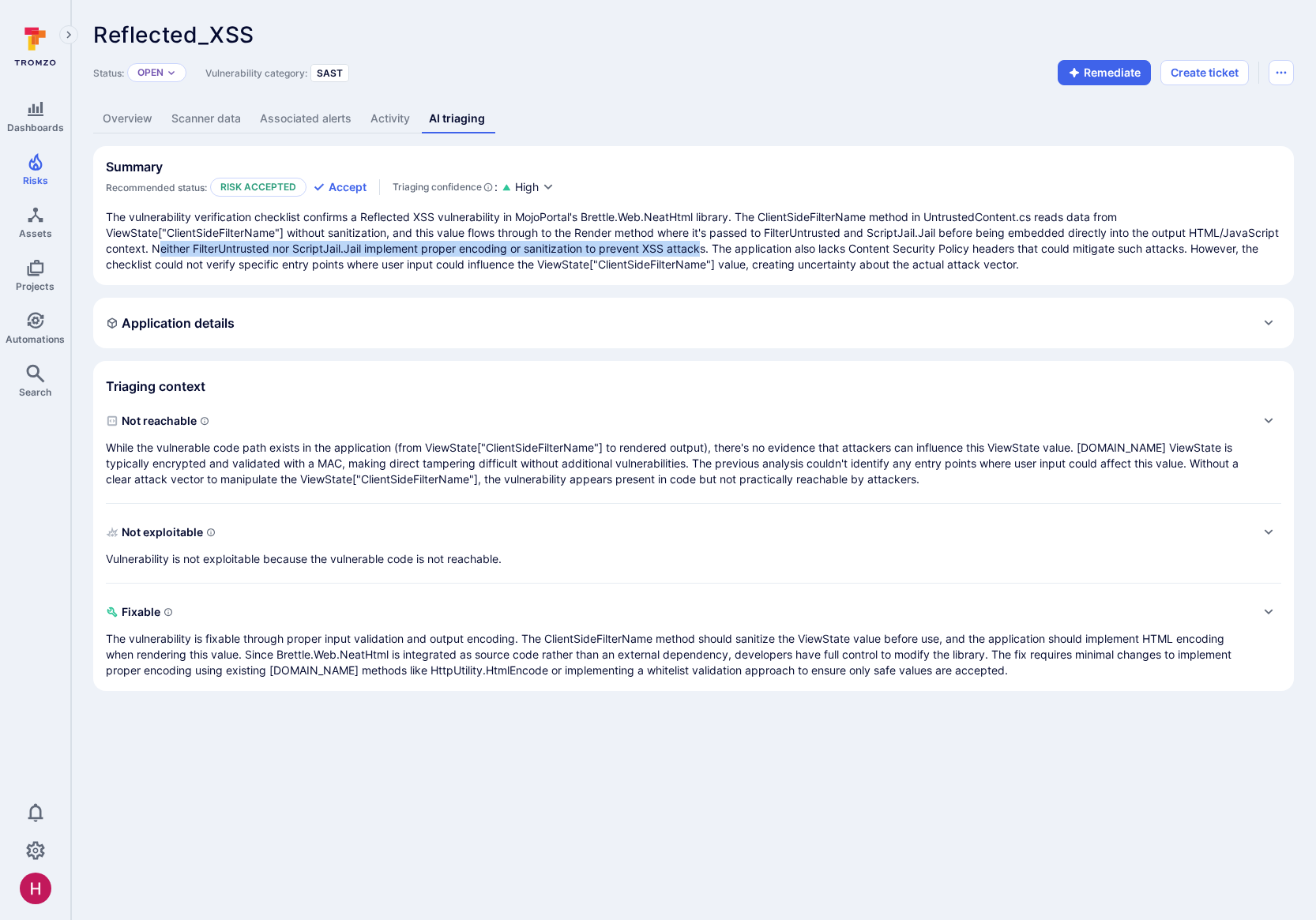 drag, startPoint x: 254, startPoint y: 248, endPoint x: 795, endPoint y: 244, distance: 541.01479 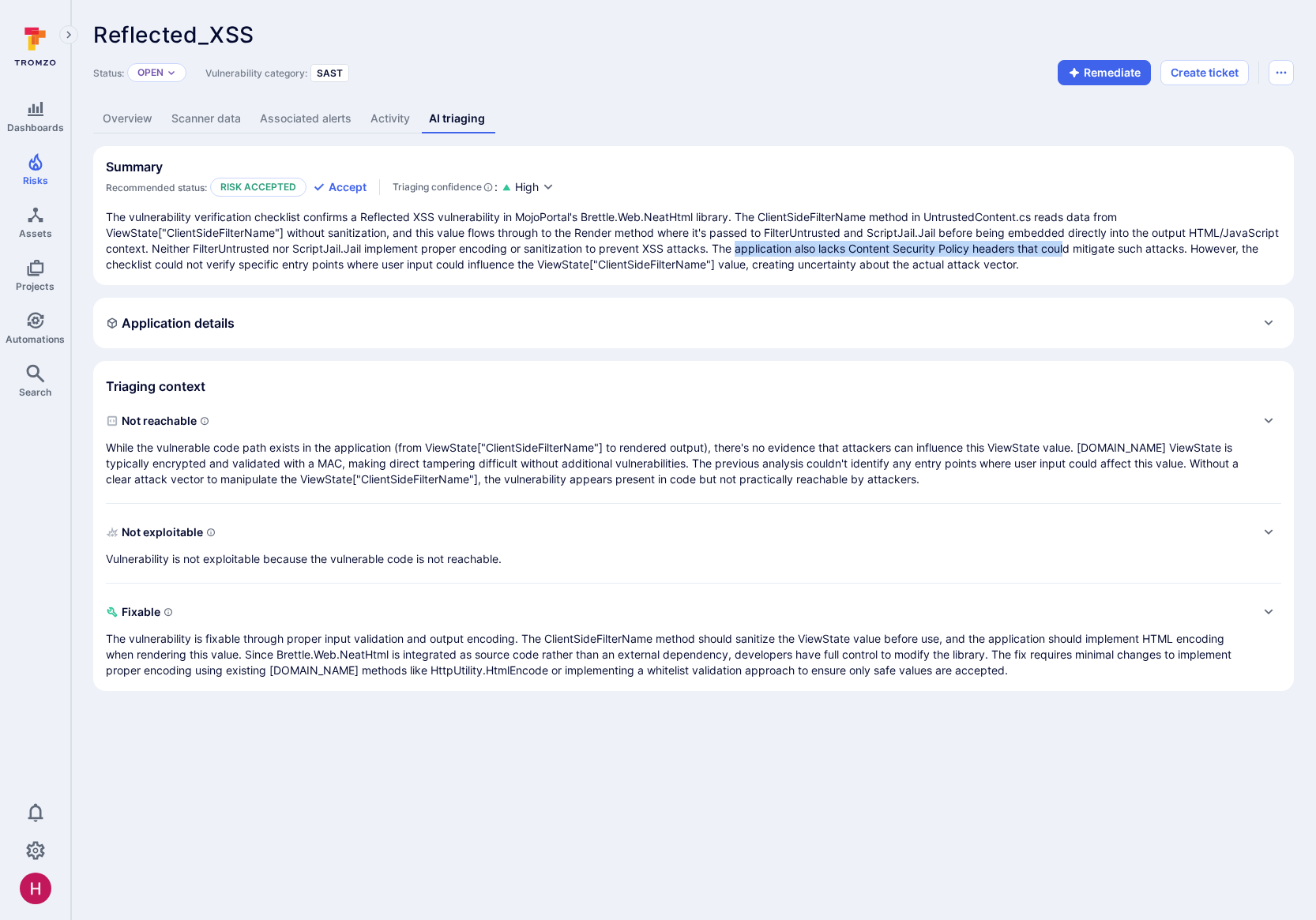 drag, startPoint x: 892, startPoint y: 242, endPoint x: 1166, endPoint y: 246, distance: 274.0292 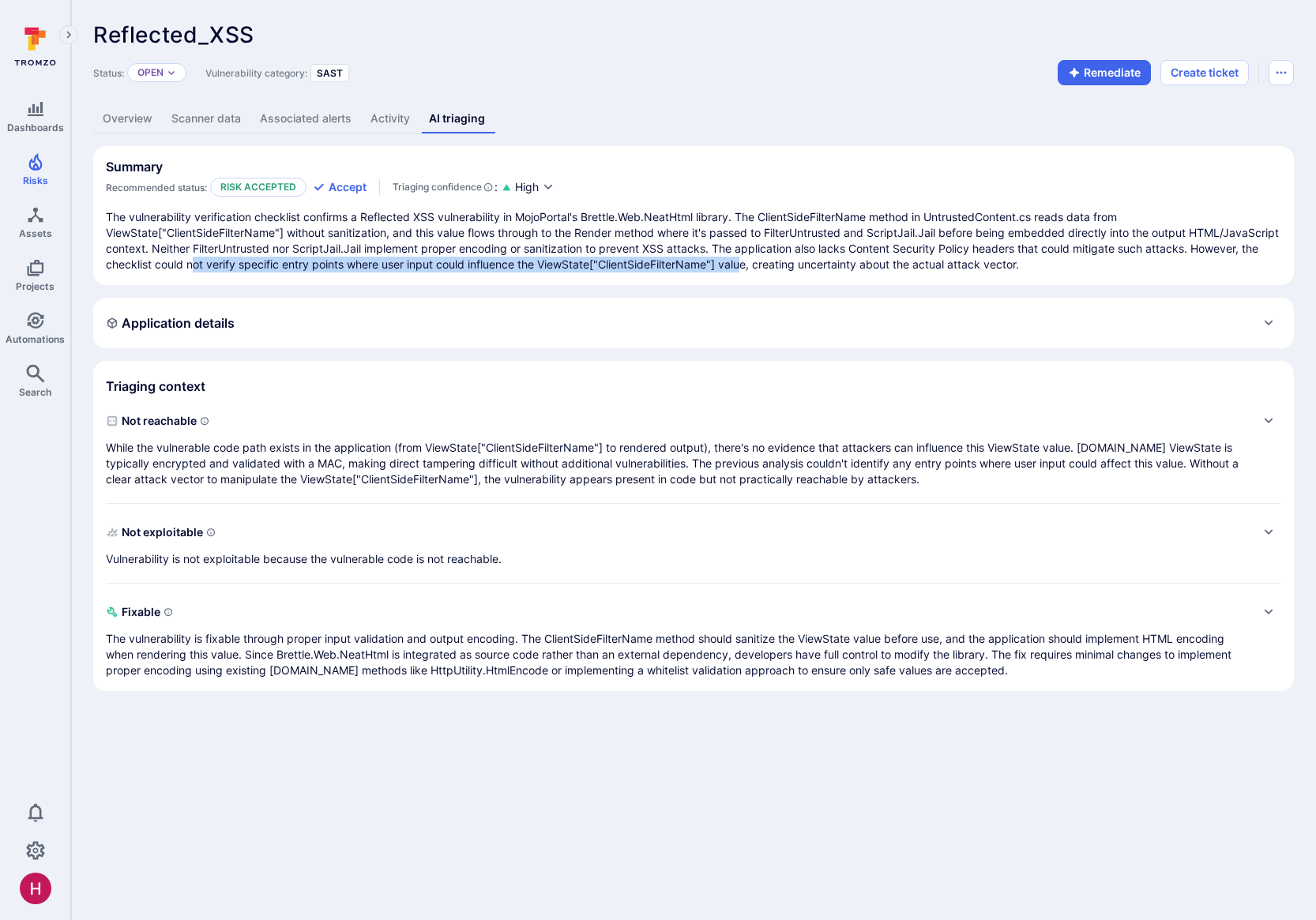 drag, startPoint x: 310, startPoint y: 261, endPoint x: 865, endPoint y: 270, distance: 555.07297 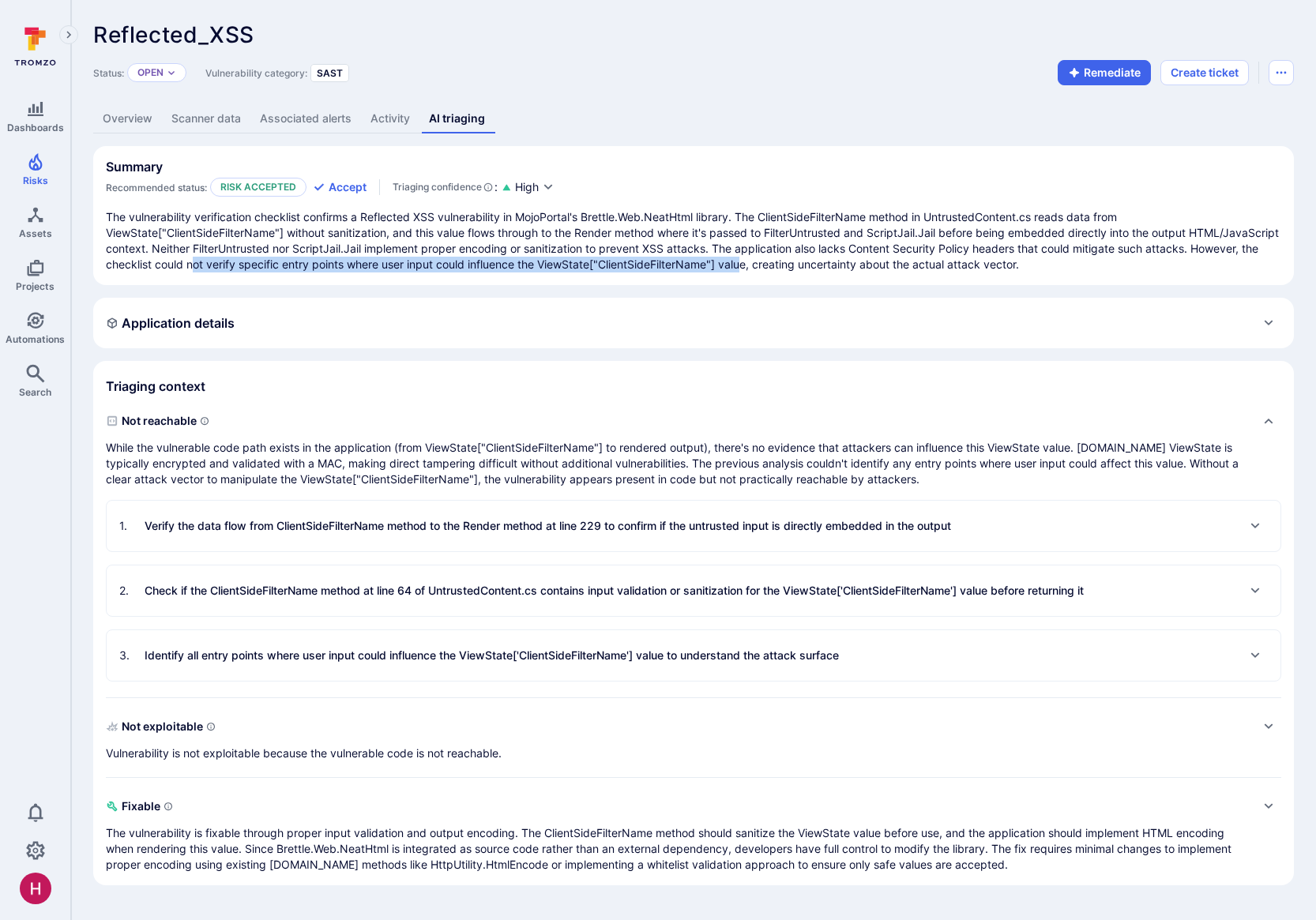 click on "Verify the data flow from ClientSideFilterName method to the Render method at line 229 to confirm if the untrusted input is directly embedded in the output" at bounding box center (547, 526) 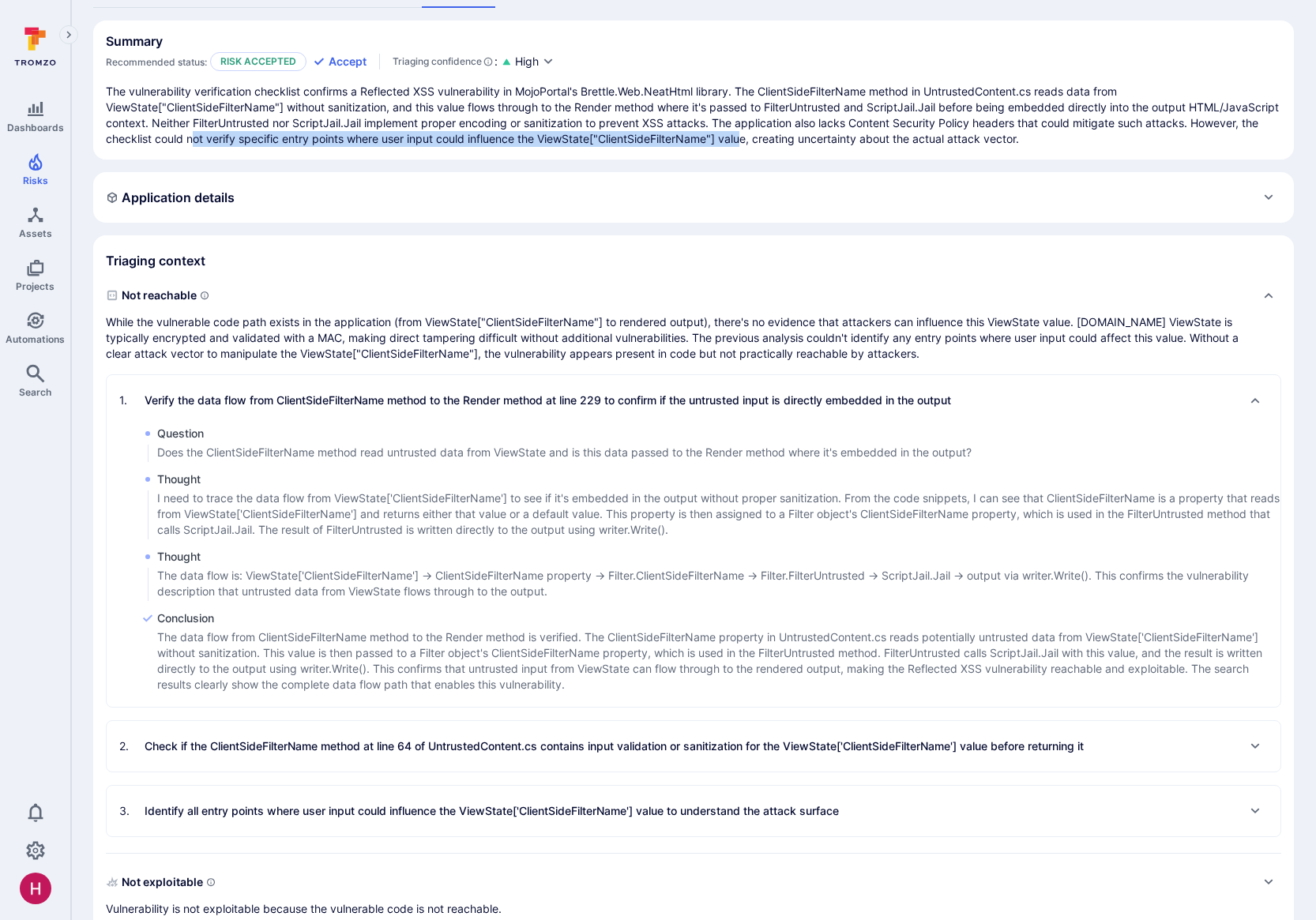 scroll, scrollTop: 141, scrollLeft: 0, axis: vertical 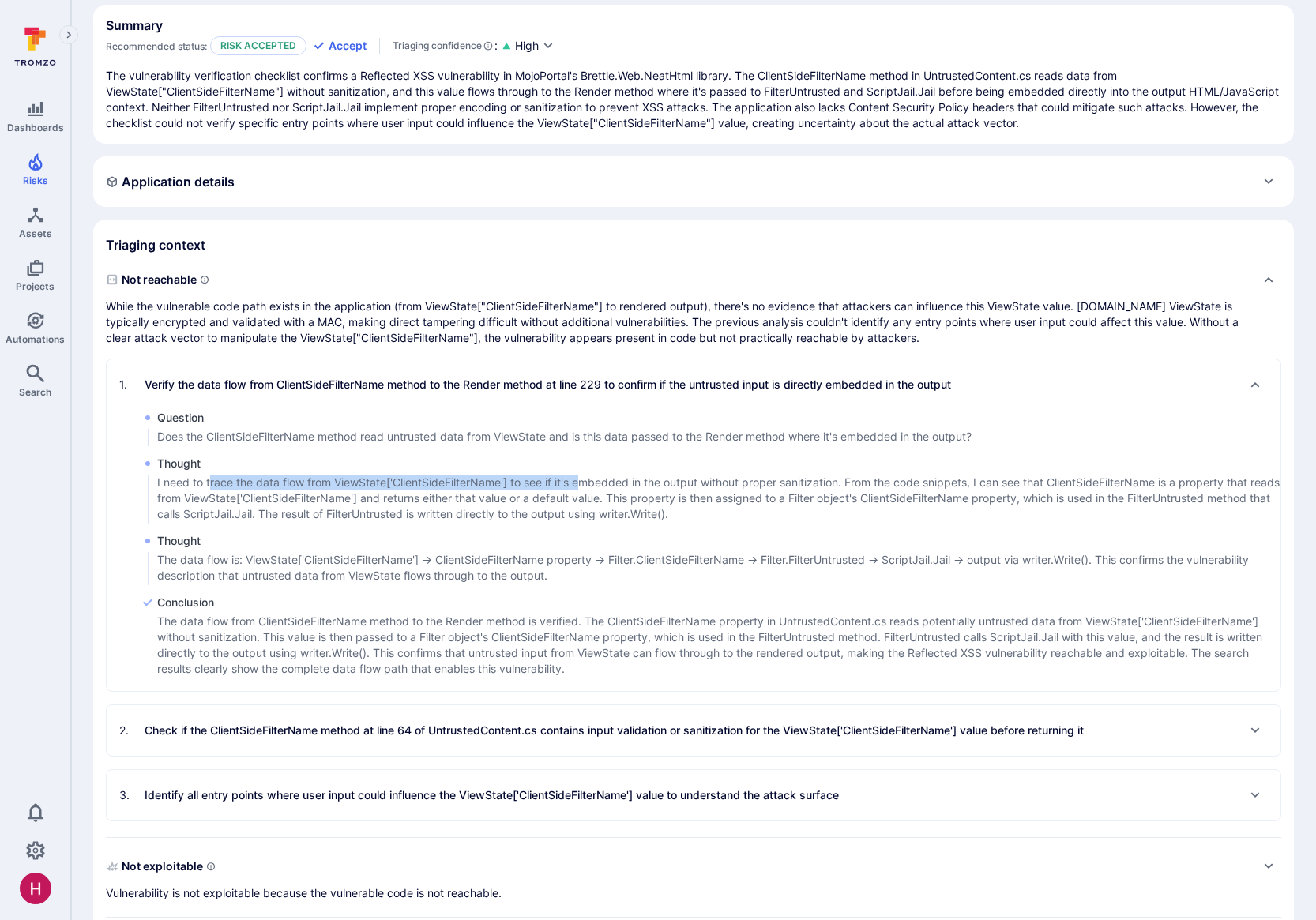 drag, startPoint x: 209, startPoint y: 483, endPoint x: 588, endPoint y: 486, distance: 379.01187 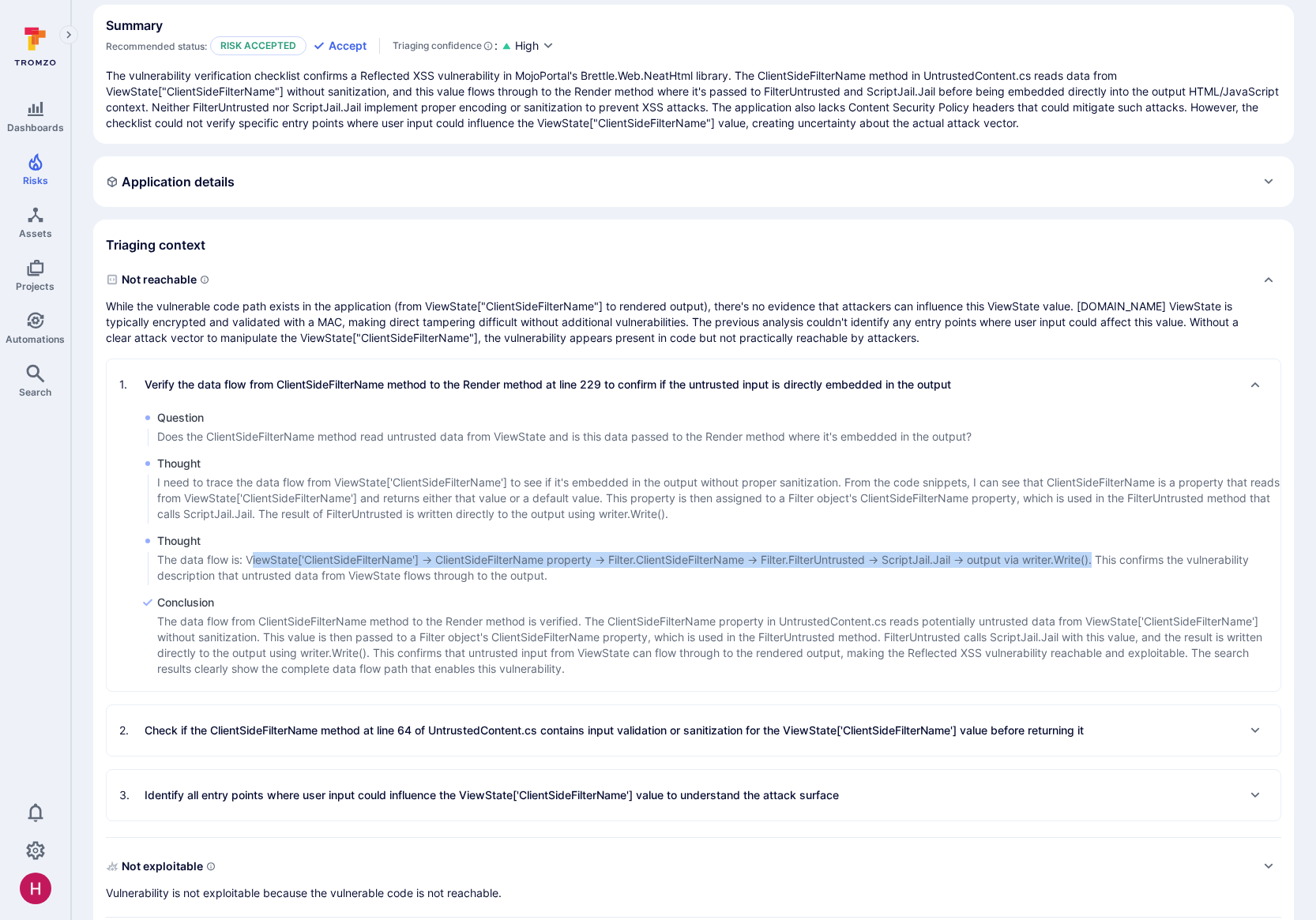 drag, startPoint x: 253, startPoint y: 560, endPoint x: 1106, endPoint y: 565, distance: 853.0147 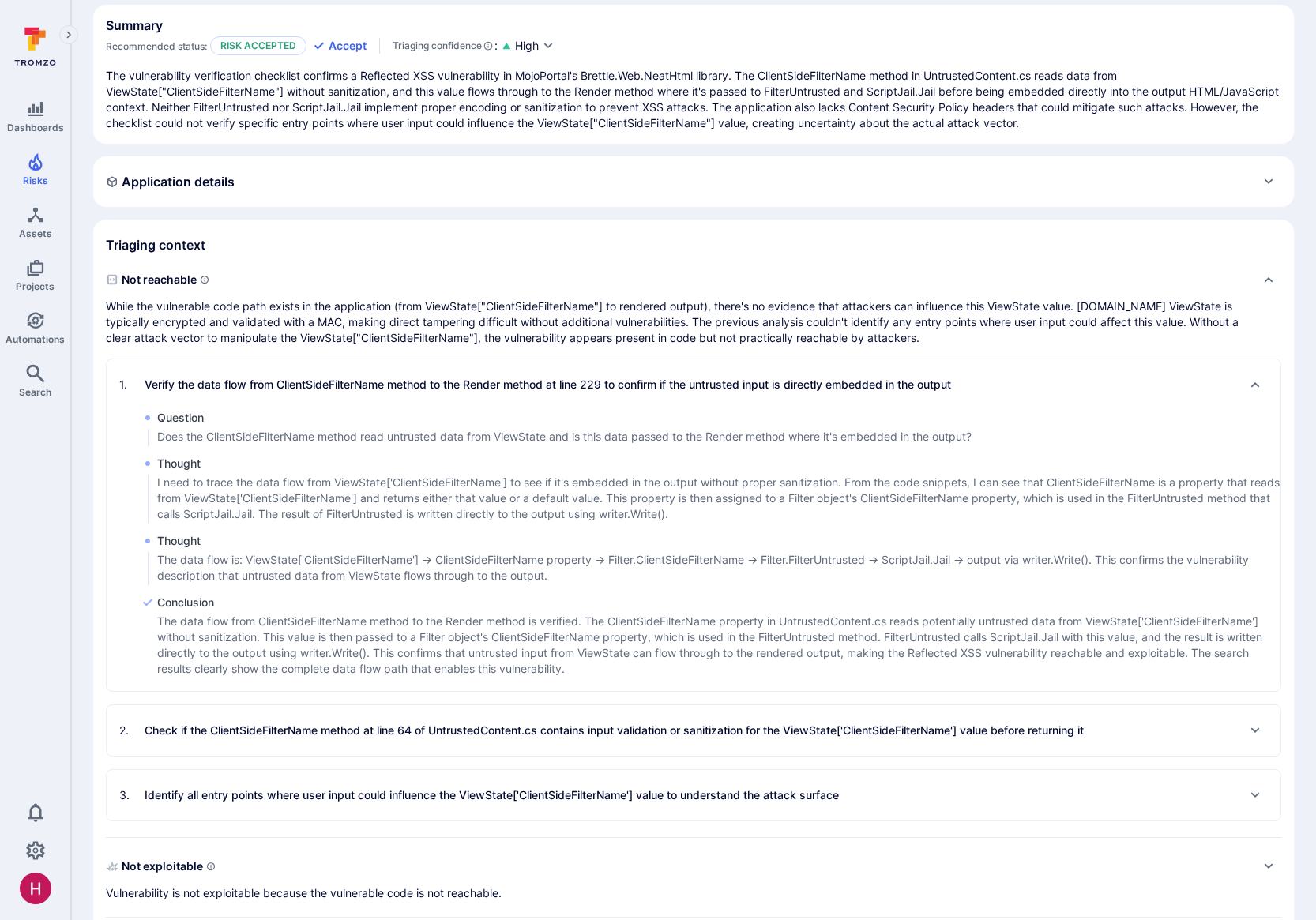 click on "The data flow is: ViewState['ClientSideFilterName'] → ClientSideFilterName property → Filter.ClientSideFilterName → Filter.FilterUntrusted → ScriptJail.Jail → output via writer.Write(). This confirms the vulnerability description that untrusted data from ViewState flows through to the output." at bounding box center [719, 568] 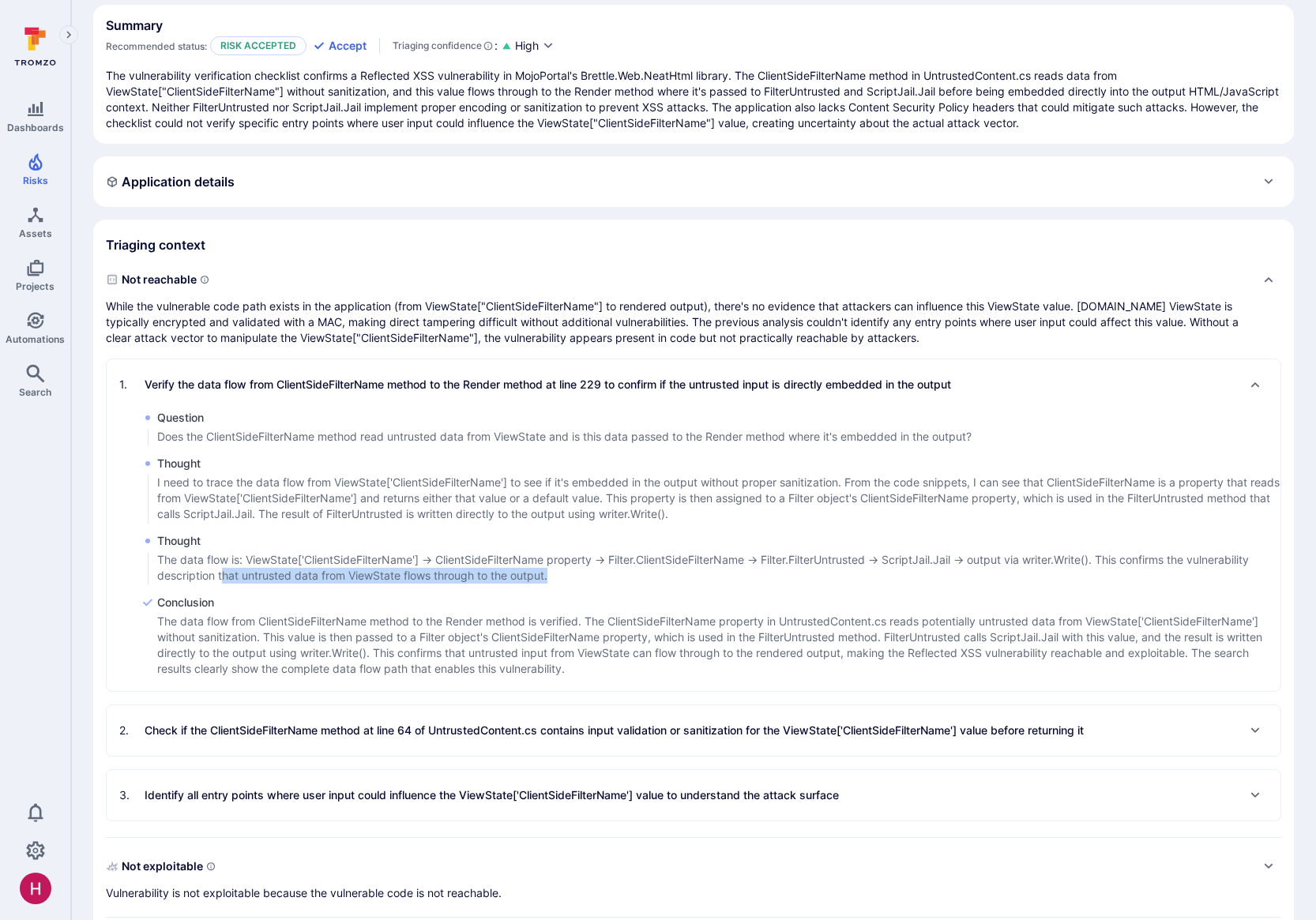drag, startPoint x: 222, startPoint y: 578, endPoint x: 587, endPoint y: 582, distance: 365.02192 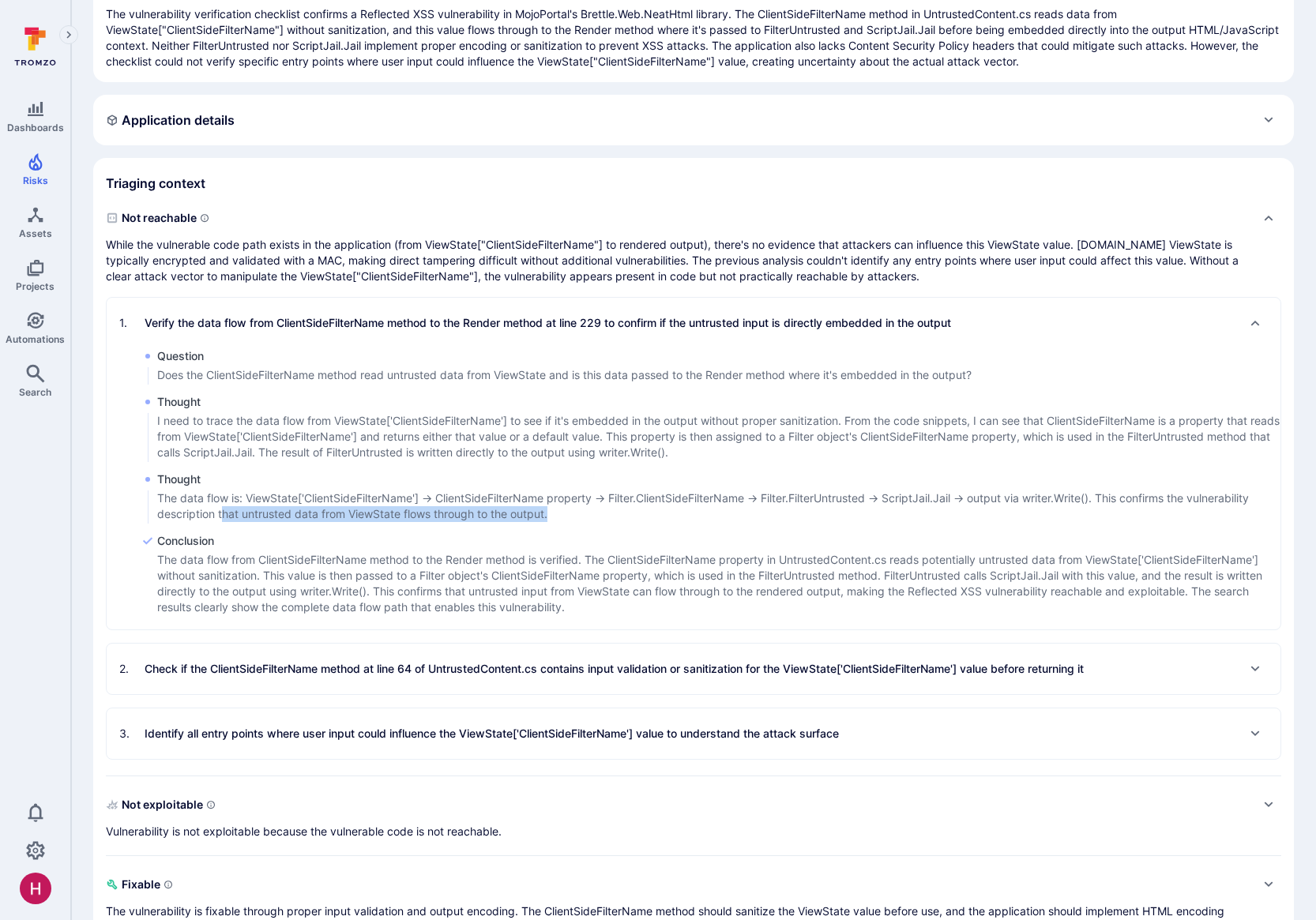 scroll, scrollTop: 268, scrollLeft: 0, axis: vertical 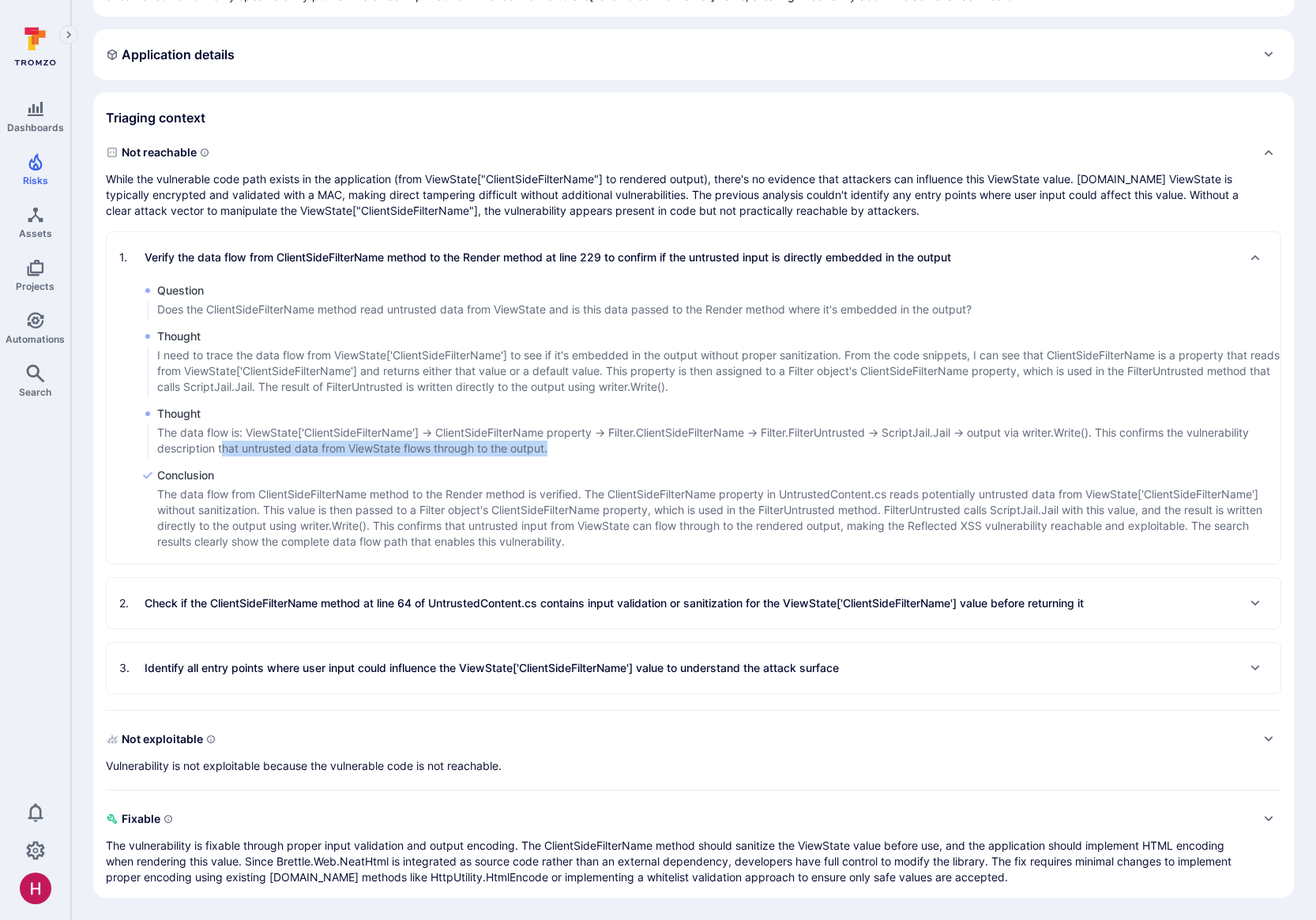 click on "3 . Identify all entry points where user input could influence the ViewState['ClientSideFilterName'] value to understand the attack surface" at bounding box center (694, 668) 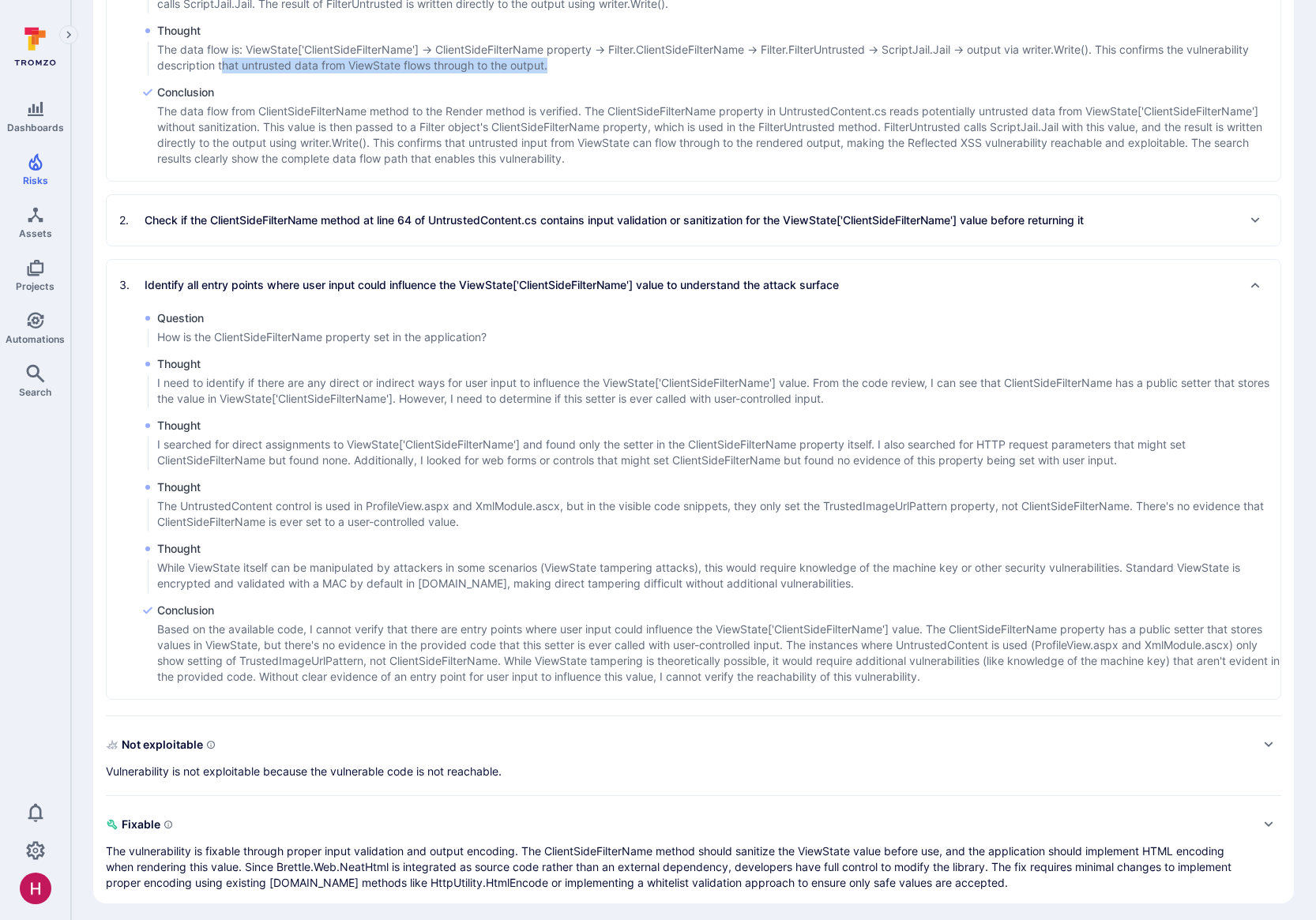 scroll, scrollTop: 657, scrollLeft: 0, axis: vertical 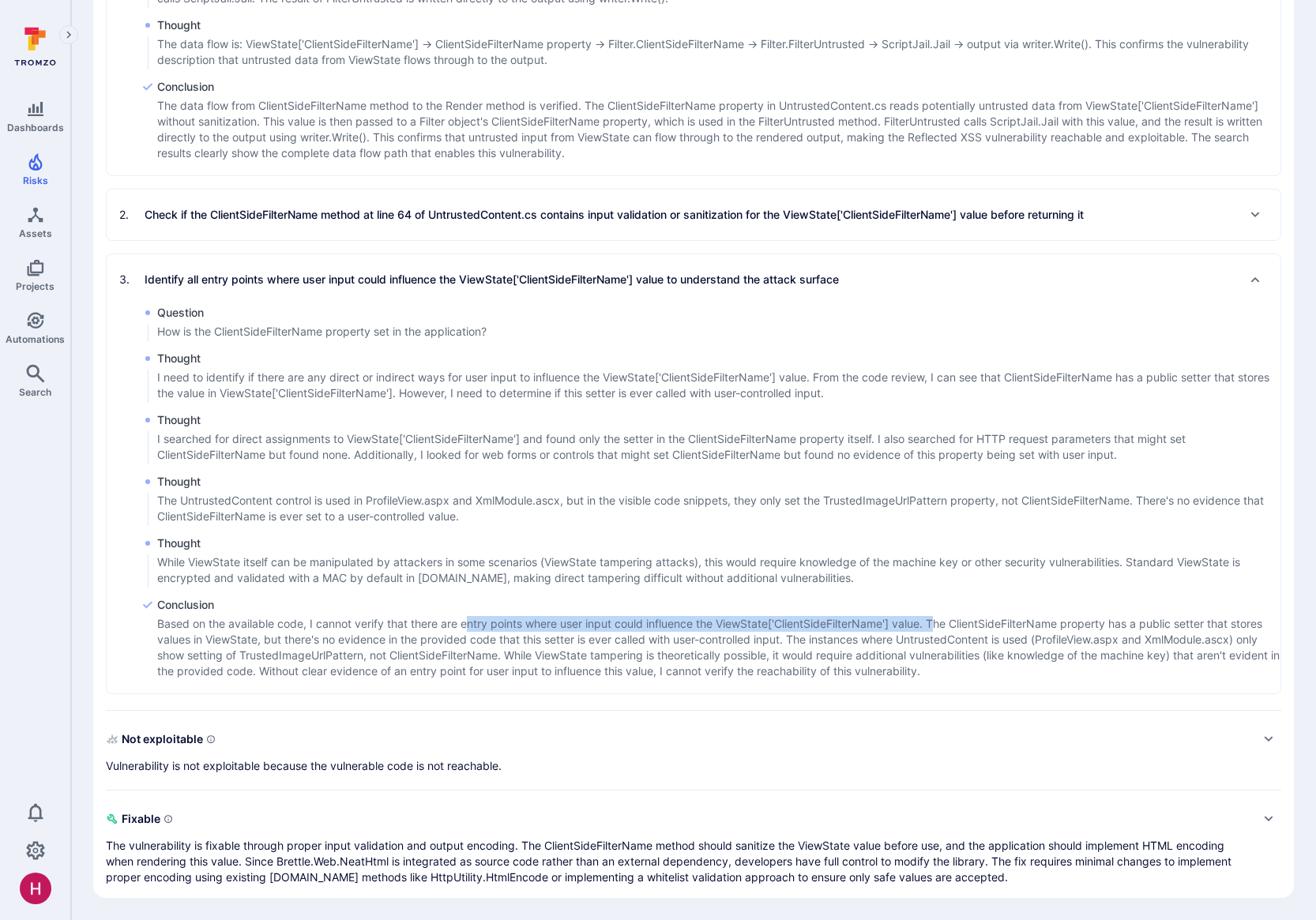 drag, startPoint x: 471, startPoint y: 621, endPoint x: 943, endPoint y: 624, distance: 472.00953 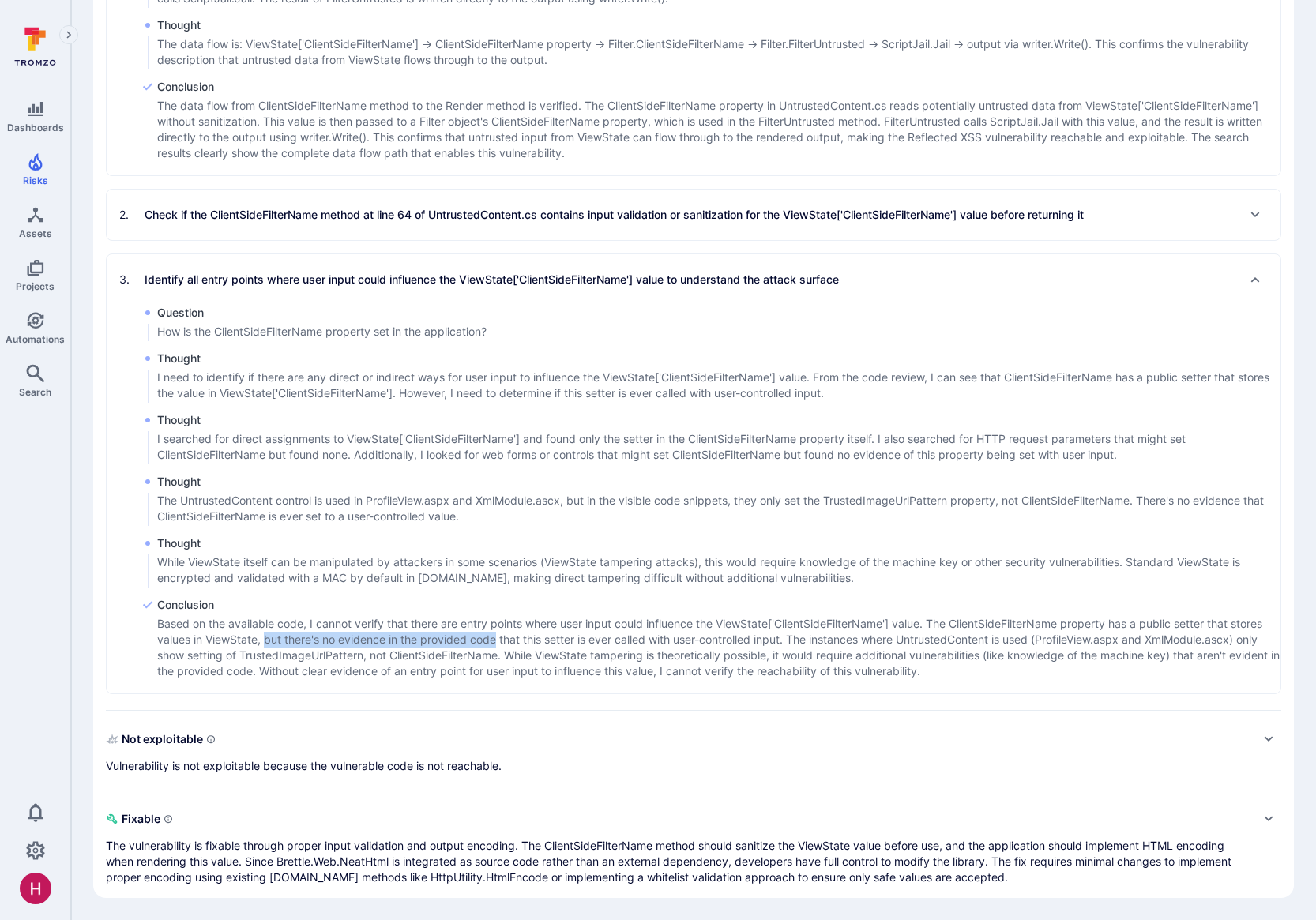 drag, startPoint x: 272, startPoint y: 640, endPoint x: 498, endPoint y: 643, distance: 226.0199 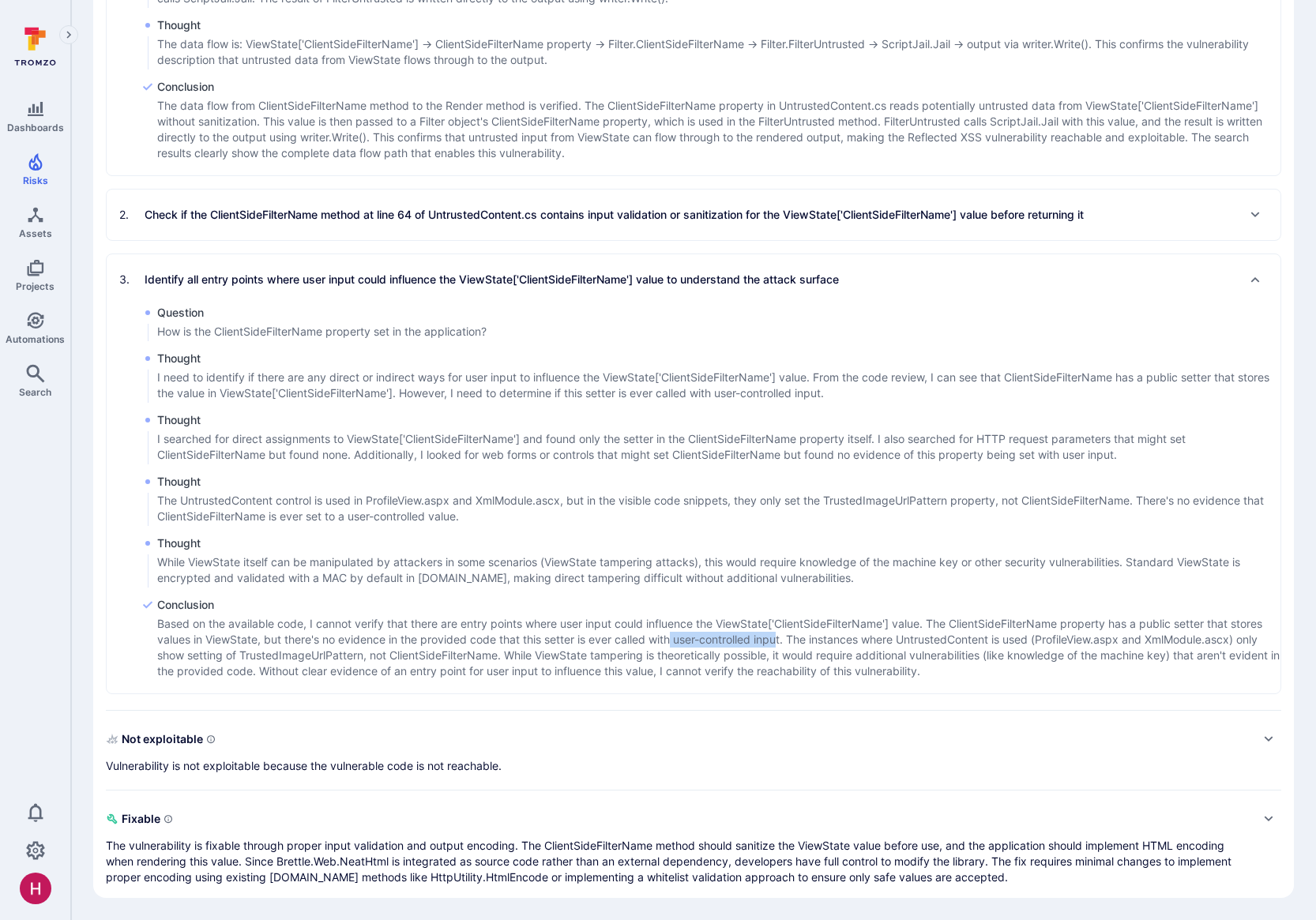 drag, startPoint x: 784, startPoint y: 640, endPoint x: 675, endPoint y: 637, distance: 109.04128 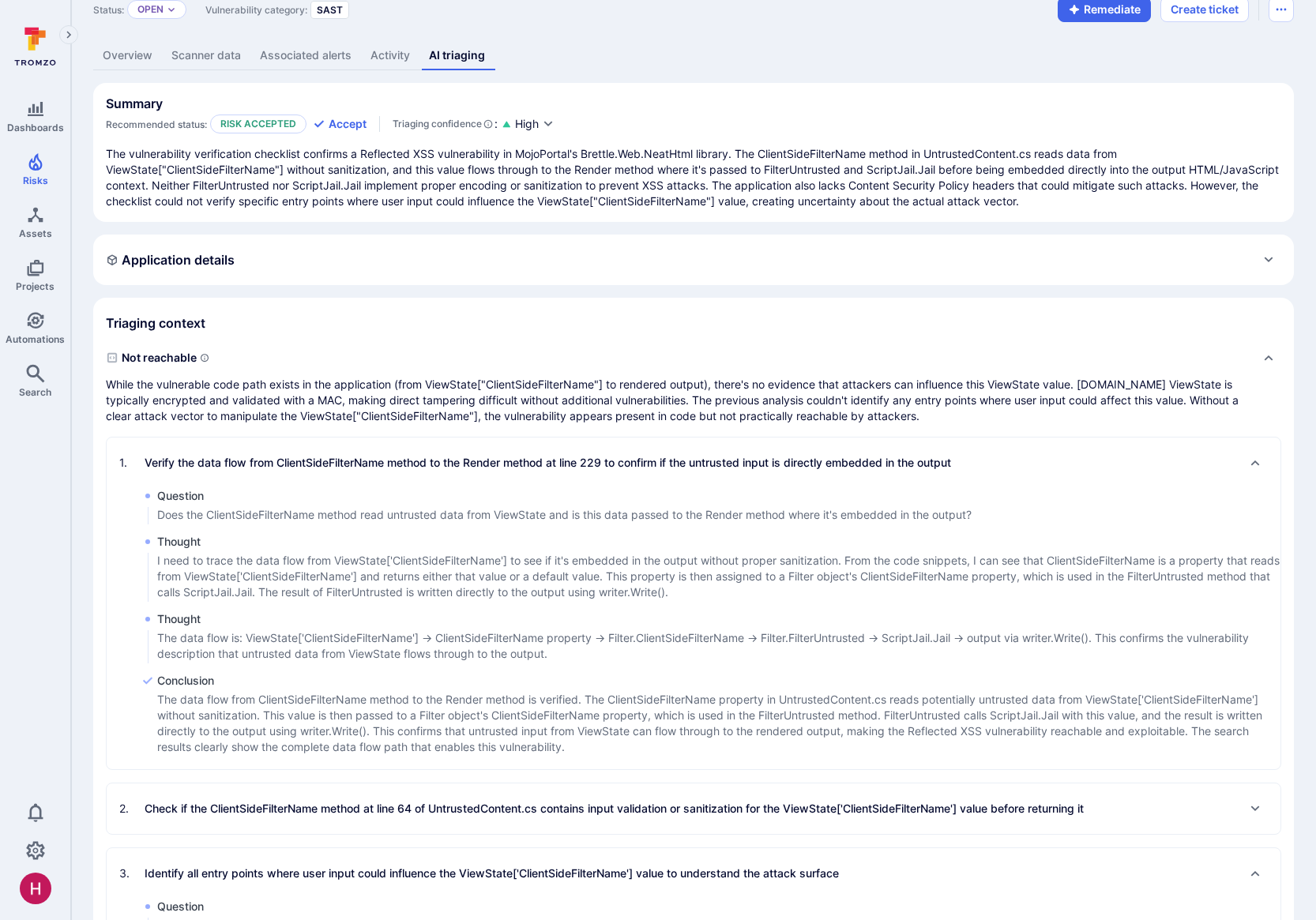 scroll, scrollTop: 100, scrollLeft: 0, axis: vertical 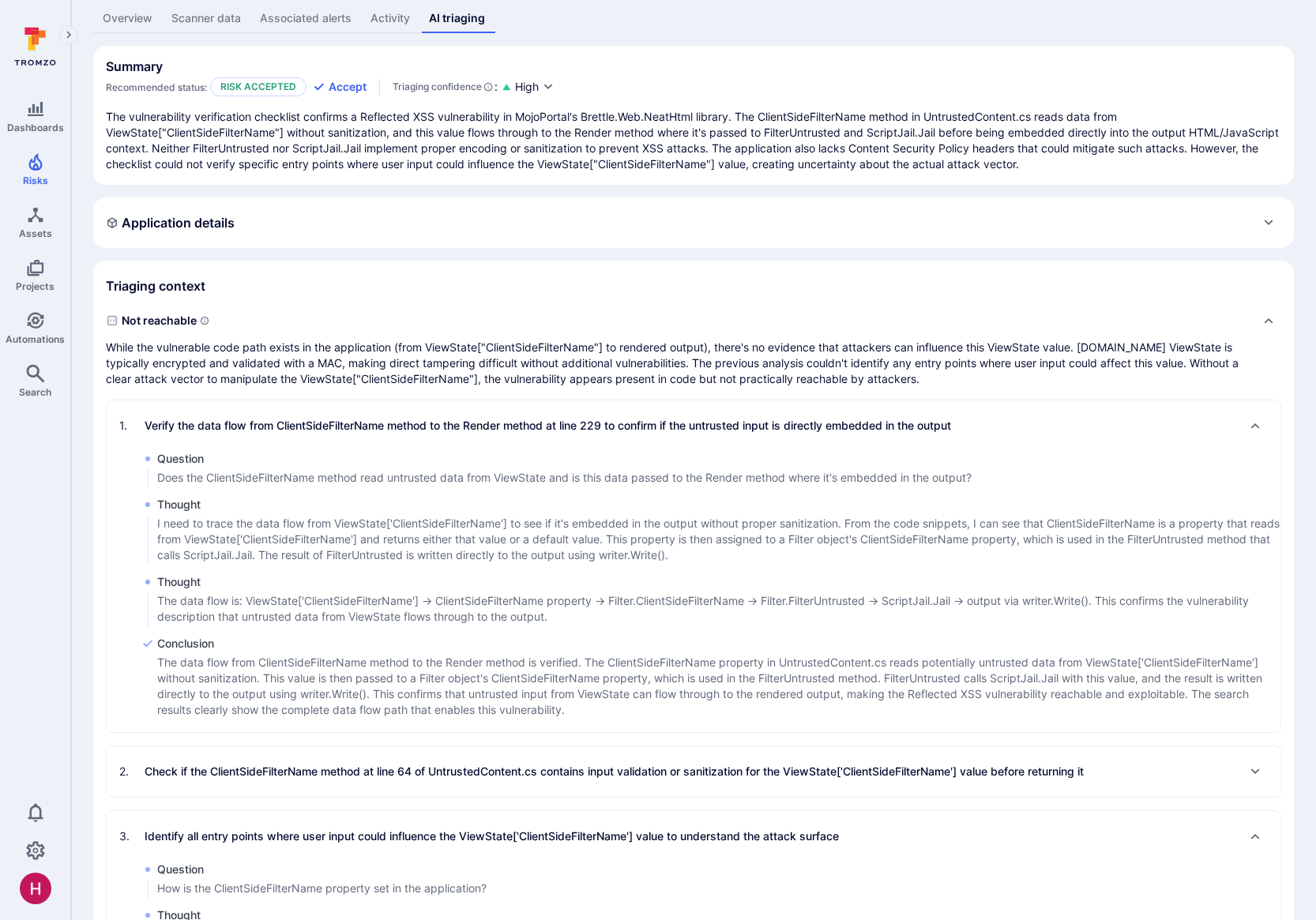 click on "1 . Verify the data flow from ClientSideFilterName method to the Render method at line 229 to confirm if the untrusted input is directly embedded in the output" at bounding box center [535, 426] 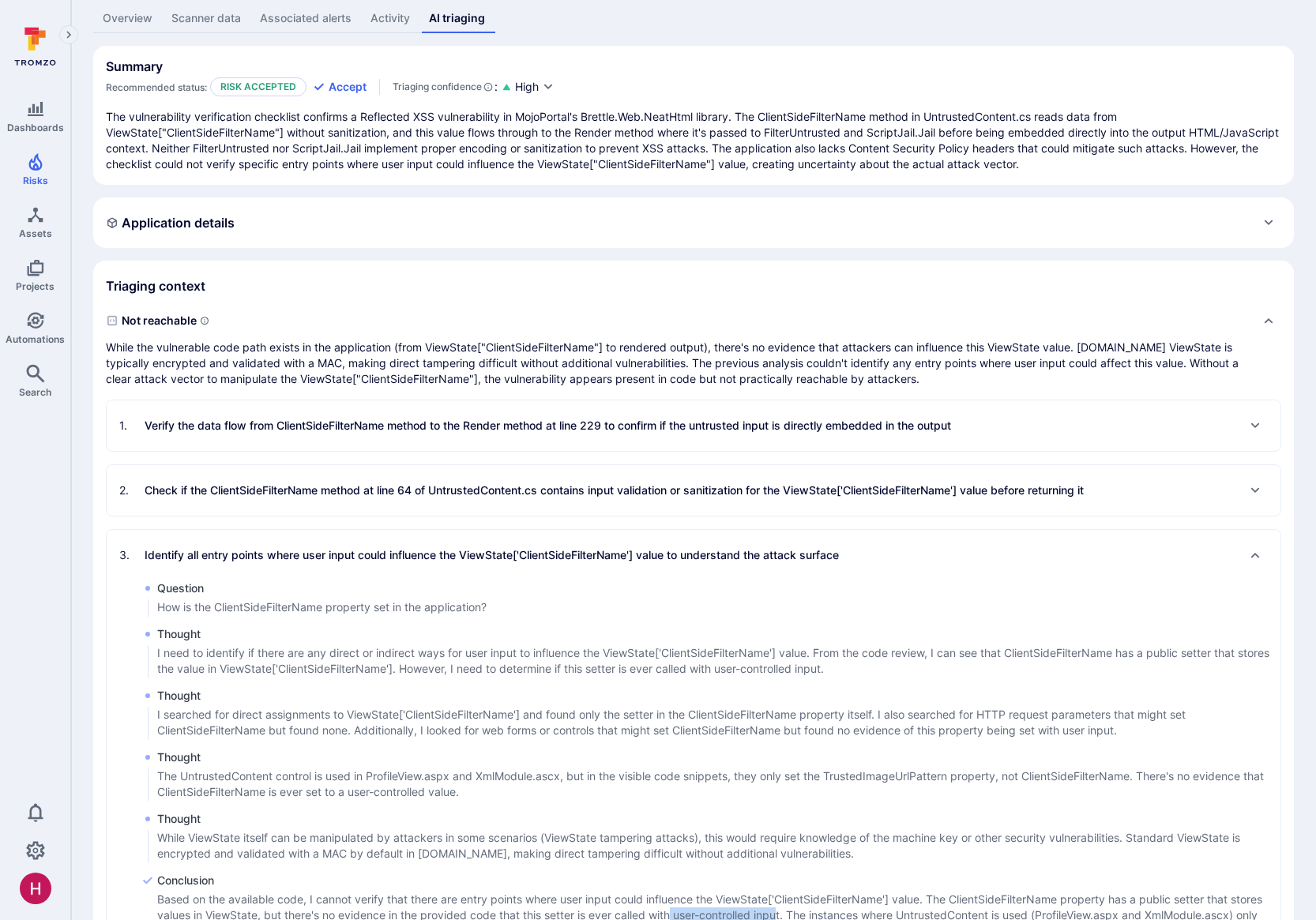click on "Identify all entry points where user input could influence the ViewState['ClientSideFilterName'] value to understand the attack surface" at bounding box center (491, 555) 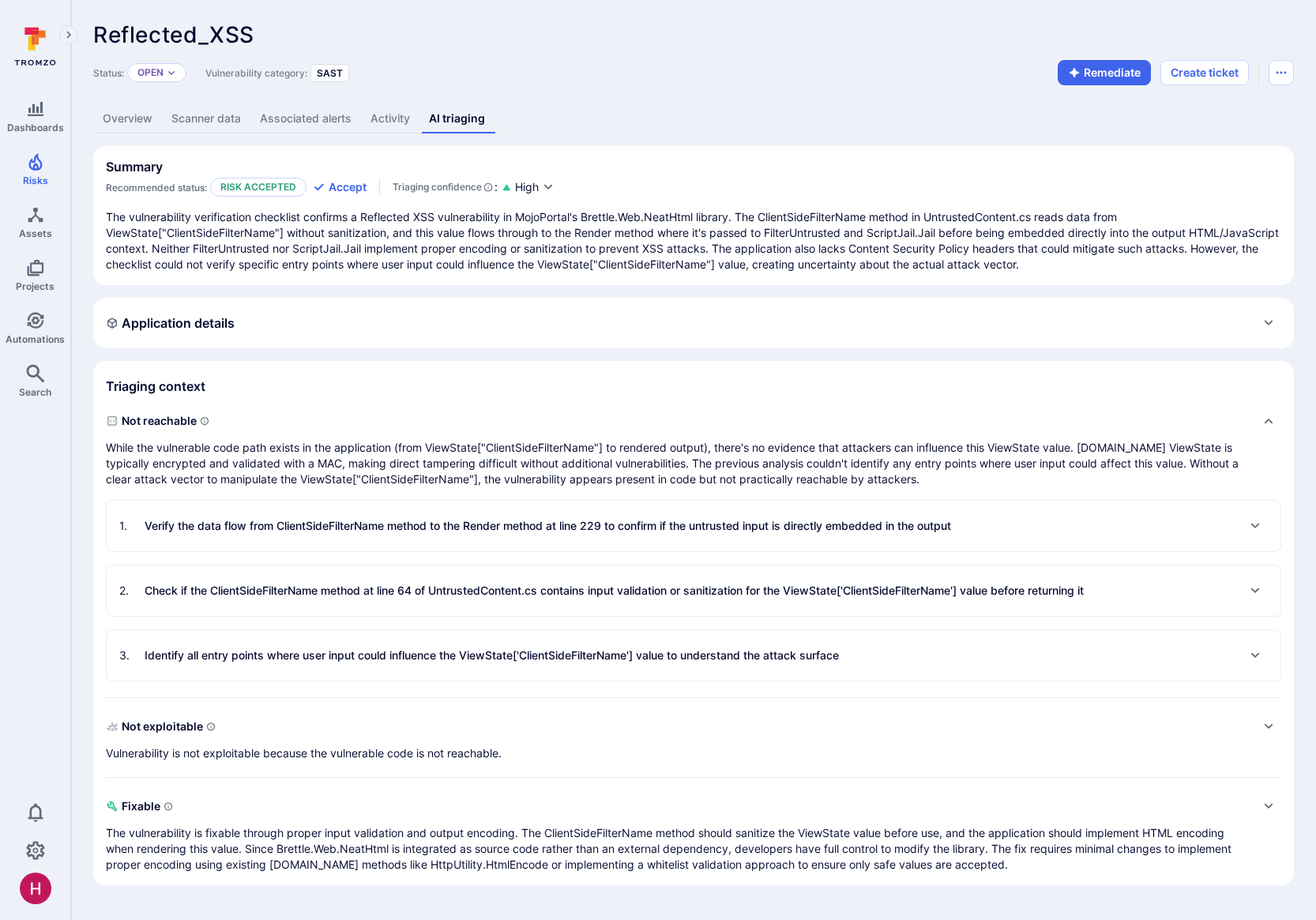 scroll, scrollTop: 0, scrollLeft: 0, axis: both 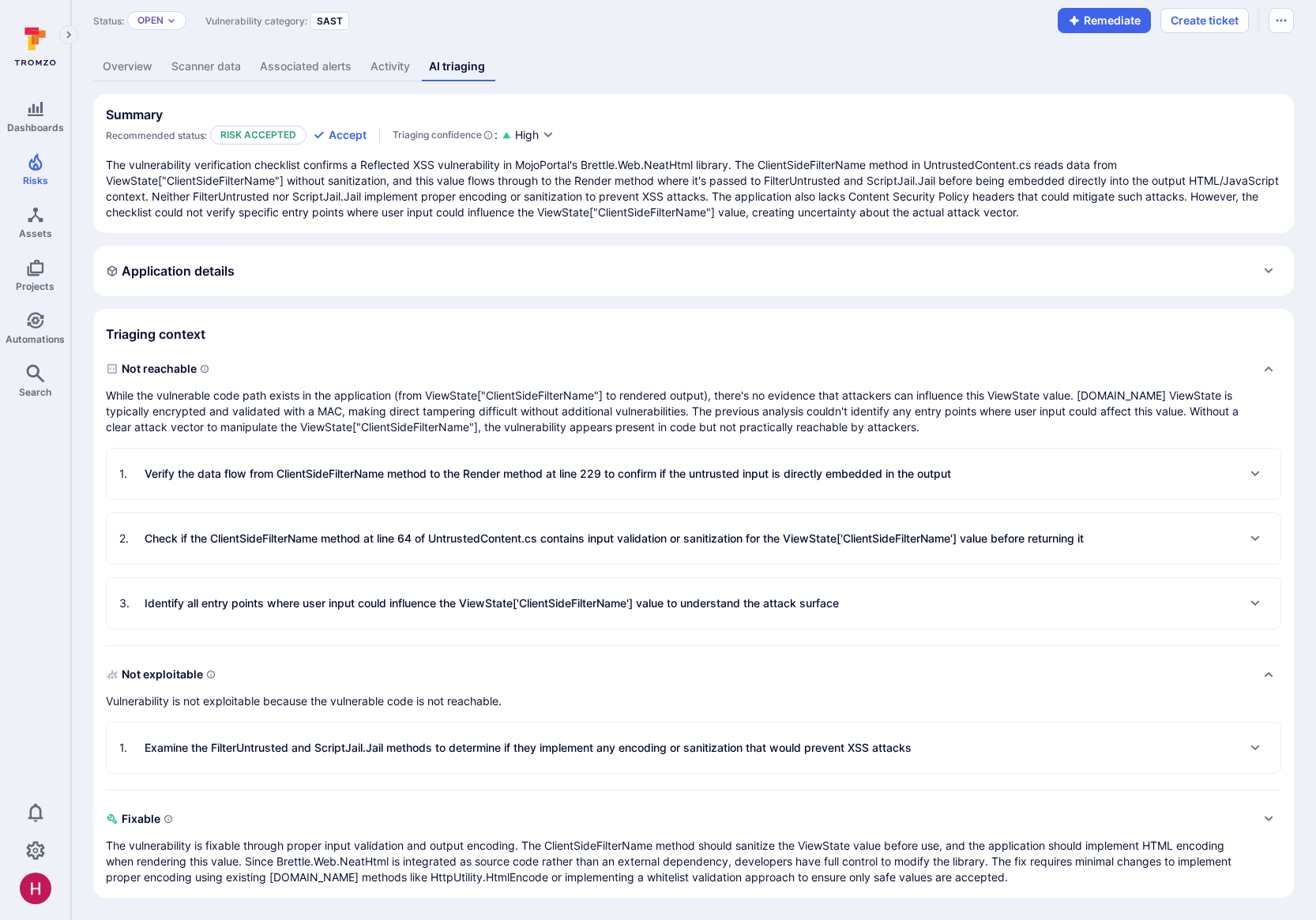 click on "Examine the FilterUntrusted and ScriptJail.Jail methods to determine if they implement any encoding or sanitization that would prevent XSS attacks" at bounding box center (528, 748) 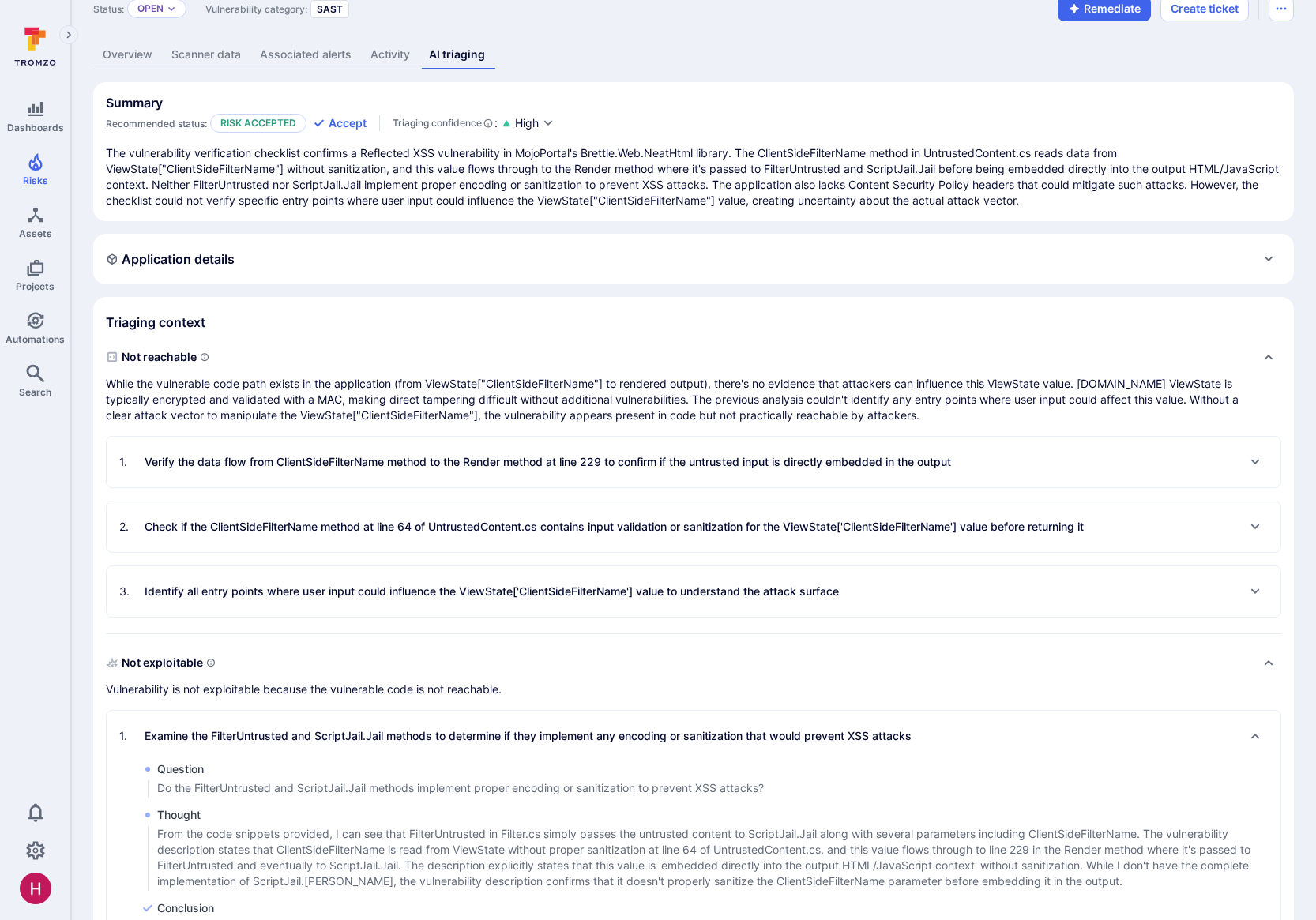 scroll, scrollTop: 137, scrollLeft: 0, axis: vertical 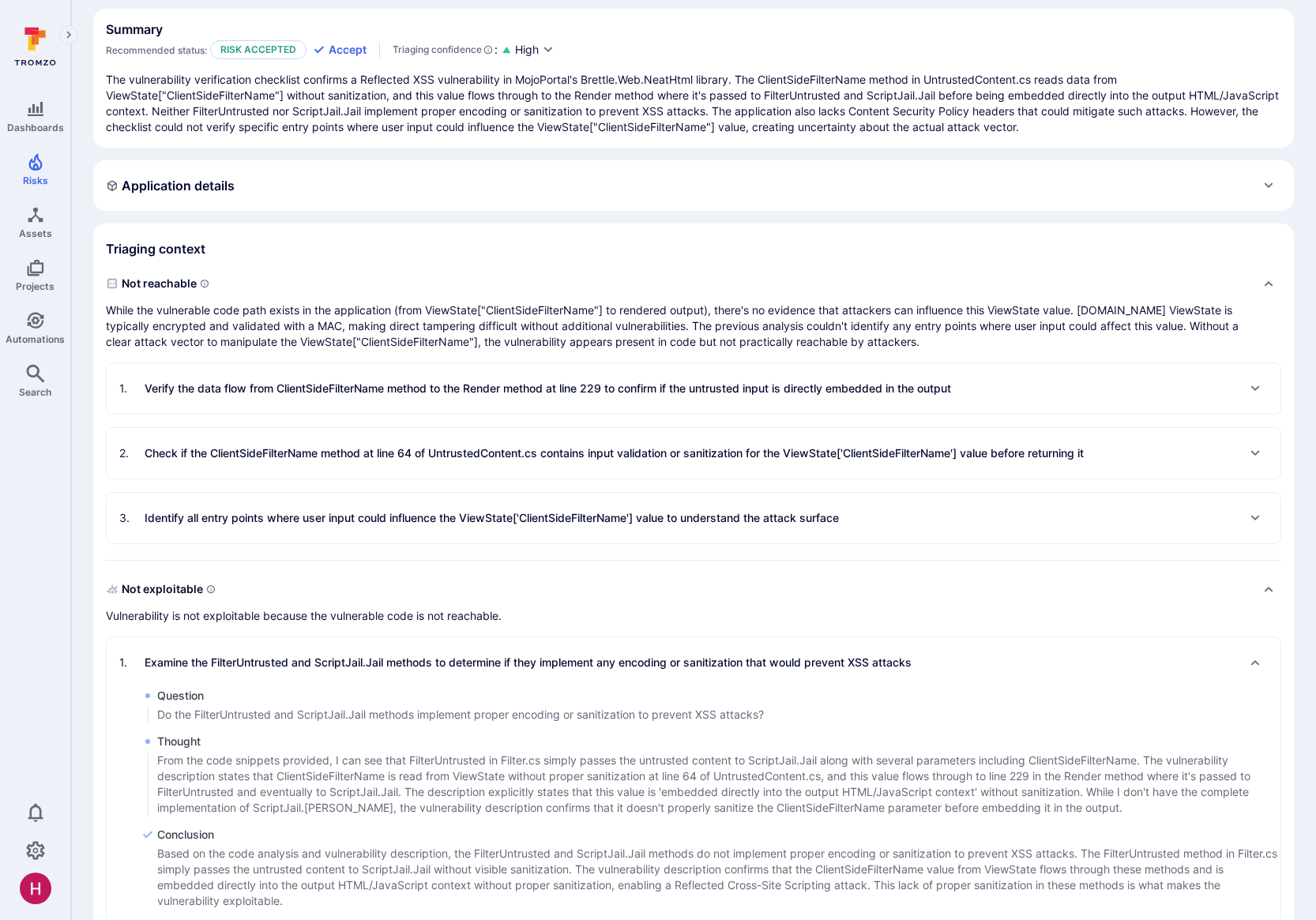 click on "Identify all entry points where user input could influence the ViewState['ClientSideFilterName'] value to understand the attack surface" at bounding box center [491, 518] 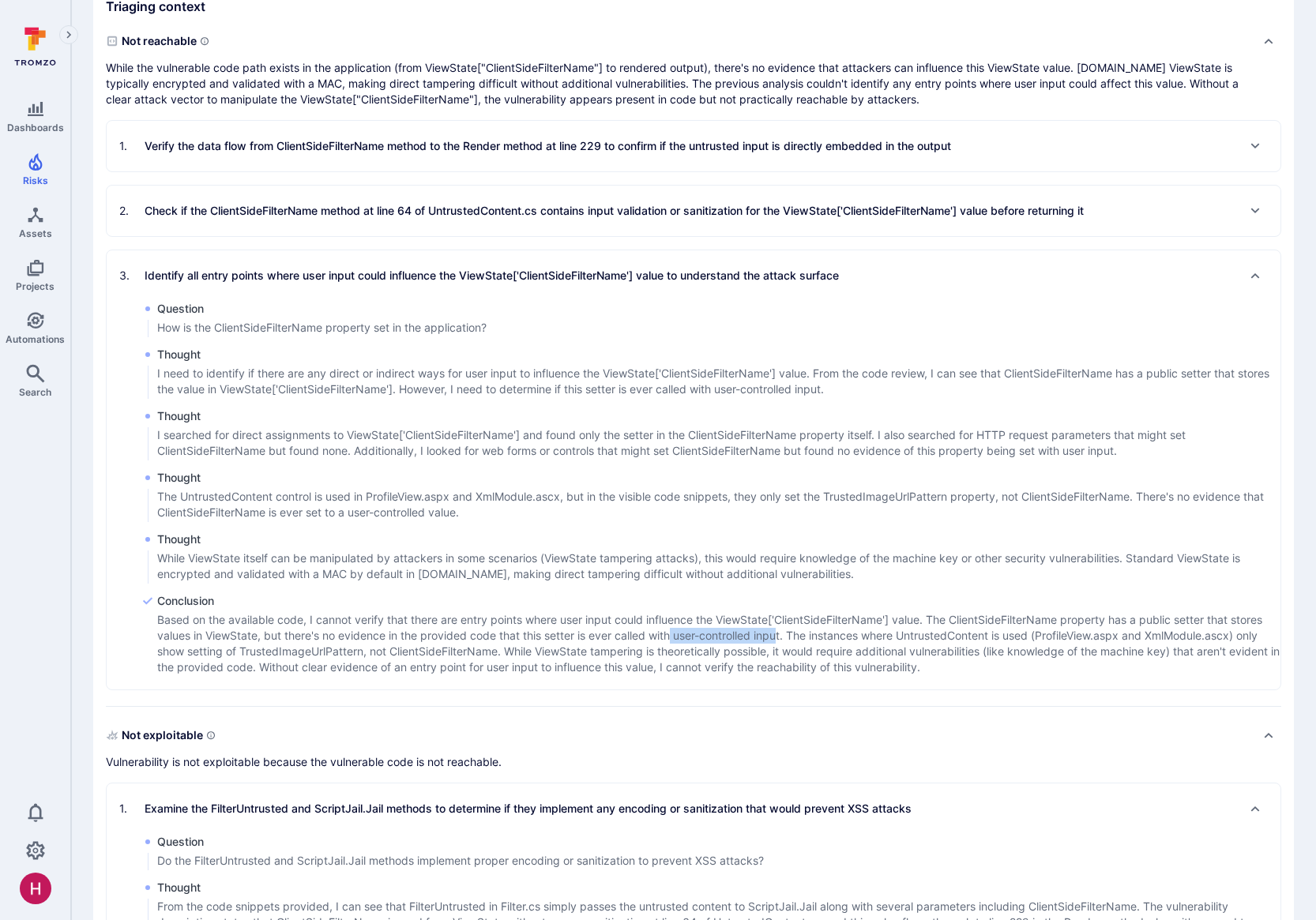 scroll, scrollTop: 446, scrollLeft: 0, axis: vertical 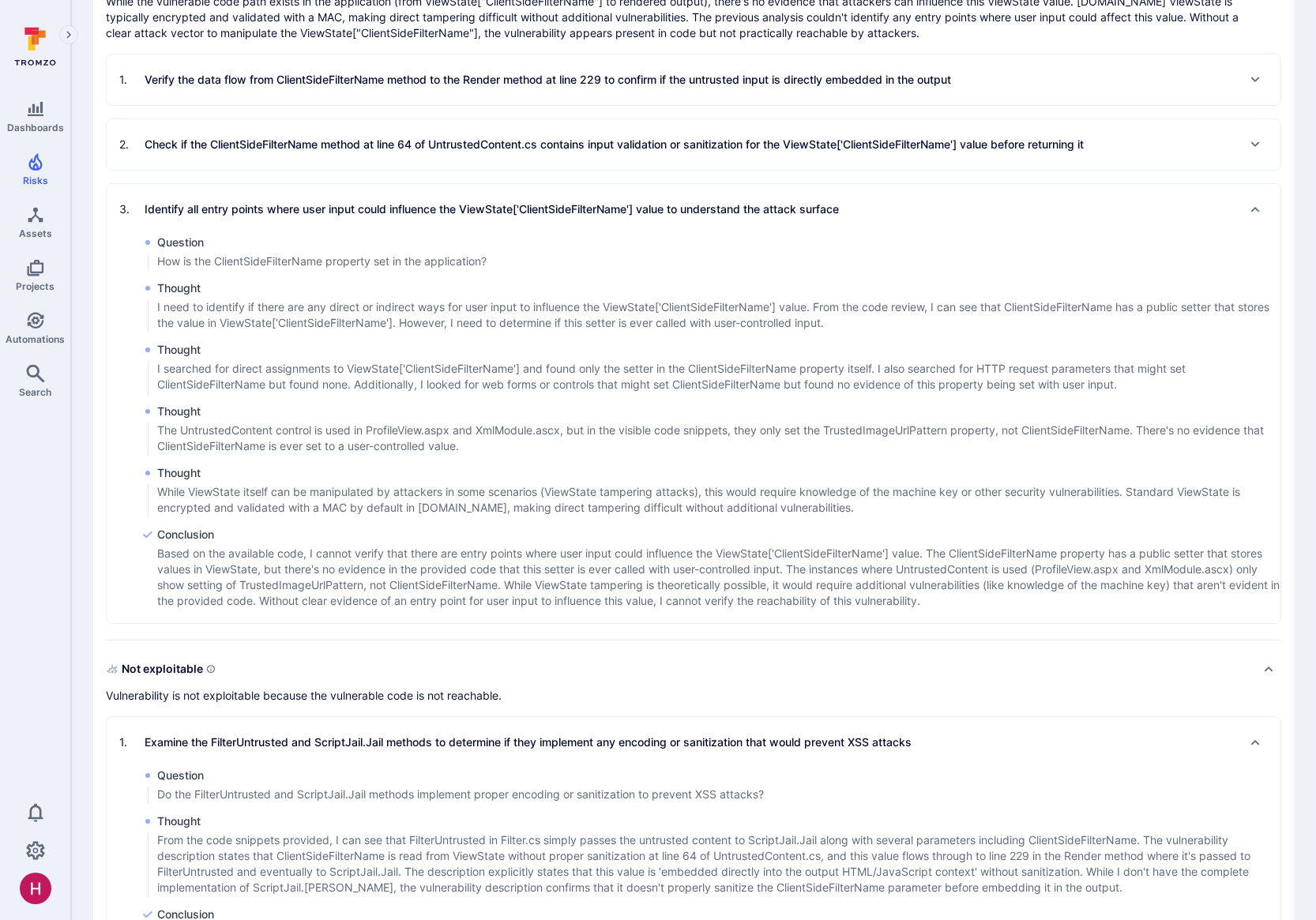 click on "Based on the available code, I cannot verify that there are entry points where user input could influence the ViewState['ClientSideFilterName'] value. The ClientSideFilterName property has a public setter that stores values in ViewState, but there's no evidence in the provided code that this setter is ever called with user-controlled input. The instances where UntrustedContent is used (ProfileView.aspx and XmlModule.ascx) only show setting of TrustedImageUrlPattern, not ClientSideFilterName. While ViewState tampering is theoretically possible, it would require additional vulnerabilities (like knowledge of the machine key) that aren't evident in the provided code. Without clear evidence of an entry point for user input to influence this value, I cannot verify the reachability of this vulnerability." at bounding box center [719, 577] 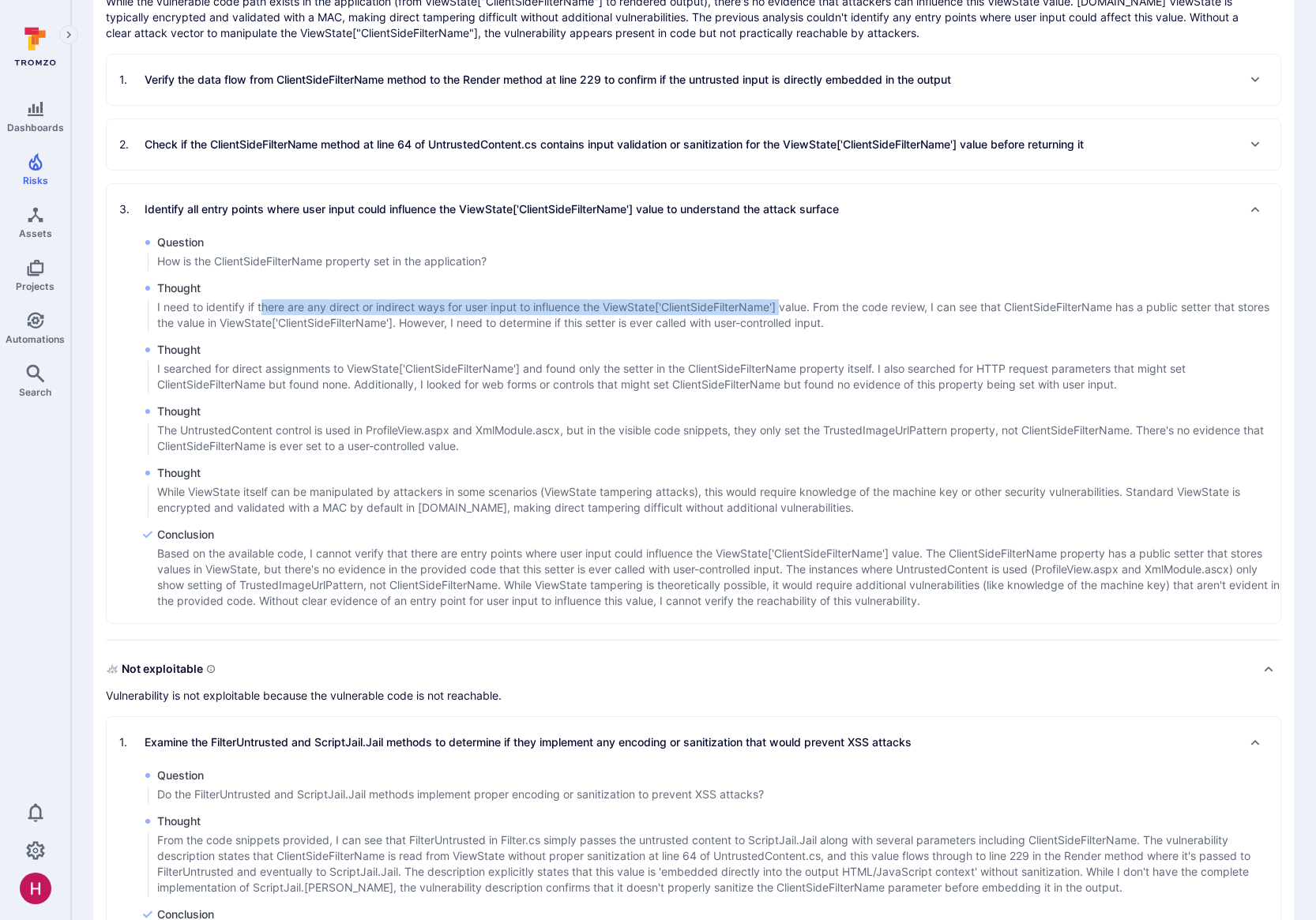 drag, startPoint x: 272, startPoint y: 308, endPoint x: 785, endPoint y: 311, distance: 513.0088 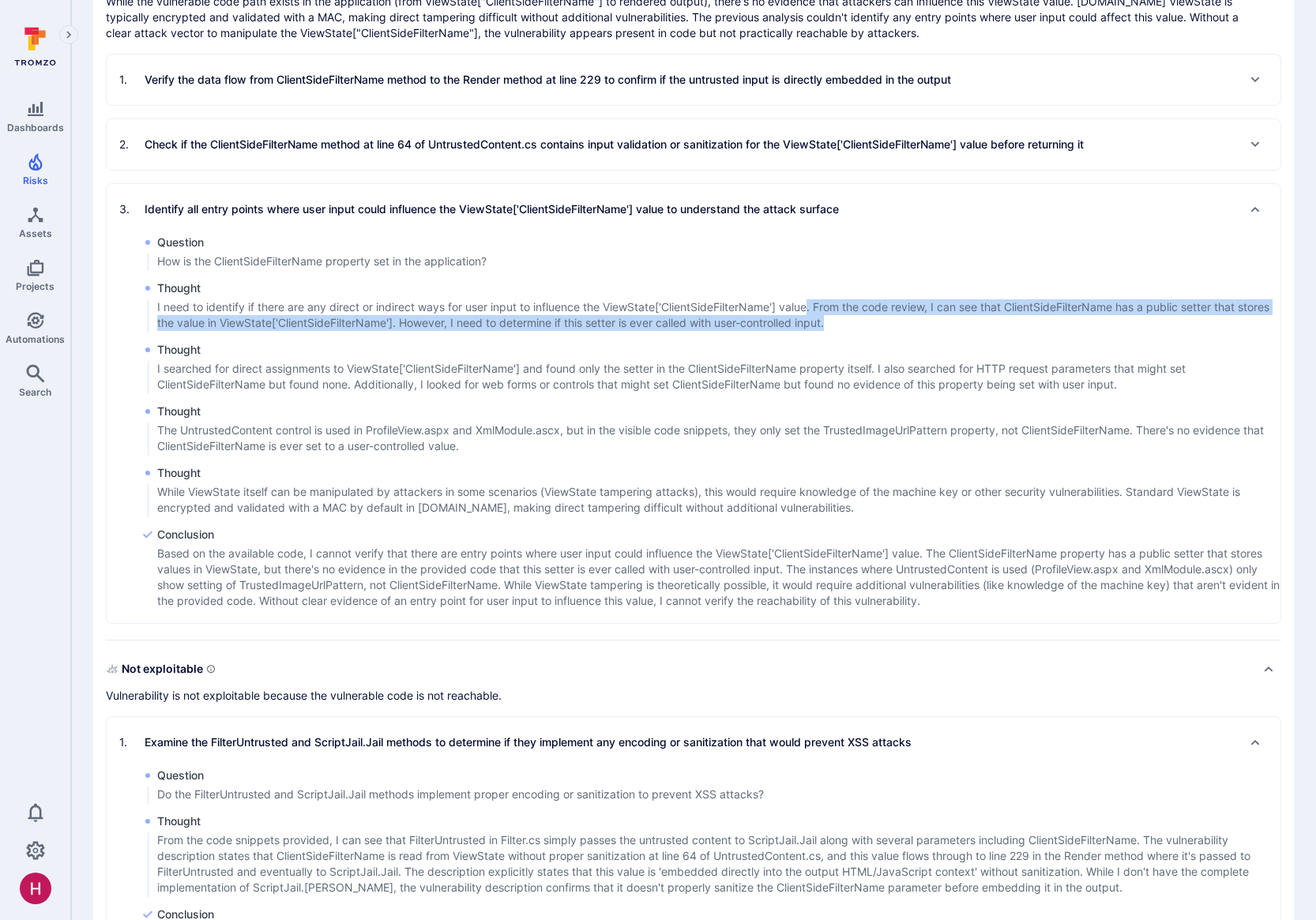 drag, startPoint x: 815, startPoint y: 308, endPoint x: 874, endPoint y: 322, distance: 60.63827 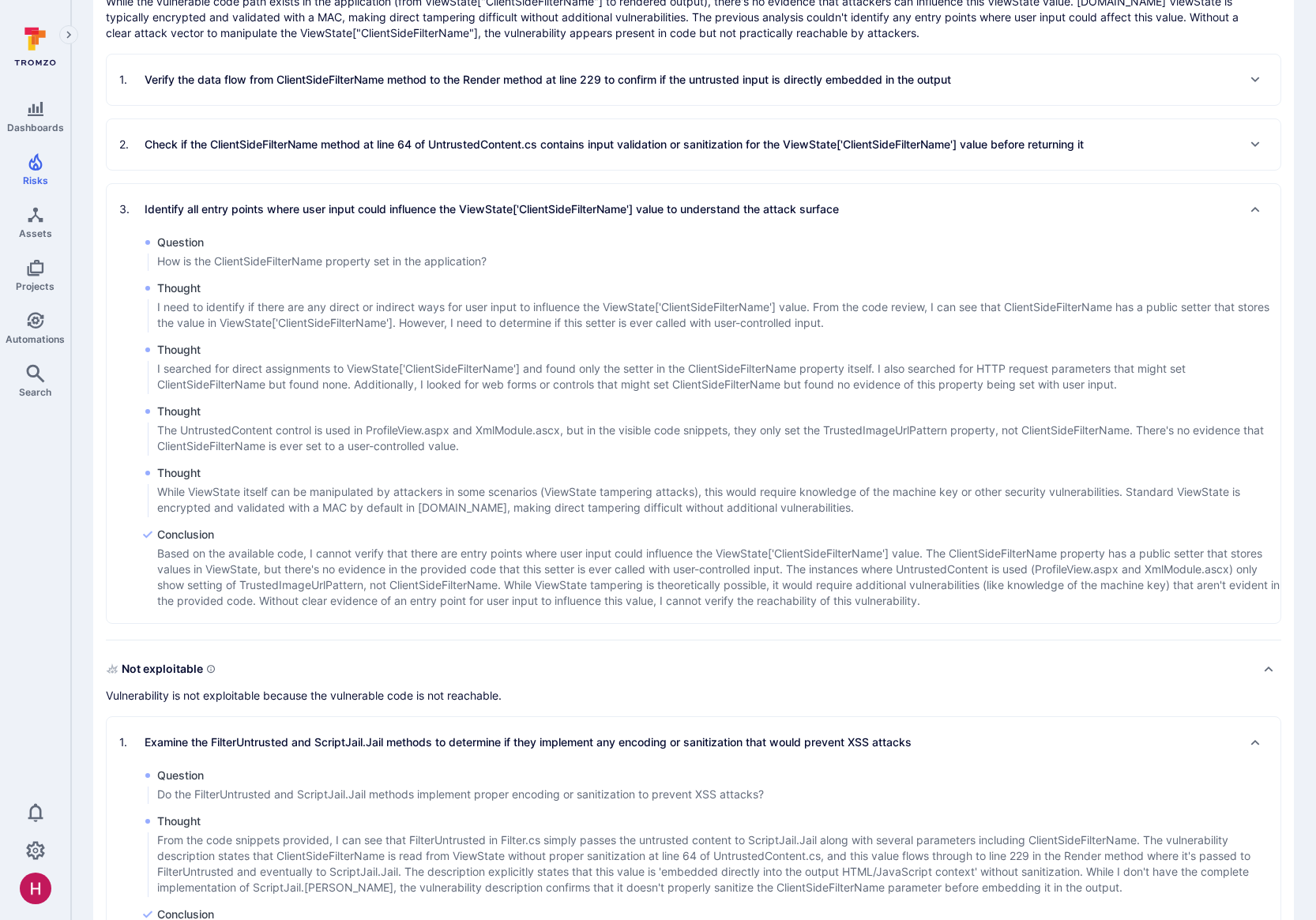 click on "I searched for direct assignments to ViewState['ClientSideFilterName'] and found only the setter in the ClientSideFilterName property itself. I also searched for HTTP request parameters that might set ClientSideFilterName but found none. Additionally, I looked for web forms or controls that might set ClientSideFilterName but found no evidence of this property being set with user input." at bounding box center [719, 377] 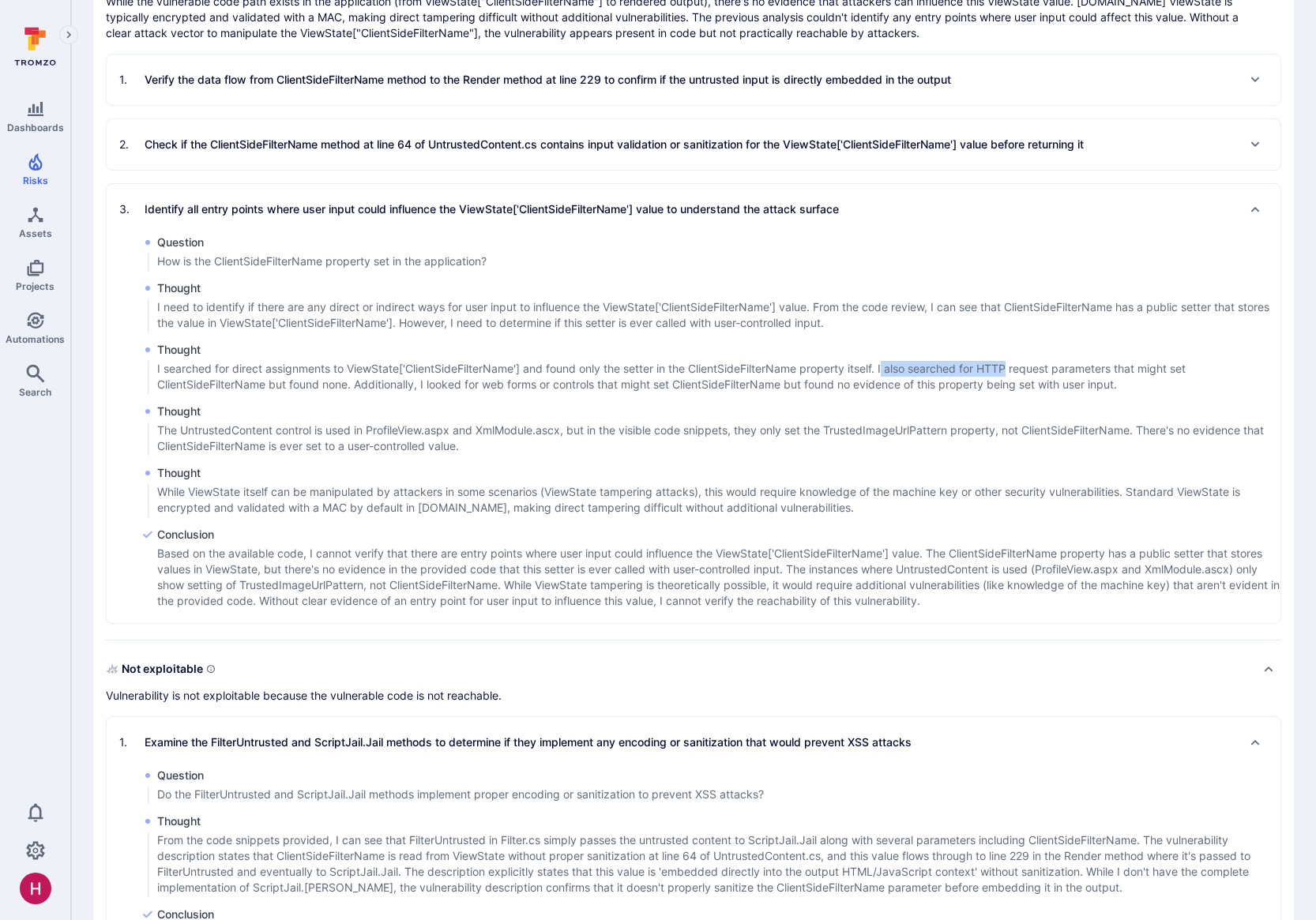 drag, startPoint x: 908, startPoint y: 369, endPoint x: 1016, endPoint y: 374, distance: 108.11568 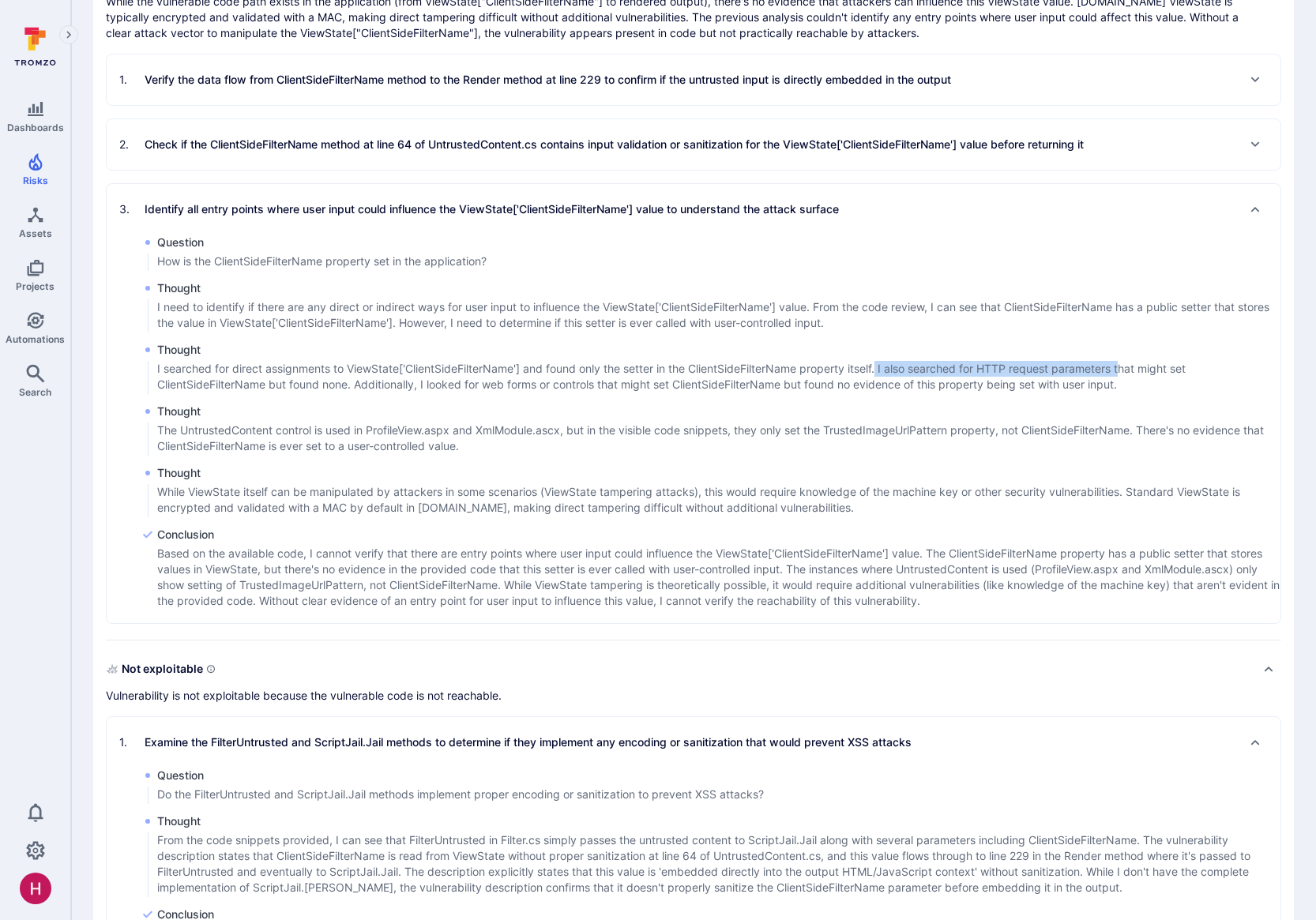 drag, startPoint x: 885, startPoint y: 364, endPoint x: 1130, endPoint y: 371, distance: 245.1 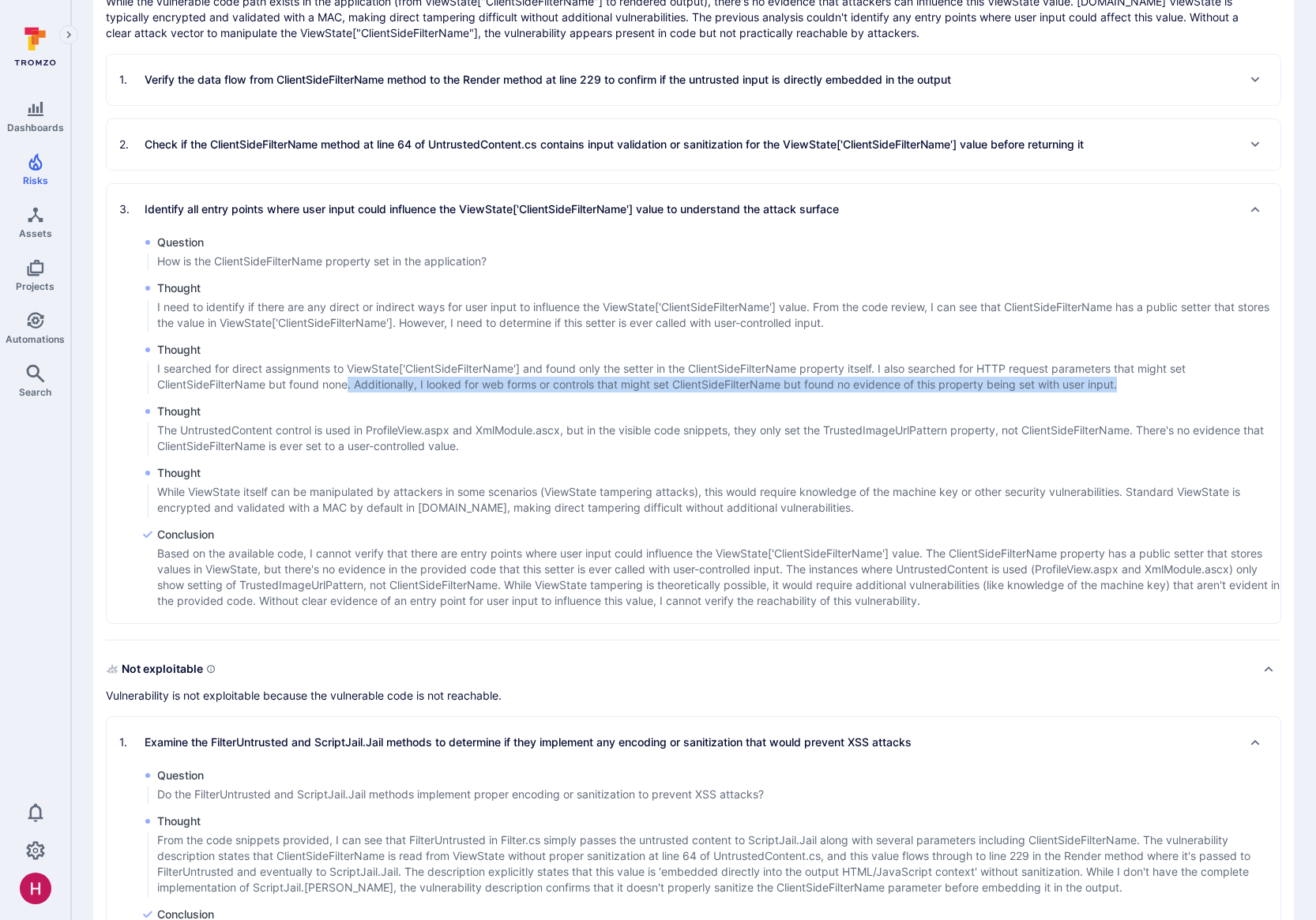 drag, startPoint x: 375, startPoint y: 389, endPoint x: 1141, endPoint y: 386, distance: 766.00587 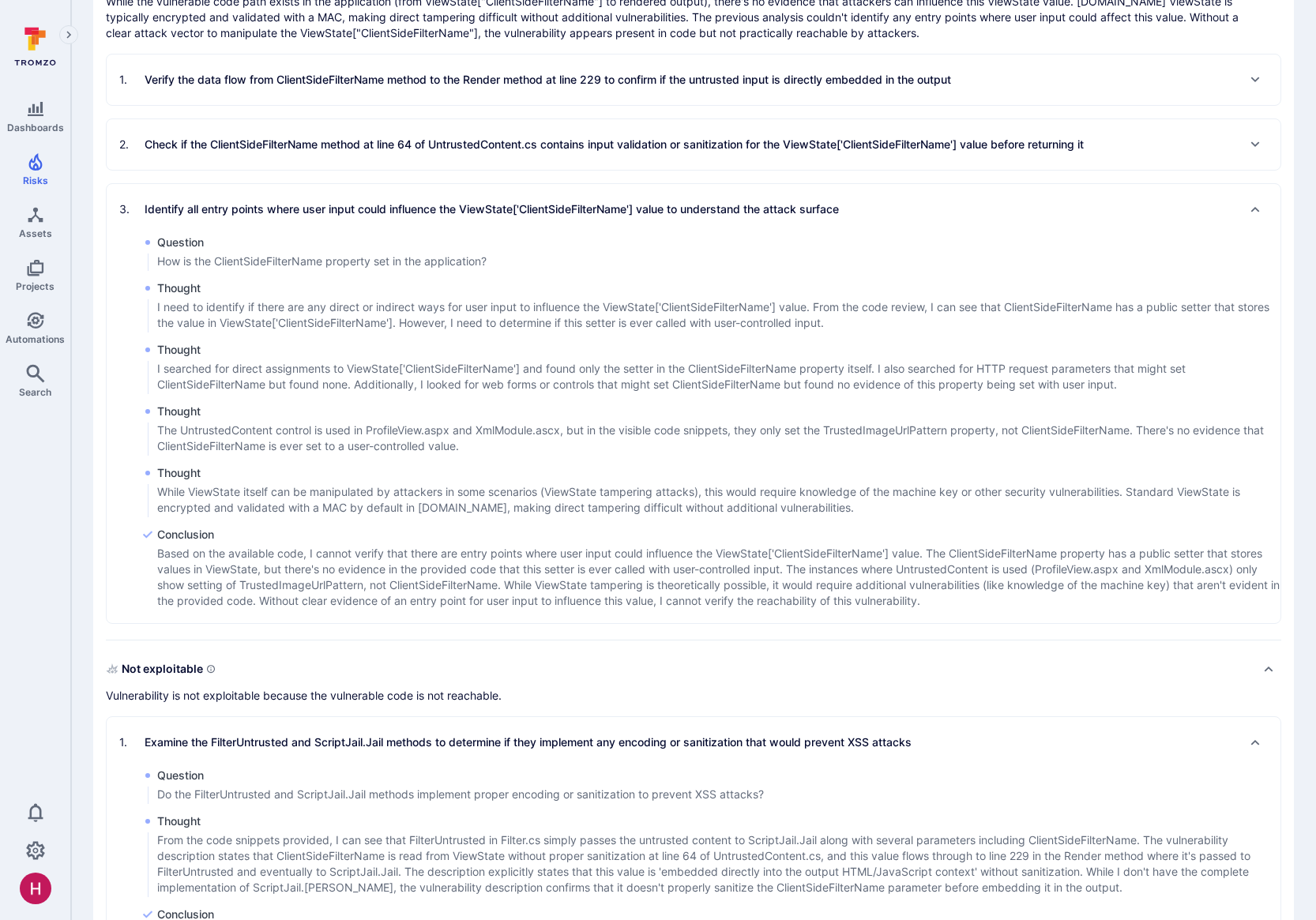 click on "The UntrustedContent control is used in ProfileView.aspx and XmlModule.ascx, but in the visible code snippets, they only set the TrustedImageUrlPattern property, not ClientSideFilterName. There's no evidence that ClientSideFilterName is ever set to a user-controlled value." at bounding box center [719, 438] 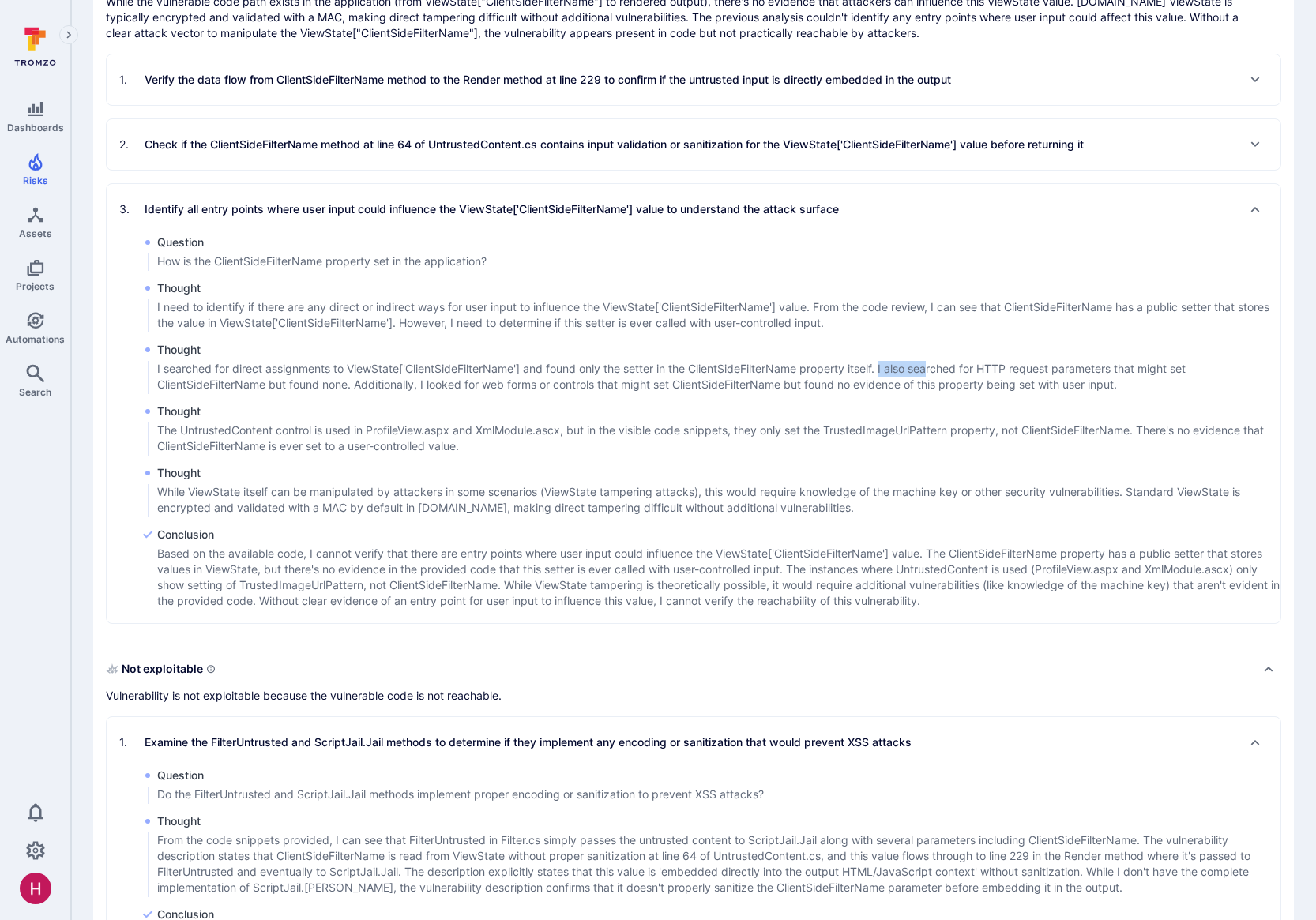 drag, startPoint x: 886, startPoint y: 366, endPoint x: 937, endPoint y: 366, distance: 51 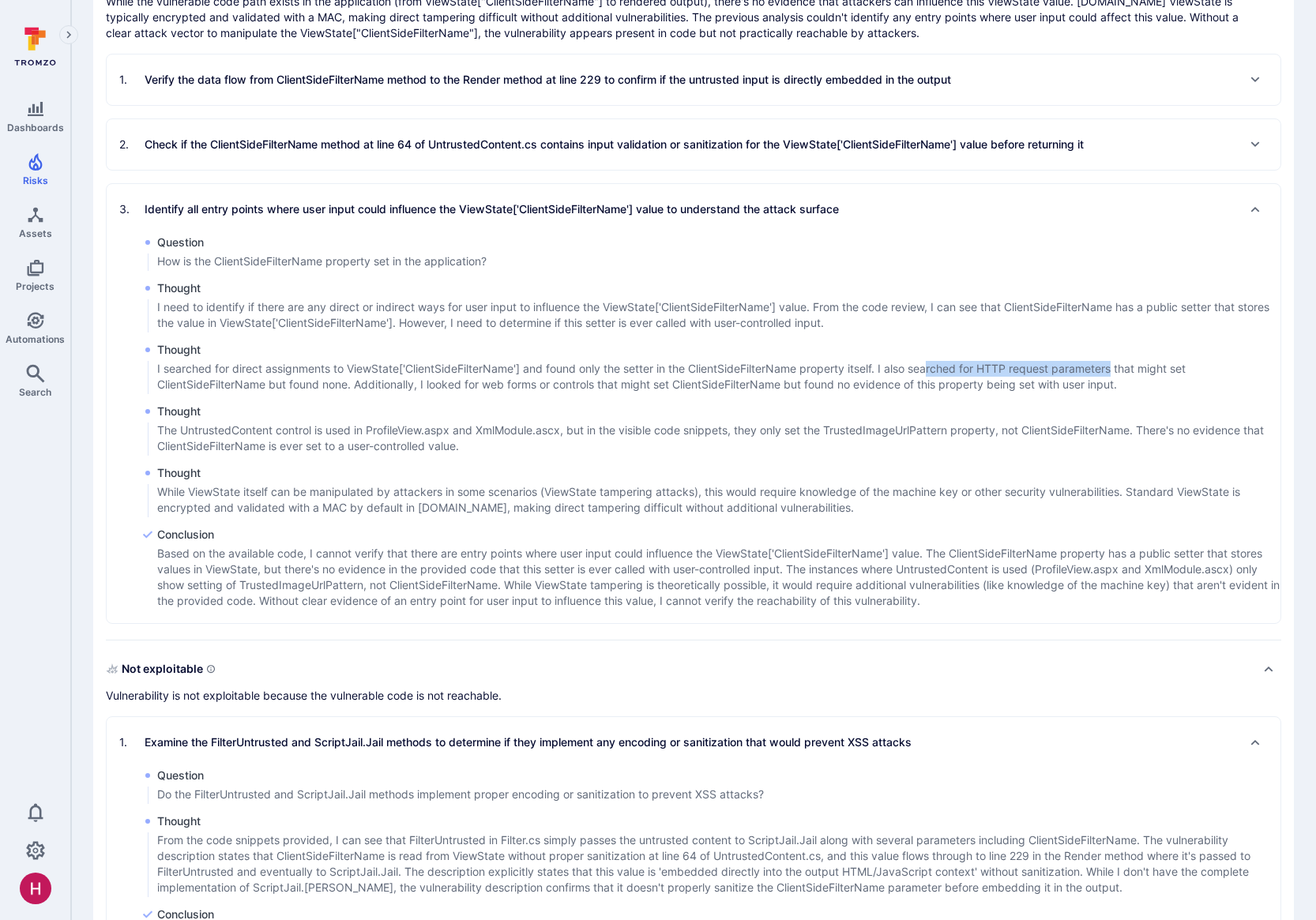 drag, startPoint x: 937, startPoint y: 366, endPoint x: 1121, endPoint y: 369, distance: 184.02445 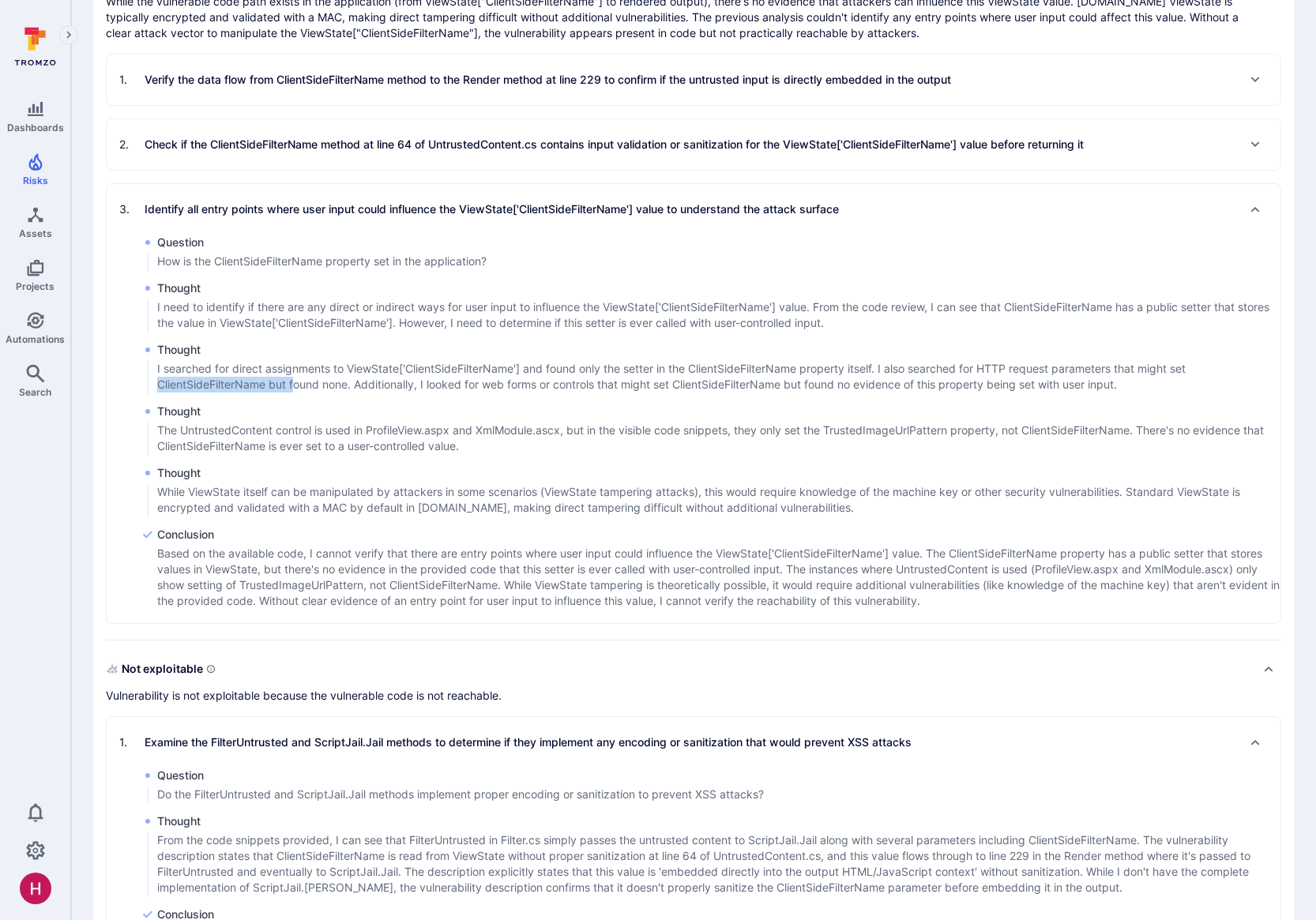 drag, startPoint x: 159, startPoint y: 384, endPoint x: 295, endPoint y: 385, distance: 136.00368 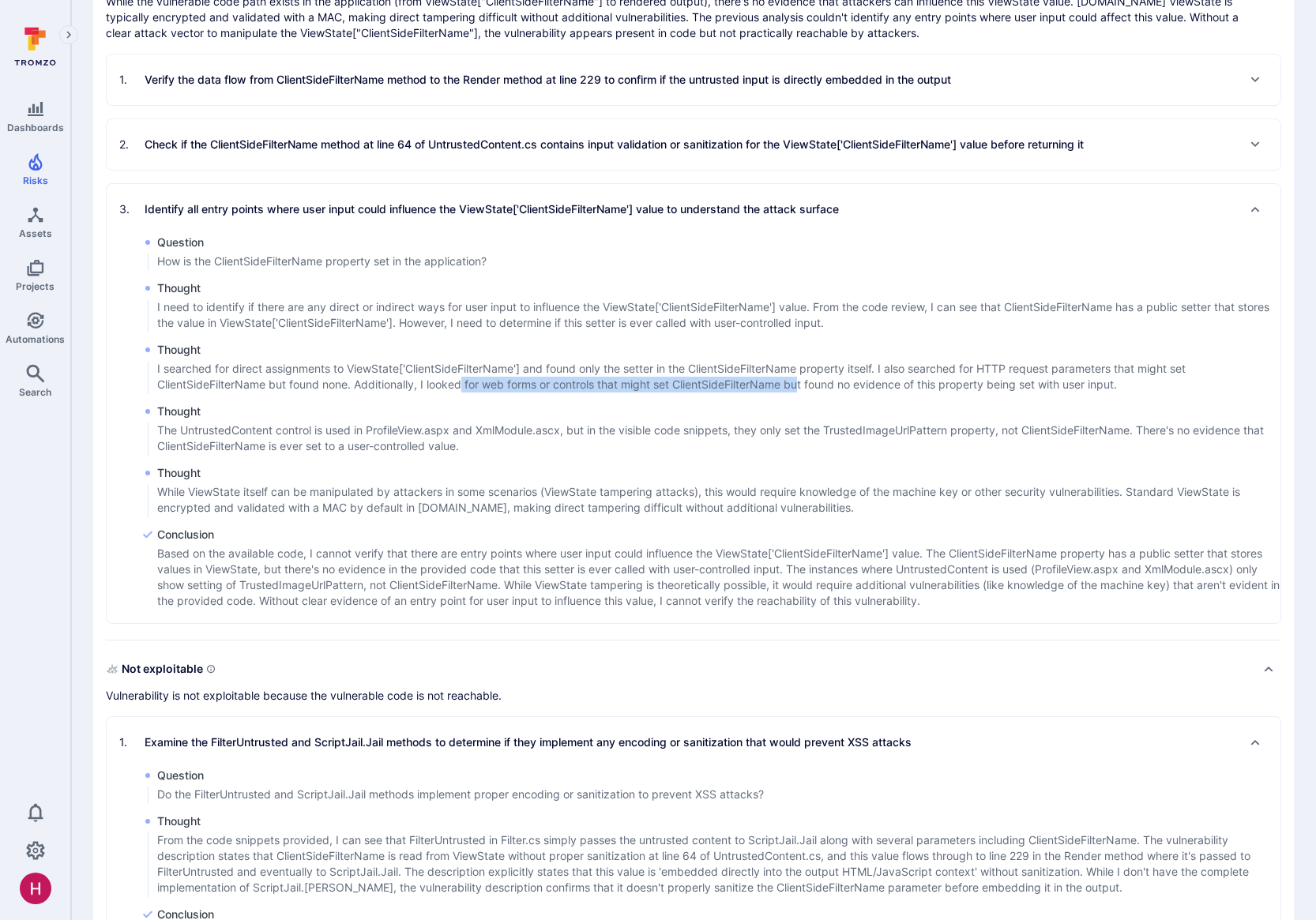 drag, startPoint x: 520, startPoint y: 385, endPoint x: 806, endPoint y: 385, distance: 286 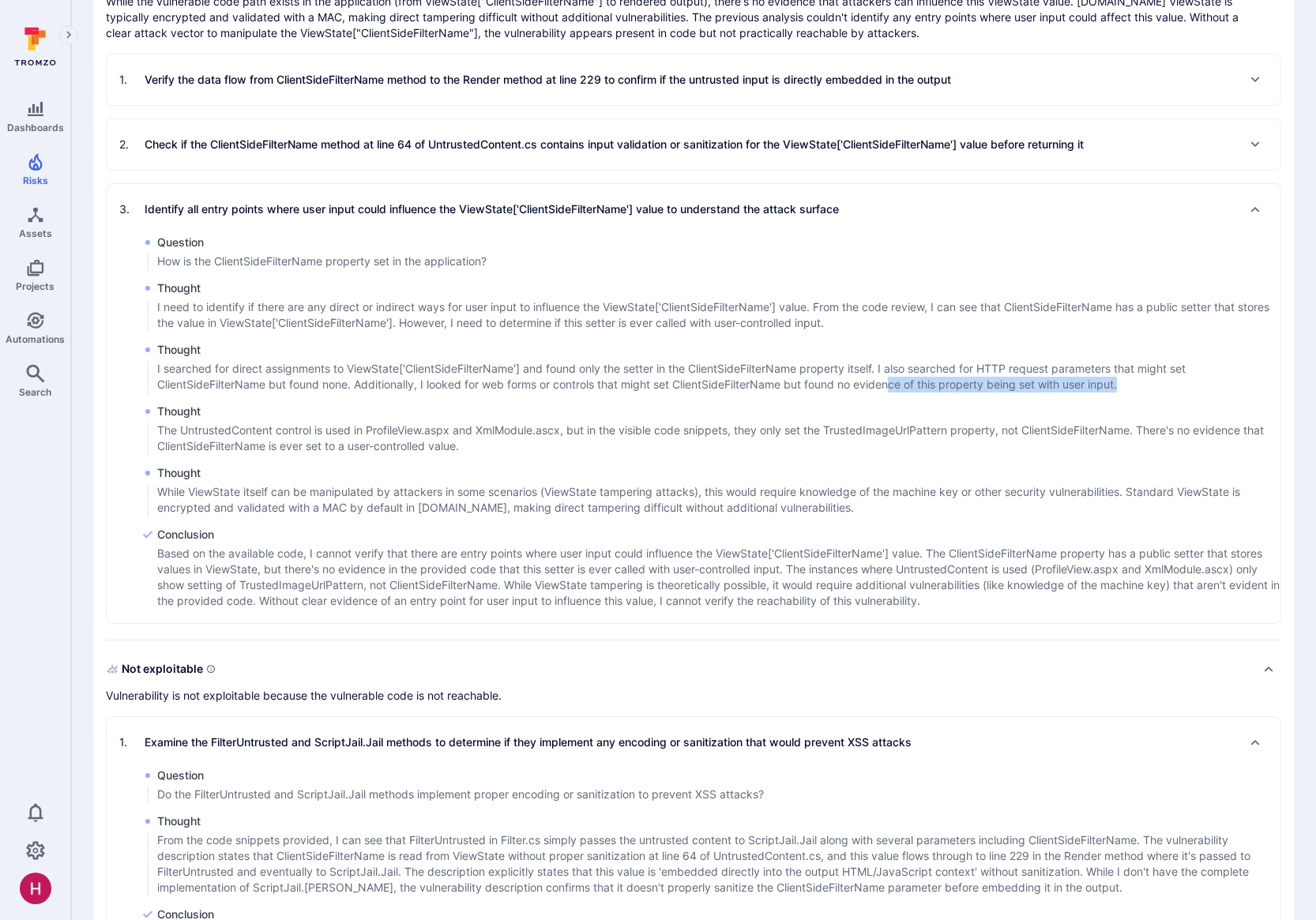 drag, startPoint x: 926, startPoint y: 389, endPoint x: 1063, endPoint y: 396, distance: 137.1787 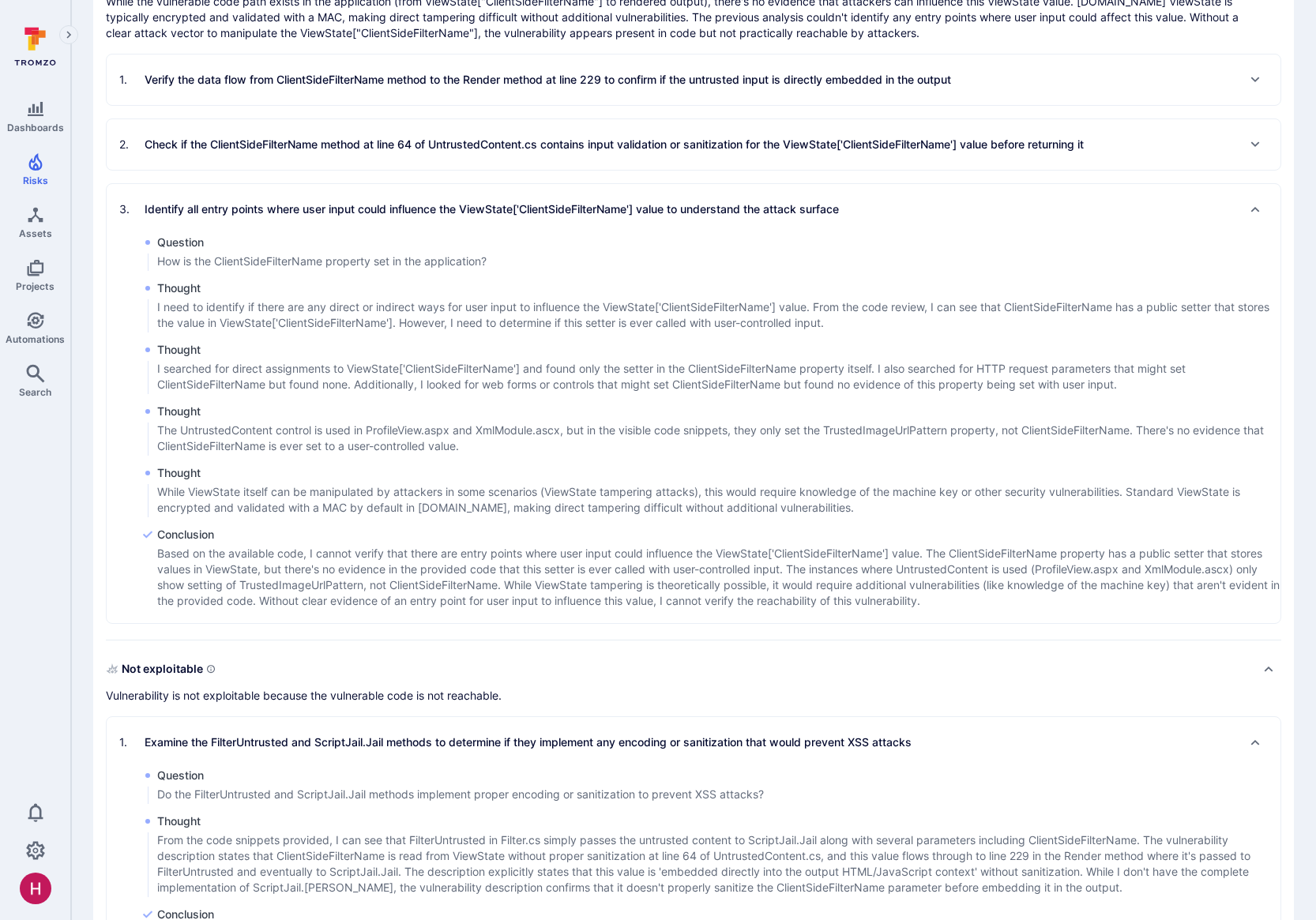 click on "The UntrustedContent control is used in ProfileView.aspx and XmlModule.ascx, but in the visible code snippets, they only set the TrustedImageUrlPattern property, not ClientSideFilterName. There's no evidence that ClientSideFilterName is ever set to a user-controlled value." at bounding box center (719, 438) 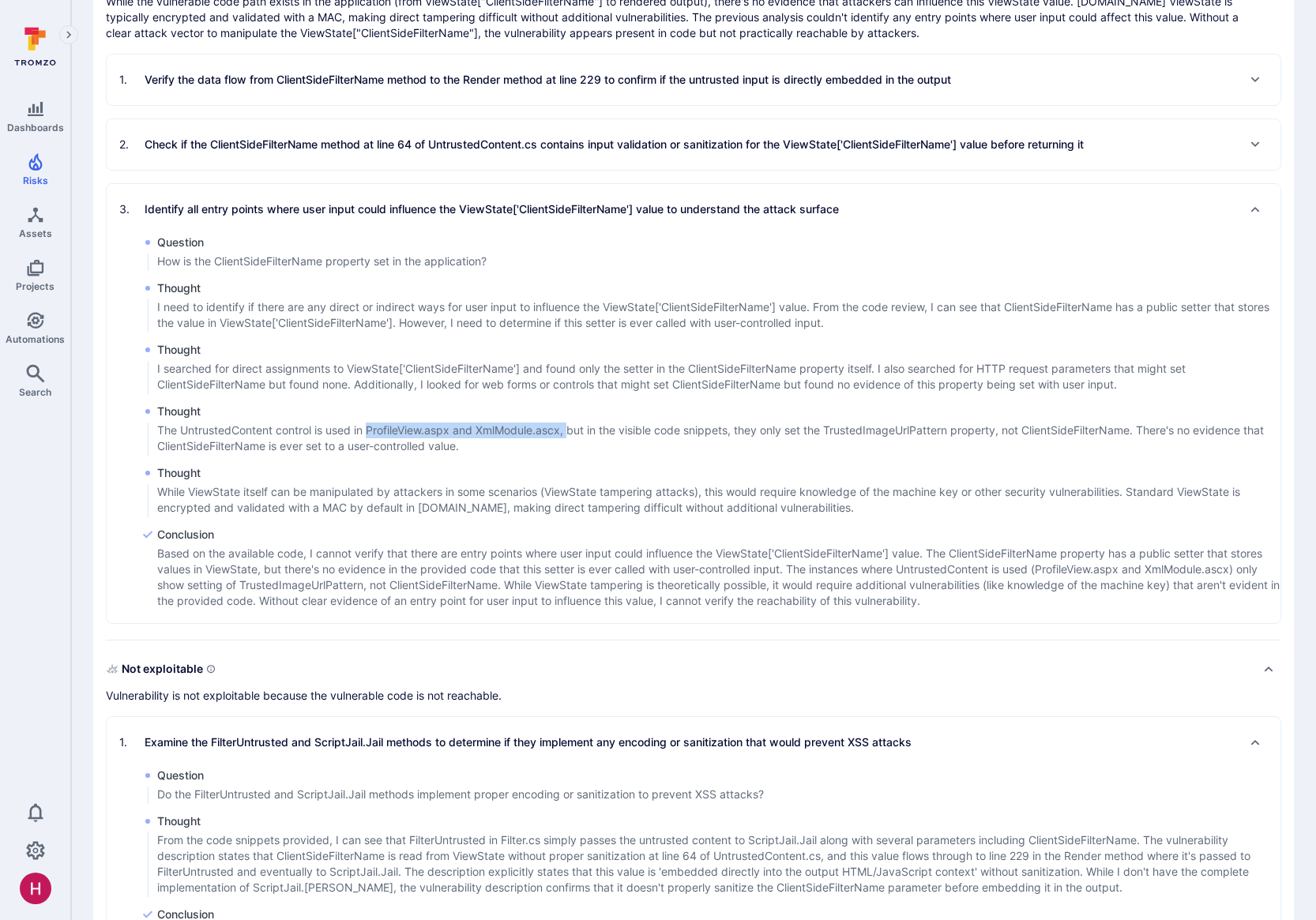 drag, startPoint x: 370, startPoint y: 431, endPoint x: 573, endPoint y: 435, distance: 203.03941 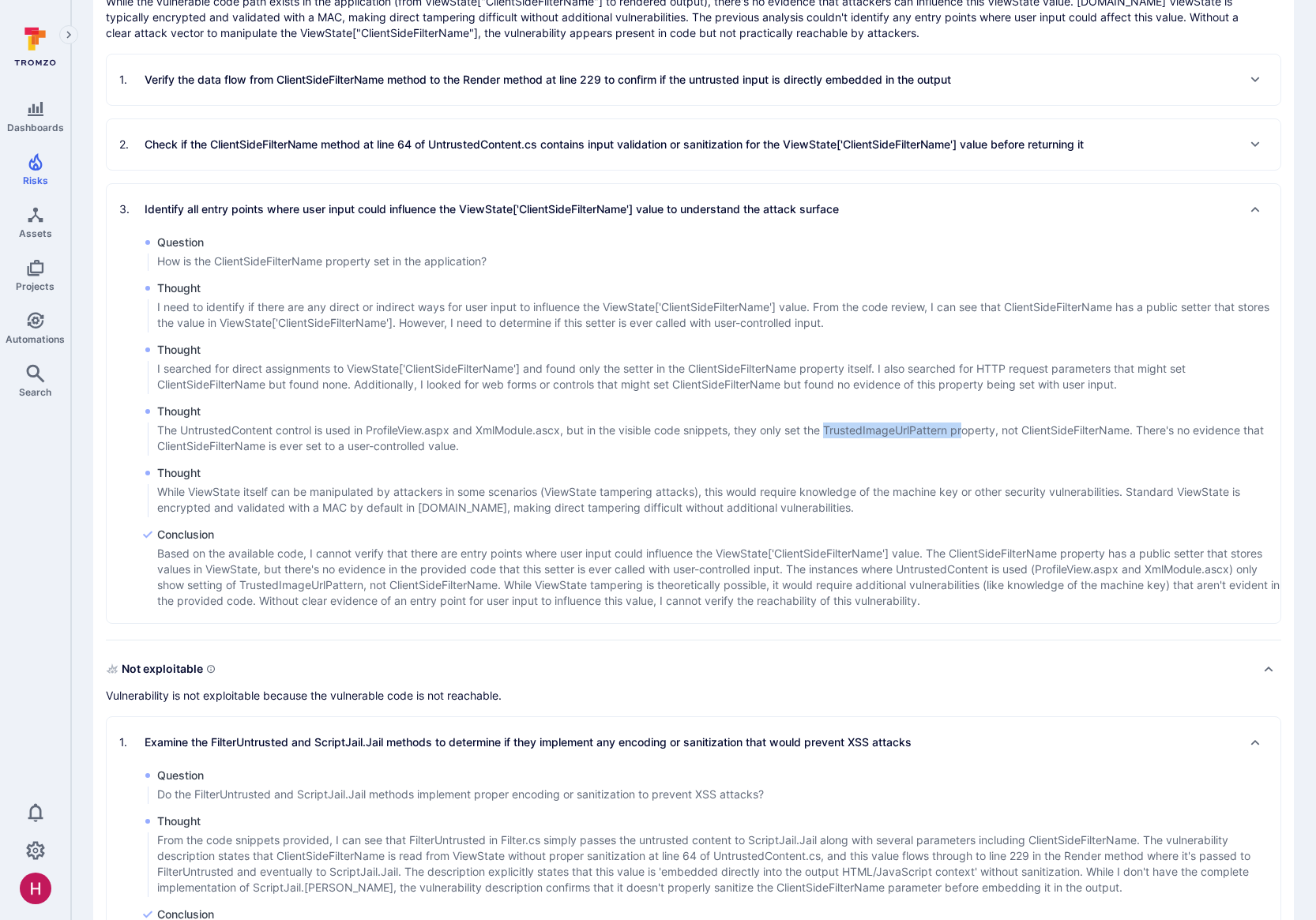 drag, startPoint x: 831, startPoint y: 431, endPoint x: 1051, endPoint y: 432, distance: 220.0023 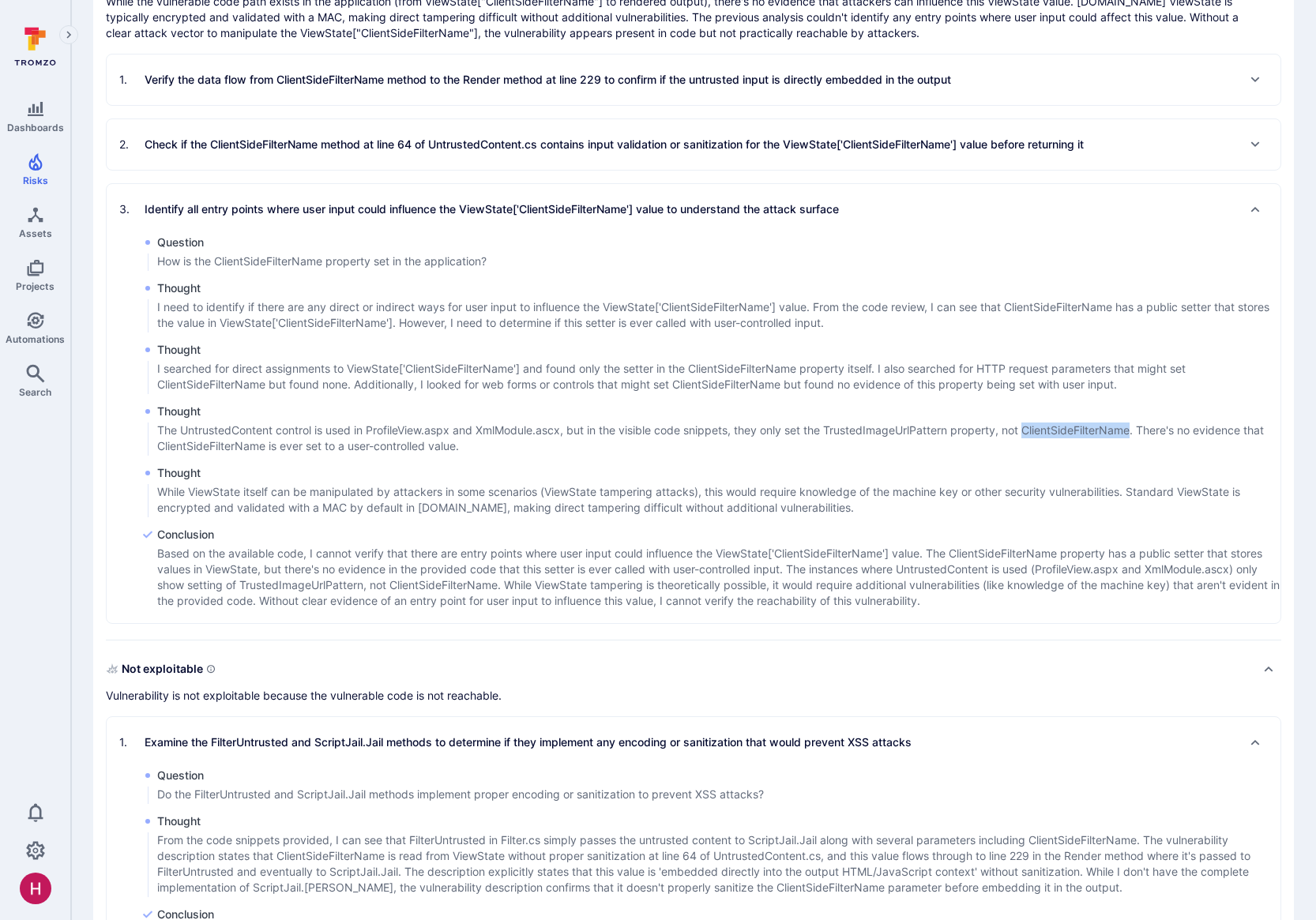 drag, startPoint x: 1042, startPoint y: 433, endPoint x: 1140, endPoint y: 437, distance: 98.0816 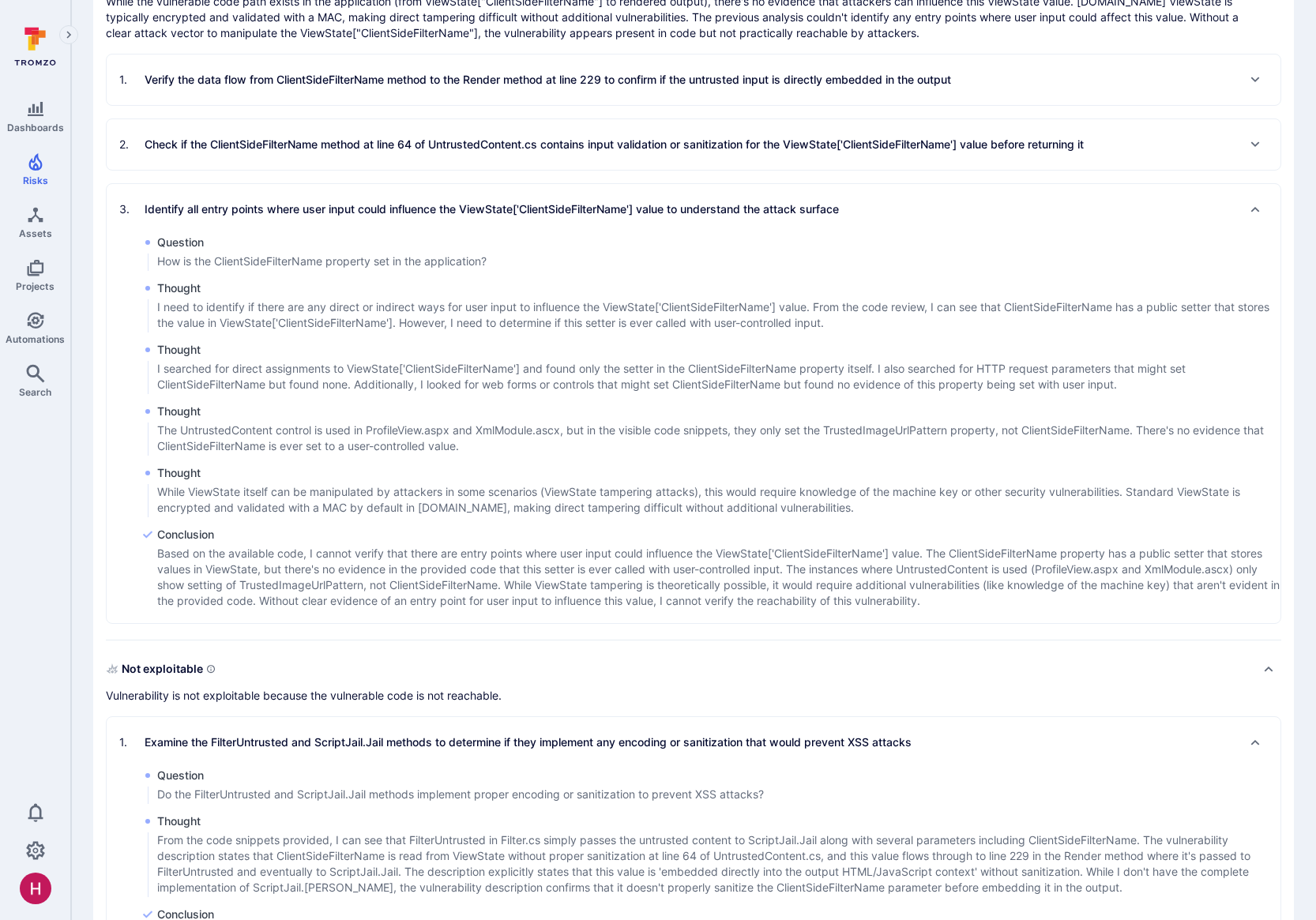 click on "The UntrustedContent control is used in ProfileView.aspx and XmlModule.ascx, but in the visible code snippets, they only set the TrustedImageUrlPattern property, not ClientSideFilterName. There's no evidence that ClientSideFilterName is ever set to a user-controlled value." at bounding box center (719, 438) 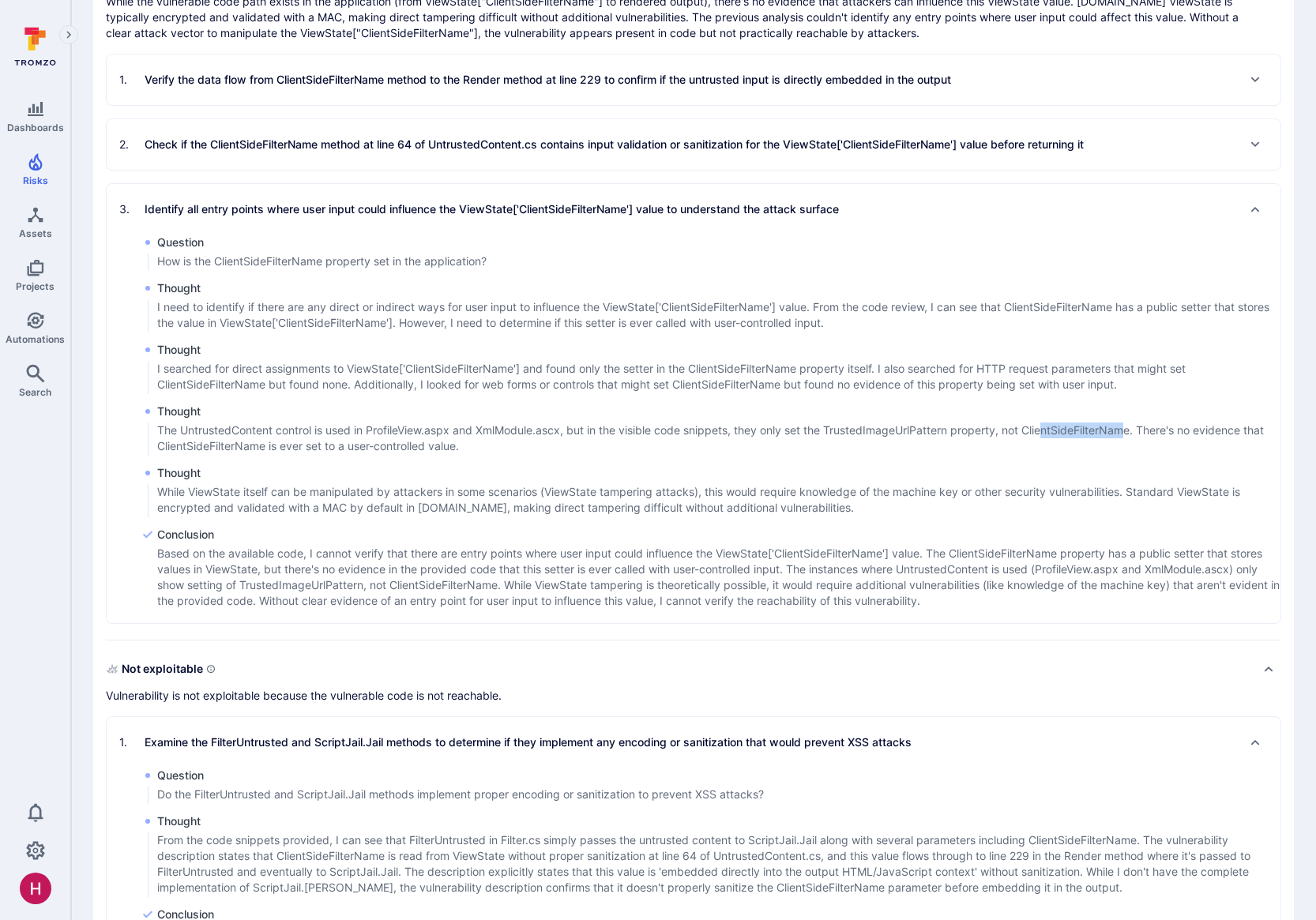 drag, startPoint x: 1137, startPoint y: 432, endPoint x: 1050, endPoint y: 431, distance: 87.00575 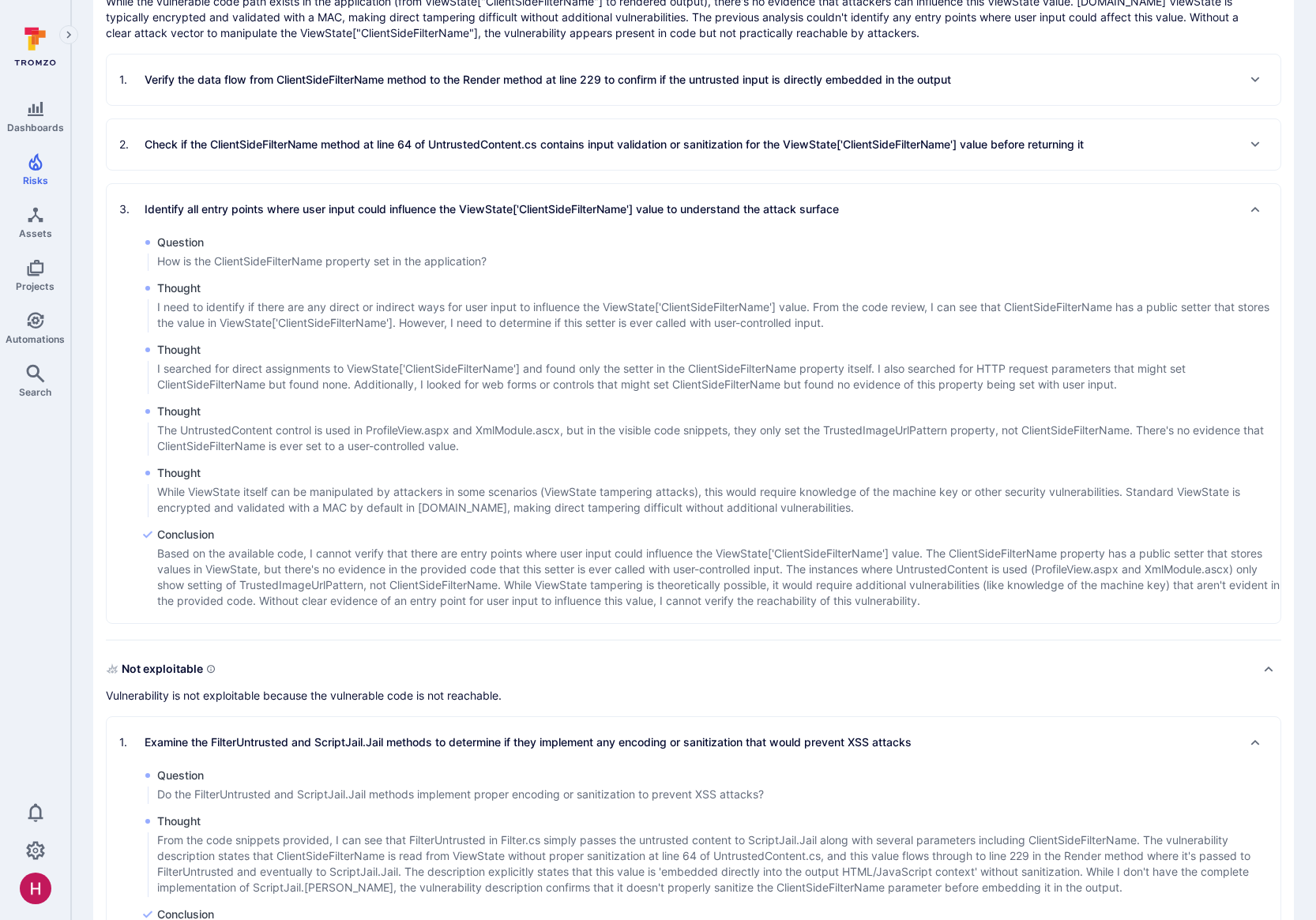 click on "The UntrustedContent control is used in ProfileView.aspx and XmlModule.ascx, but in the visible code snippets, they only set the TrustedImageUrlPattern property, not ClientSideFilterName. There's no evidence that ClientSideFilterName is ever set to a user-controlled value." at bounding box center [719, 438] 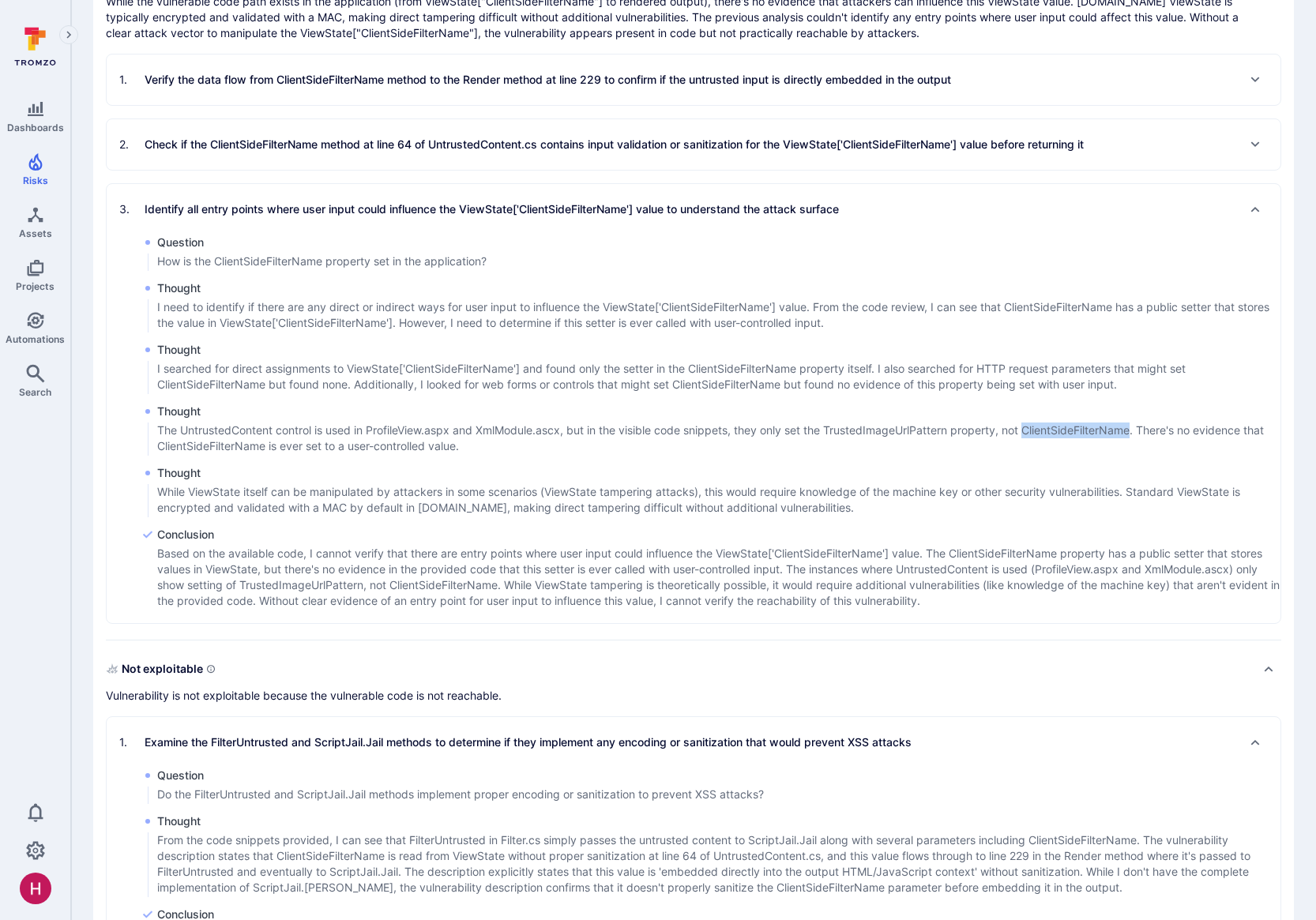 click on "The UntrustedContent control is used in ProfileView.aspx and XmlModule.ascx, but in the visible code snippets, they only set the TrustedImageUrlPattern property, not ClientSideFilterName. There's no evidence that ClientSideFilterName is ever set to a user-controlled value." at bounding box center (719, 438) 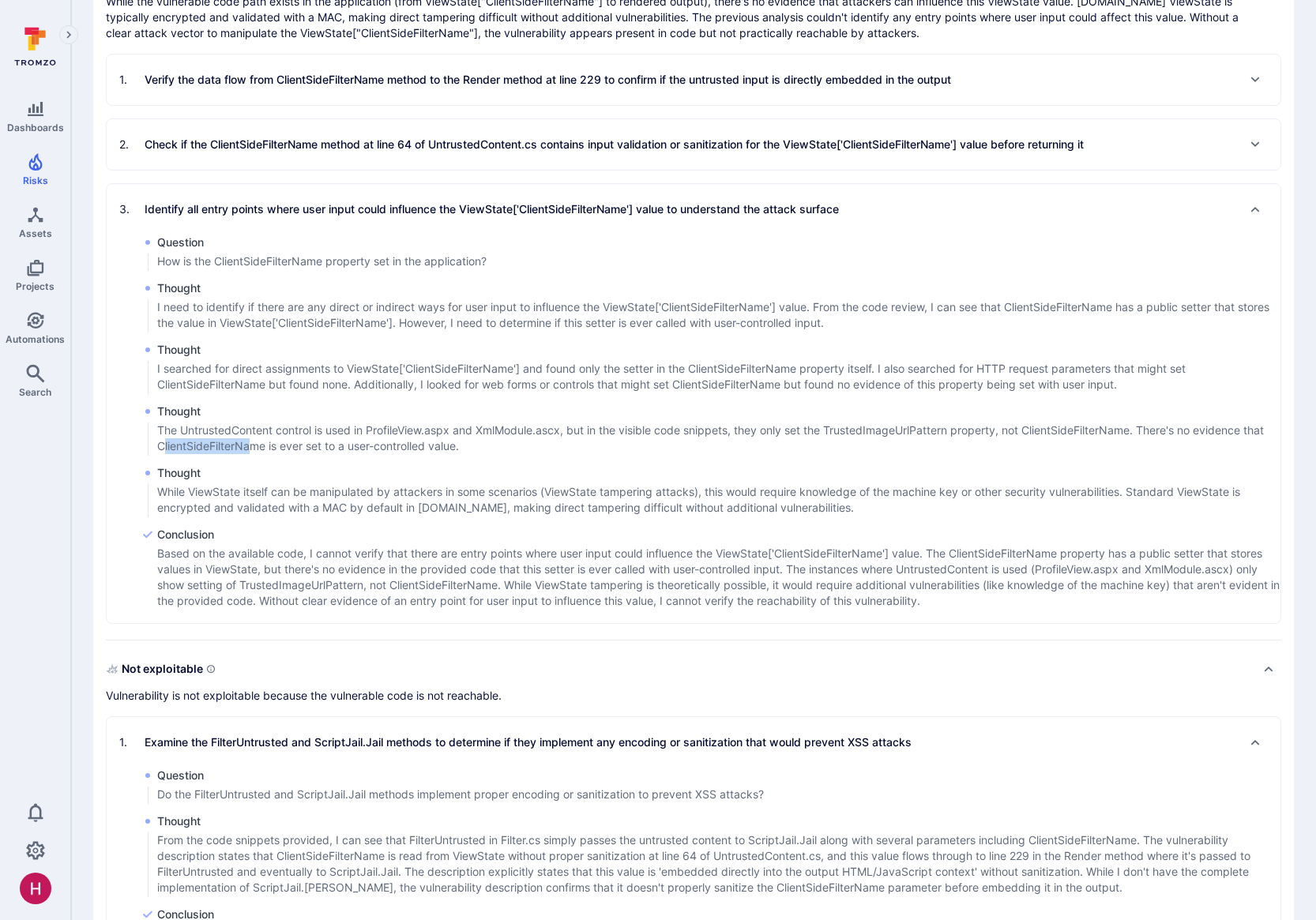 drag, startPoint x: 171, startPoint y: 446, endPoint x: 295, endPoint y: 448, distance: 124.01613 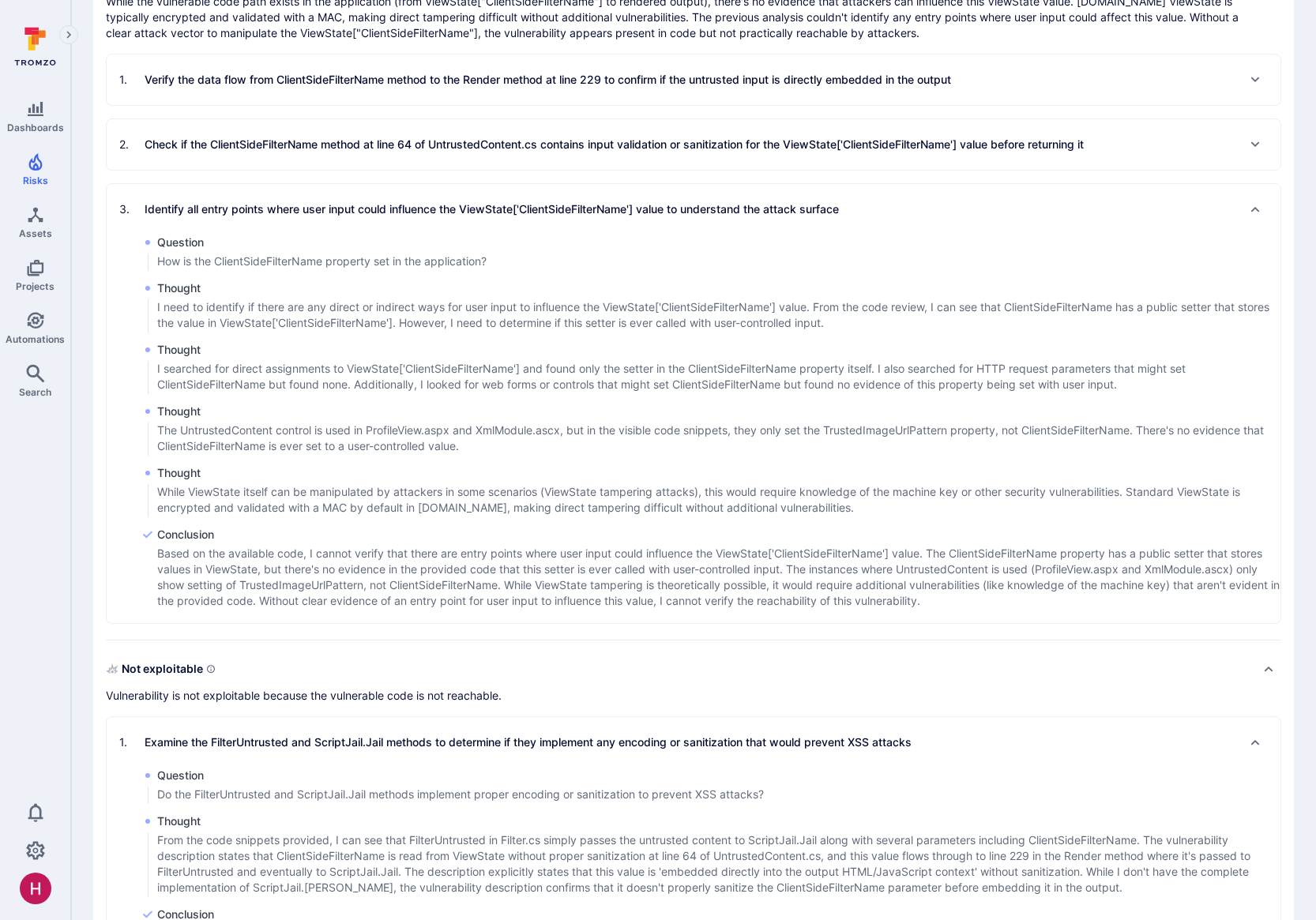 drag, startPoint x: 270, startPoint y: 445, endPoint x: 349, endPoint y: 445, distance: 79 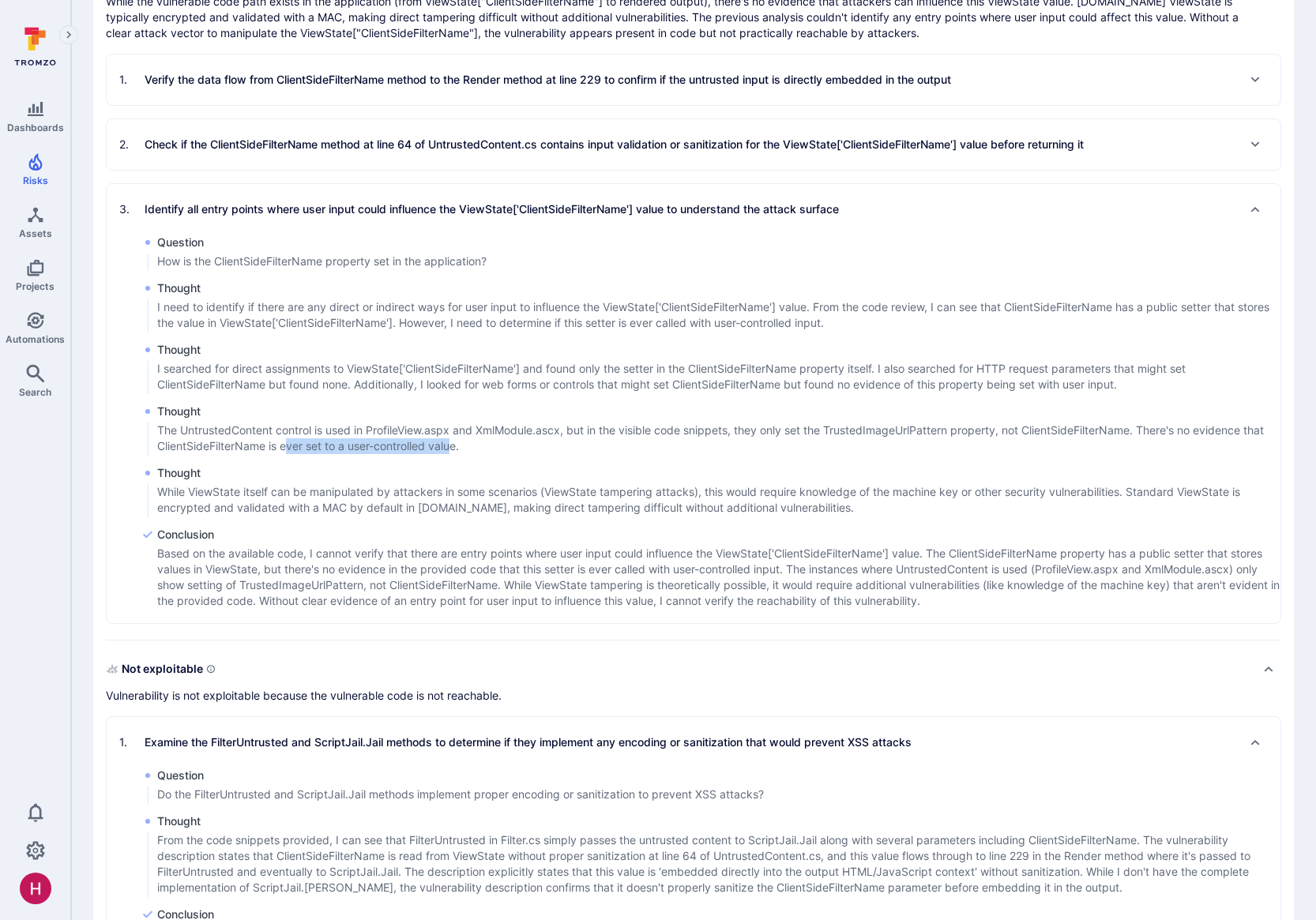 drag, startPoint x: 299, startPoint y: 447, endPoint x: 454, endPoint y: 449, distance: 155.0129 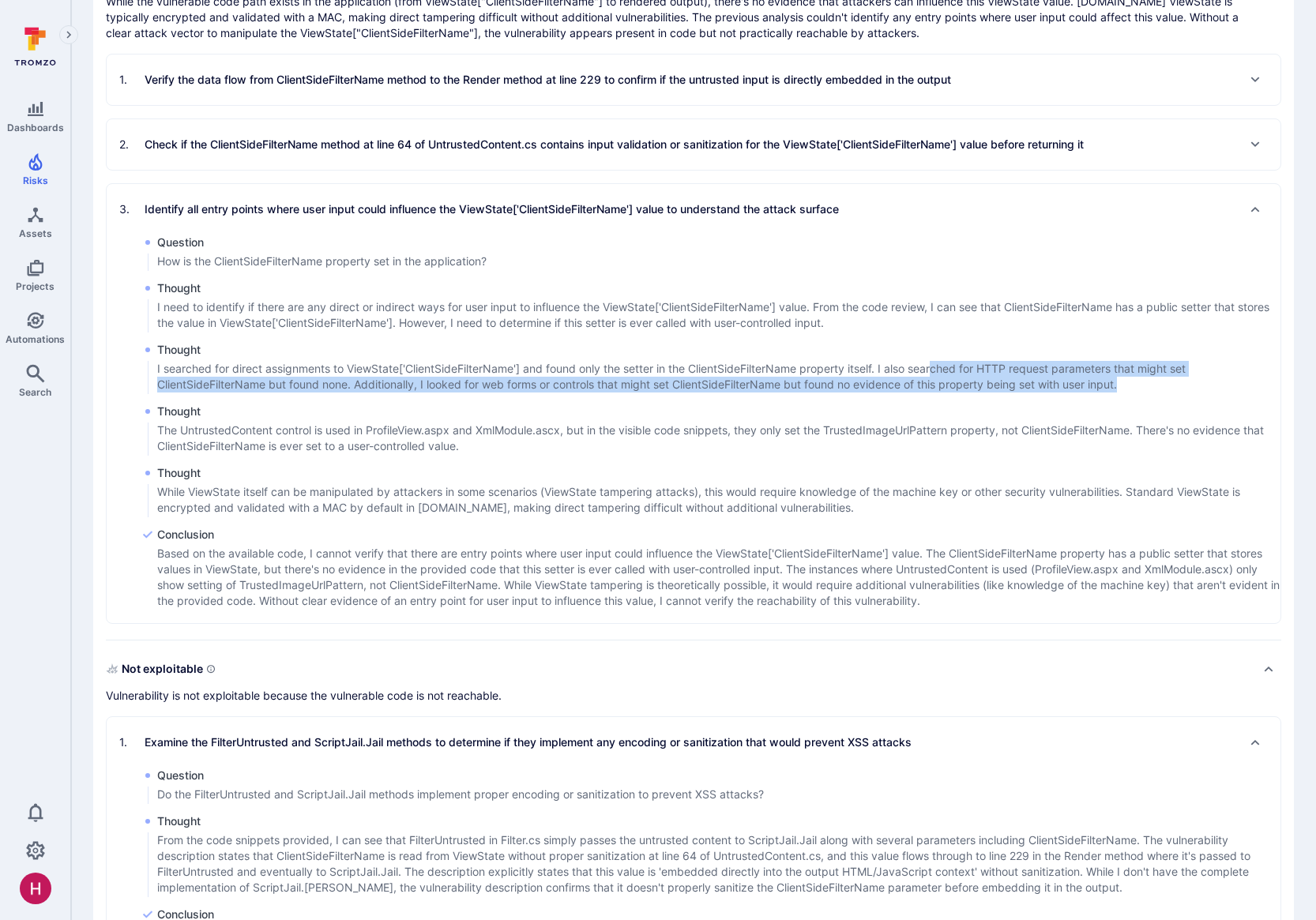 drag, startPoint x: 946, startPoint y: 370, endPoint x: 1146, endPoint y: 379, distance: 200.2024 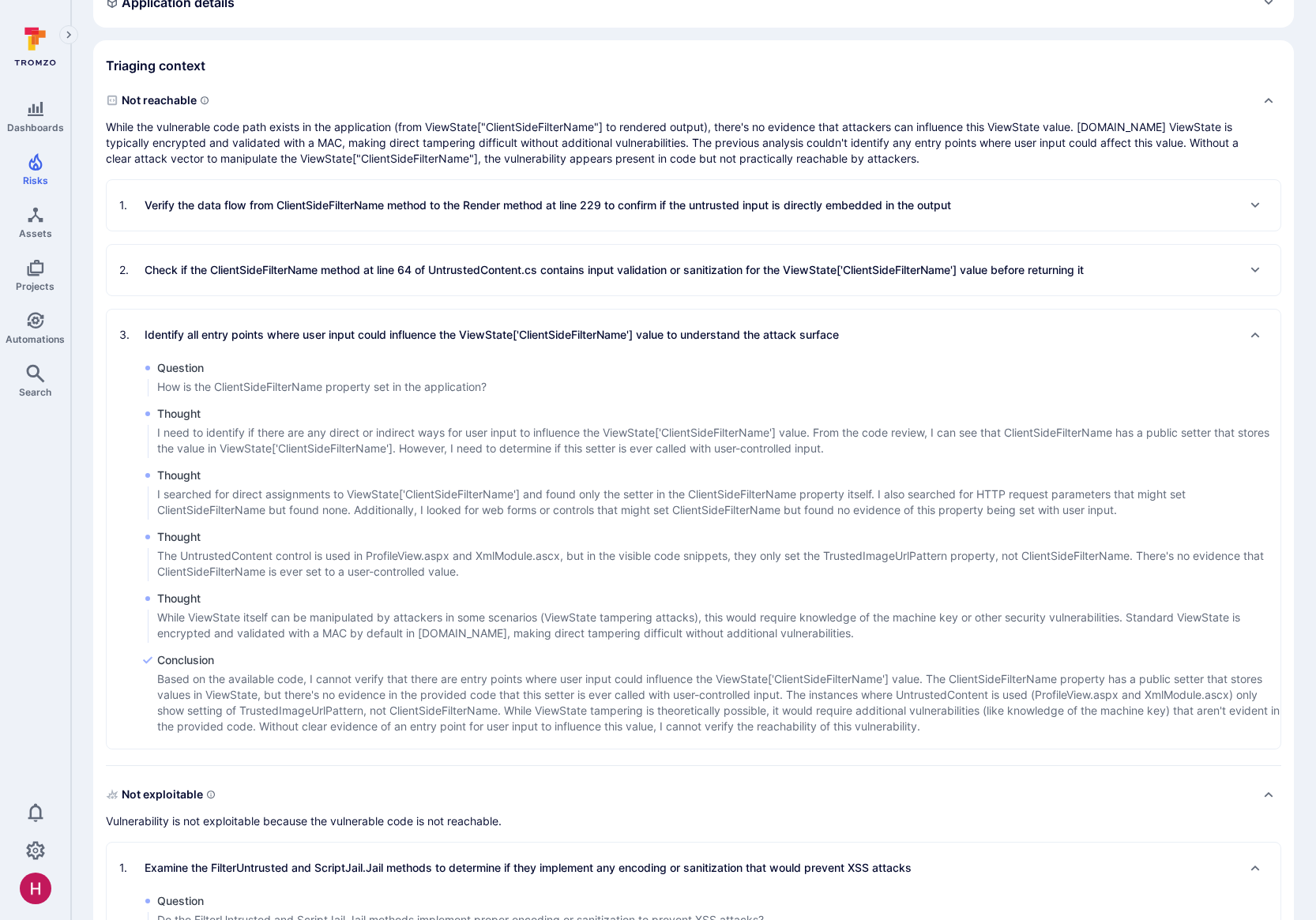 scroll, scrollTop: 0, scrollLeft: 0, axis: both 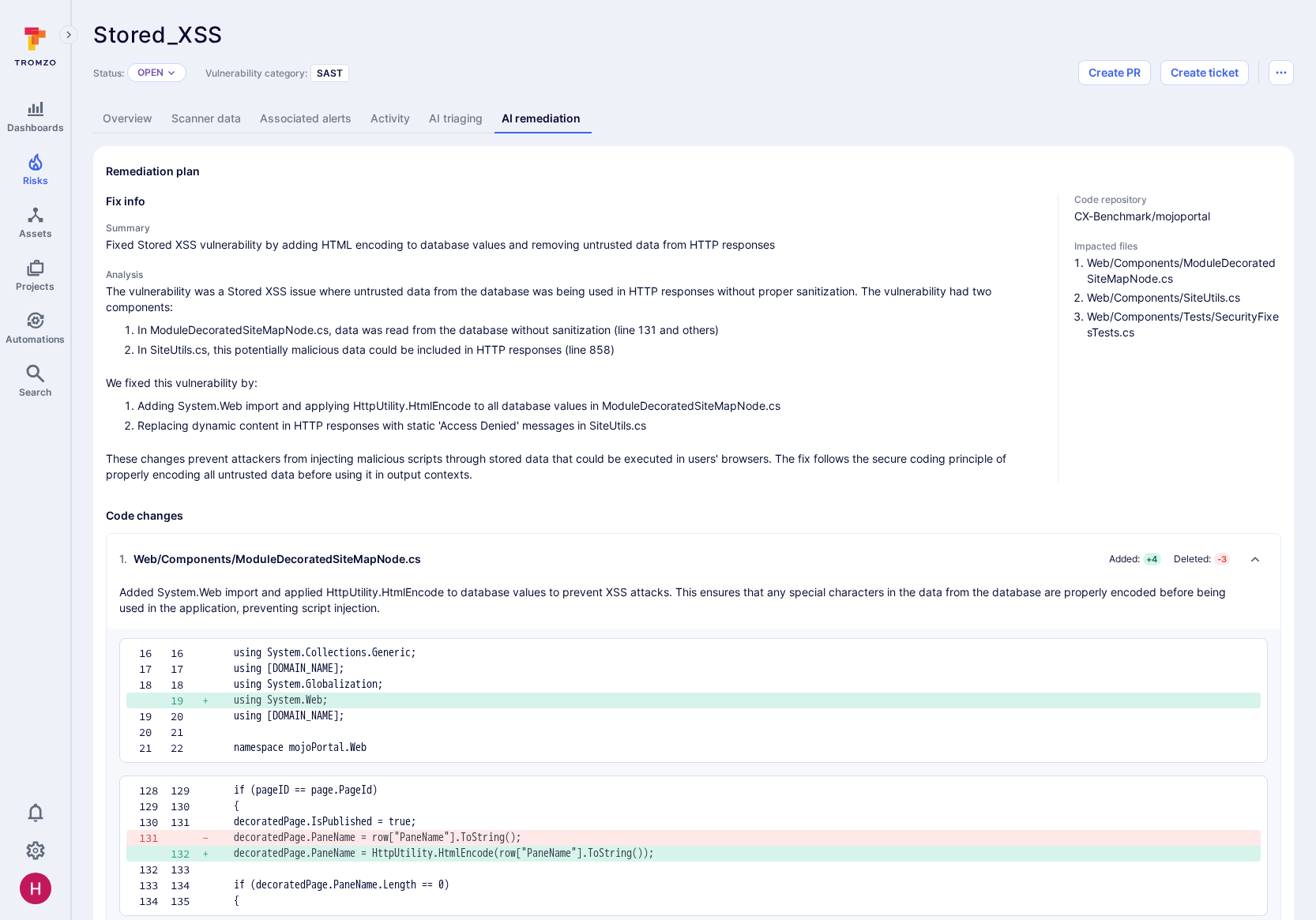 click on "Overview" at bounding box center [127, 118] 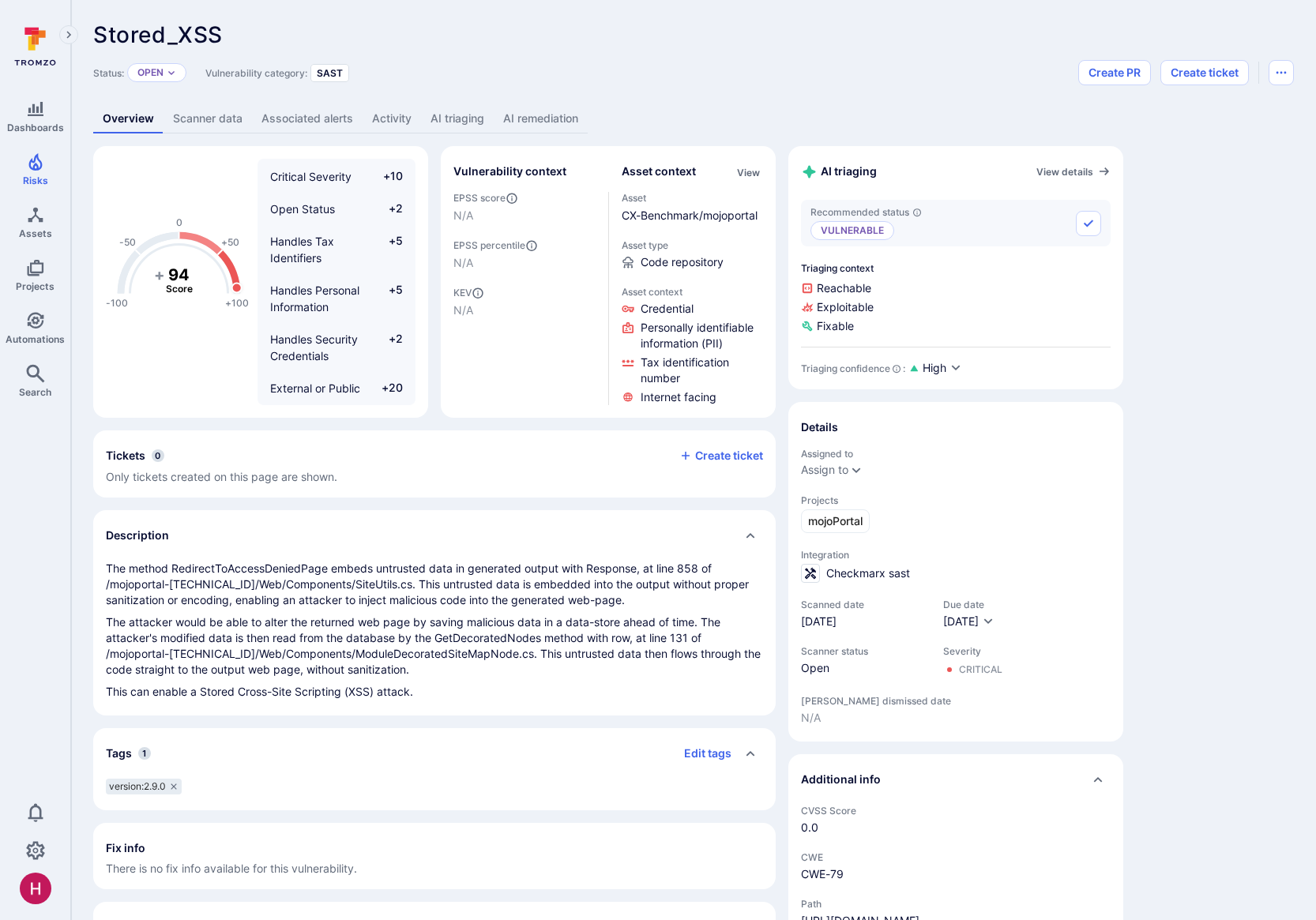 click on "AI triaging" at bounding box center (457, 118) 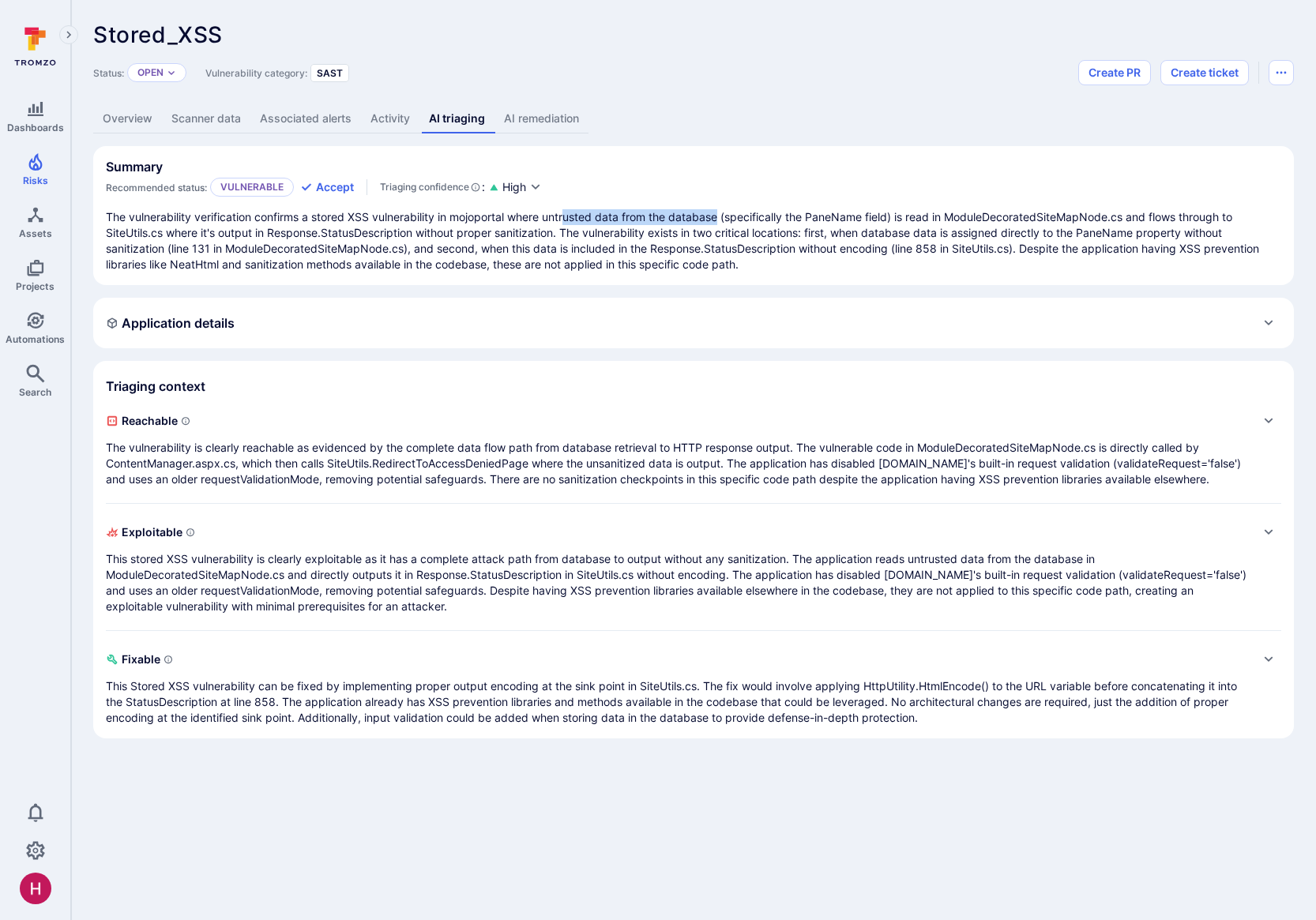 drag, startPoint x: 571, startPoint y: 216, endPoint x: 722, endPoint y: 219, distance: 151.0298 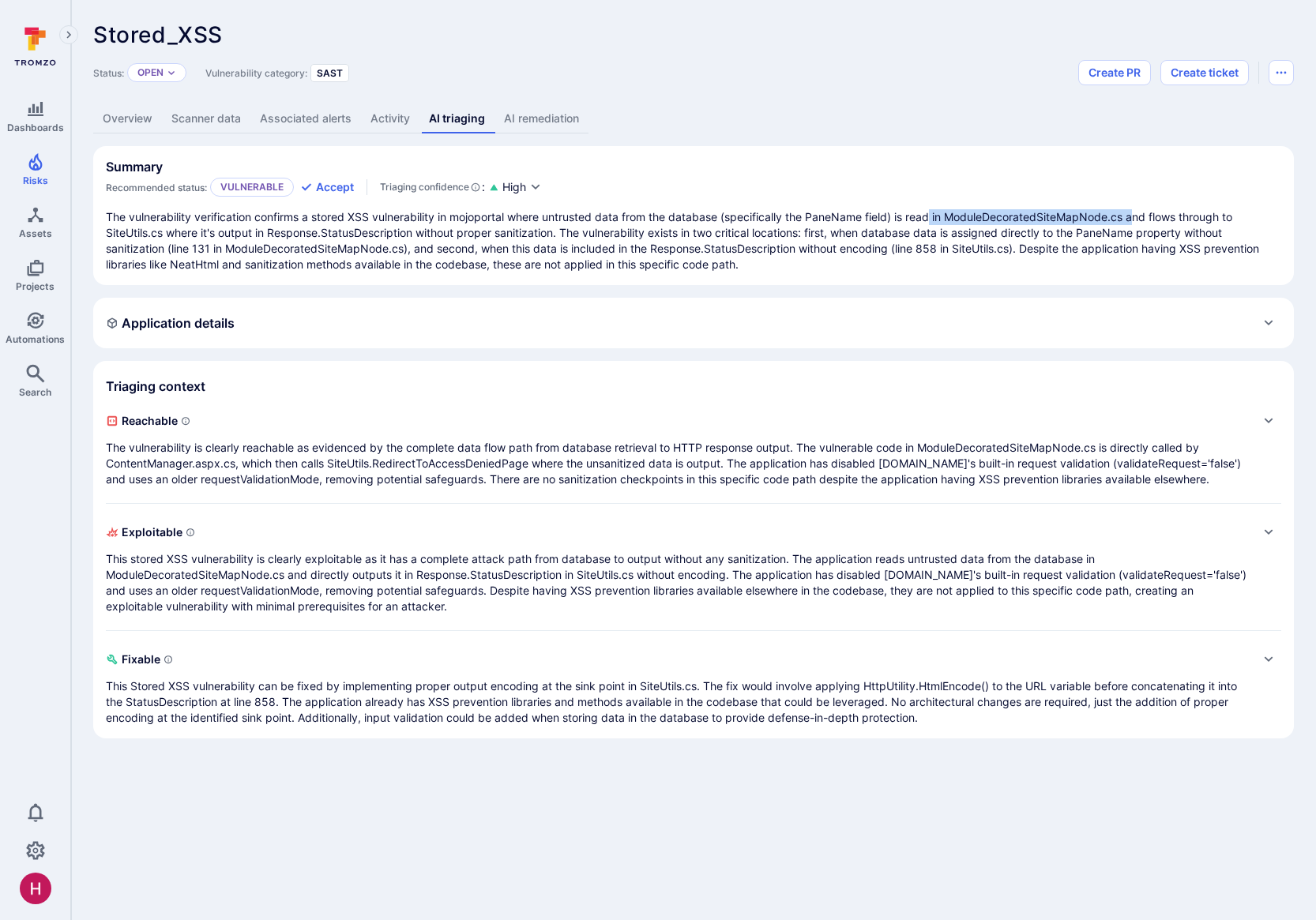 drag, startPoint x: 935, startPoint y: 216, endPoint x: 1143, endPoint y: 221, distance: 208.06009 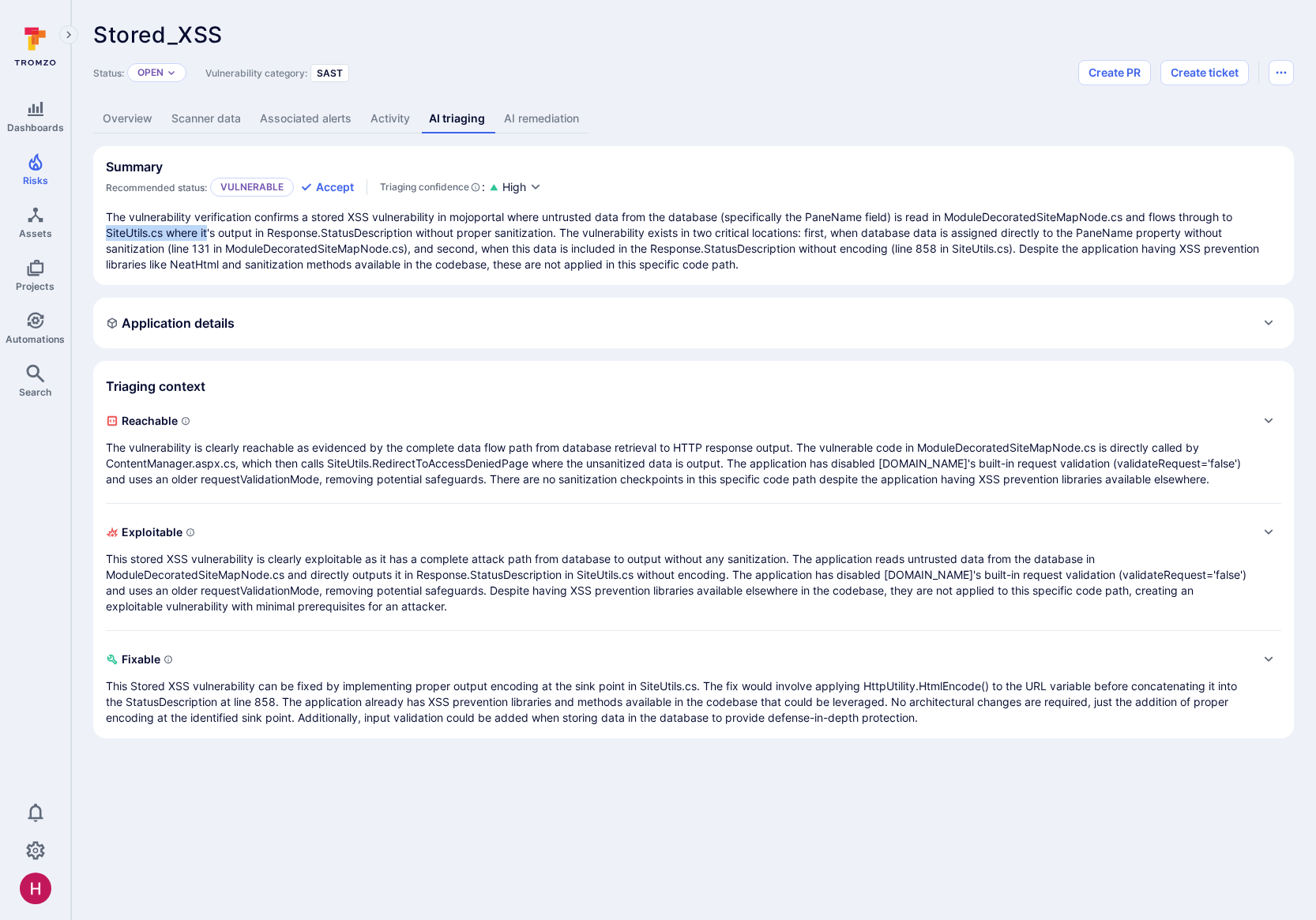 drag, startPoint x: 113, startPoint y: 234, endPoint x: 209, endPoint y: 237, distance: 96.04686 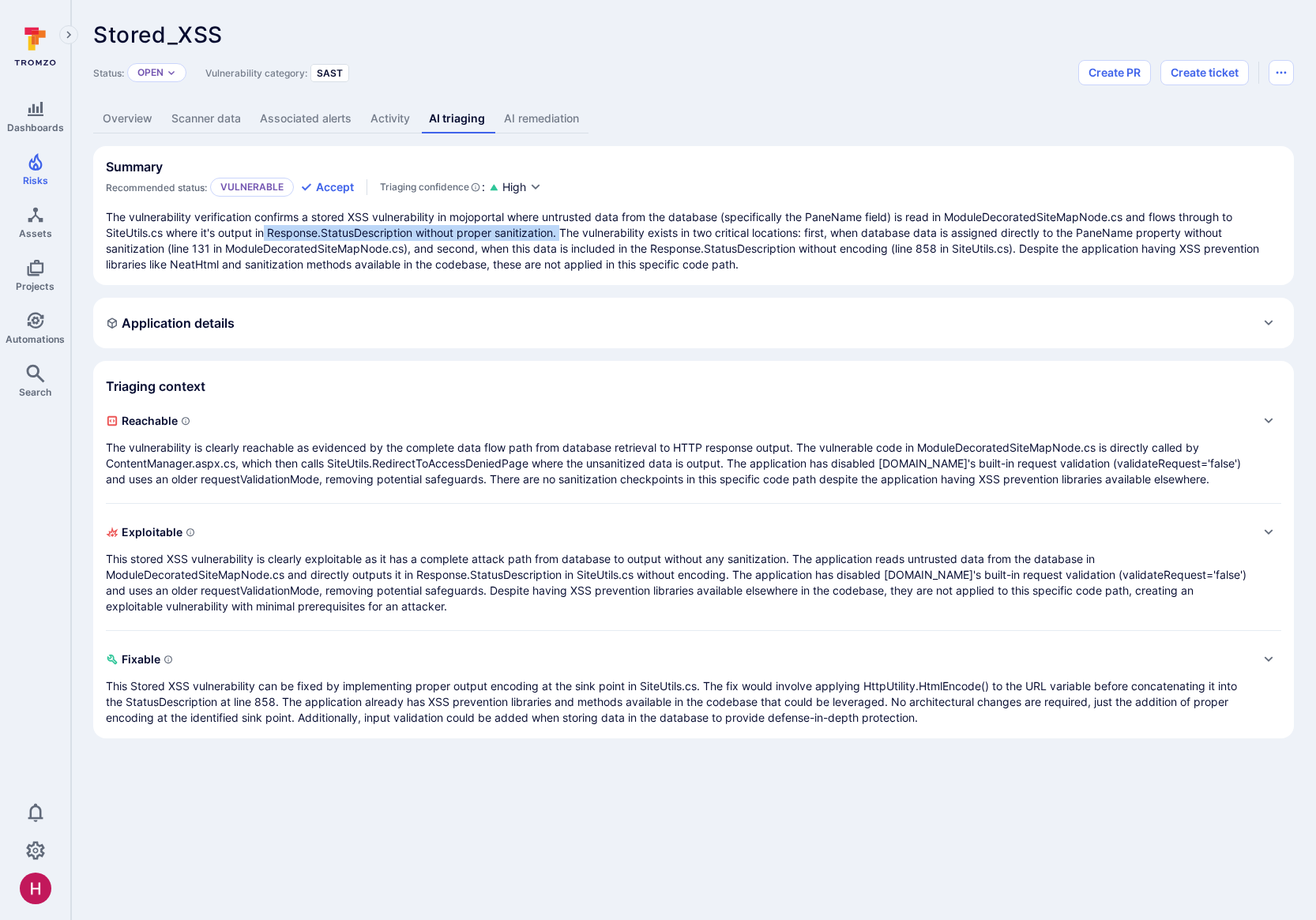 drag, startPoint x: 269, startPoint y: 234, endPoint x: 567, endPoint y: 238, distance: 298.0268 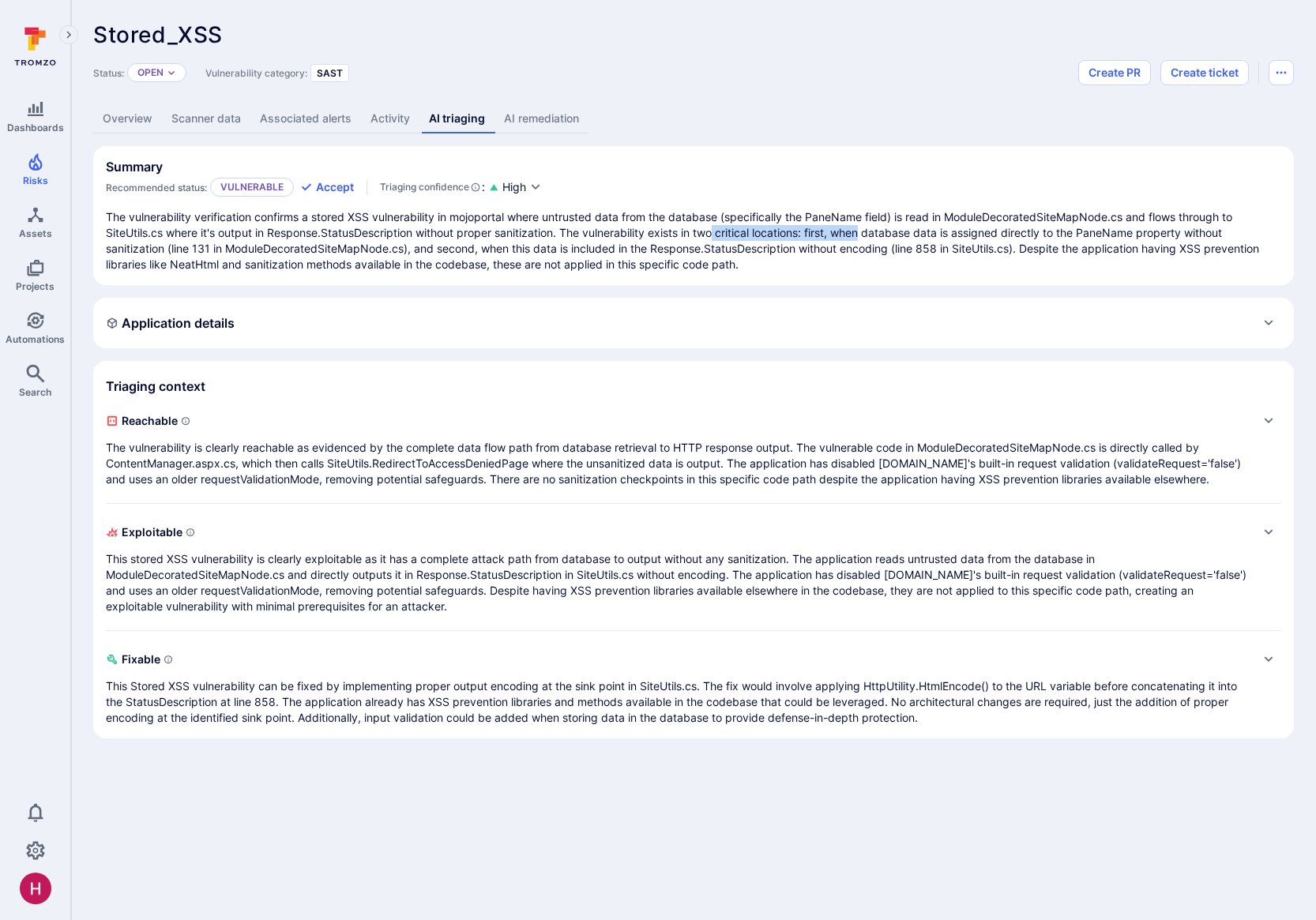 drag, startPoint x: 723, startPoint y: 235, endPoint x: 882, endPoint y: 235, distance: 159 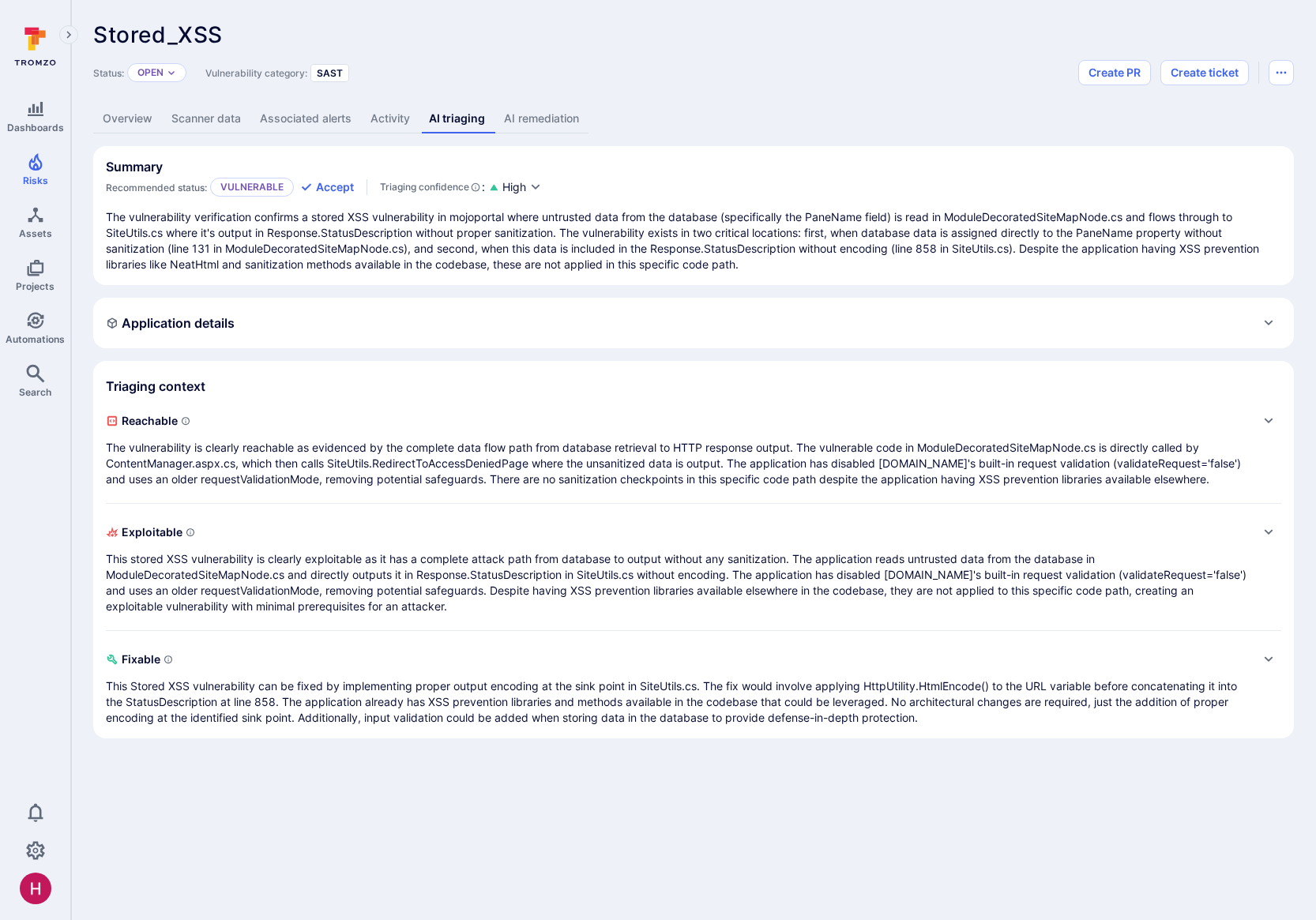 click on "The vulnerability verification confirms a stored XSS vulnerability in mojoportal where untrusted data from the database (specifically the PaneName field) is read in ModuleDecoratedSiteMapNode.cs and flows through to SiteUtils.cs where it's output in Response.StatusDescription without proper sanitization. The vulnerability exists in two critical locations: first, when database data is assigned directly to the PaneName property without sanitization (line 131 in ModuleDecoratedSiteMapNode.cs), and second, when this data is included in the Response.StatusDescription without encoding (line 858 in SiteUtils.cs). Despite the application having XSS prevention libraries like NeatHtml and sanitization methods available in the codebase, these are not applied in this specific code path." at bounding box center (694, 241) 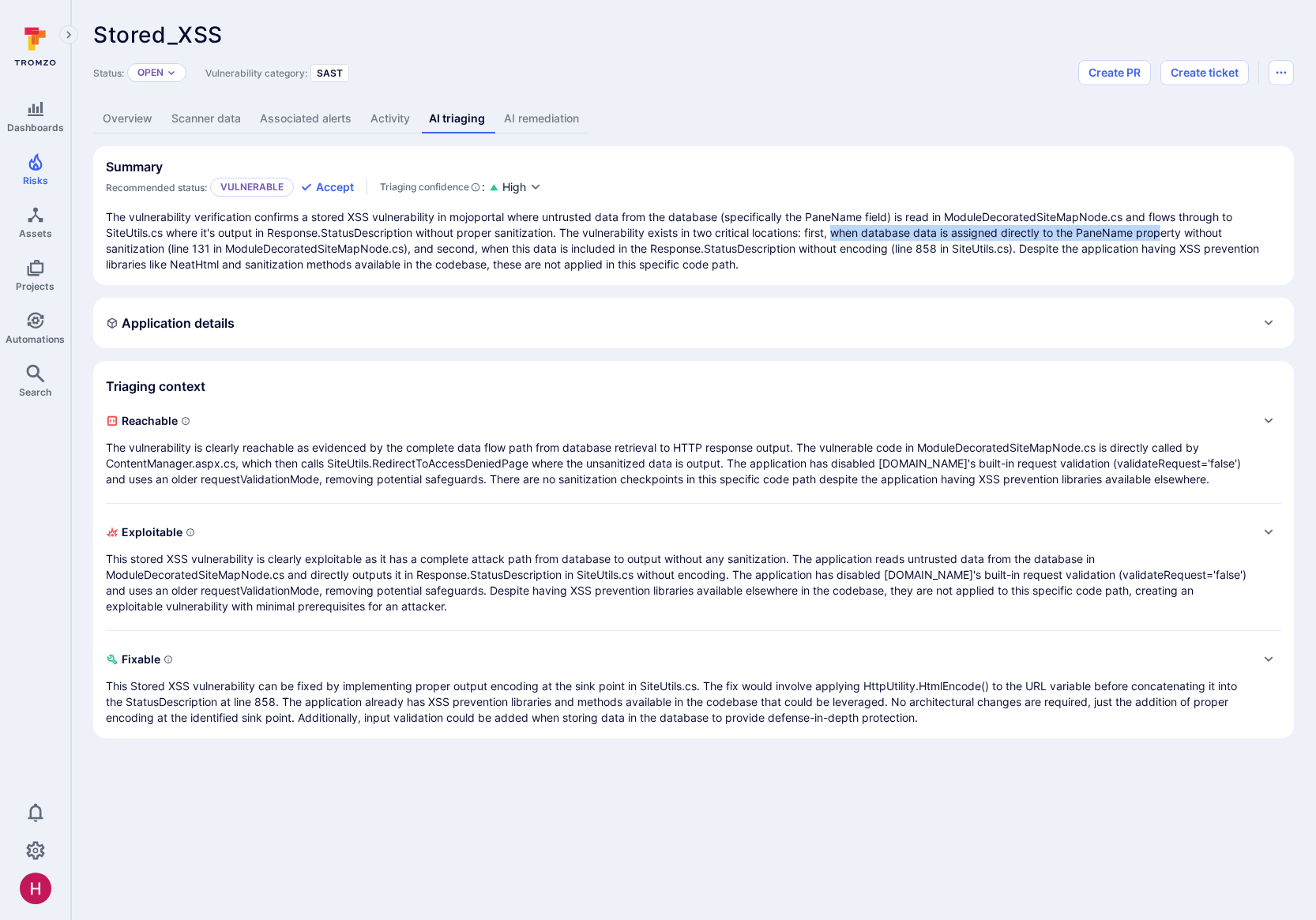 drag, startPoint x: 873, startPoint y: 238, endPoint x: 1175, endPoint y: 233, distance: 302.04139 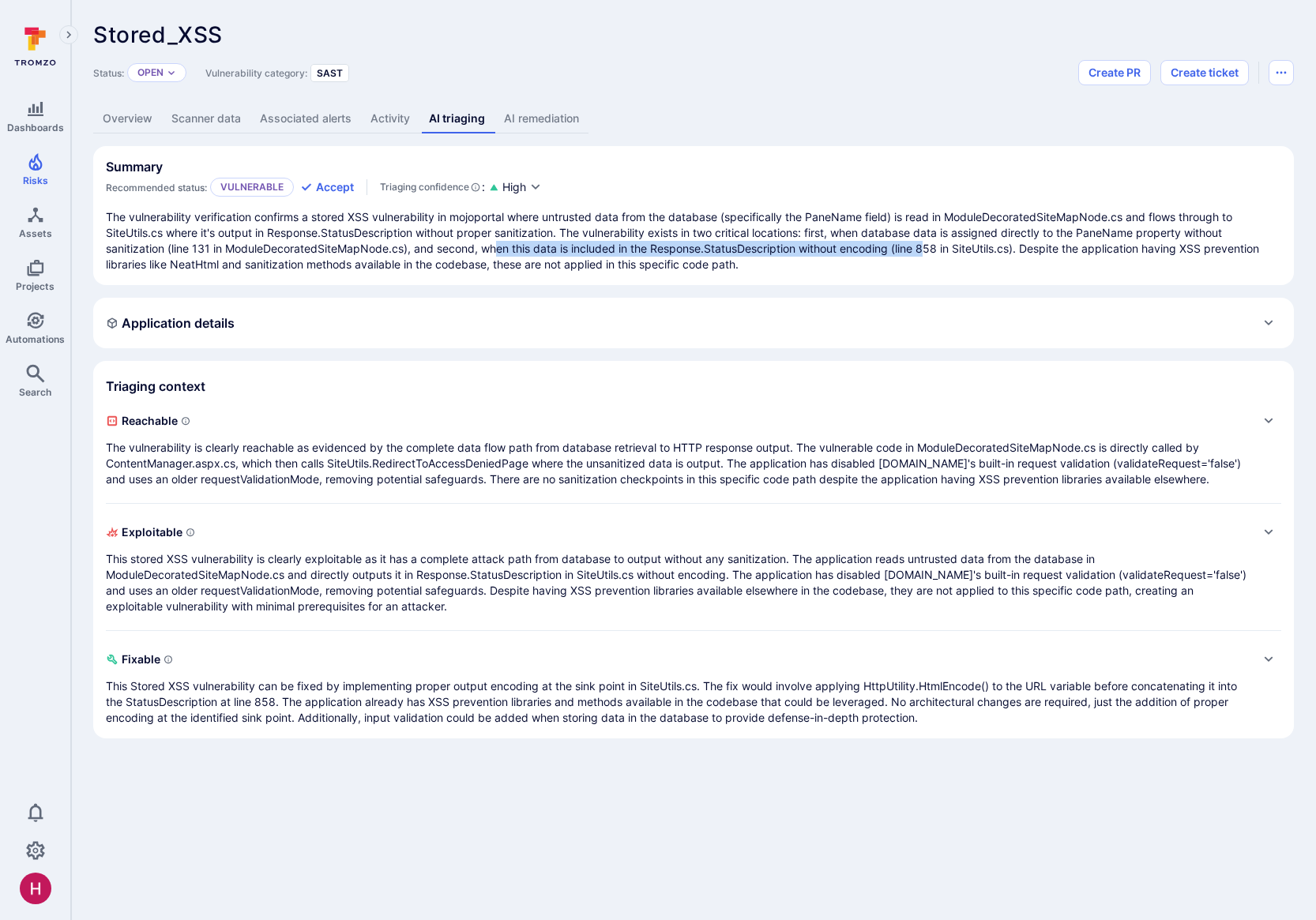 drag, startPoint x: 502, startPoint y: 251, endPoint x: 934, endPoint y: 251, distance: 432 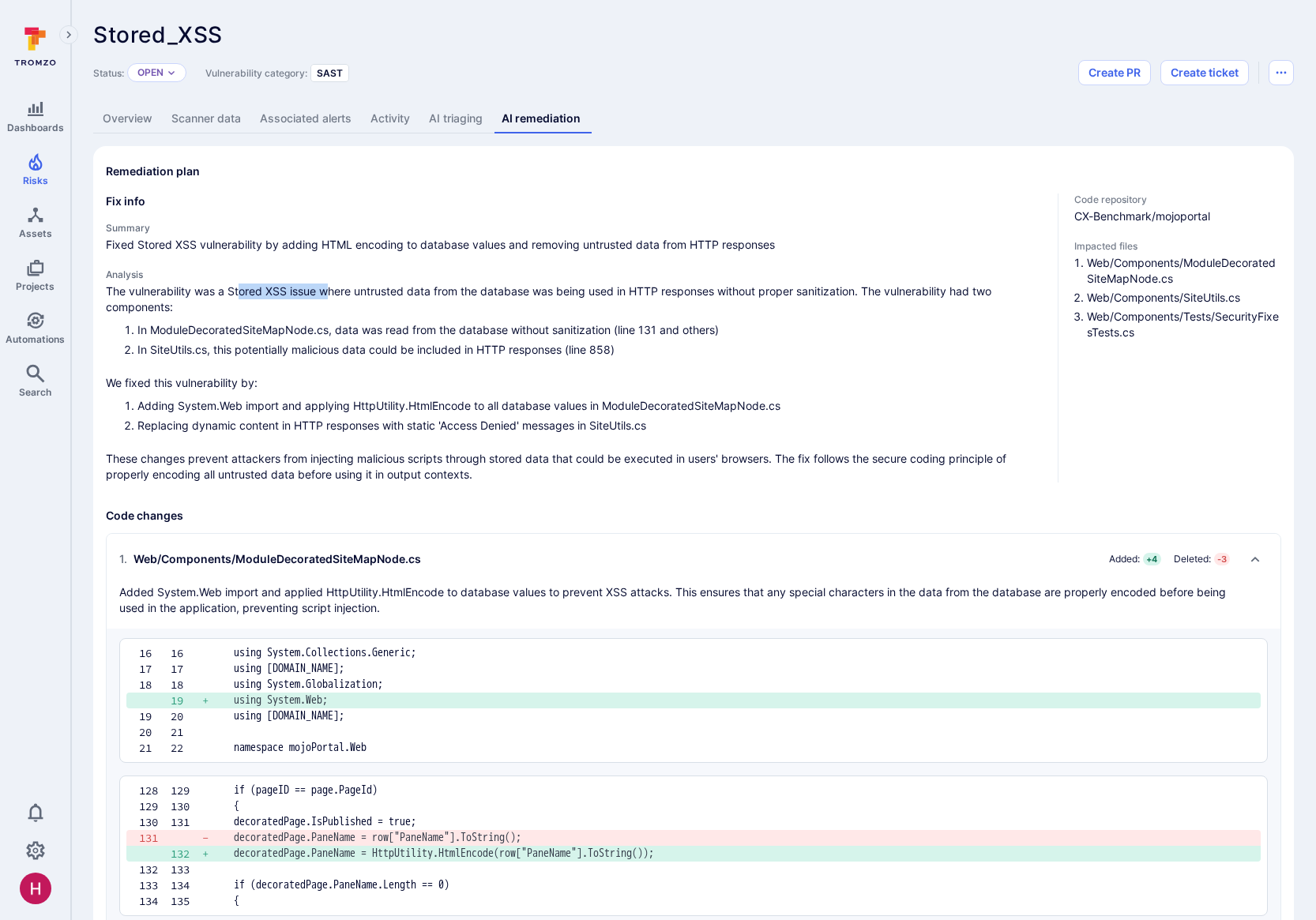 drag, startPoint x: 252, startPoint y: 292, endPoint x: 330, endPoint y: 296, distance: 78.1025 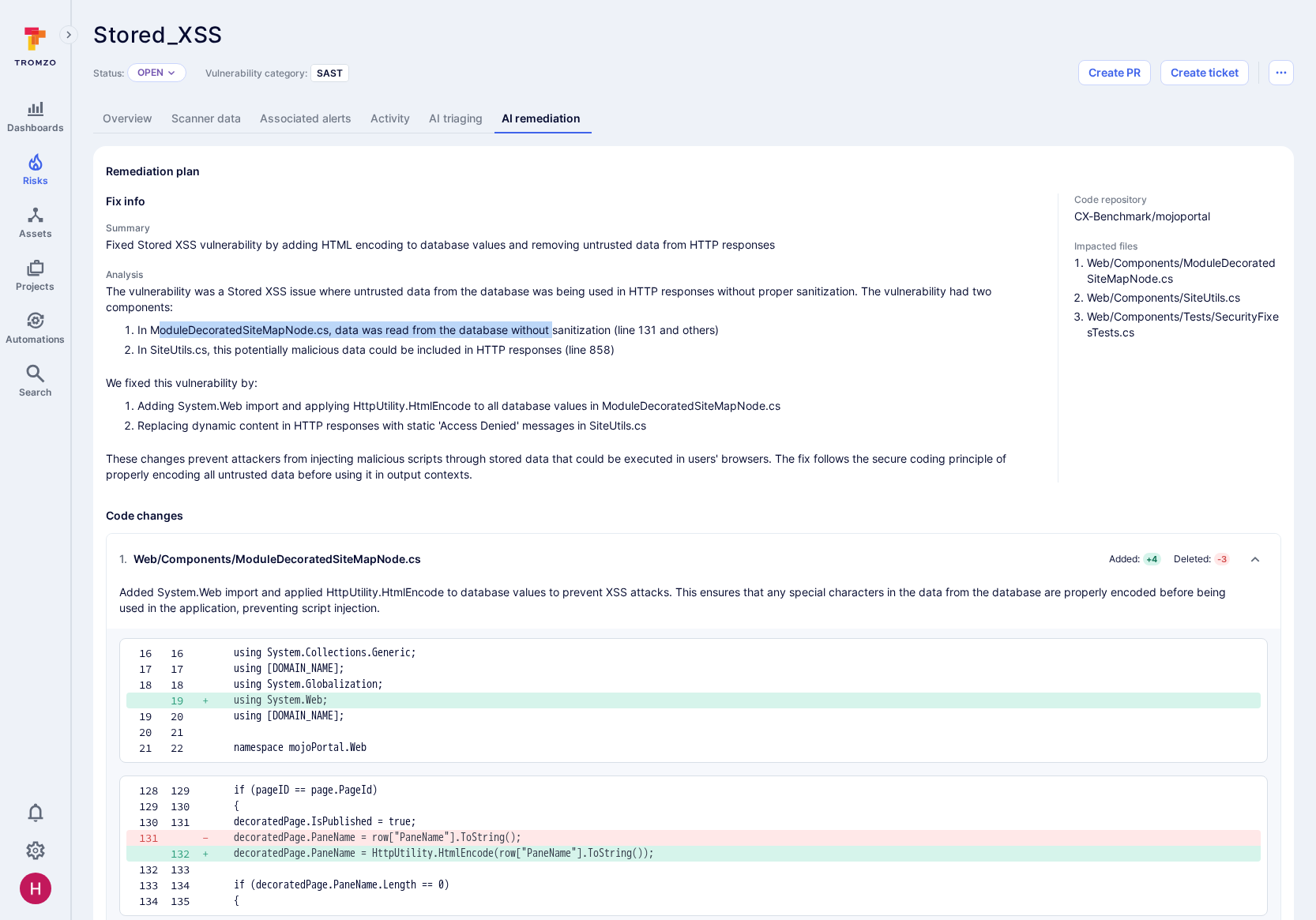 drag, startPoint x: 157, startPoint y: 330, endPoint x: 554, endPoint y: 333, distance: 397.01133 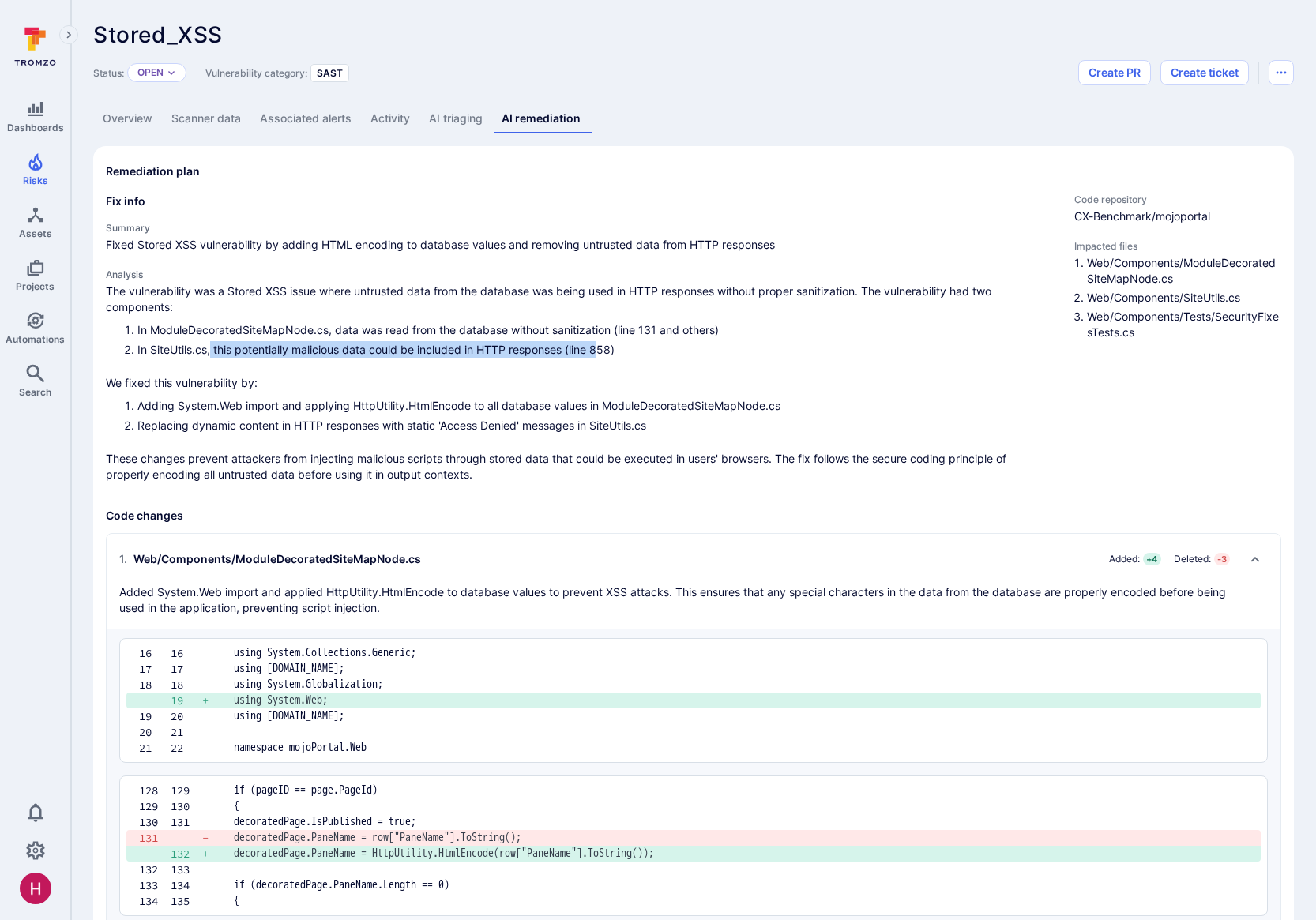 drag, startPoint x: 215, startPoint y: 349, endPoint x: 603, endPoint y: 347, distance: 388.00515 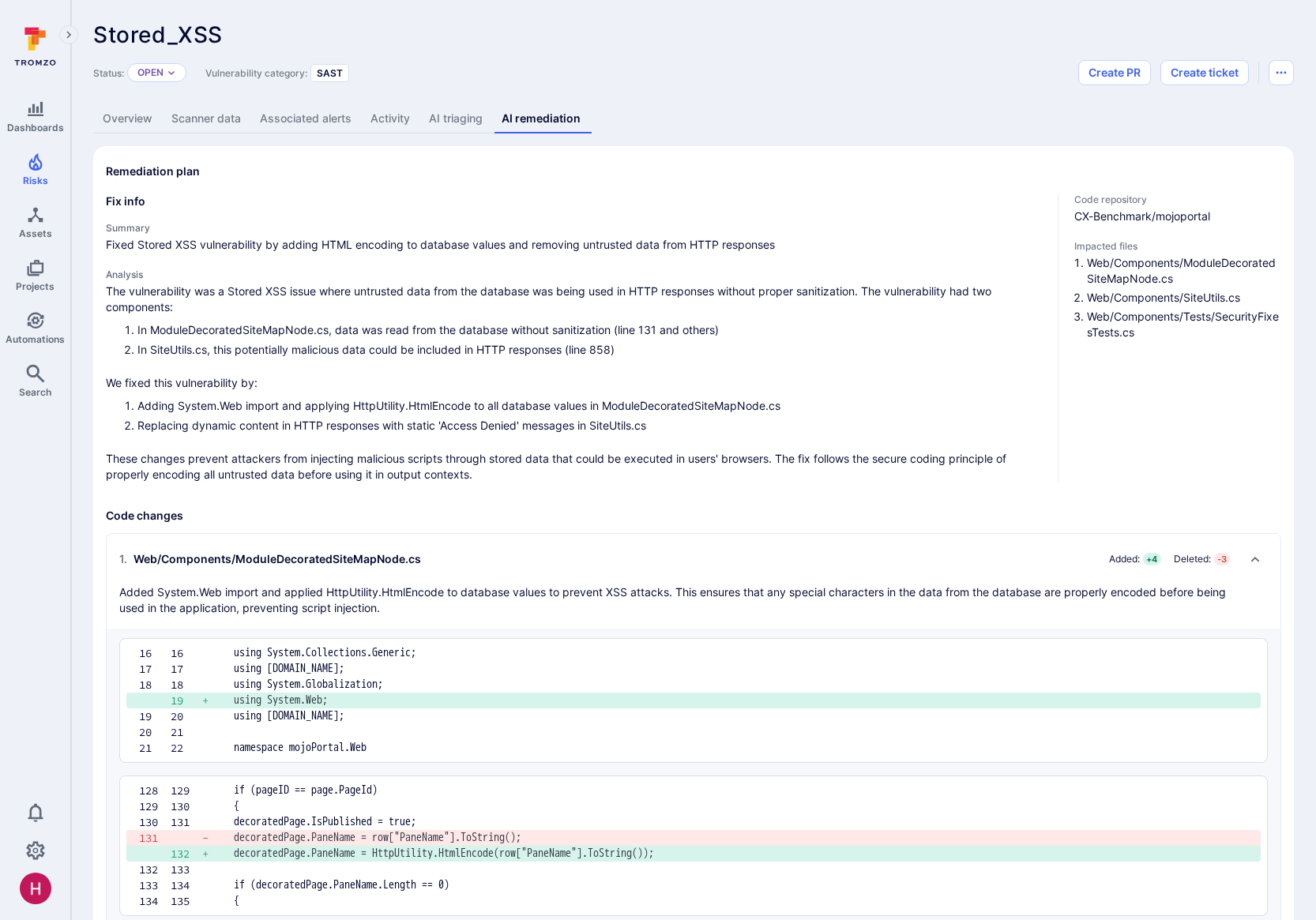 click on "In SiteUtils.cs, this potentially malicious data could be included in HTTP responses (line 858)" at bounding box center (591, 349) 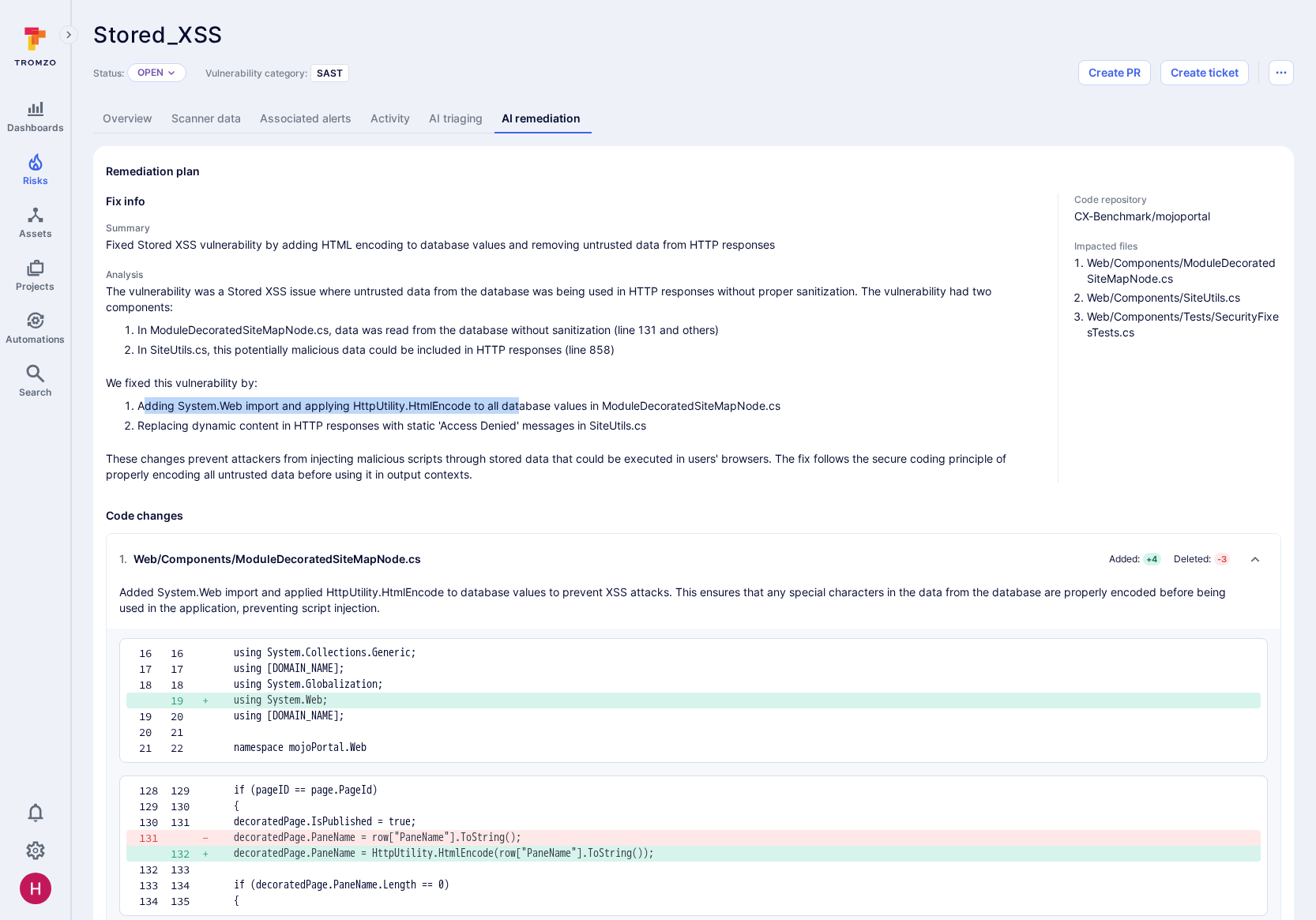 drag, startPoint x: 146, startPoint y: 404, endPoint x: 521, endPoint y: 399, distance: 375.03333 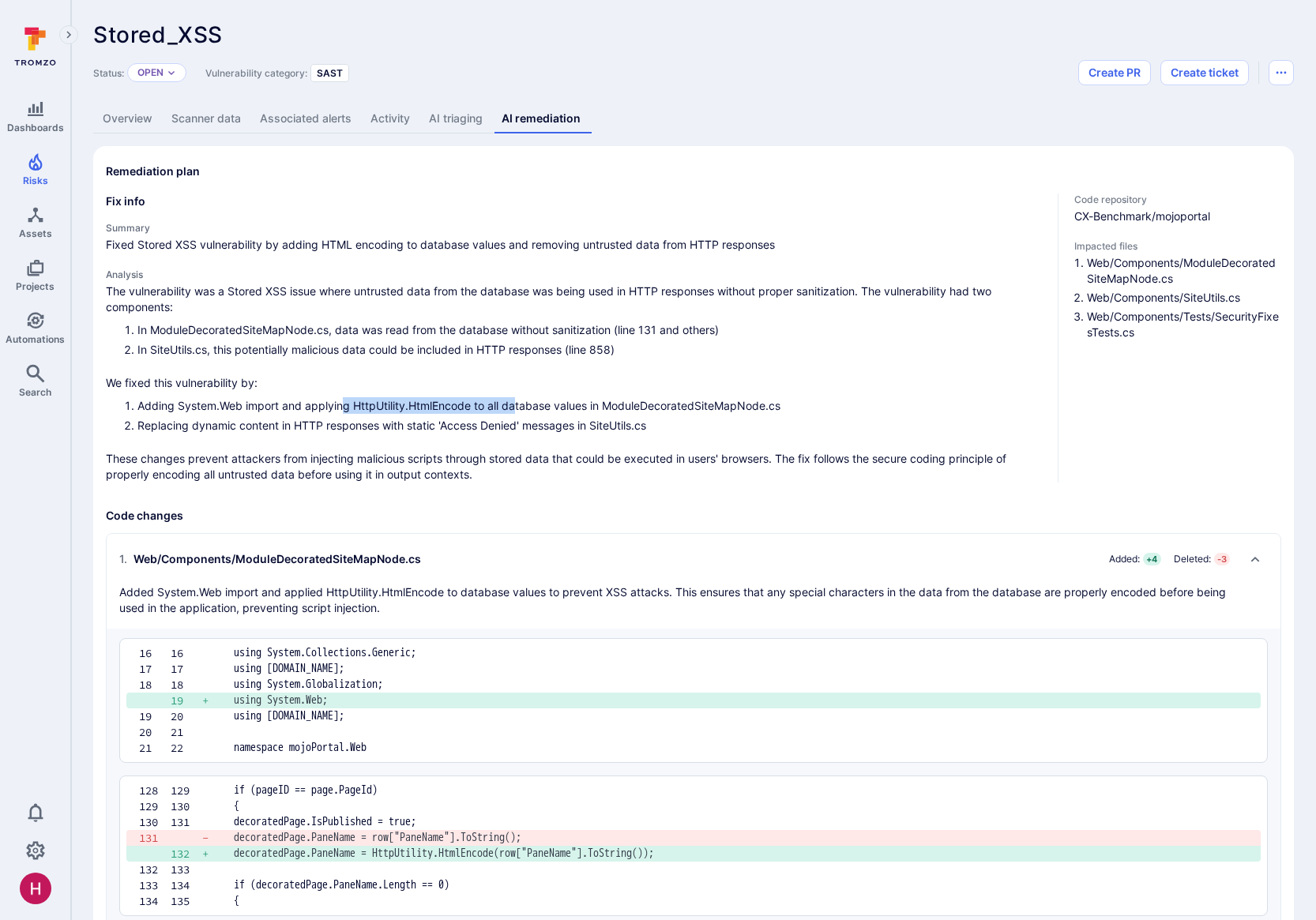 drag, startPoint x: 516, startPoint y: 400, endPoint x: 342, endPoint y: 400, distance: 174 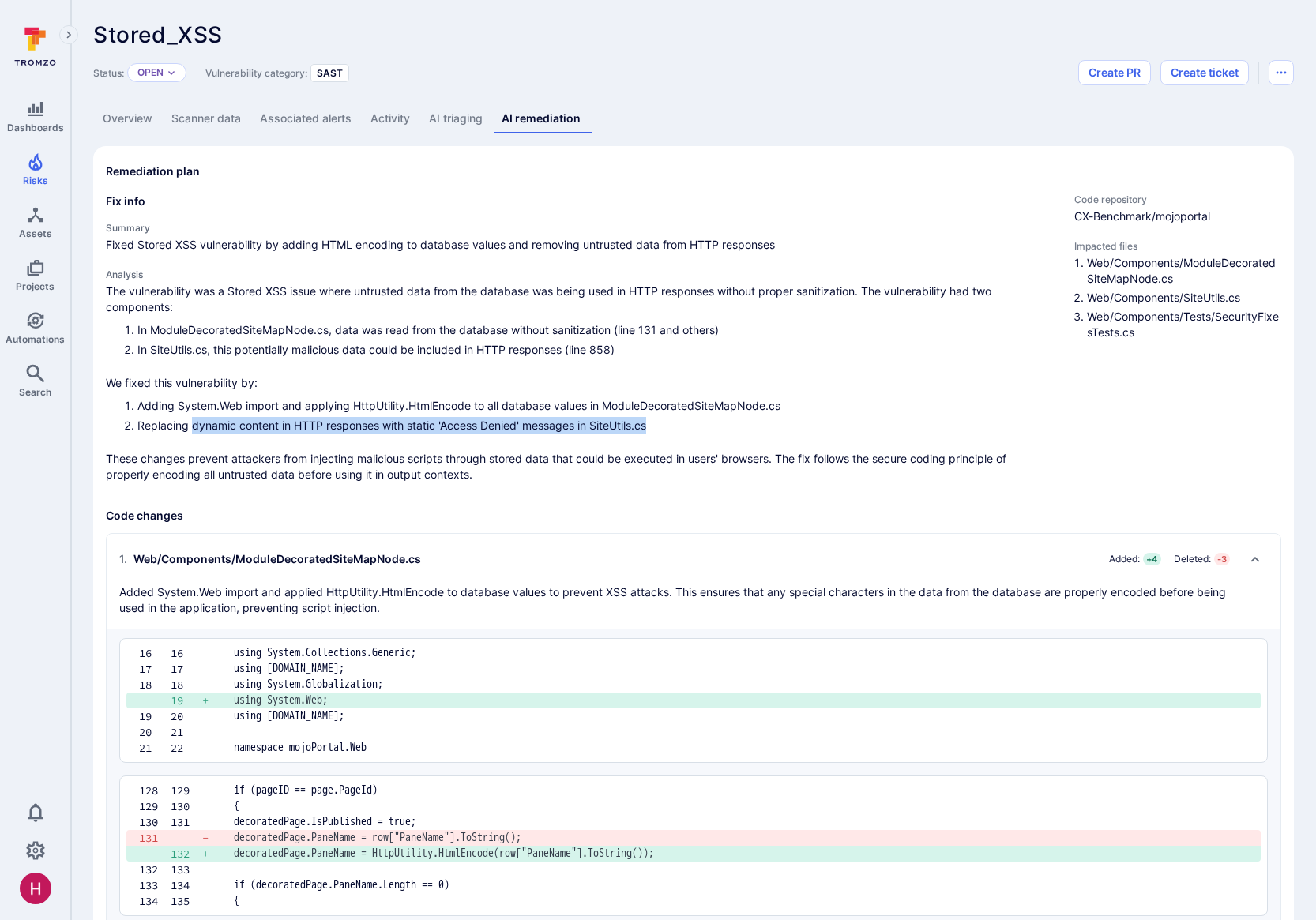 drag, startPoint x: 192, startPoint y: 427, endPoint x: 660, endPoint y: 432, distance: 468.0267 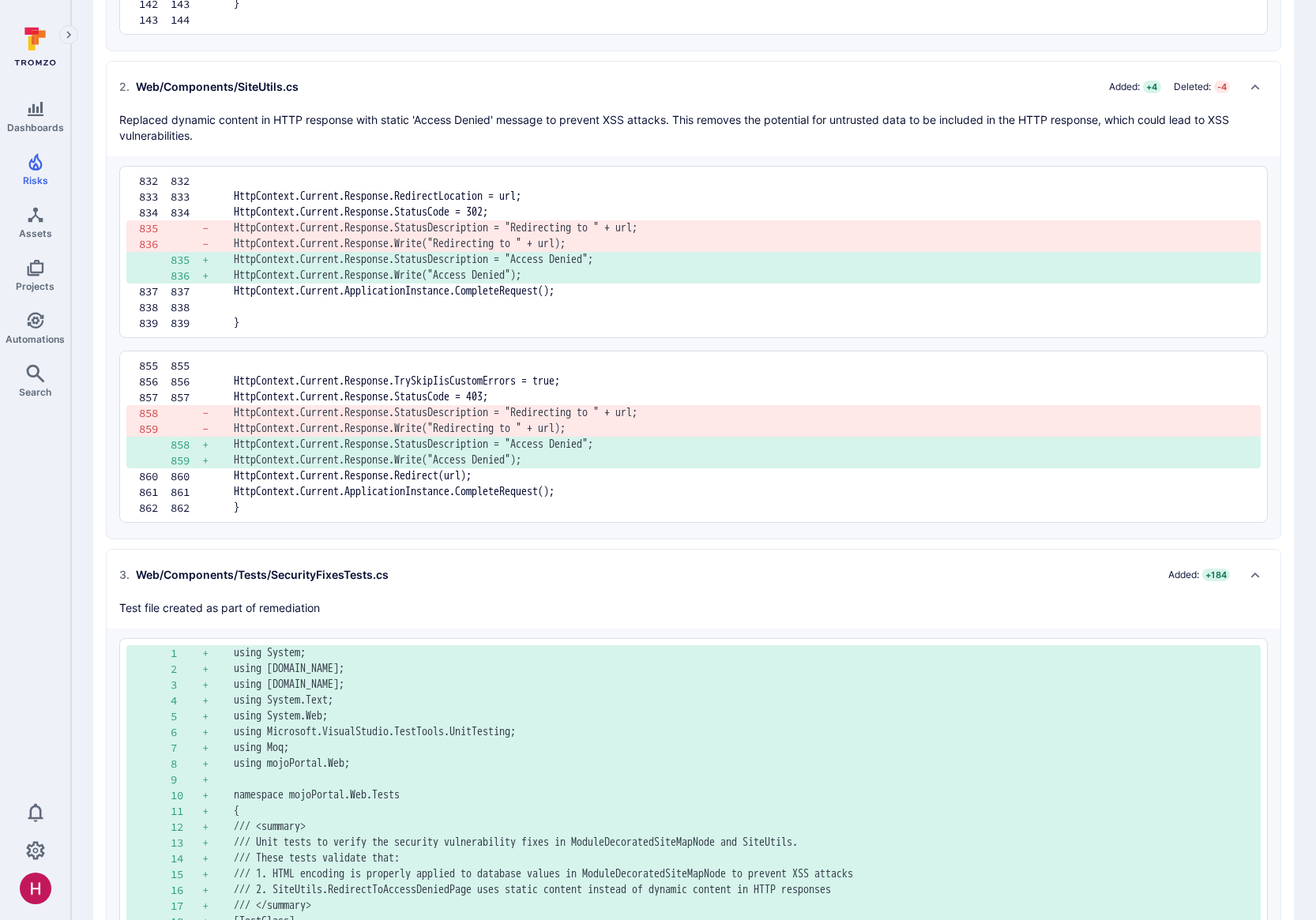 scroll, scrollTop: 1106, scrollLeft: 0, axis: vertical 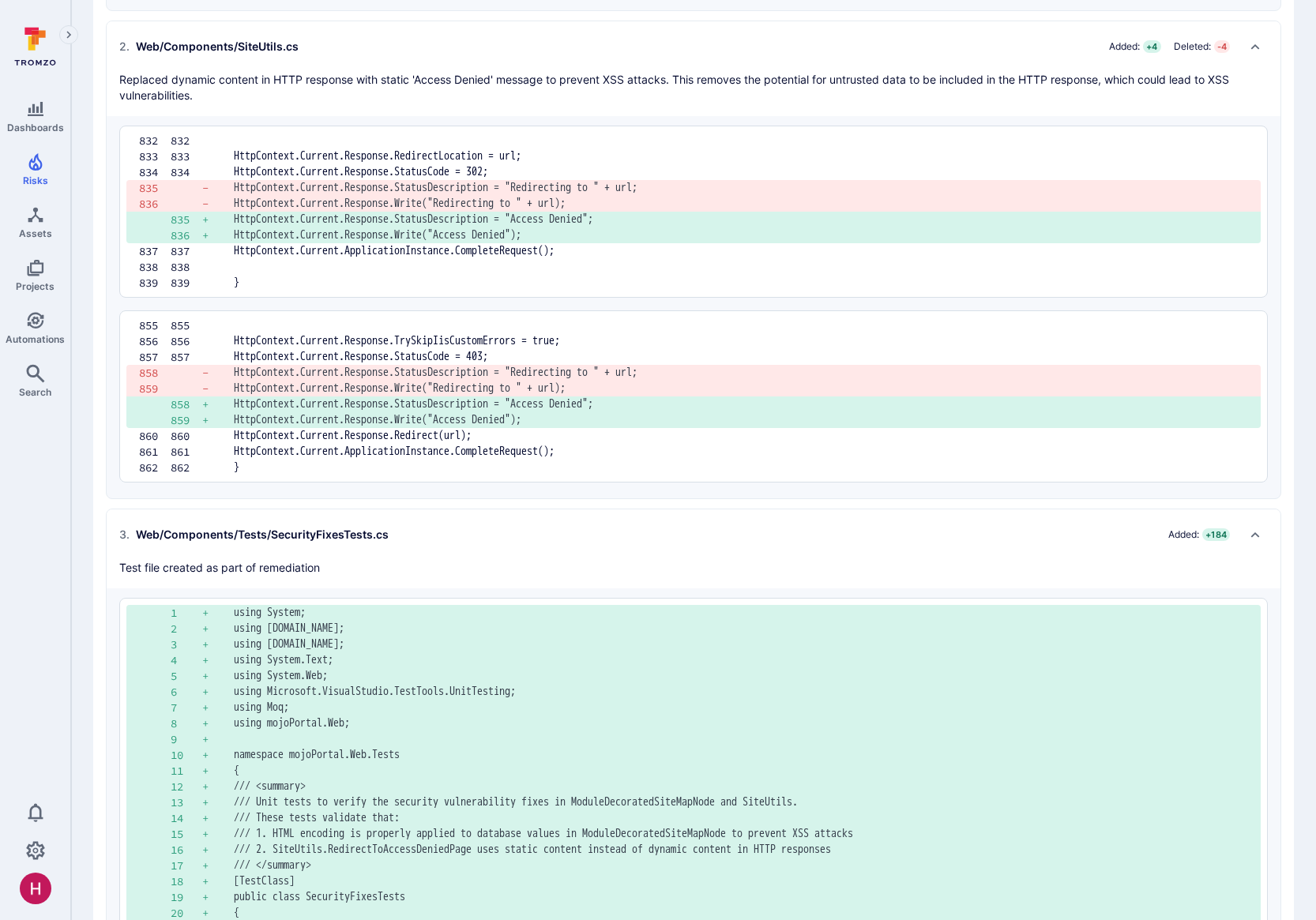 drag, startPoint x: 173, startPoint y: 568, endPoint x: 273, endPoint y: 569, distance: 100.005 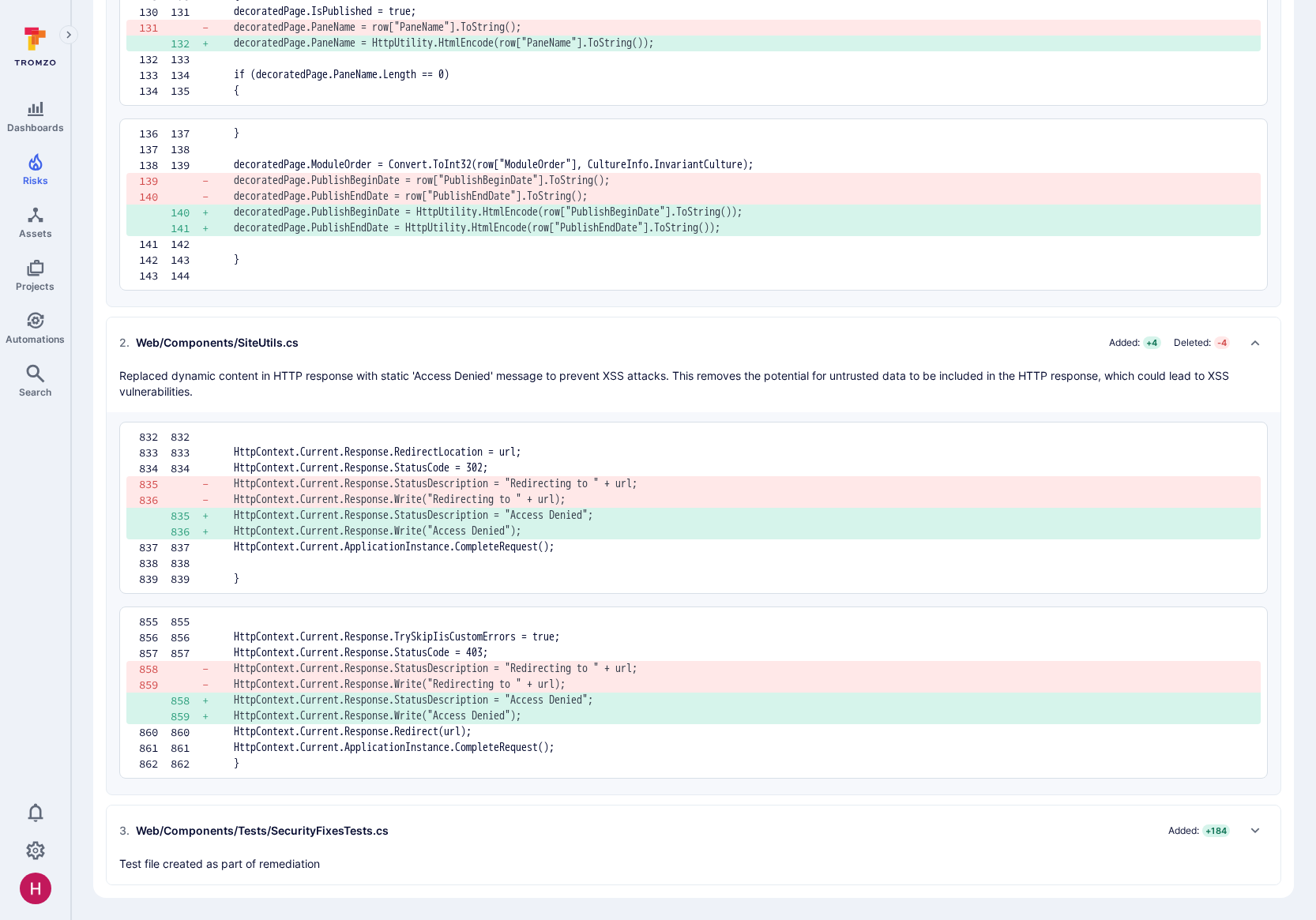 scroll, scrollTop: 810, scrollLeft: 0, axis: vertical 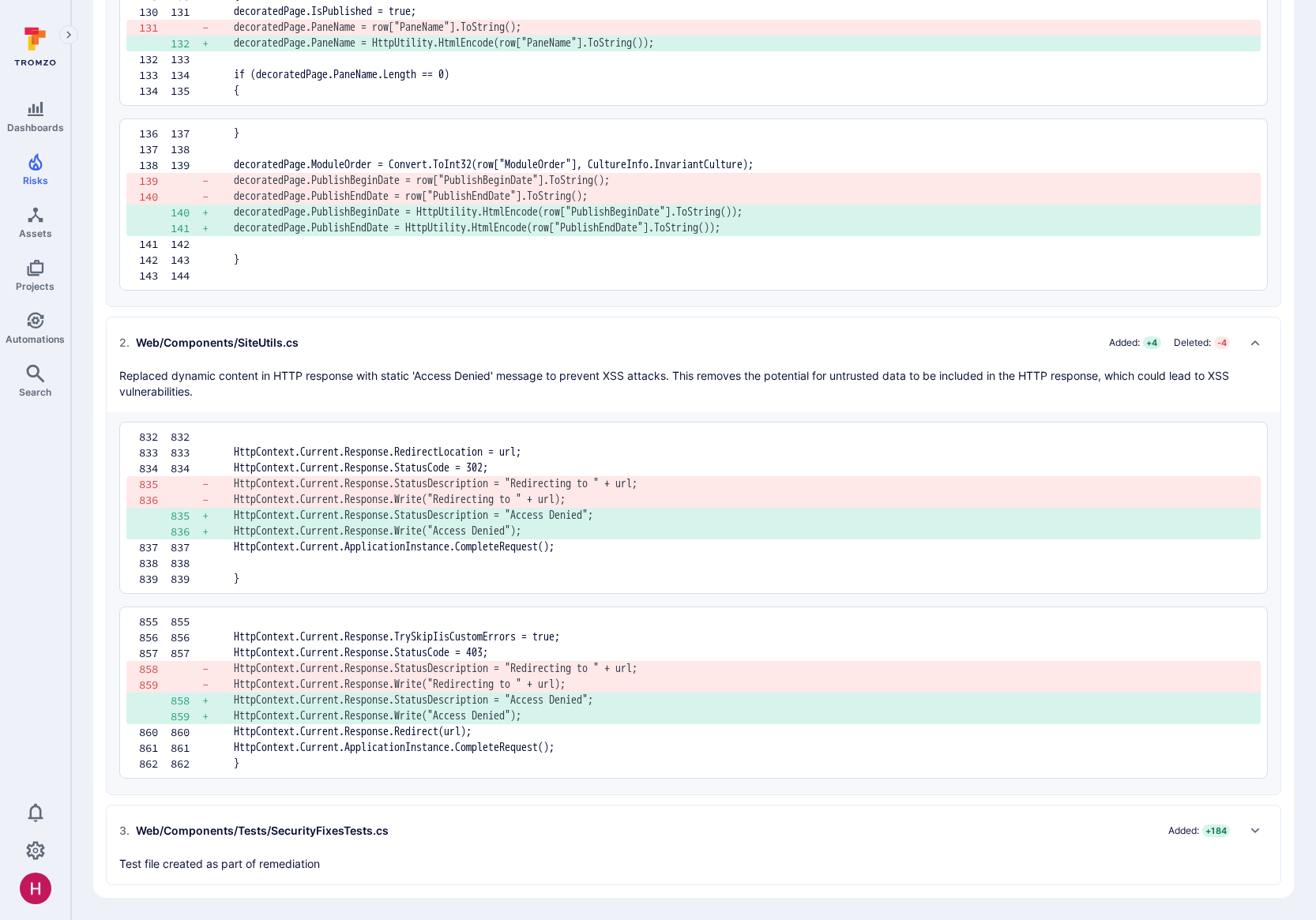 drag, startPoint x: 460, startPoint y: 844, endPoint x: 449, endPoint y: 829, distance: 18.601075 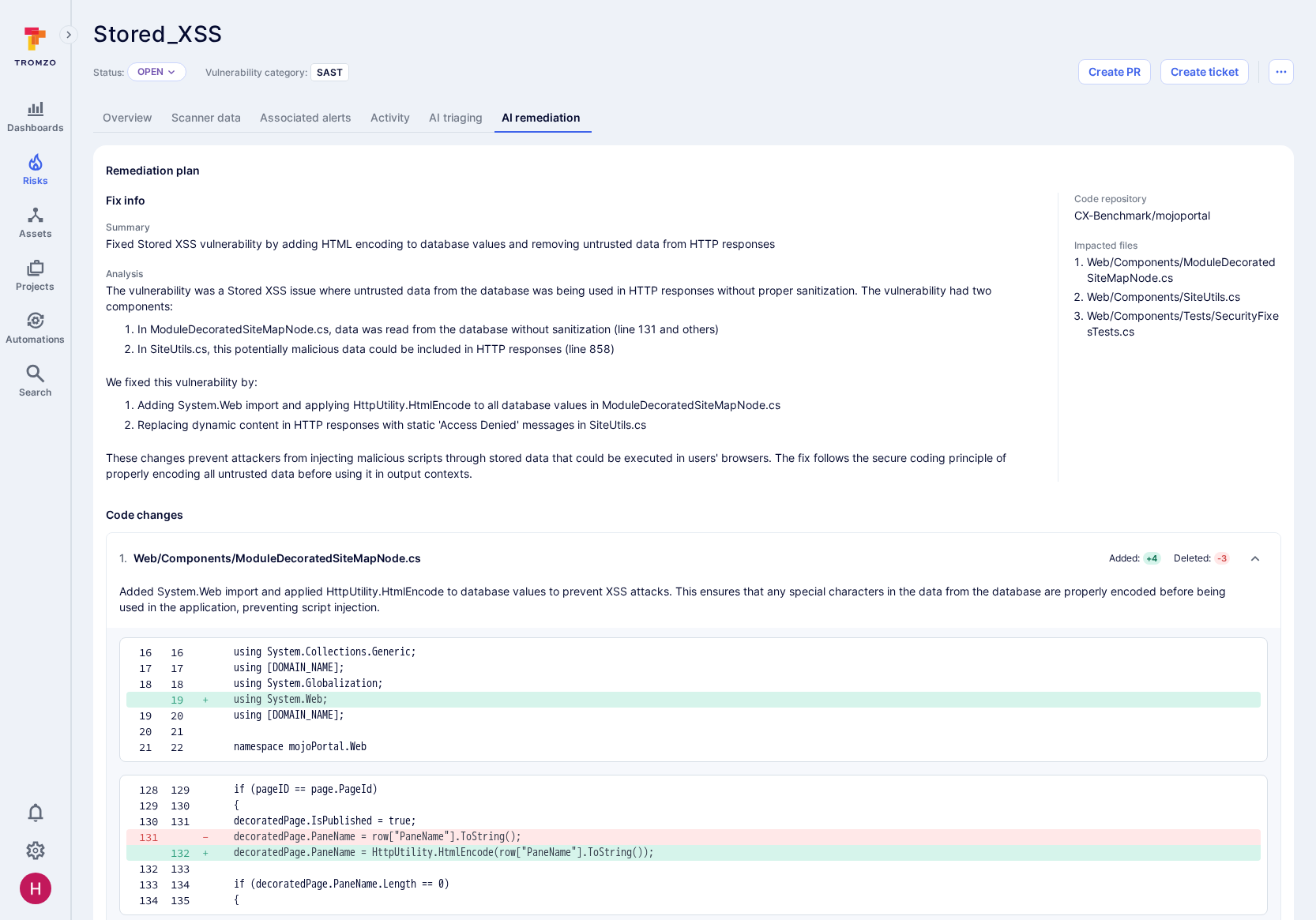 scroll, scrollTop: 0, scrollLeft: 0, axis: both 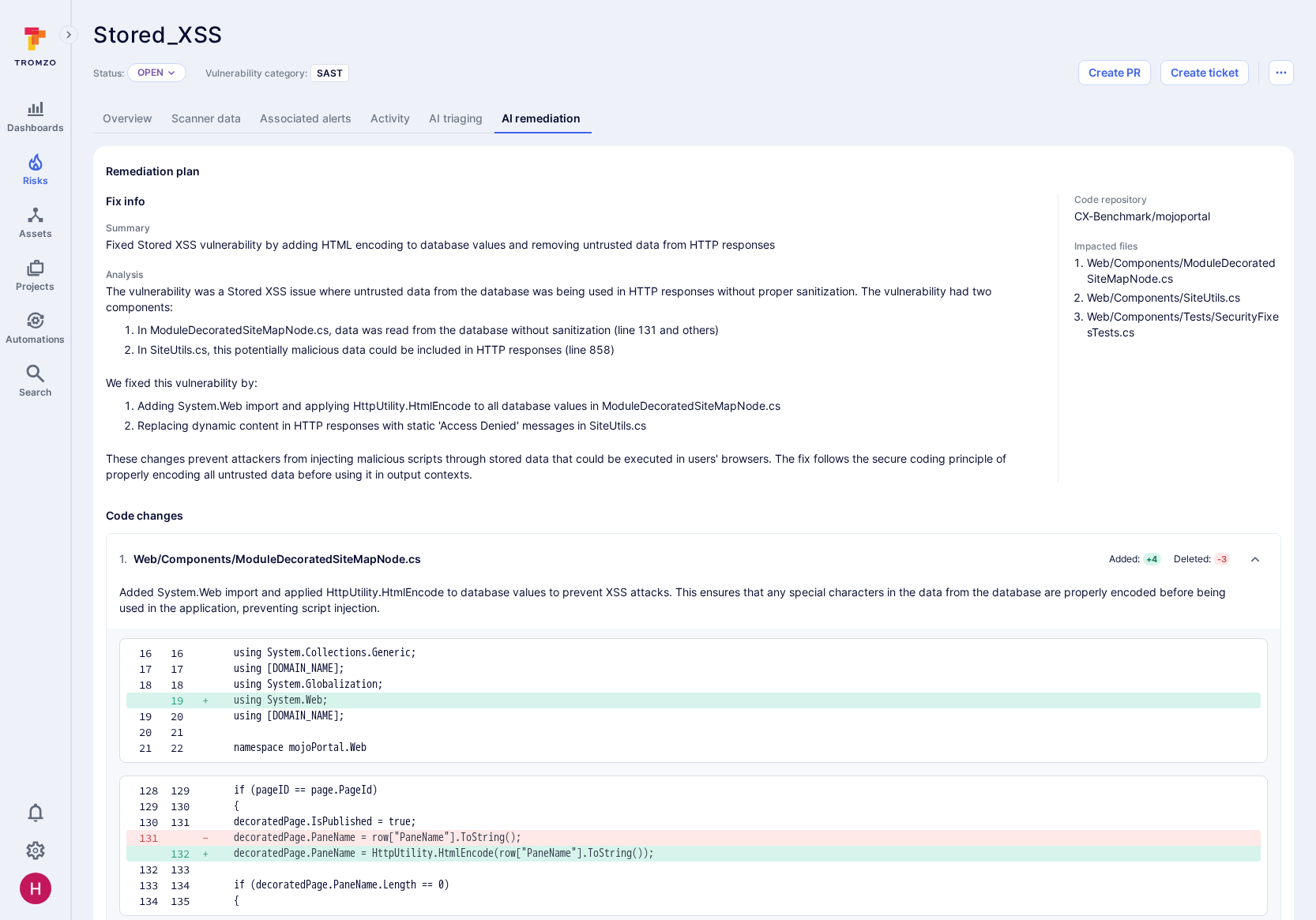 click on "AI triaging" at bounding box center [456, 118] 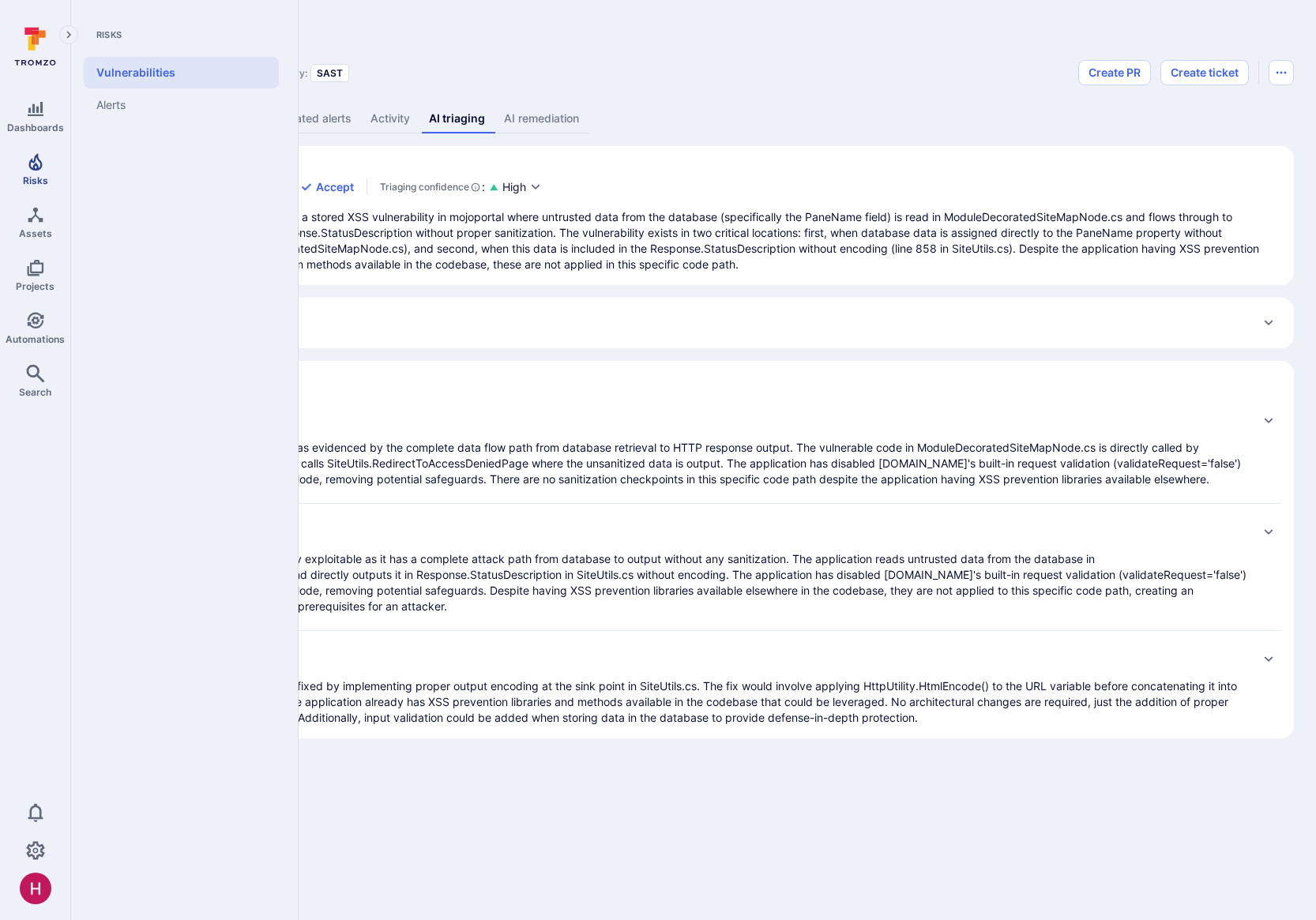 click 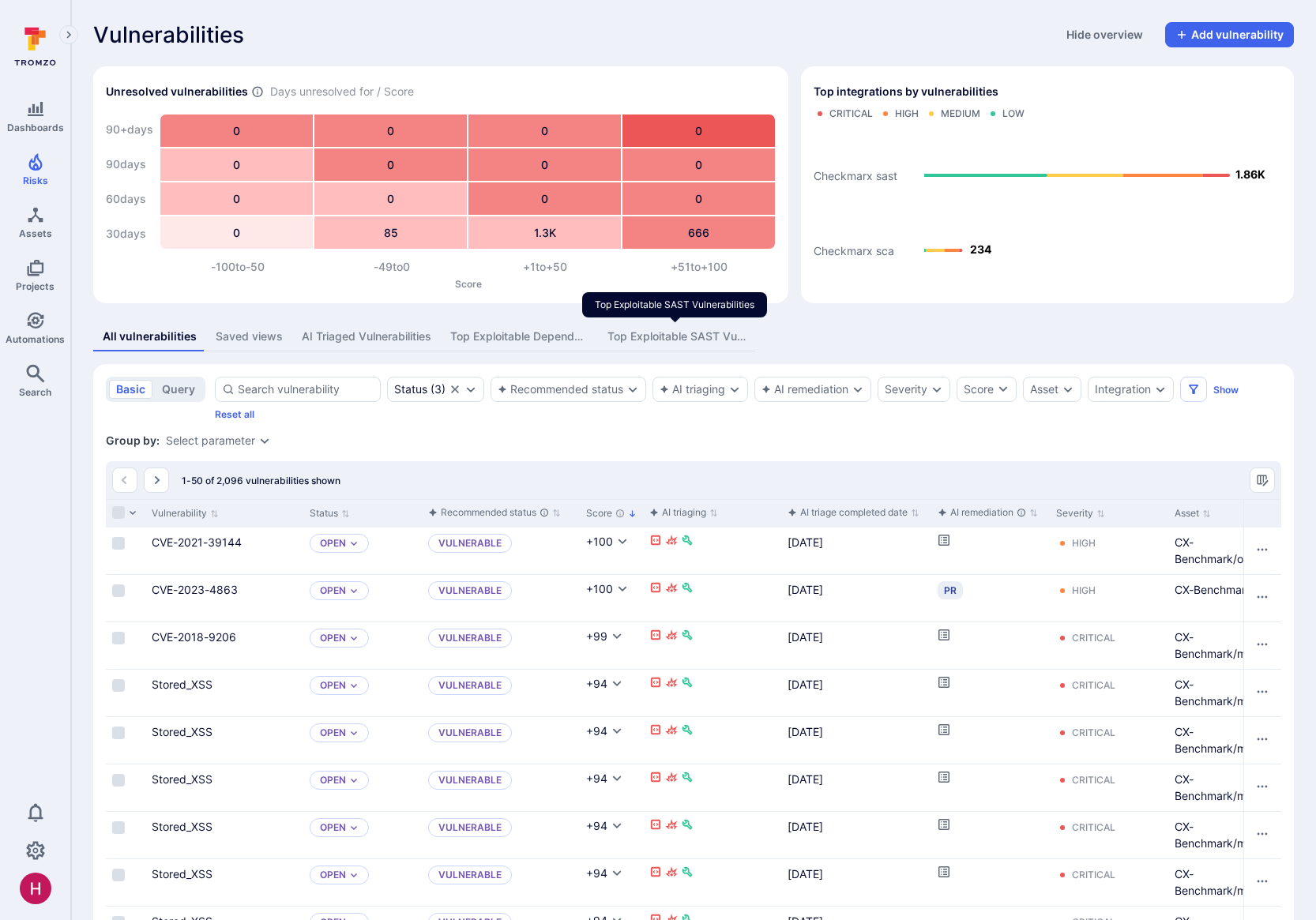 click on "Top Exploitable SAST Vulnerabilities" at bounding box center [676, 336] 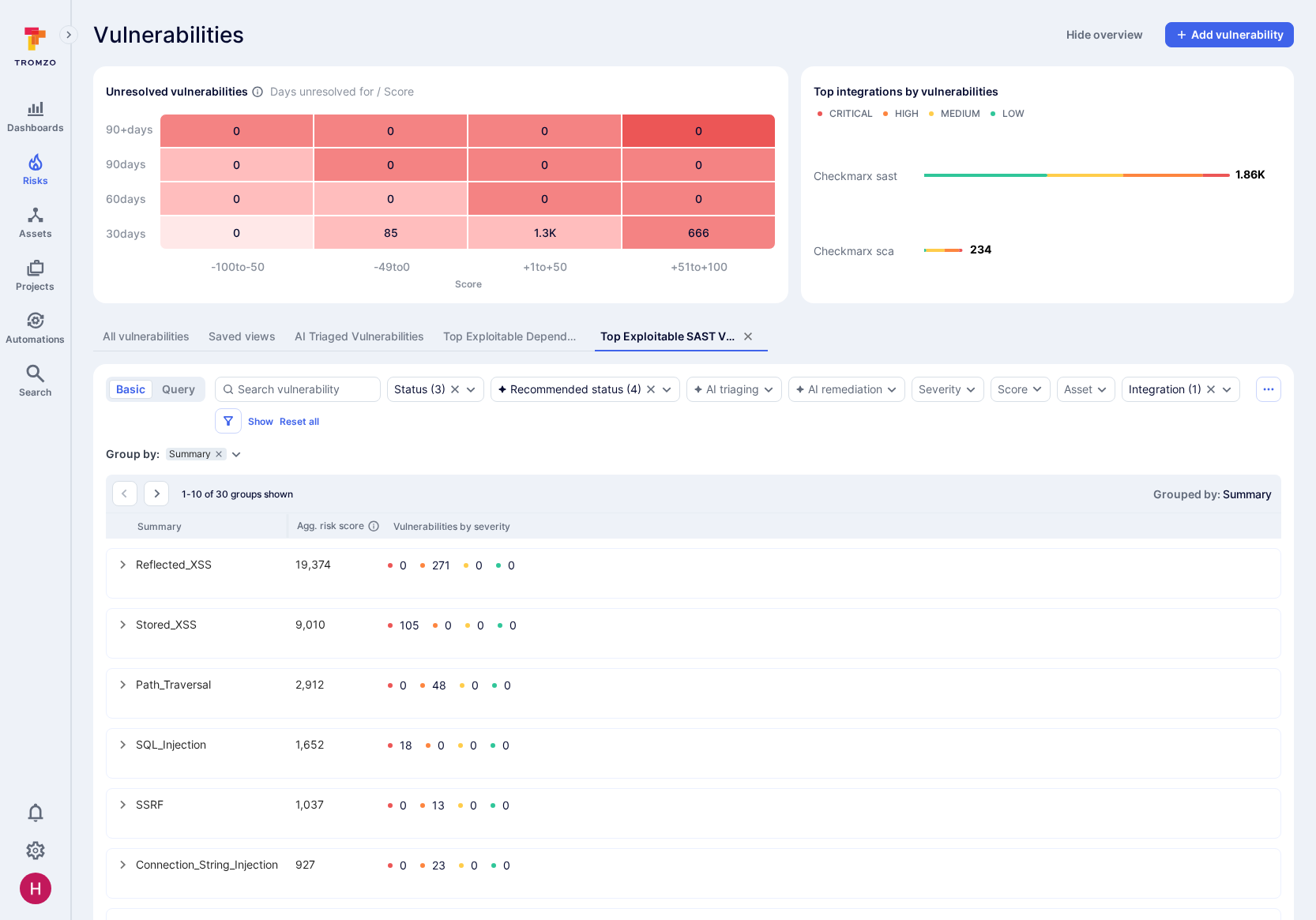 click 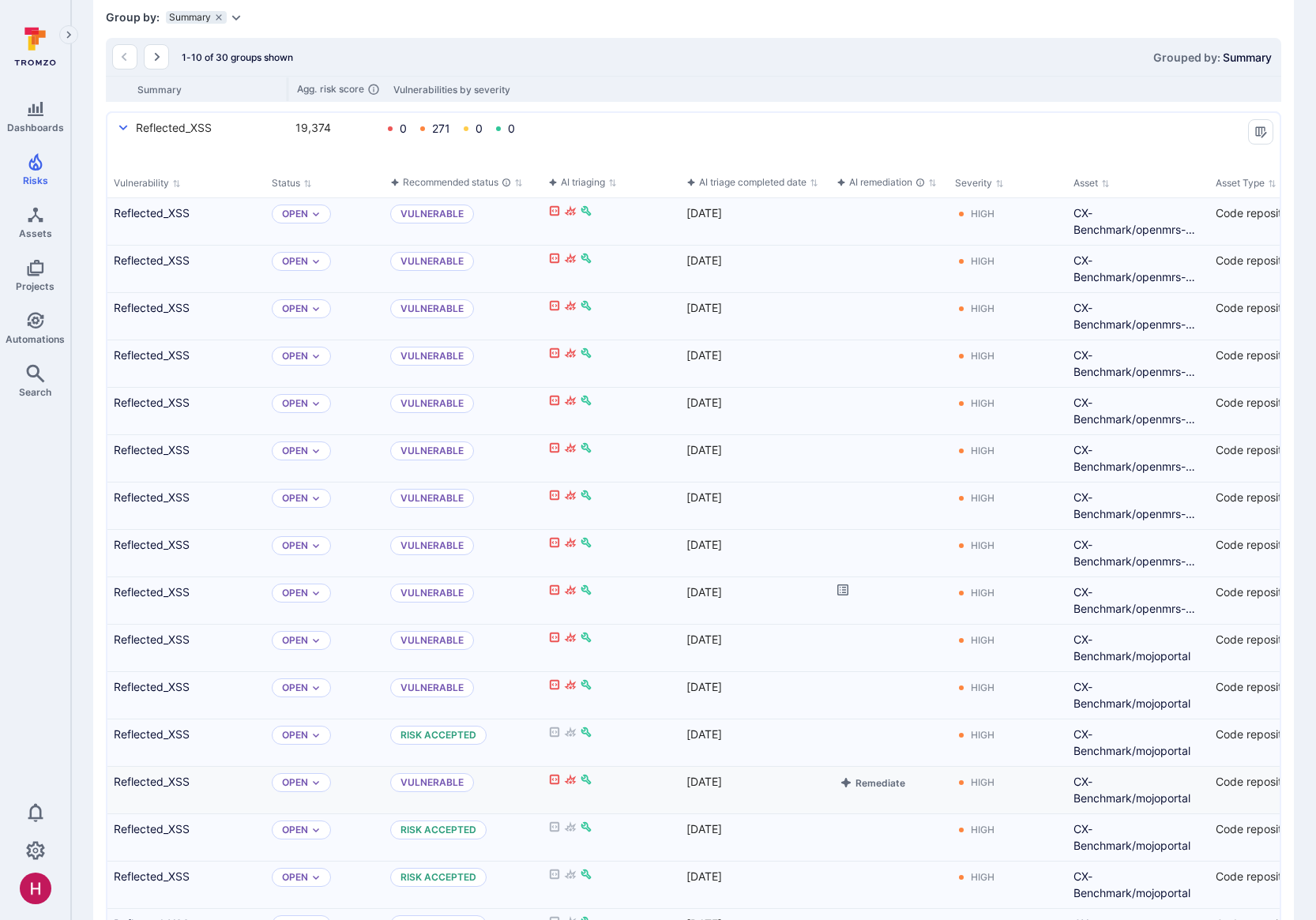 scroll, scrollTop: 434, scrollLeft: 0, axis: vertical 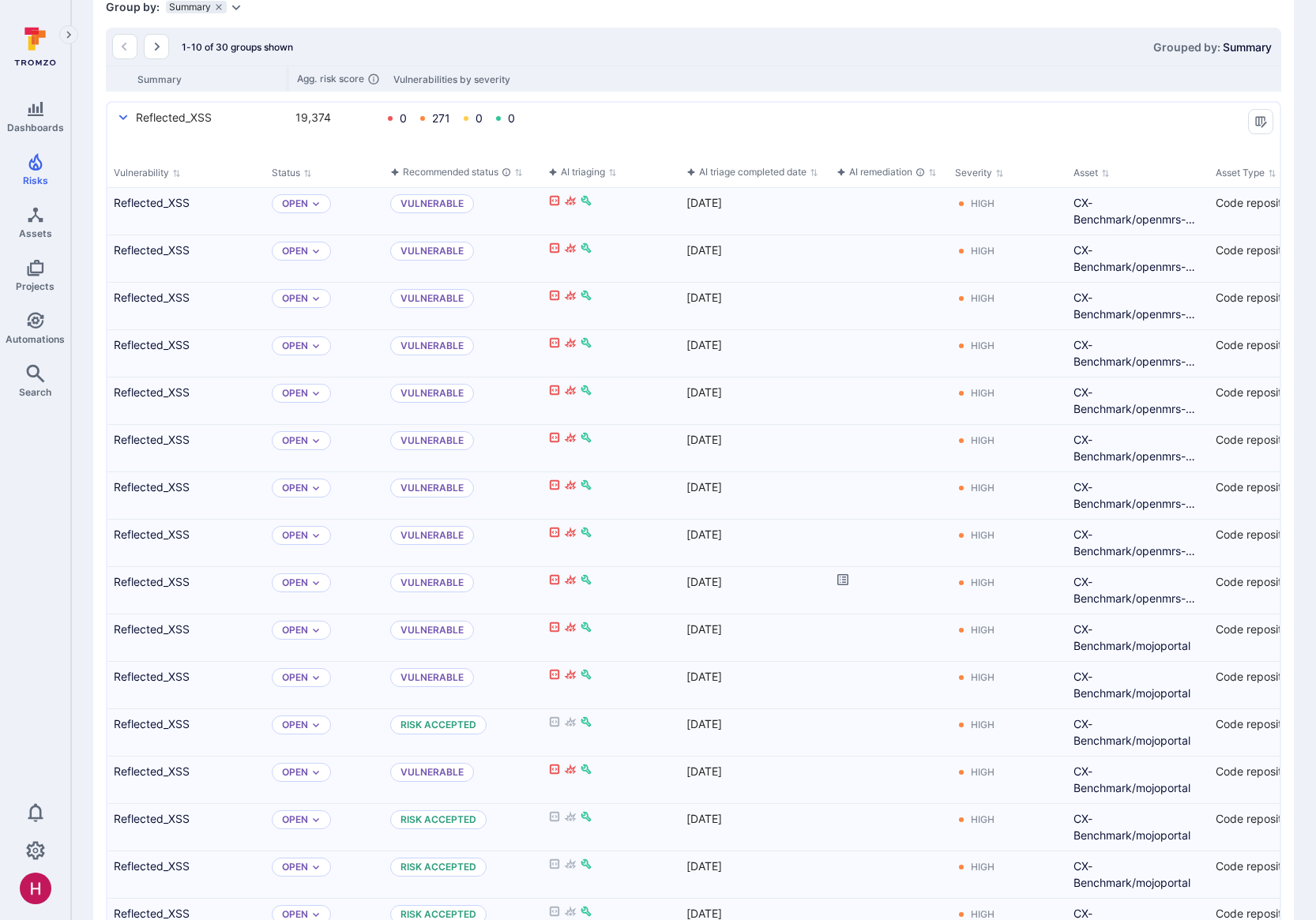 click 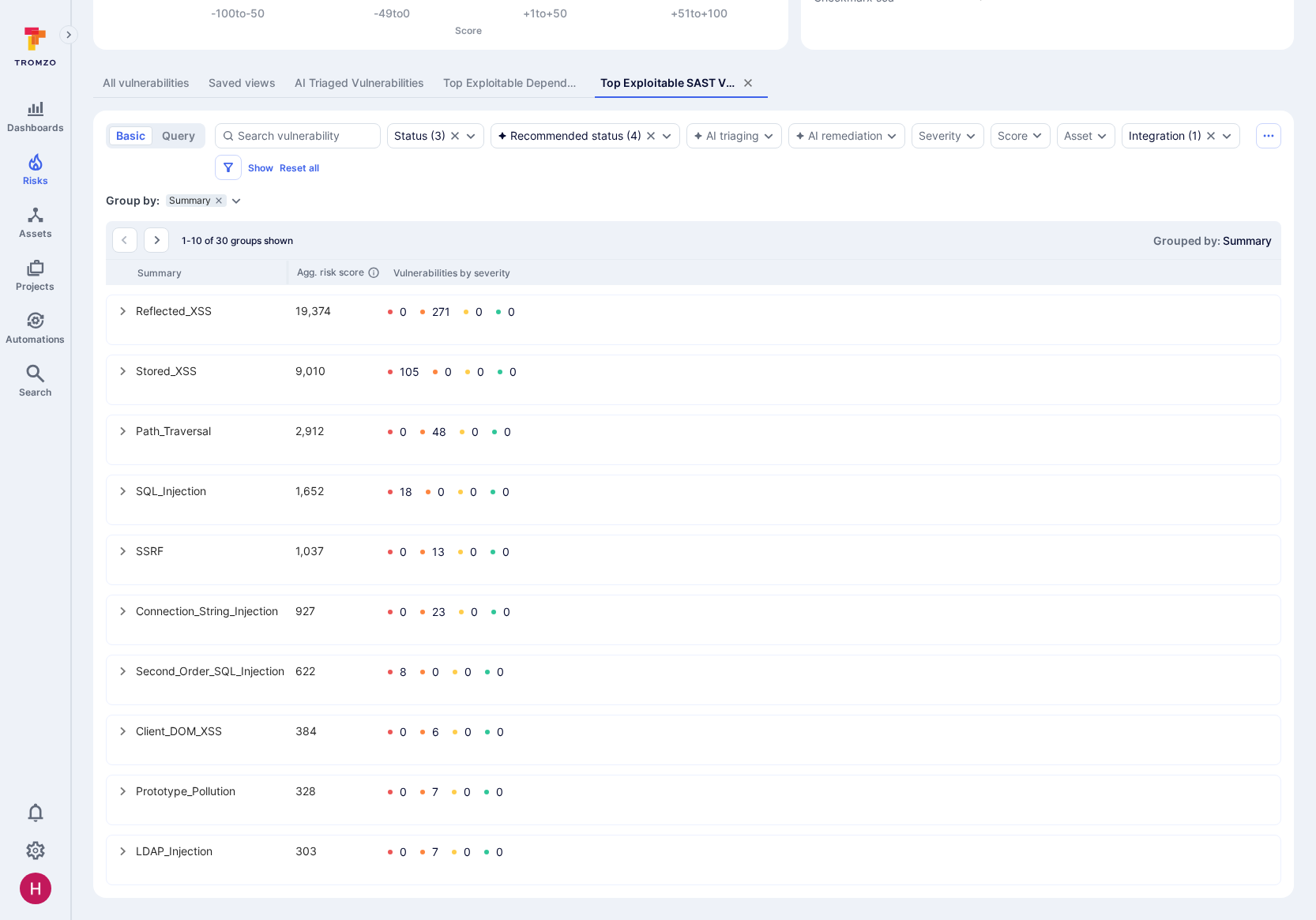 scroll, scrollTop: 253, scrollLeft: 0, axis: vertical 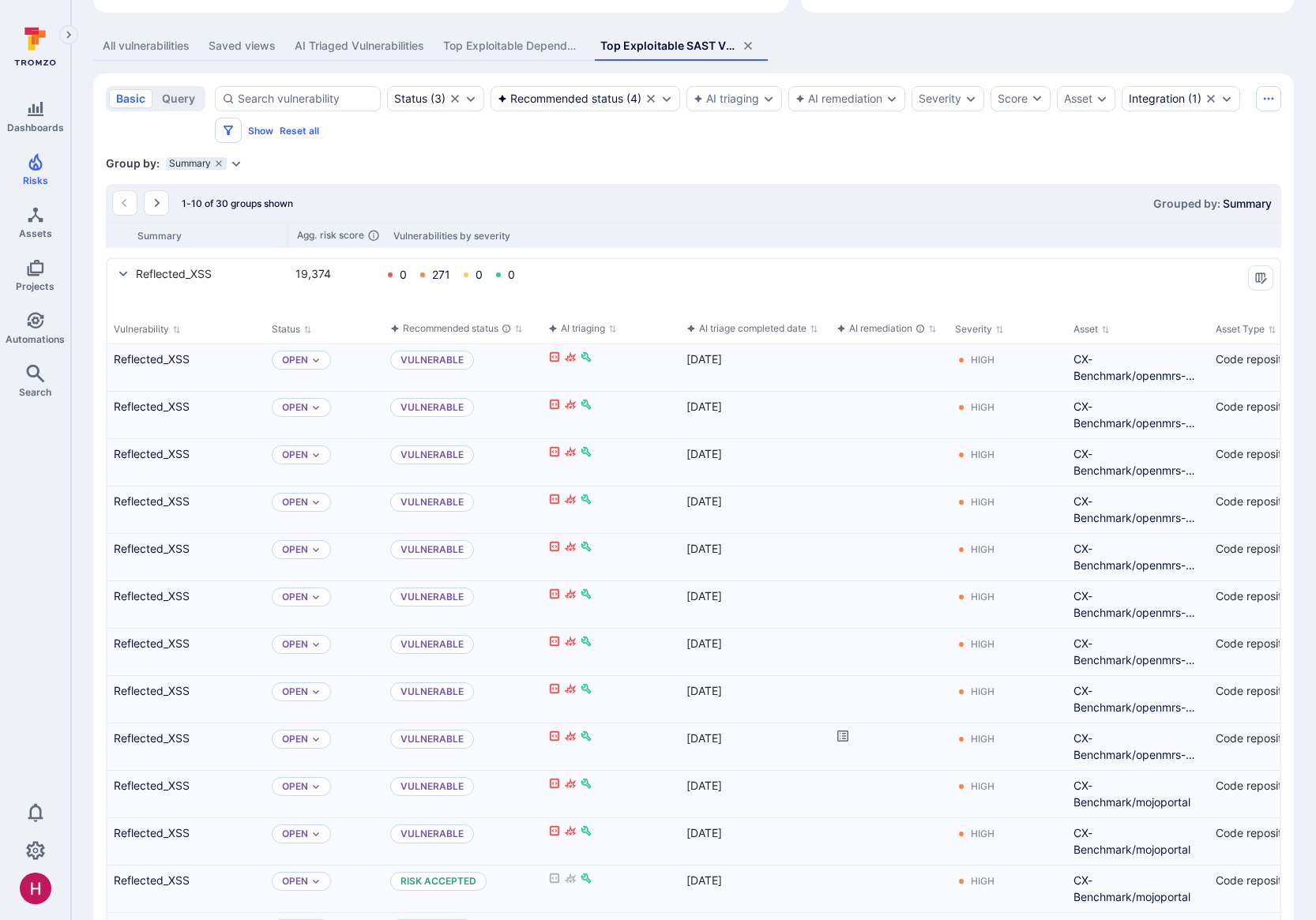 click 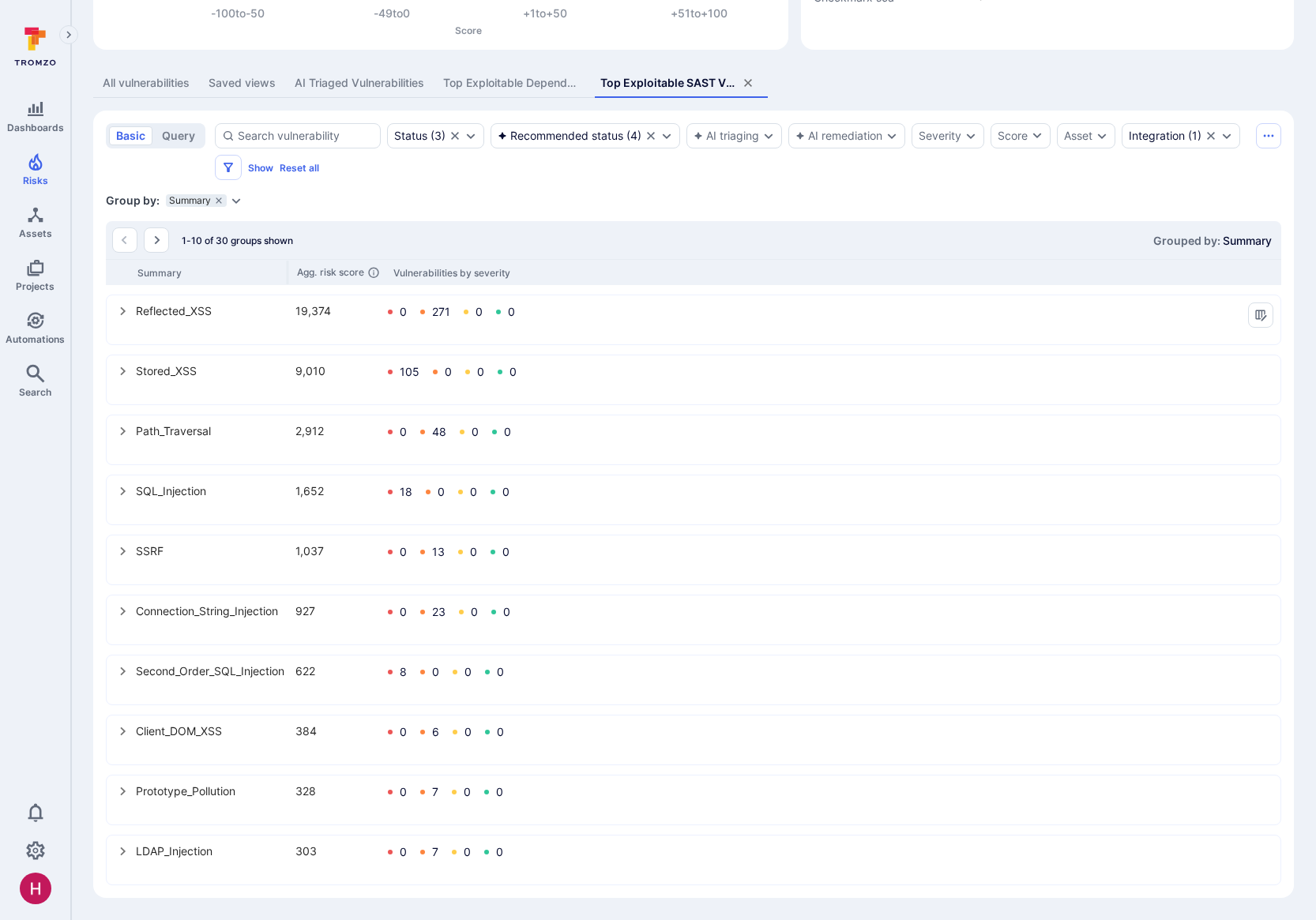 scroll, scrollTop: 253, scrollLeft: 0, axis: vertical 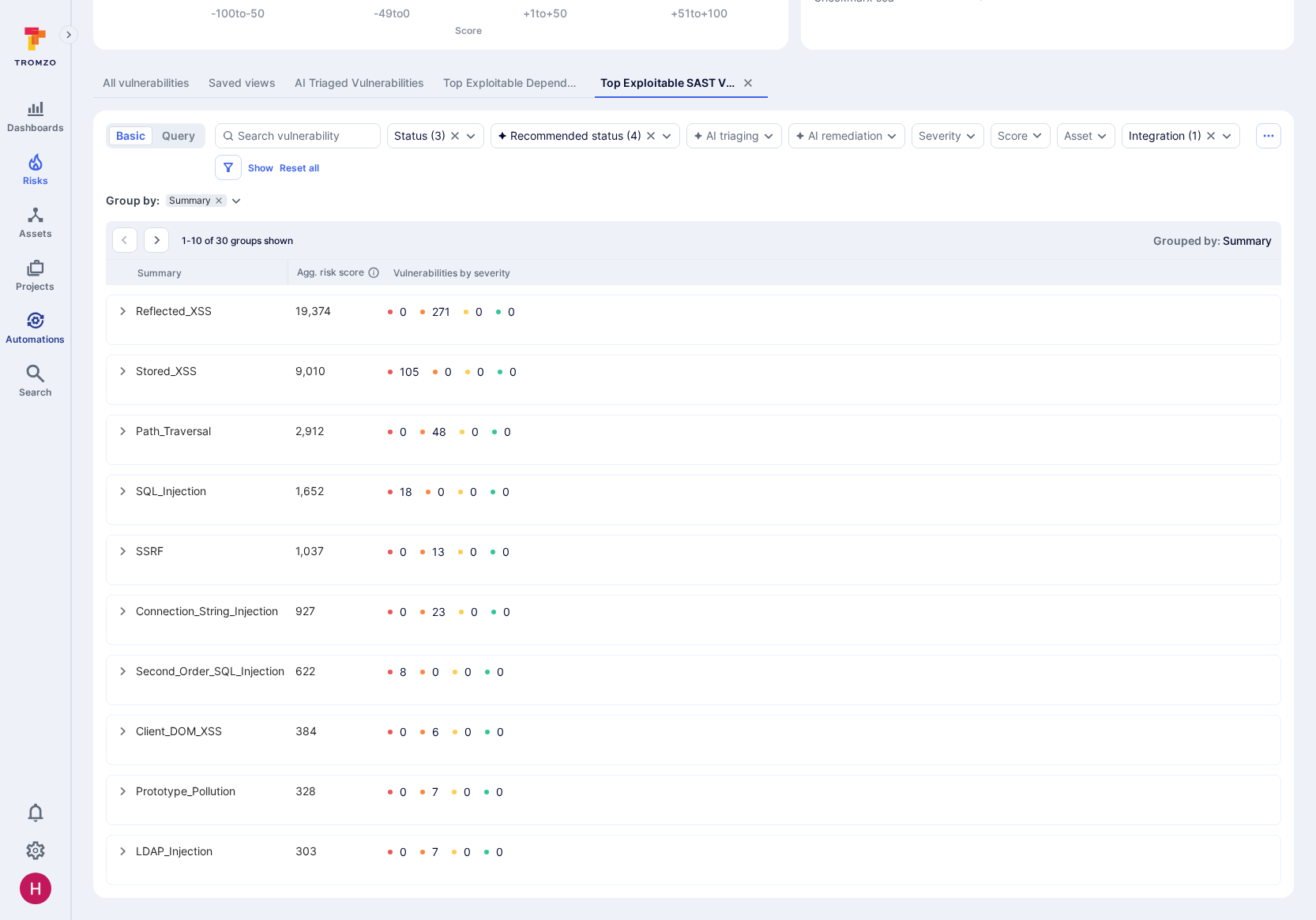 click on "Top Exploitable Dependencies" at bounding box center [512, 83] 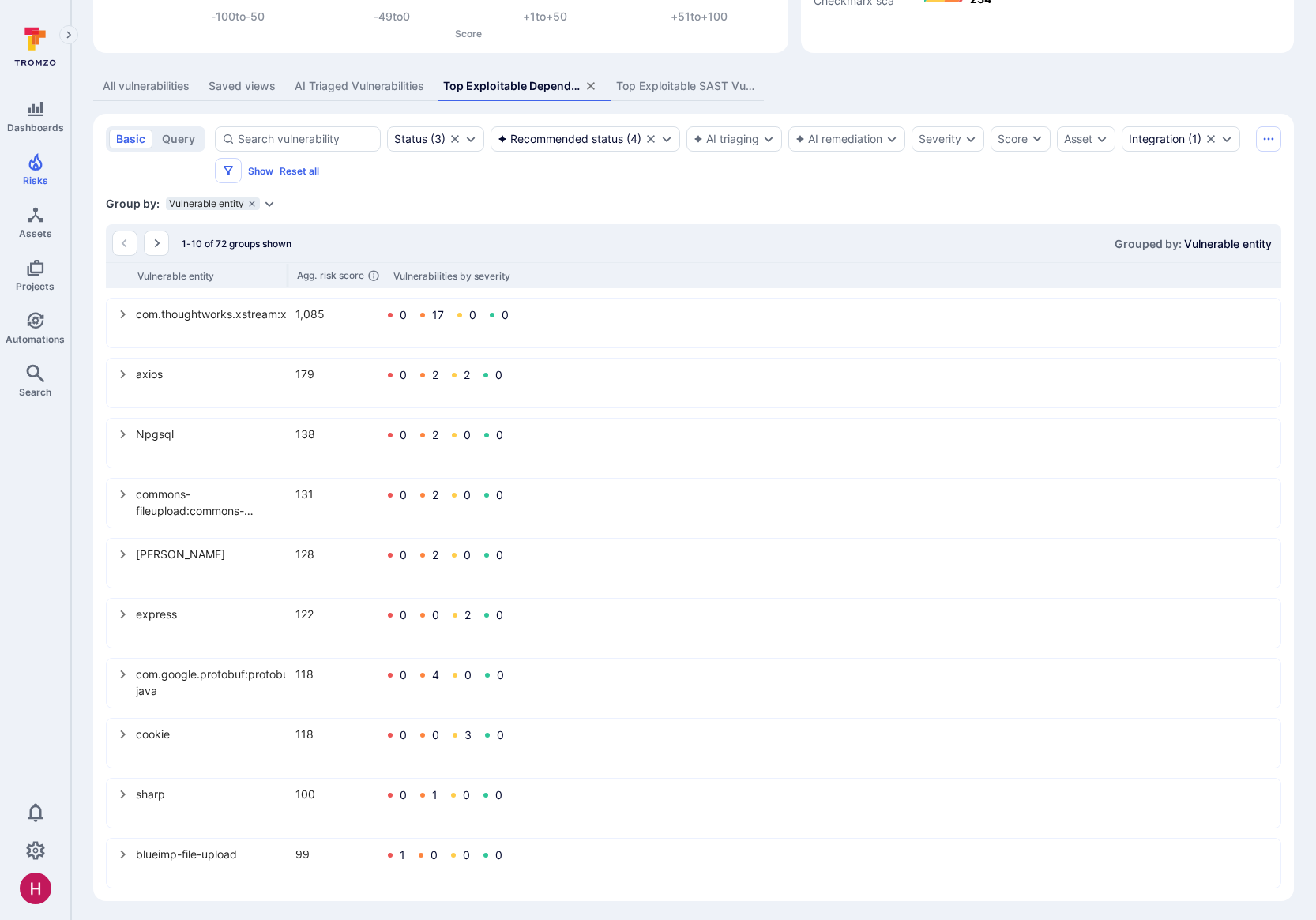 scroll, scrollTop: 247, scrollLeft: 0, axis: vertical 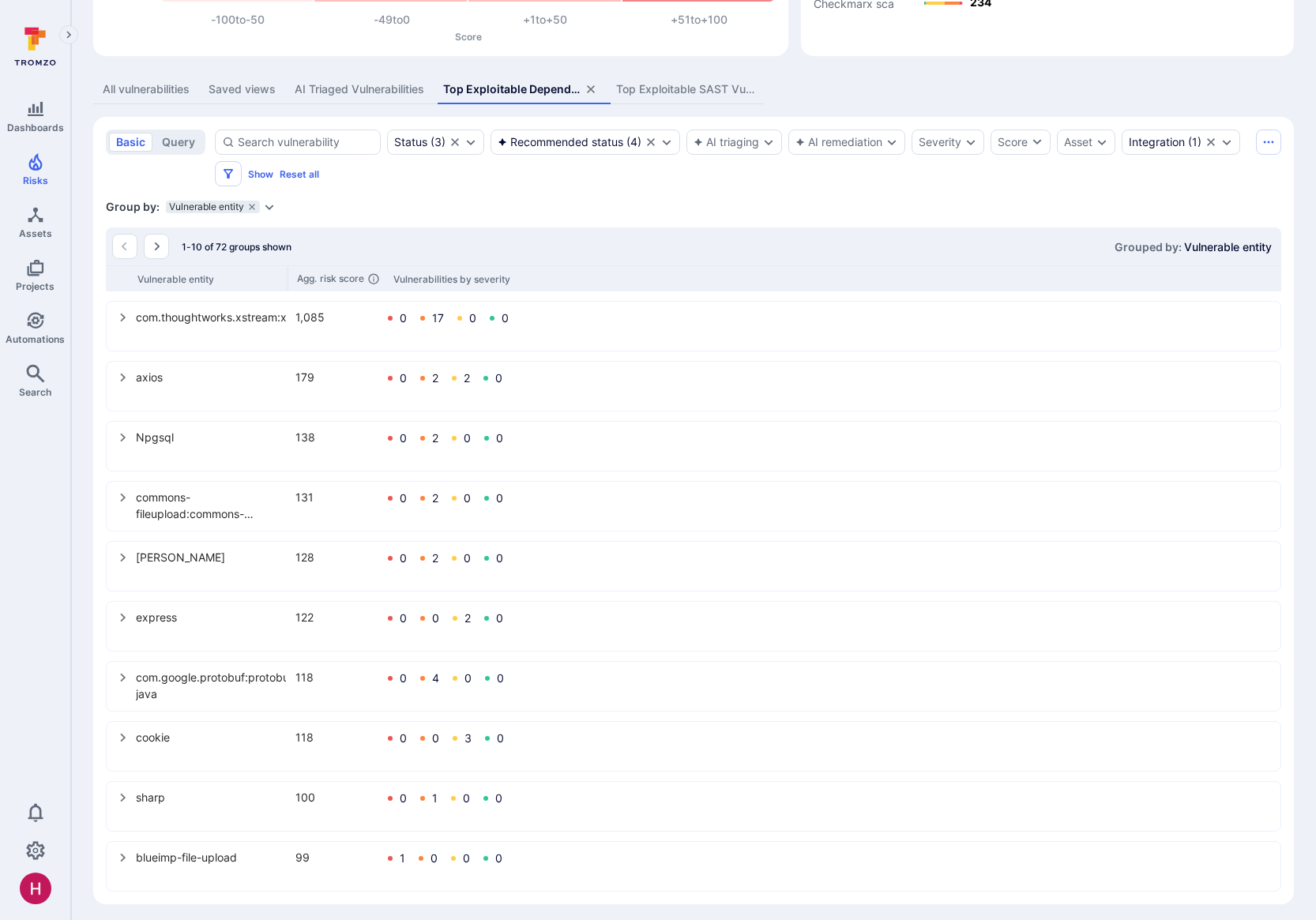 click on "Top Exploitable SAST Vulnerabilities" at bounding box center (685, 89) 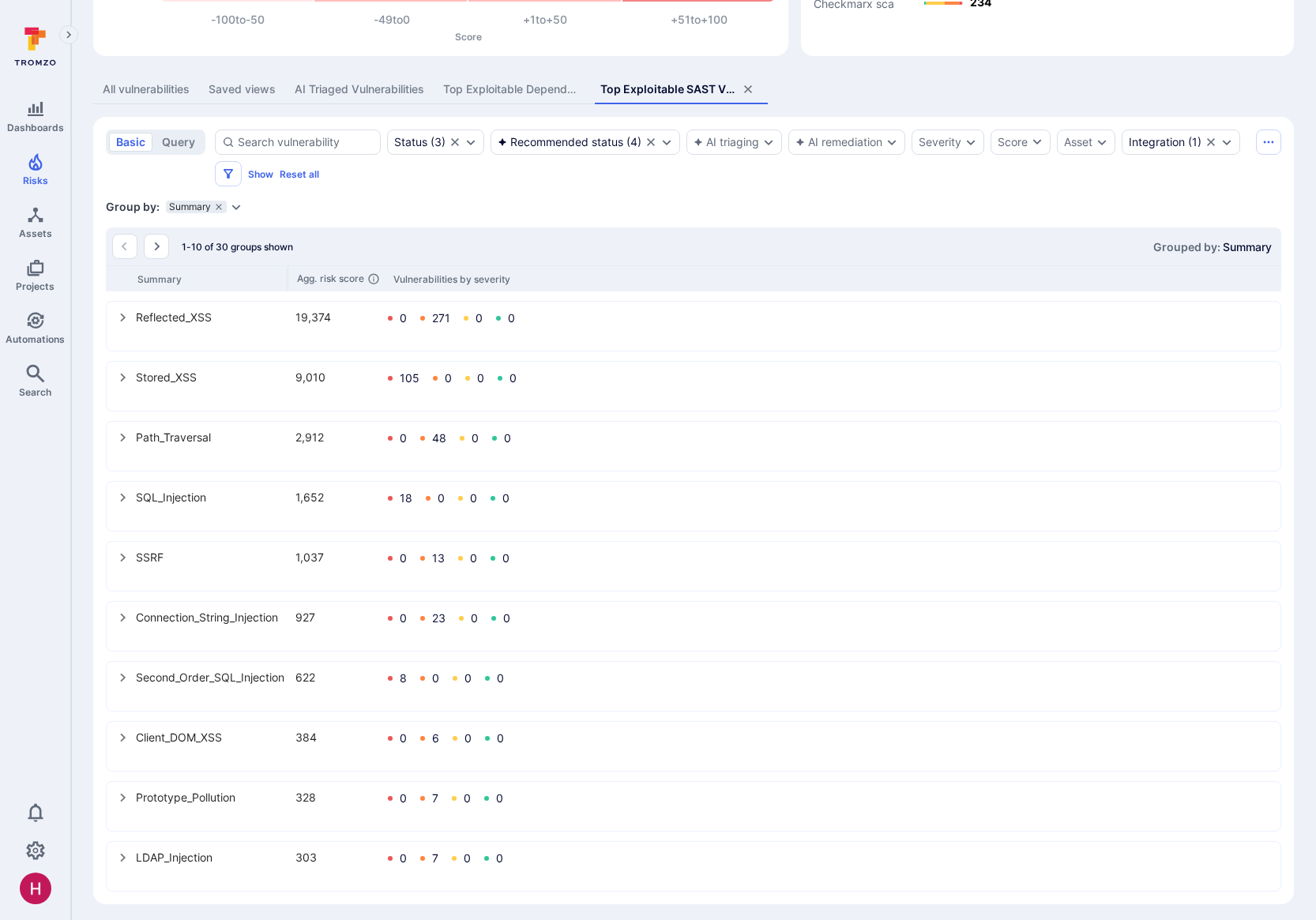 scroll, scrollTop: 250, scrollLeft: 0, axis: vertical 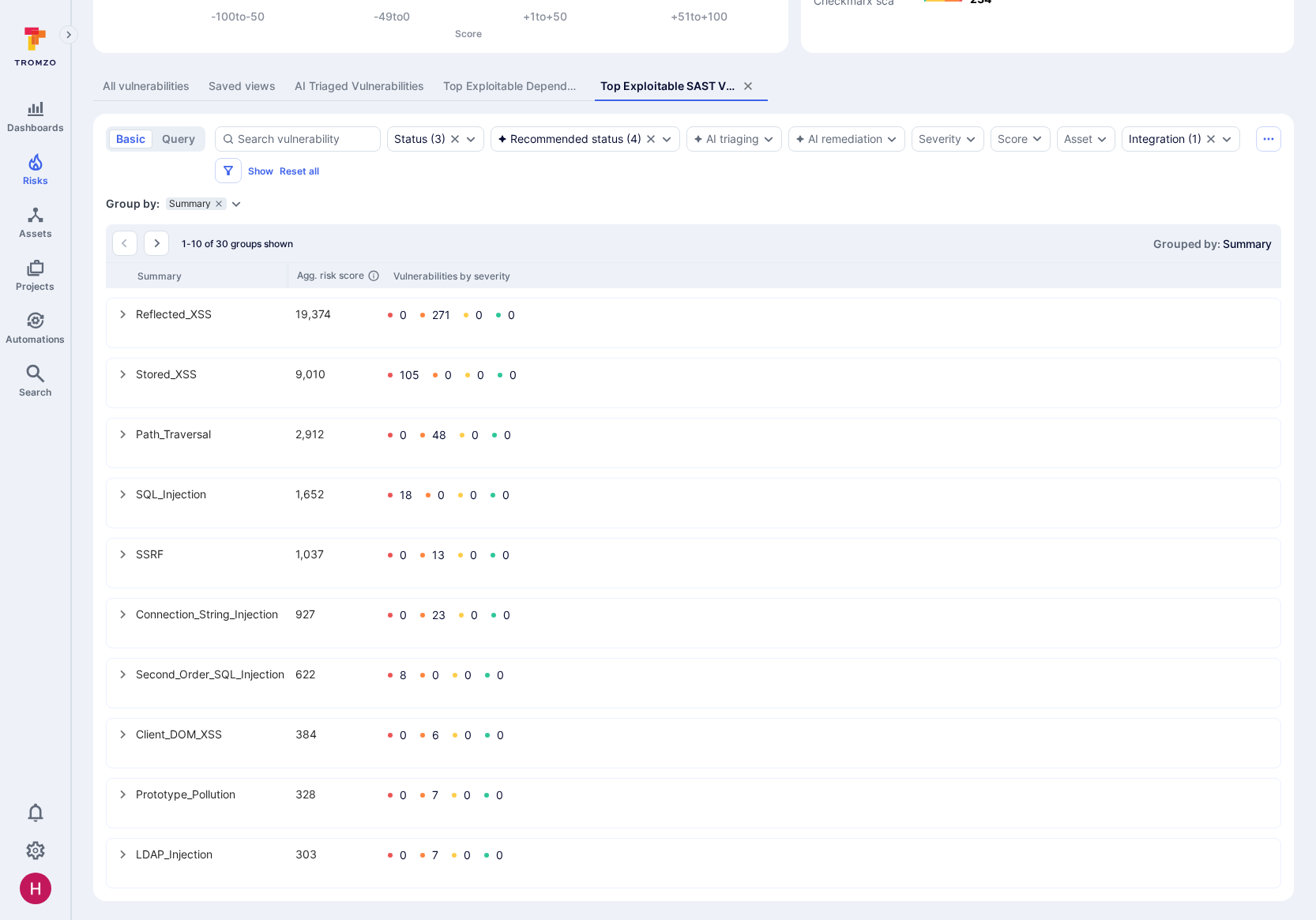 click 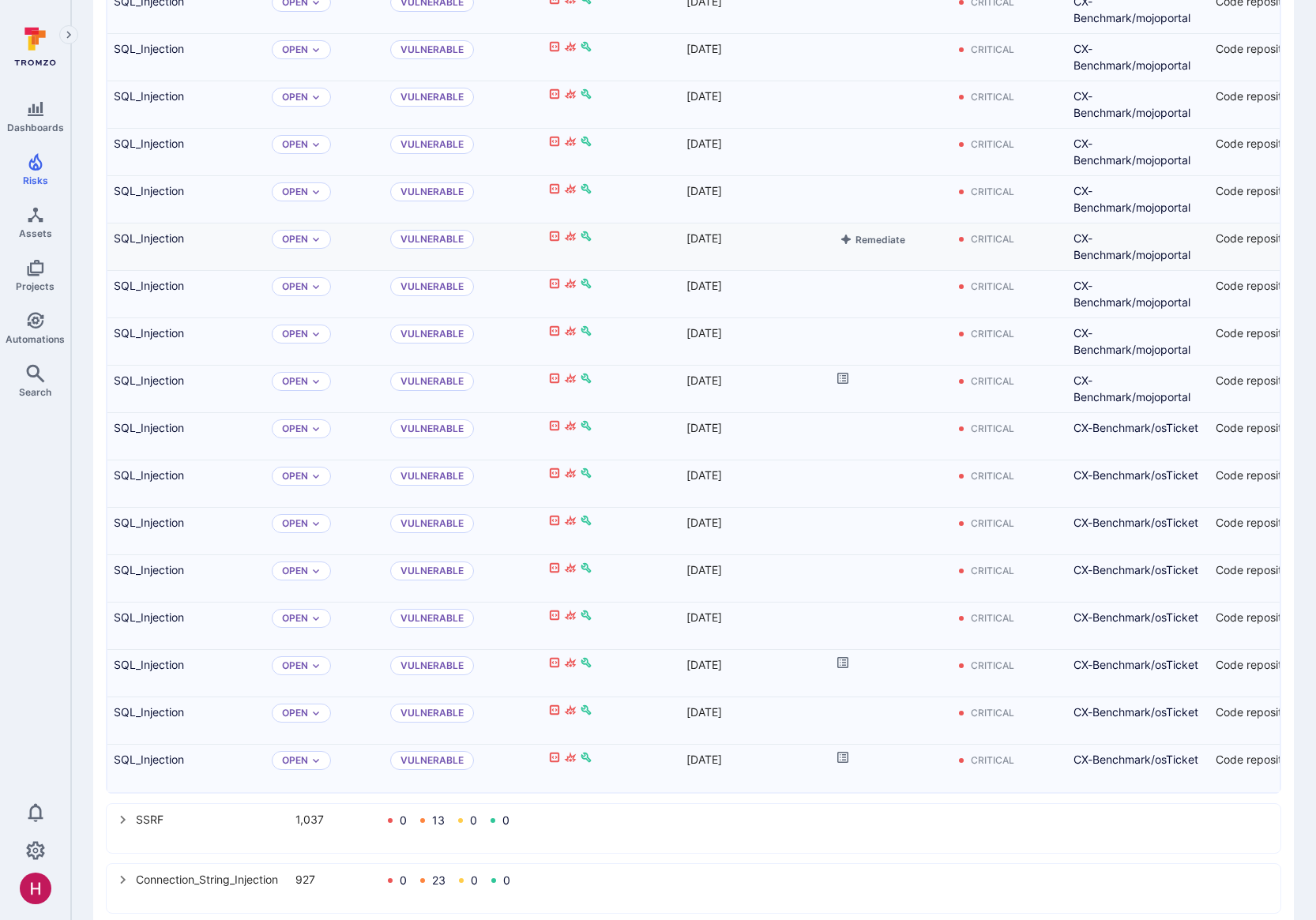 scroll, scrollTop: 817, scrollLeft: 0, axis: vertical 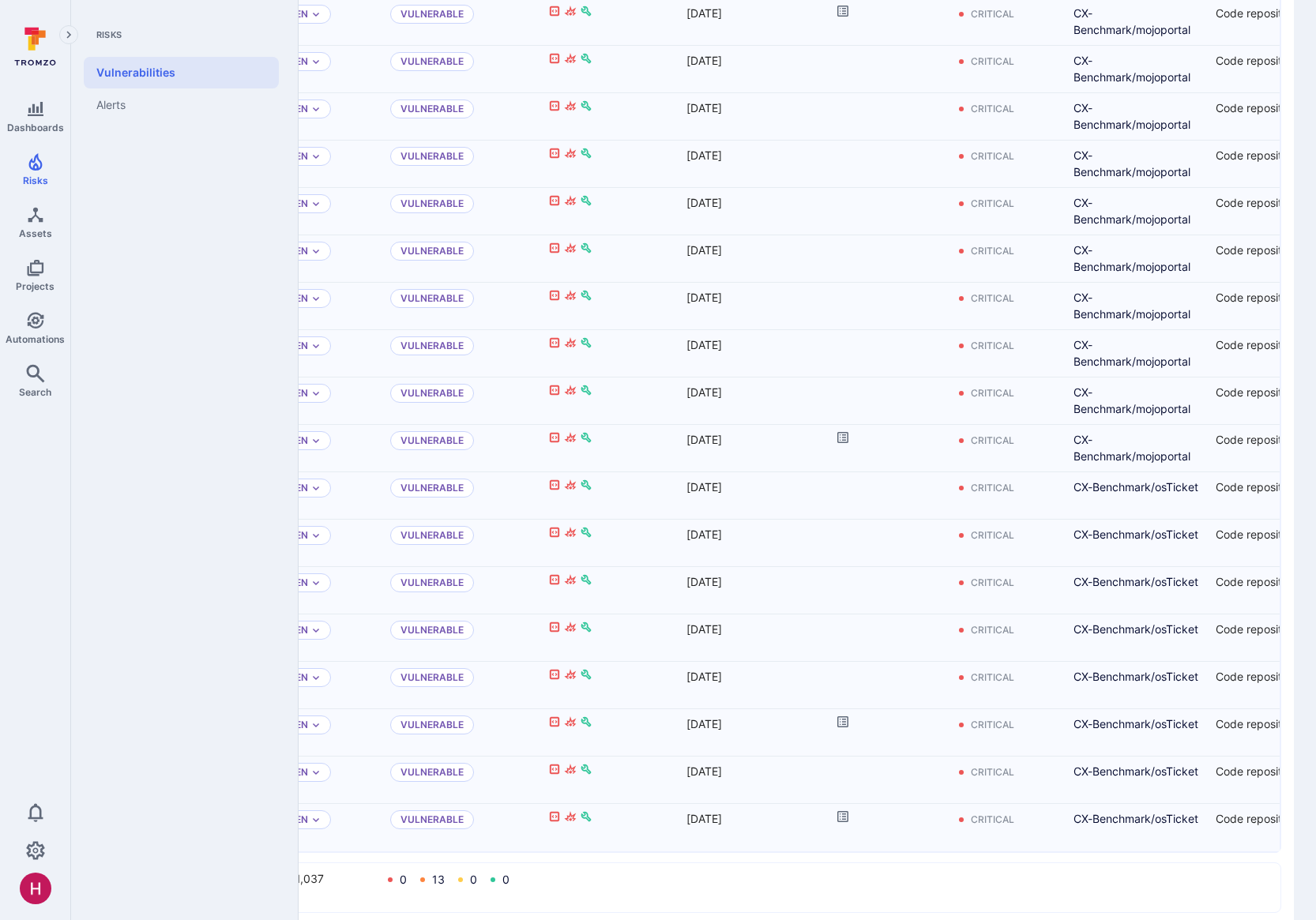 drag, startPoint x: 39, startPoint y: 161, endPoint x: 412, endPoint y: 277, distance: 390.6213 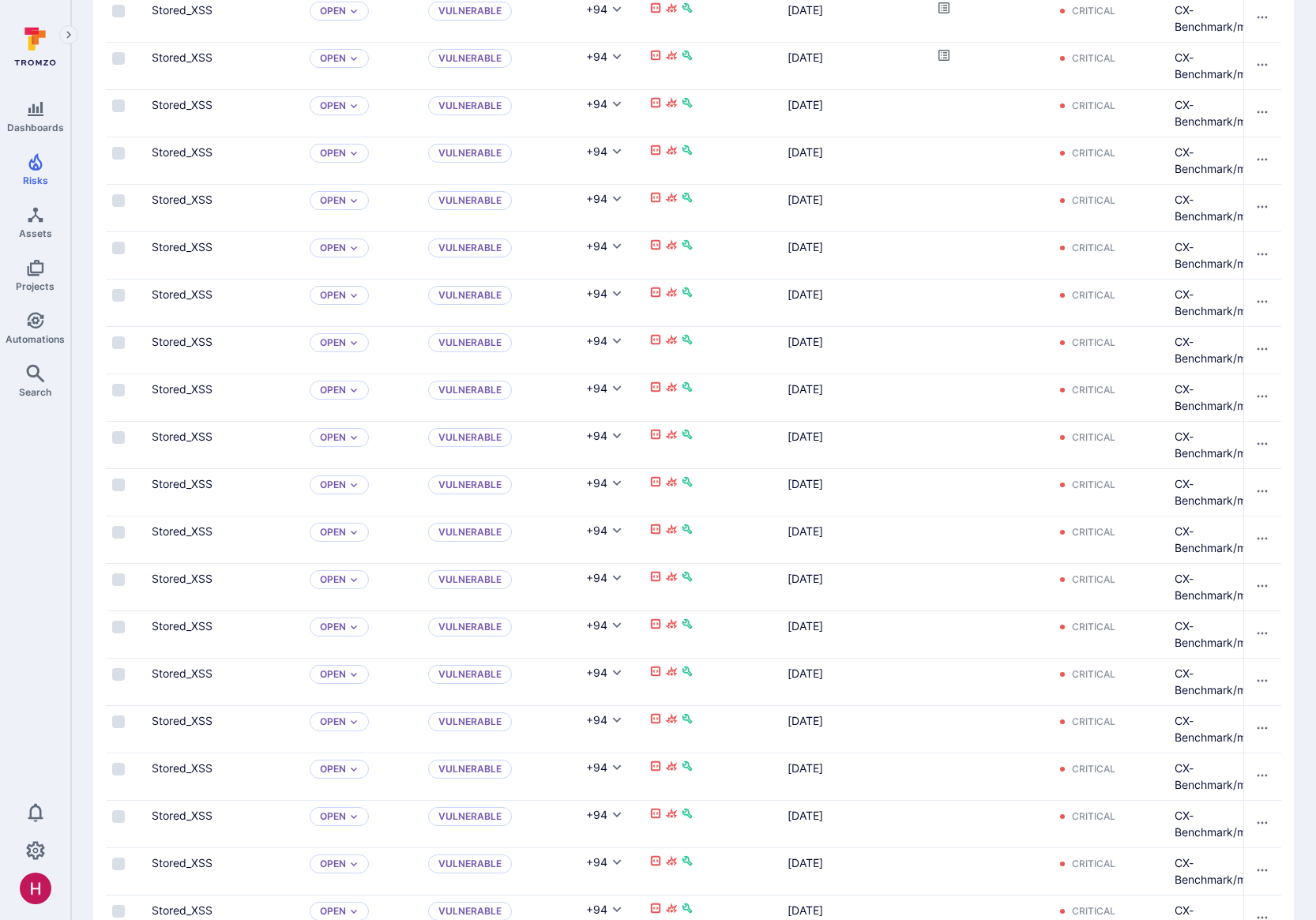 scroll, scrollTop: 0, scrollLeft: 0, axis: both 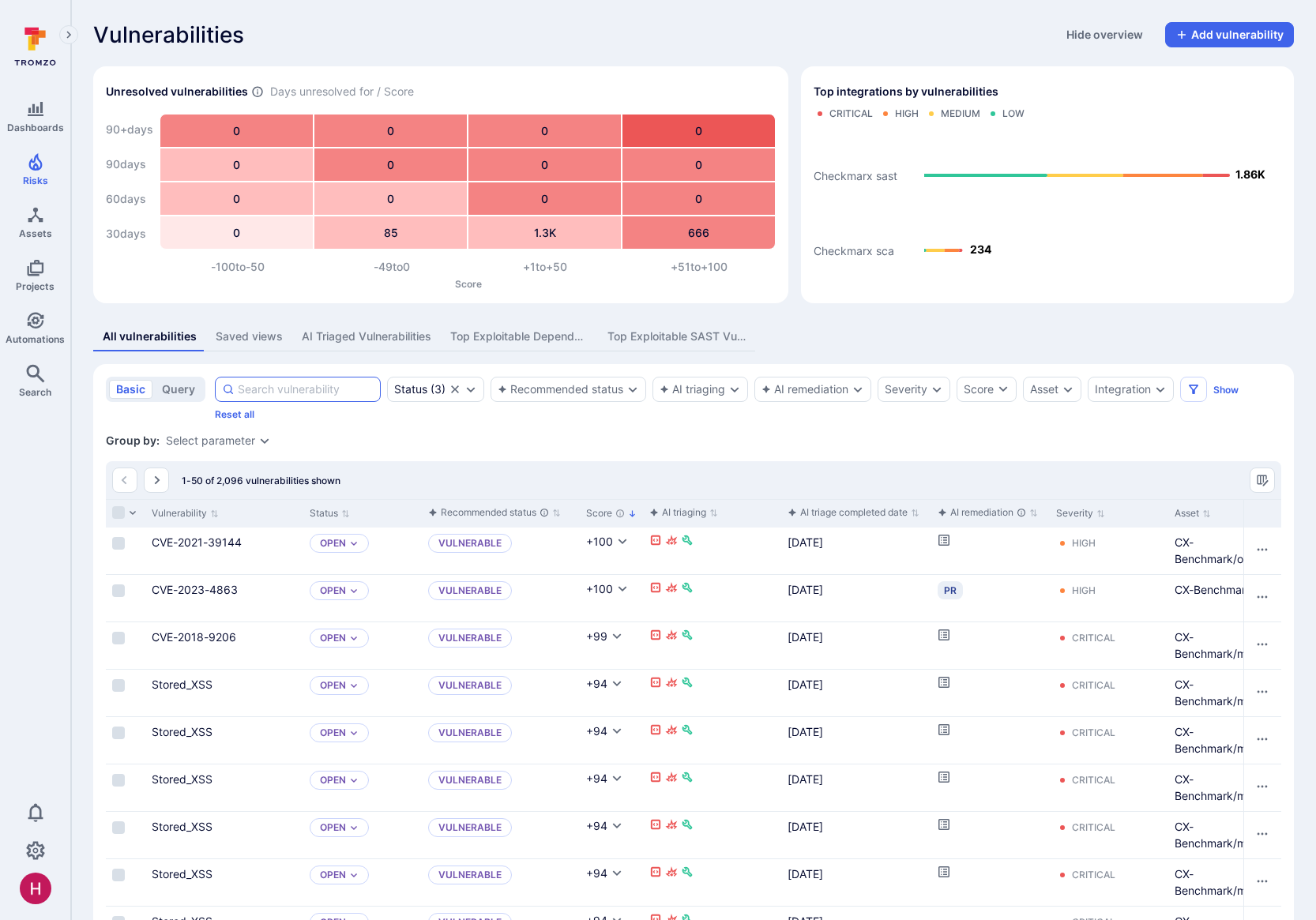 click at bounding box center [306, 389] 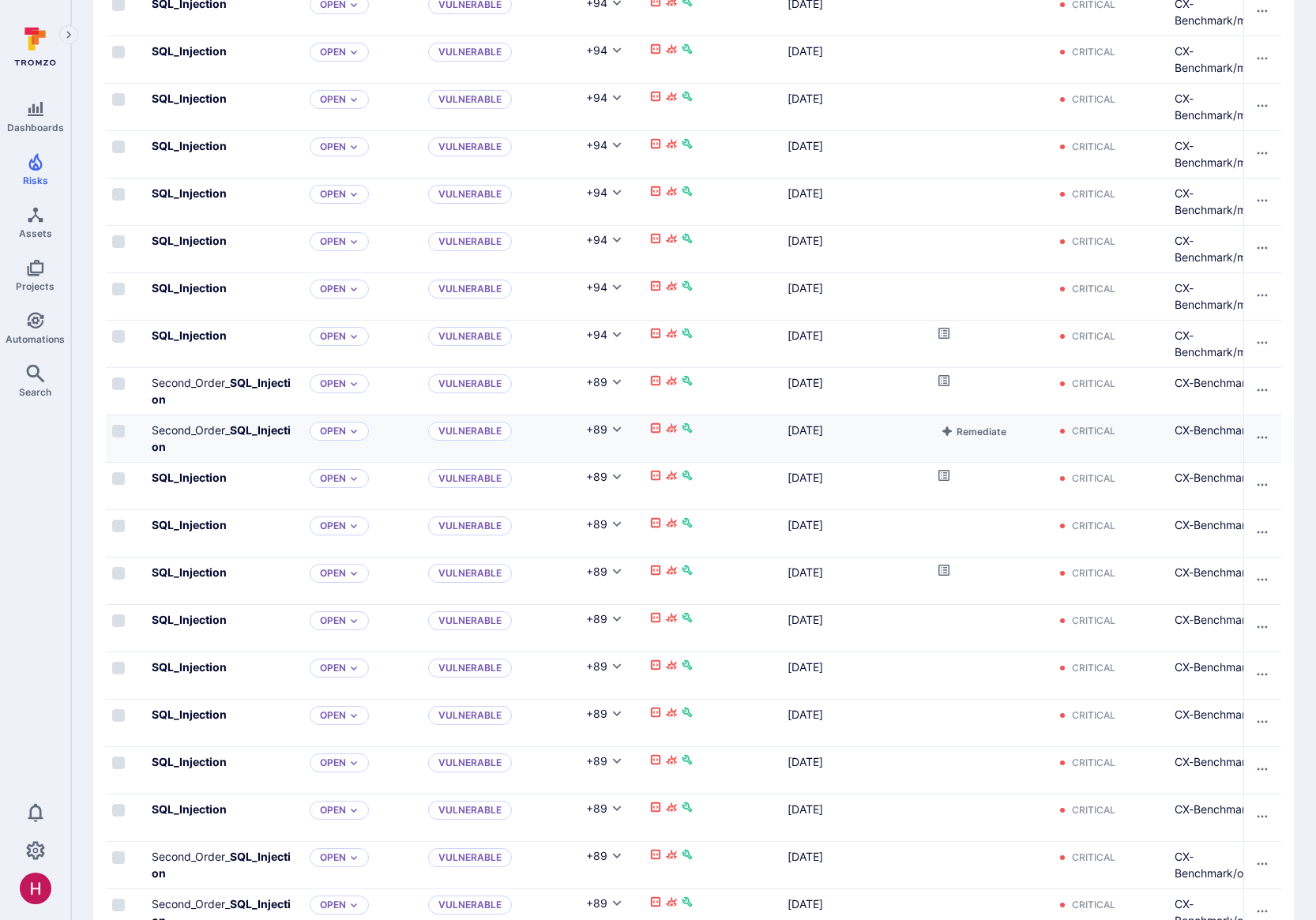 scroll, scrollTop: 1172, scrollLeft: 0, axis: vertical 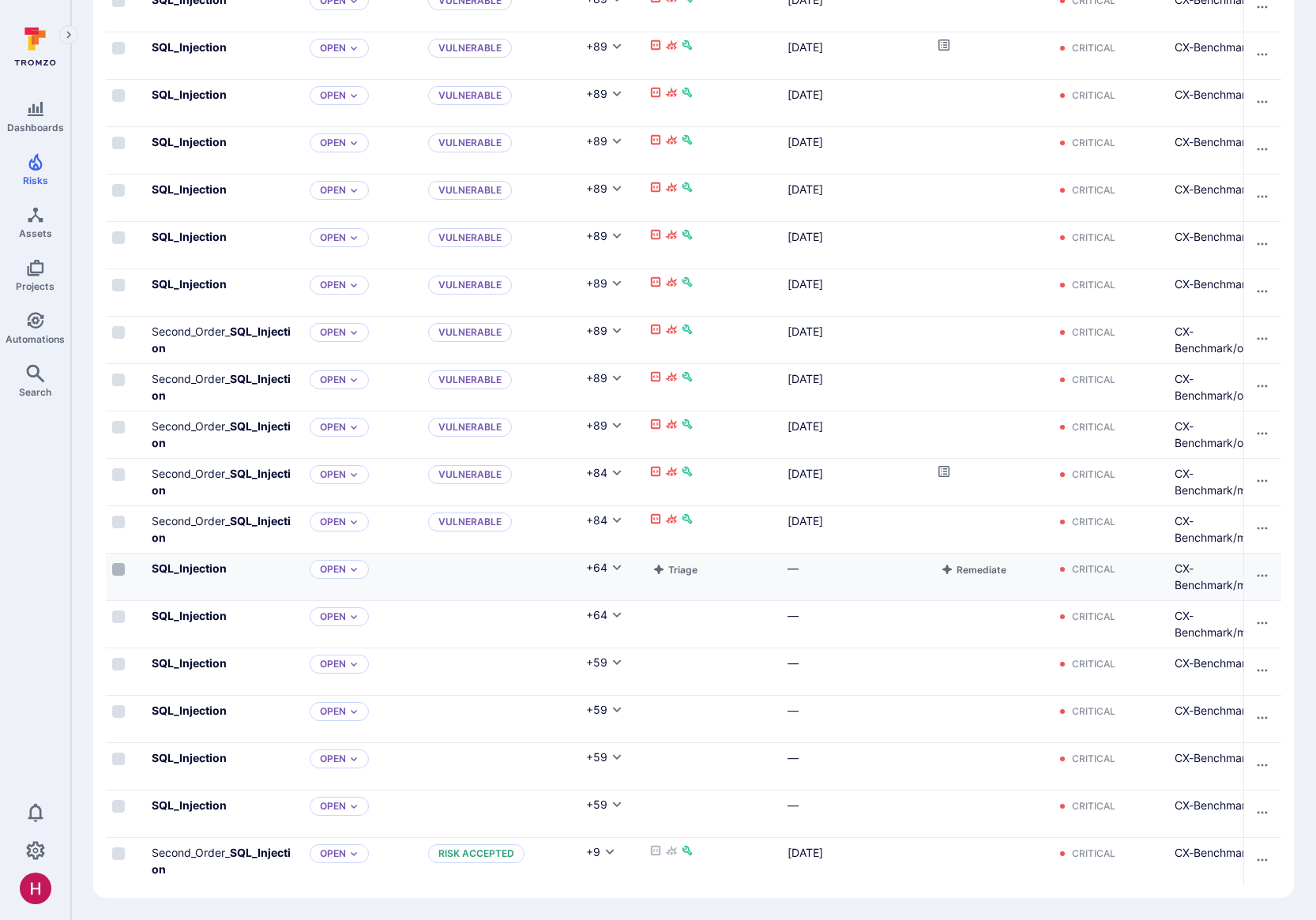 type on "sql_injection" 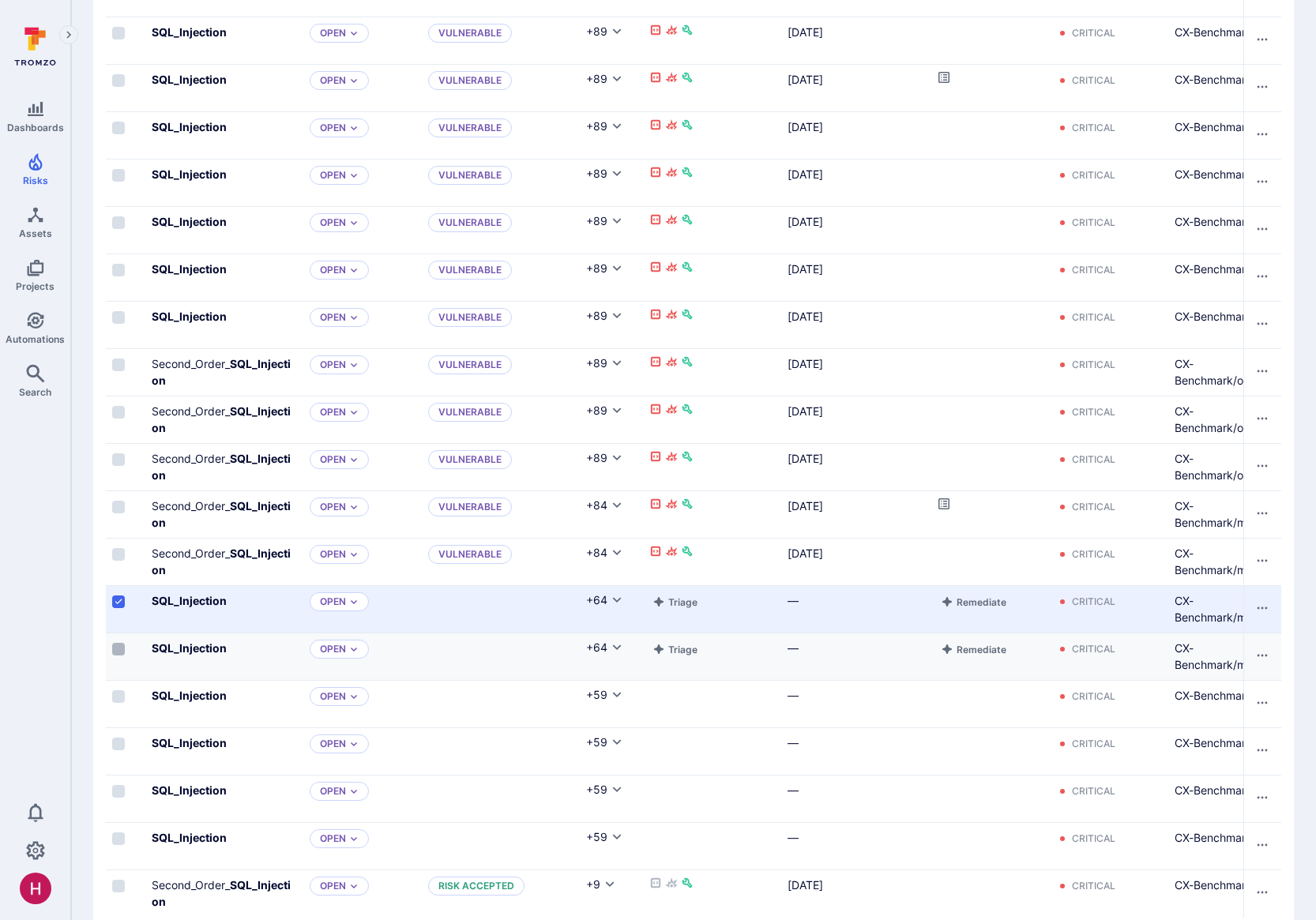 click at bounding box center (118, 649) 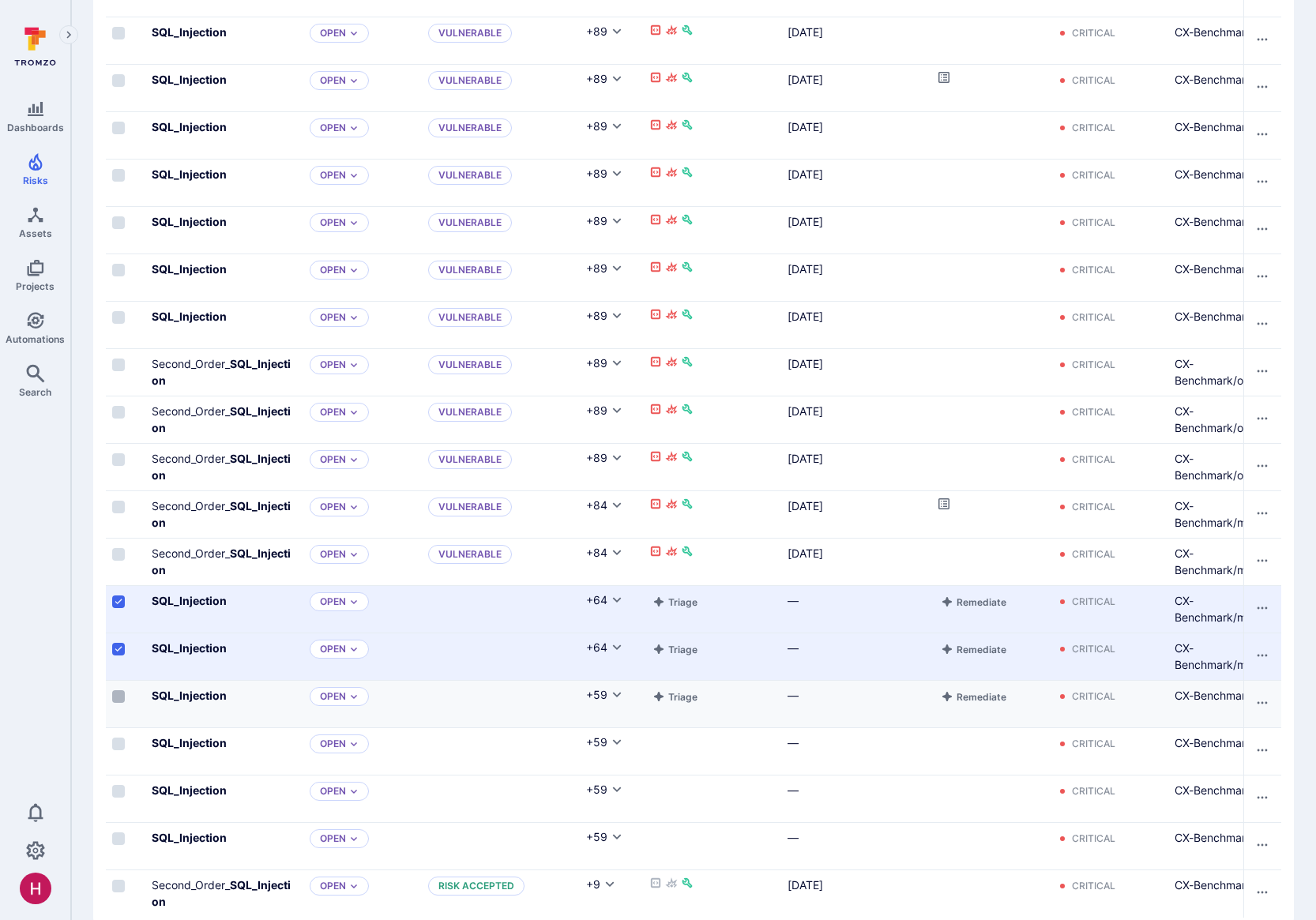 click at bounding box center (118, 697) 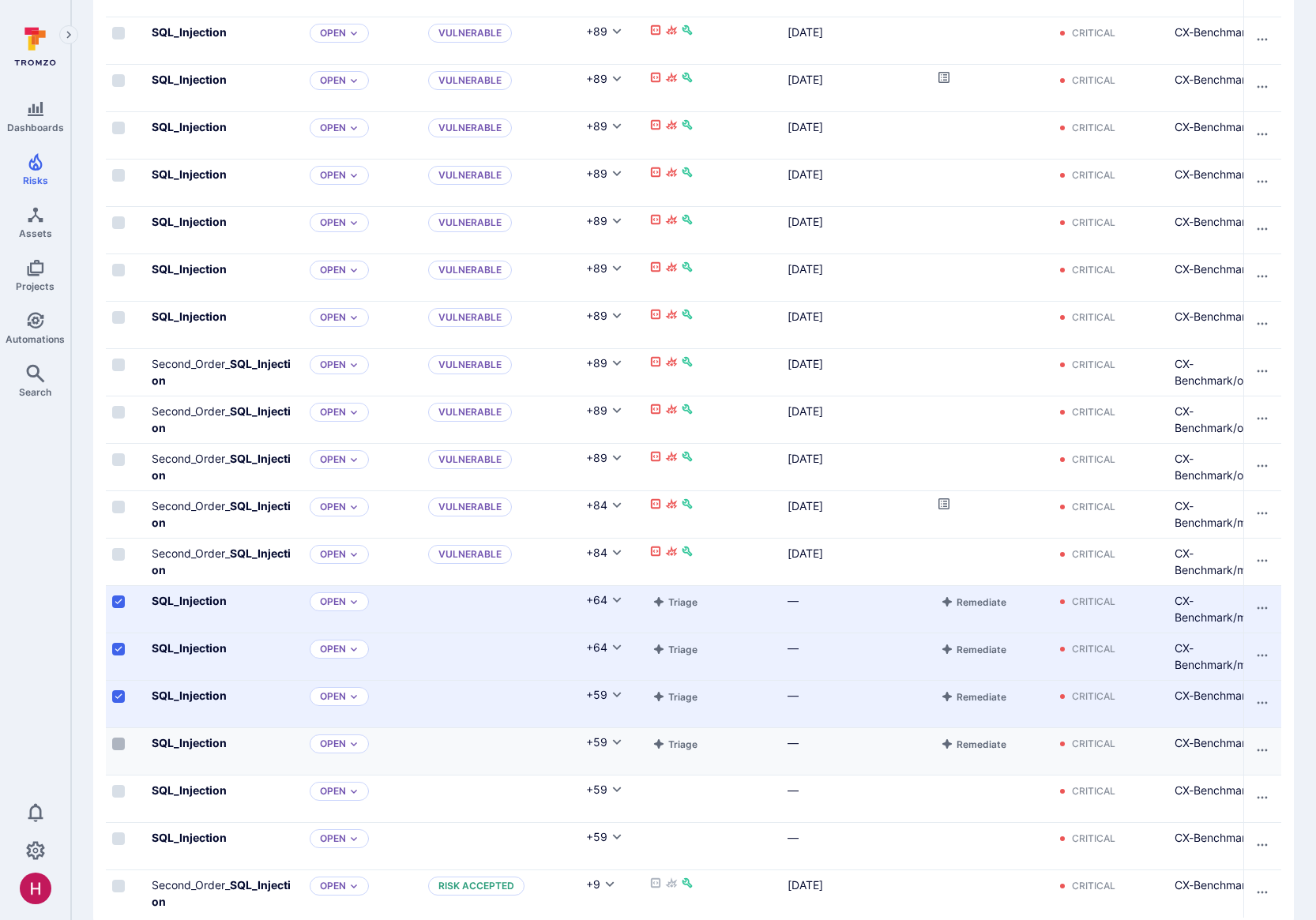 click at bounding box center [118, 744] 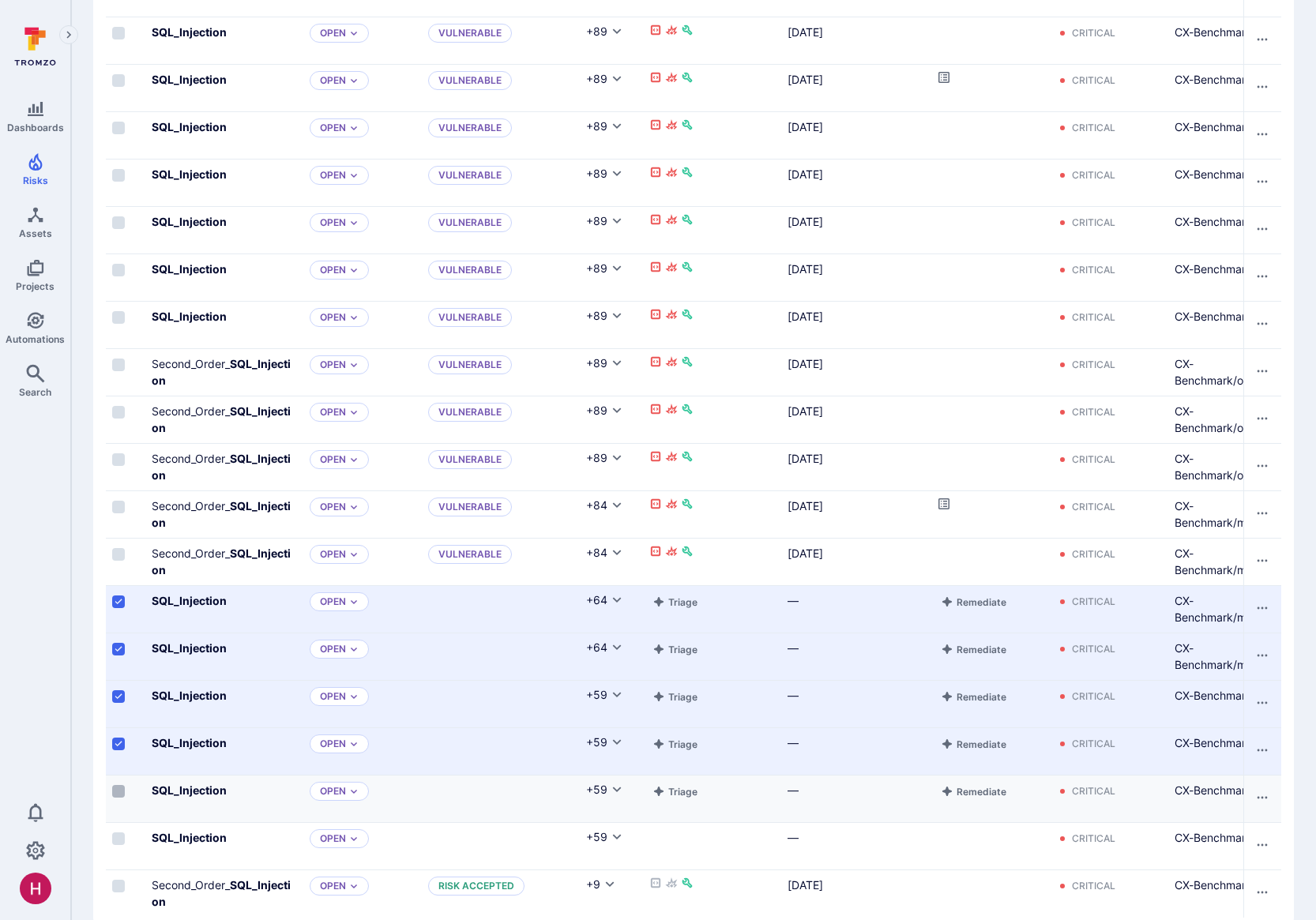 click at bounding box center (118, 791) 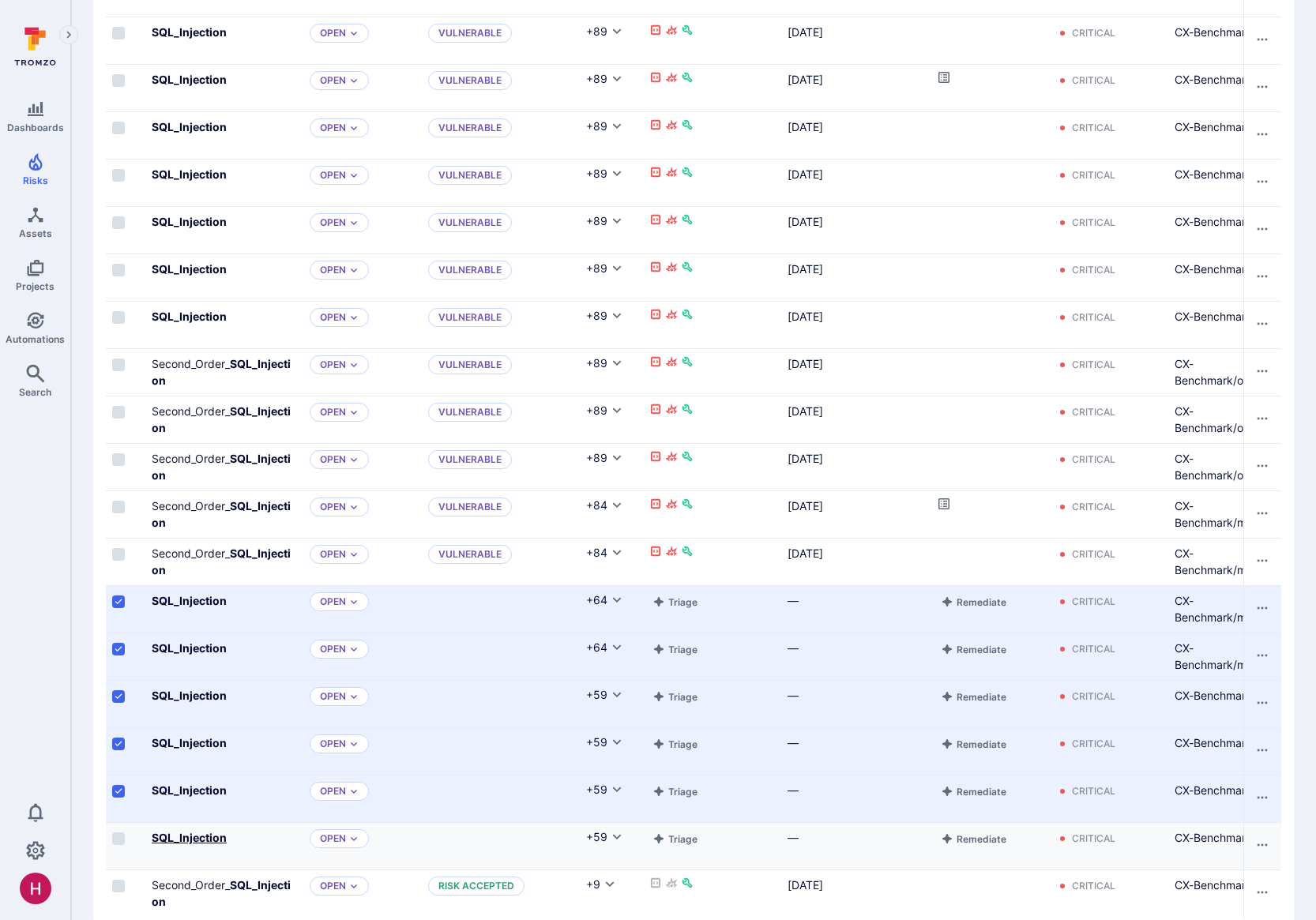 click at bounding box center [118, 839] 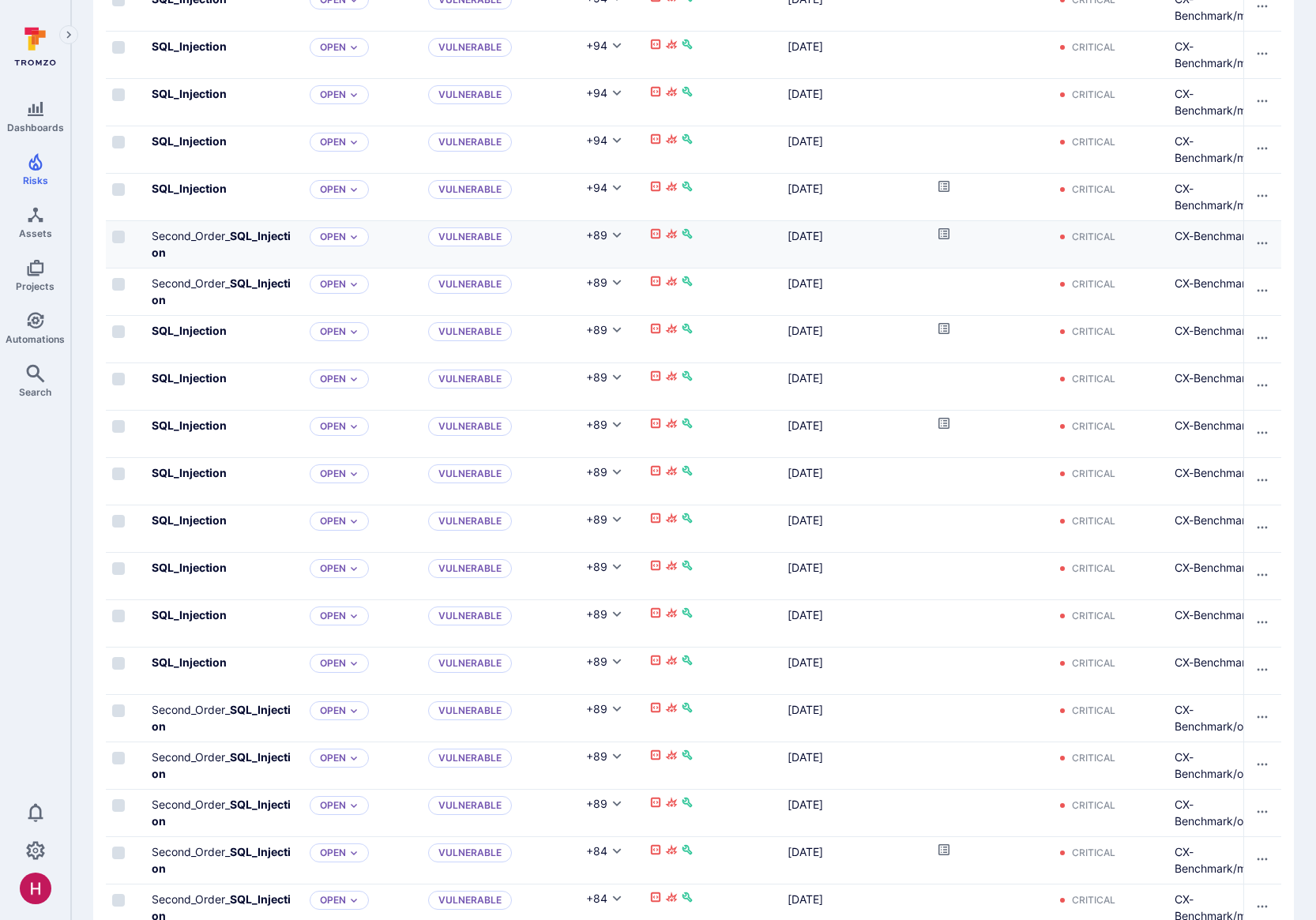 scroll, scrollTop: 382, scrollLeft: 0, axis: vertical 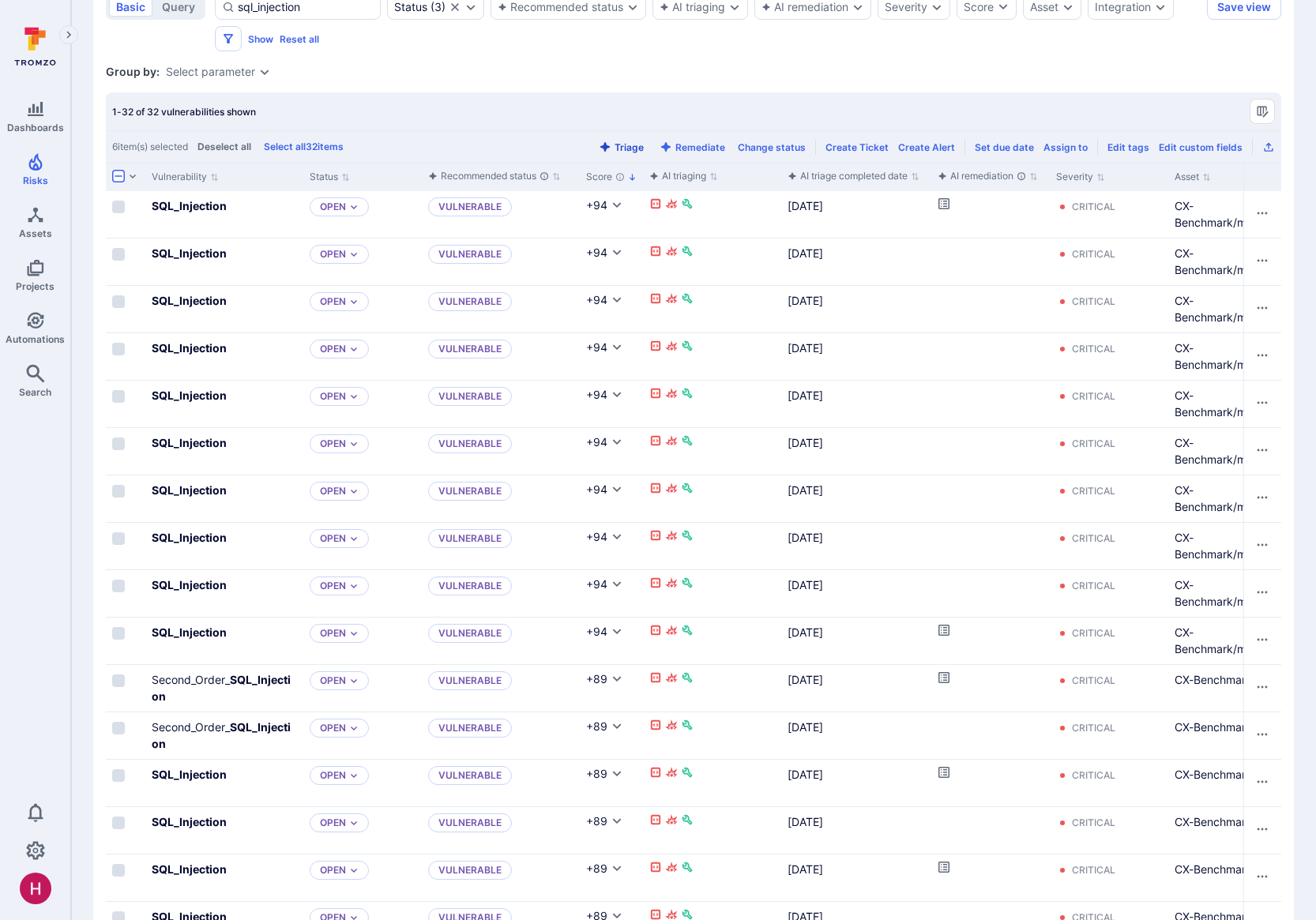 click on "Triage" at bounding box center [621, 147] 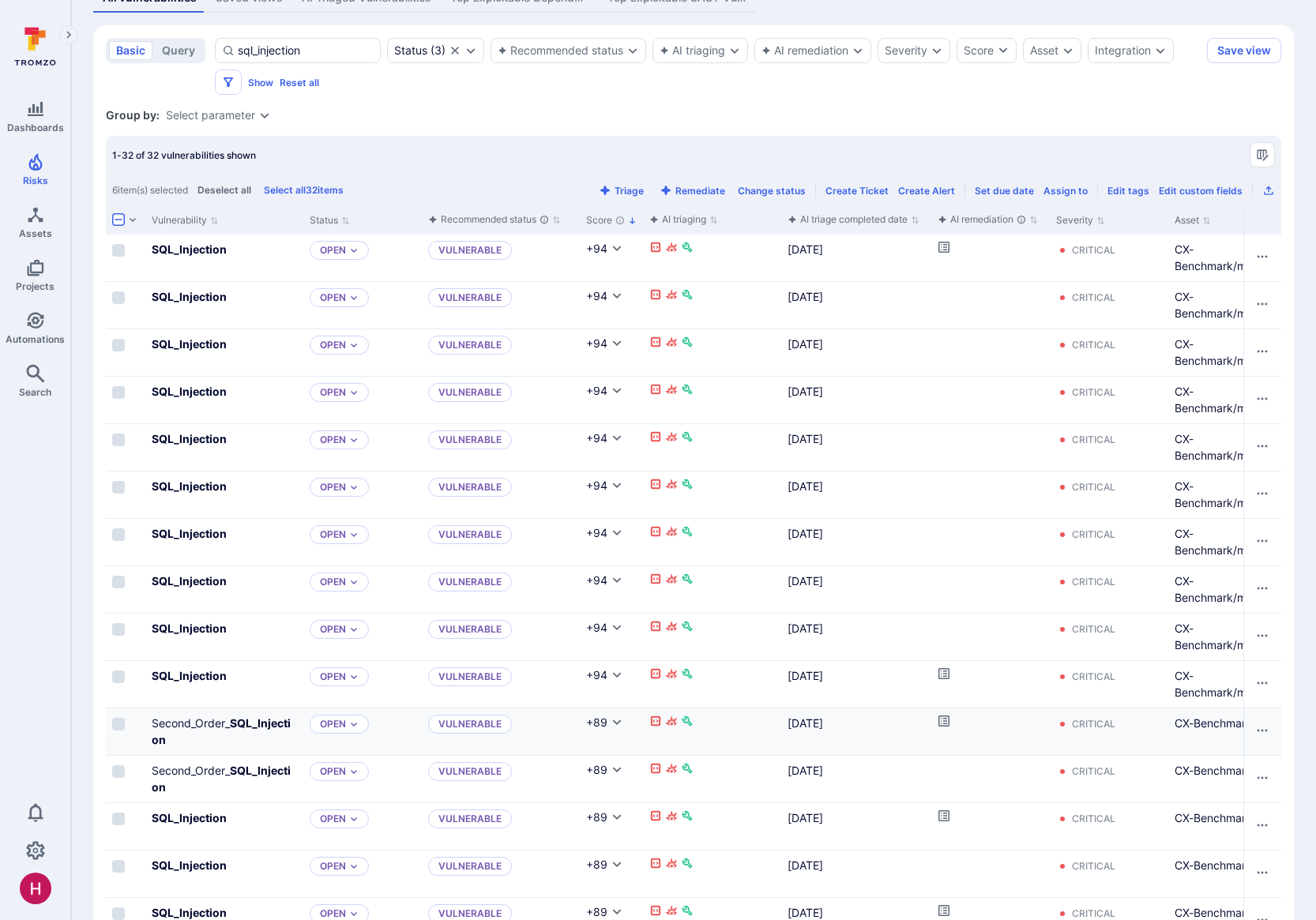 scroll, scrollTop: 329, scrollLeft: 0, axis: vertical 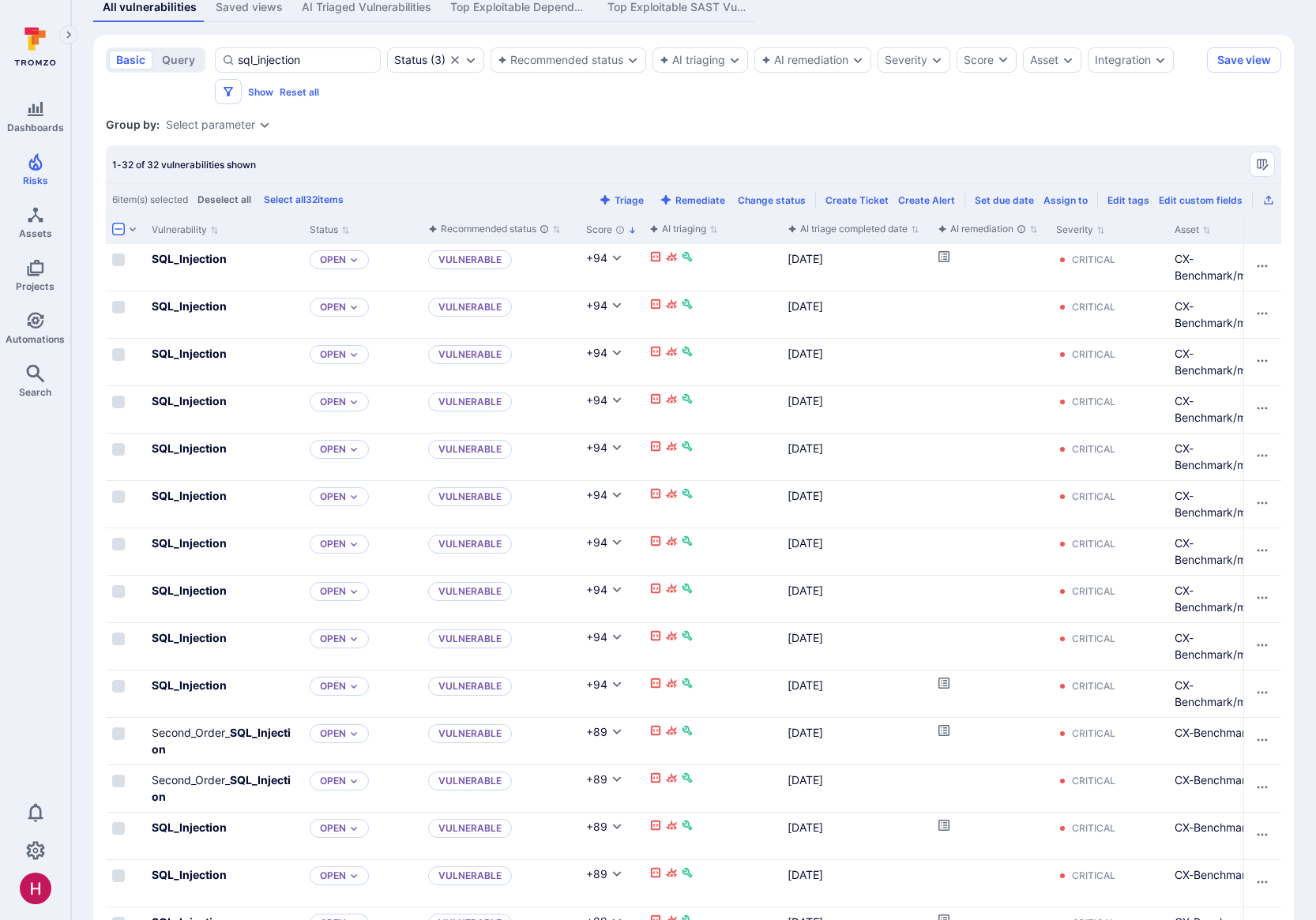 click at bounding box center (118, 229) 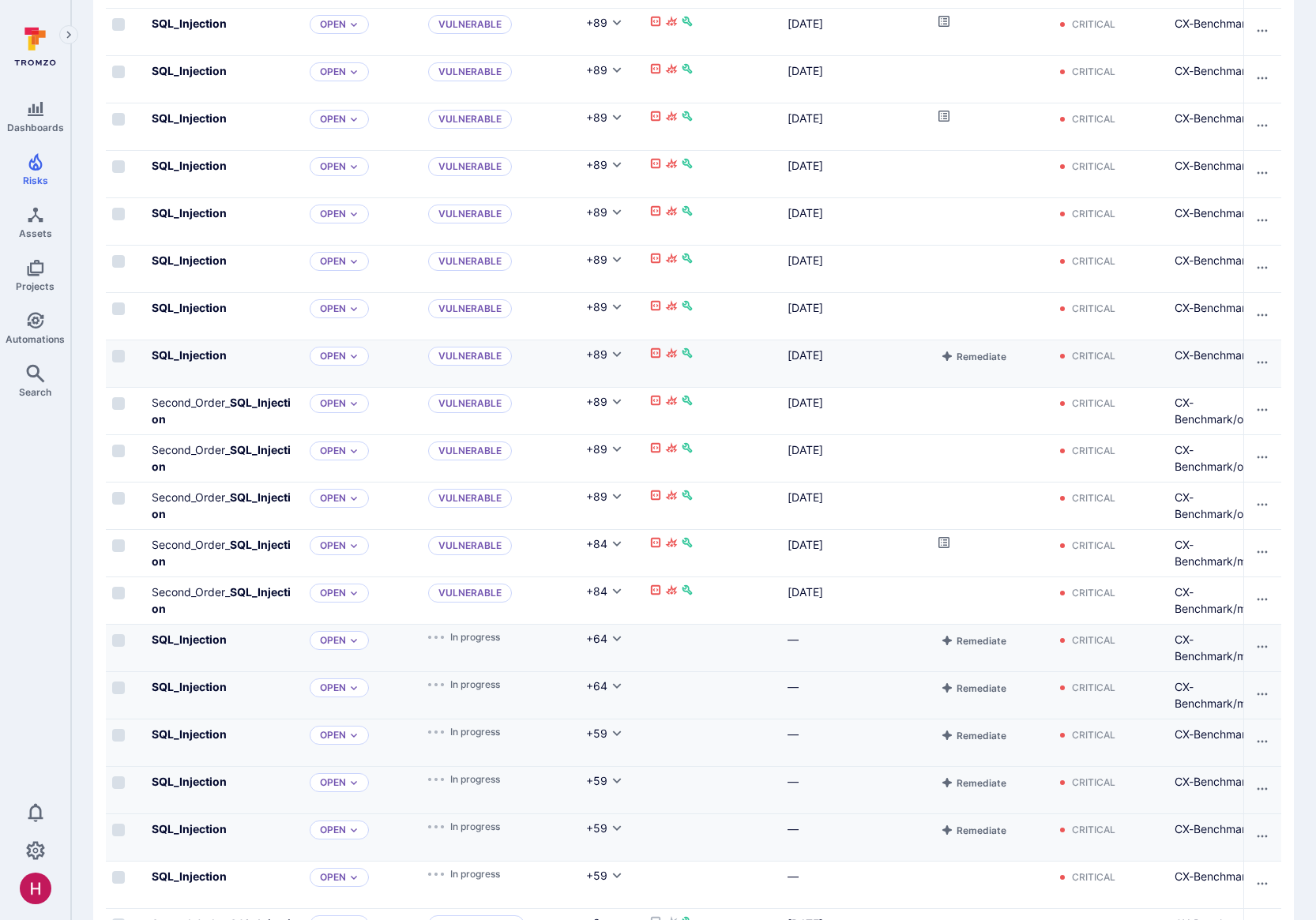 scroll, scrollTop: 1172, scrollLeft: 0, axis: vertical 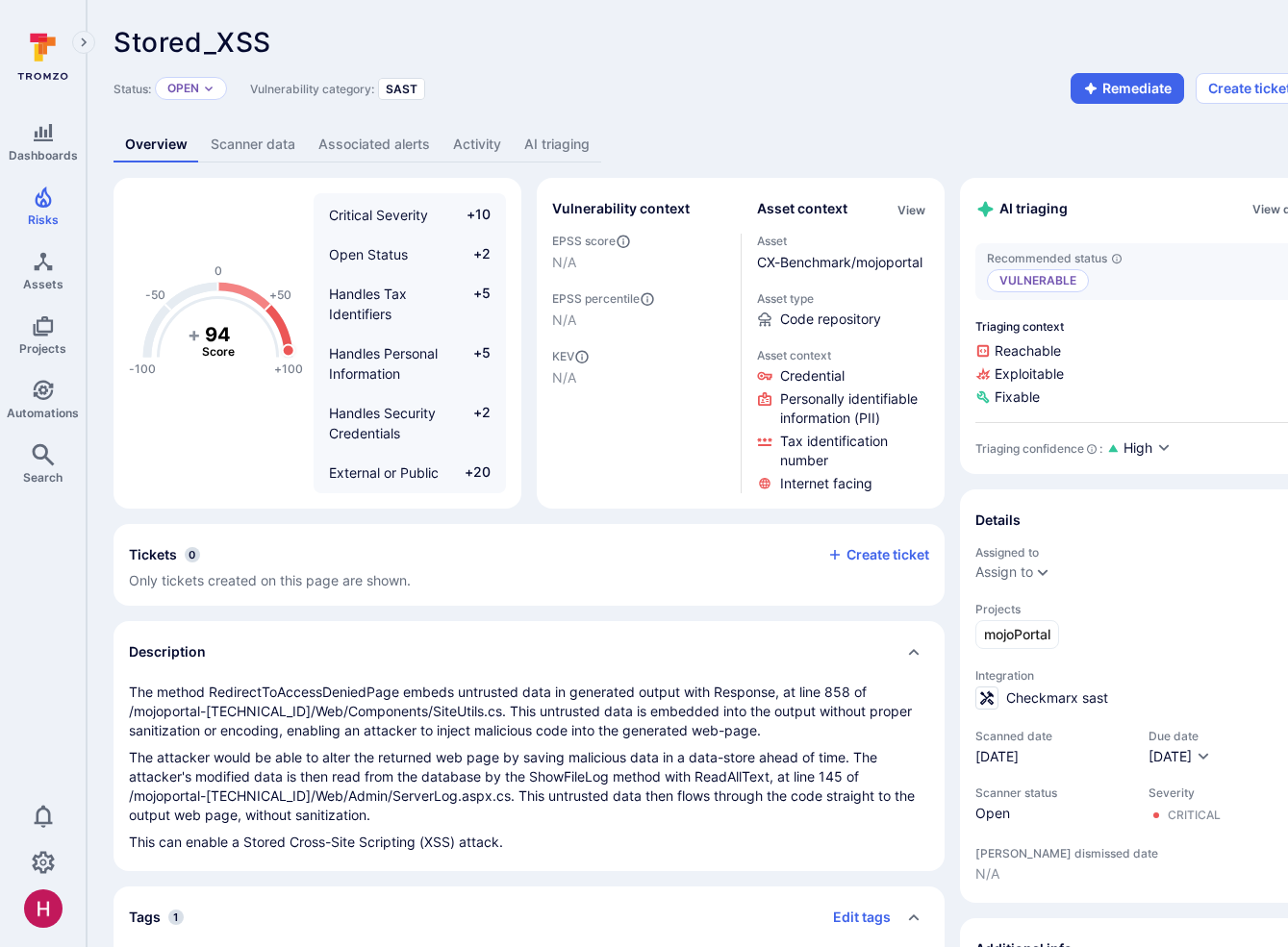 click on "AI triaging" at bounding box center [557, 144] 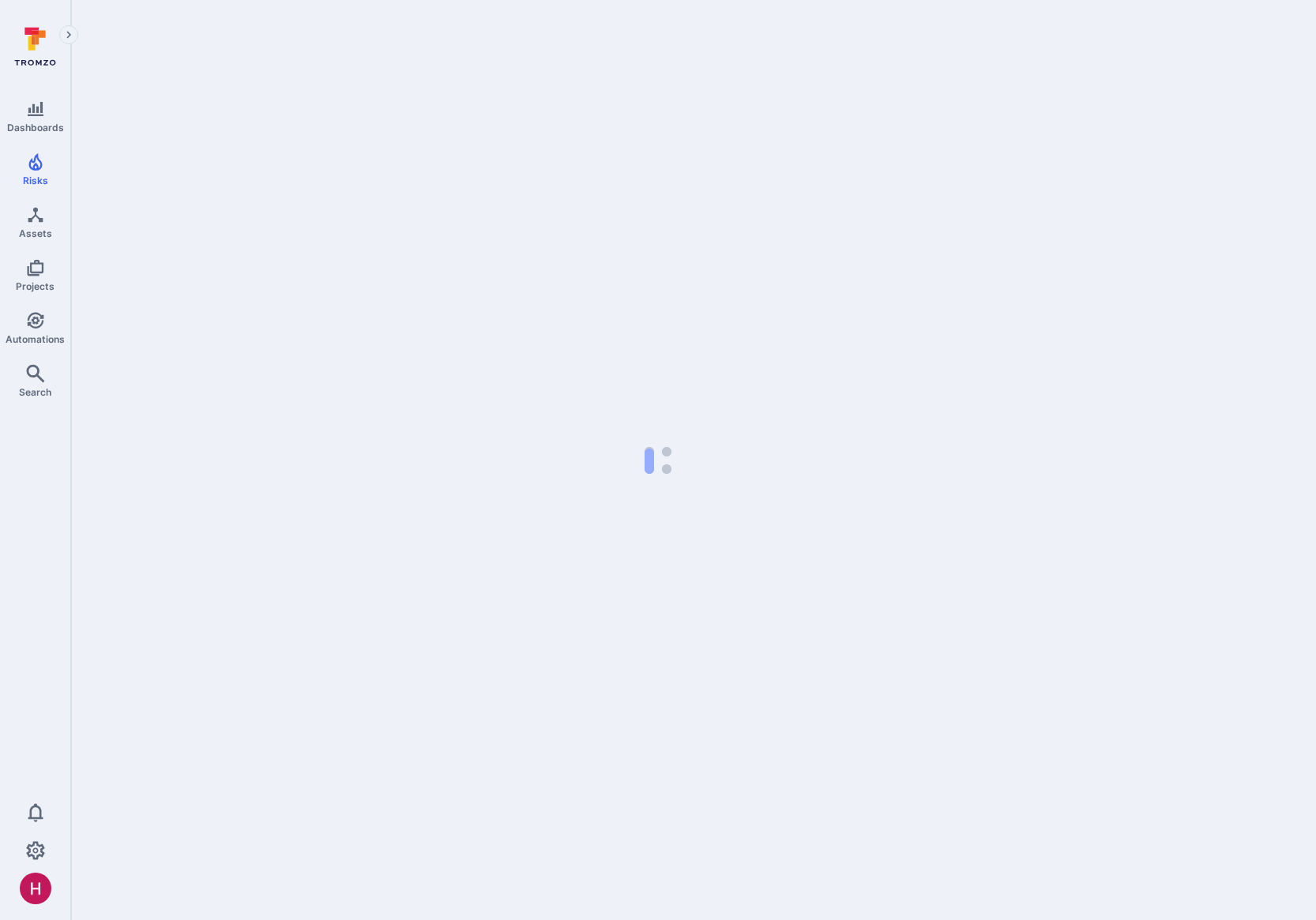 scroll, scrollTop: 0, scrollLeft: 0, axis: both 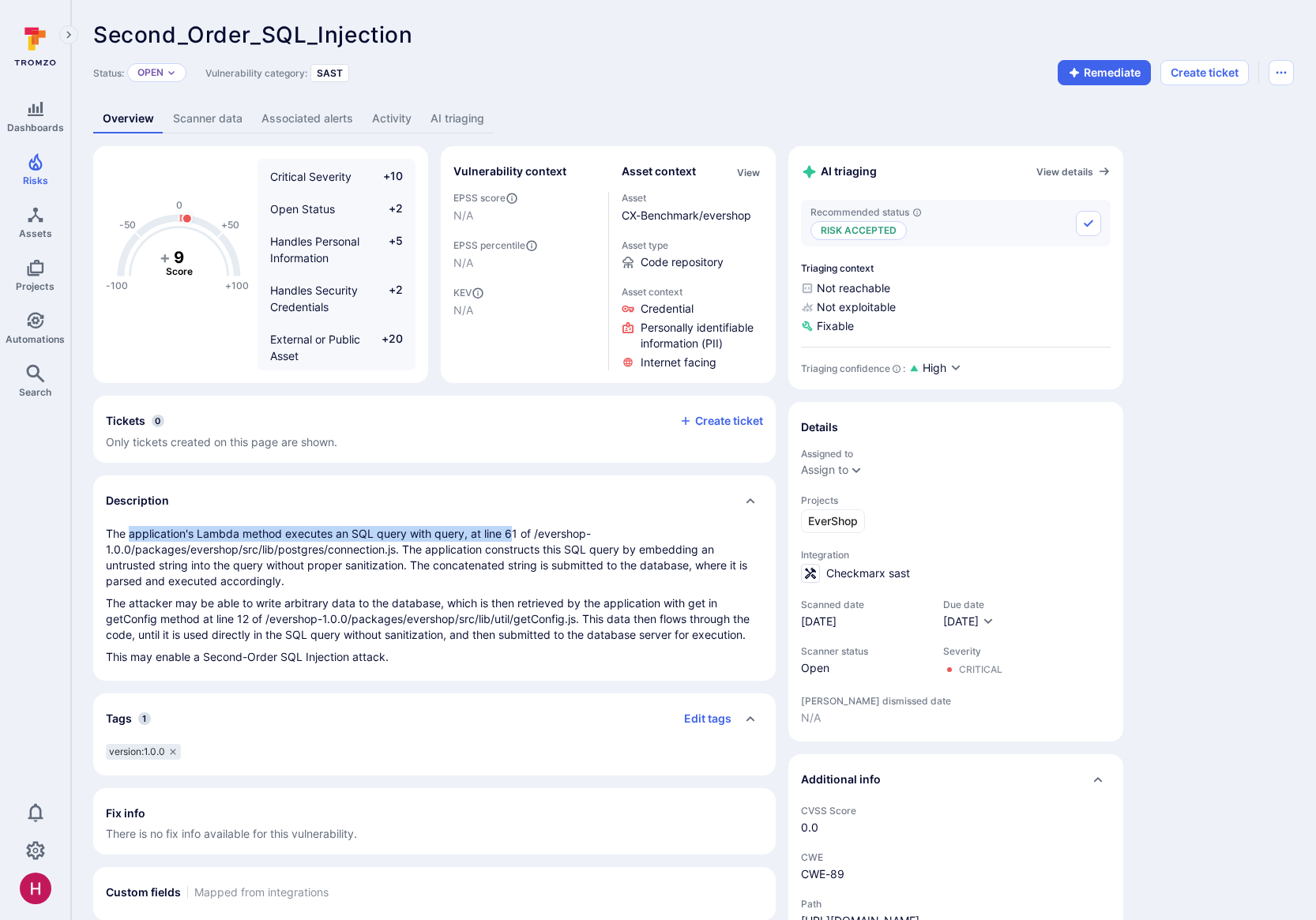 drag, startPoint x: 169, startPoint y: 534, endPoint x: 511, endPoint y: 537, distance: 342.01316 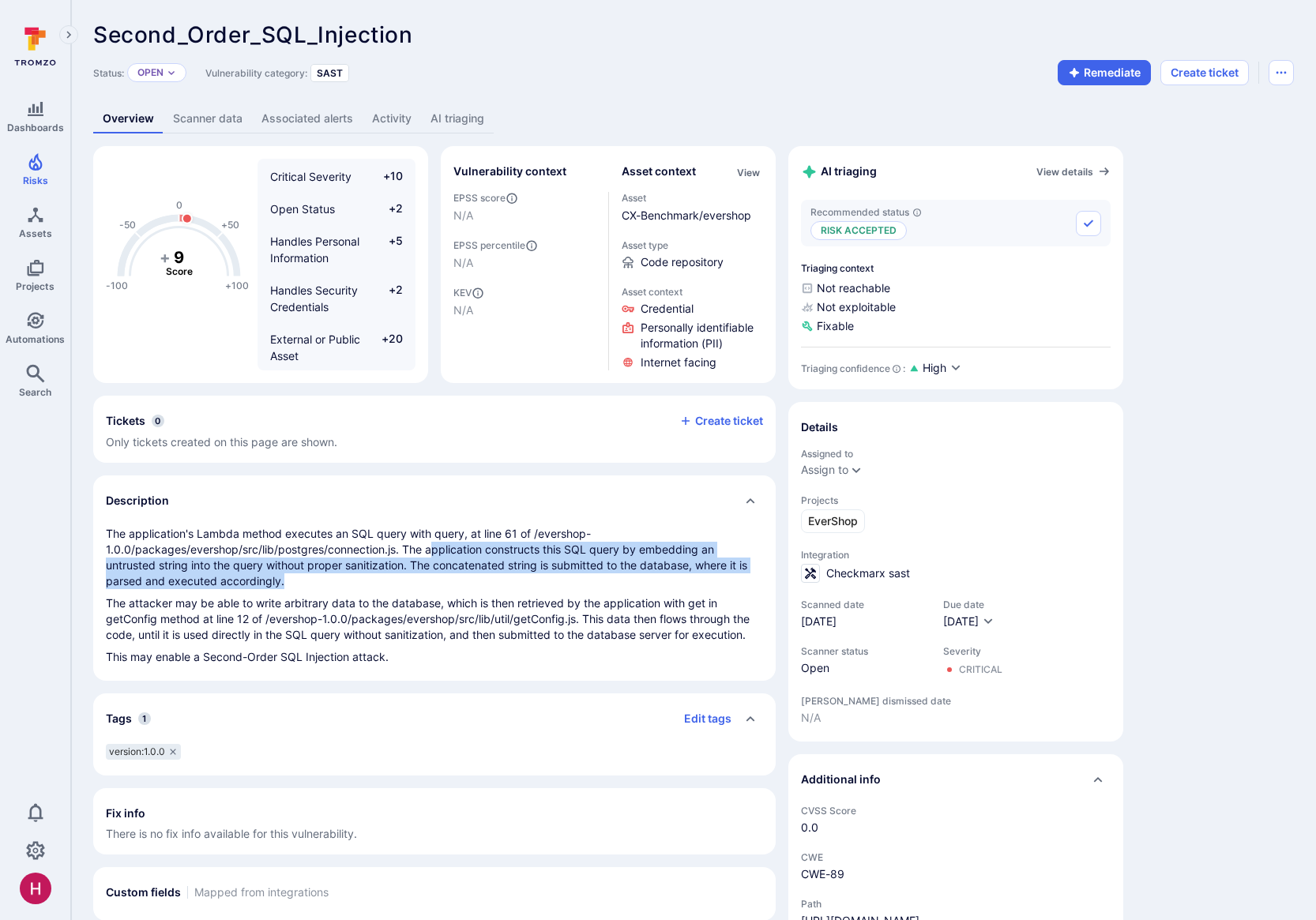 drag, startPoint x: 428, startPoint y: 554, endPoint x: 430, endPoint y: 581, distance: 27.073973 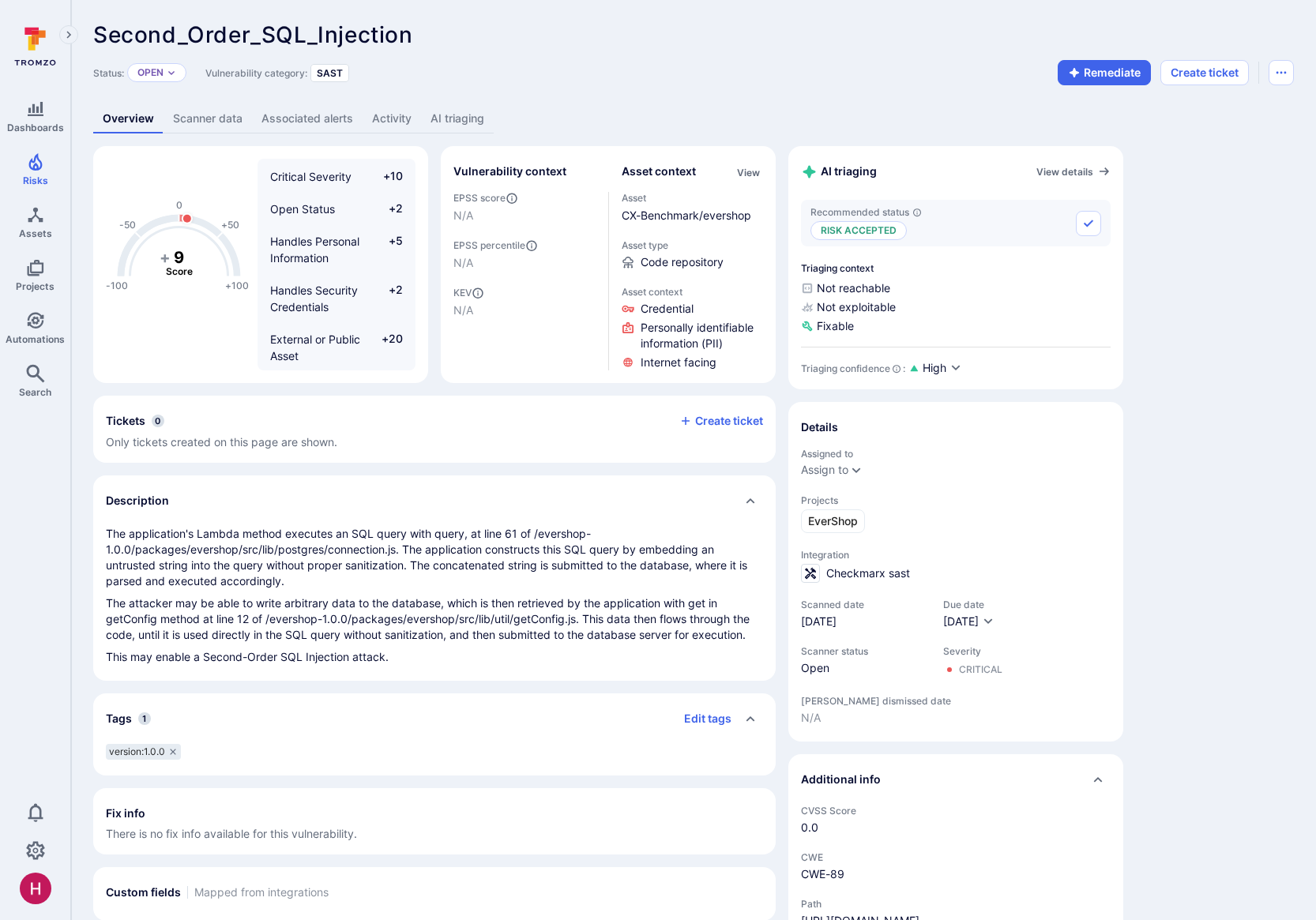 click on "AI triaging" at bounding box center (457, 118) 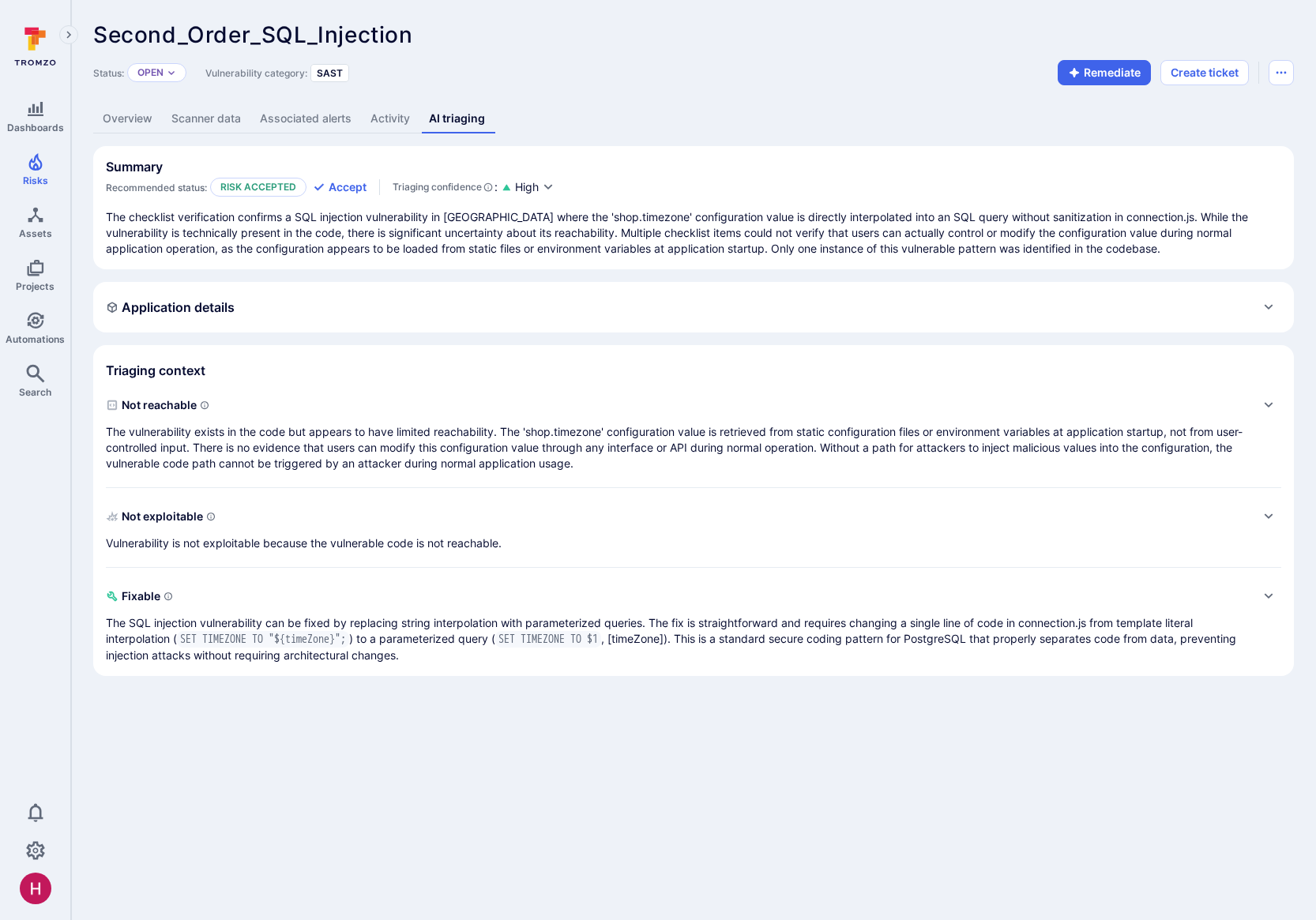 click on "The vulnerability exists in the code but appears to have limited reachability. The 'shop.timezone' configuration value is retrieved from static configuration files or environment variables at application startup, not from user-controlled input. There is no evidence that users can modify this configuration value through any interface or API during normal operation. Without a path for attackers to inject malicious values into the configuration, the vulnerable code path cannot be triggered by an attacker during normal application usage." at bounding box center (678, 448) 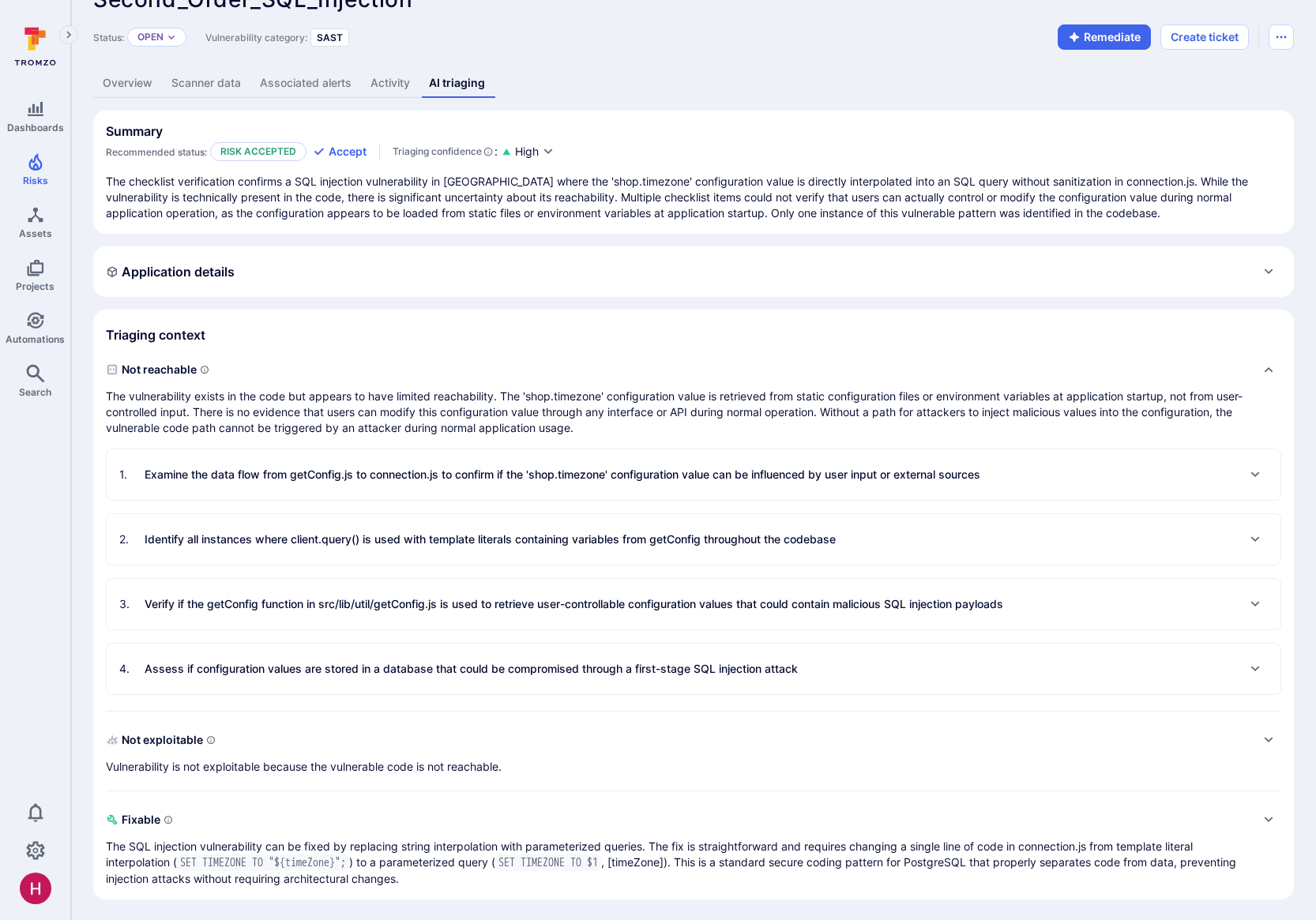 scroll, scrollTop: 36, scrollLeft: 0, axis: vertical 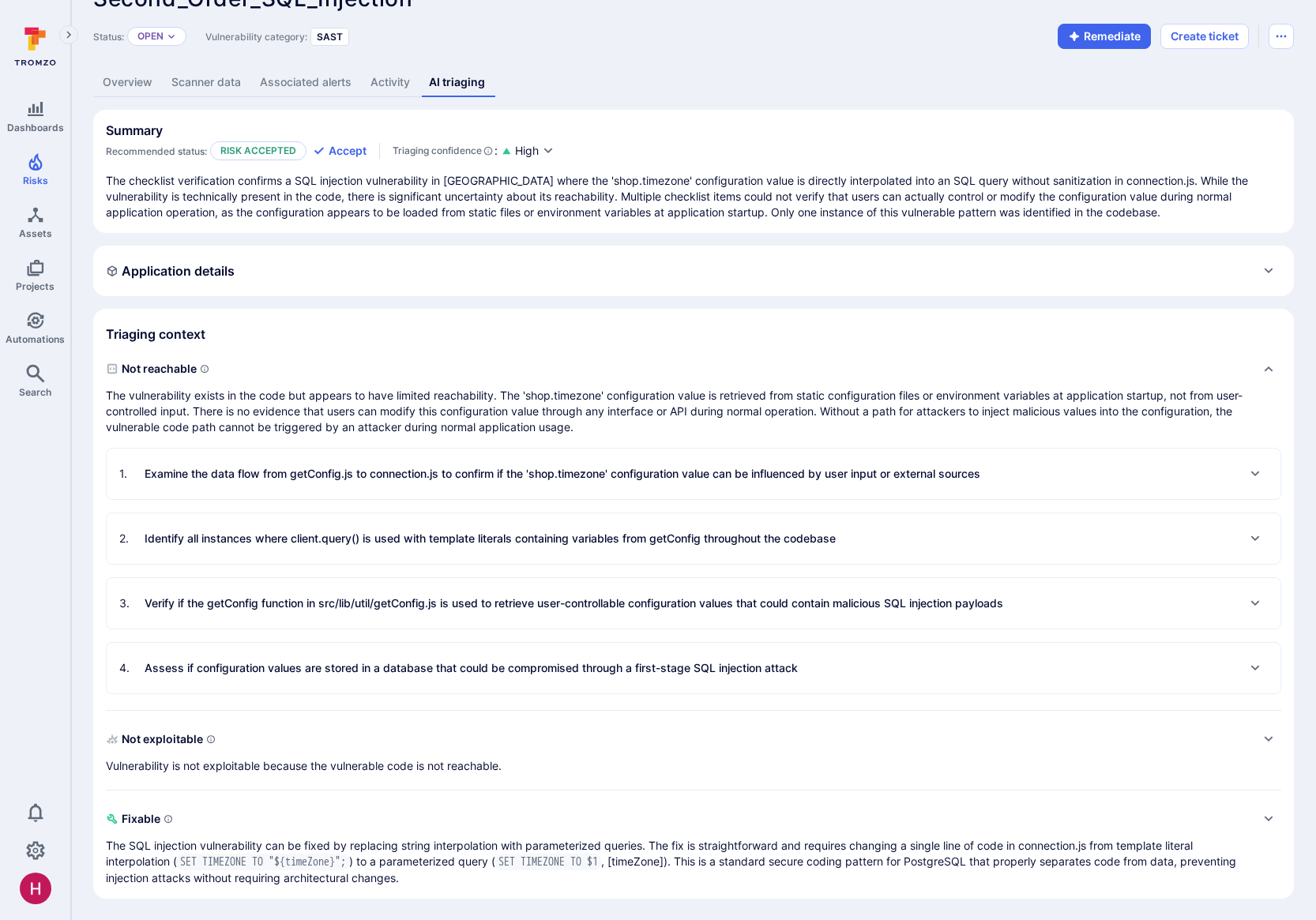 click on "Assess if configuration values are stored in a database that could be compromised through a first-stage SQL injection attack" at bounding box center (471, 668) 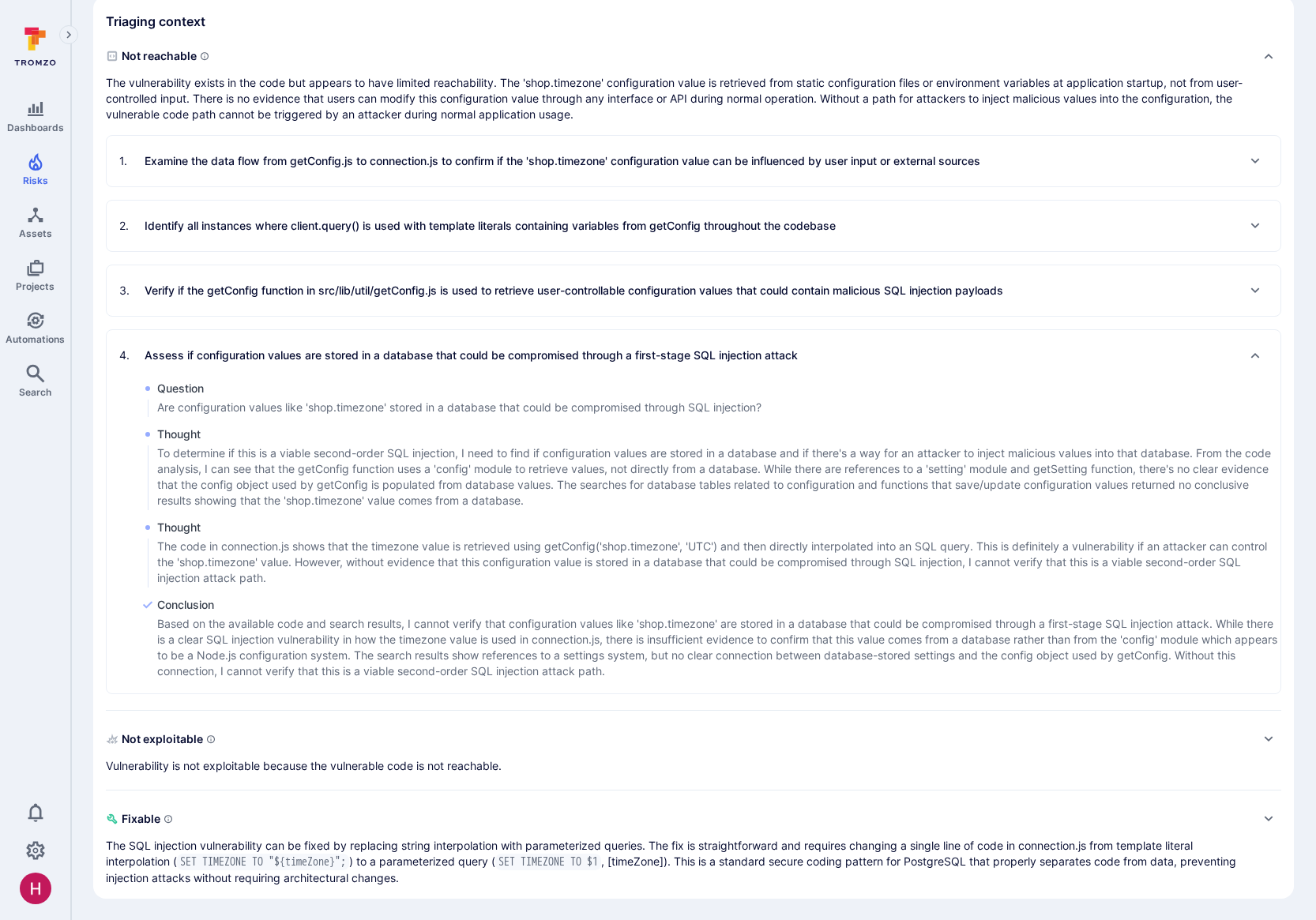 scroll, scrollTop: 346, scrollLeft: 0, axis: vertical 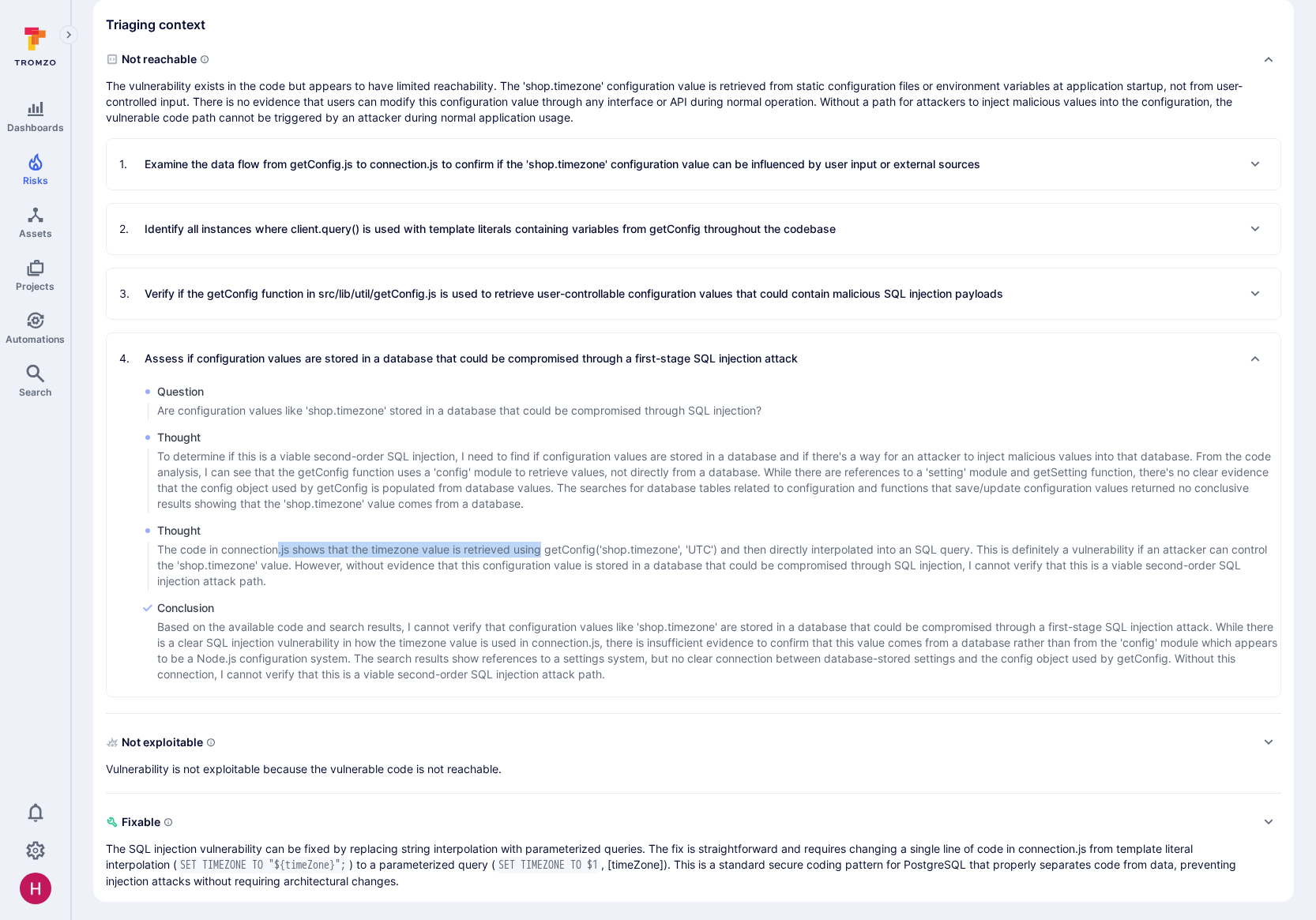 drag, startPoint x: 278, startPoint y: 548, endPoint x: 545, endPoint y: 547, distance: 267.00187 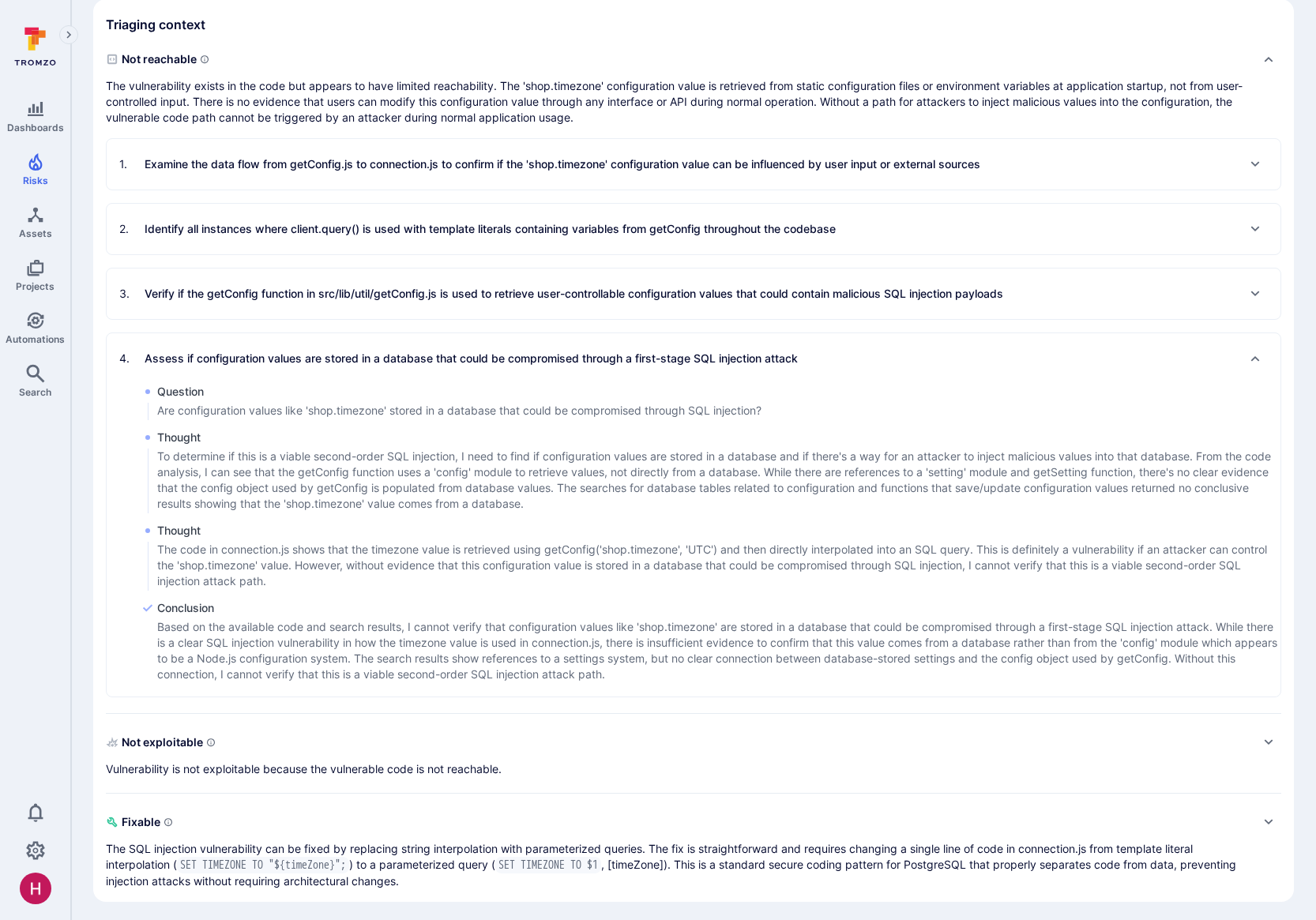 click on "The code in connection.js shows that the timezone value is retrieved using getConfig('shop.timezone', 'UTC') and then directly interpolated into an SQL query. This is definitely a vulnerability if an attacker can control the 'shop.timezone' value. However, without evidence that this configuration value is stored in a database that could be compromised through SQL injection, I cannot verify that this is a viable second-order SQL injection attack path." at bounding box center [719, 565] 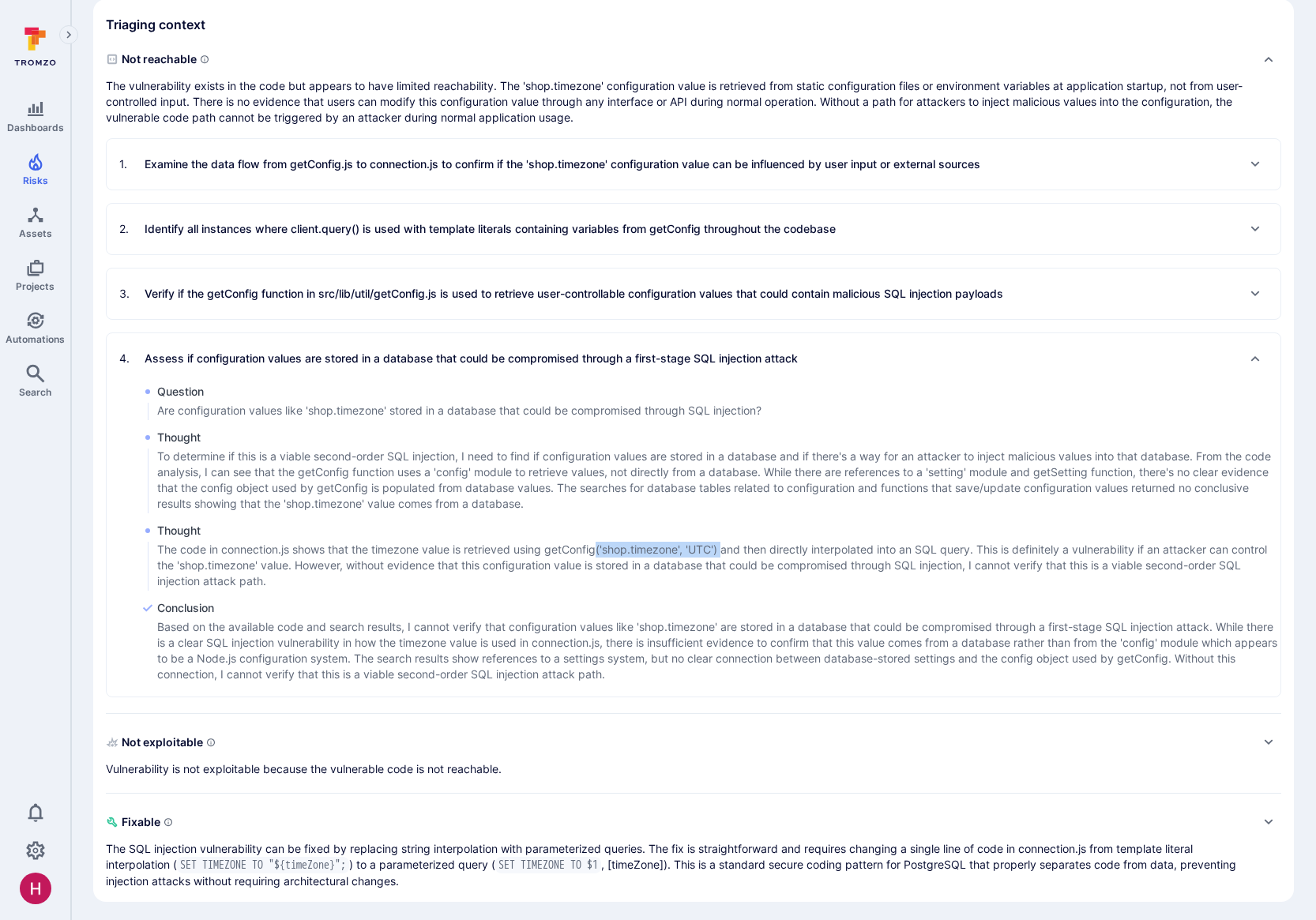 drag, startPoint x: 602, startPoint y: 548, endPoint x: 728, endPoint y: 542, distance: 126.14278 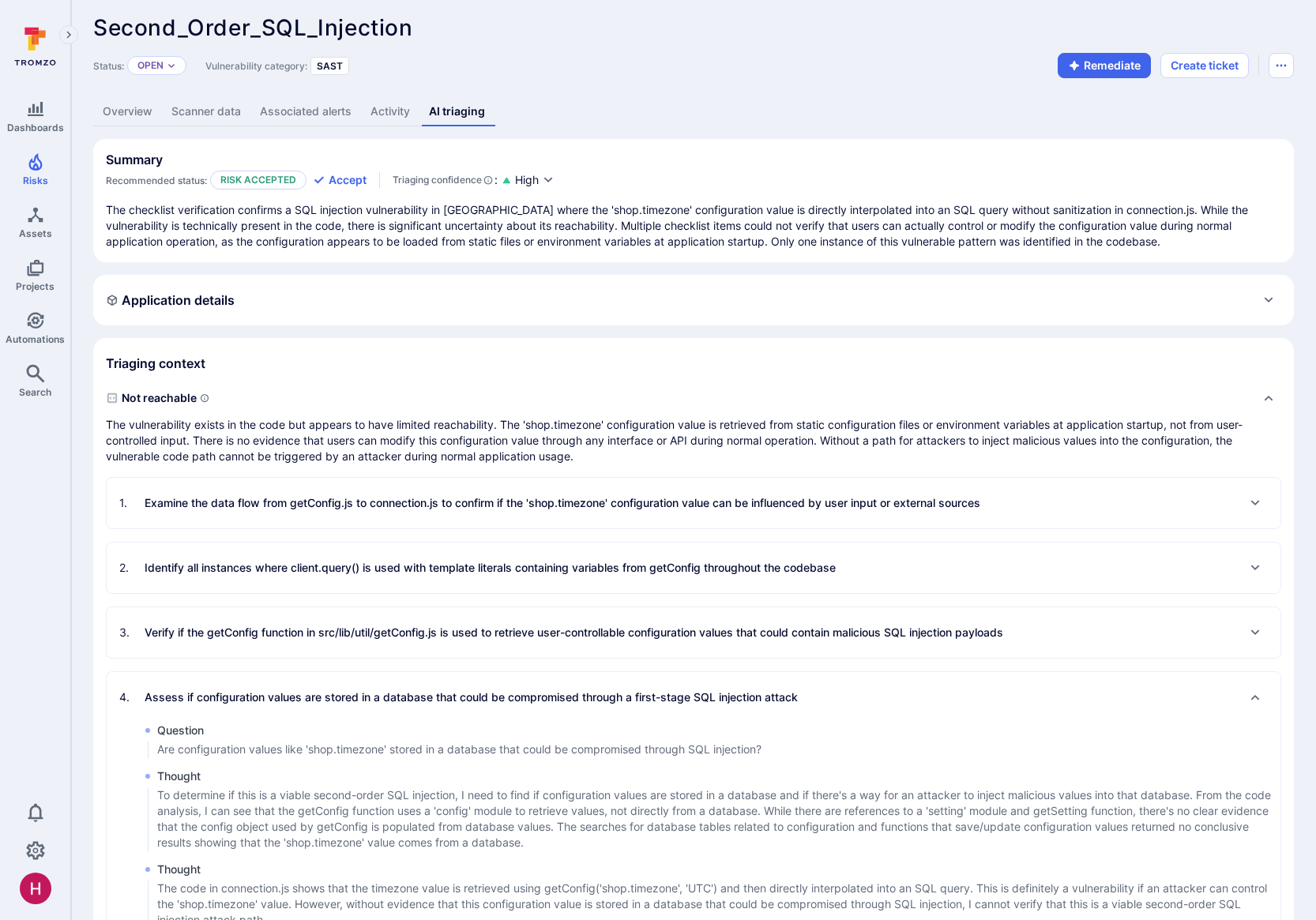 scroll, scrollTop: 0, scrollLeft: 0, axis: both 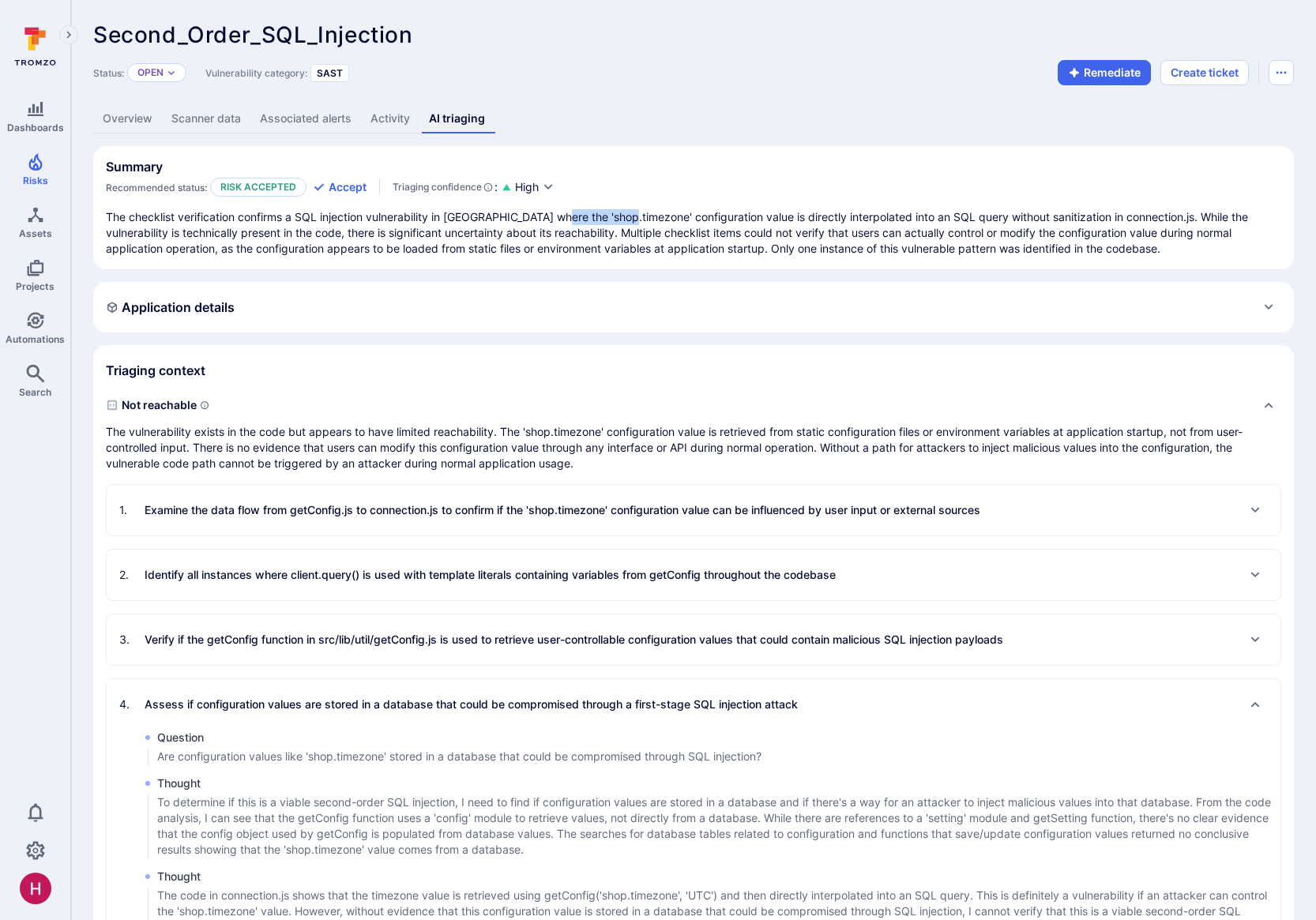 drag, startPoint x: 561, startPoint y: 216, endPoint x: 637, endPoint y: 223, distance: 76.321688 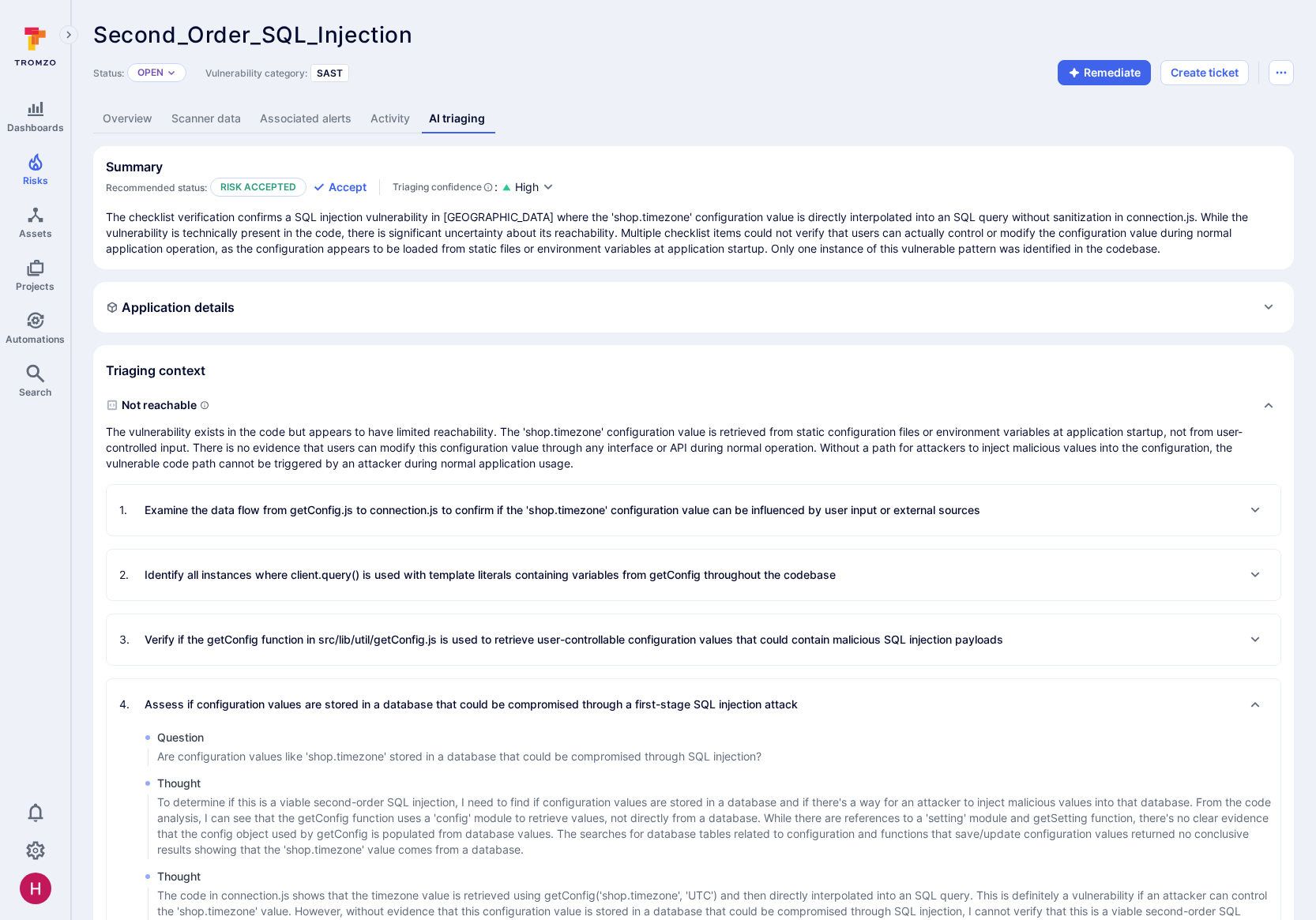 click on "The checklist verification confirms a SQL injection vulnerability in [GEOGRAPHIC_DATA] where the 'shop.timezone' configuration value is directly interpolated into an SQL query without sanitization in connection.js. While the vulnerability is technically present in the code, there is significant uncertainty about its reachability. Multiple checklist items could not verify that users can actually control or modify the configuration value during normal application operation, as the configuration appears to be loaded from static files or environment variables at application startup. Only one instance of this vulnerable pattern was identified in the codebase." at bounding box center [694, 233] 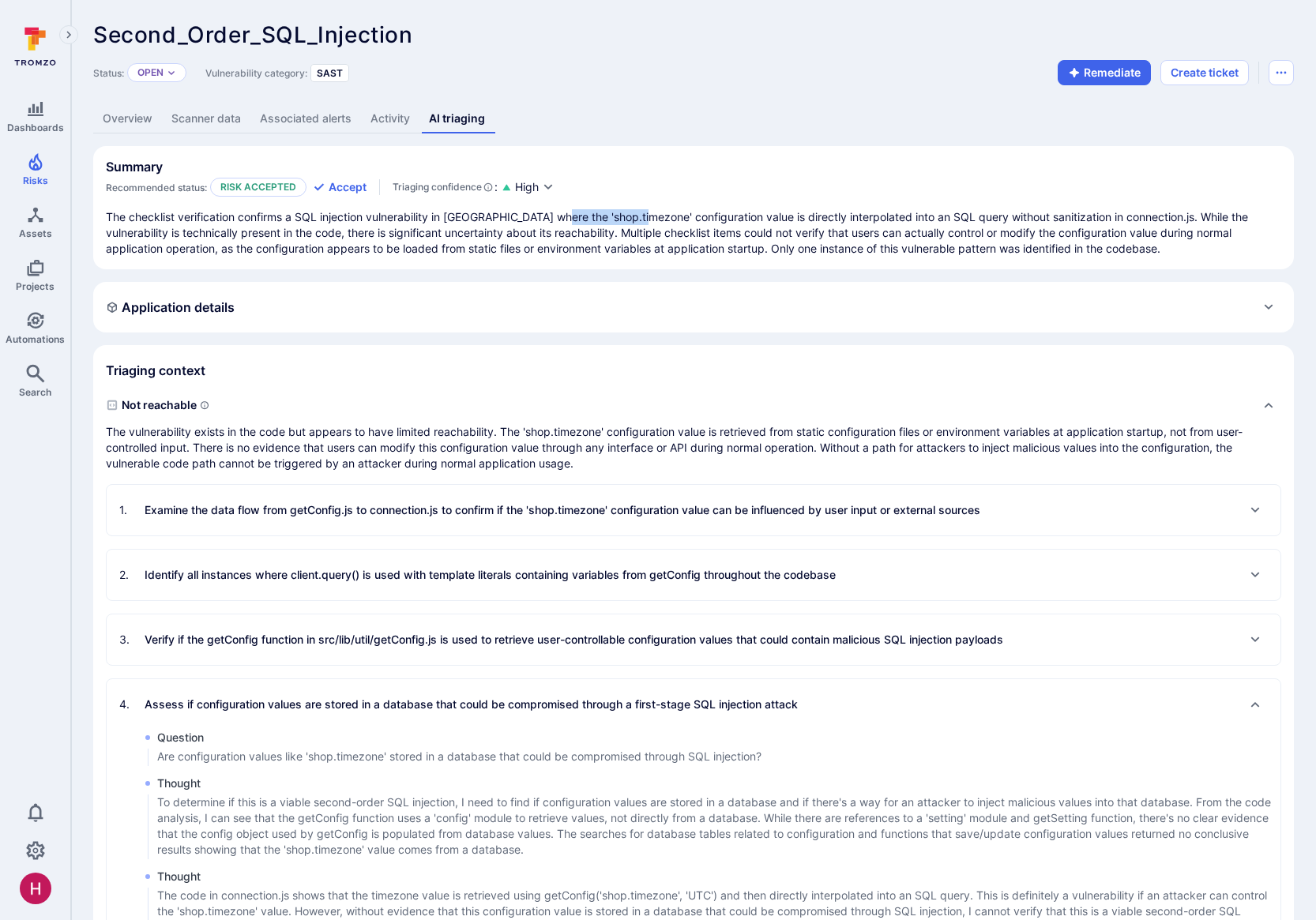 drag, startPoint x: 574, startPoint y: 217, endPoint x: 649, endPoint y: 223, distance: 75.23962 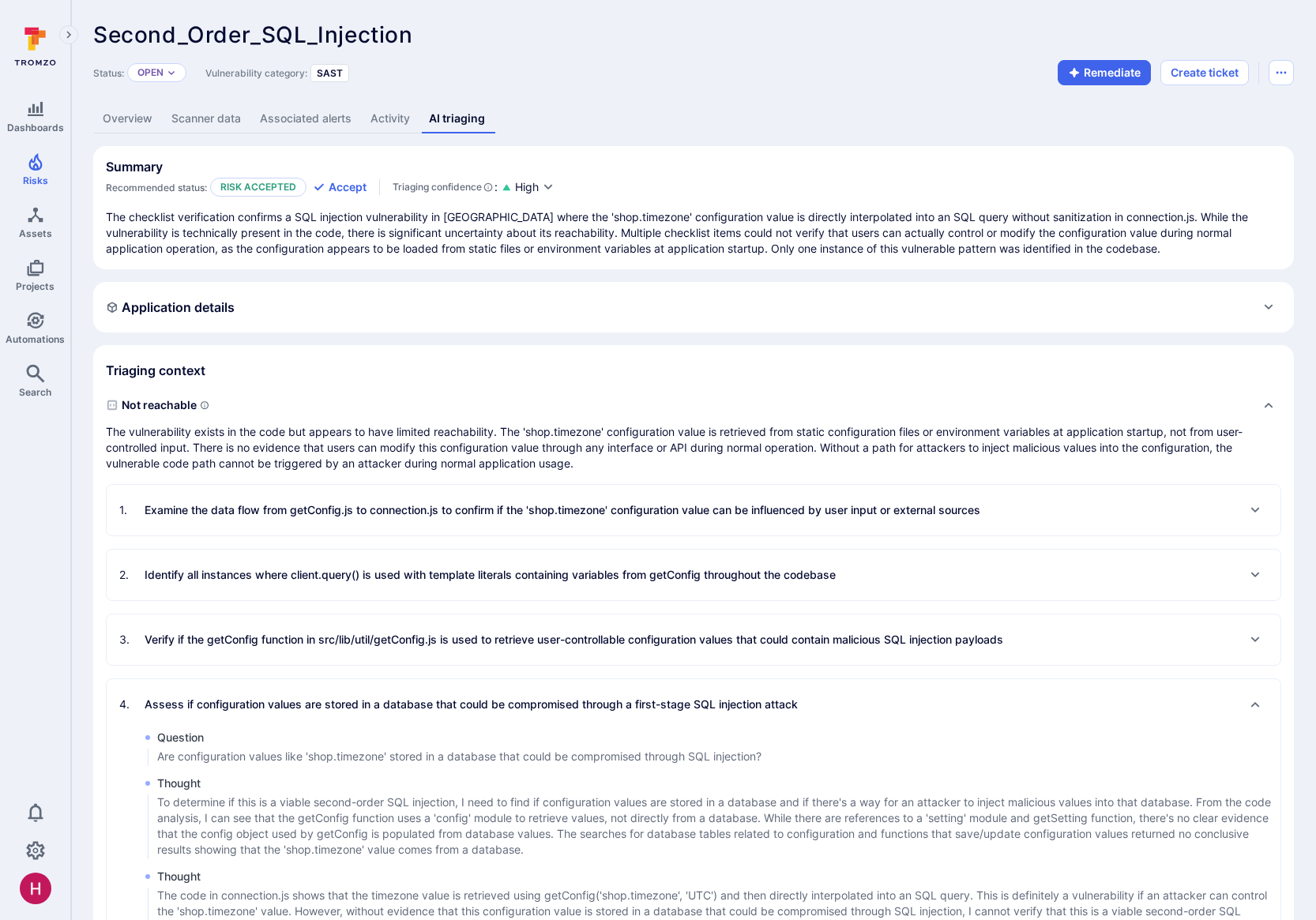 click on "The checklist verification confirms a SQL injection vulnerability in [GEOGRAPHIC_DATA] where the 'shop.timezone' configuration value is directly interpolated into an SQL query without sanitization in connection.js. While the vulnerability is technically present in the code, there is significant uncertainty about its reachability. Multiple checklist items could not verify that users can actually control or modify the configuration value during normal application operation, as the configuration appears to be loaded from static files or environment variables at application startup. Only one instance of this vulnerable pattern was identified in the codebase." at bounding box center [694, 233] 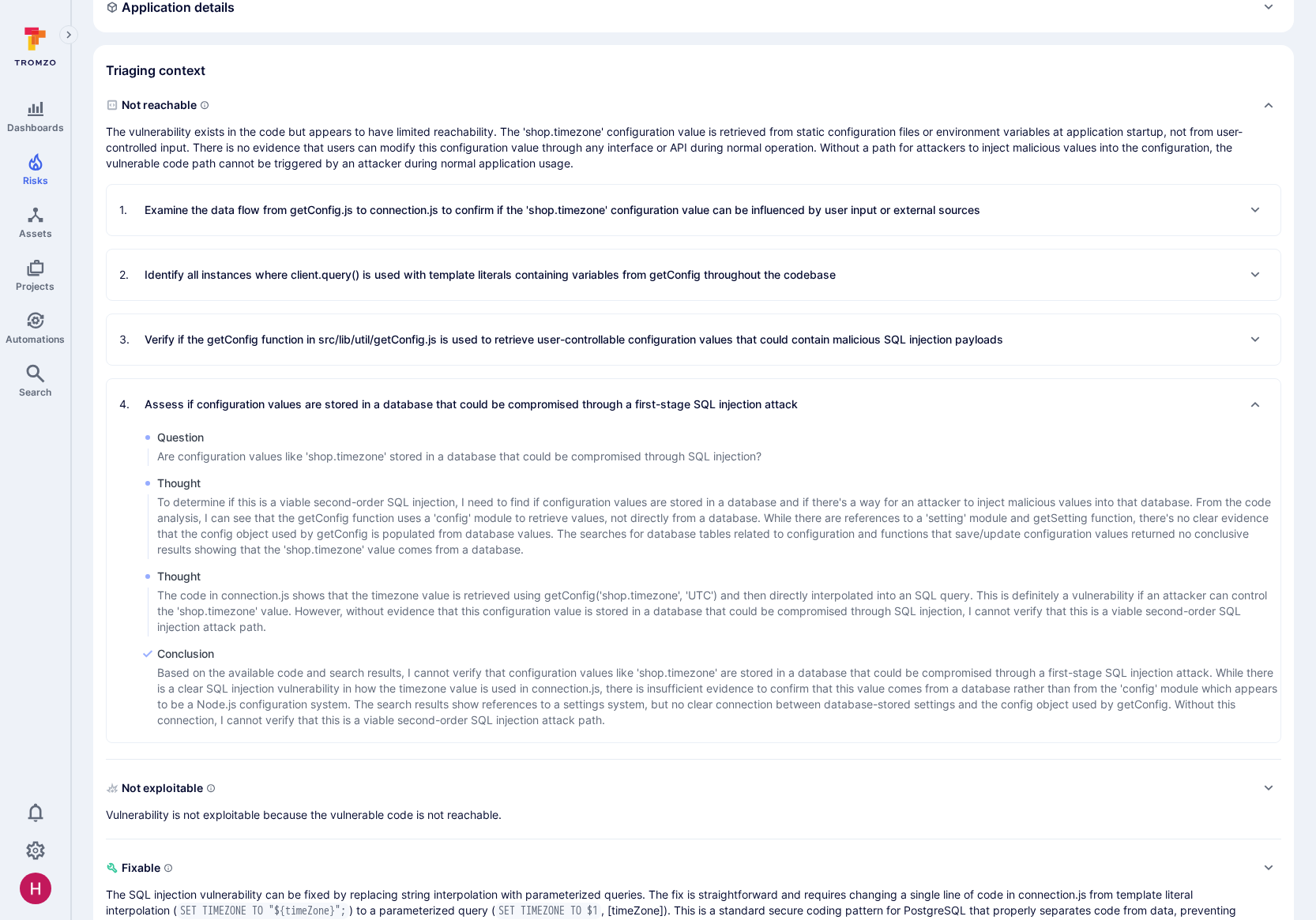 scroll, scrollTop: 308, scrollLeft: 0, axis: vertical 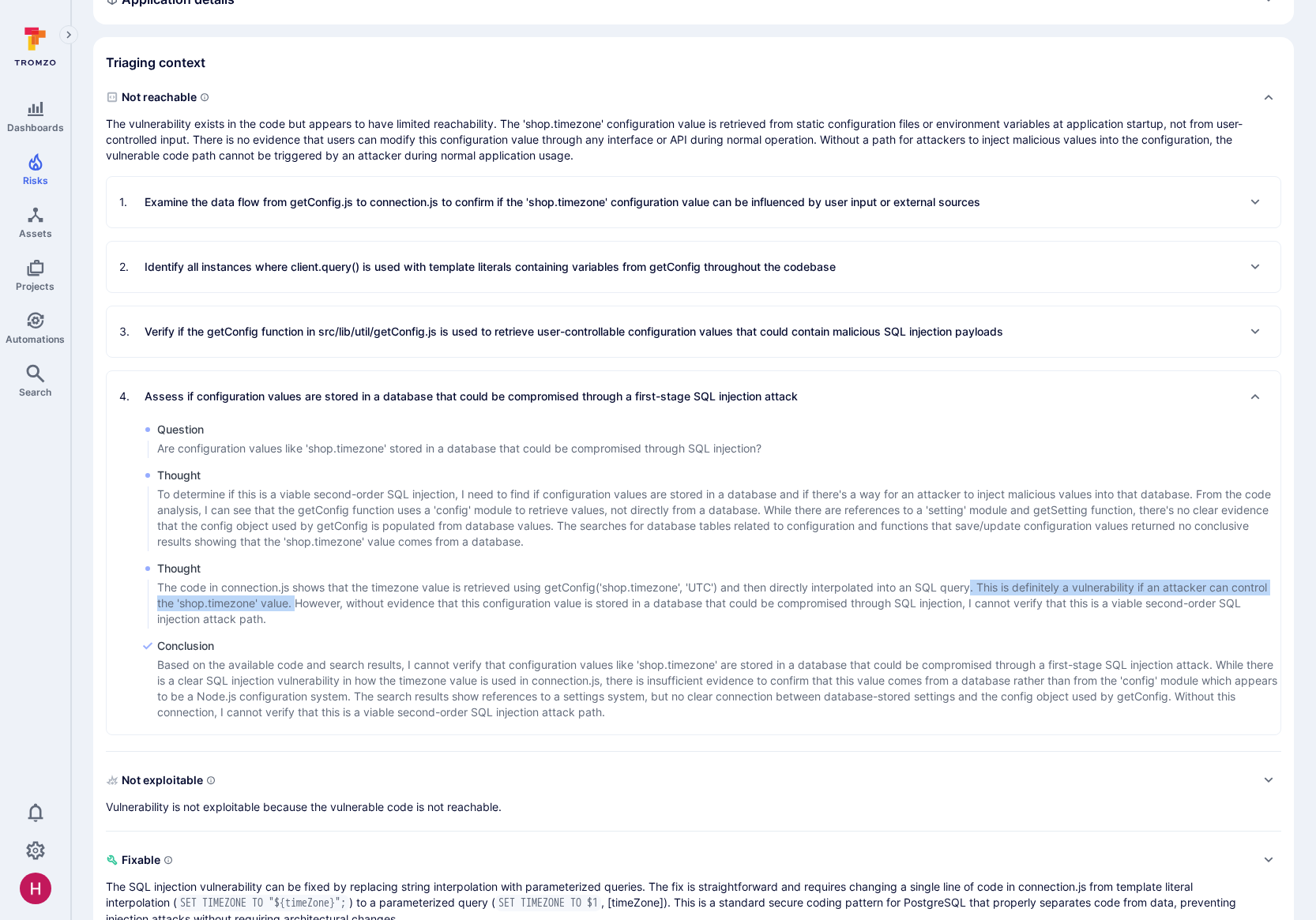 drag, startPoint x: 979, startPoint y: 588, endPoint x: 296, endPoint y: 603, distance: 683.16469 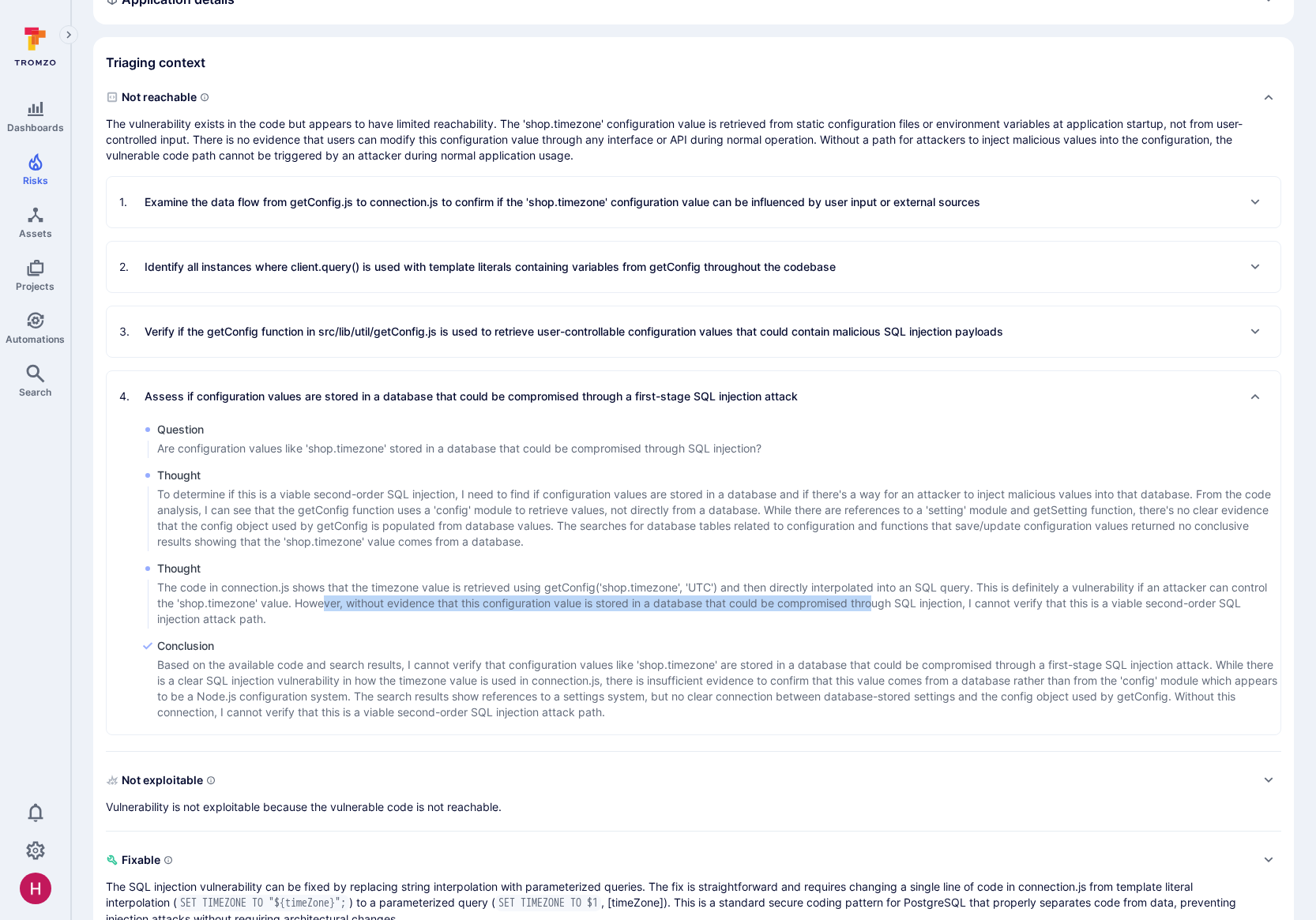 drag, startPoint x: 325, startPoint y: 599, endPoint x: 881, endPoint y: 610, distance: 556.1088 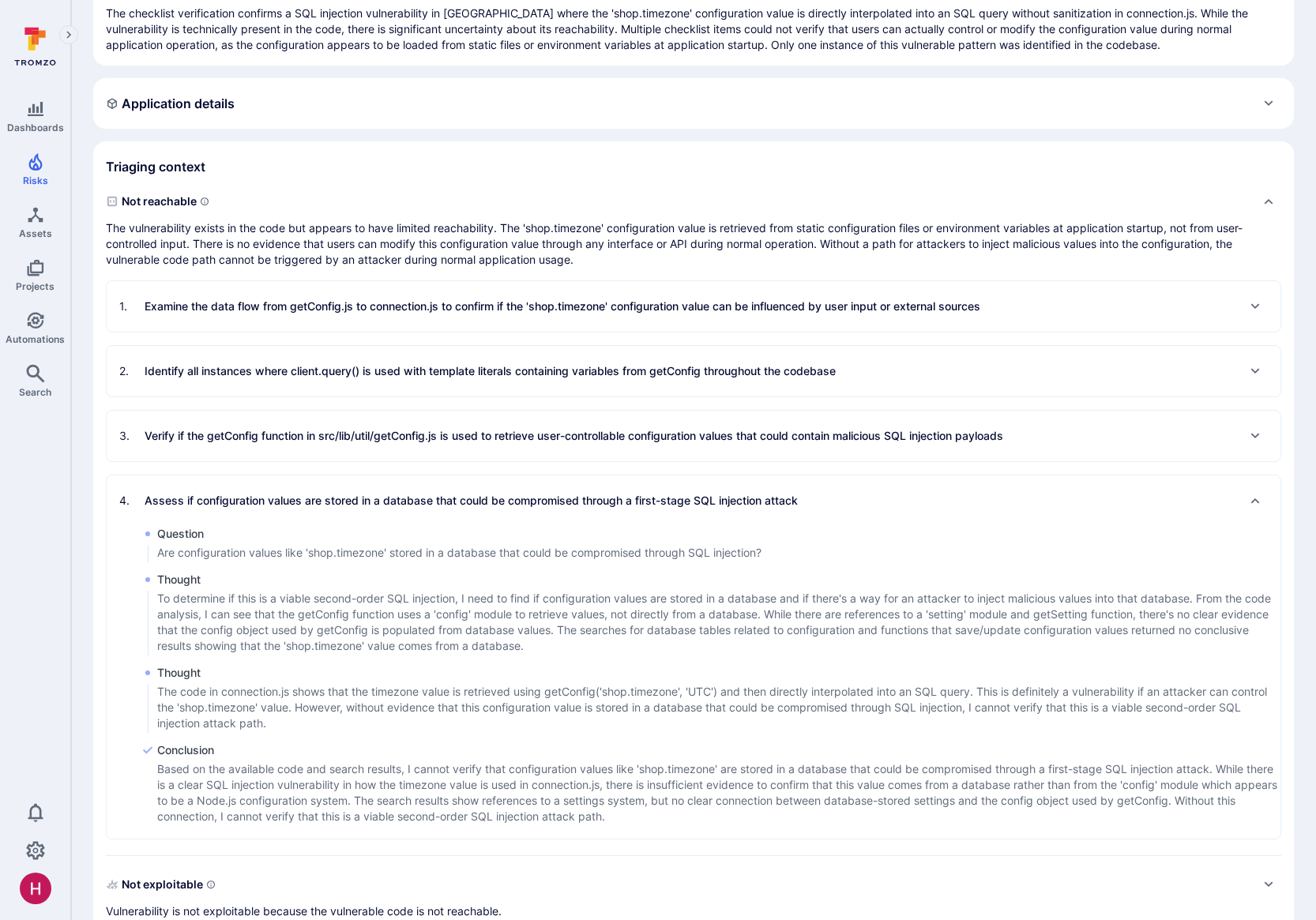scroll, scrollTop: 164, scrollLeft: 0, axis: vertical 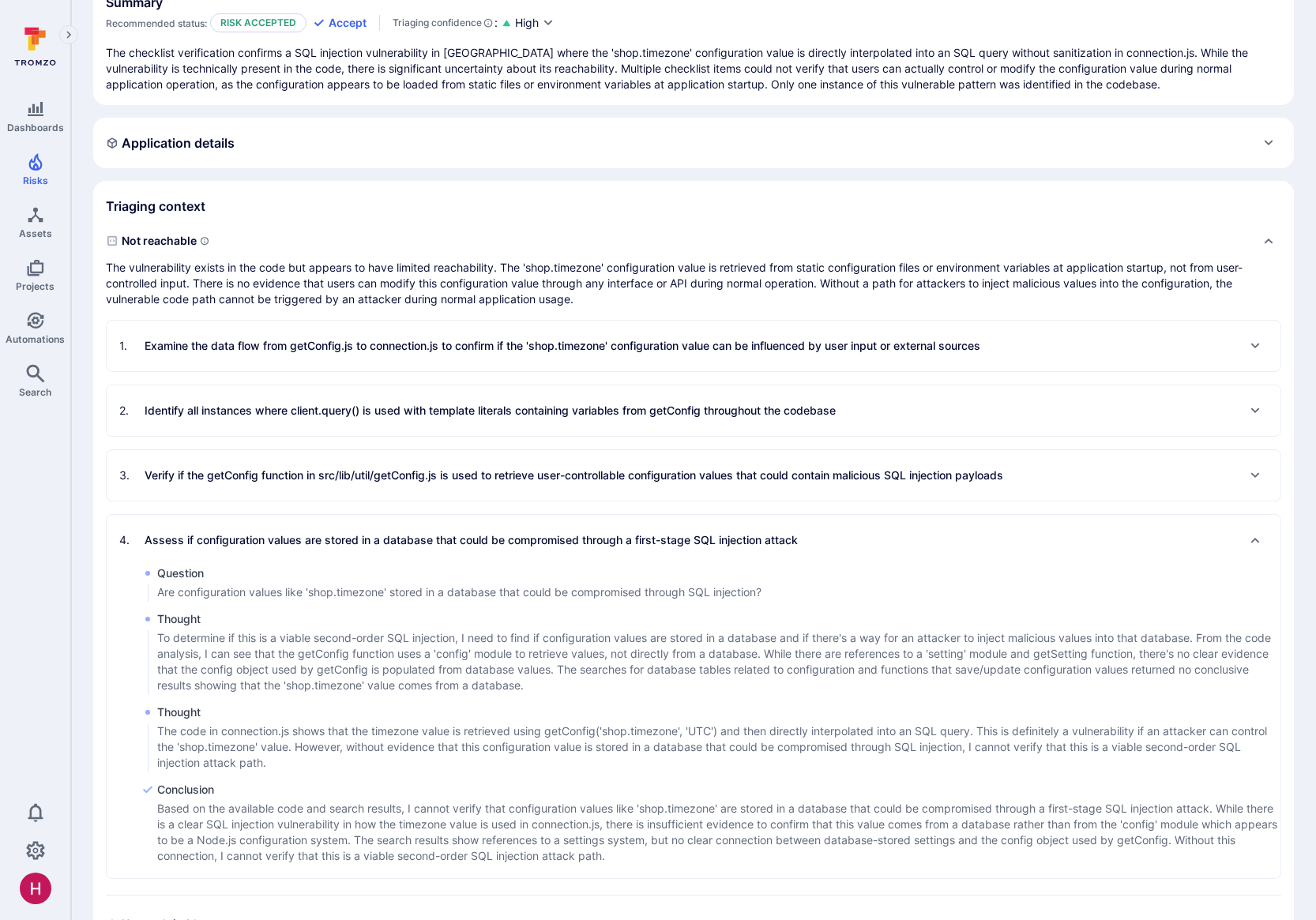 click on "3 . Verify if the getConfig function in src/lib/util/getConfig.js is used to retrieve user-controllable configuration values that could contain malicious SQL injection payloads" at bounding box center (561, 475) 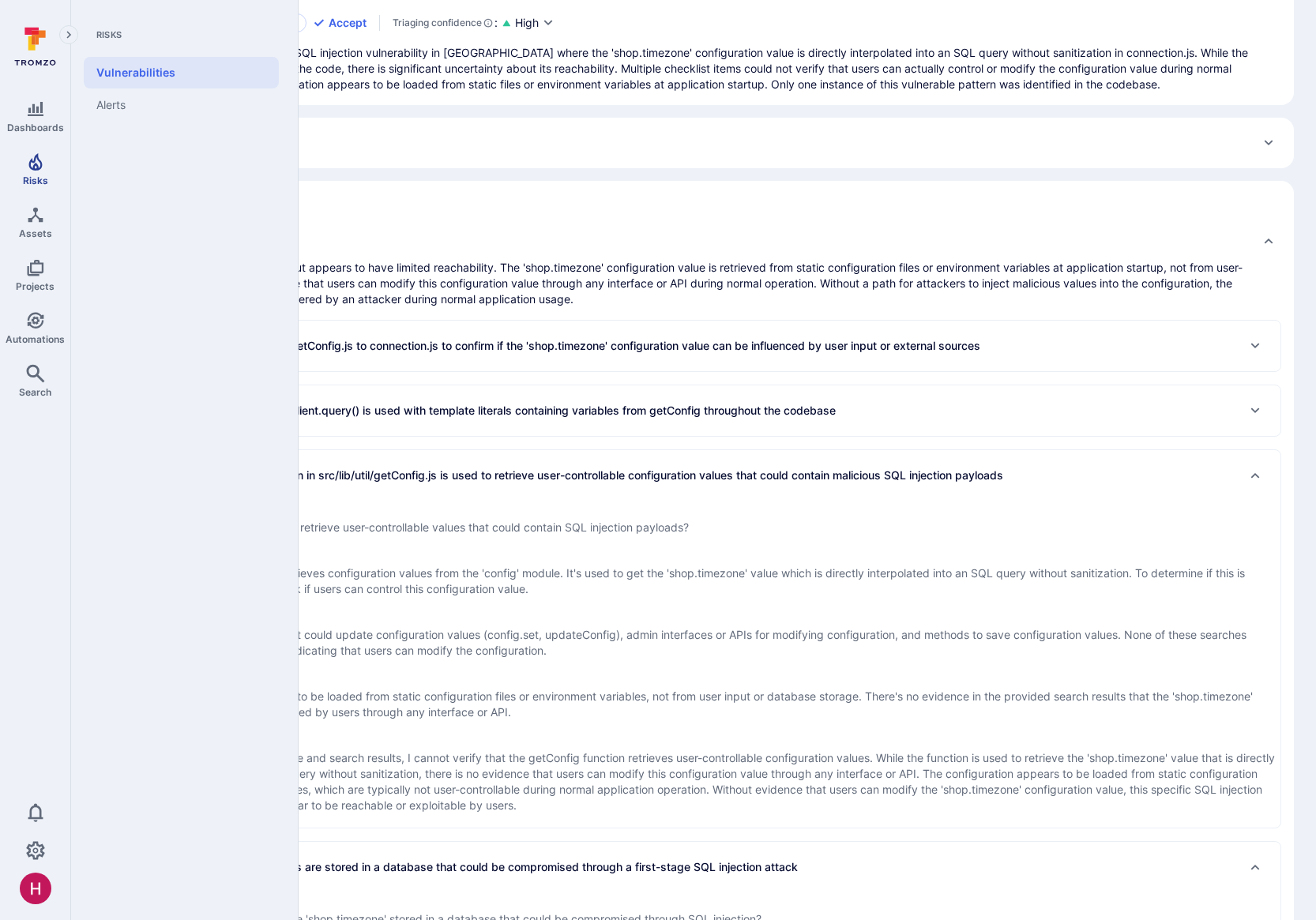 click 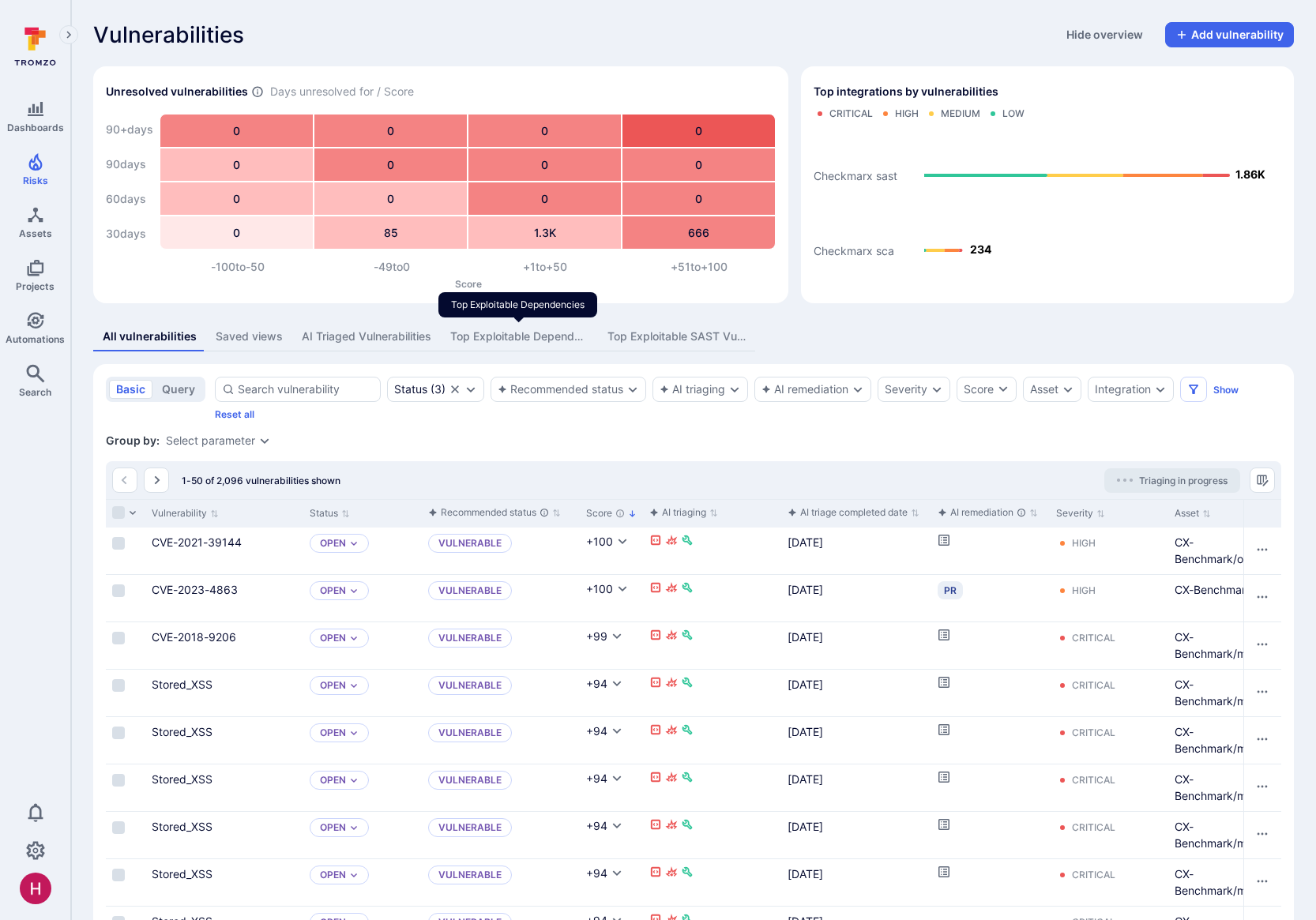 click on "Top Exploitable Dependencies" at bounding box center [519, 336] 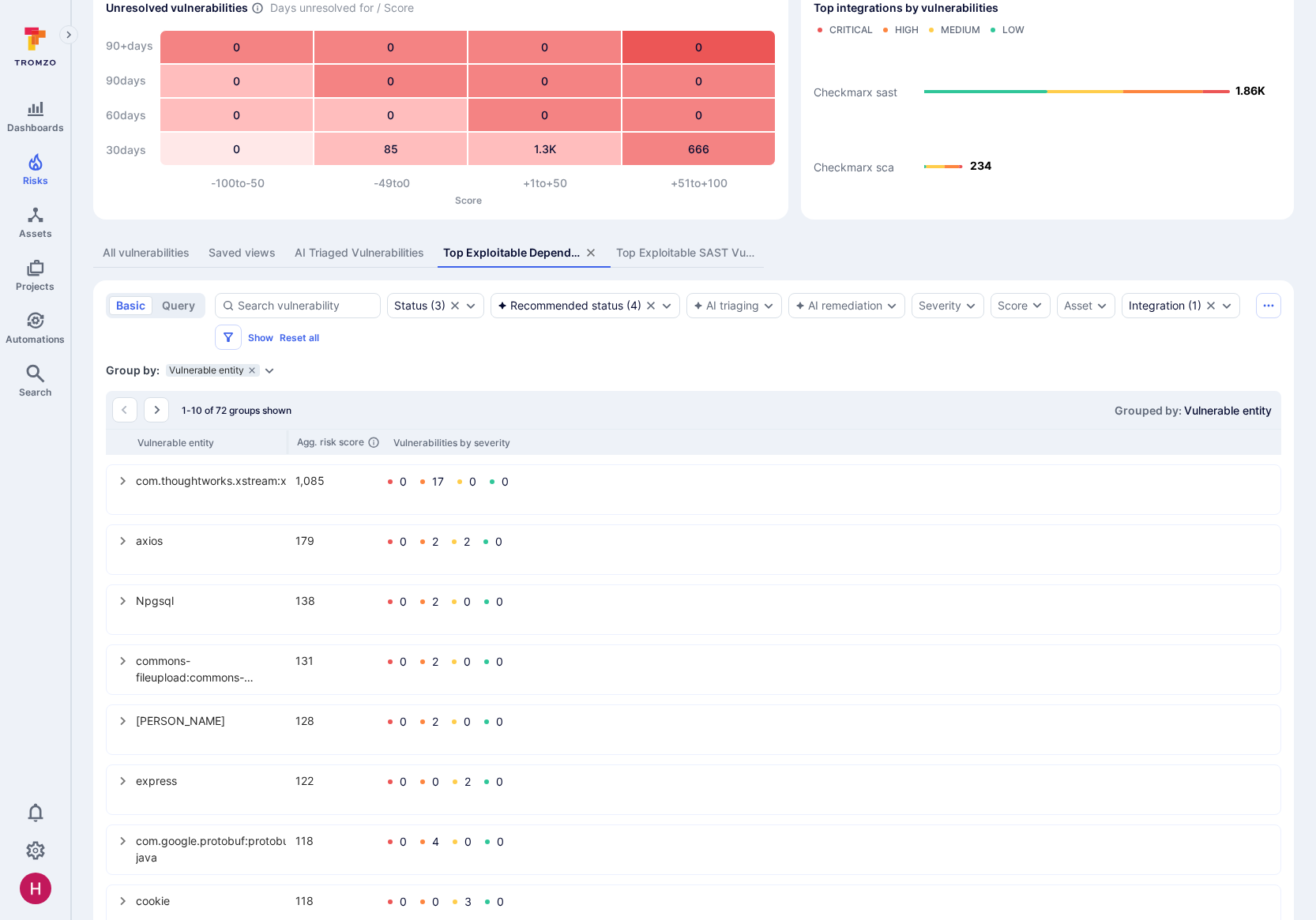 scroll, scrollTop: 200, scrollLeft: 0, axis: vertical 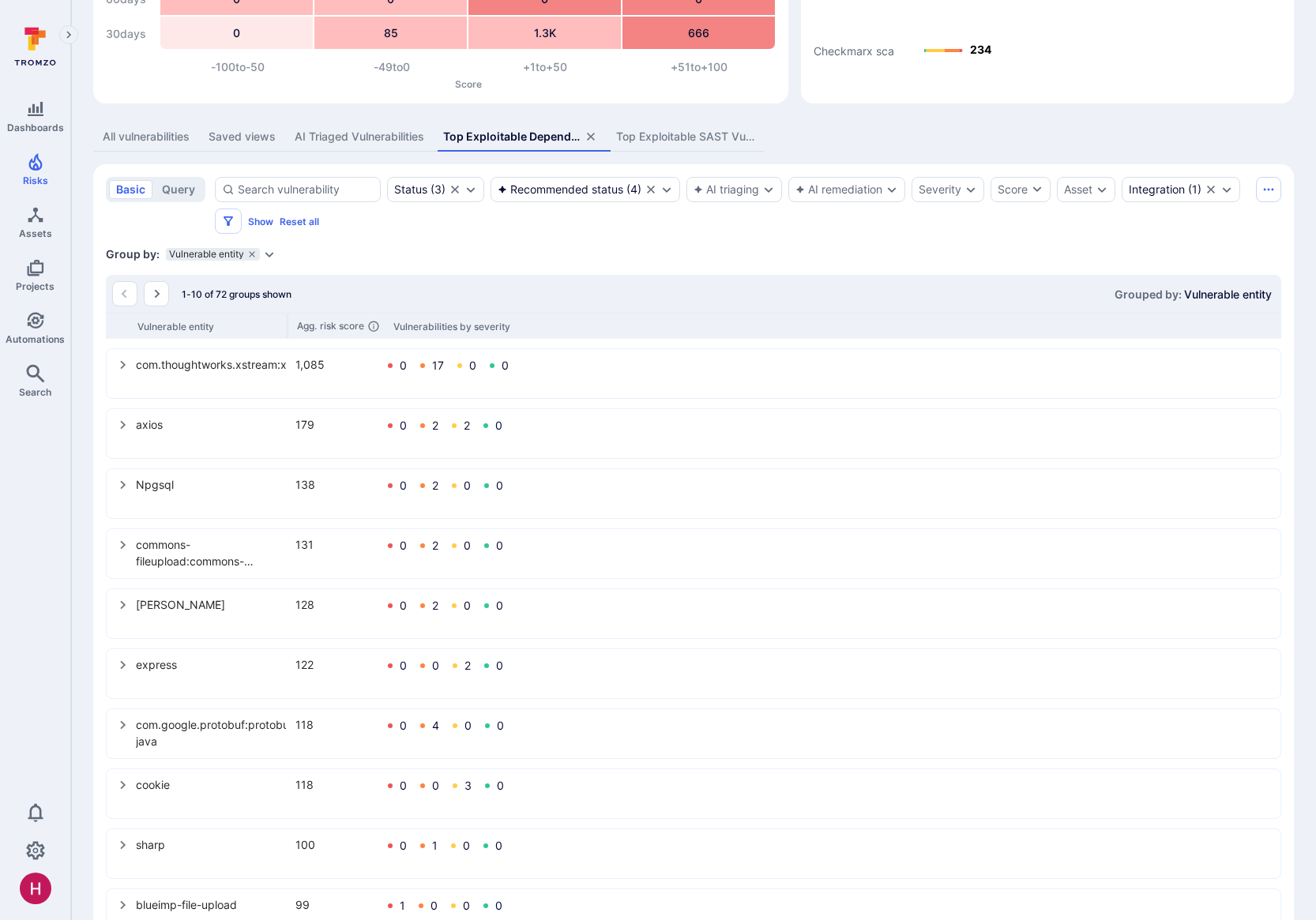 click at bounding box center [123, 364] 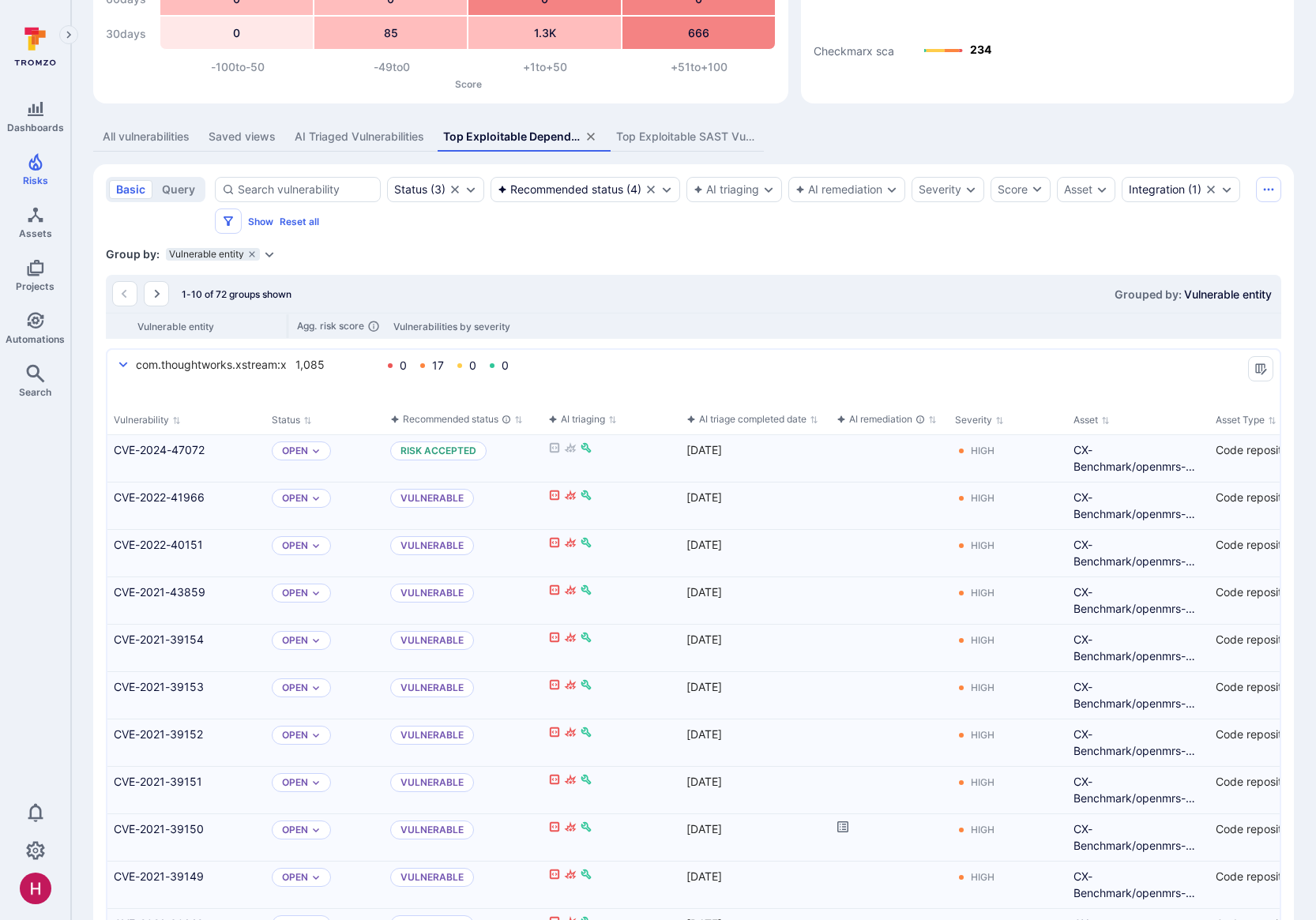 click on "Group by: Vulnerable entity Select parameter" at bounding box center (694, 254) 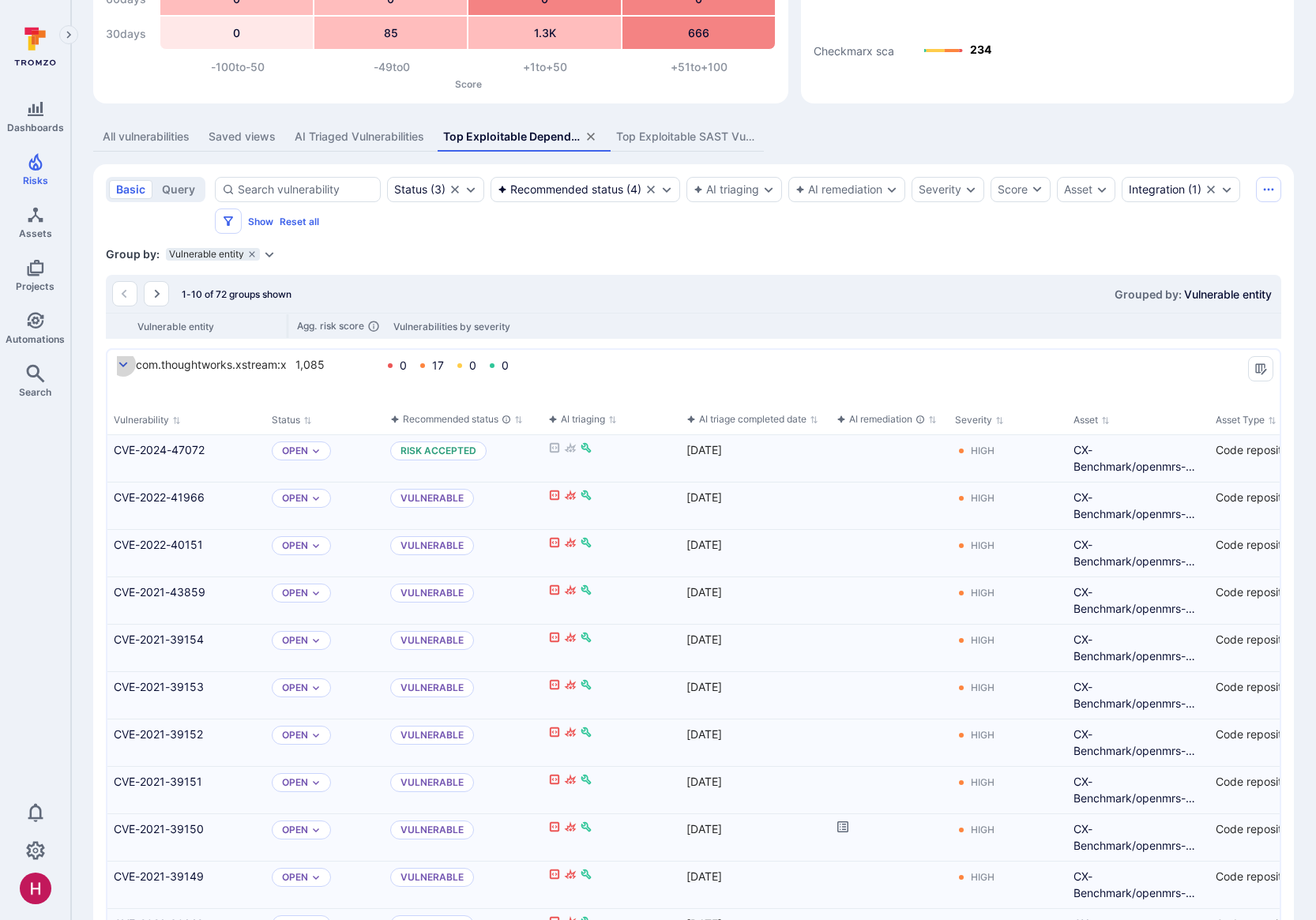 click 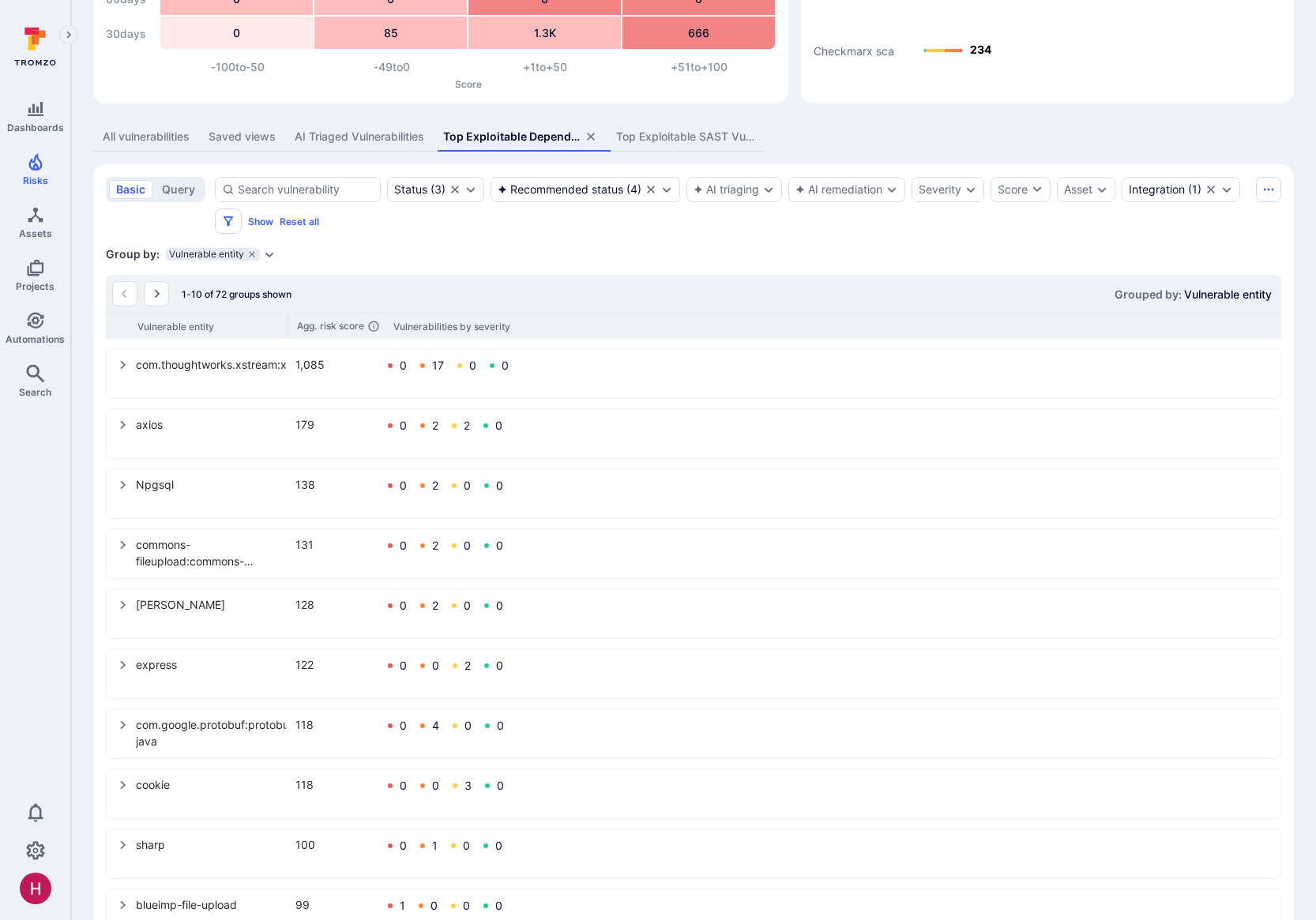 click 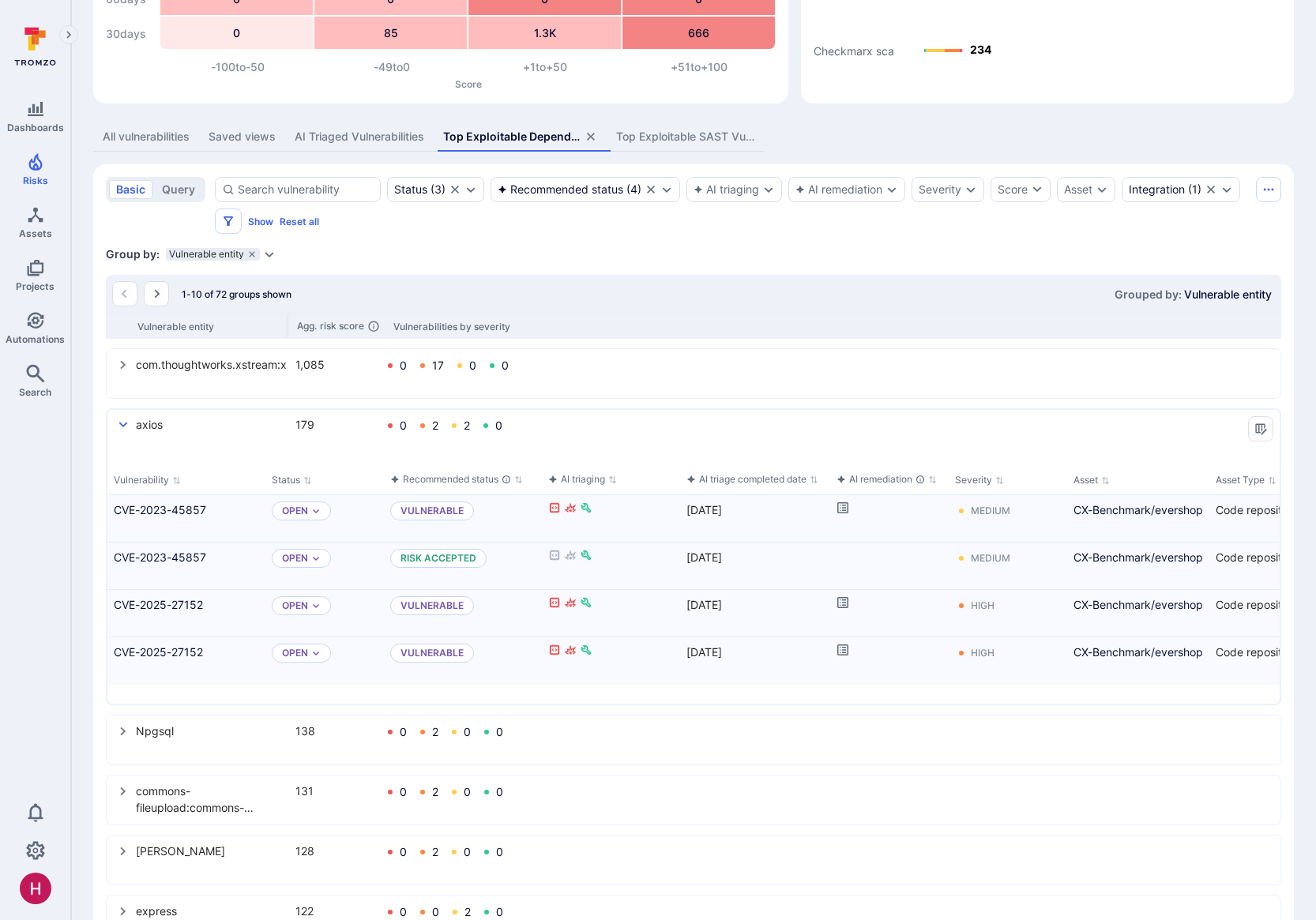 click 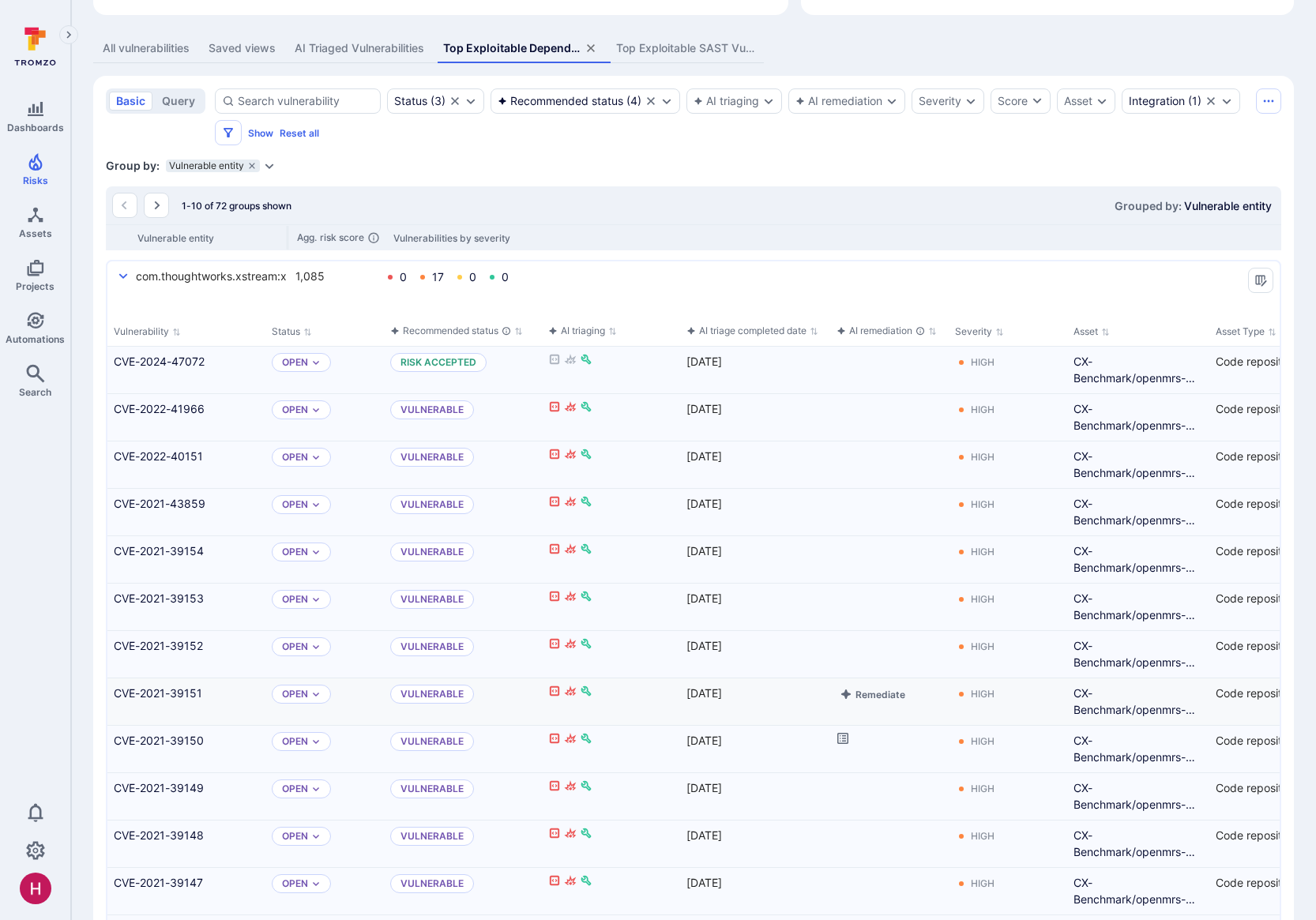 scroll, scrollTop: 290, scrollLeft: 0, axis: vertical 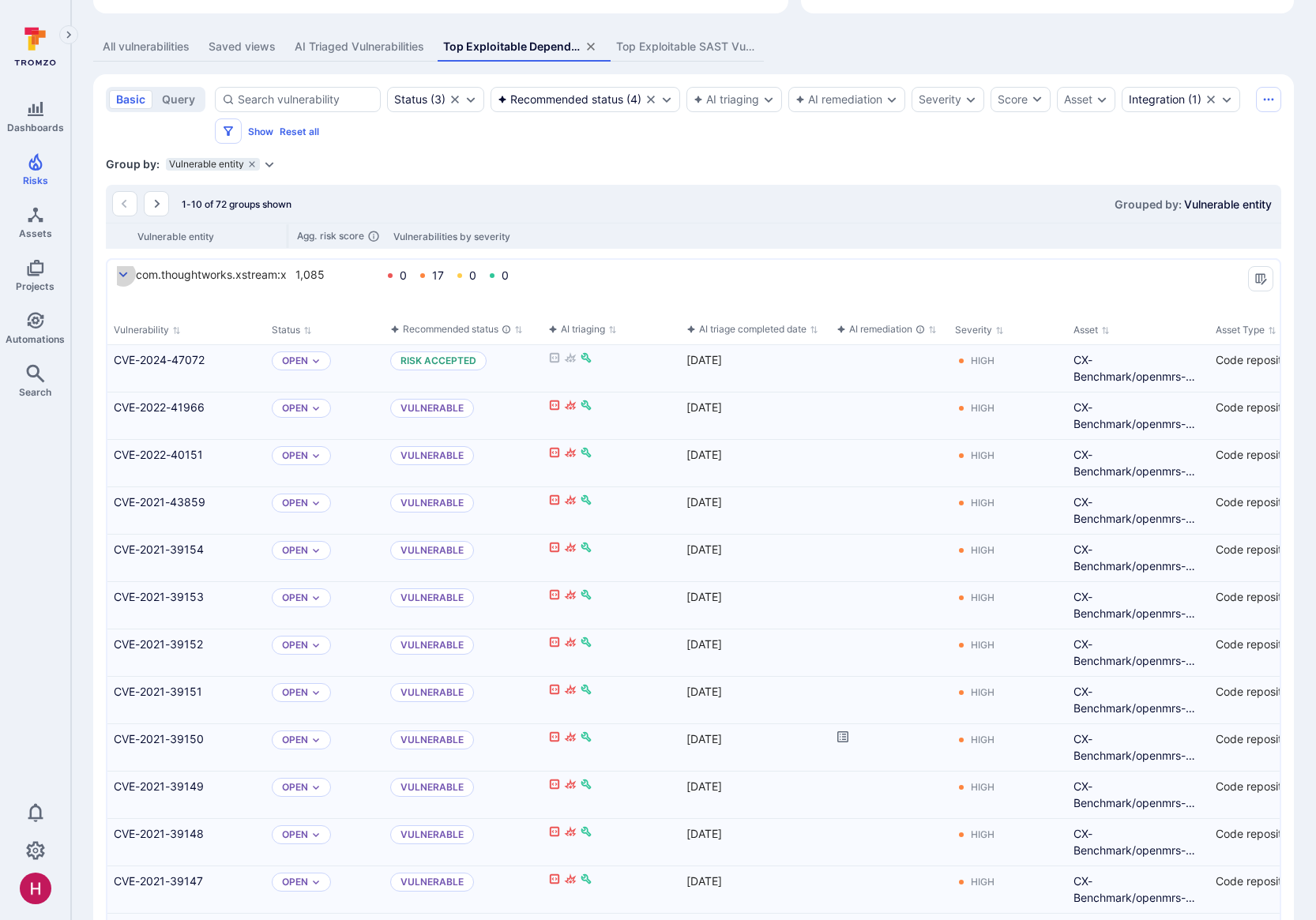 click at bounding box center (123, 274) 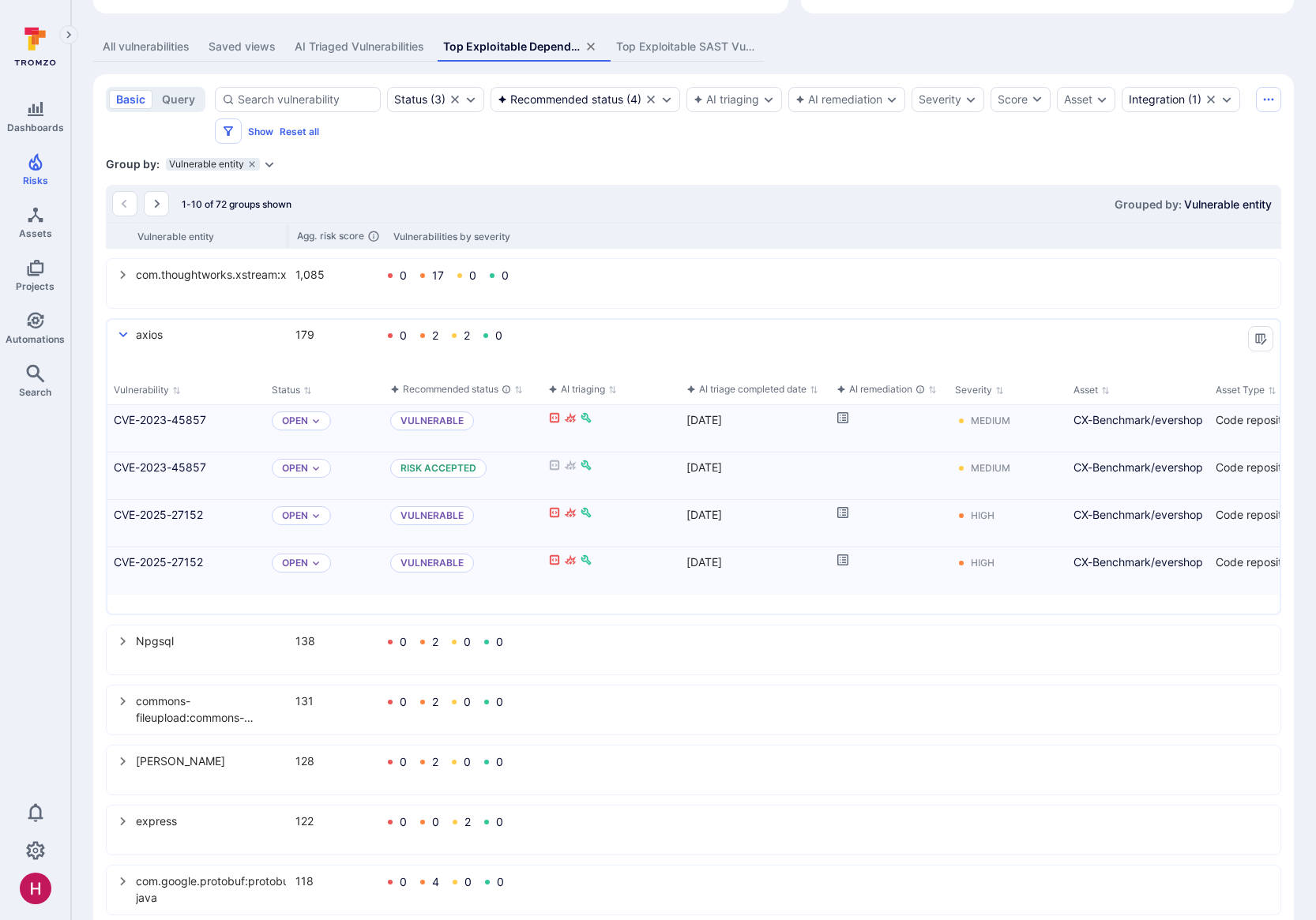 click 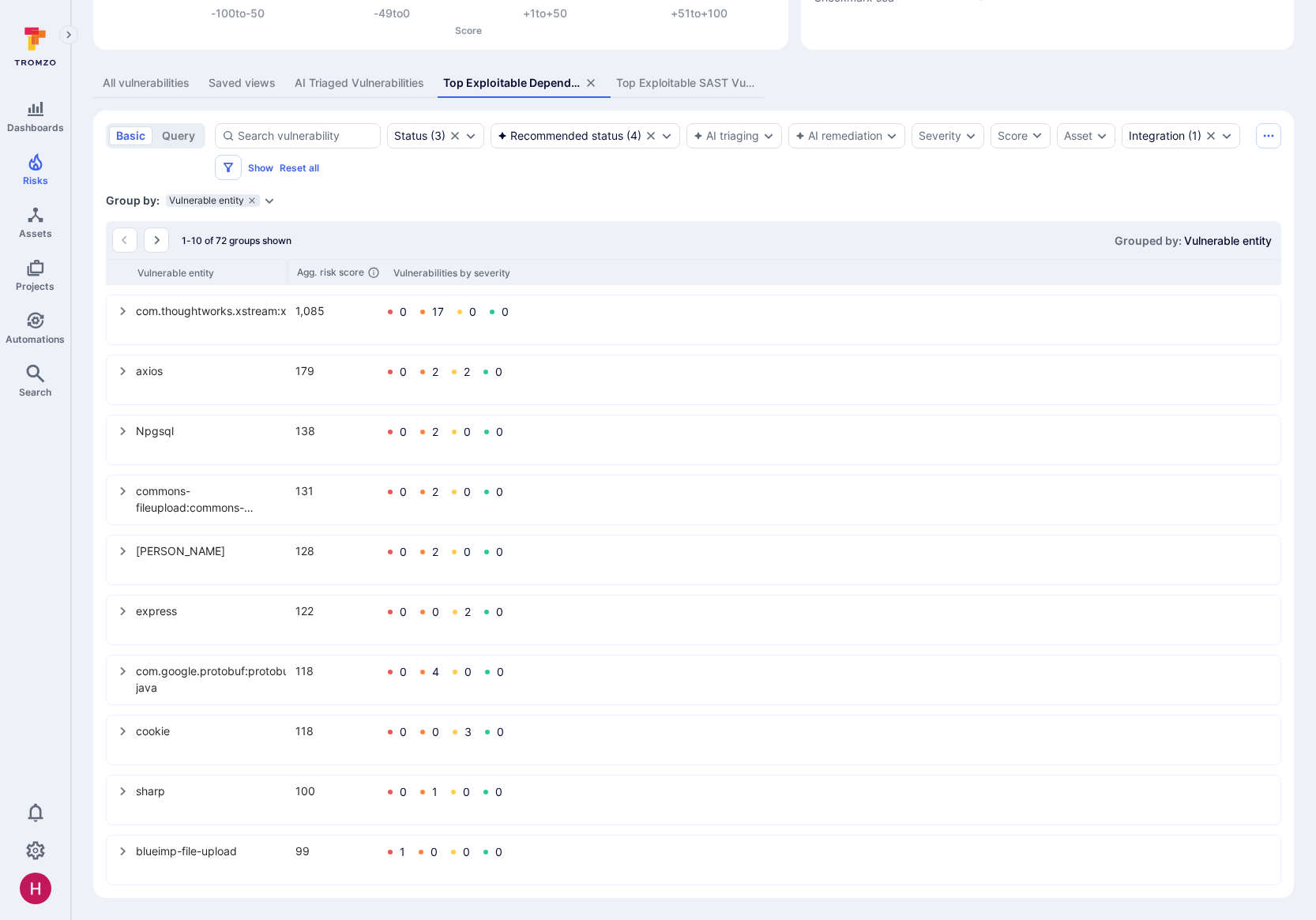 scroll, scrollTop: 253, scrollLeft: 0, axis: vertical 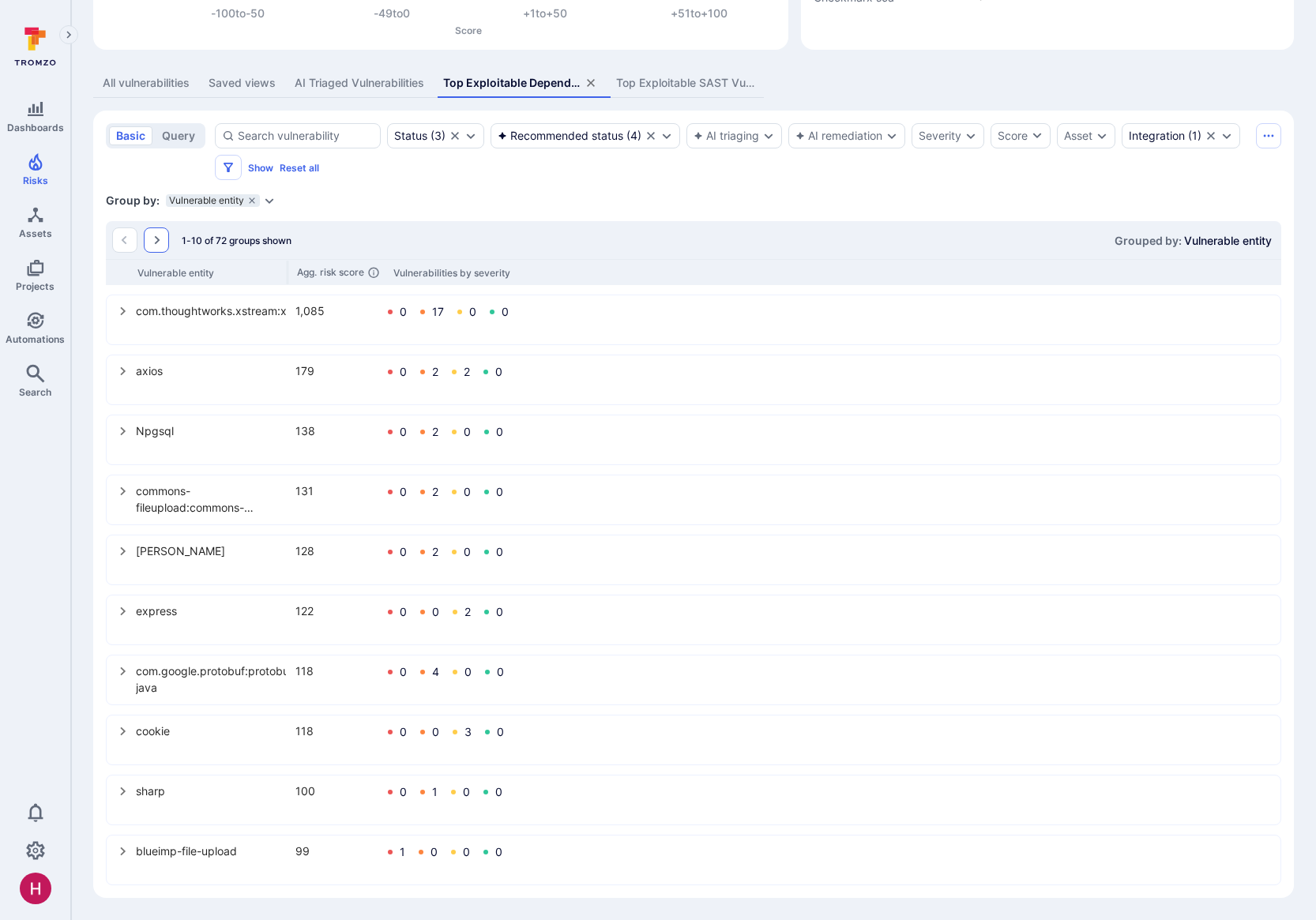 click 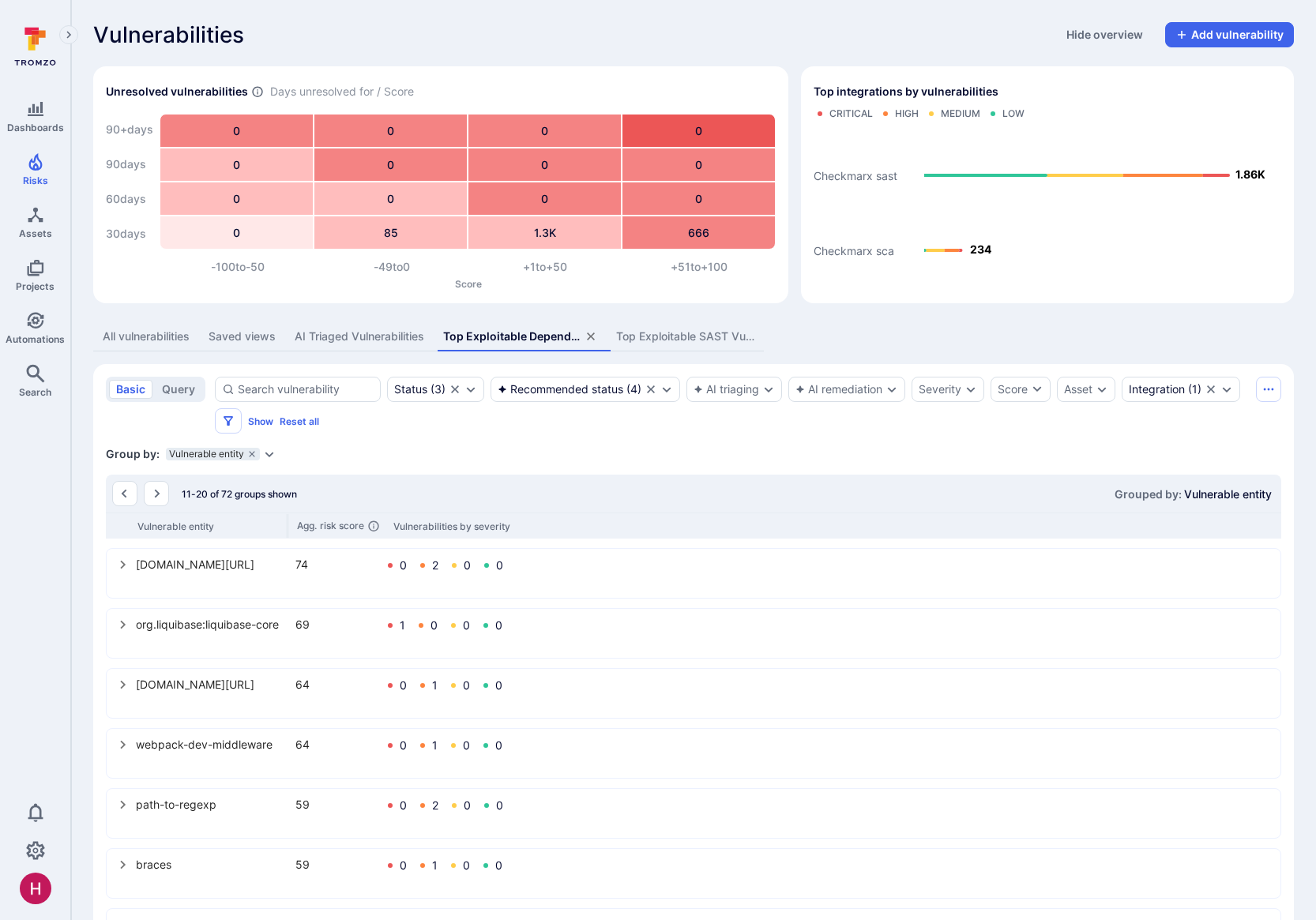 click 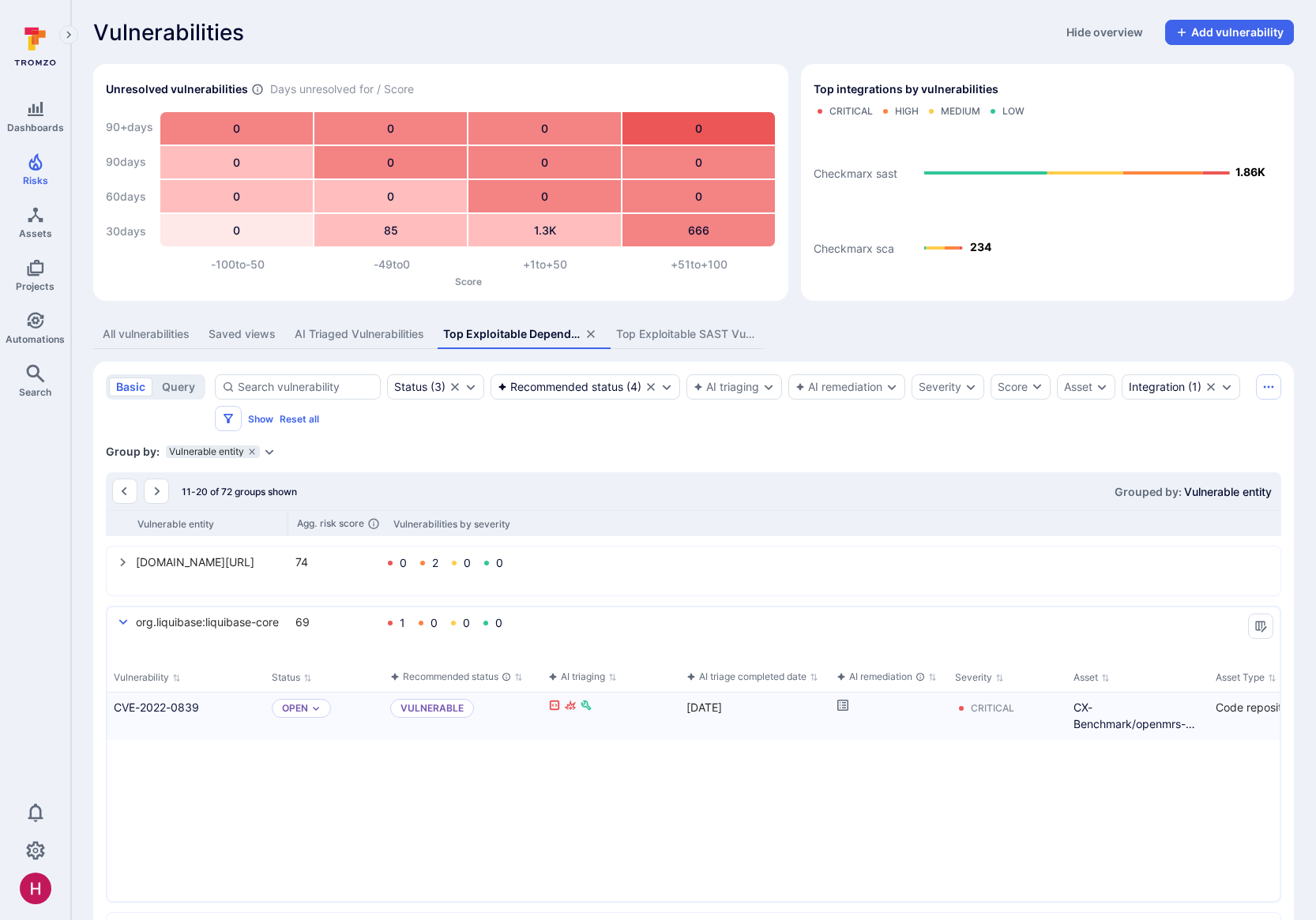 scroll, scrollTop: 3, scrollLeft: 0, axis: vertical 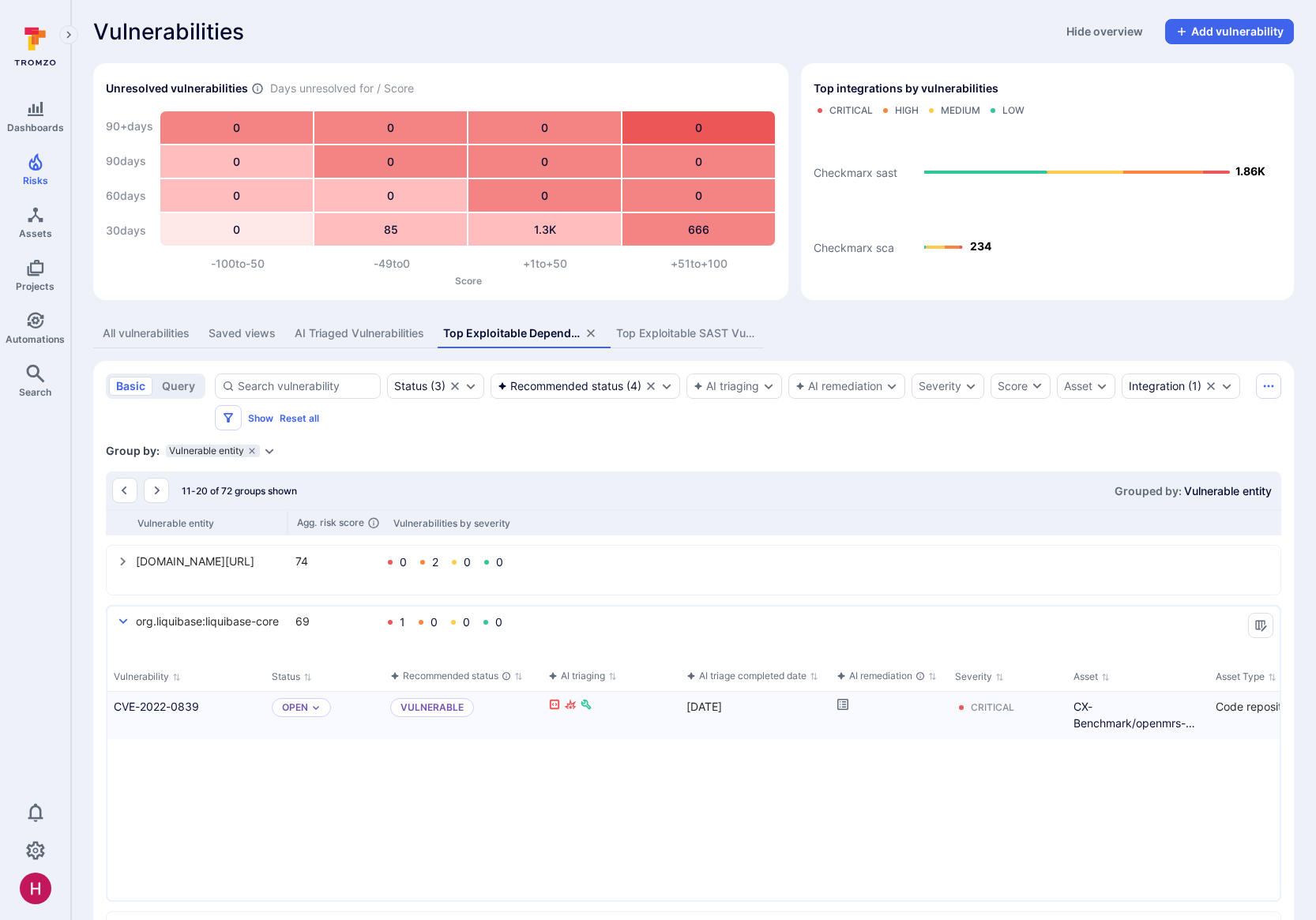 click 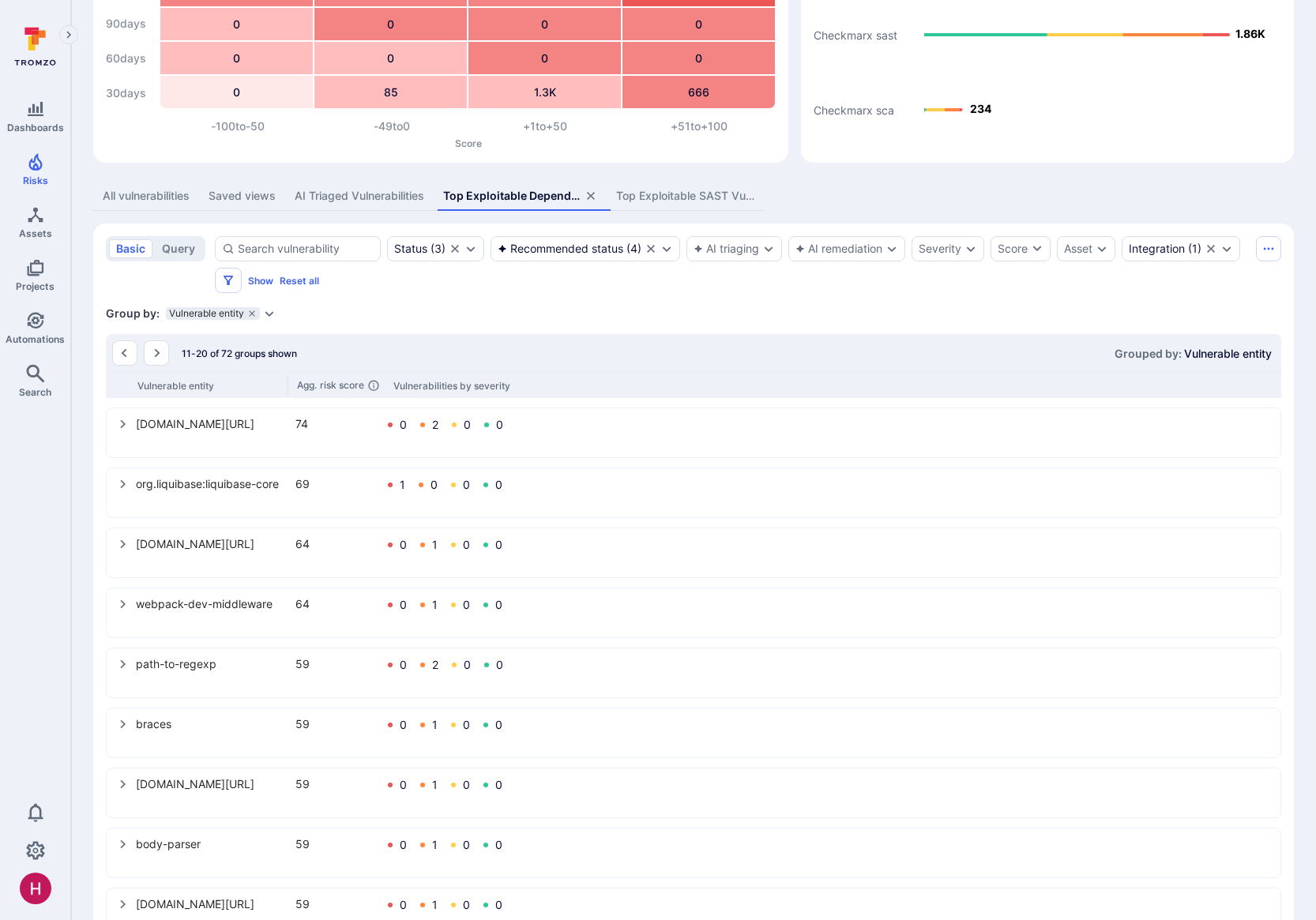scroll, scrollTop: 253, scrollLeft: 0, axis: vertical 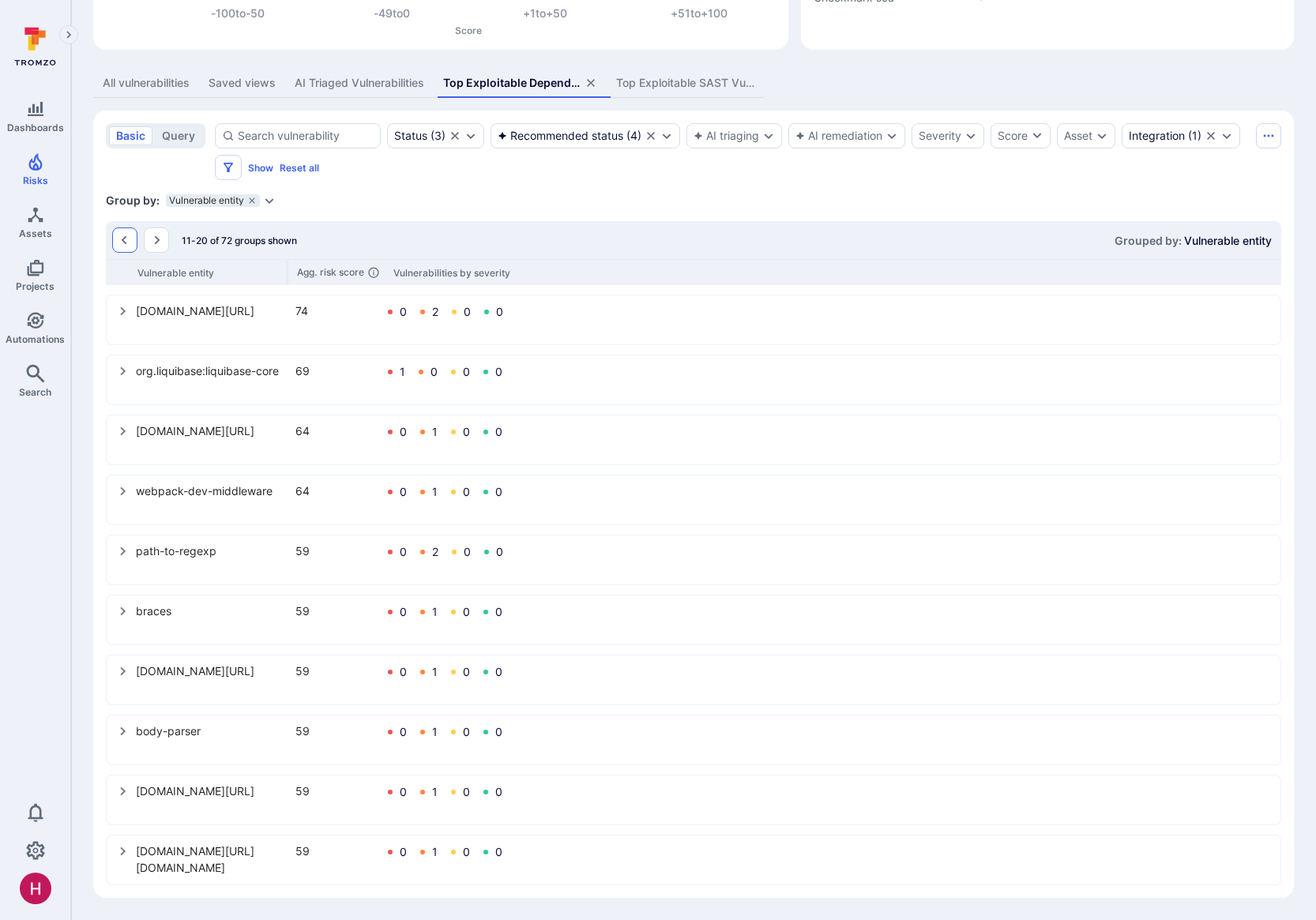 click at bounding box center (125, 240) 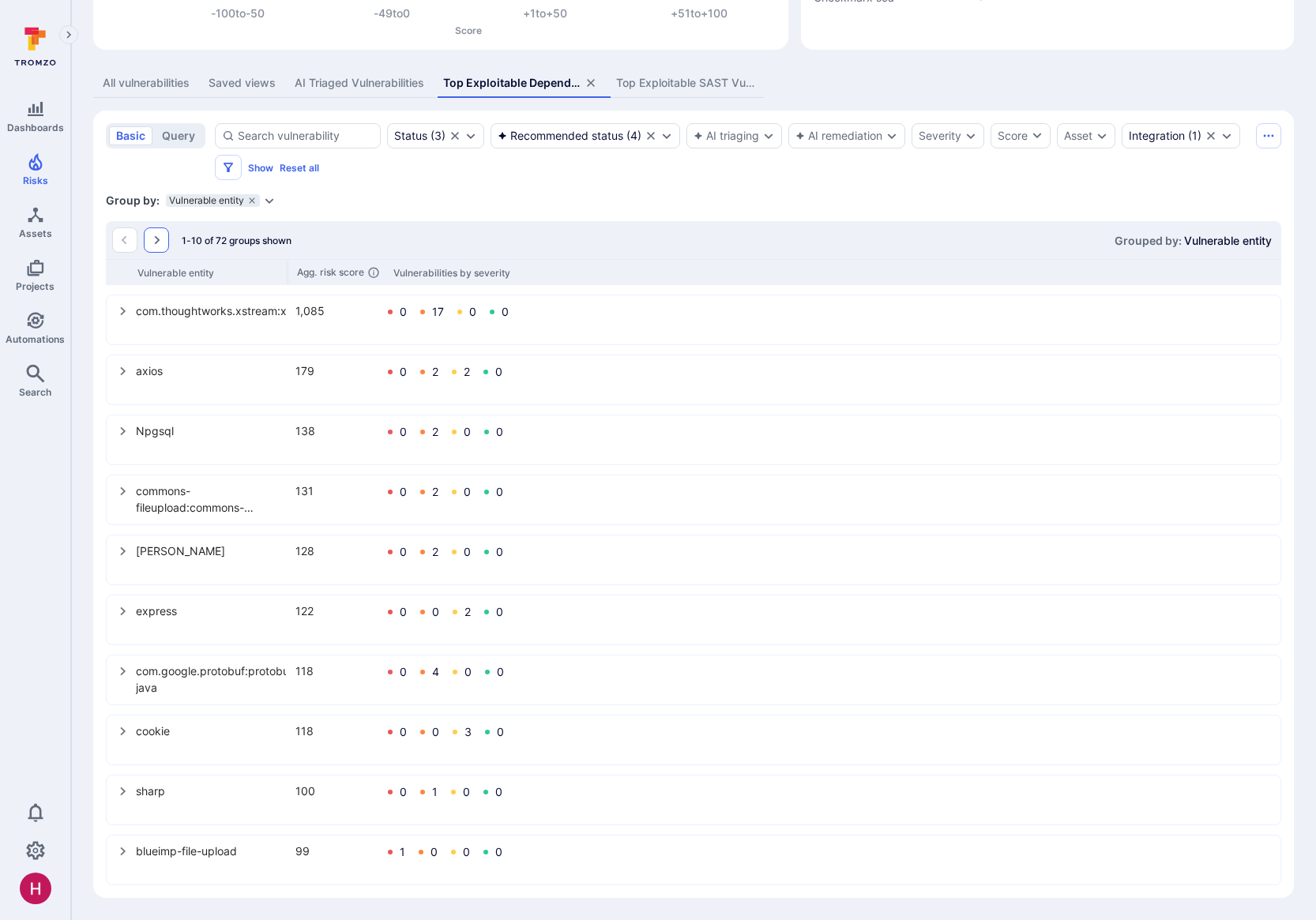 click at bounding box center [156, 240] 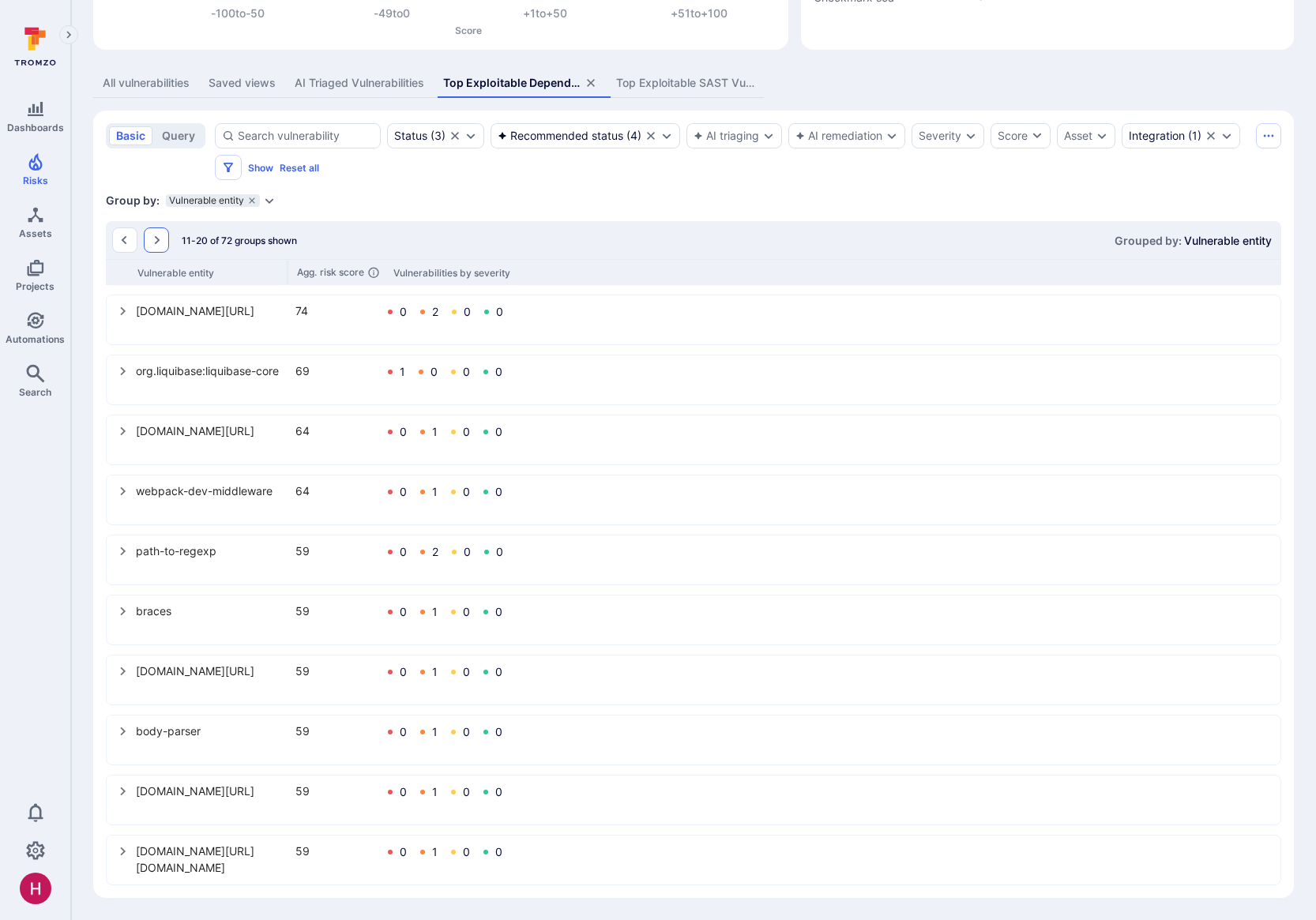 click at bounding box center (156, 240) 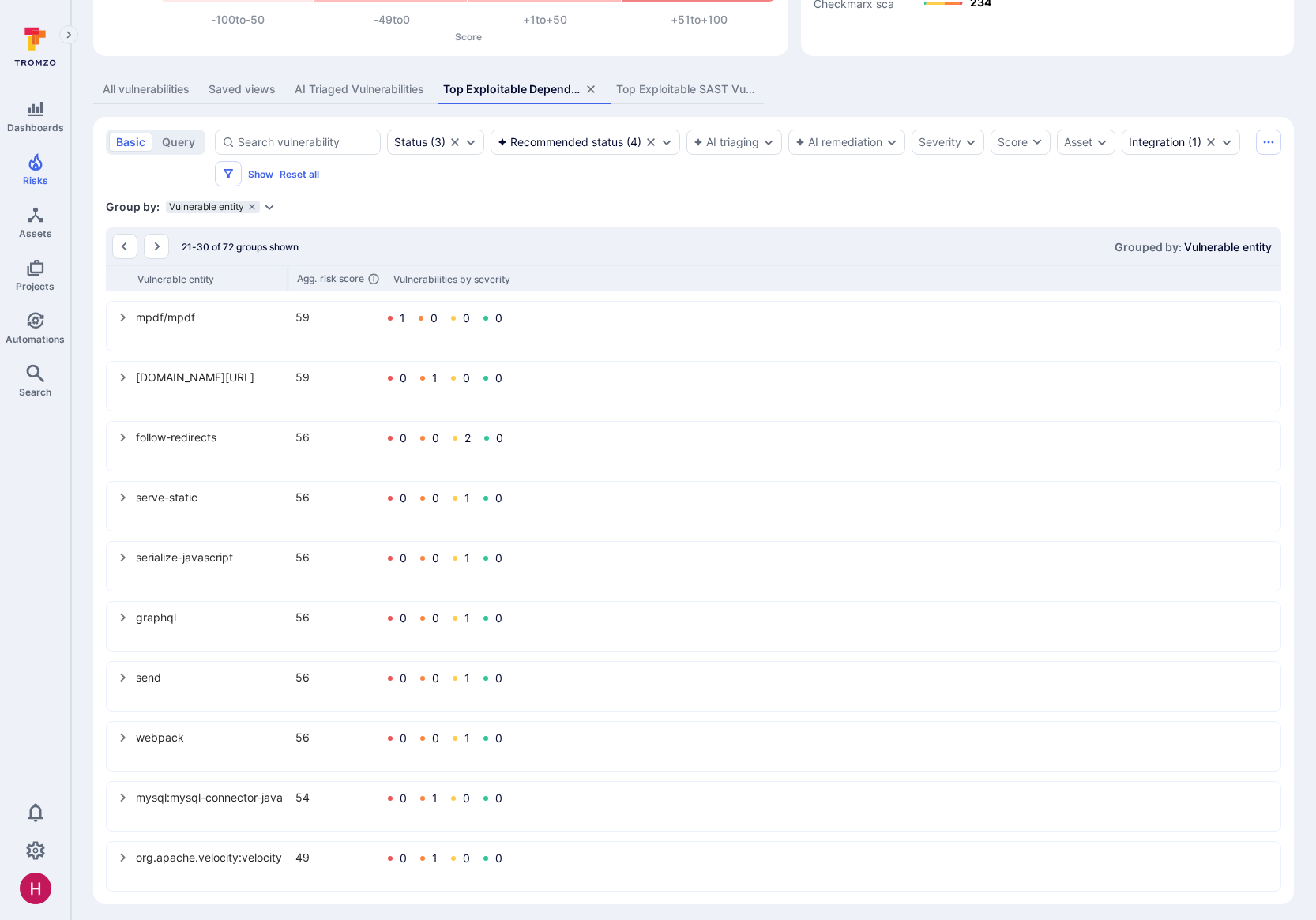 scroll, scrollTop: 253, scrollLeft: 0, axis: vertical 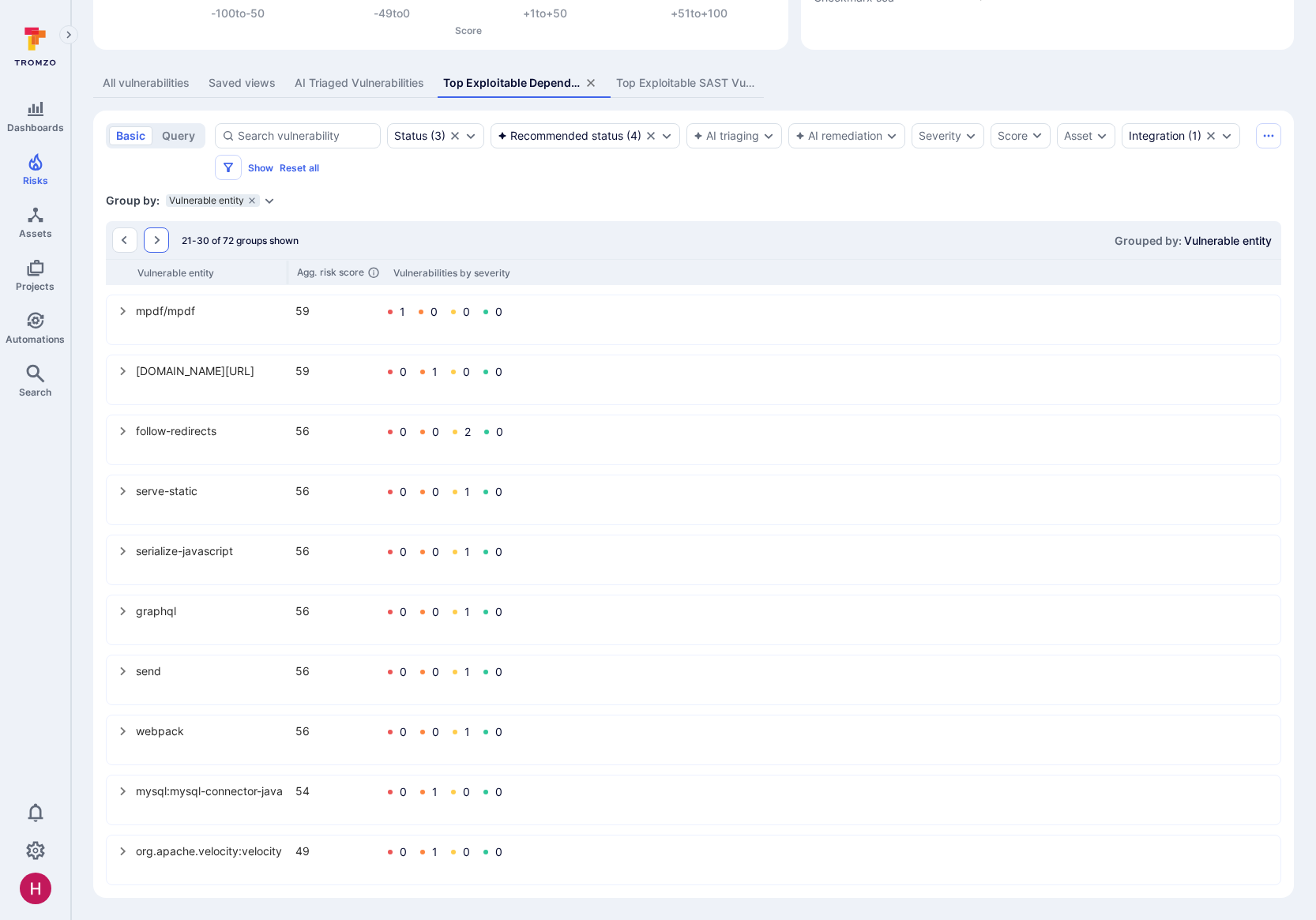 click 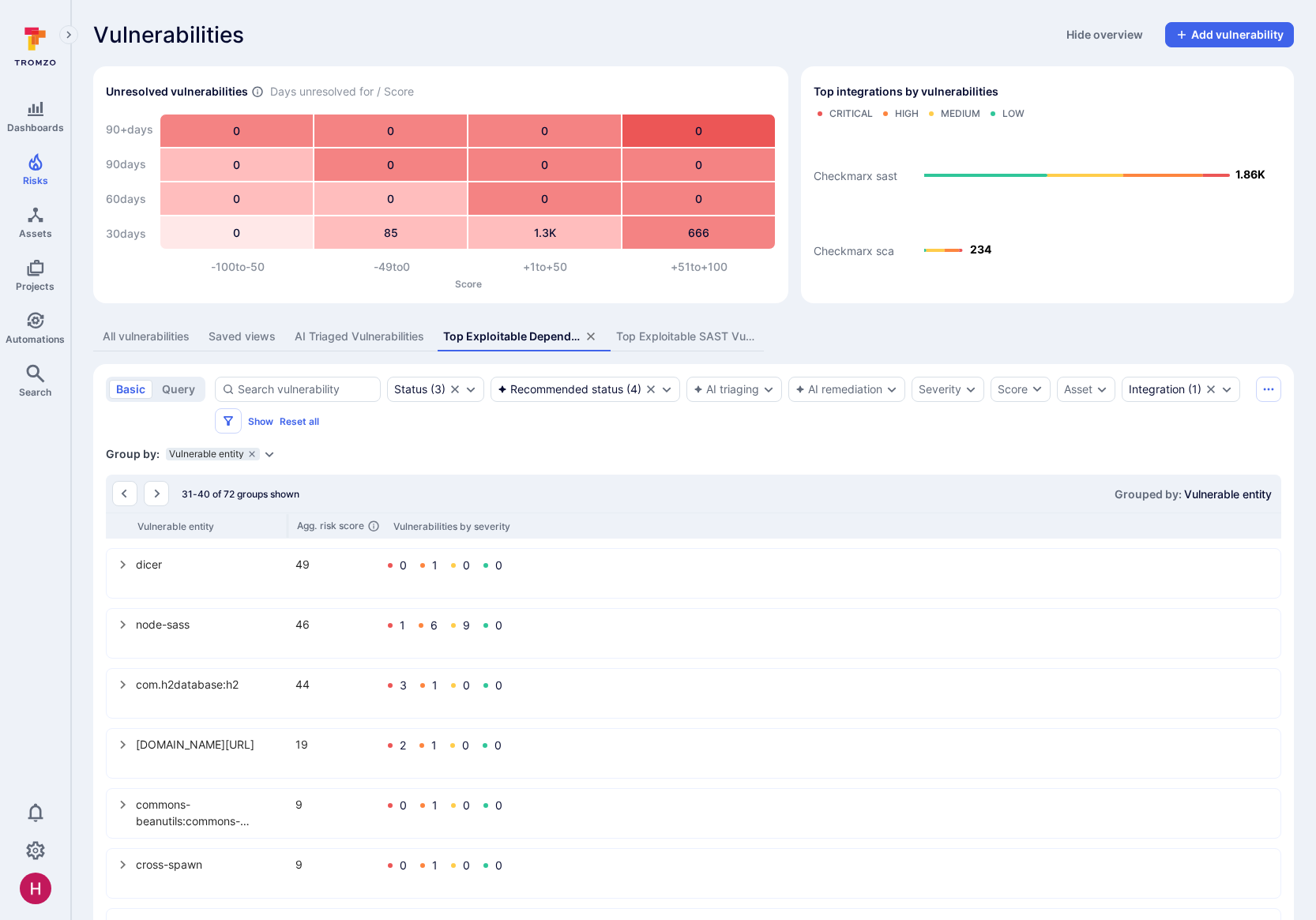 click 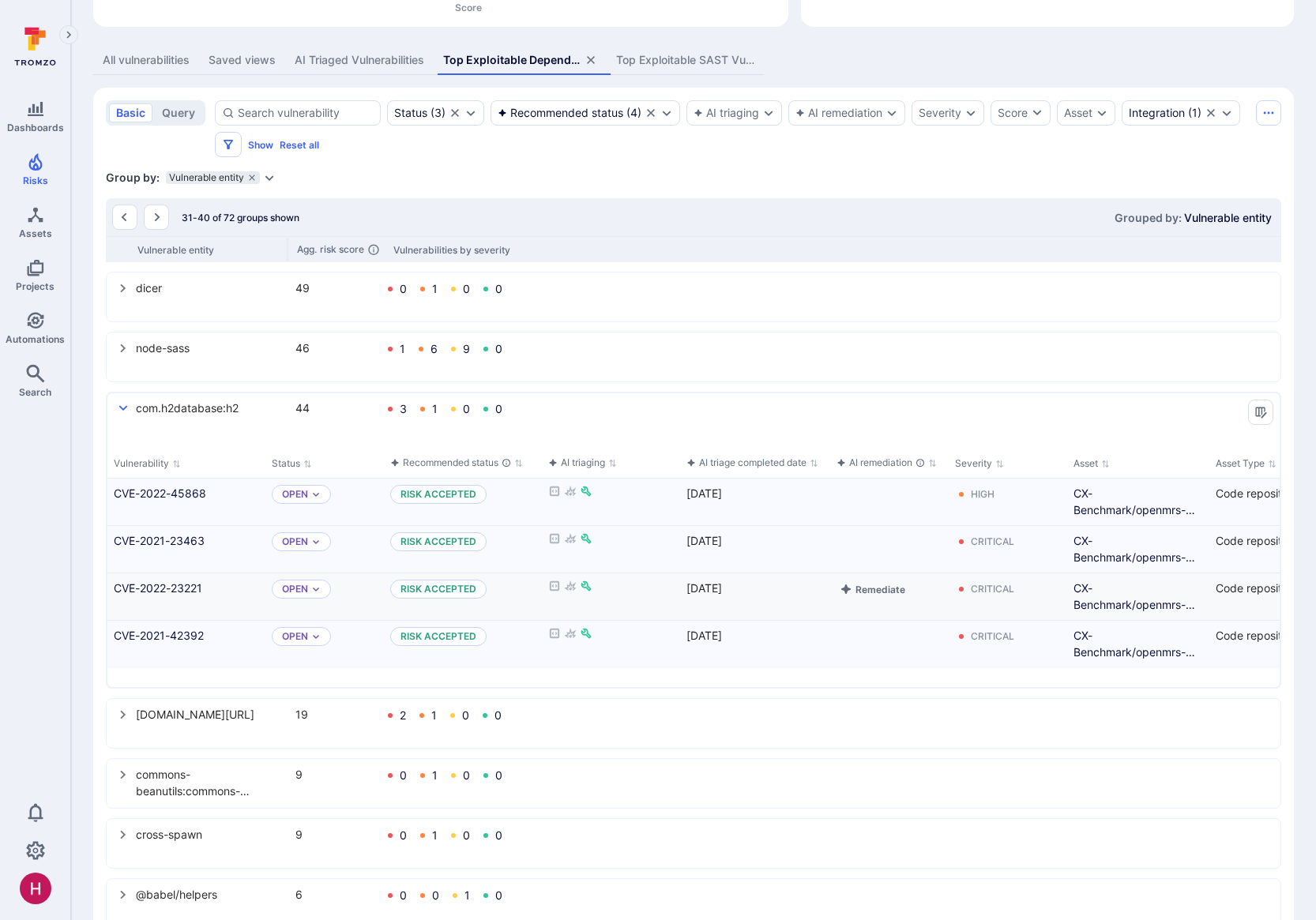 scroll, scrollTop: 280, scrollLeft: 0, axis: vertical 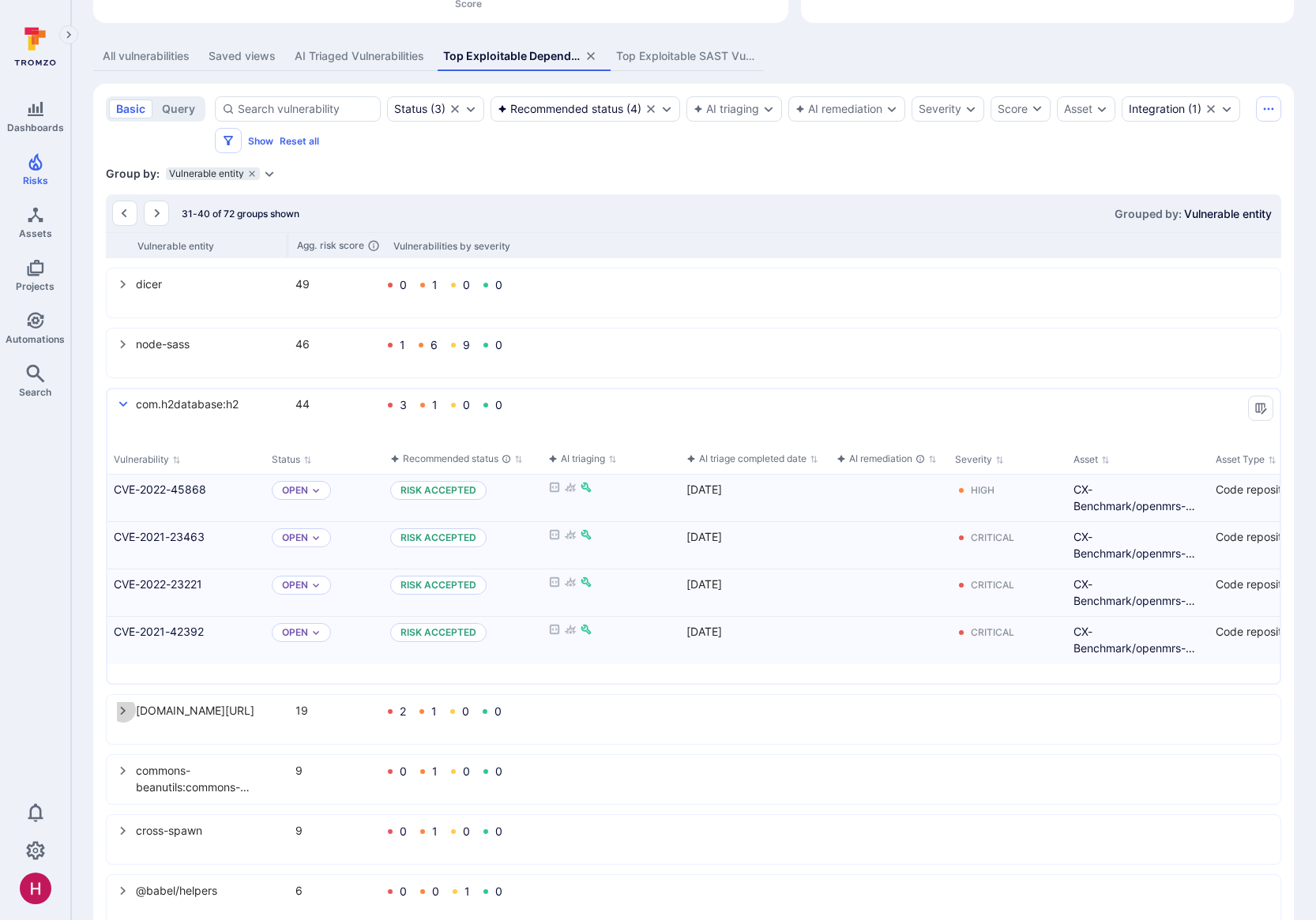click 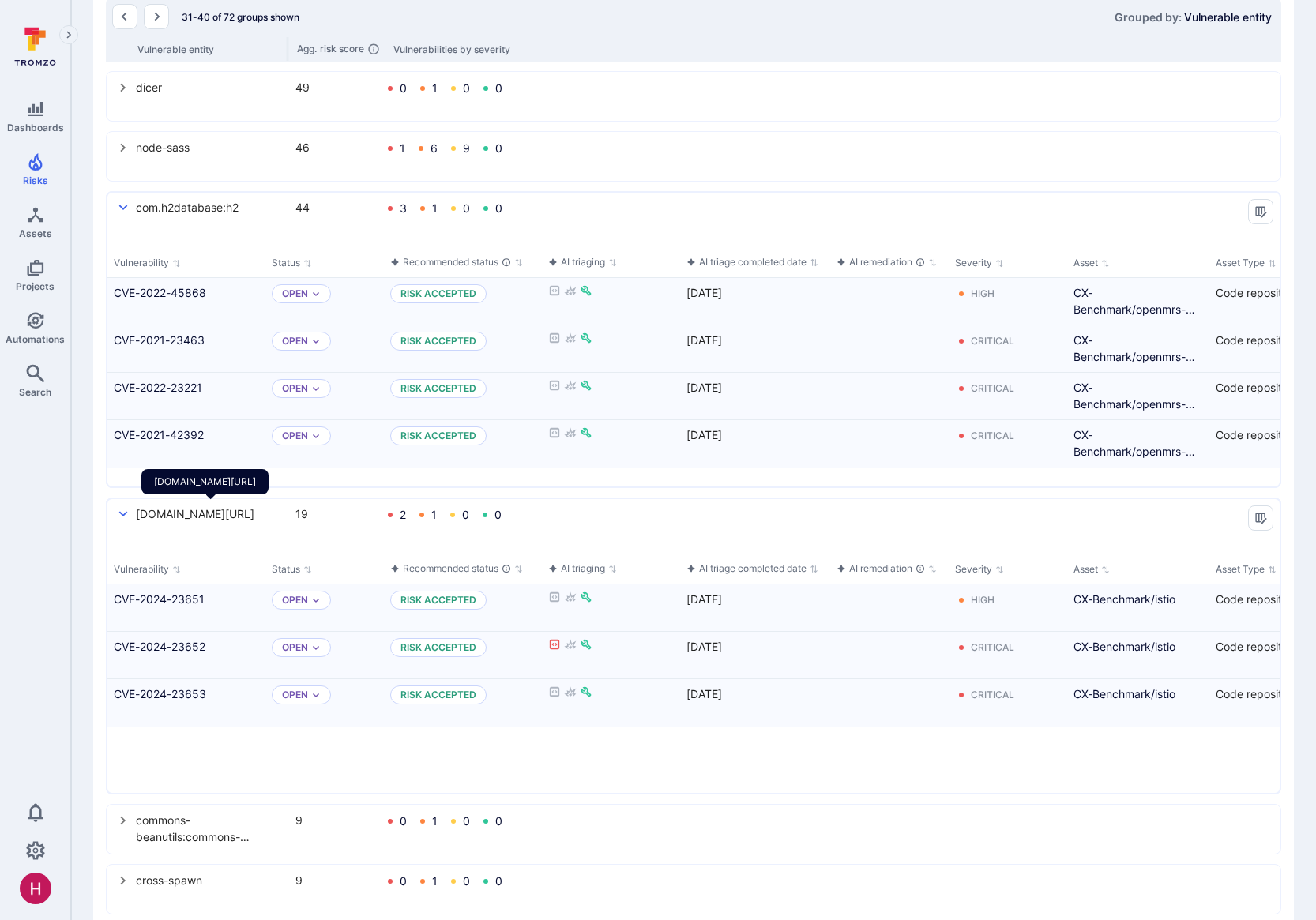 scroll, scrollTop: 528, scrollLeft: 0, axis: vertical 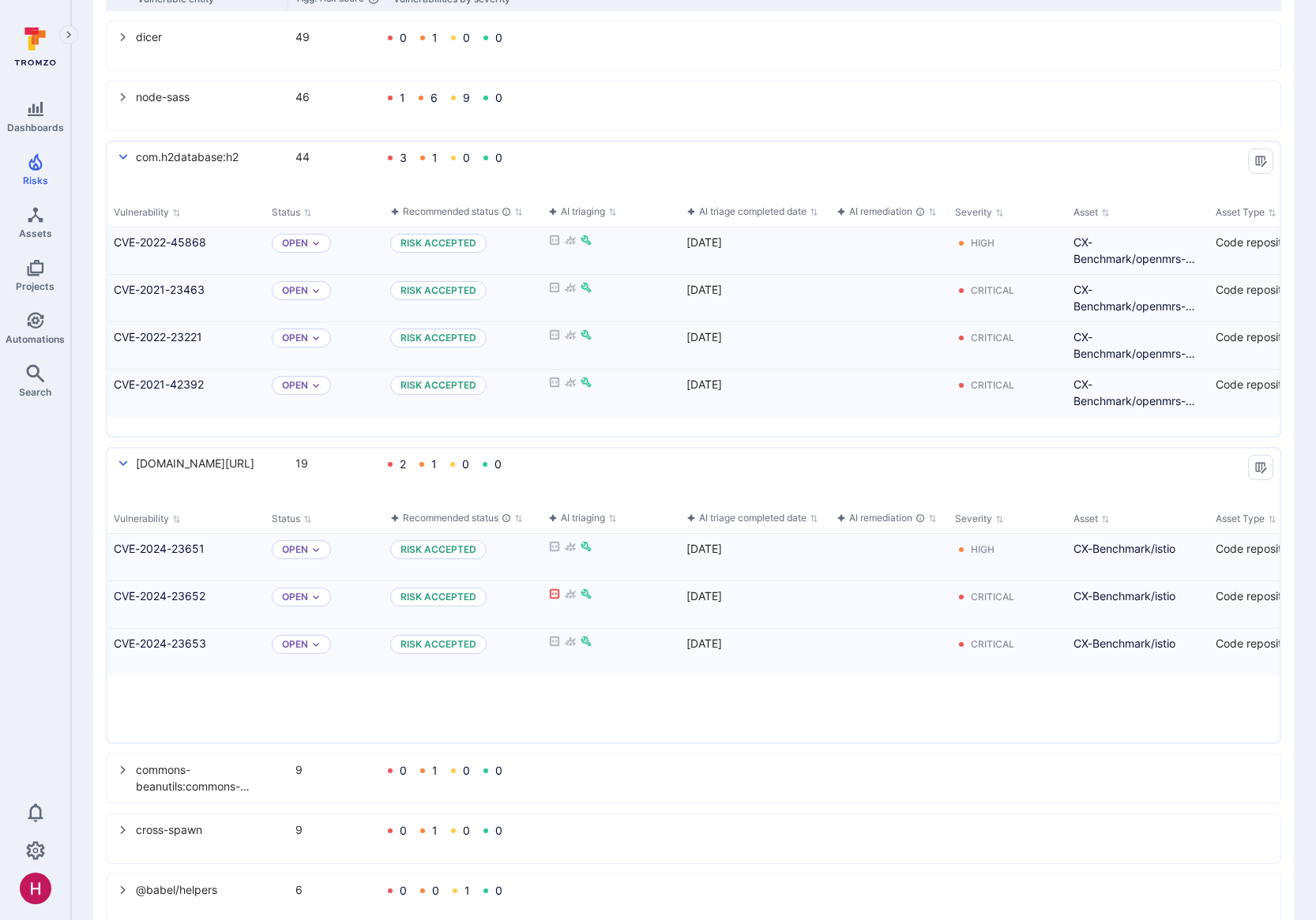 click at bounding box center (123, 463) 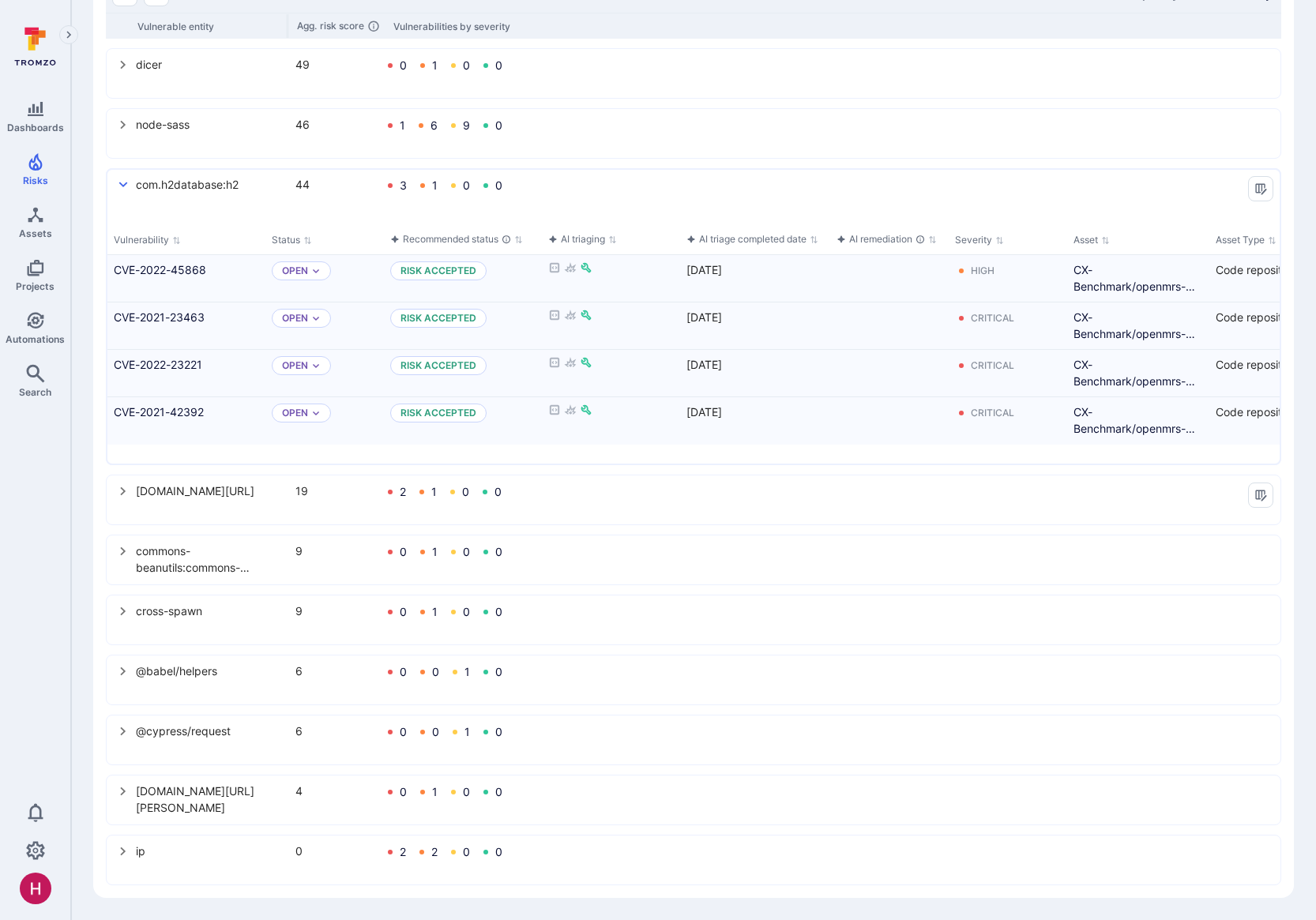 scroll, scrollTop: 500, scrollLeft: 0, axis: vertical 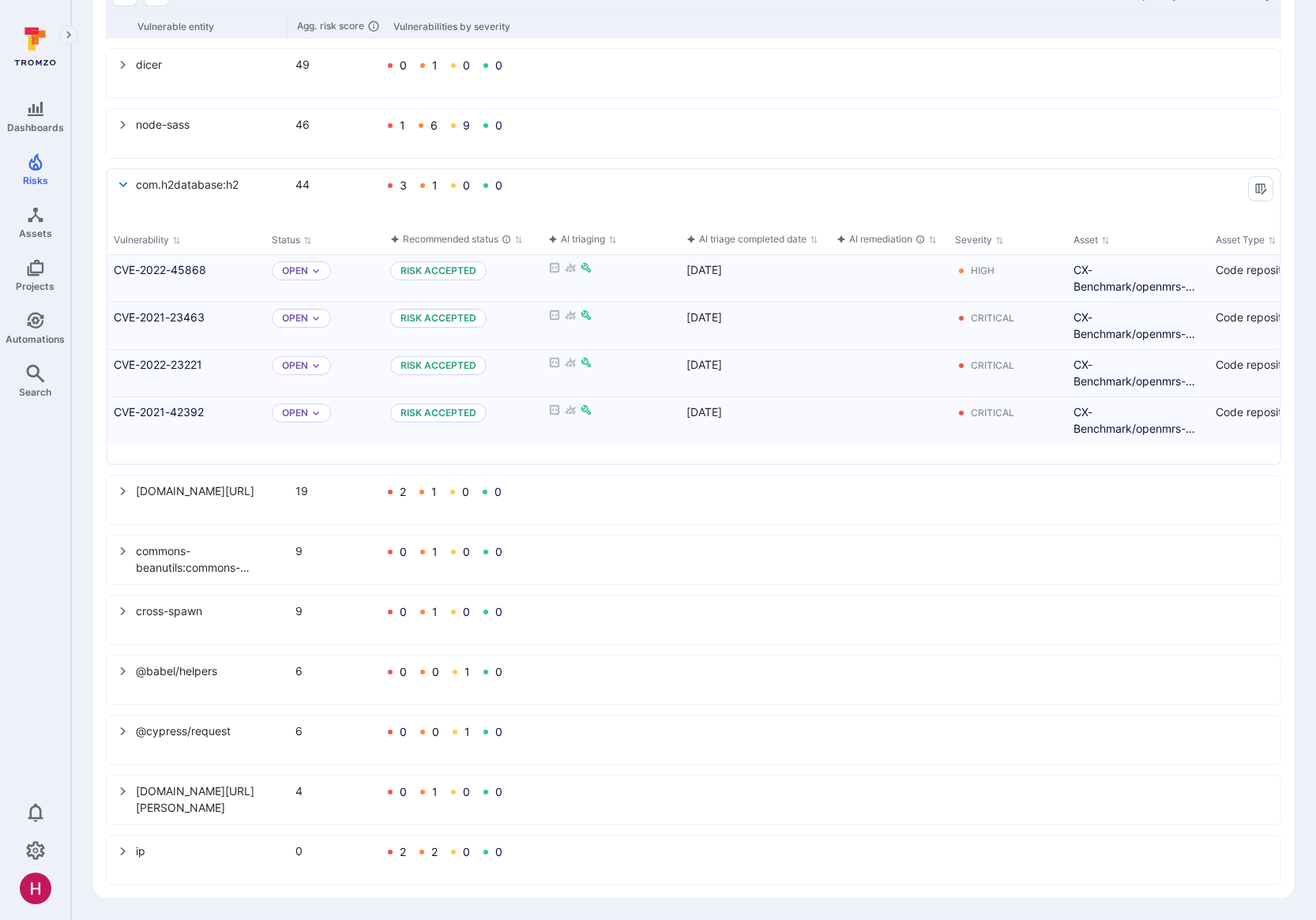 click 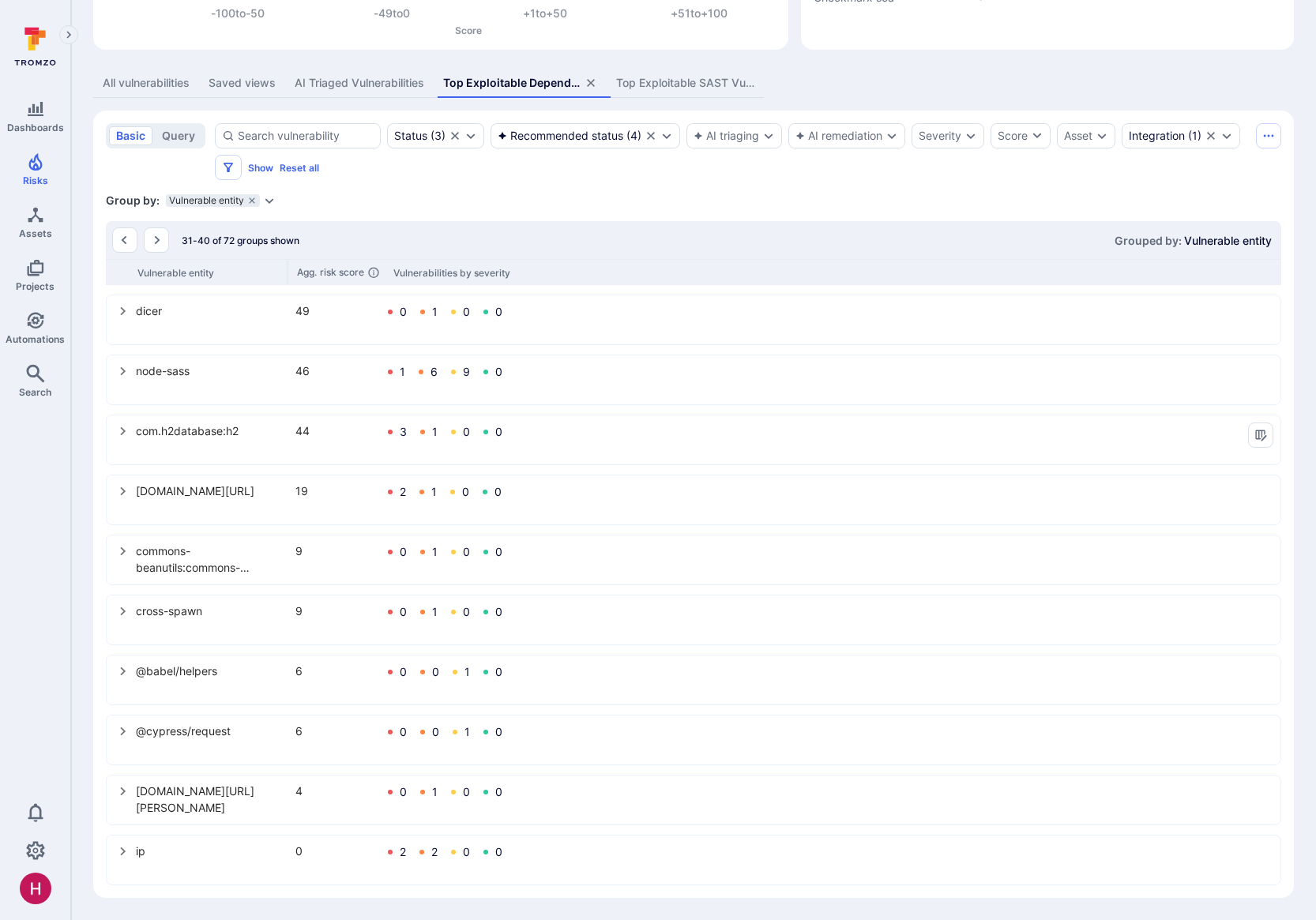 scroll, scrollTop: 253, scrollLeft: 0, axis: vertical 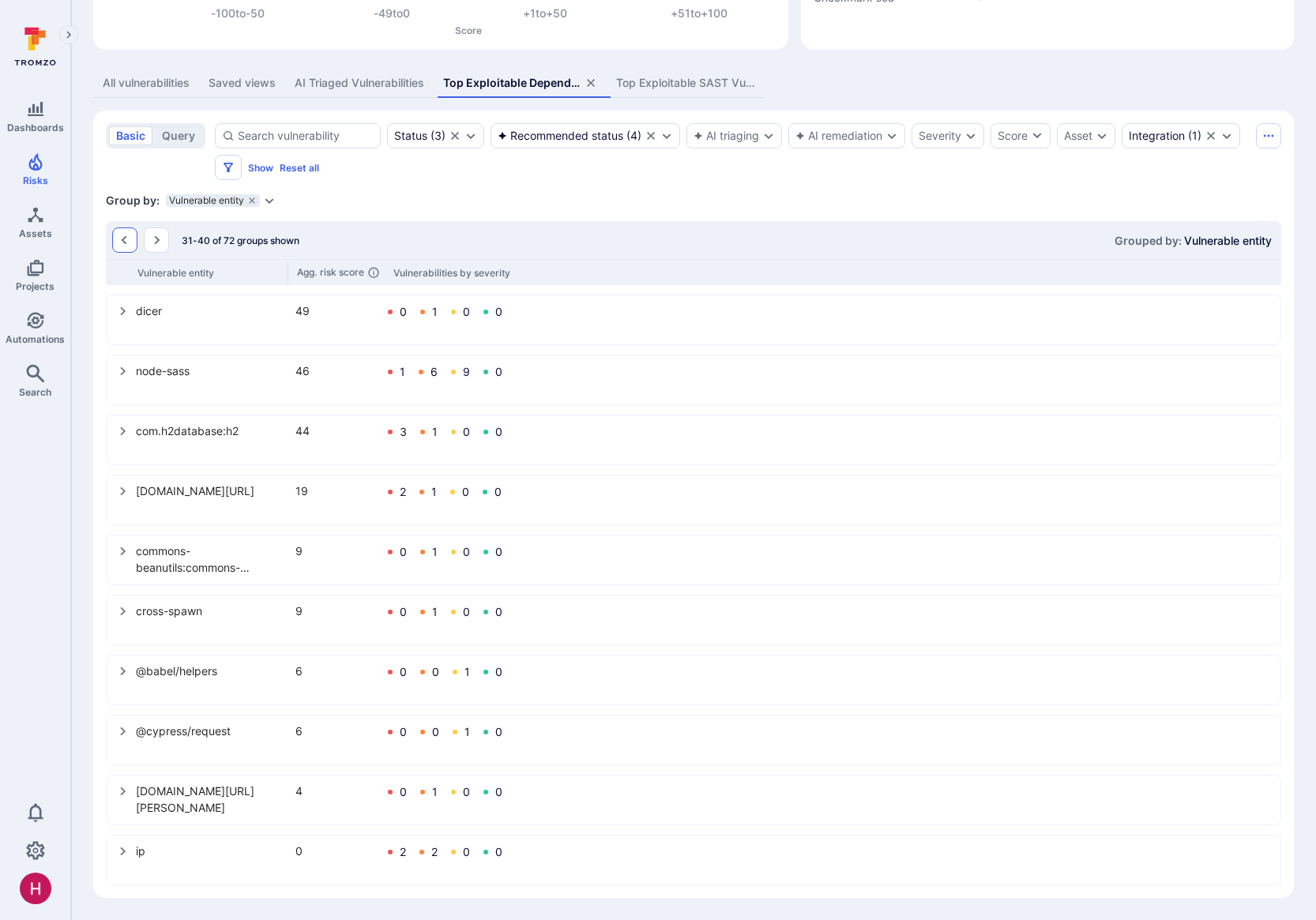 click 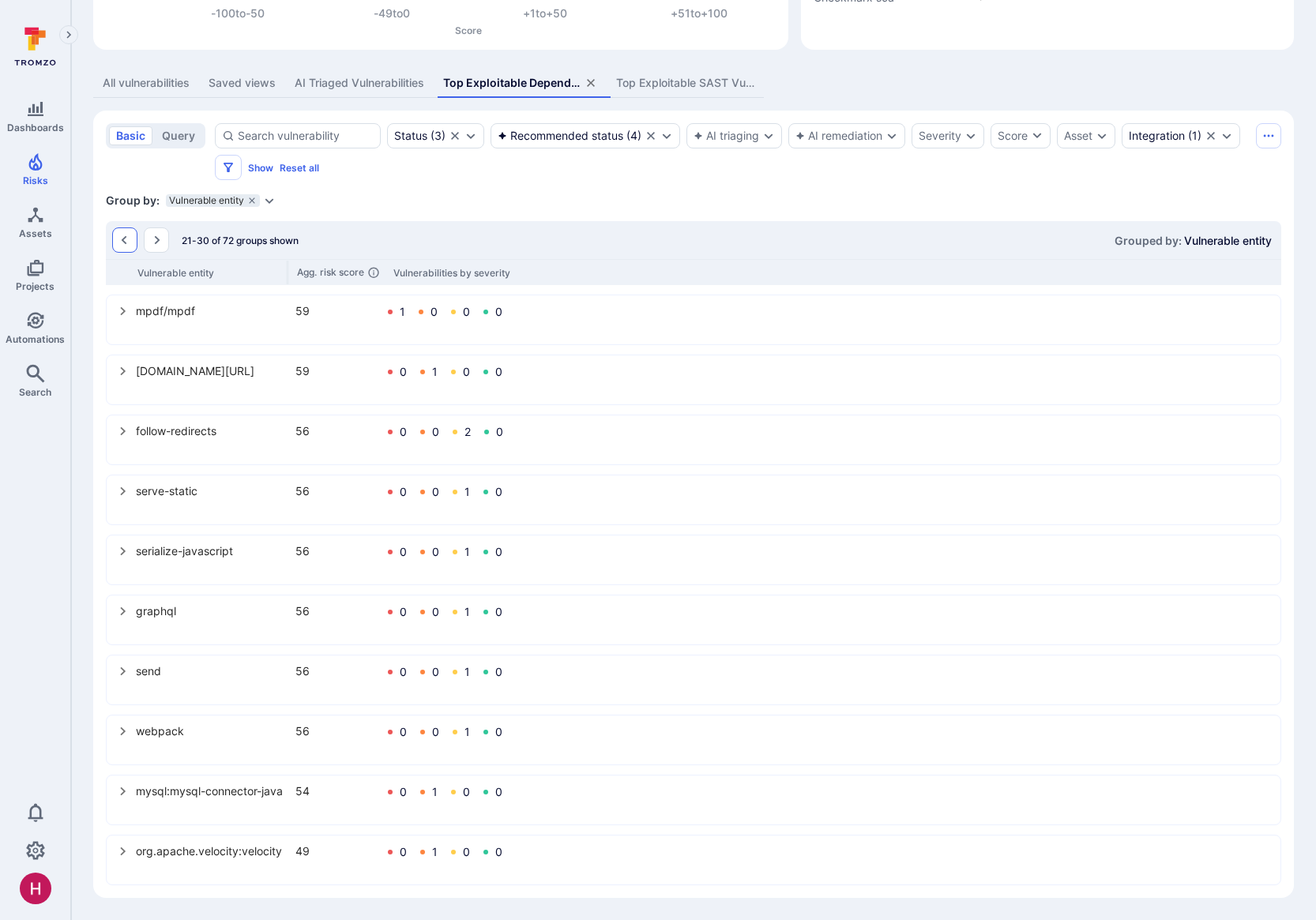 click 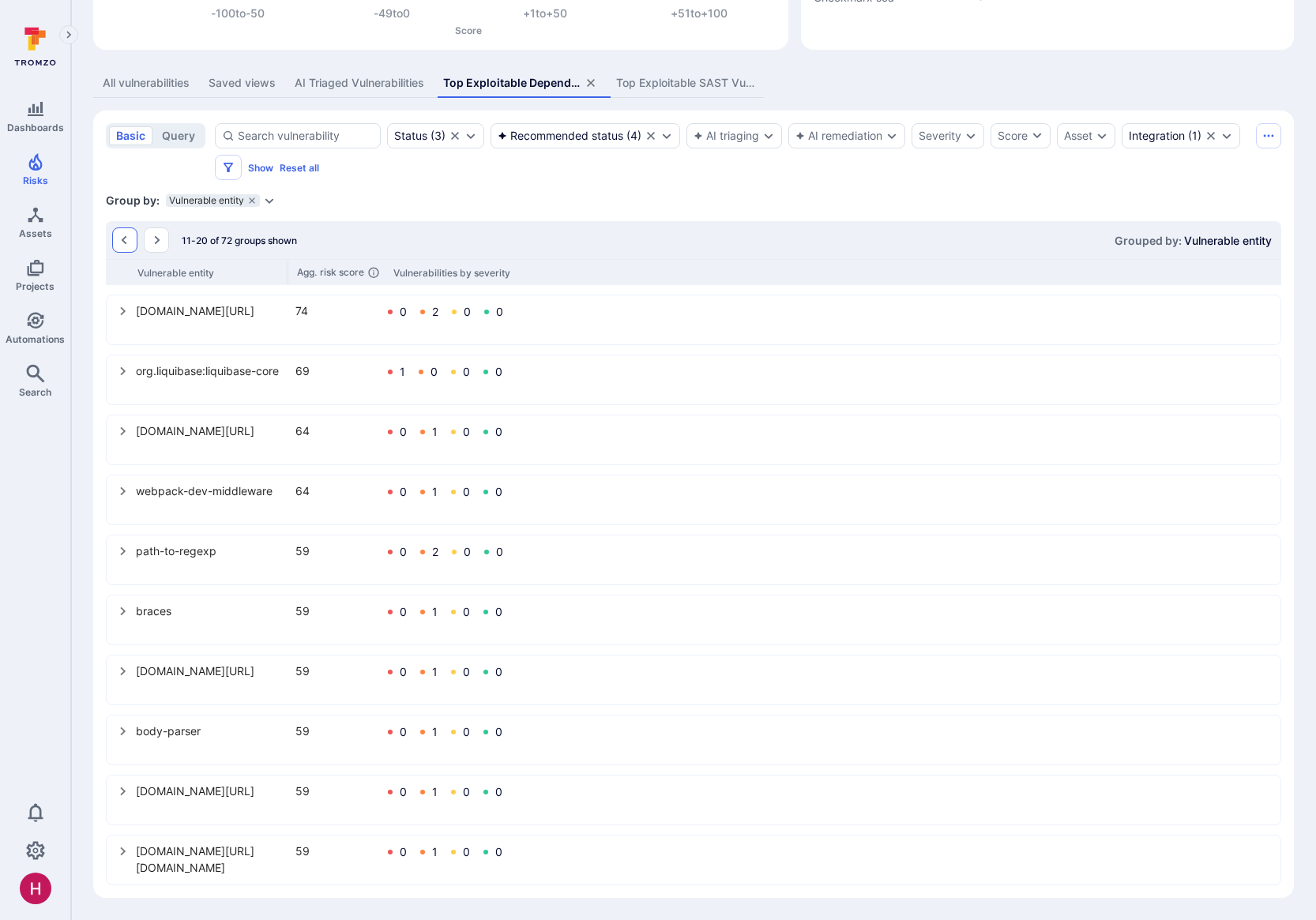click 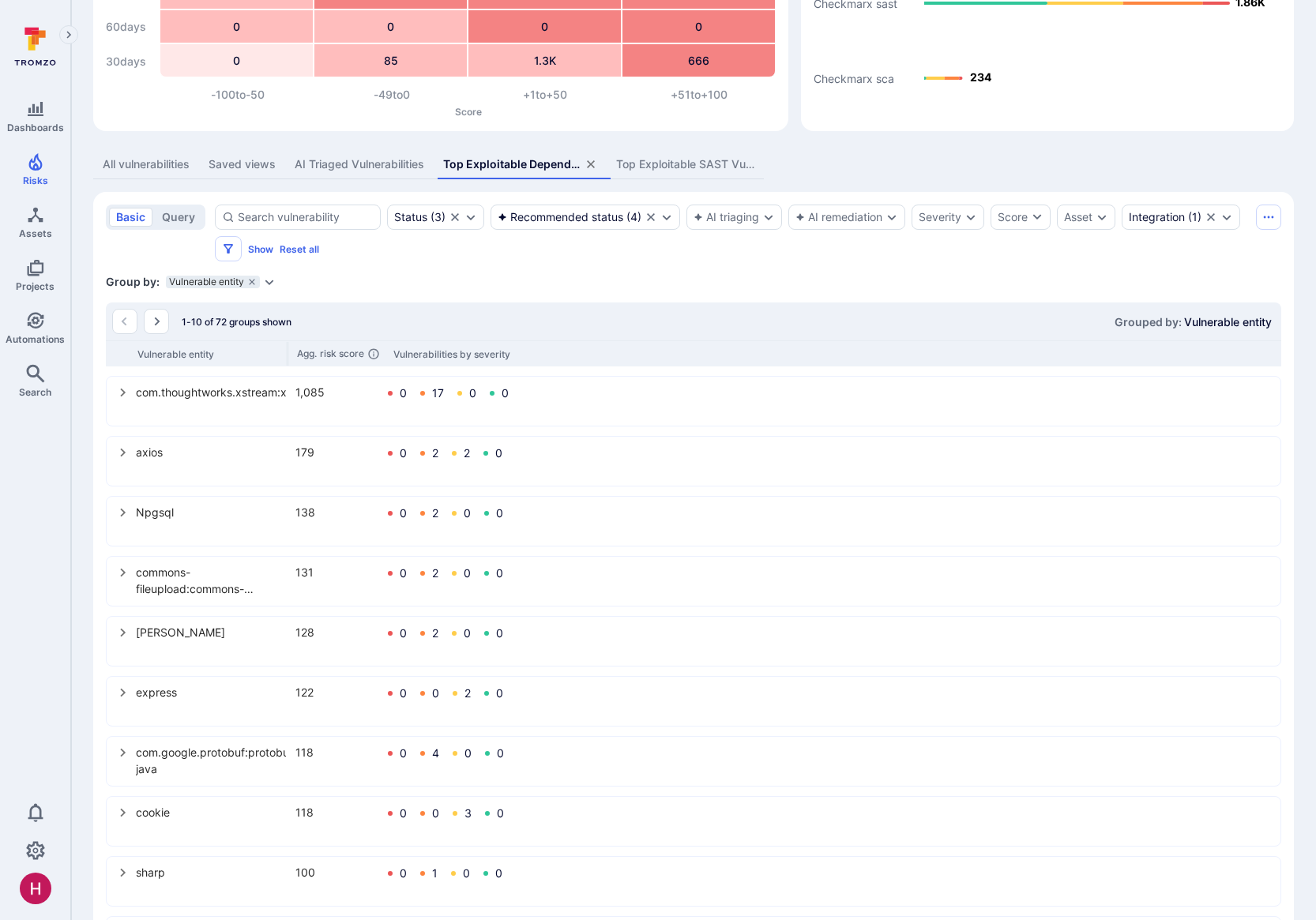 scroll, scrollTop: 0, scrollLeft: 0, axis: both 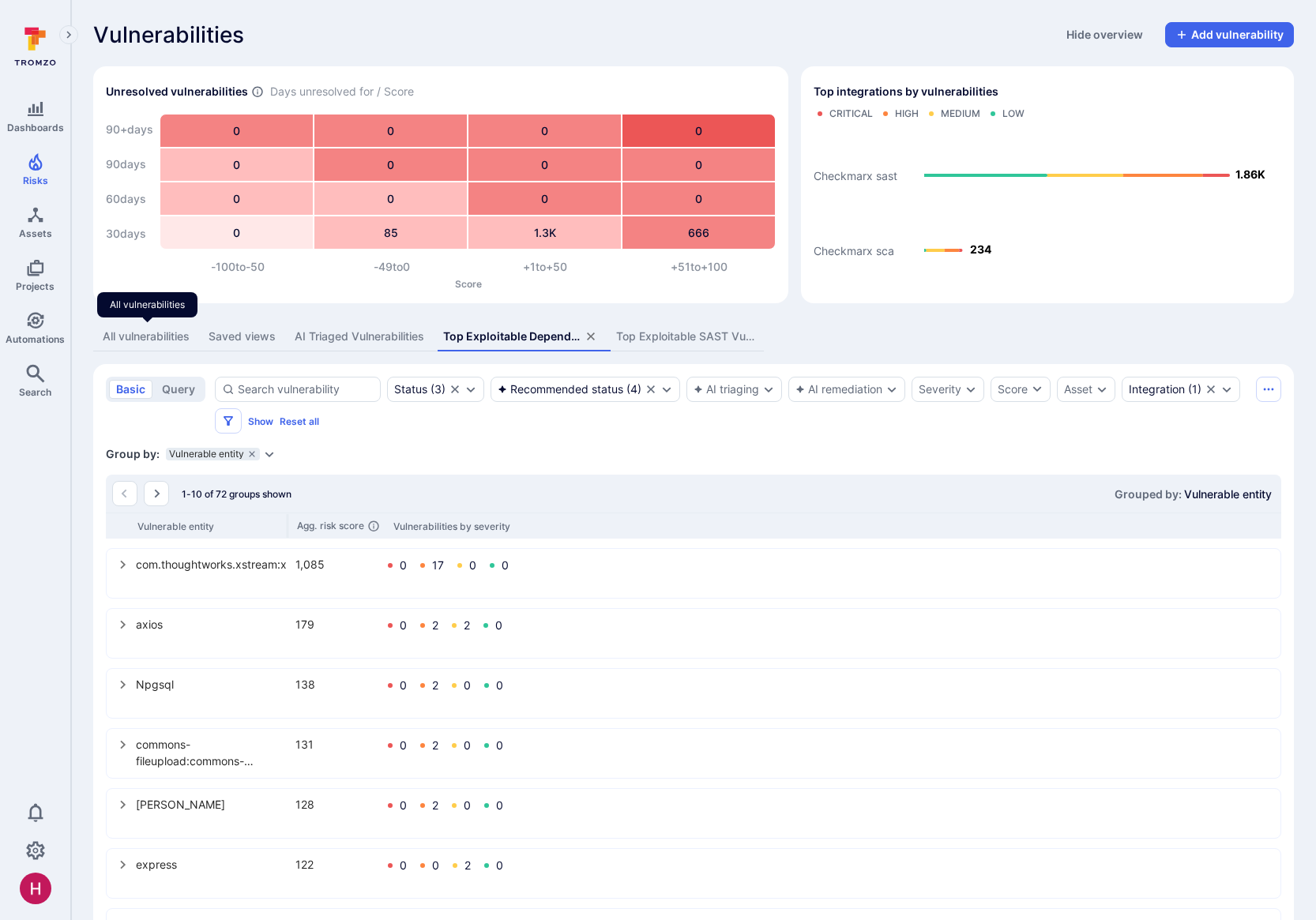 click on "All vulnerabilities" at bounding box center (146, 336) 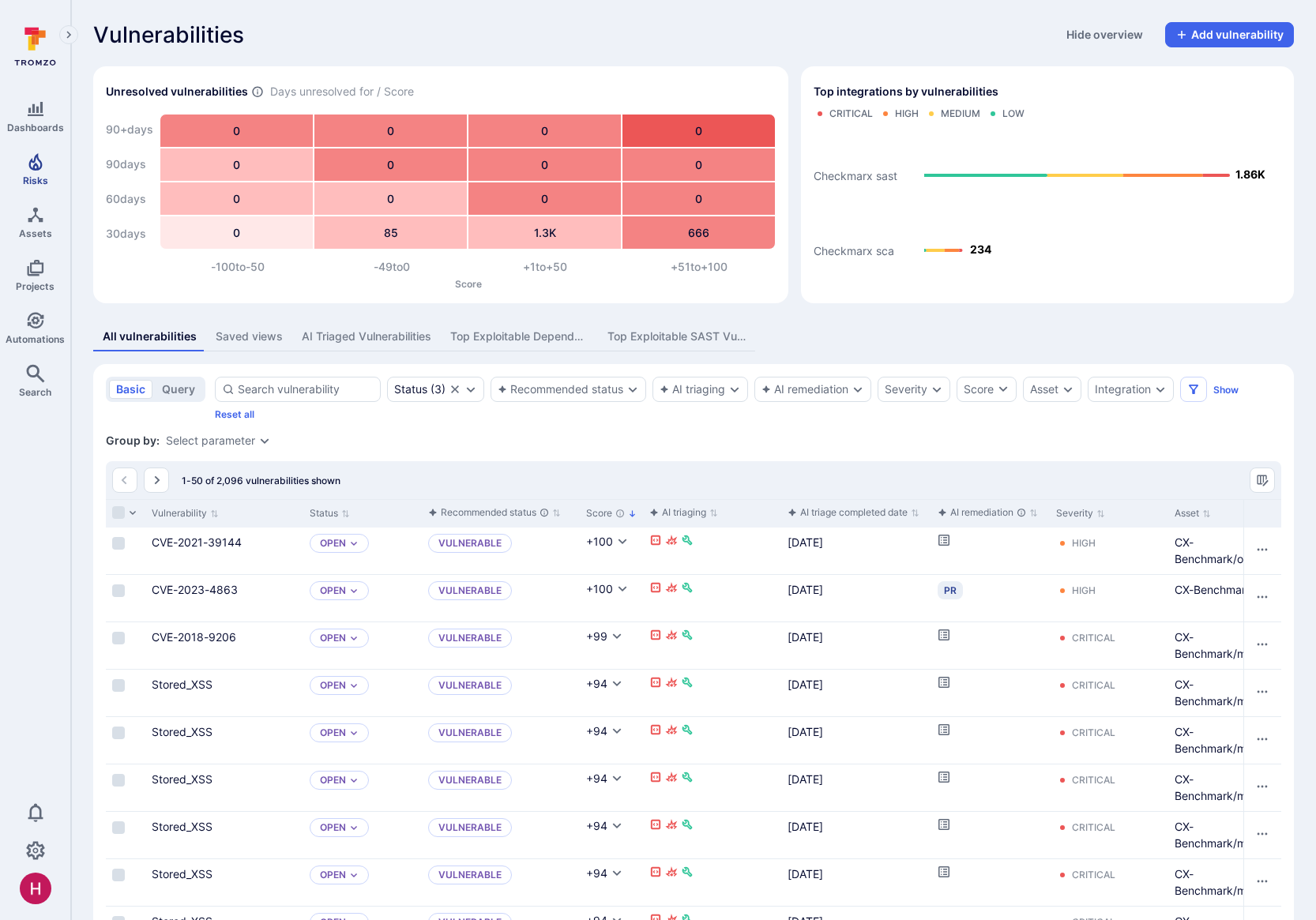 click 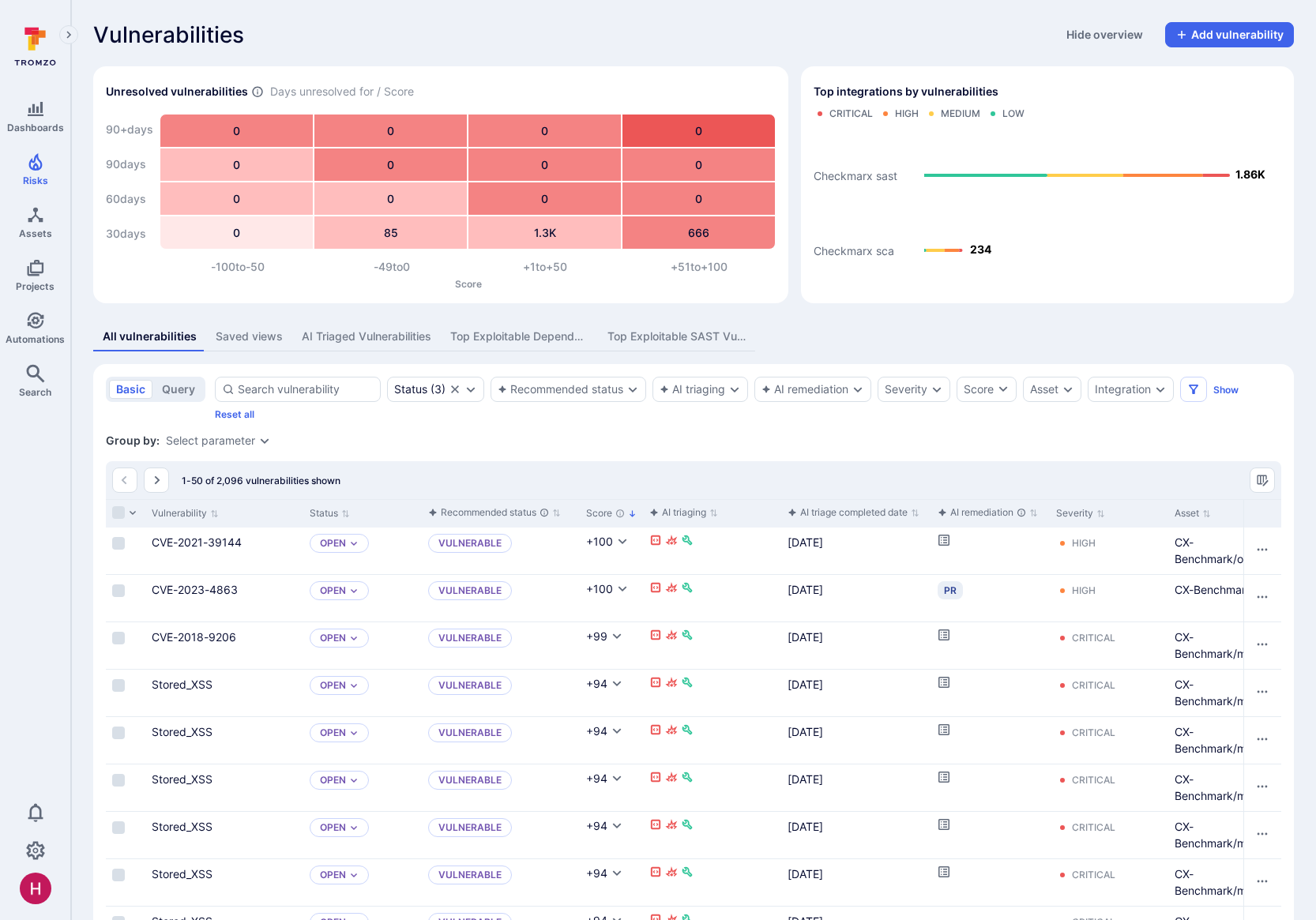 click 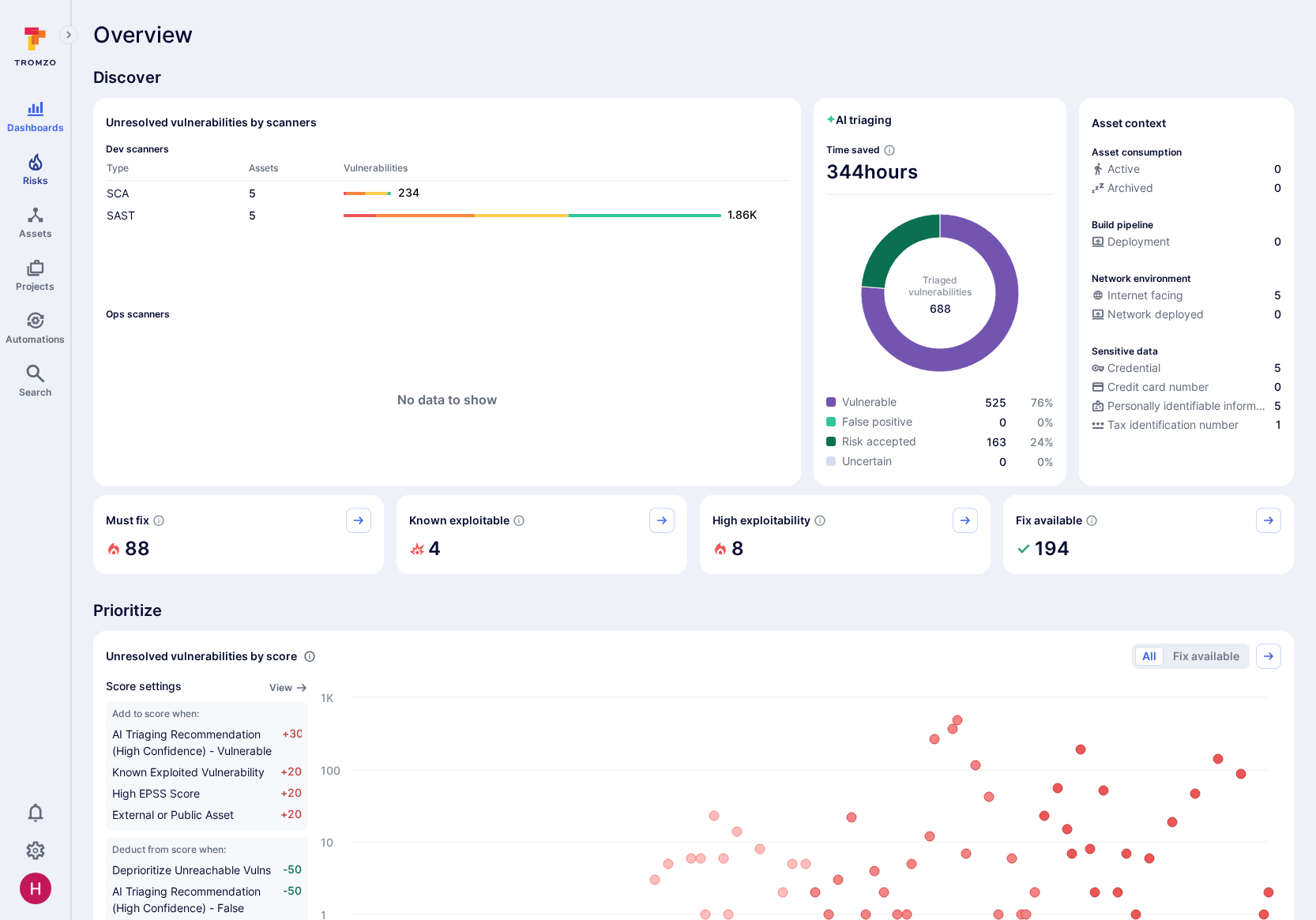 click 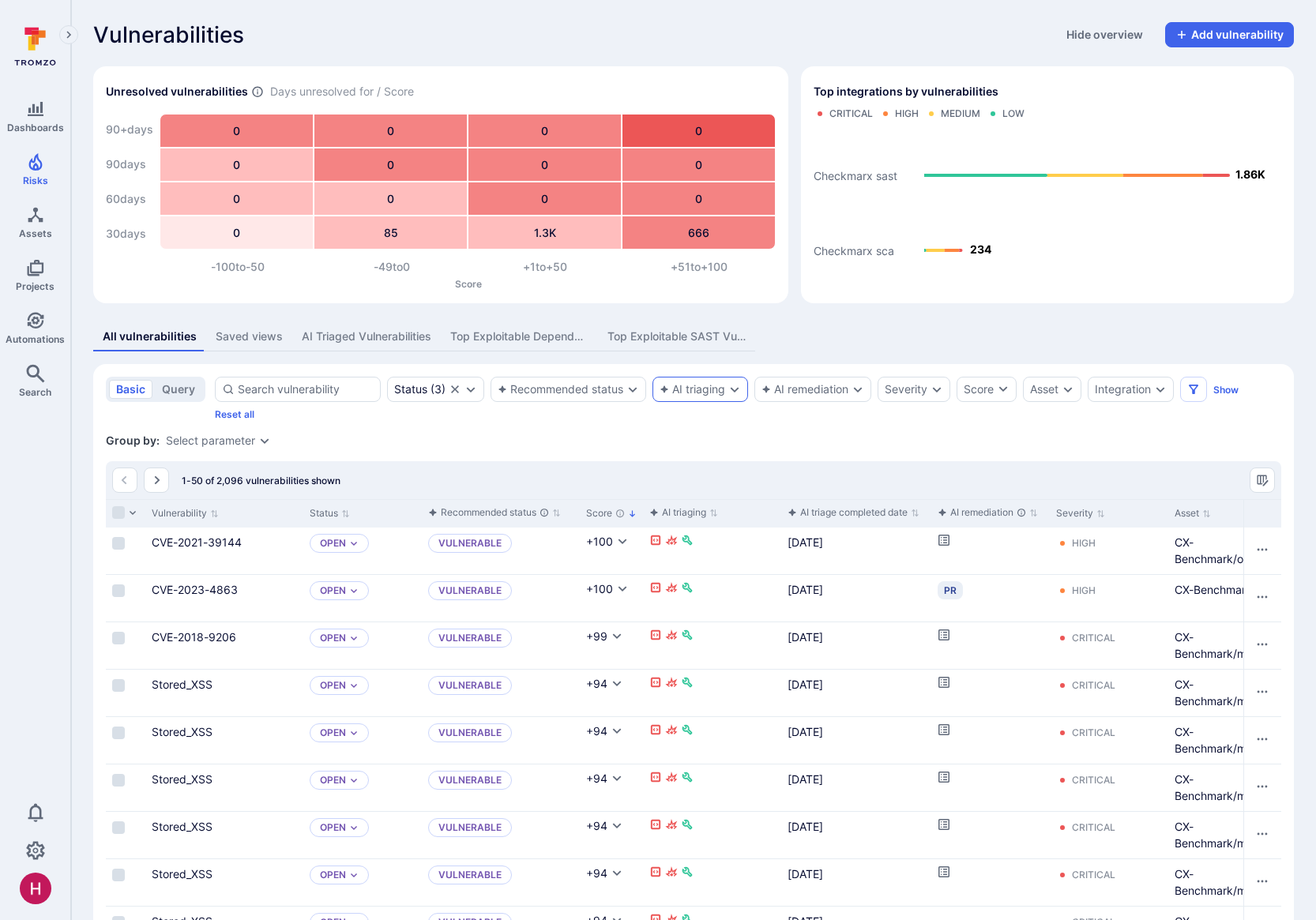 click on "AI triaging" at bounding box center [692, 389] 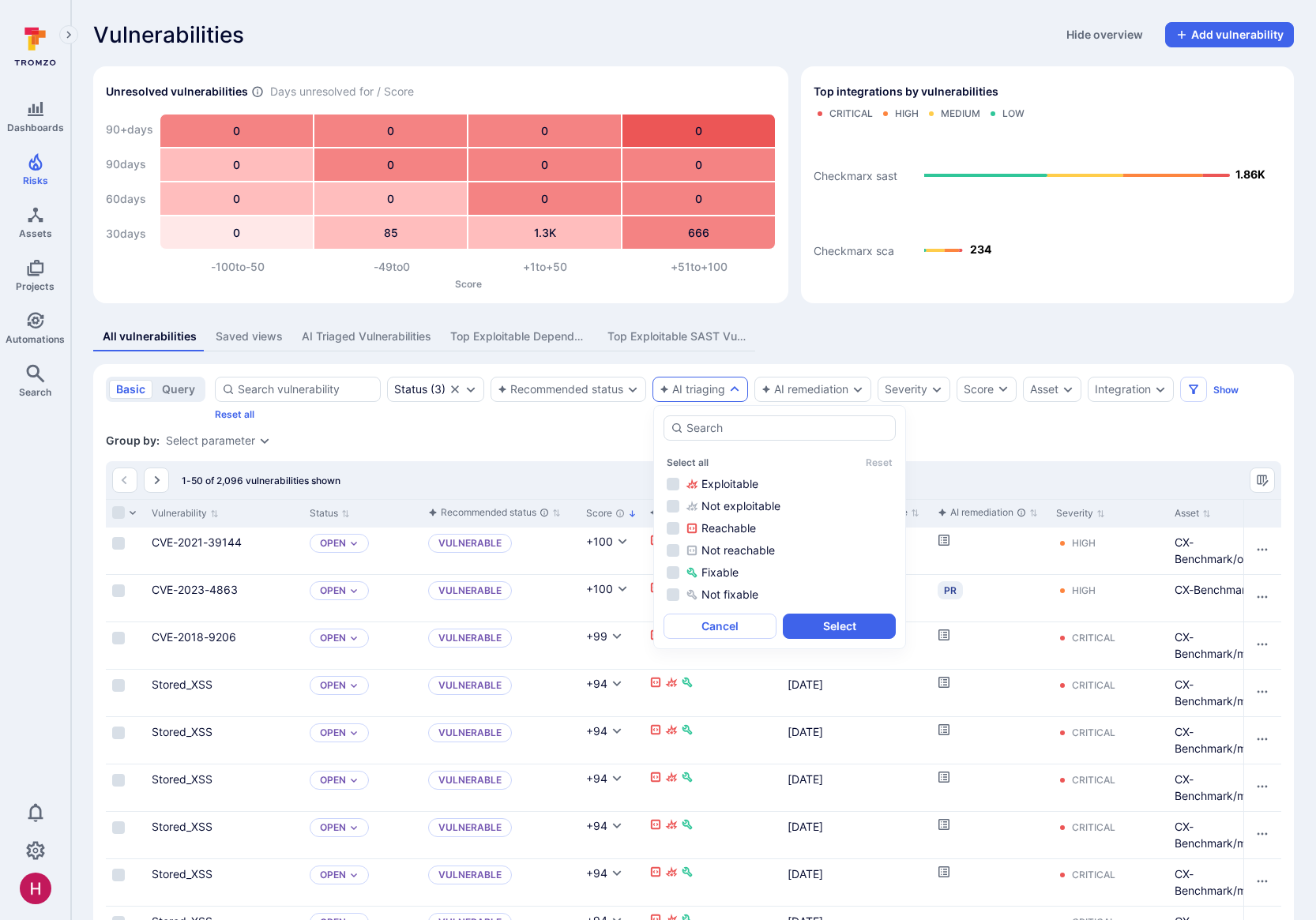 click on "basic query Status  ( 3 ) Recommended status AI triaging AI remediation Severity Score Asset Integration Show Reset all Save view Status : open triaged in process Group by: Select parameter 1-50 of 2,096 vulnerabilities shown Vulnerability Status Recommended status Score AI triaging AI triage completed date AI remediation Severity Asset Asset Type Asset context Projects Integration Fix available Exploit available Source filename   CVE-2021-39144 Open Vulnerable +100 Jul 16, 2025 High CX-Benchmark/openmrs-core Code repository OpenMRS Checkmarx sca pom.xml CVE-2023-4863 Open Vulnerable +100 Jul 16, 2025 PR High CX-Benchmark/evershop Code repository EverShop Checkmarx sca package.json CVE-2018-9206 Open Vulnerable +99 Jul 16, 2025 Critical CX-Benchmark/mojoportal Code repository mojoPortal Checkmarx sca jquery.fileupload-fp.js Stored_XSS Open Vulnerable +94 Jul 16, 2025 Critical CX-Benchmark/mojoportal Code repository mojoPortal Checkmarx sast SecurityAdvisor.aspx.cs Stored_XSS Open Vulnerable +94 Jul 16, 2025" at bounding box center [694, 1652] 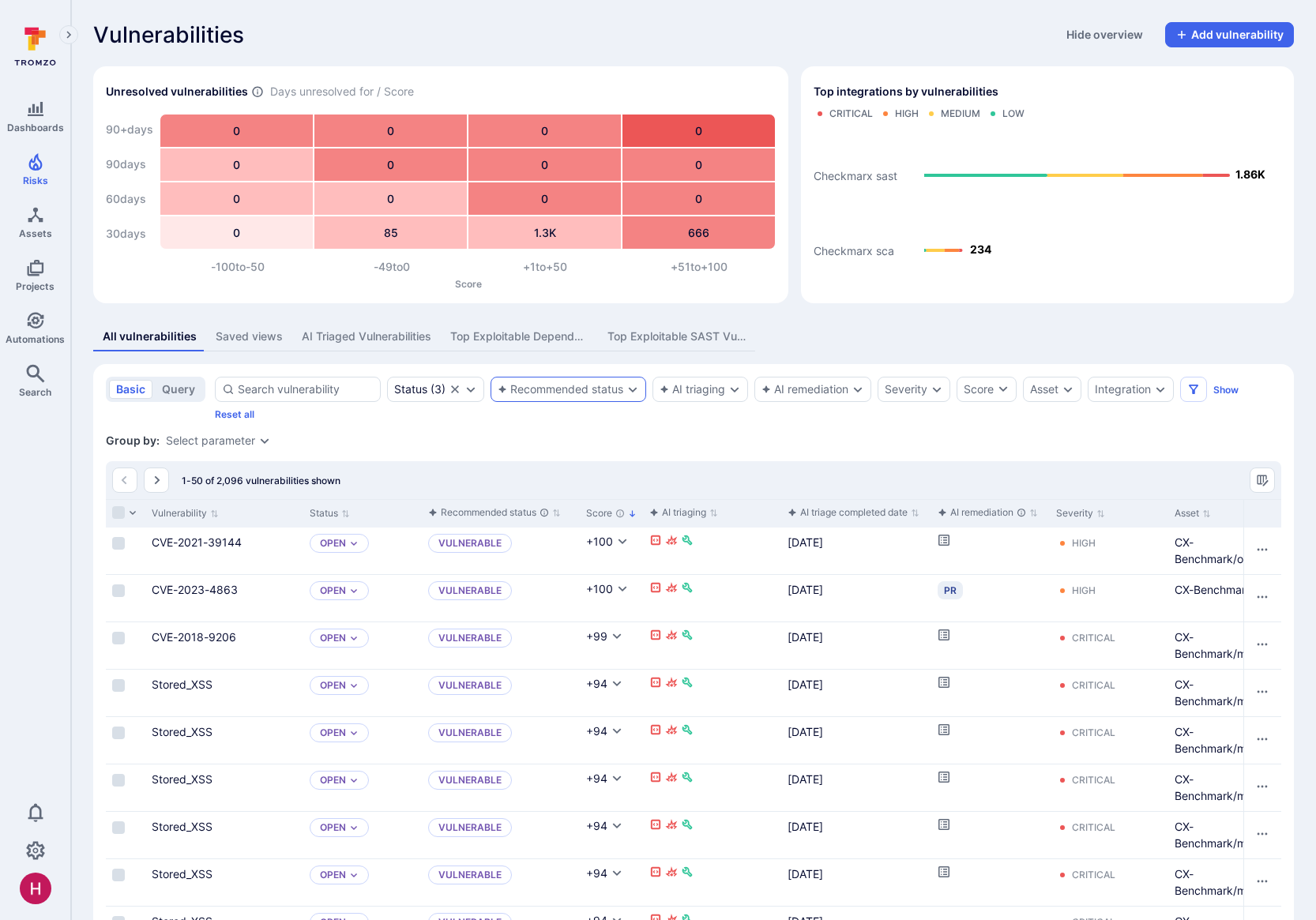 click on "Recommended status" at bounding box center [568, 389] 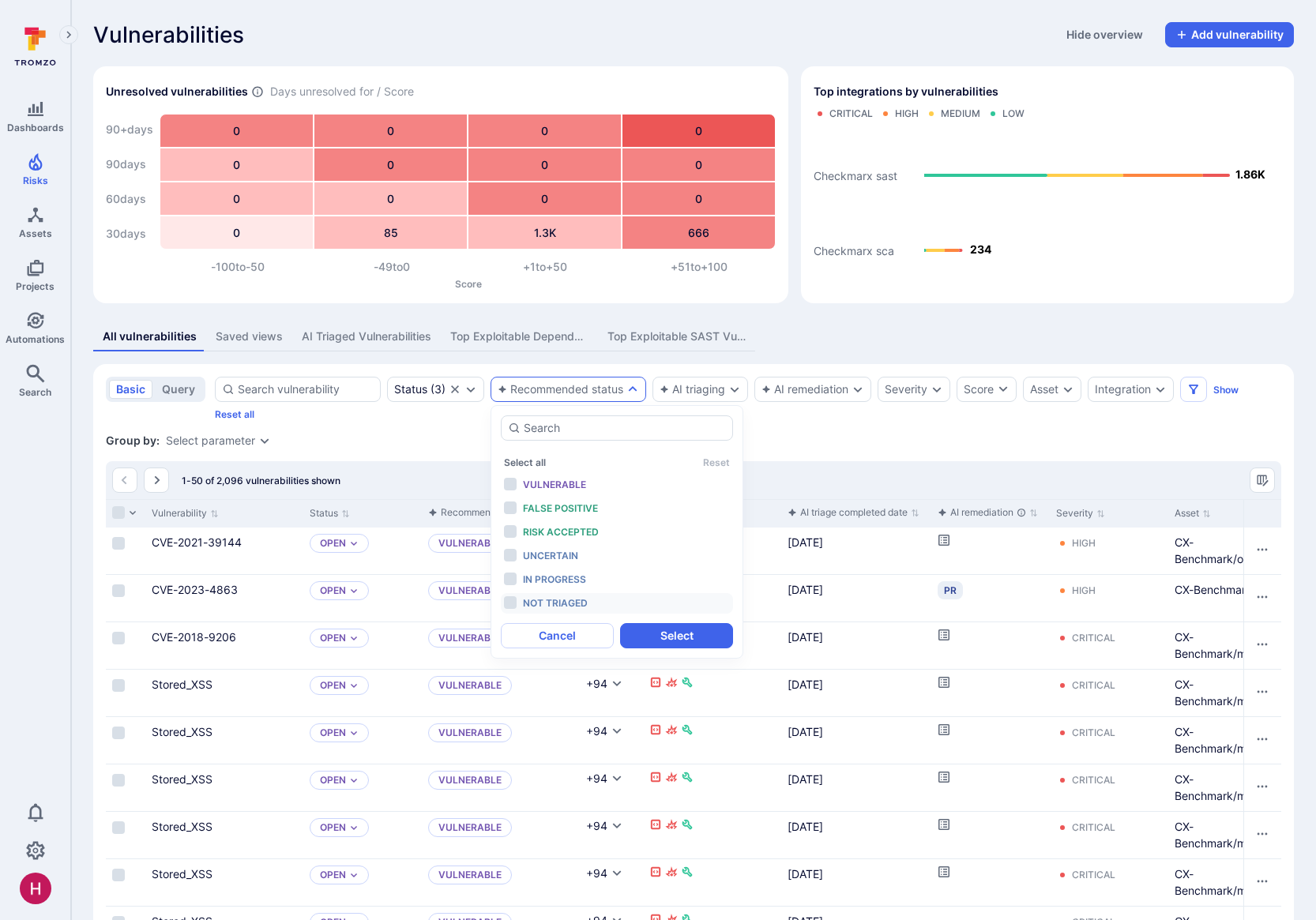 click on "Not triaged" at bounding box center (555, 603) 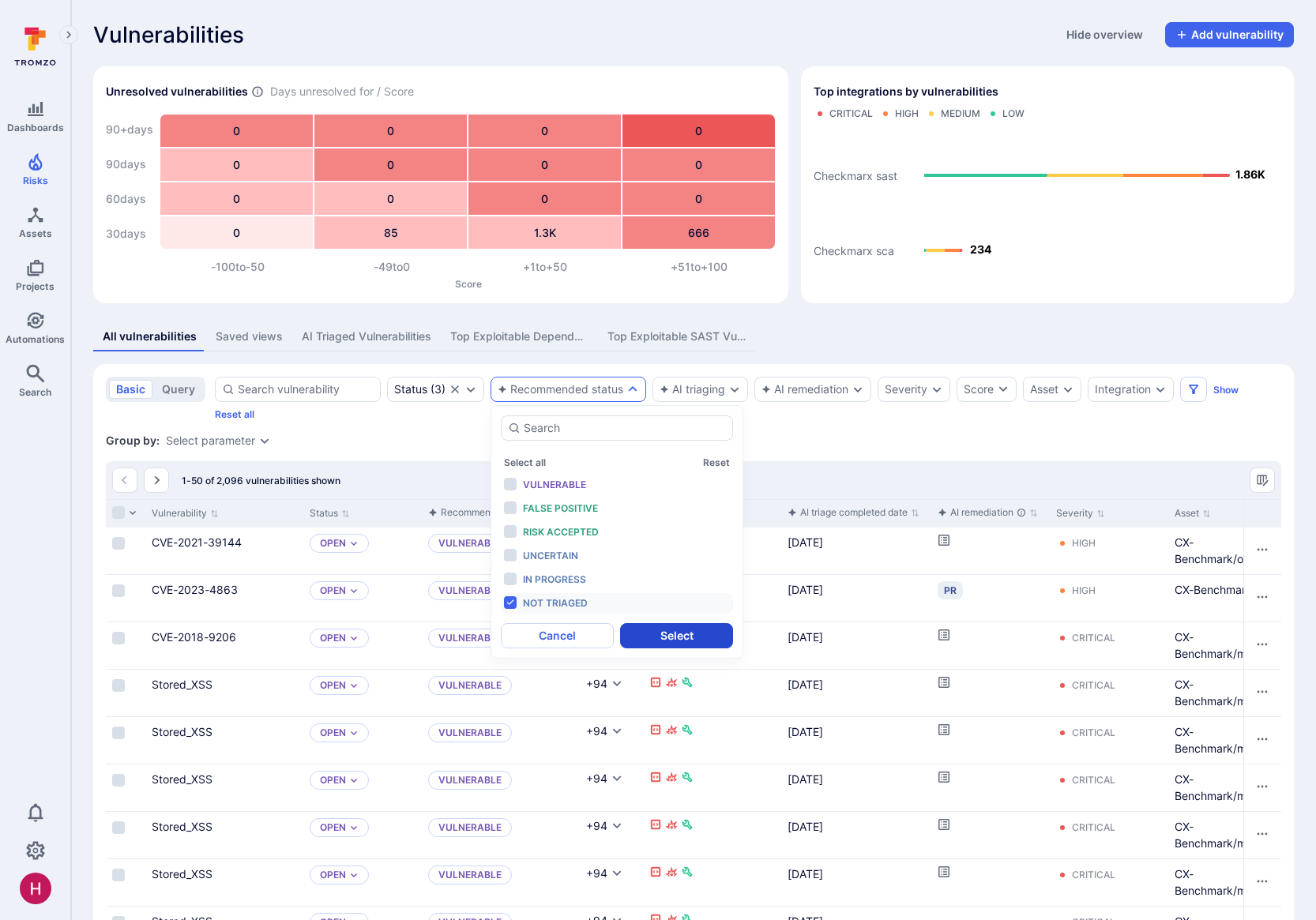 click on "Select" at bounding box center [676, 636] 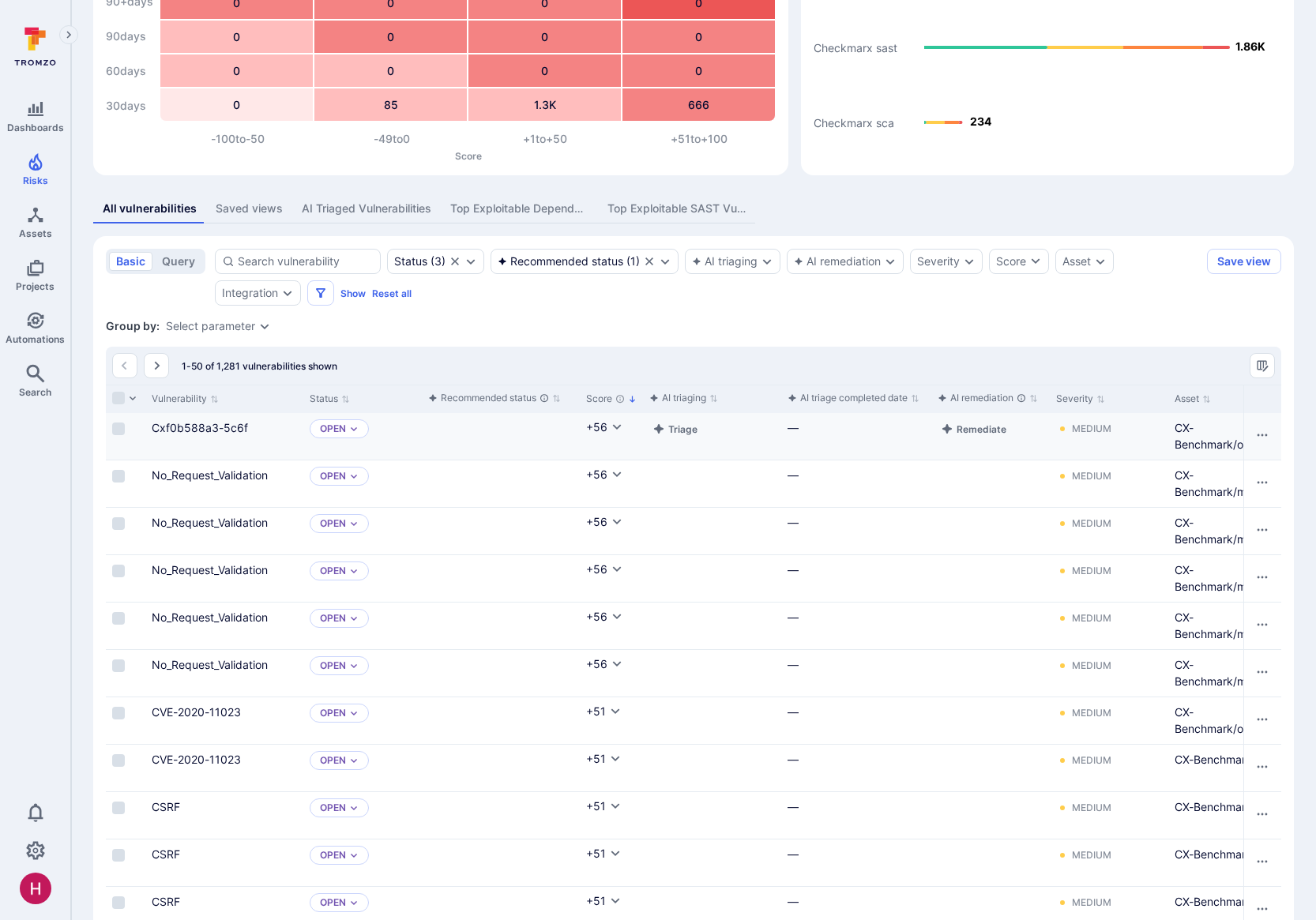 scroll, scrollTop: 142, scrollLeft: 0, axis: vertical 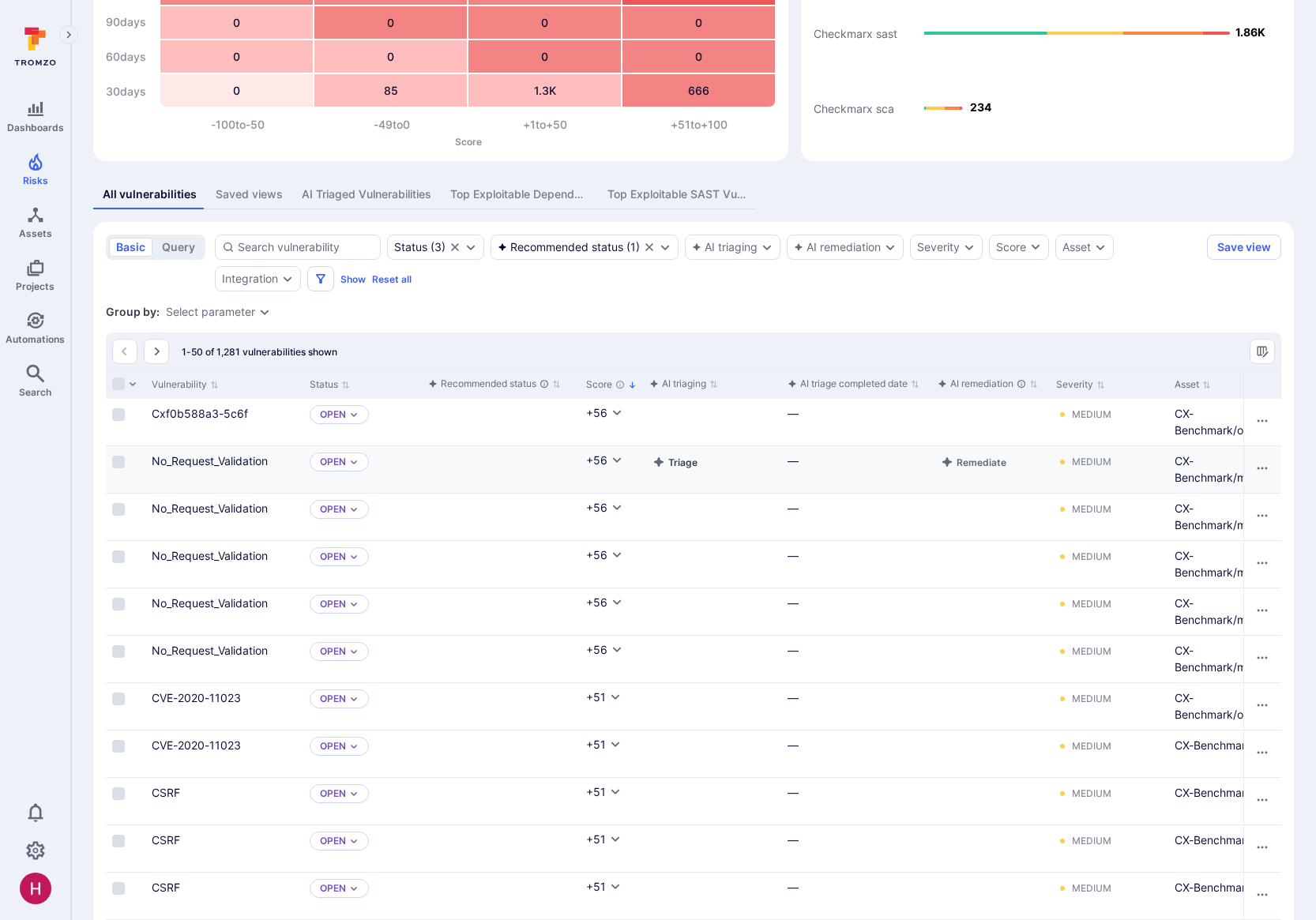click on "Triage" at bounding box center [675, 462] 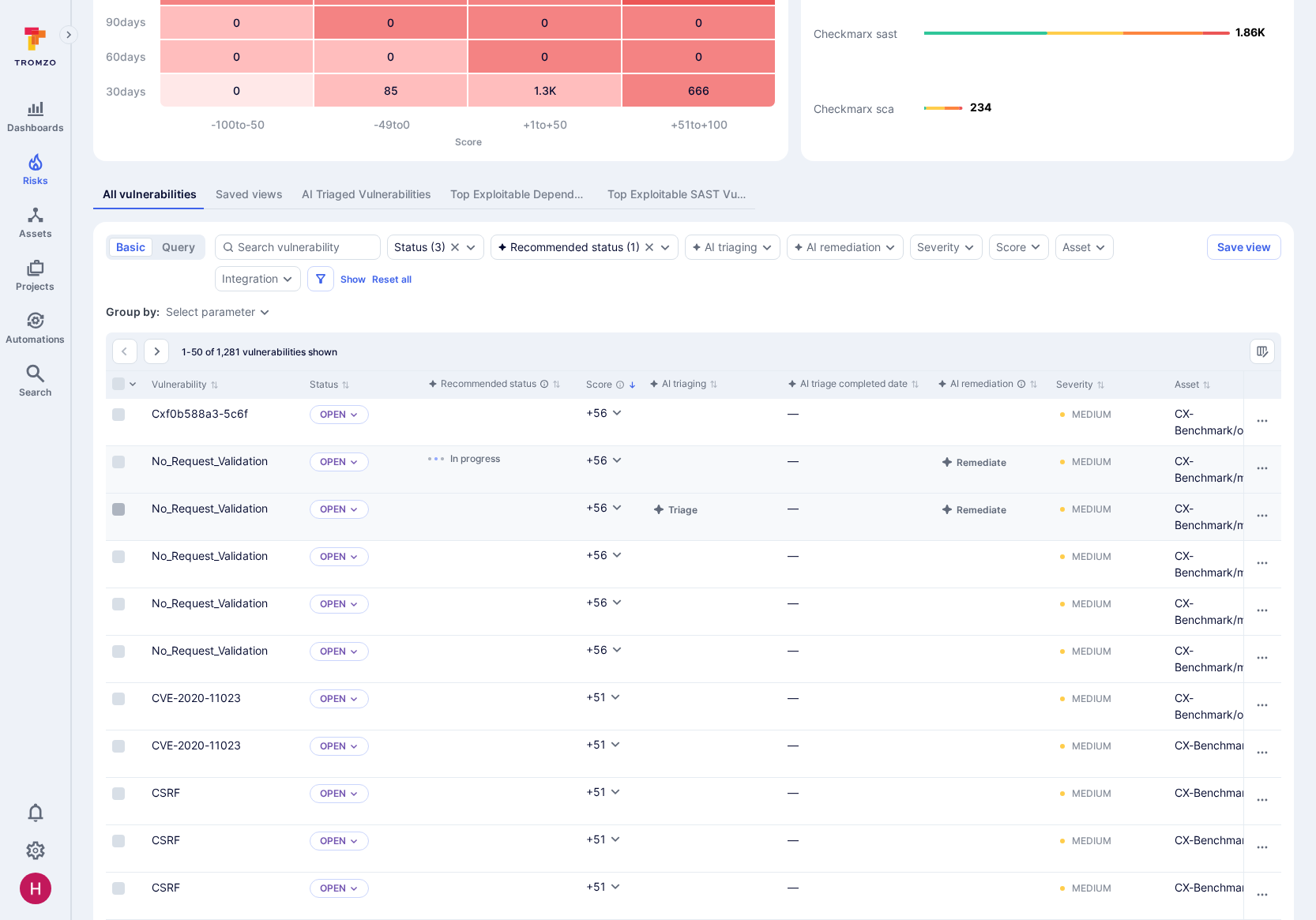 click at bounding box center (118, 509) 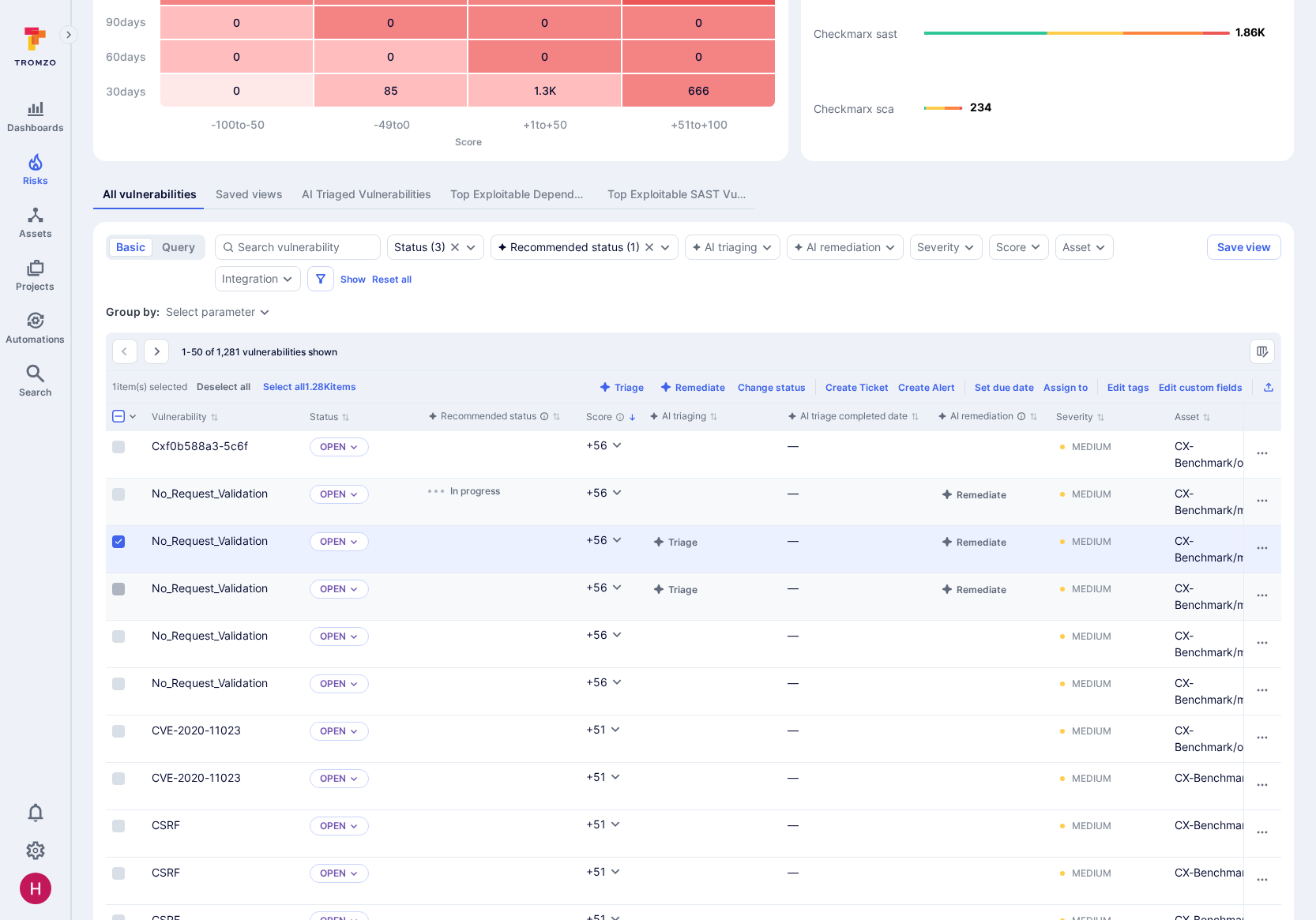 click at bounding box center [118, 589] 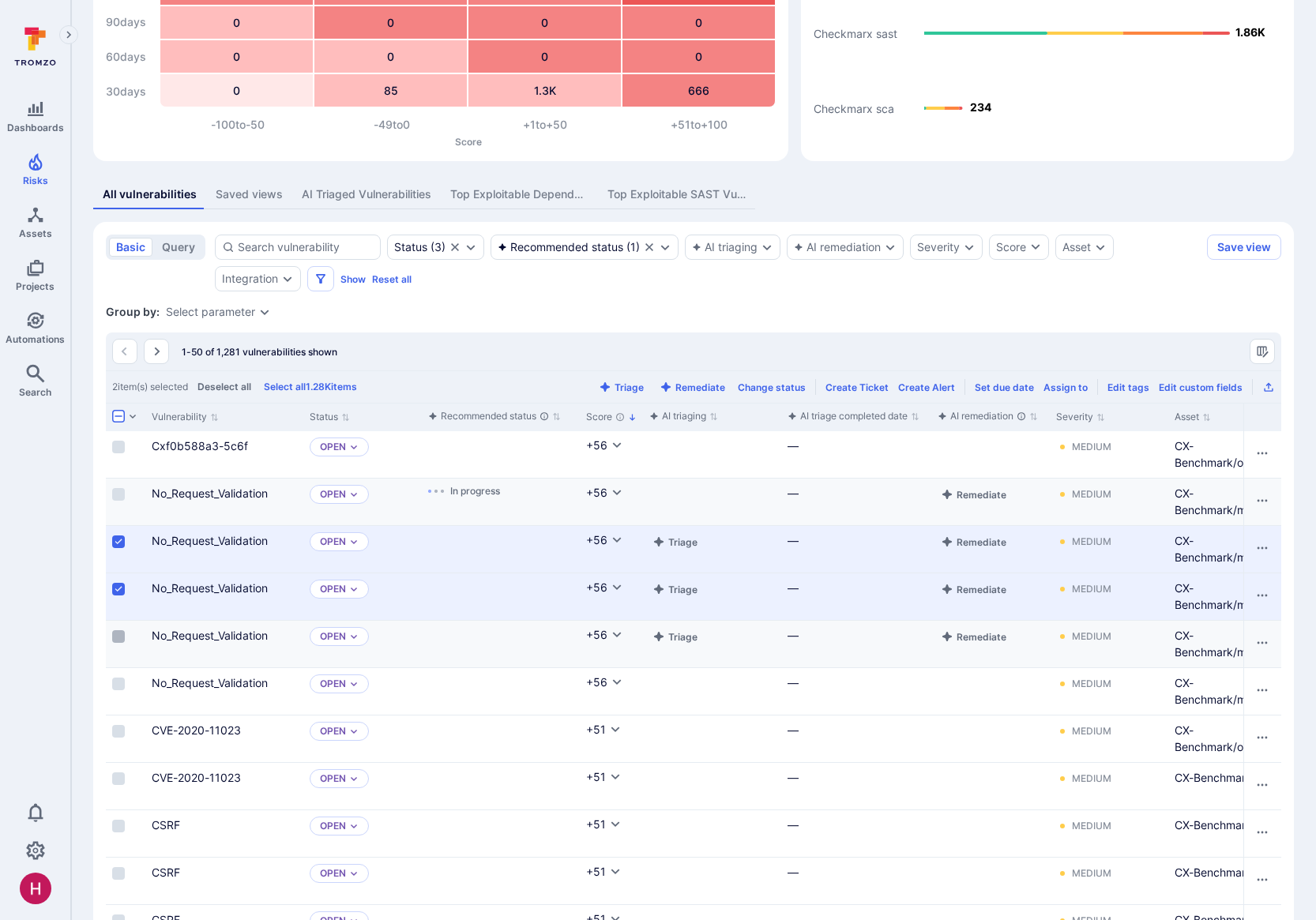 click at bounding box center [118, 636] 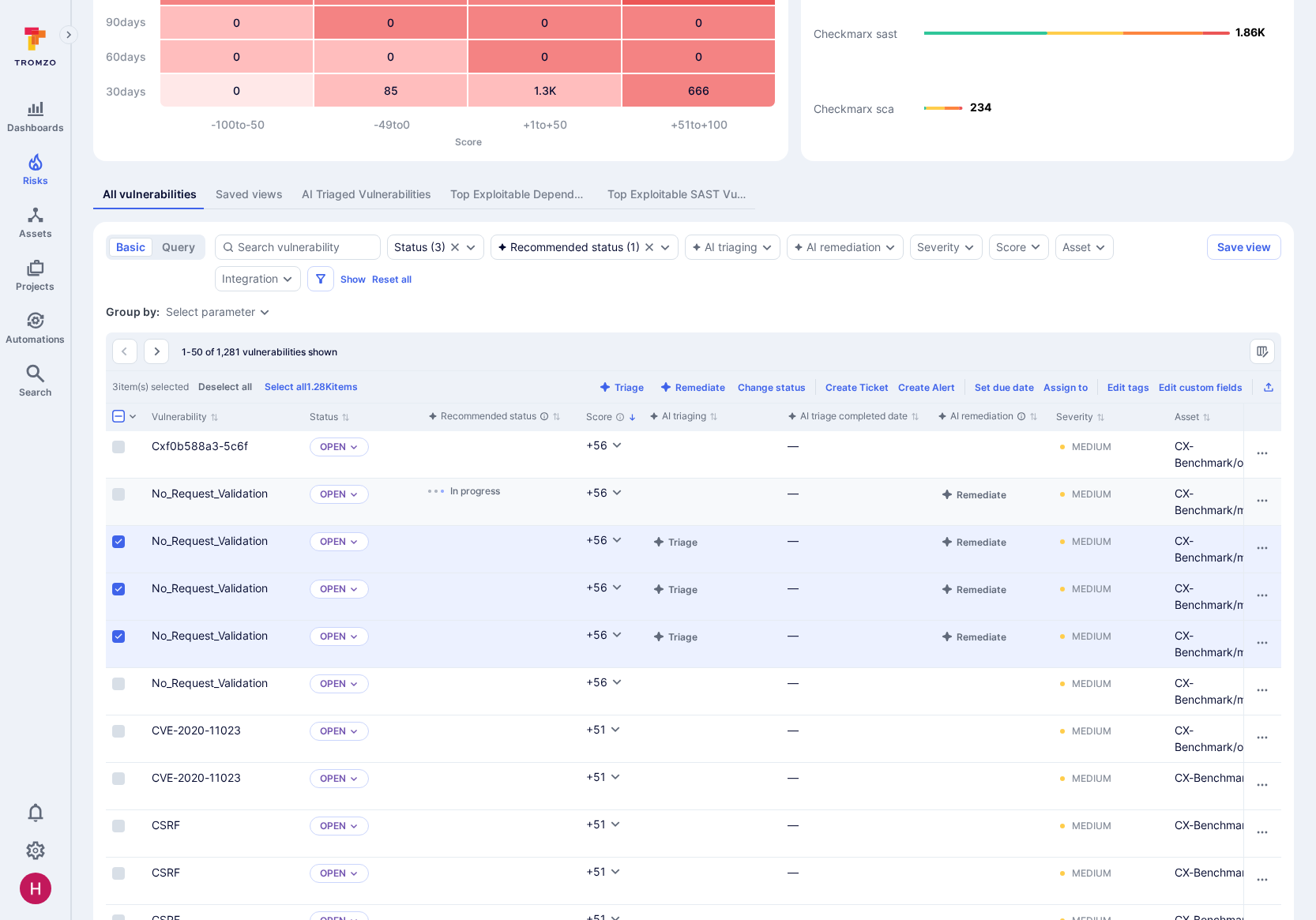 drag, startPoint x: 122, startPoint y: 684, endPoint x: 157, endPoint y: 553, distance: 135.59499 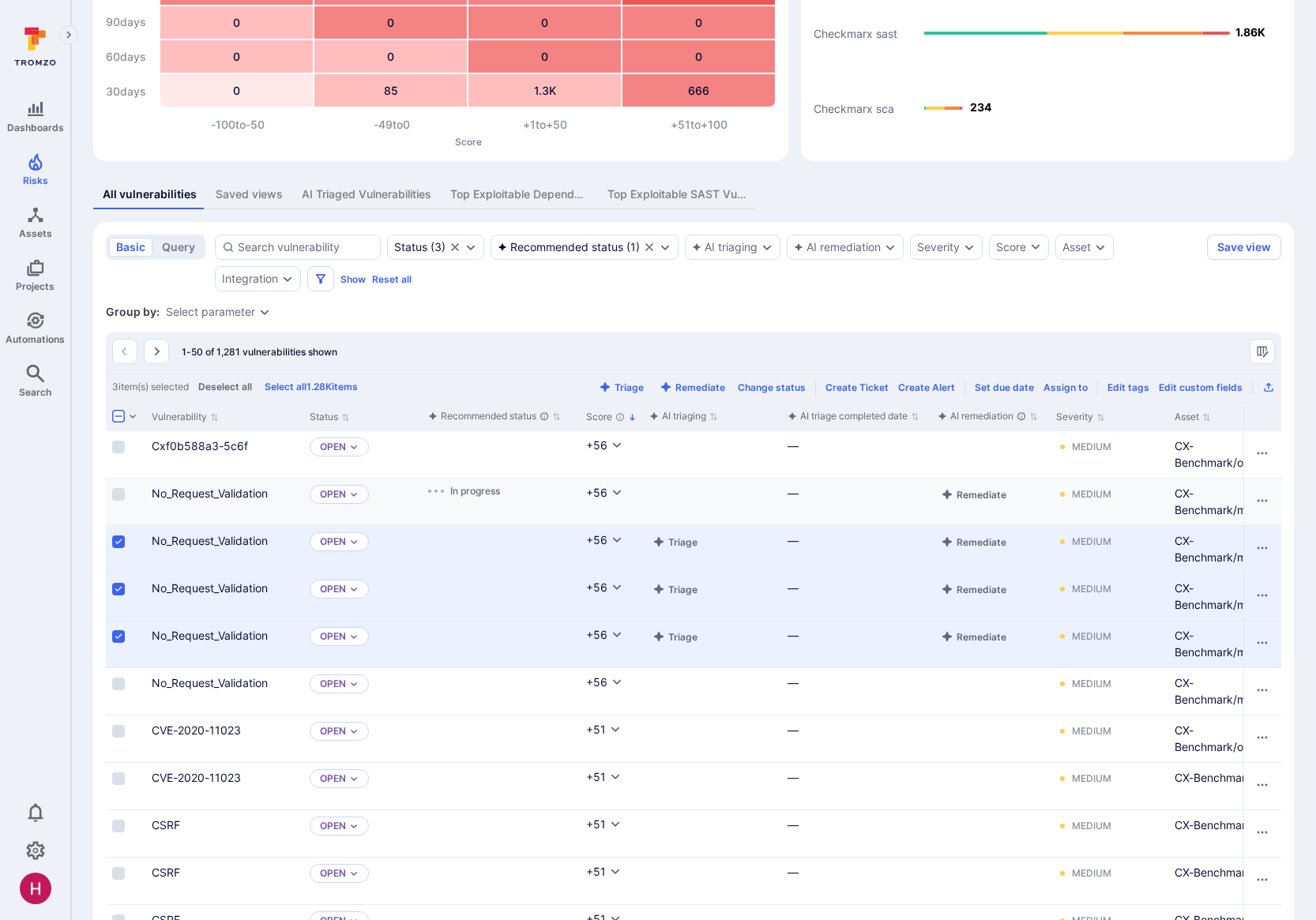 click at bounding box center (118, 684) 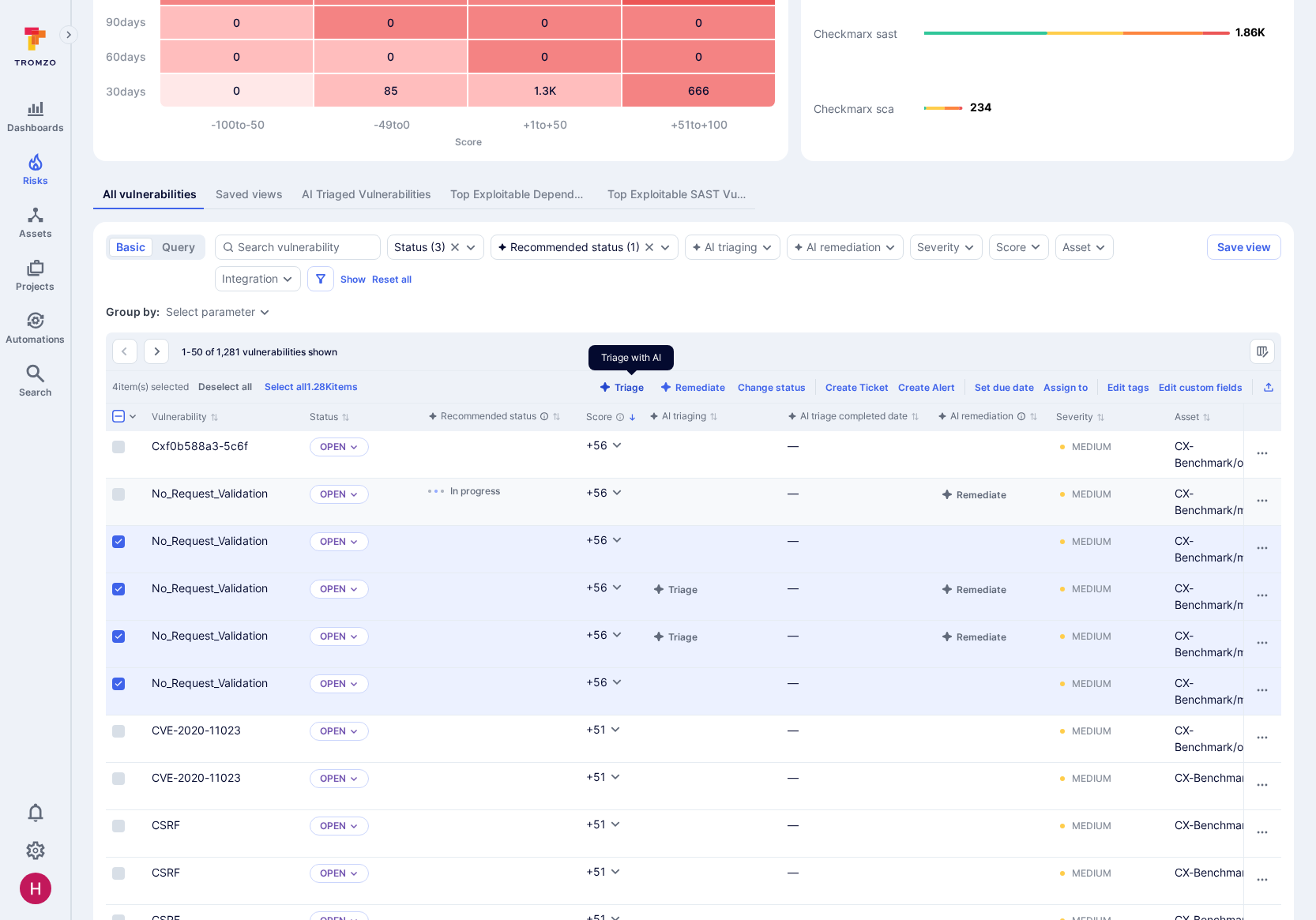 click on "Triage" at bounding box center [621, 387] 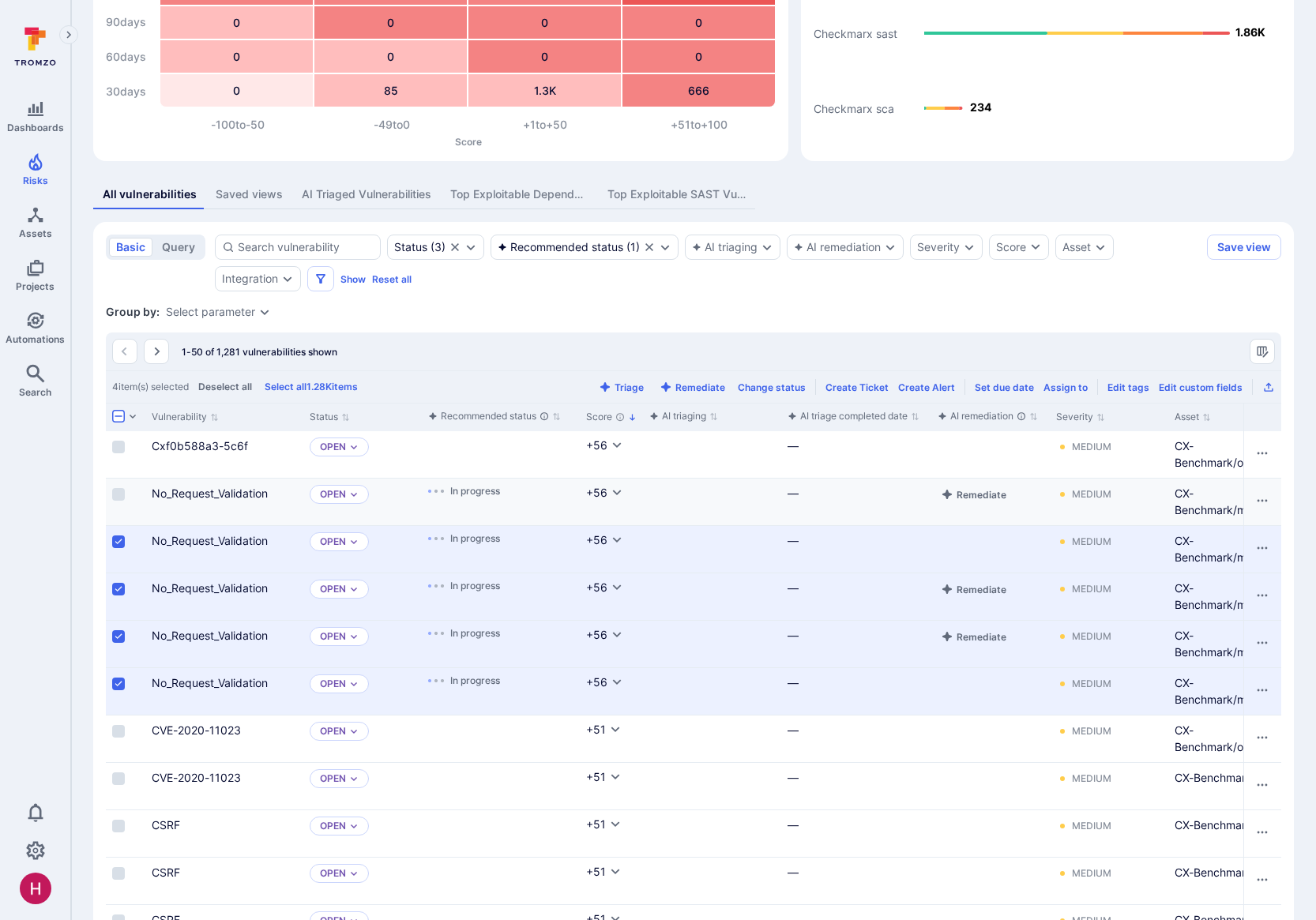 click on "AI Triaged Vulnerabilities" at bounding box center [367, 194] 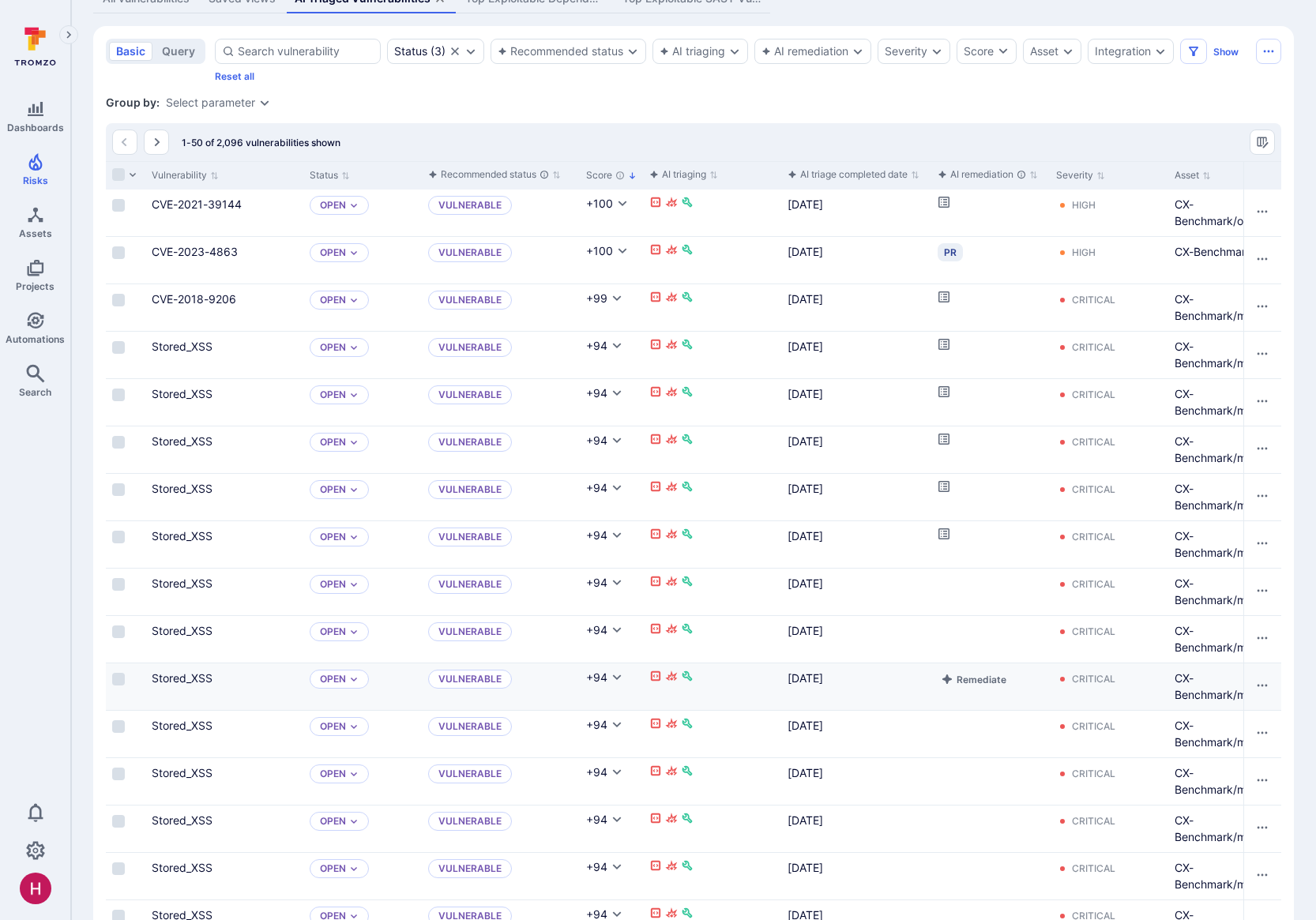 scroll, scrollTop: 399, scrollLeft: 0, axis: vertical 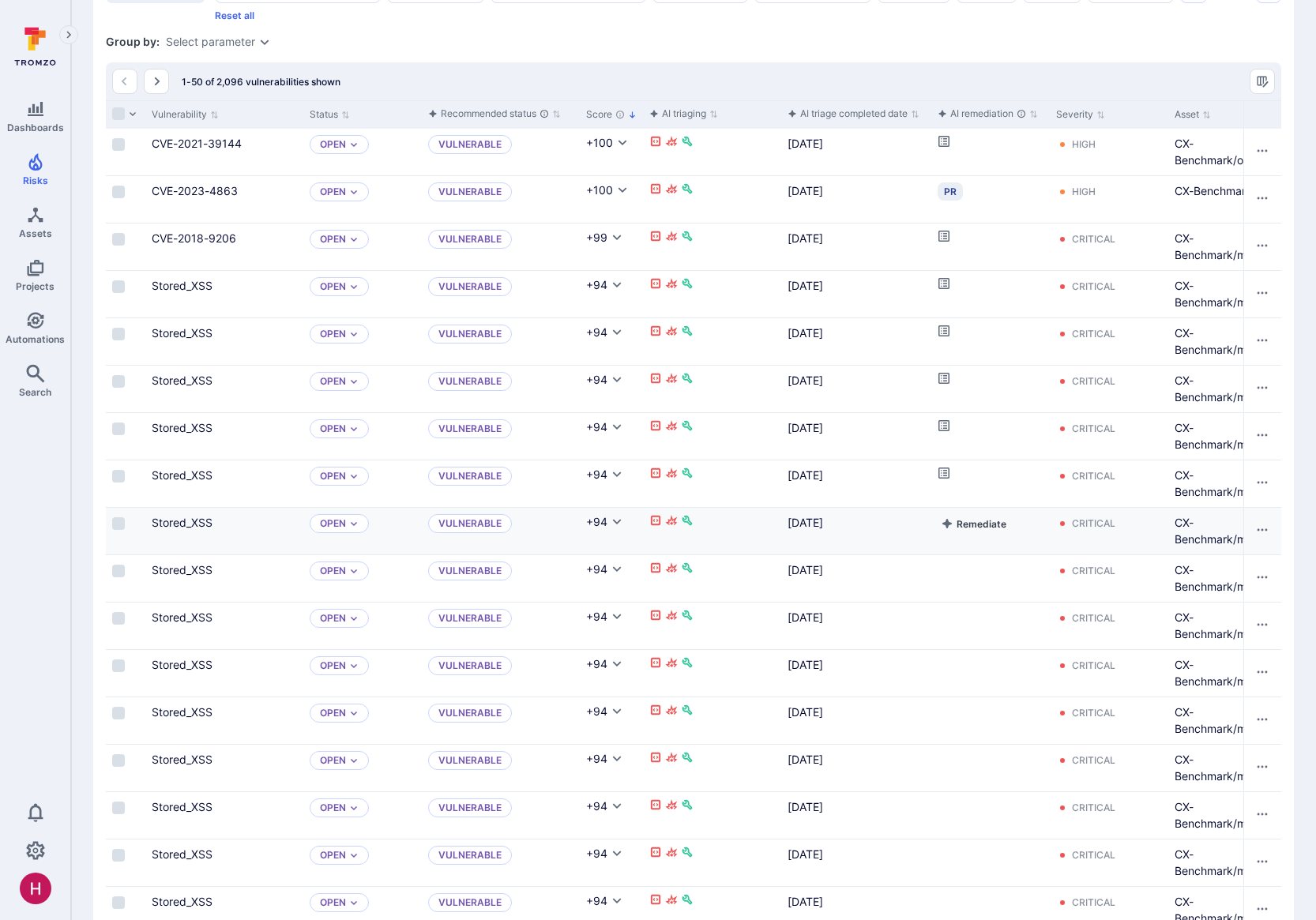 click on "Remediate" at bounding box center [973, 524] 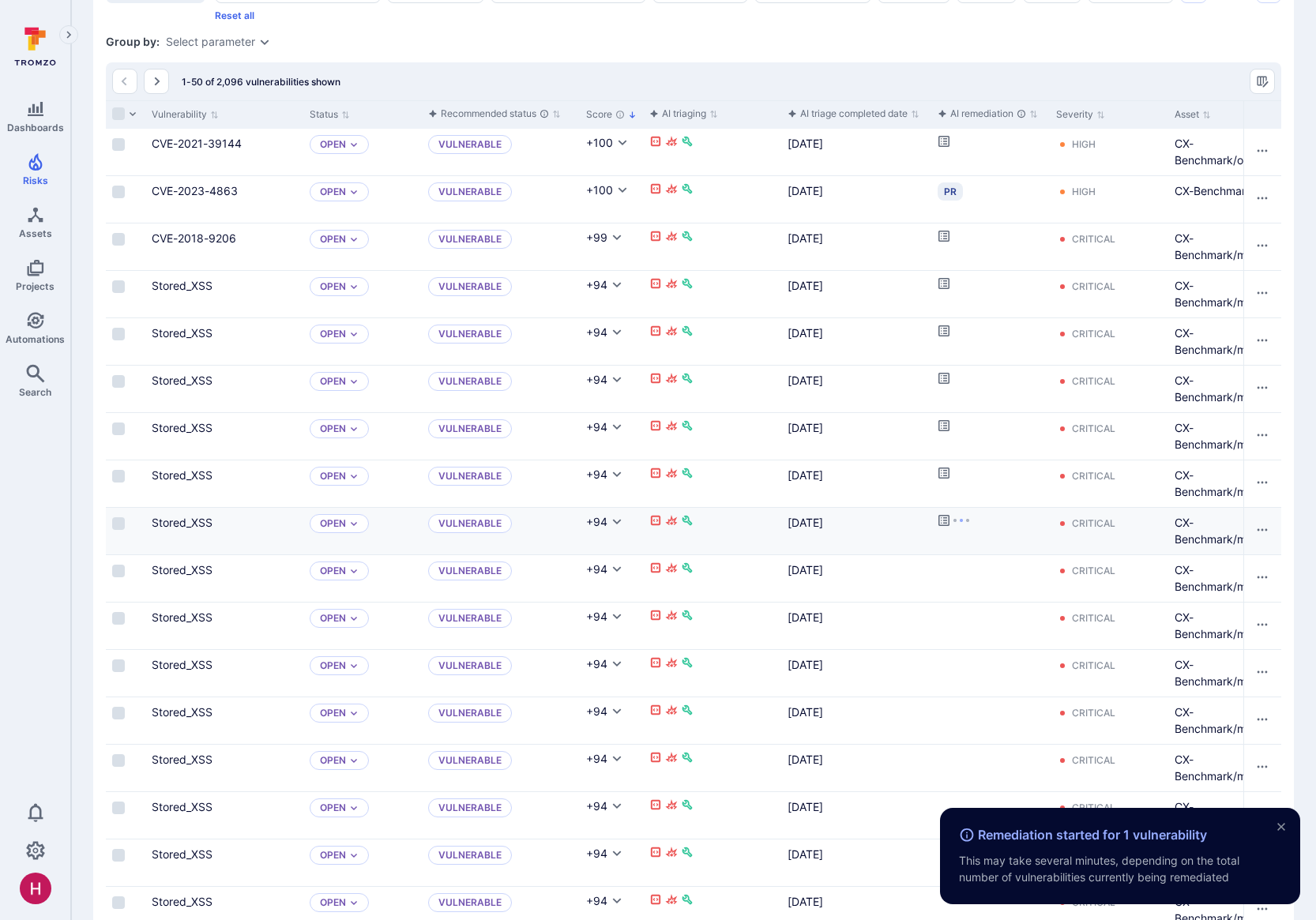 click on "Stored_XSS" at bounding box center [182, 475] 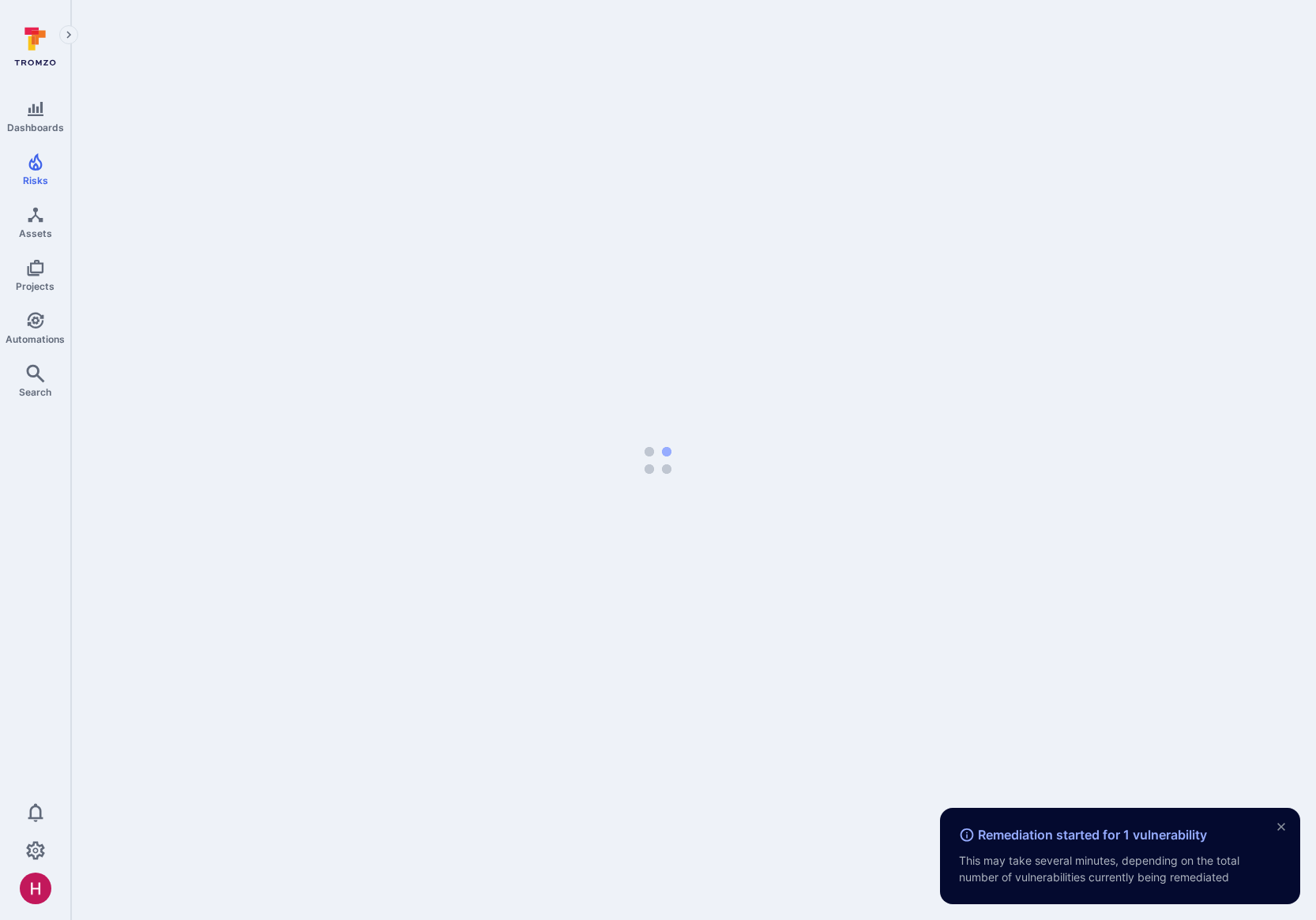 scroll, scrollTop: 0, scrollLeft: 0, axis: both 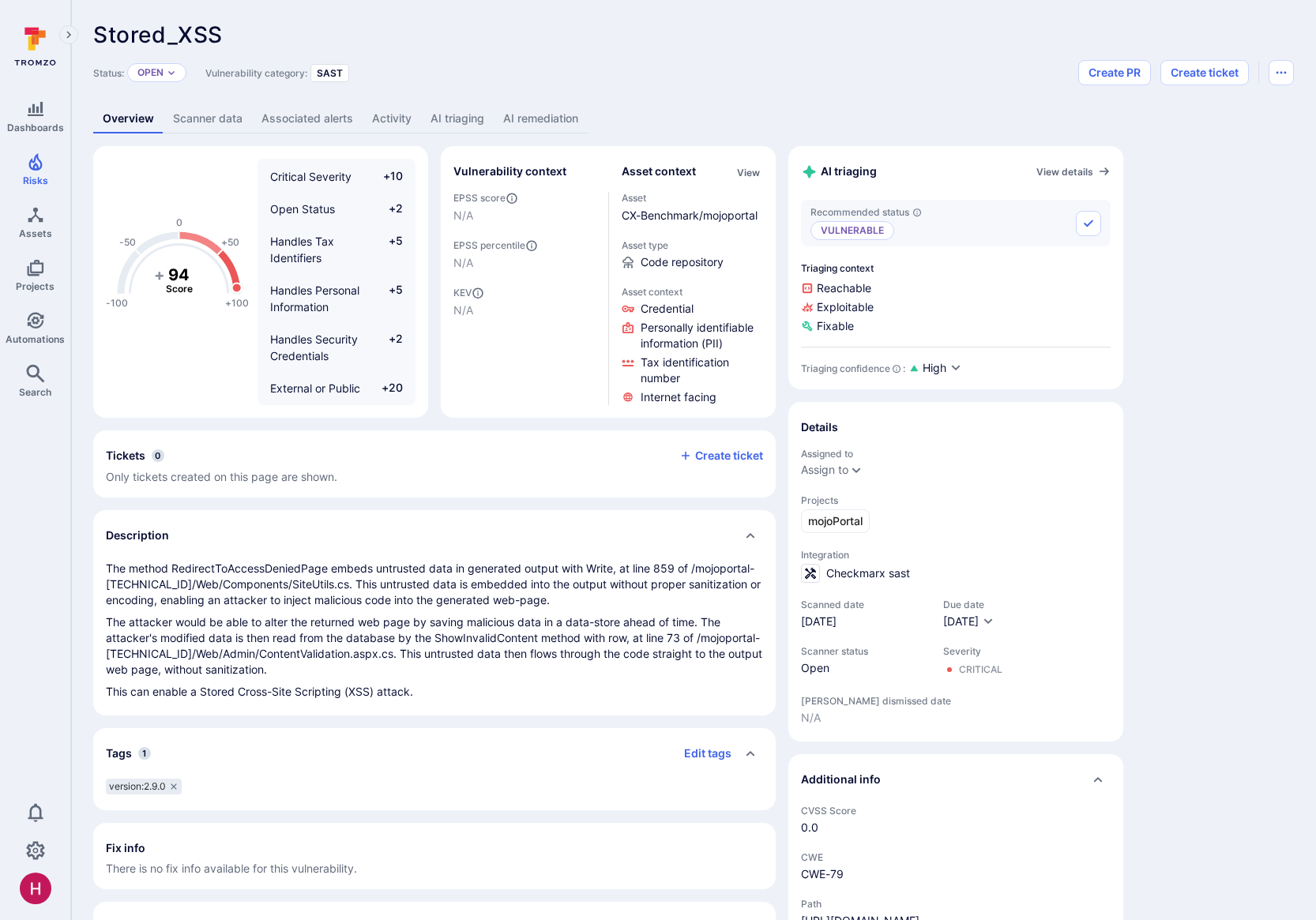 click on "AI remediation" at bounding box center [540, 118] 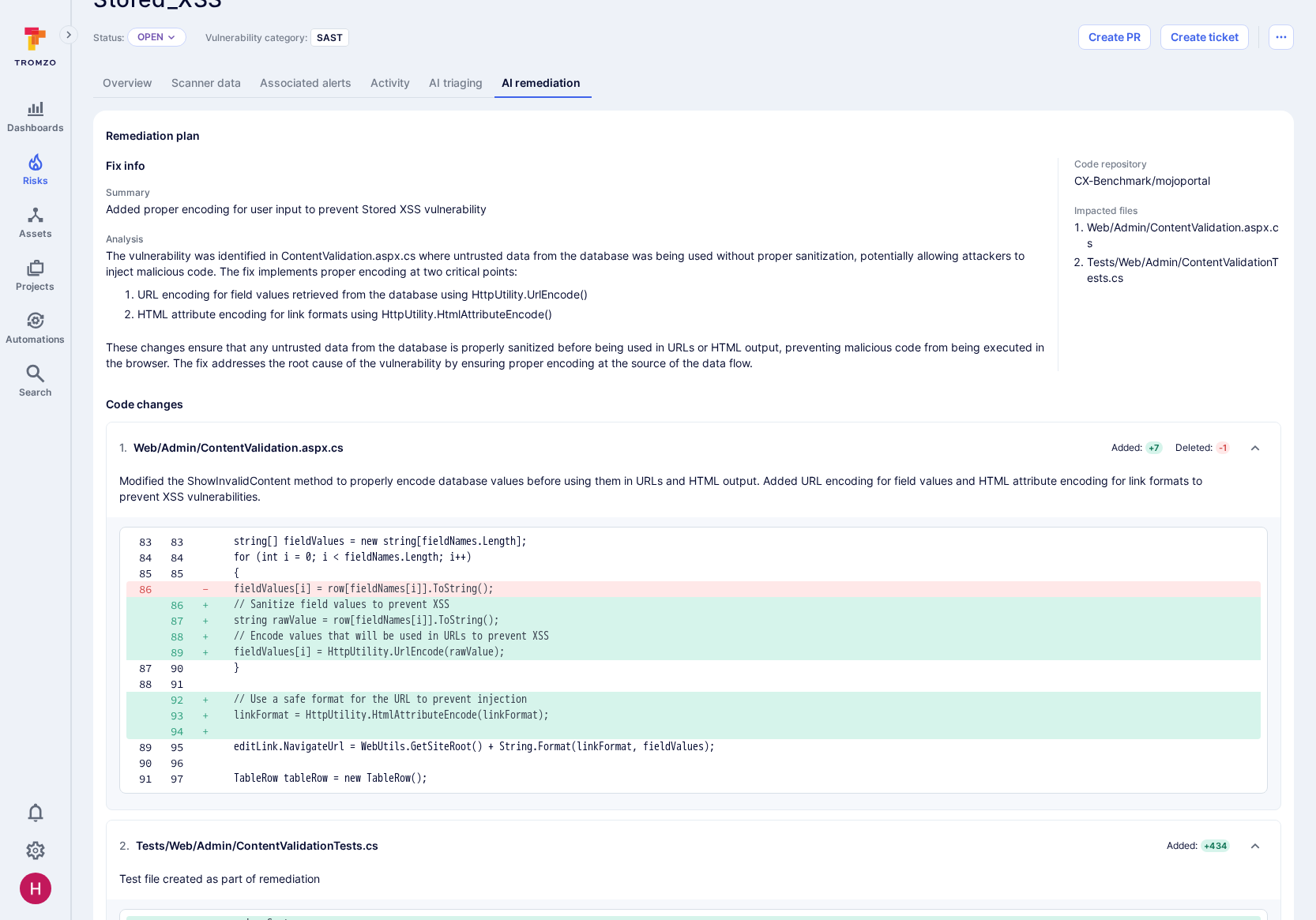 scroll, scrollTop: 0, scrollLeft: 0, axis: both 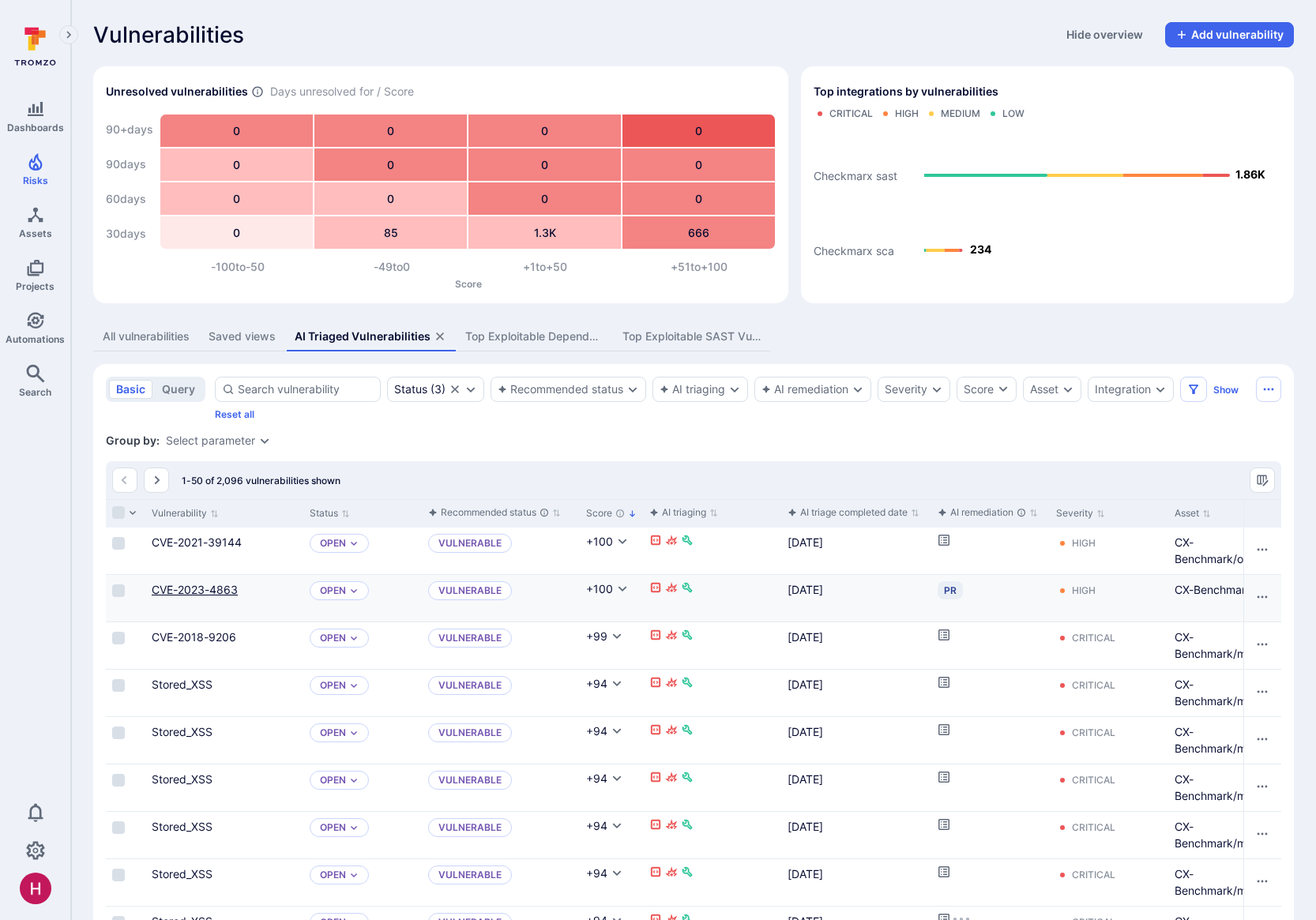 click on "CVE-2023-4863" at bounding box center (194, 589) 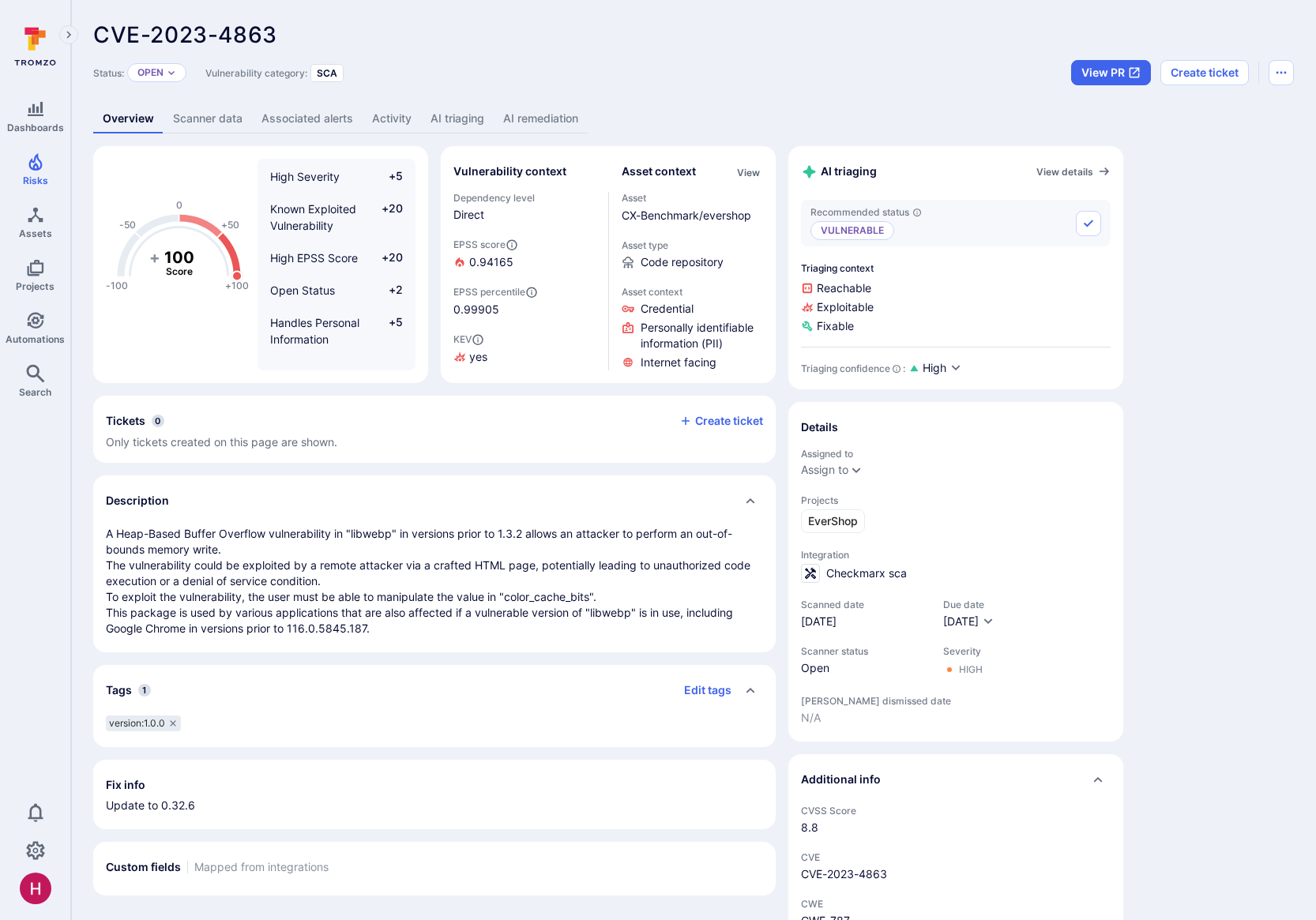 click on "AI remediation" at bounding box center (540, 118) 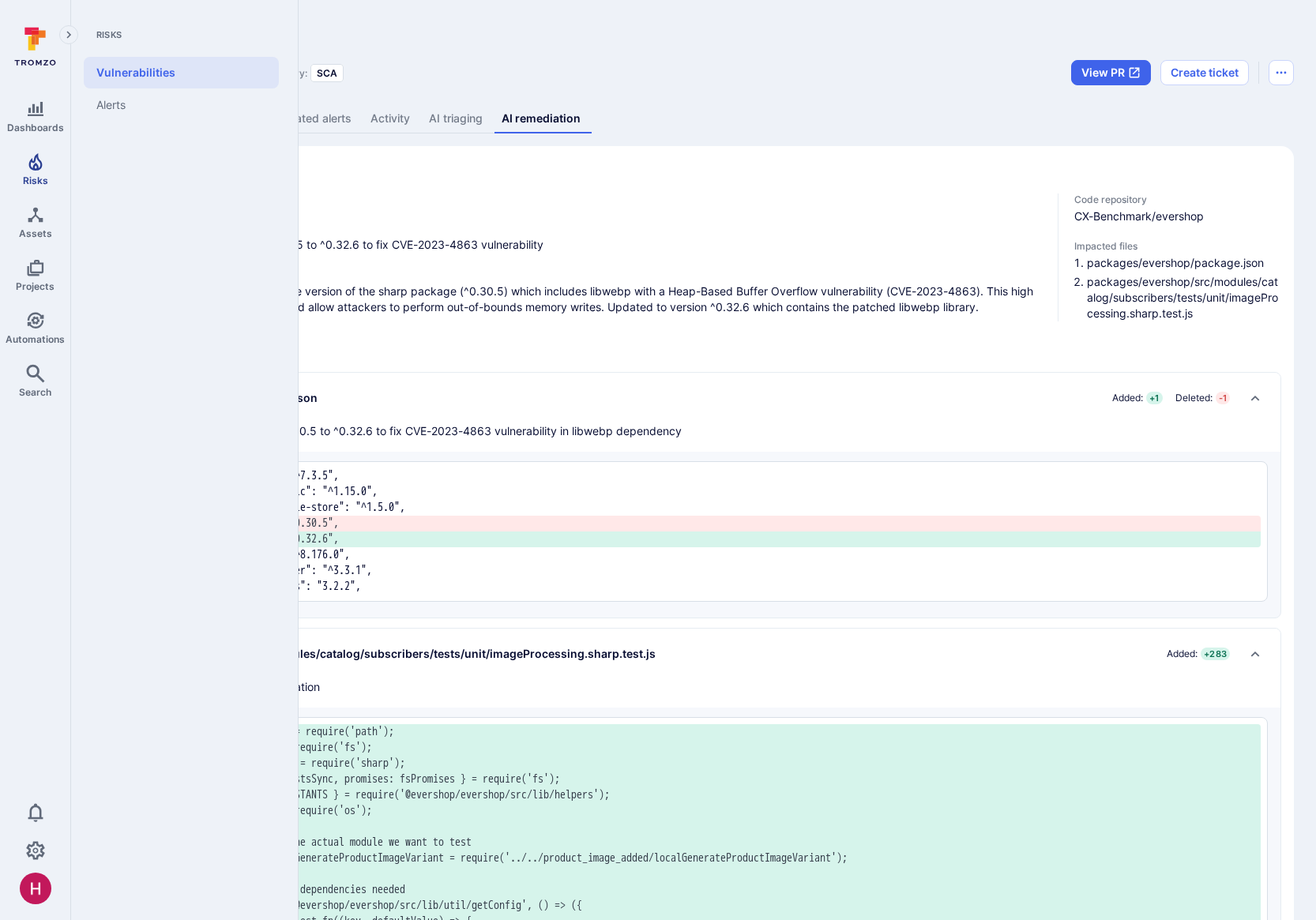 click on "Risks" at bounding box center (35, 169) 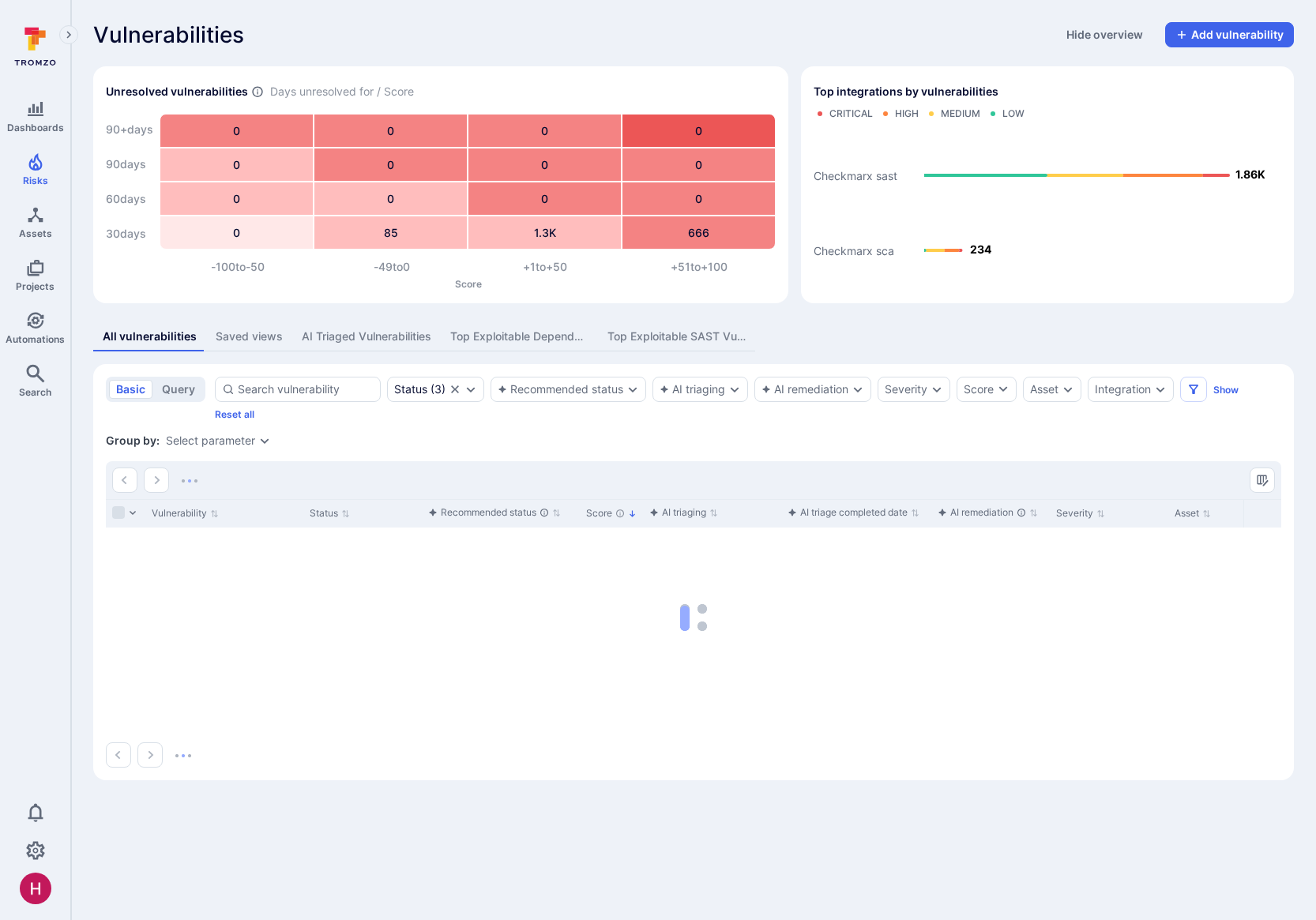 click on "Group by: Select parameter" at bounding box center (694, 441) 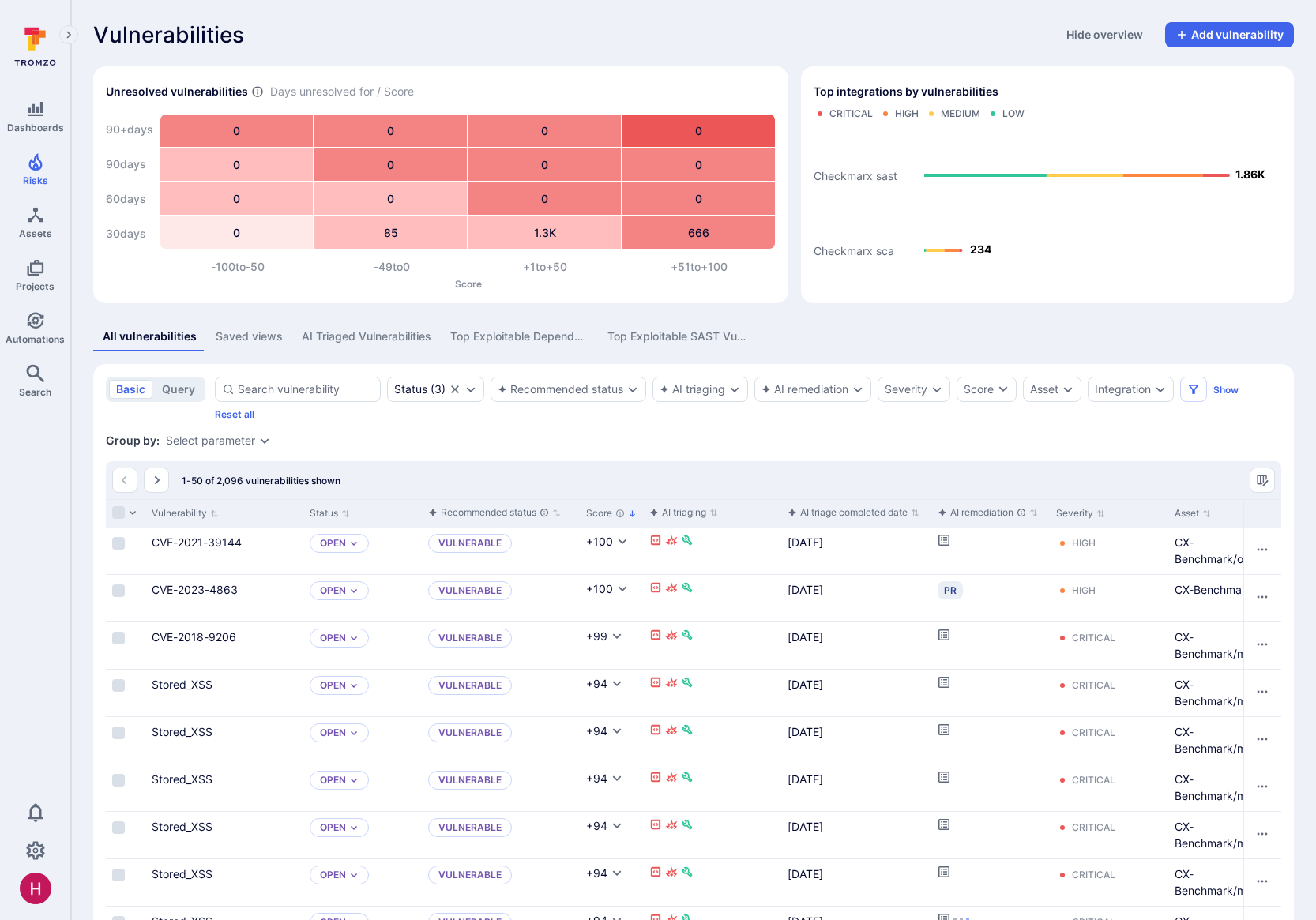 click on "Status  ( 3 ) Recommended status AI triaging AI remediation Severity Score Asset Integration Show Reset all" at bounding box center [748, 398] 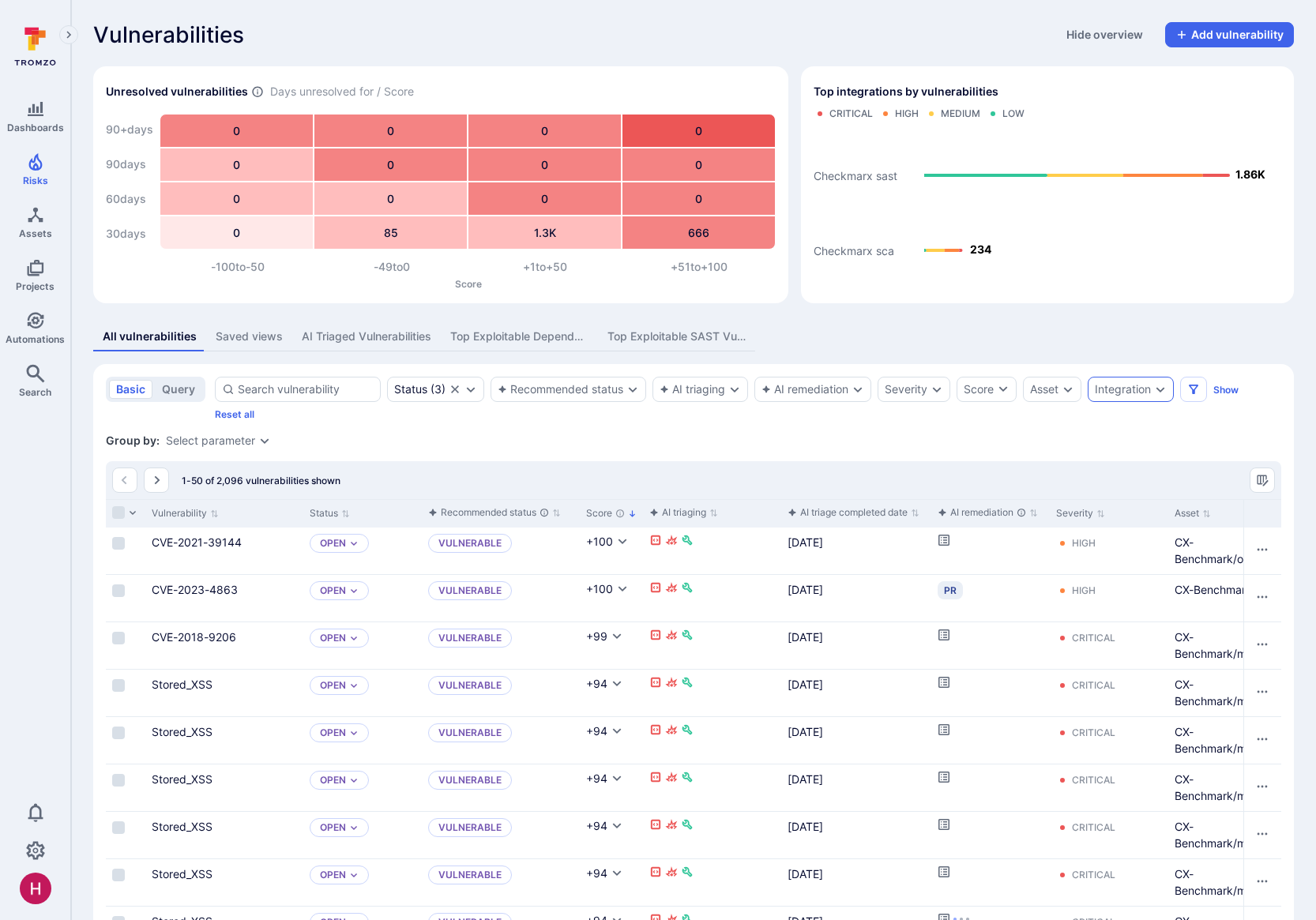 click on "Integration" at bounding box center (1130, 389) 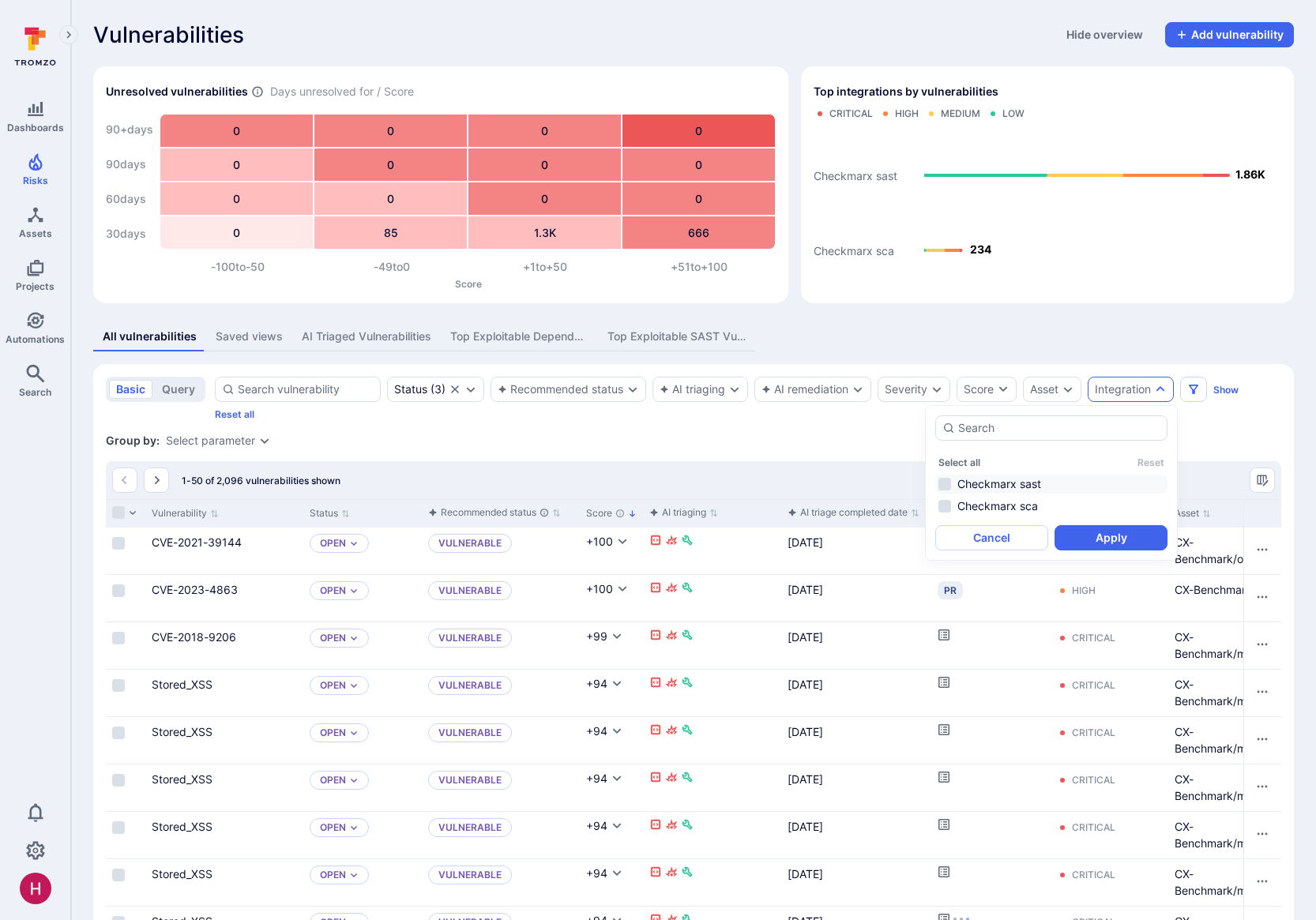 click on "Checkmarx sast" at bounding box center [1051, 484] 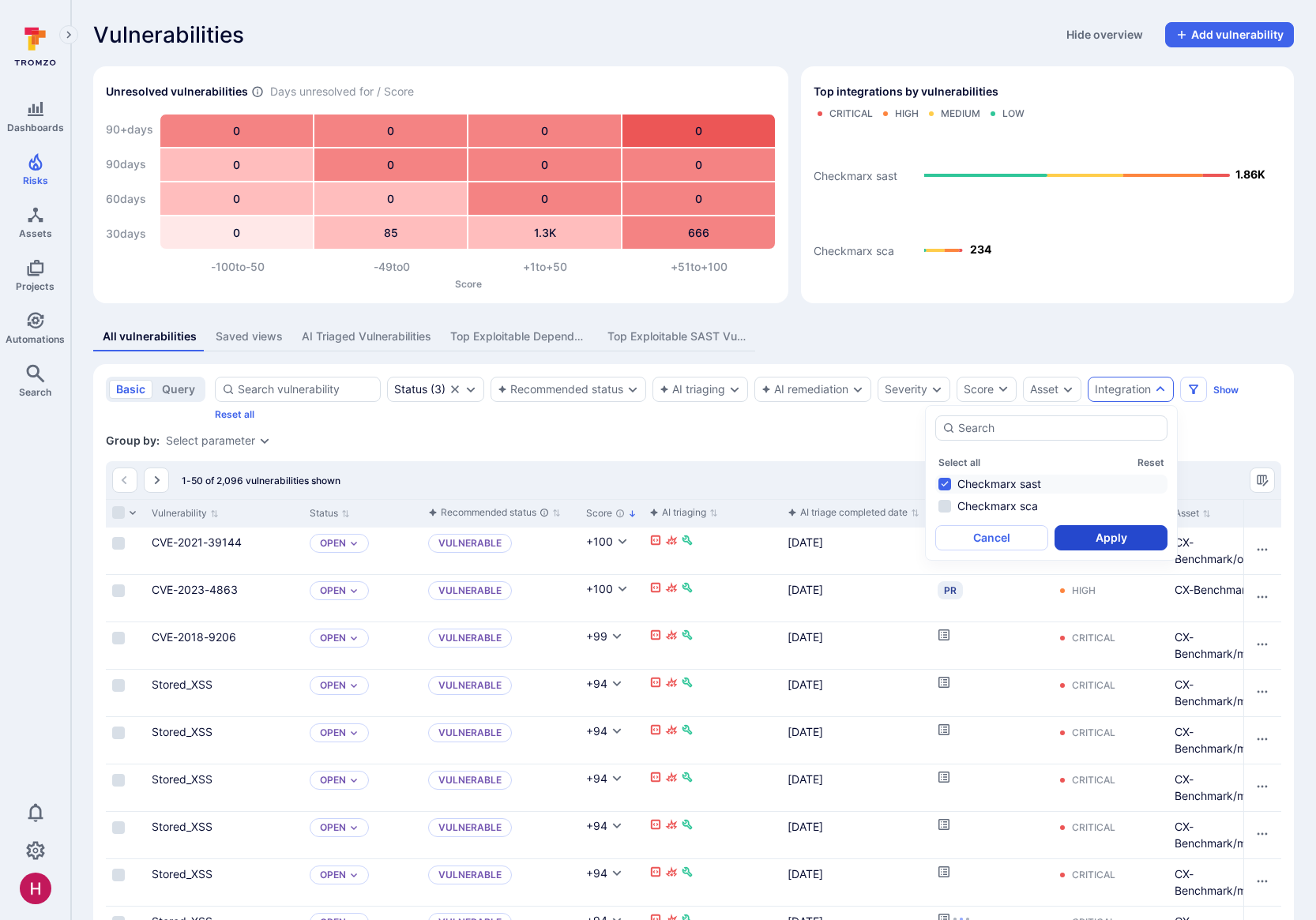 click on "Apply" at bounding box center [1111, 538] 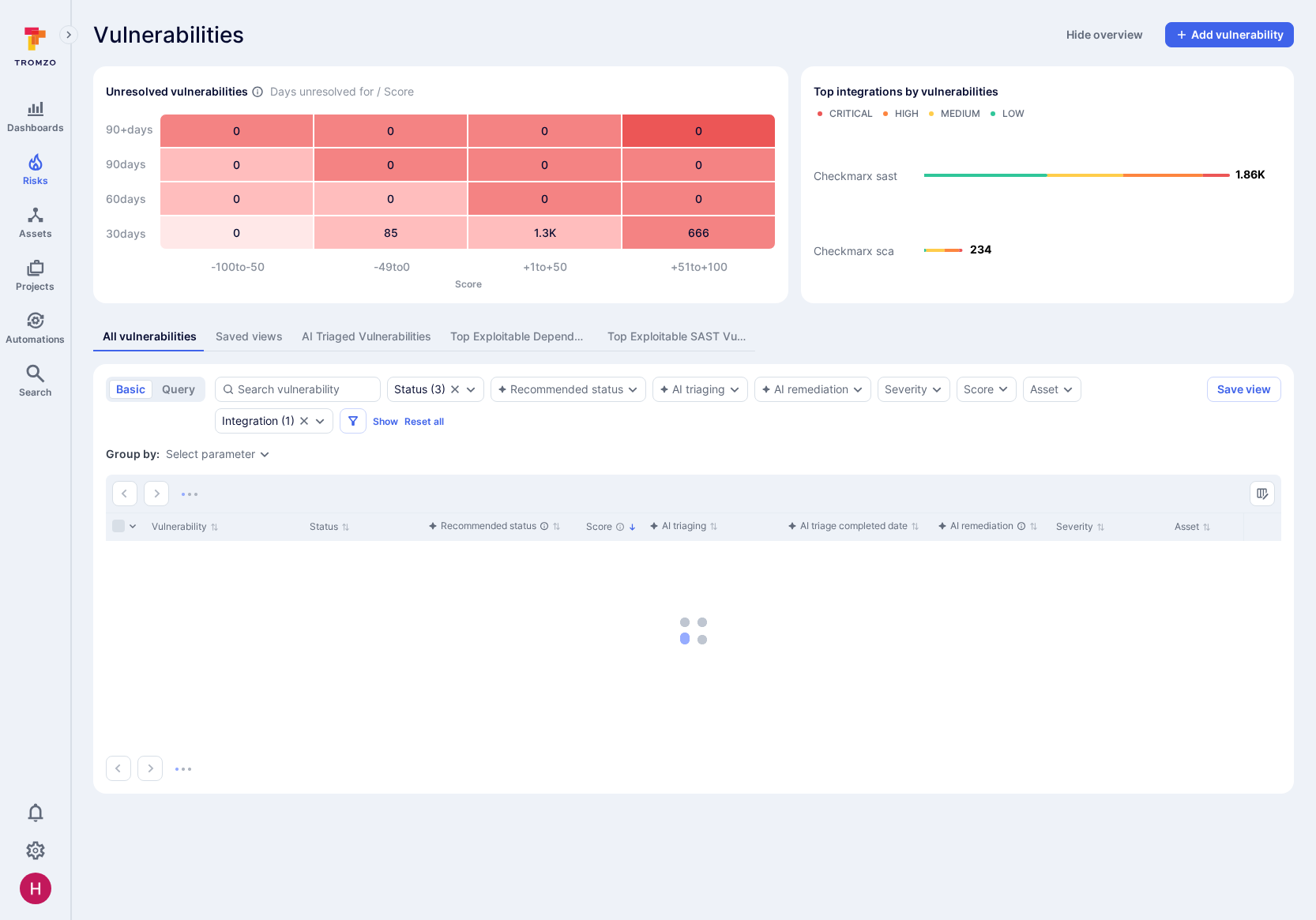 click on "Status  ( 3 ) Recommended status AI triaging AI remediation Severity Score Asset Integration  ( 1 ) Show Reset all" at bounding box center (708, 405) 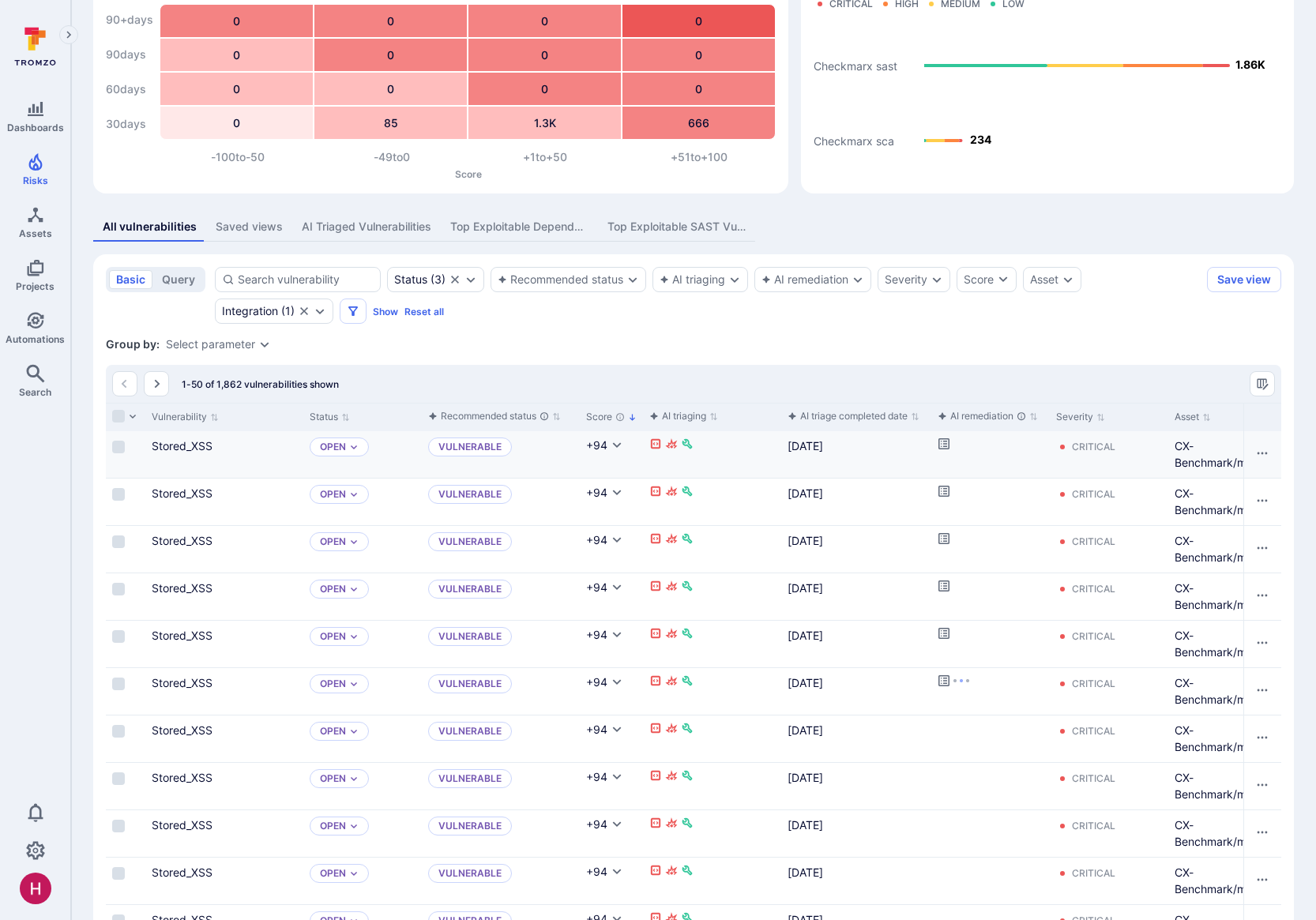 scroll, scrollTop: 111, scrollLeft: 0, axis: vertical 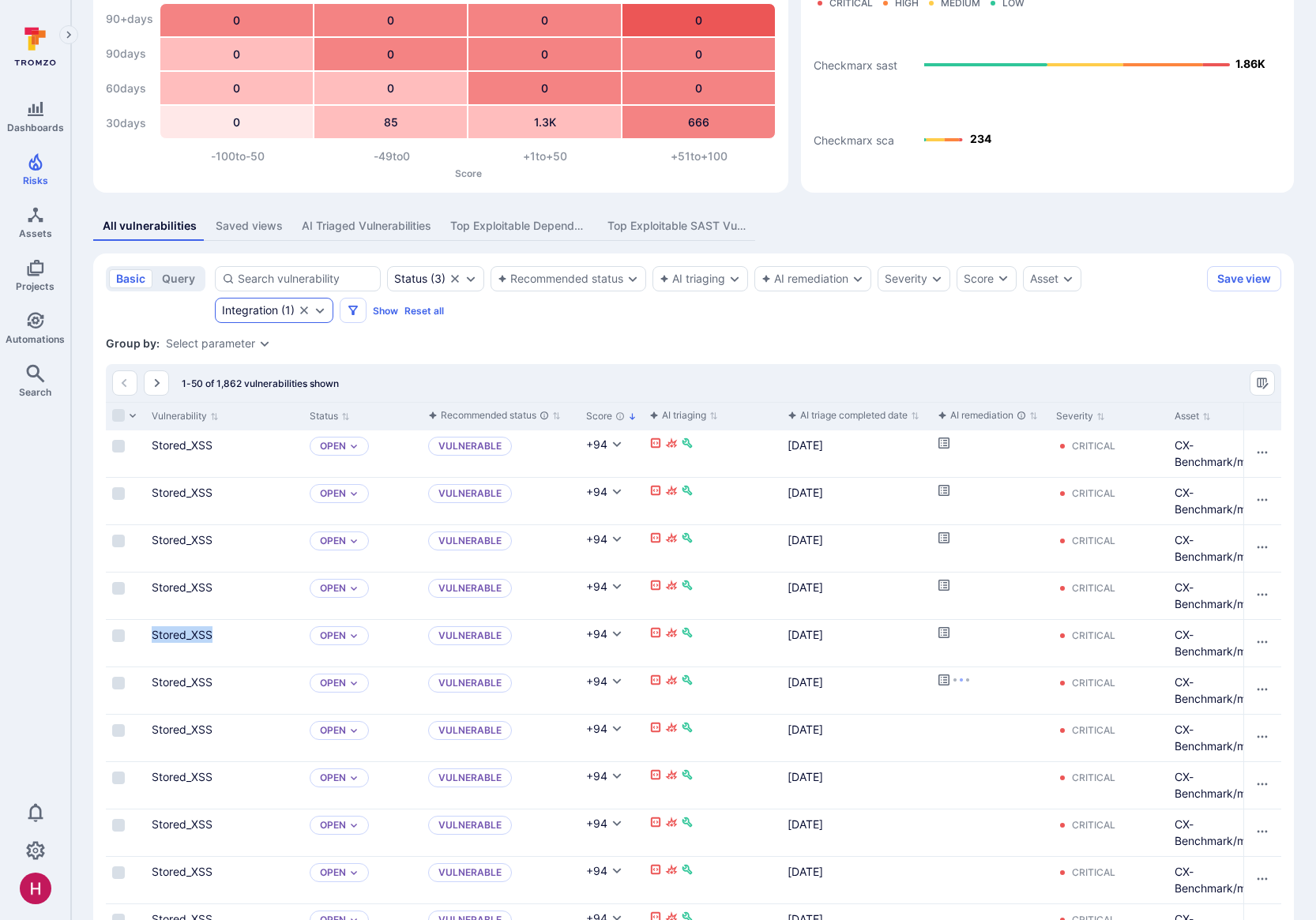 click on "Integration" at bounding box center (250, 310) 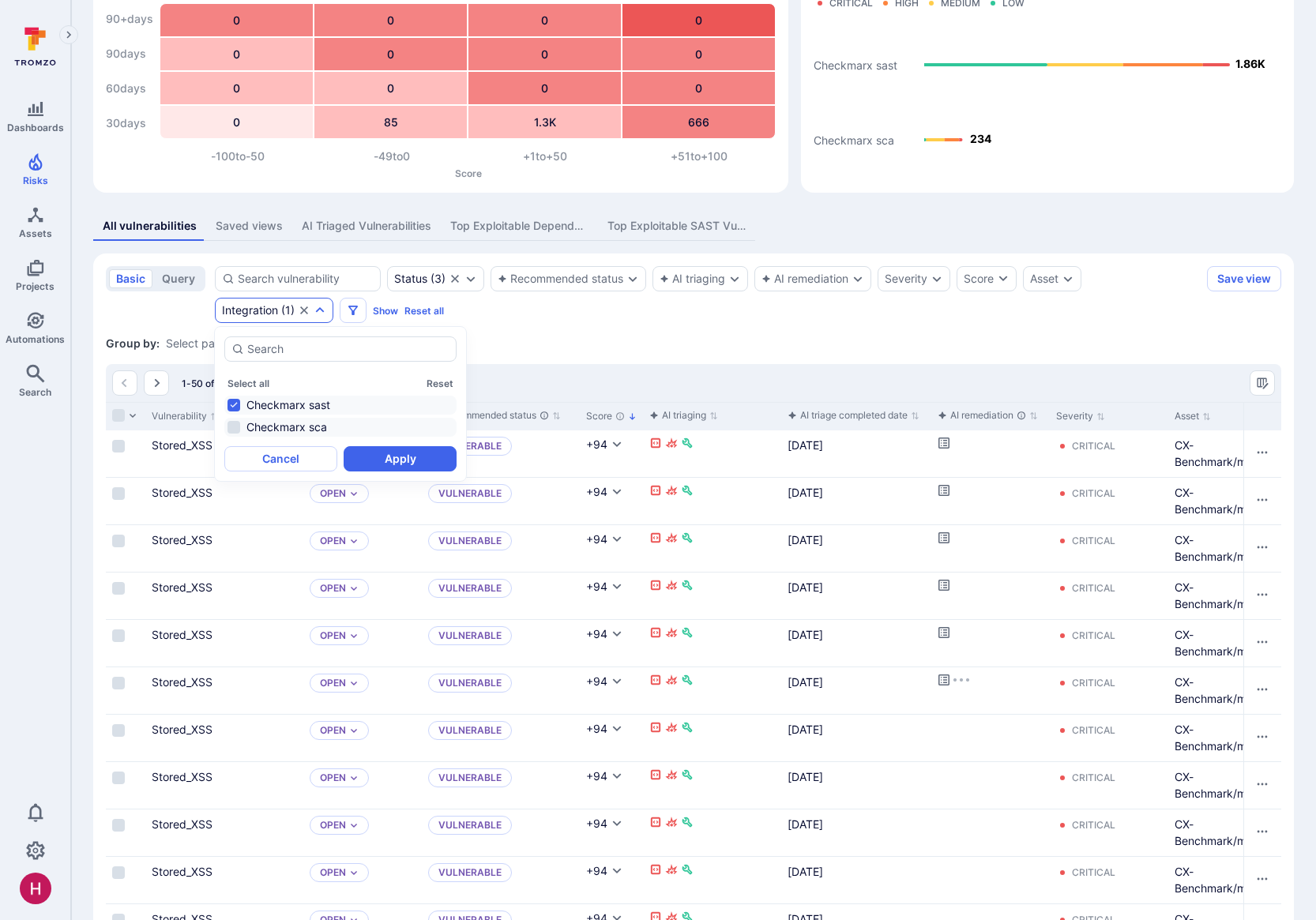 click on "Checkmarx sca" at bounding box center [340, 427] 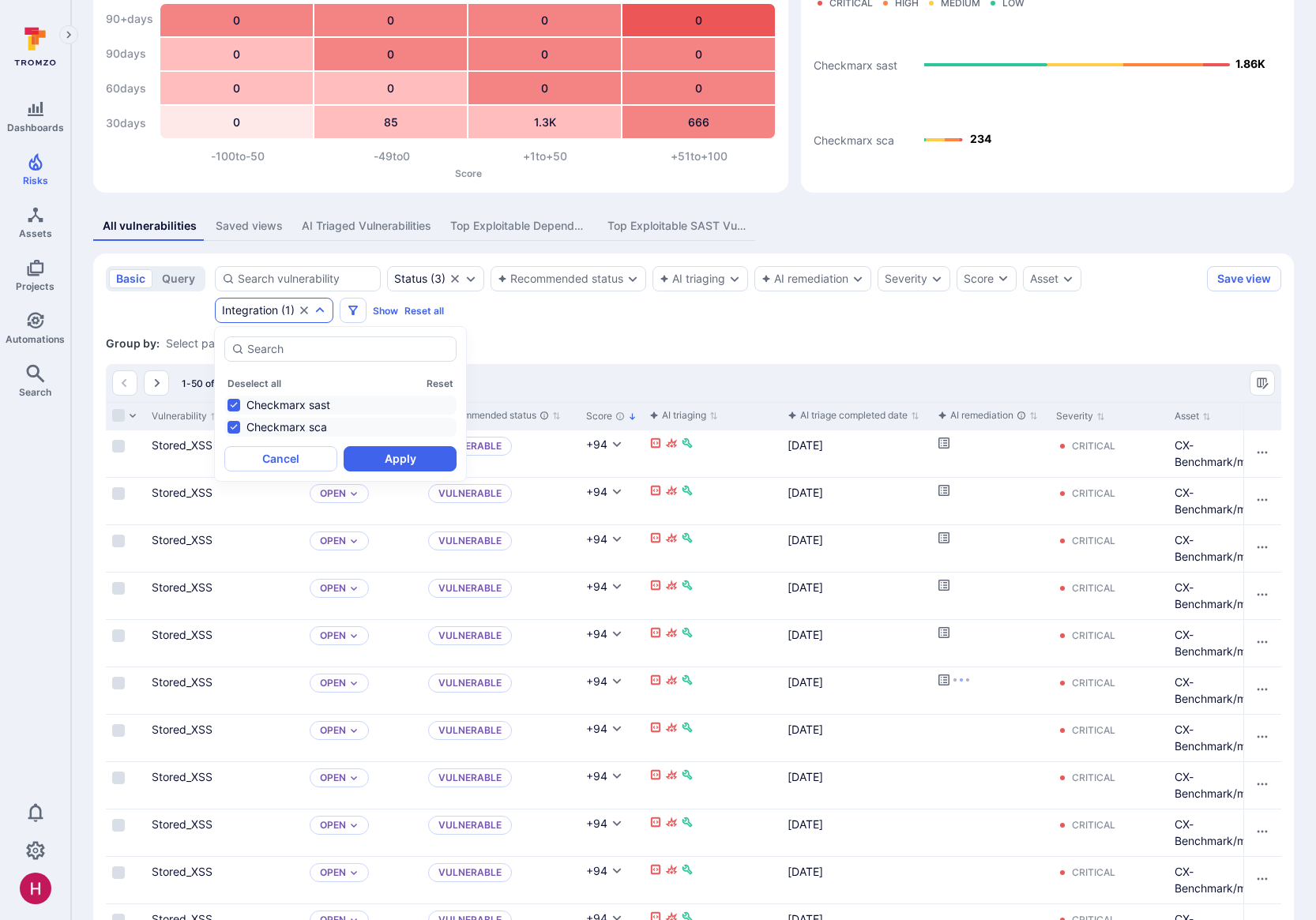 click on "Checkmarx sast" at bounding box center [340, 405] 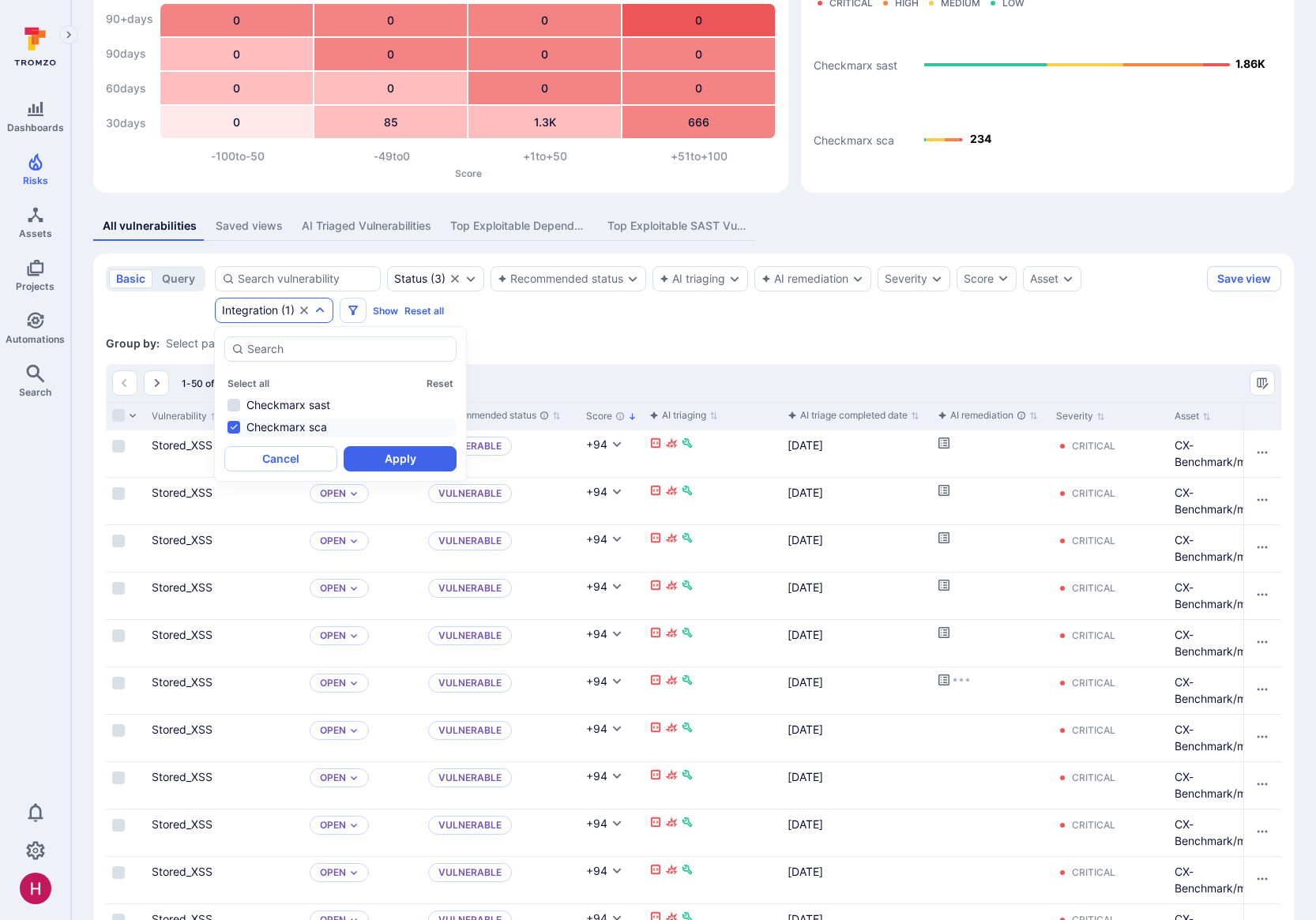 drag, startPoint x: 376, startPoint y: 456, endPoint x: 533, endPoint y: 434, distance: 158.53391 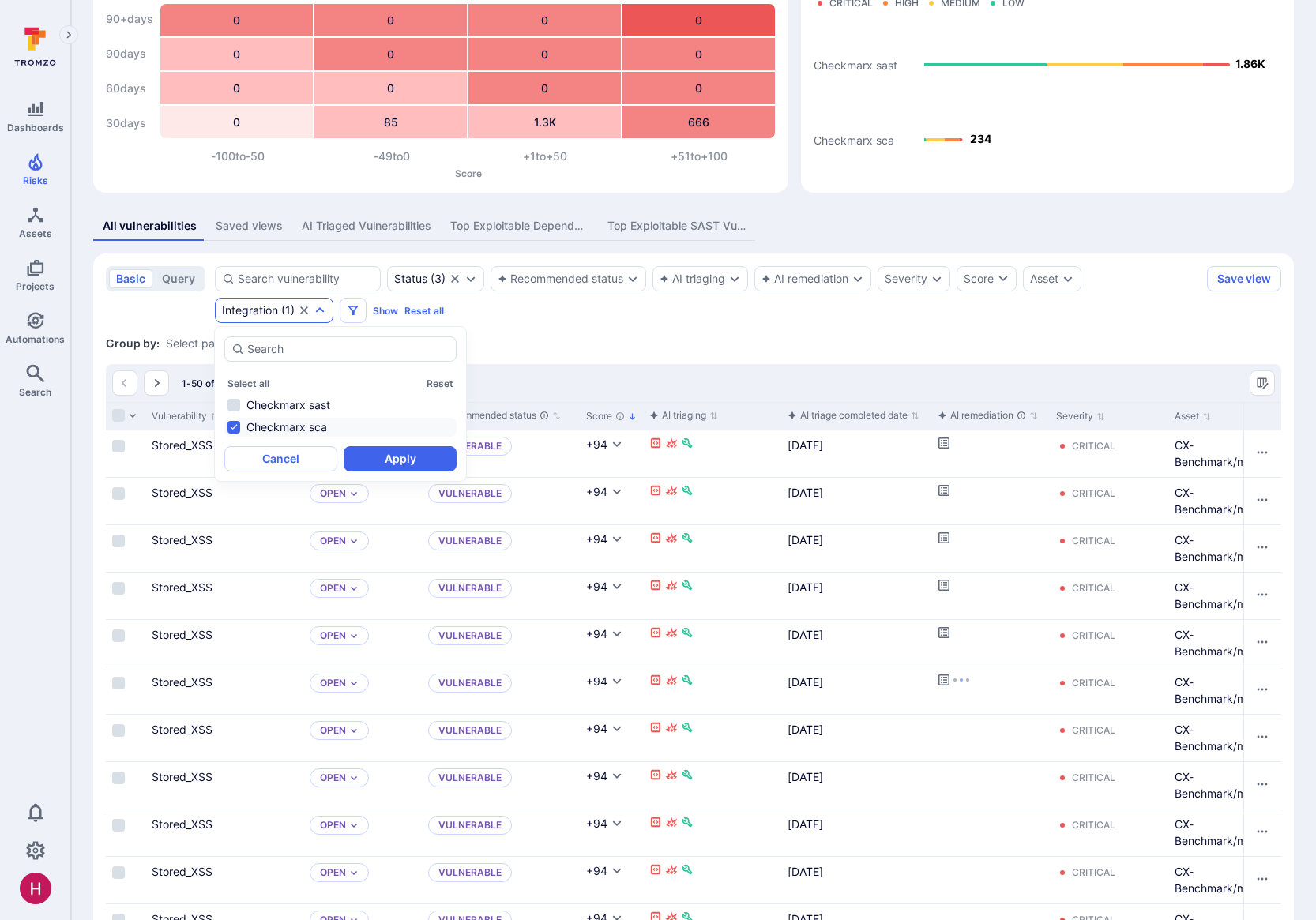 click on "Apply" at bounding box center (400, 459) 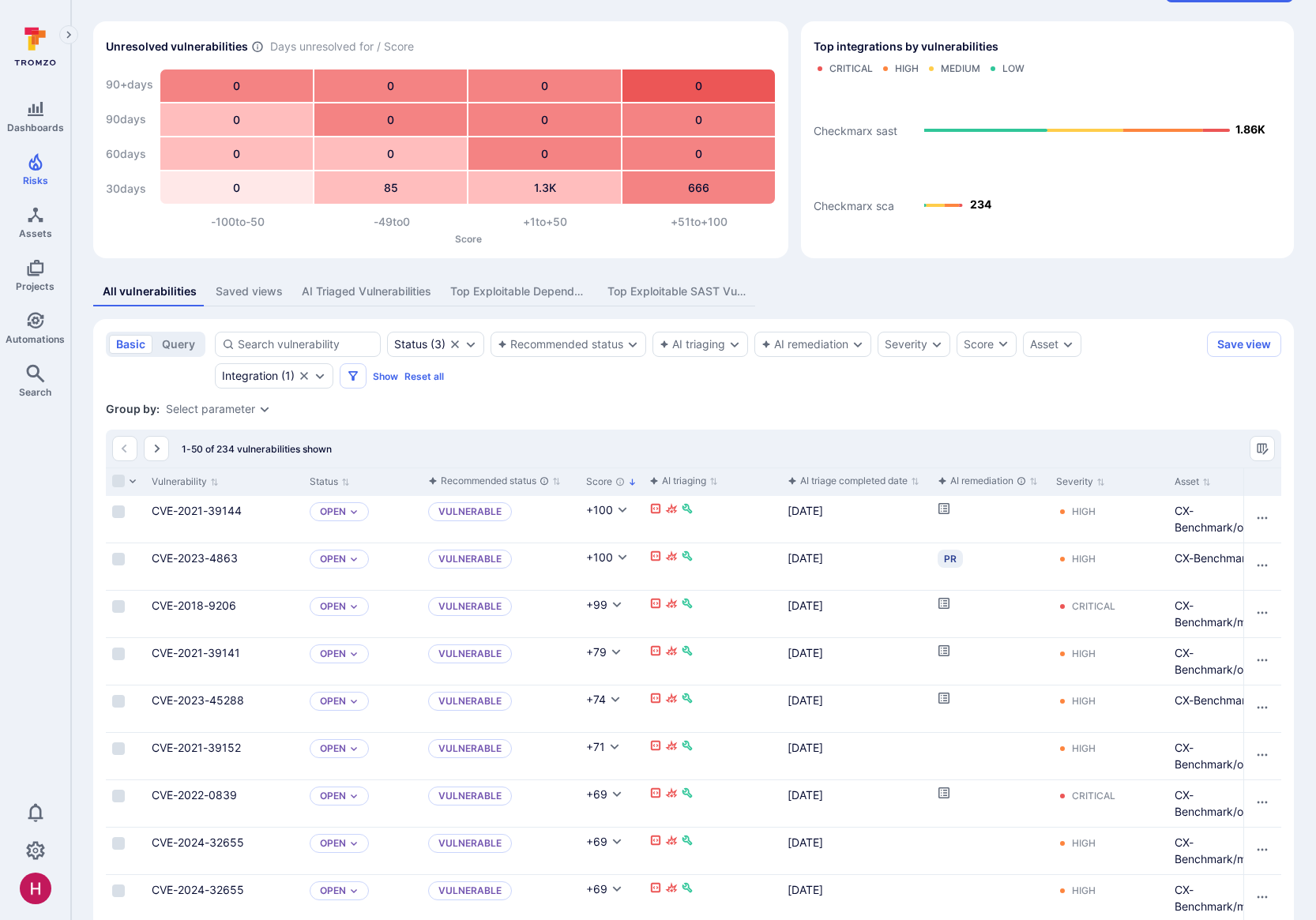 scroll, scrollTop: 47, scrollLeft: 0, axis: vertical 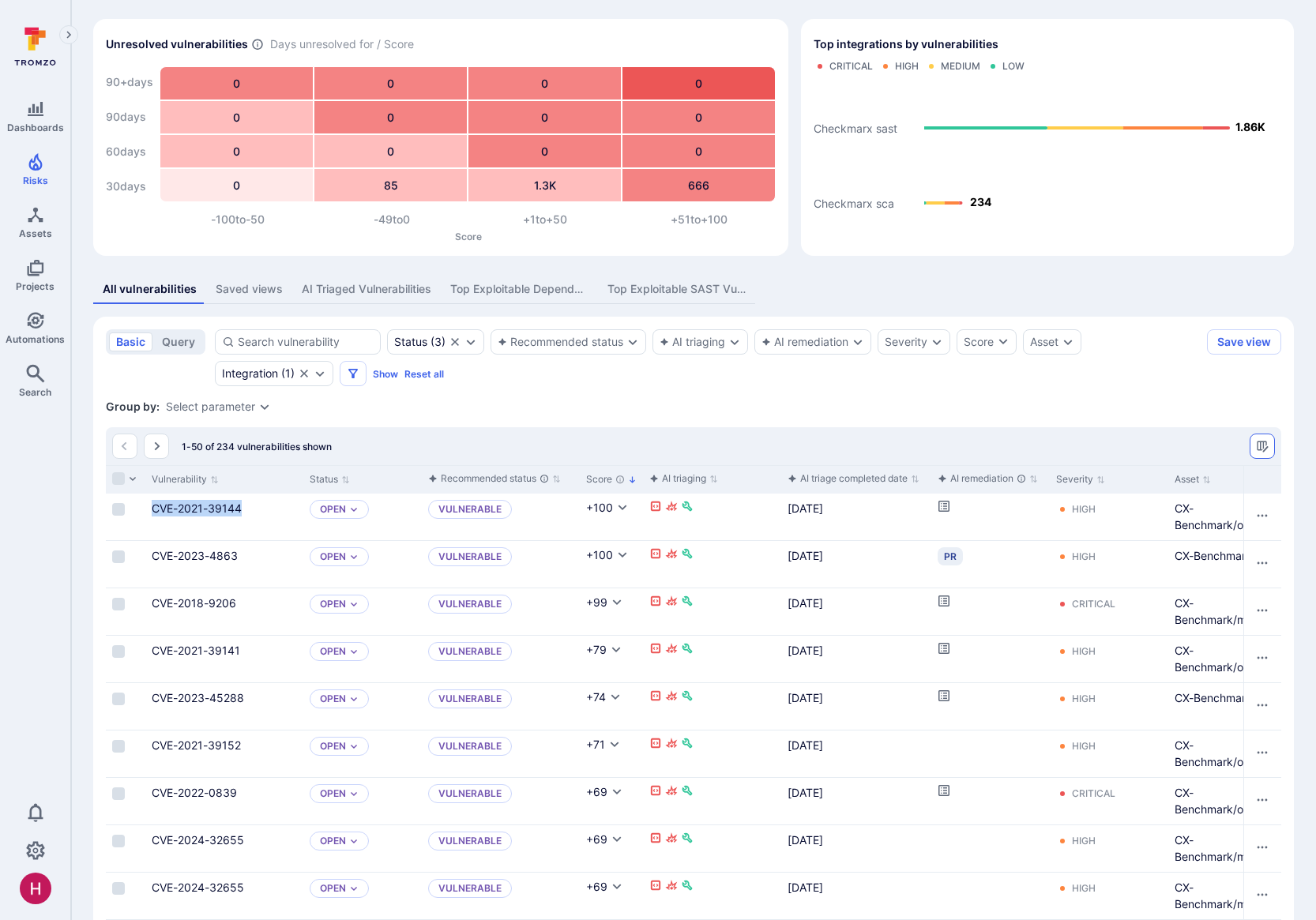 click at bounding box center [1262, 446] 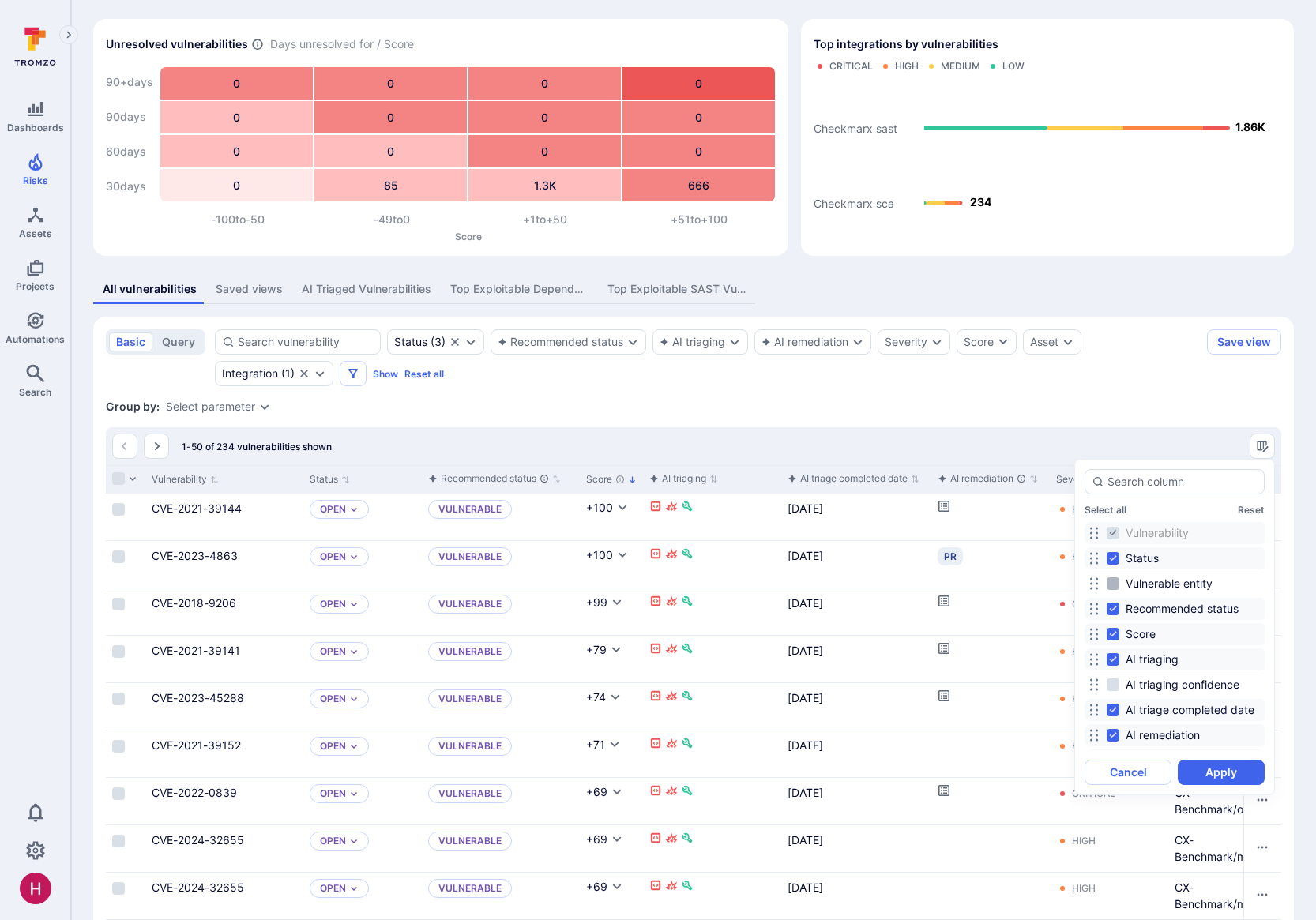 click on "Vulnerable entity" at bounding box center [1169, 584] 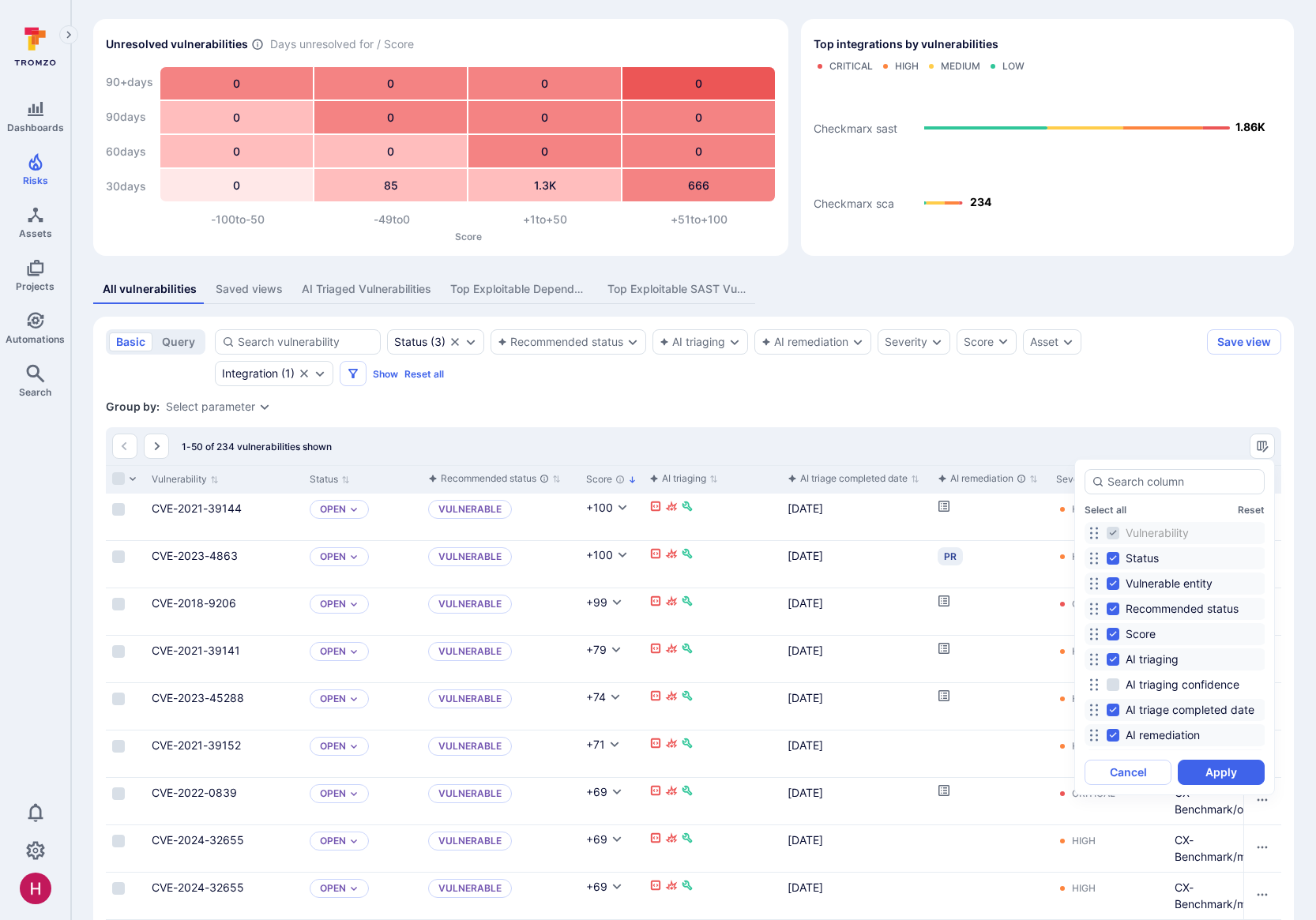 drag, startPoint x: 1232, startPoint y: 768, endPoint x: 679, endPoint y: 468, distance: 629.1335 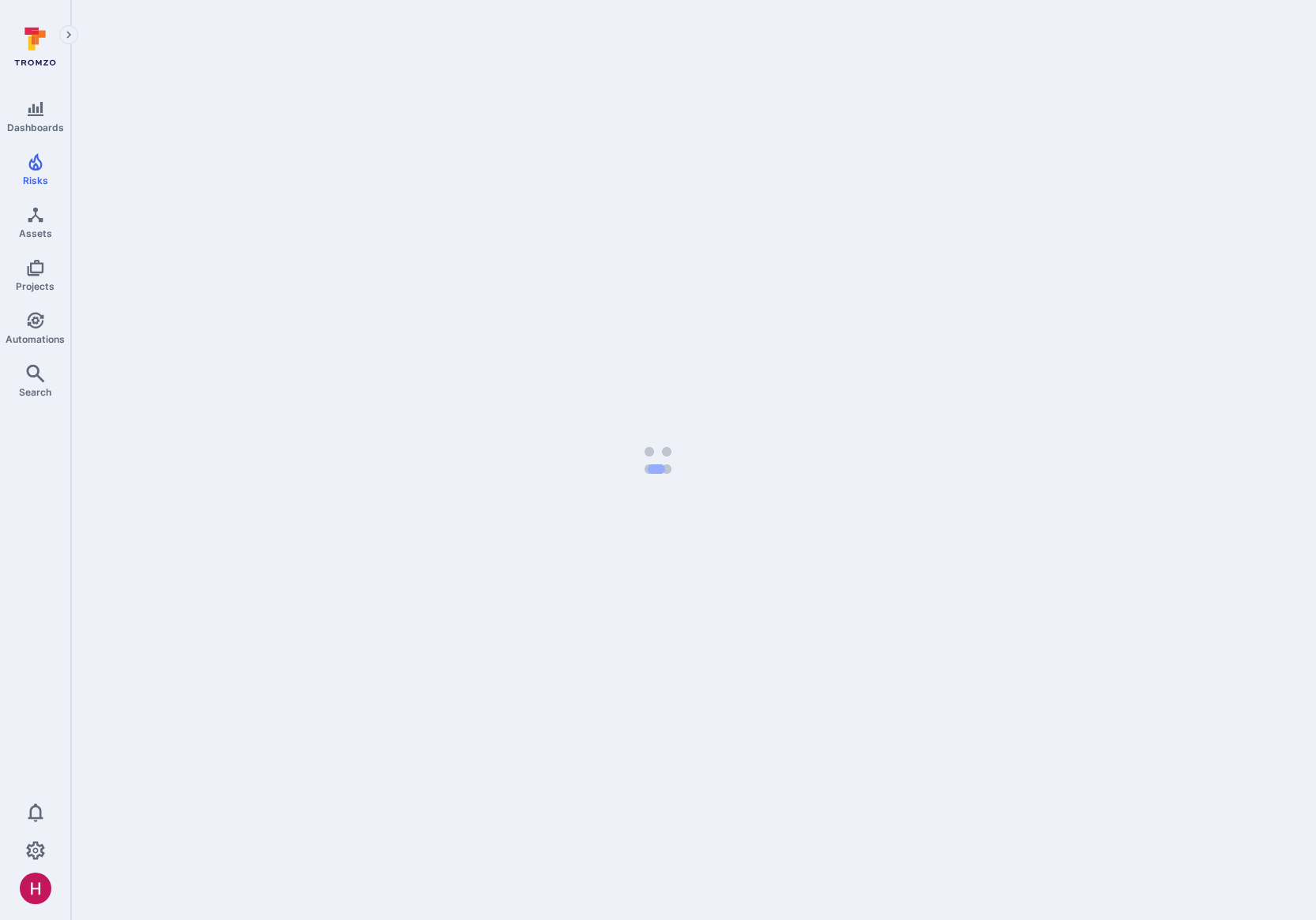 scroll, scrollTop: 0, scrollLeft: 0, axis: both 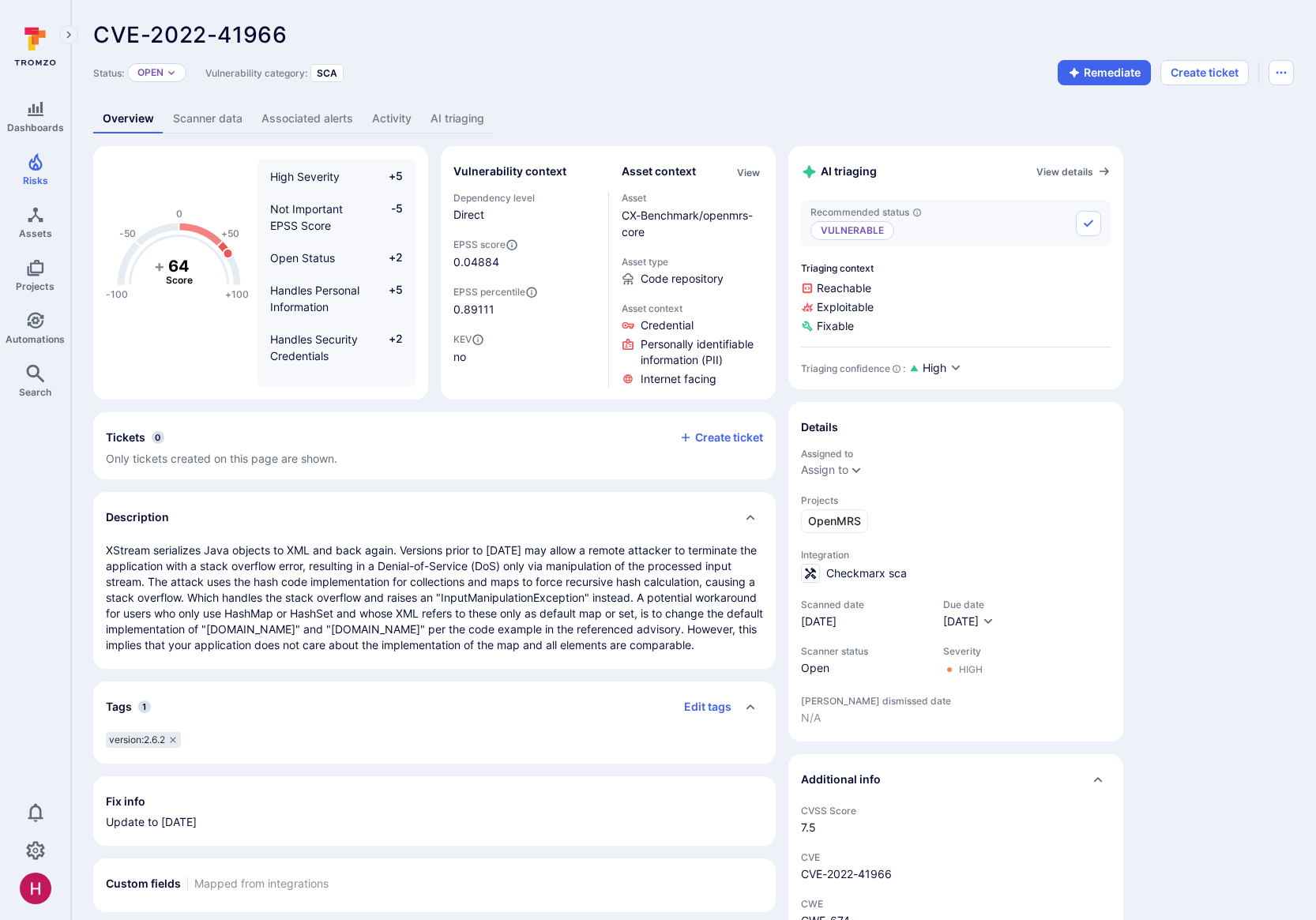 click on "AI triaging" at bounding box center [457, 118] 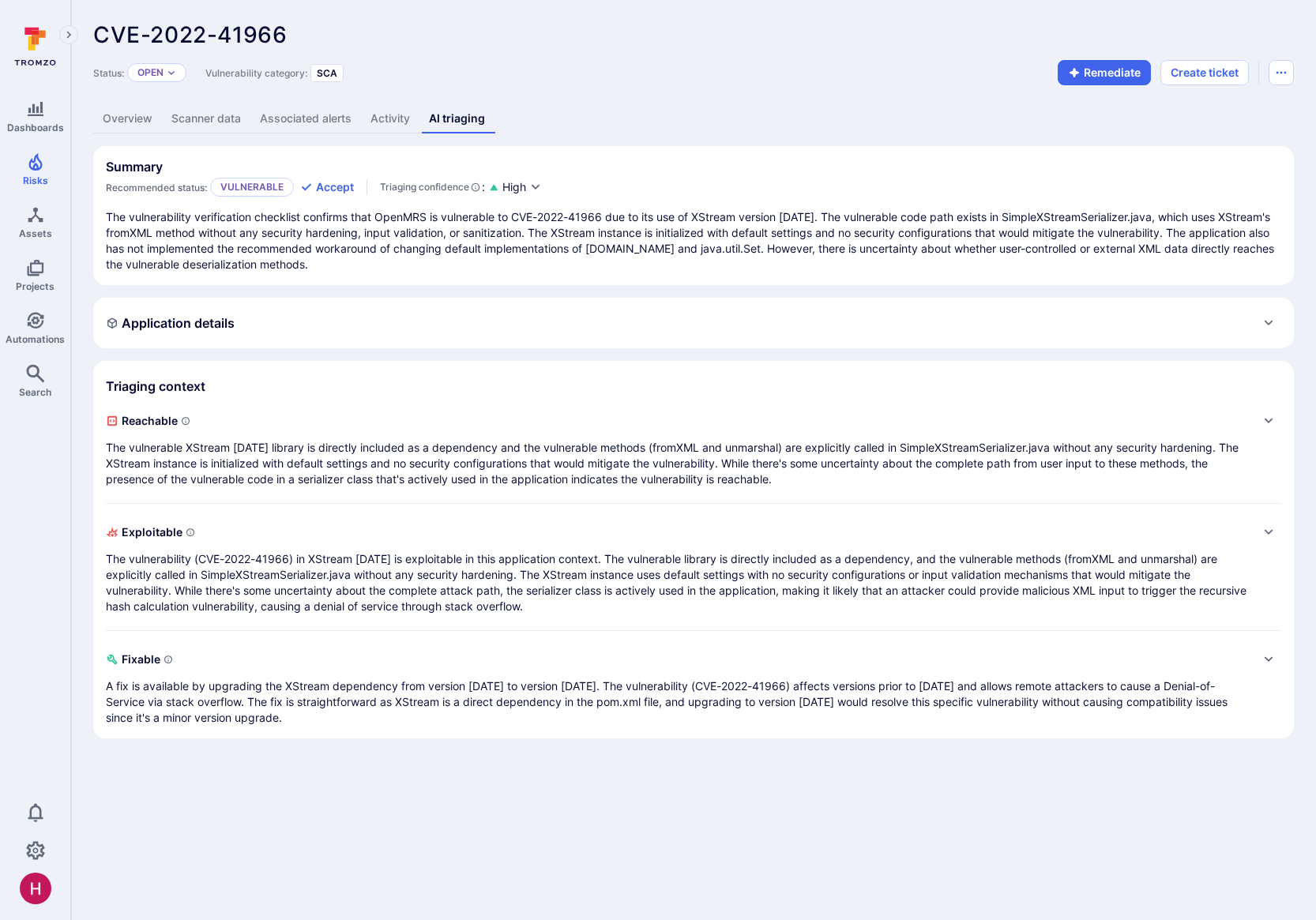 click on "The vulnerable XStream [DATE] library is directly included as a dependency and the vulnerable methods (fromXML and unmarshal) are explicitly called in SimpleXStreamSerializer.java without any security hardening. The XStream instance is initialized with default settings and no security configurations that would mitigate the vulnerability. While there's some uncertainty about the complete path from user input to these methods, the presence of the vulnerable code in a serializer class that's actively used in the application indicates the vulnerability is reachable." at bounding box center [678, 464] 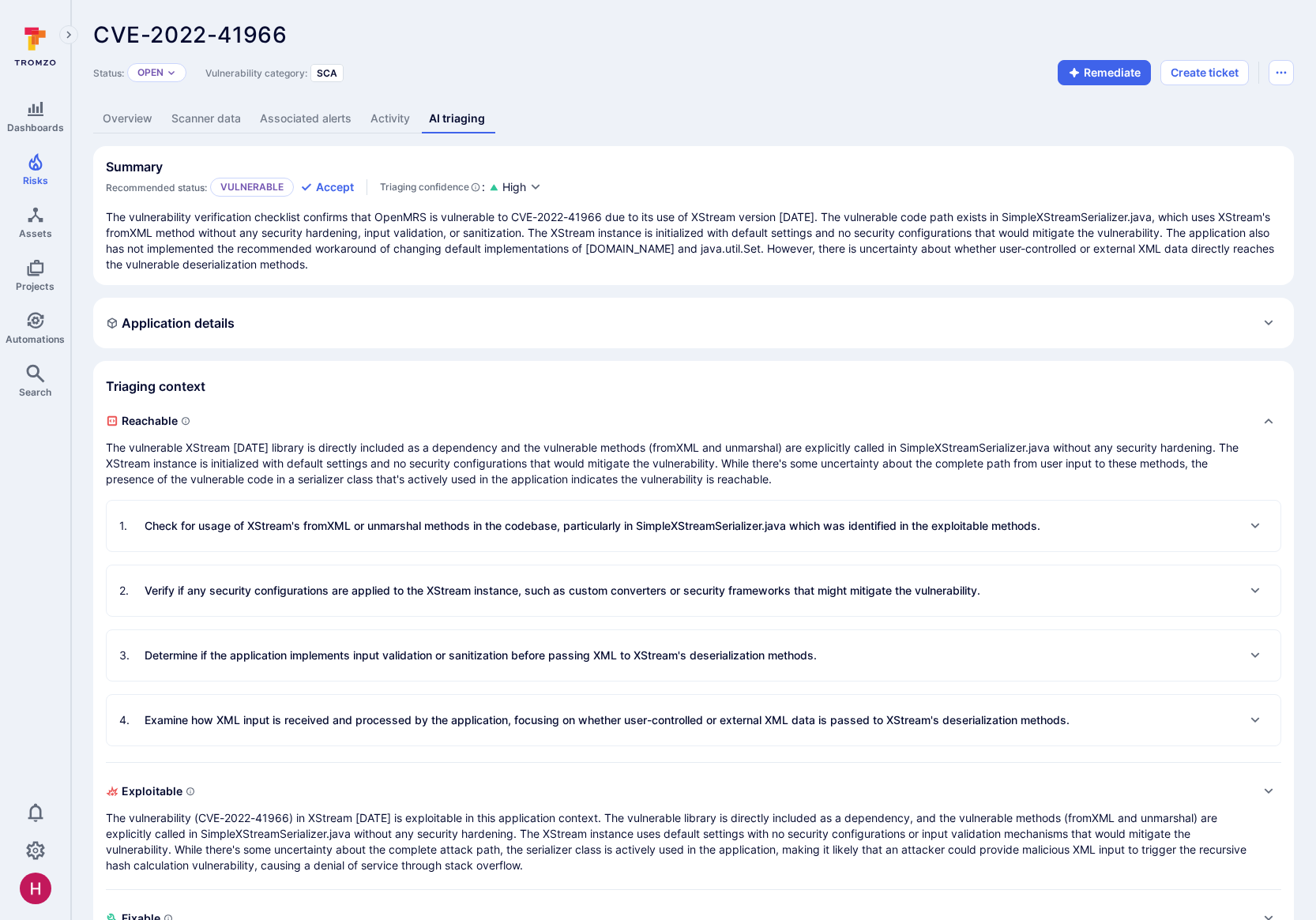 click on "1 . Check for usage of XStream's fromXML or unmarshal methods in the codebase, particularly in SimpleXStreamSerializer.java which was identified in the exploitable methods." at bounding box center (580, 526) 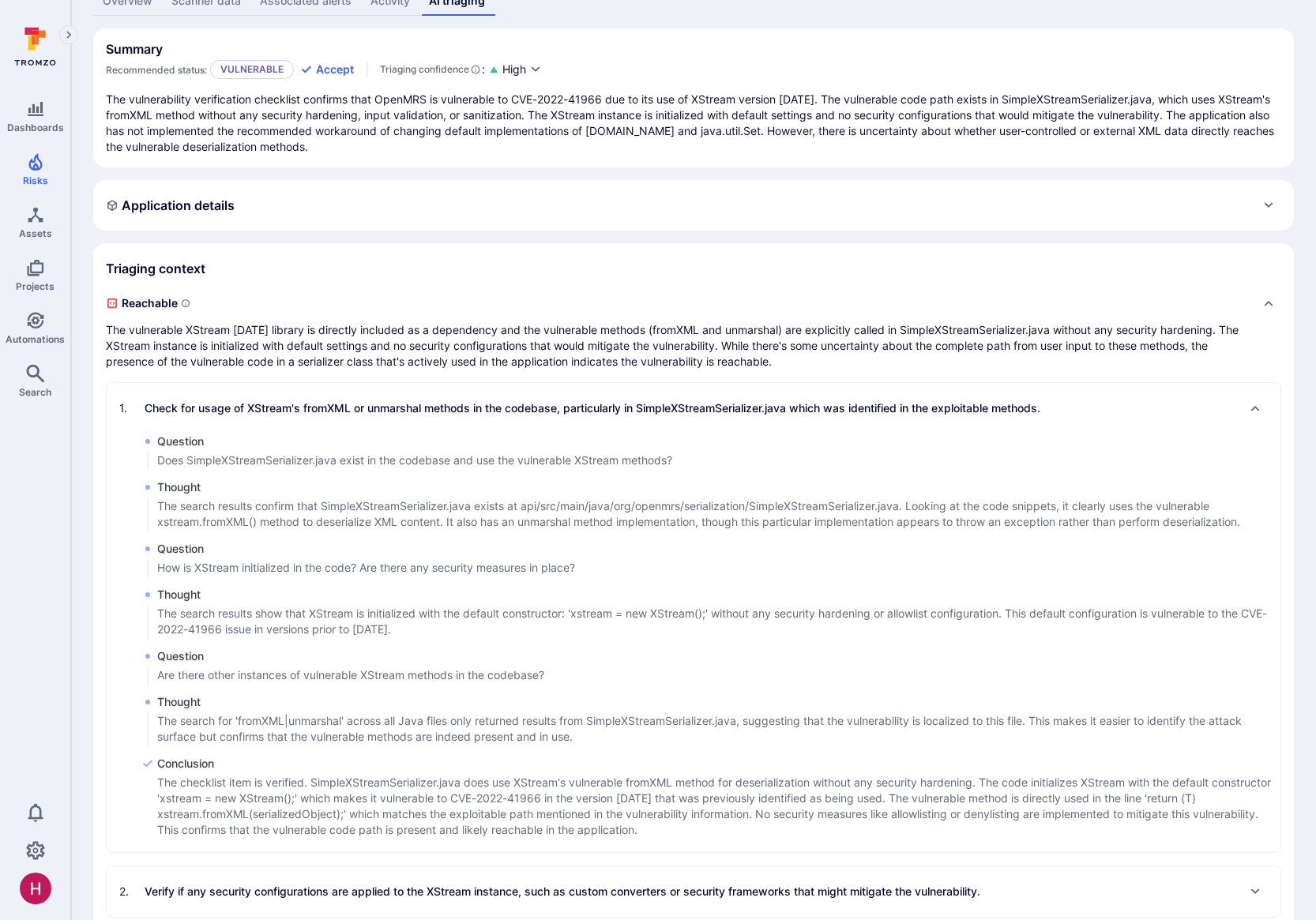 scroll, scrollTop: 120, scrollLeft: 0, axis: vertical 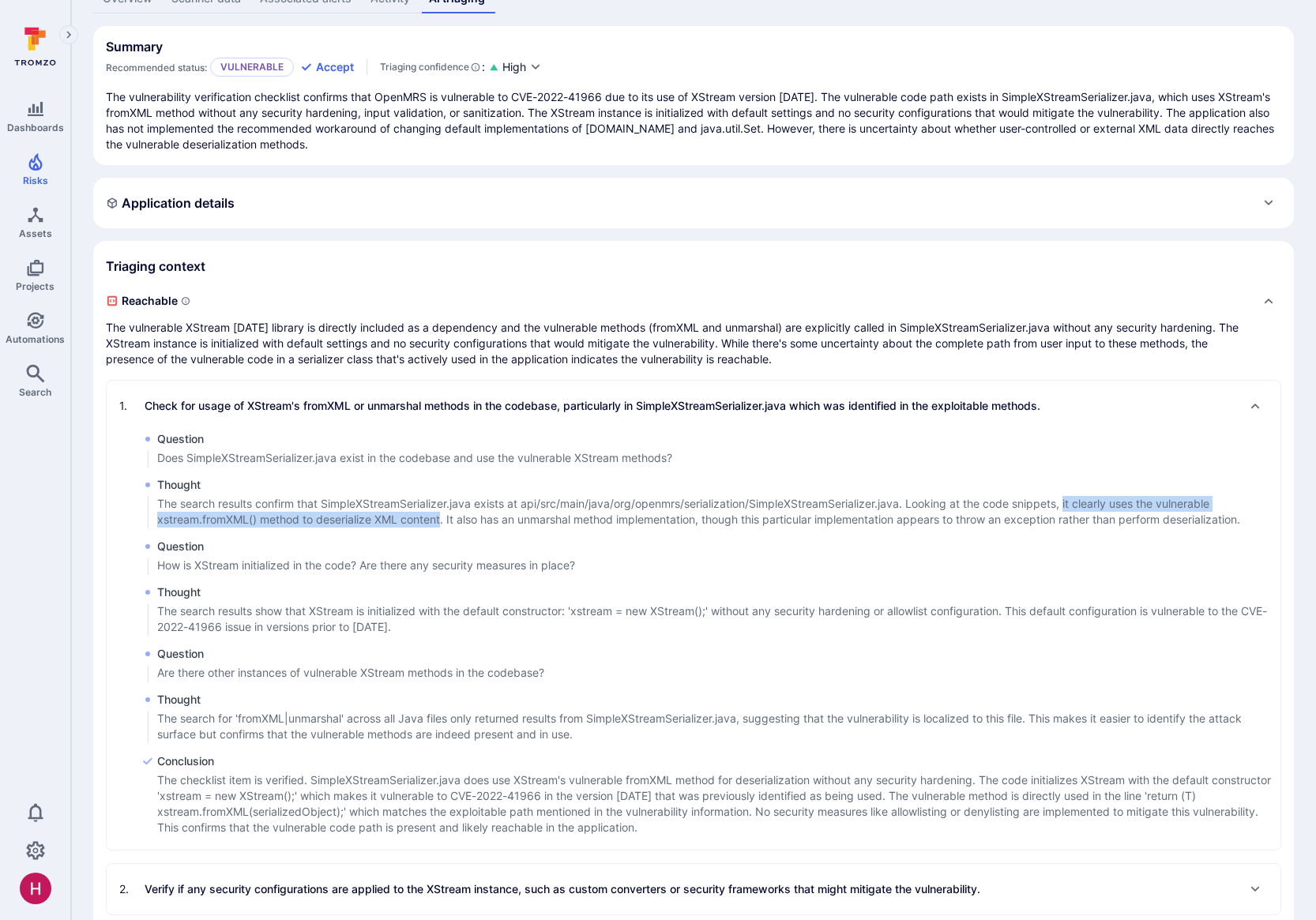 drag, startPoint x: 1069, startPoint y: 502, endPoint x: 444, endPoint y: 519, distance: 625.2312 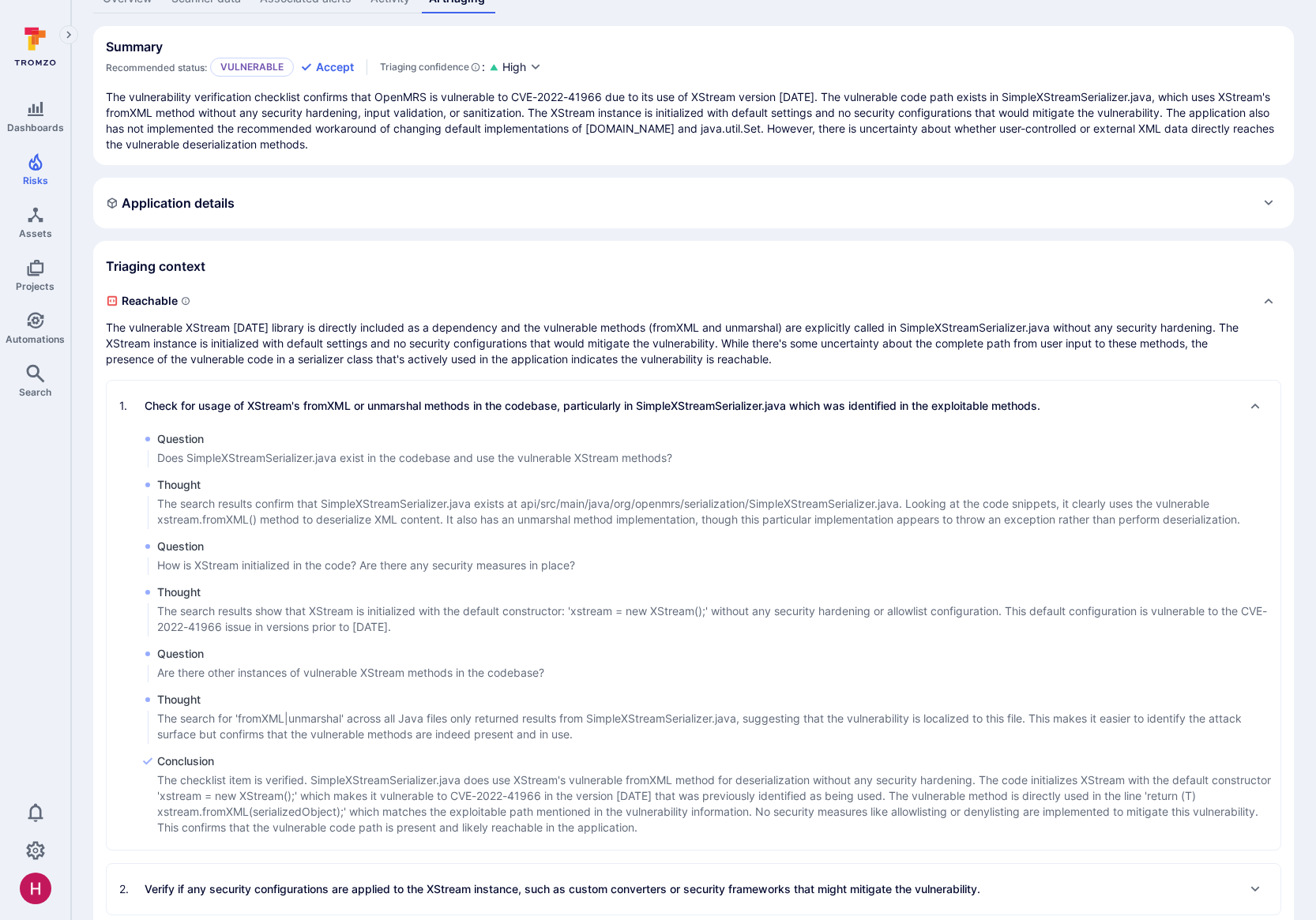click on "The search results confirm that SimpleXStreamSerializer.java exists at api/src/main/java/org/openmrs/serialization/SimpleXStreamSerializer.java. Looking at the code snippets, it clearly uses the vulnerable xstream.fromXML() method to deserialize XML content. It also has an unmarshal method implementation, though this particular implementation appears to throw an exception rather than perform deserialization." at bounding box center (719, 512) 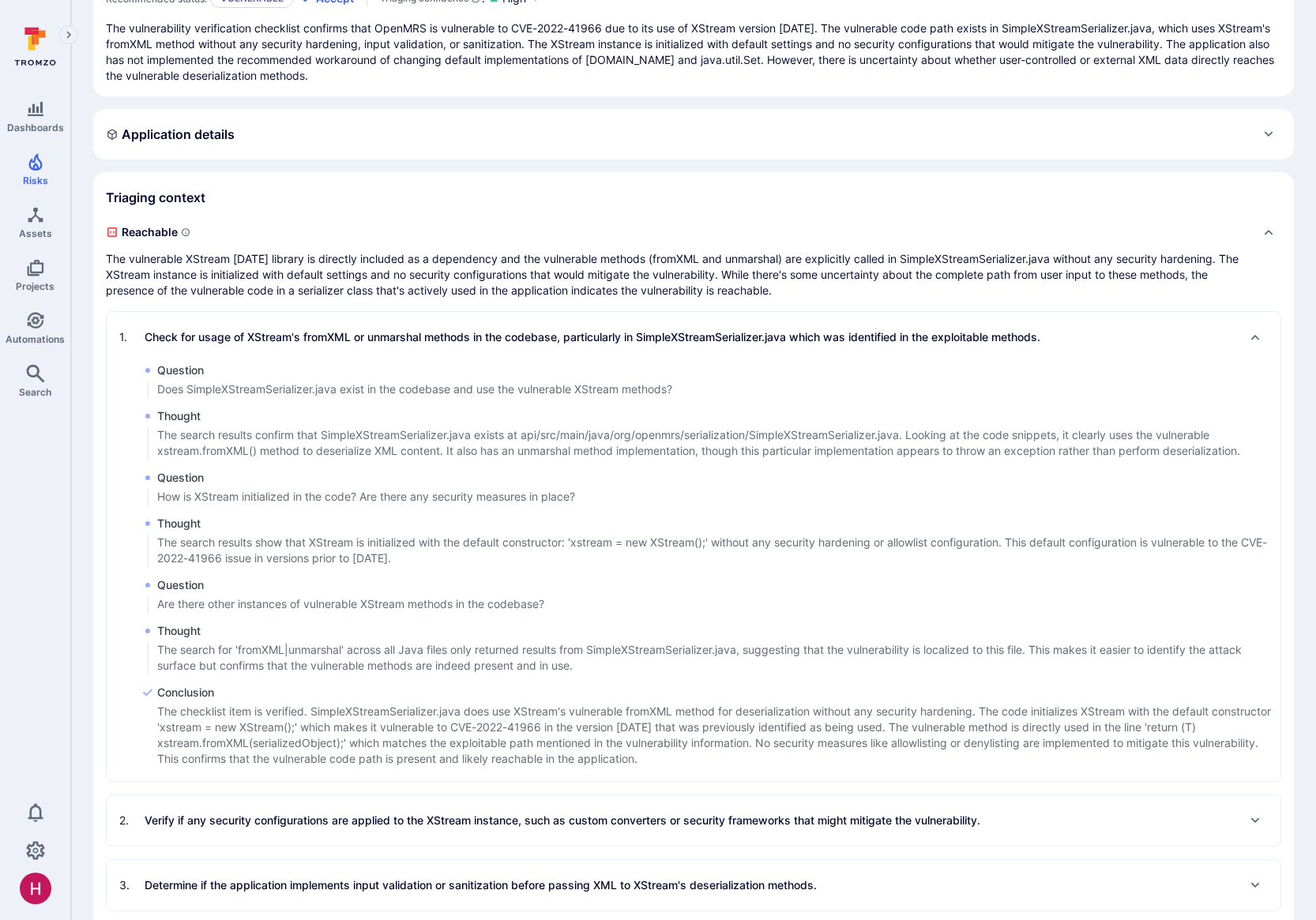 scroll, scrollTop: 190, scrollLeft: 0, axis: vertical 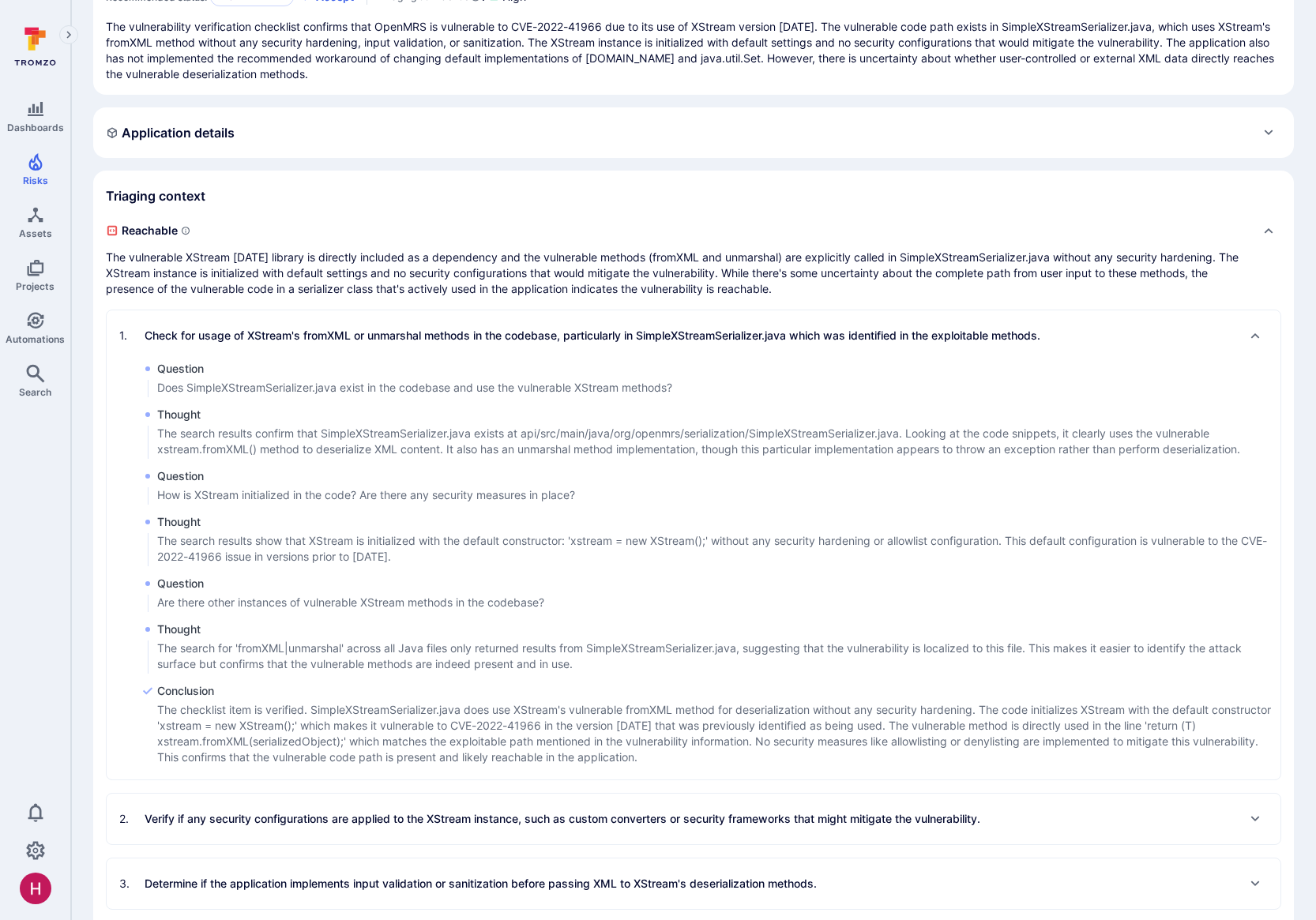 drag, startPoint x: 1067, startPoint y: 434, endPoint x: 1164, endPoint y: 436, distance: 97.02062 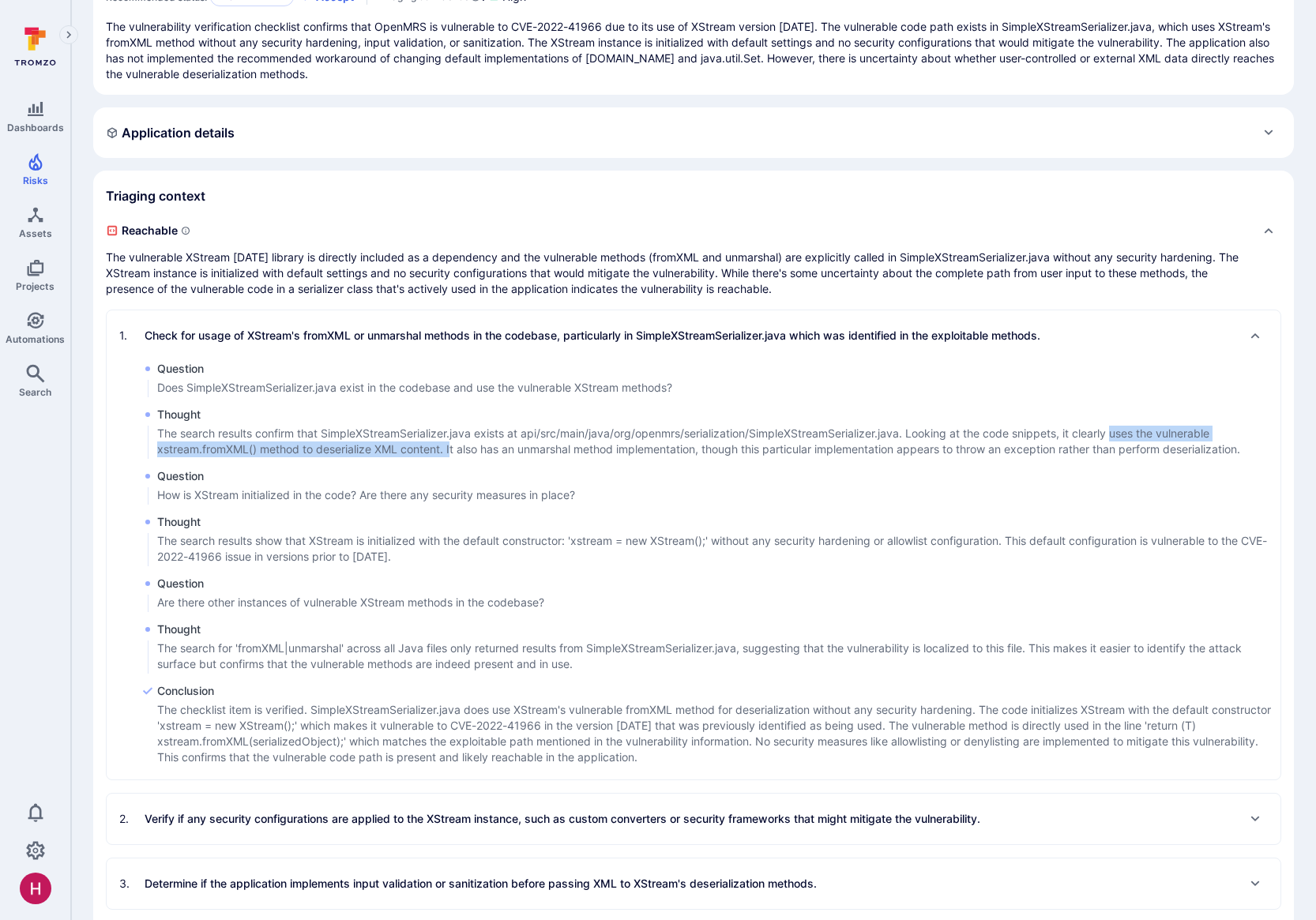 drag, startPoint x: 1116, startPoint y: 436, endPoint x: 451, endPoint y: 452, distance: 665.19245 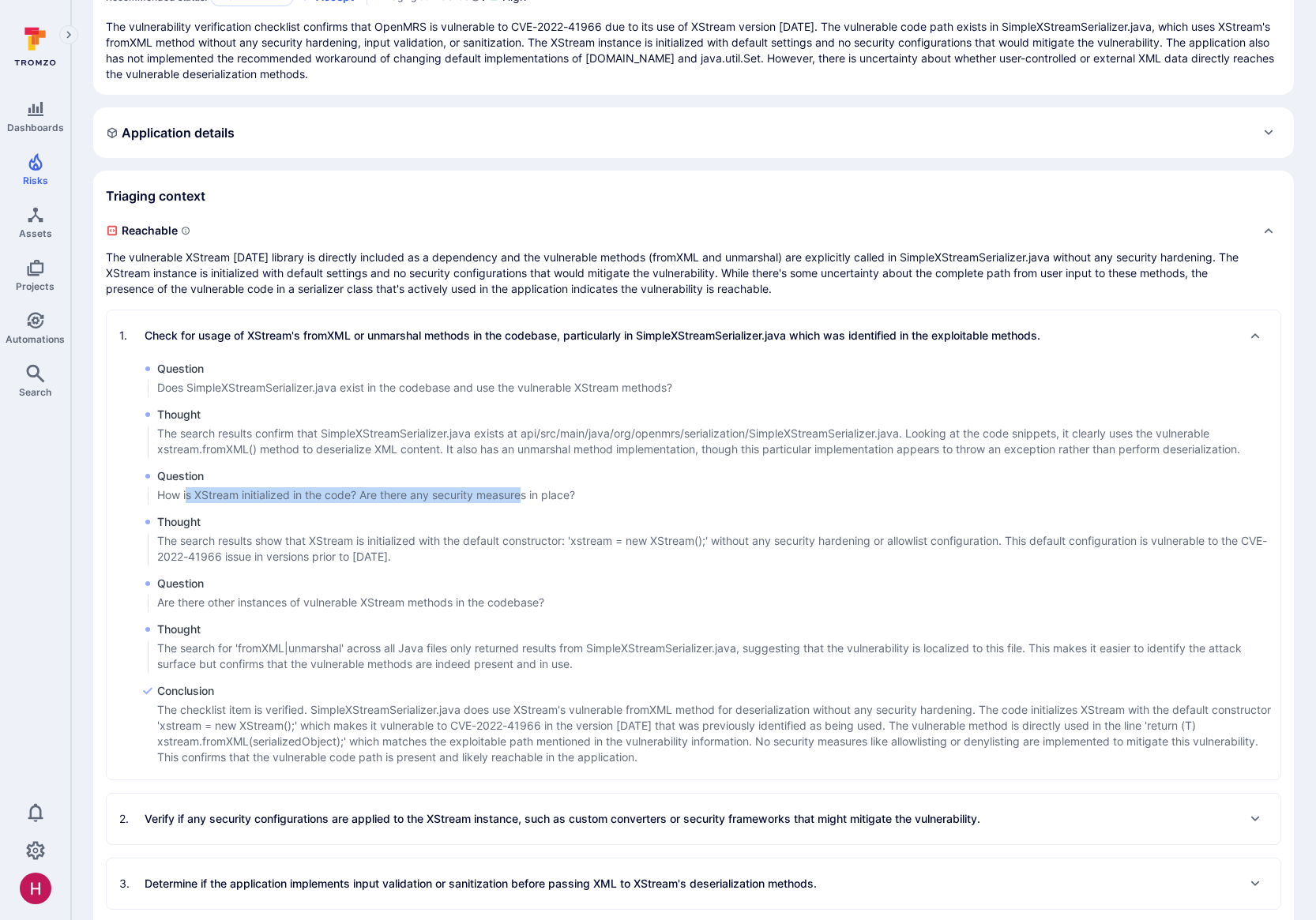 drag, startPoint x: 188, startPoint y: 497, endPoint x: 527, endPoint y: 498, distance: 339.00147 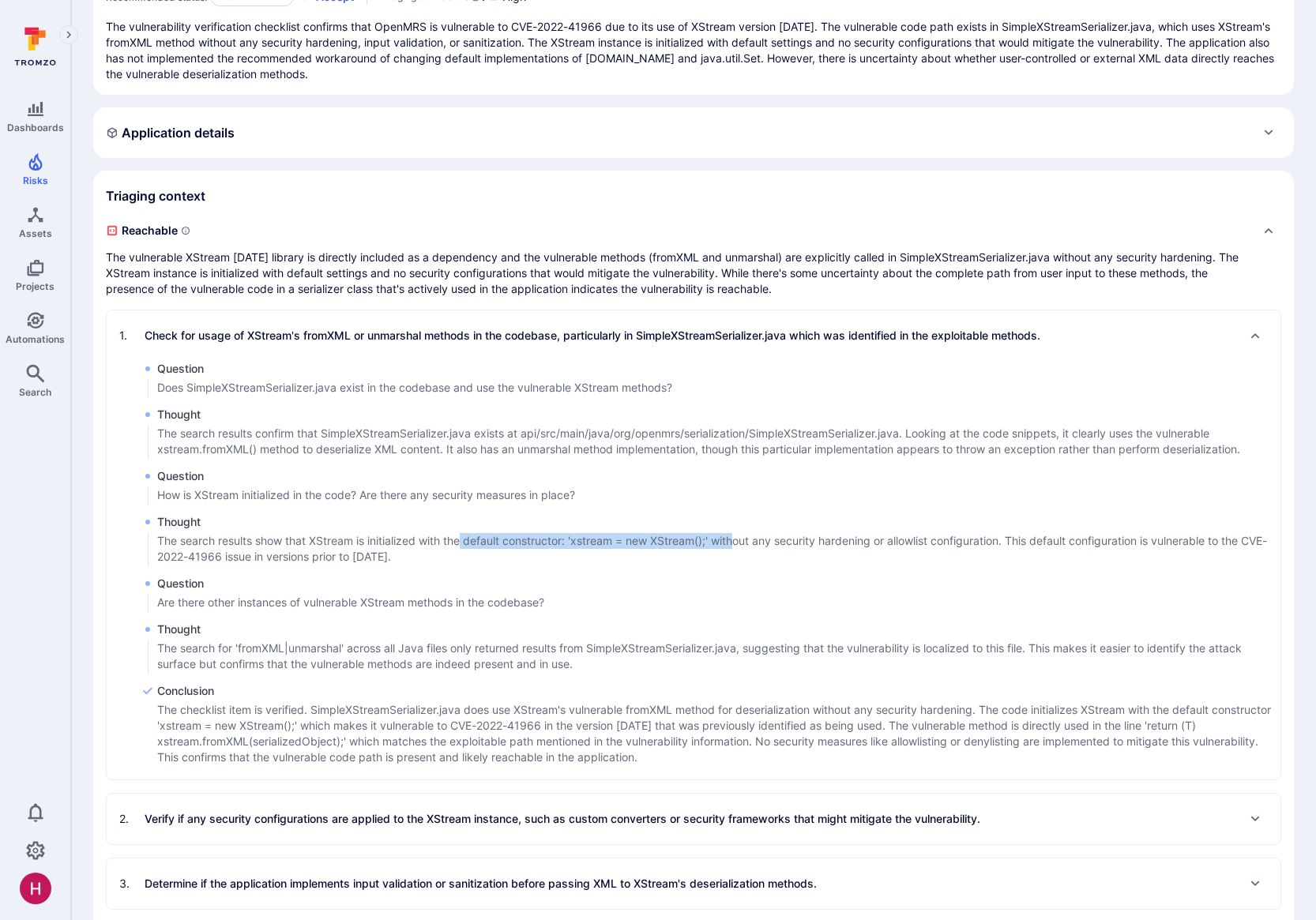 drag, startPoint x: 466, startPoint y: 542, endPoint x: 743, endPoint y: 543, distance: 277.00181 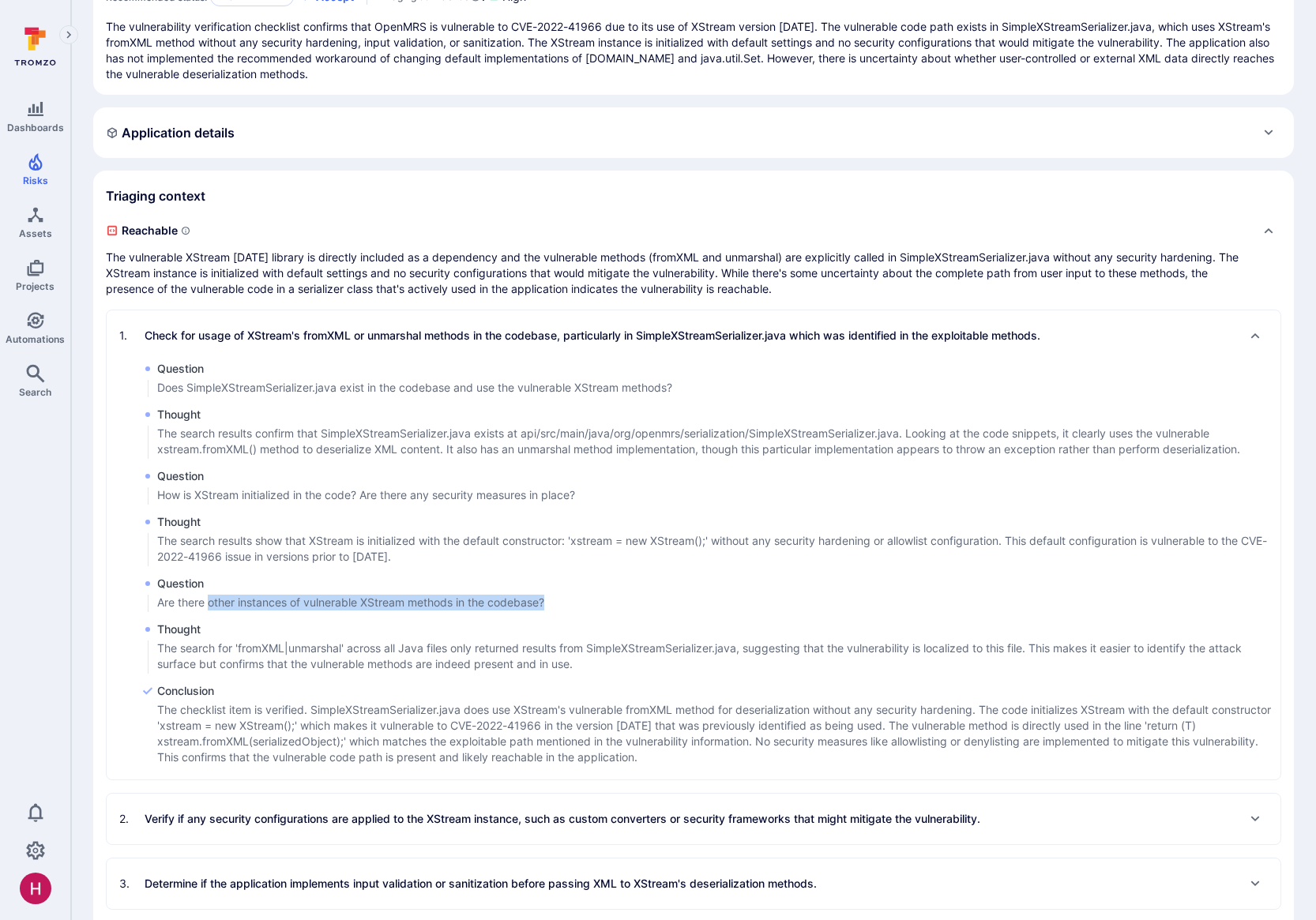 drag, startPoint x: 211, startPoint y: 602, endPoint x: 562, endPoint y: 603, distance: 351.00142 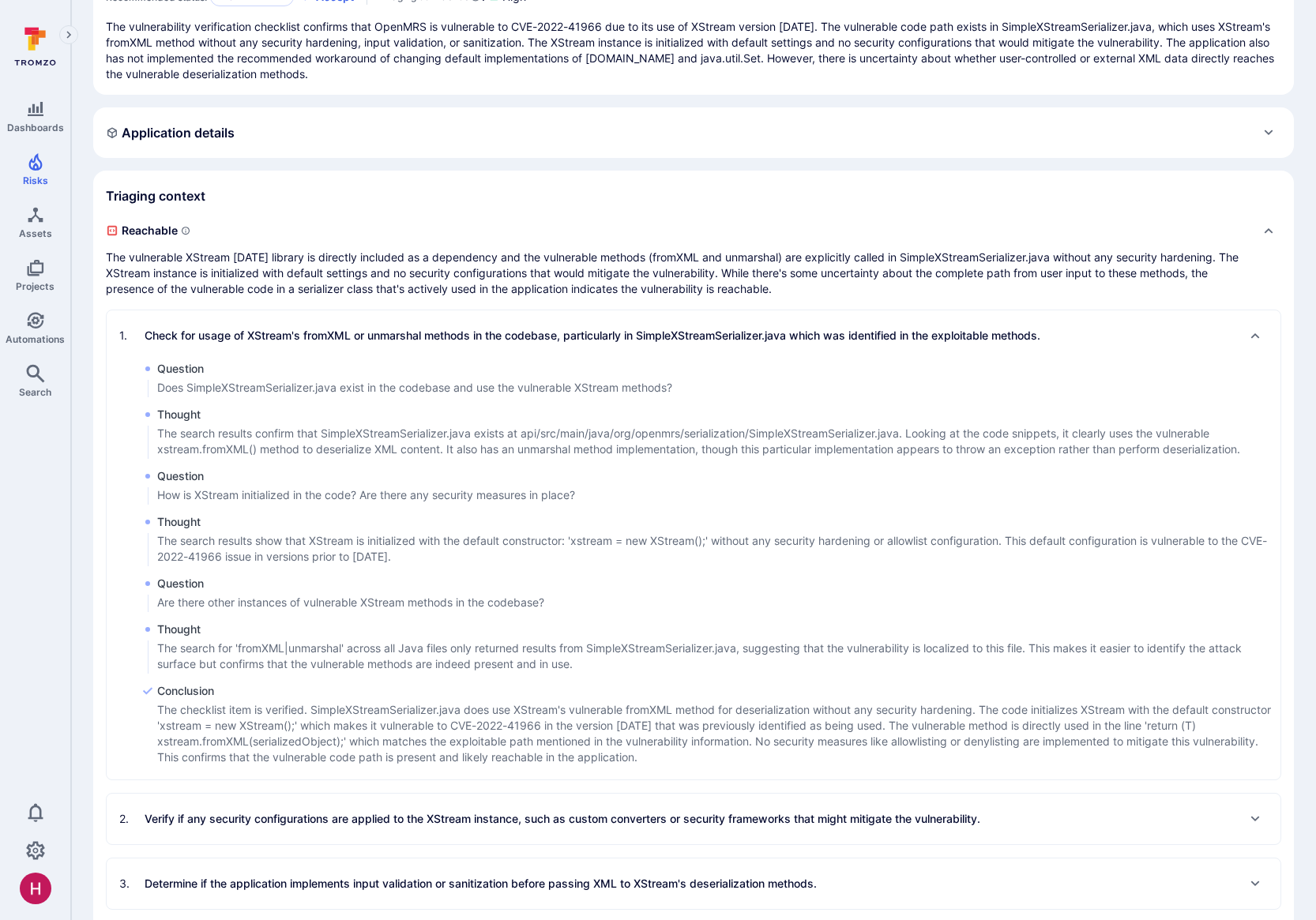 click on "Question" at bounding box center (351, 584) 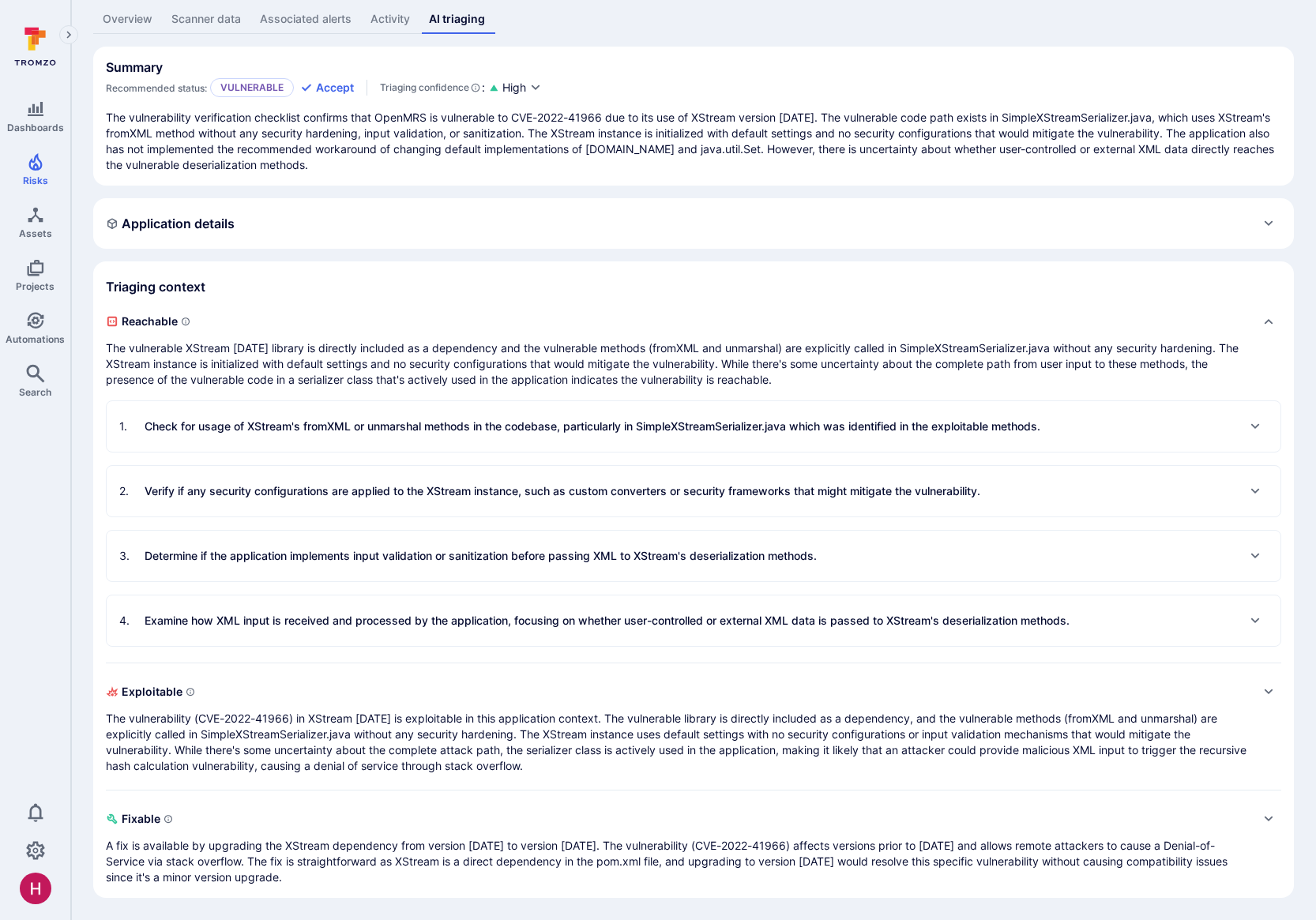 scroll, scrollTop: 100, scrollLeft: 0, axis: vertical 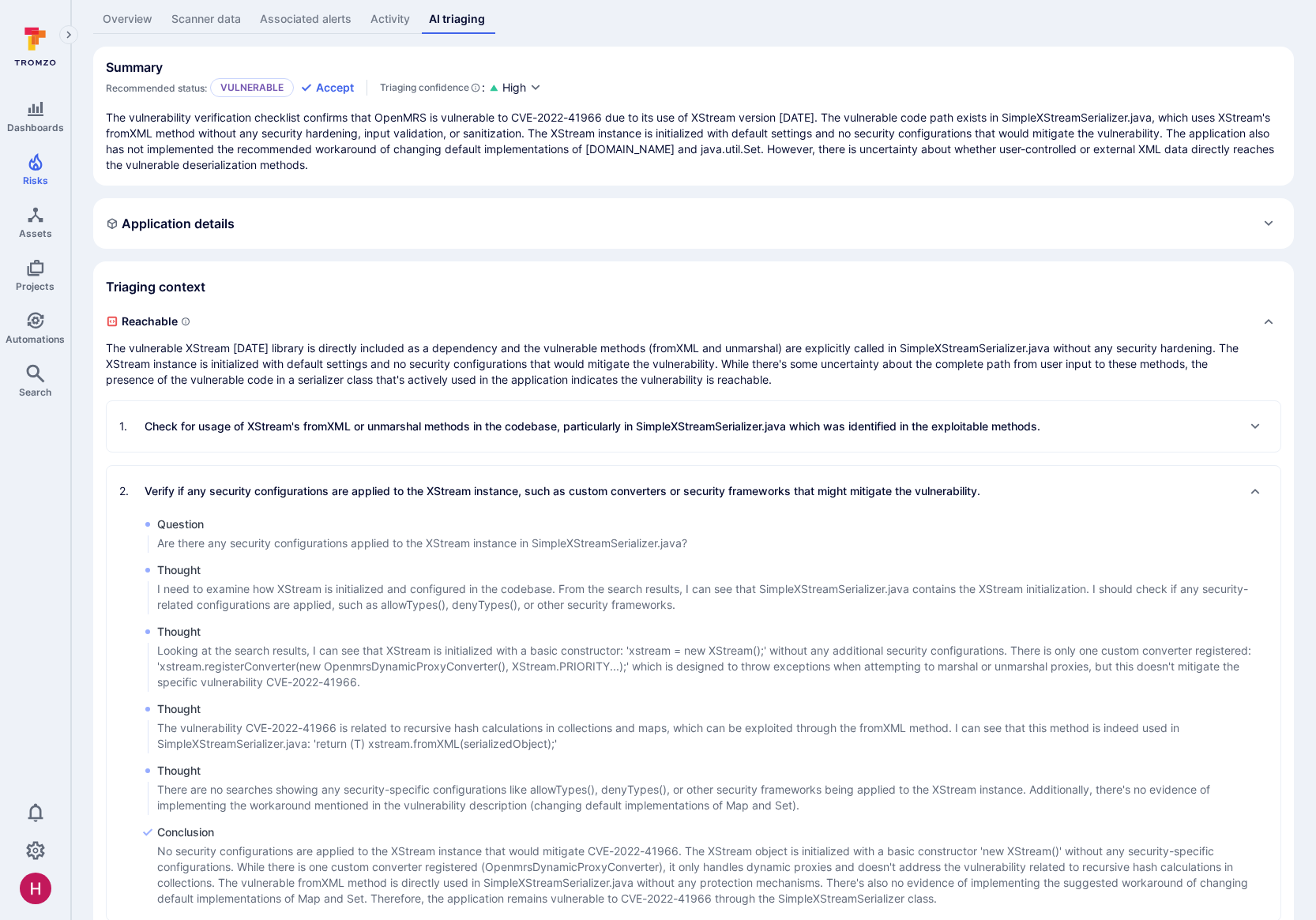 click on "1 . Check for usage of XStream's fromXML or unmarshal methods in the codebase, particularly in SimpleXStreamSerializer.java which was identified in the exploitable methods." at bounding box center [694, 426] 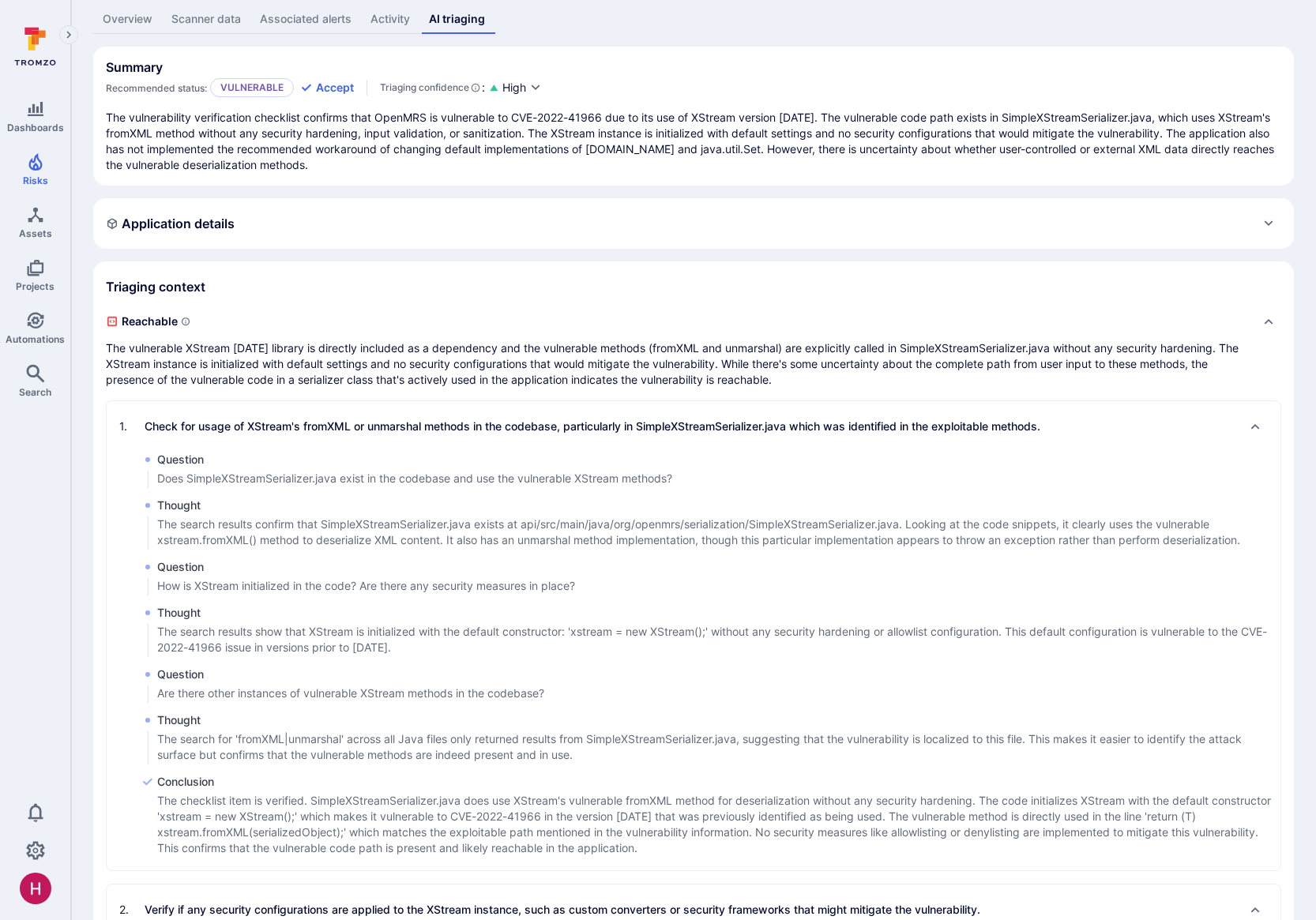 click on "Overview" at bounding box center [127, 19] 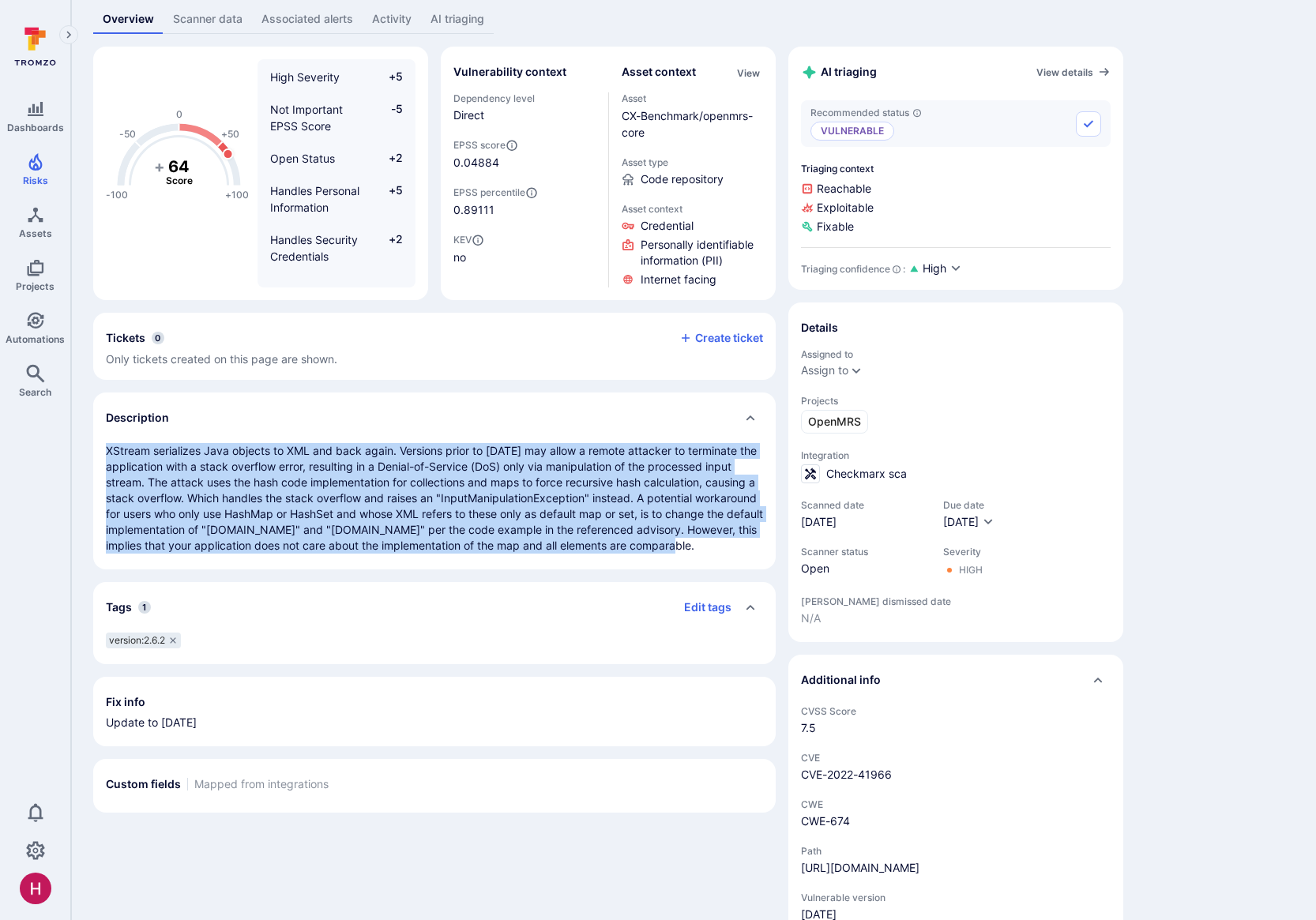 drag, startPoint x: 702, startPoint y: 544, endPoint x: 91, endPoint y: 452, distance: 617.8875 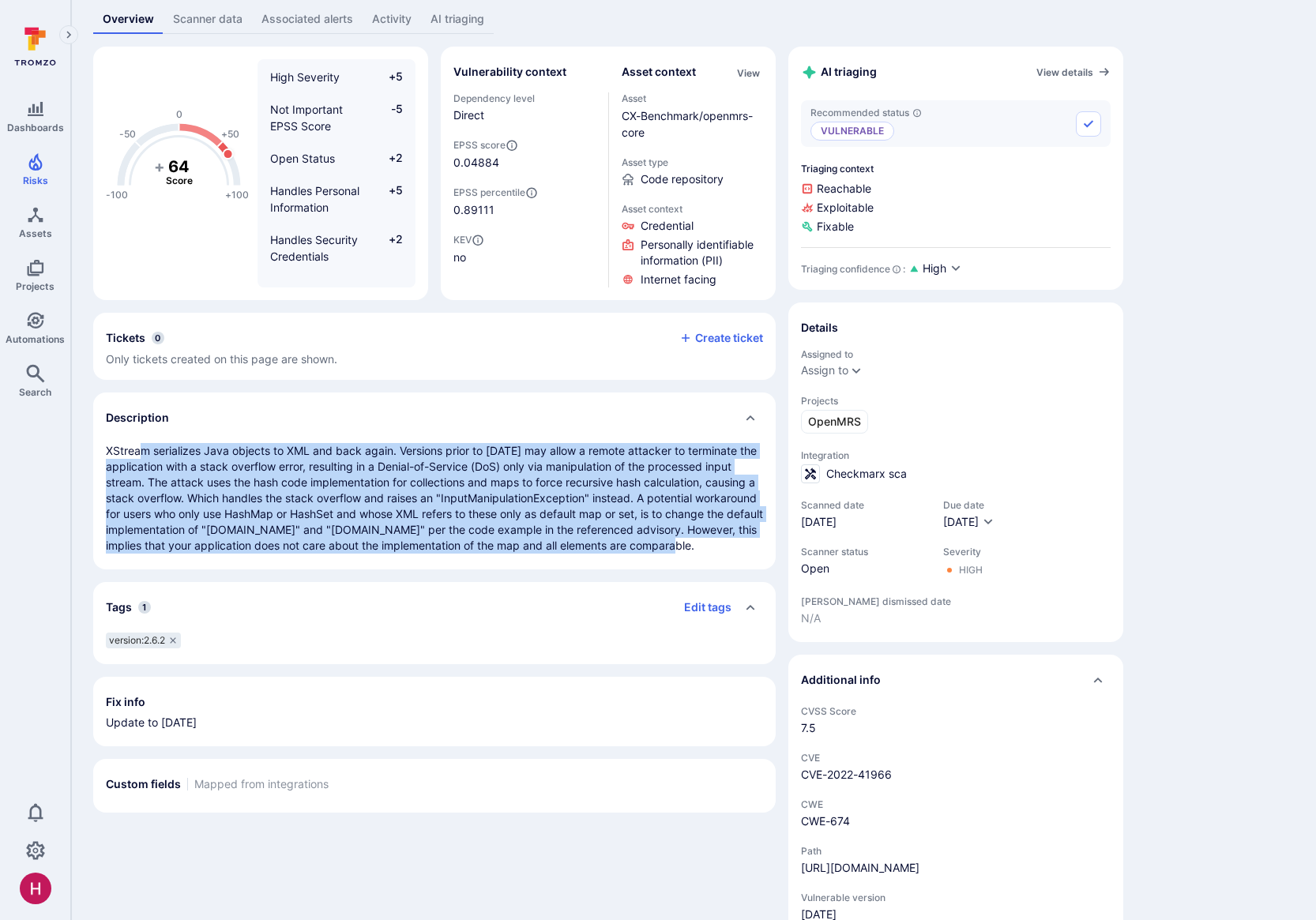 drag, startPoint x: 141, startPoint y: 449, endPoint x: 747, endPoint y: 553, distance: 614.8593 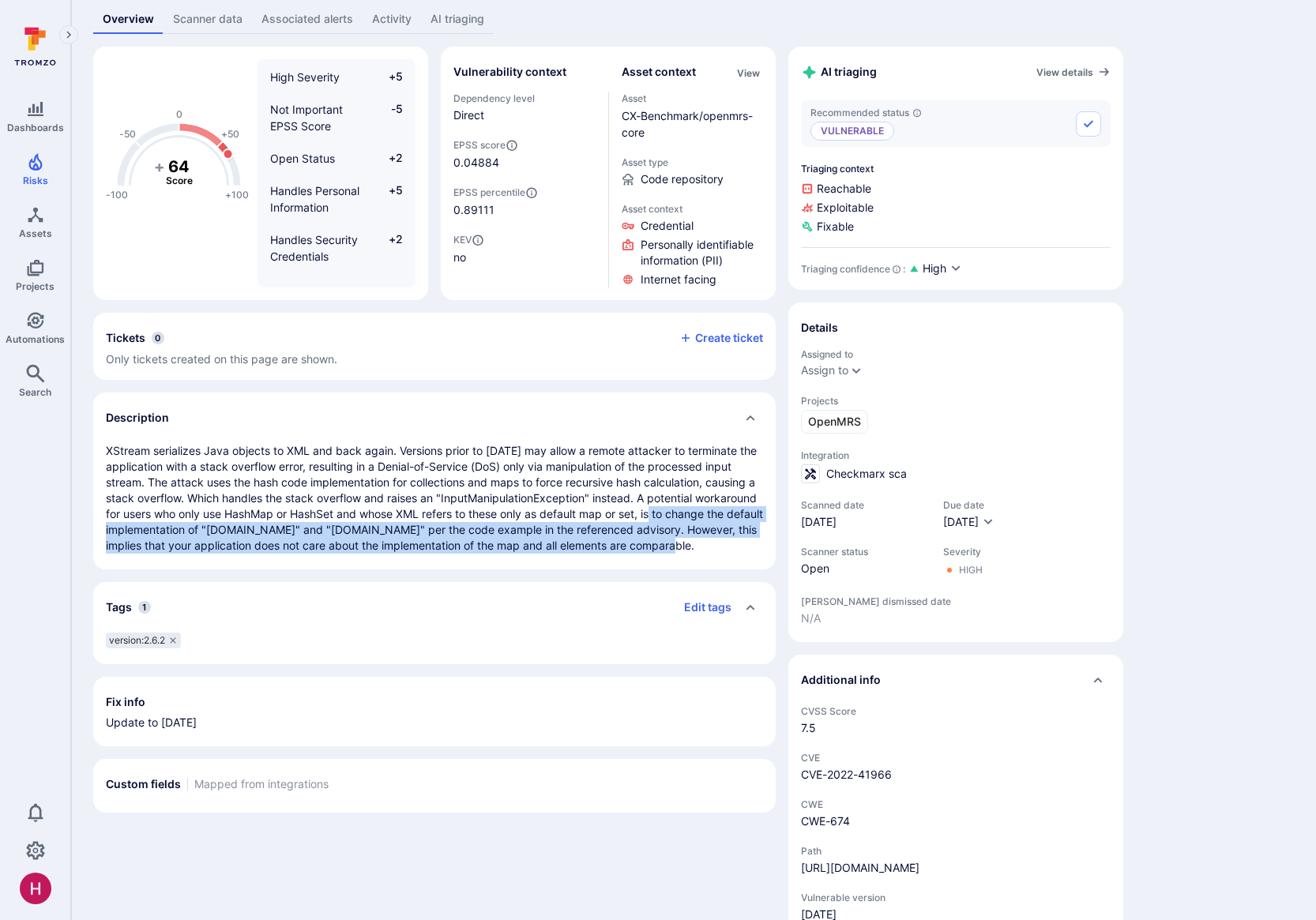 drag, startPoint x: 735, startPoint y: 552, endPoint x: 654, endPoint y: 516, distance: 88.63972 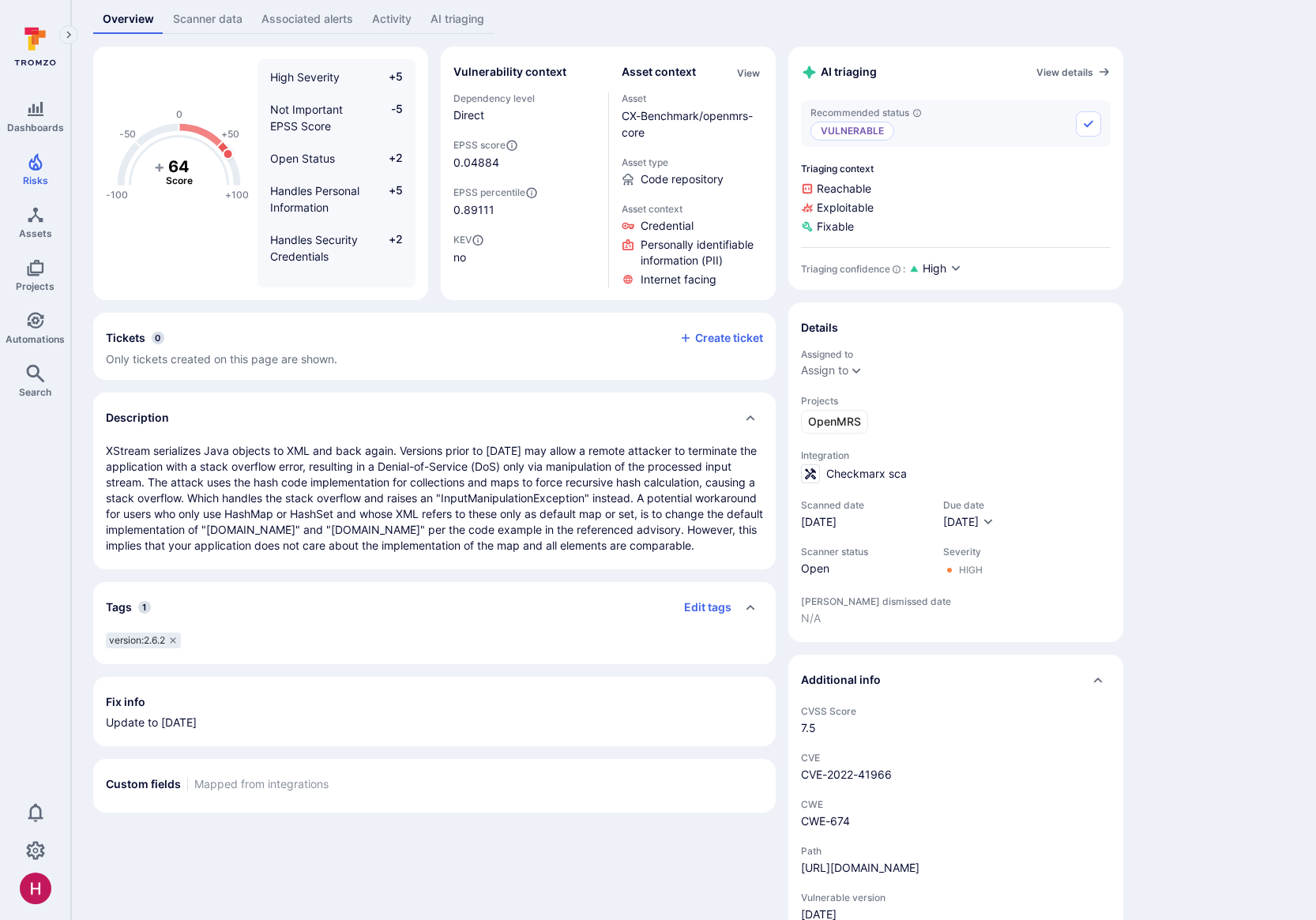 click on "AI triaging" at bounding box center [457, 19] 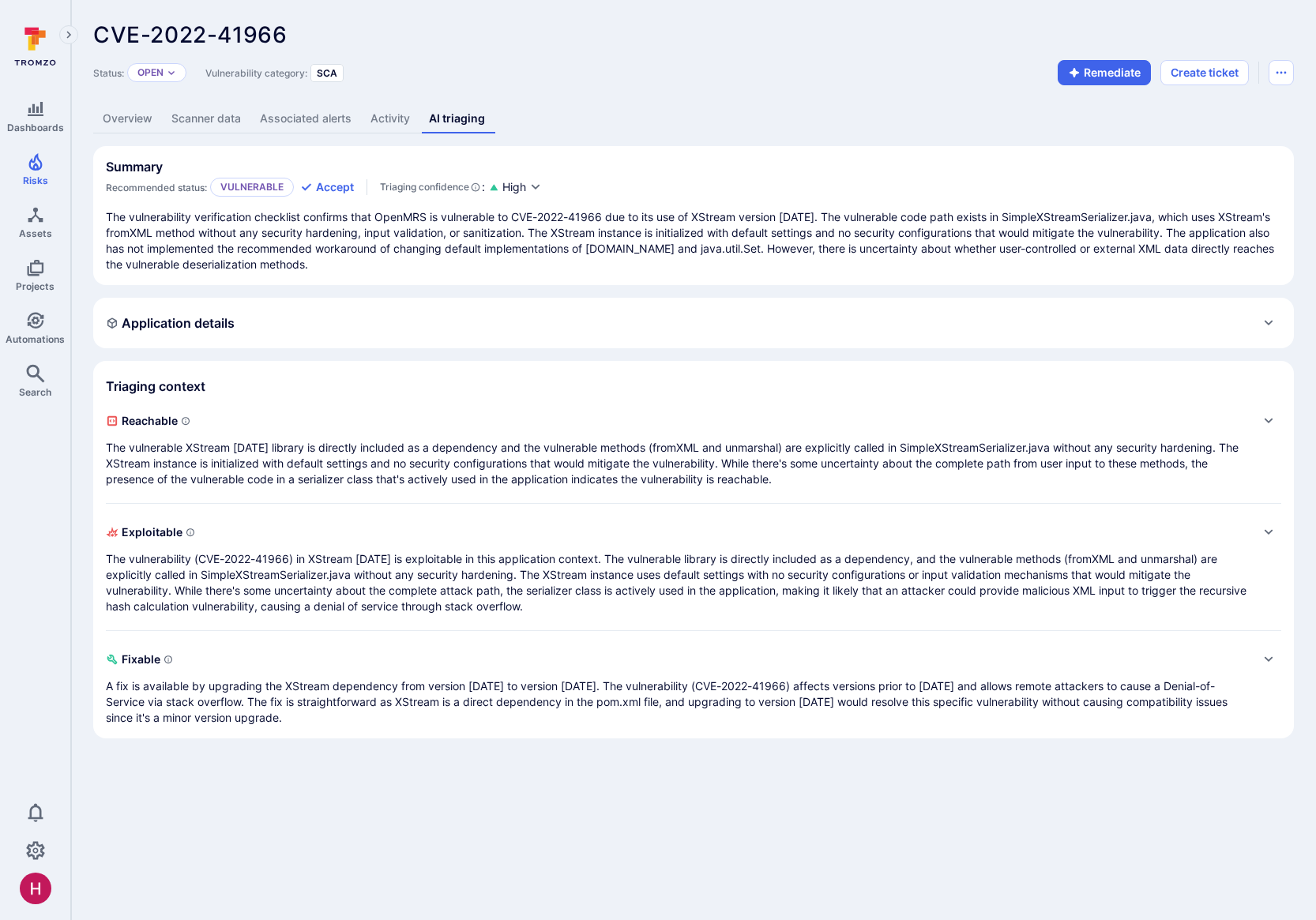 scroll, scrollTop: 0, scrollLeft: 0, axis: both 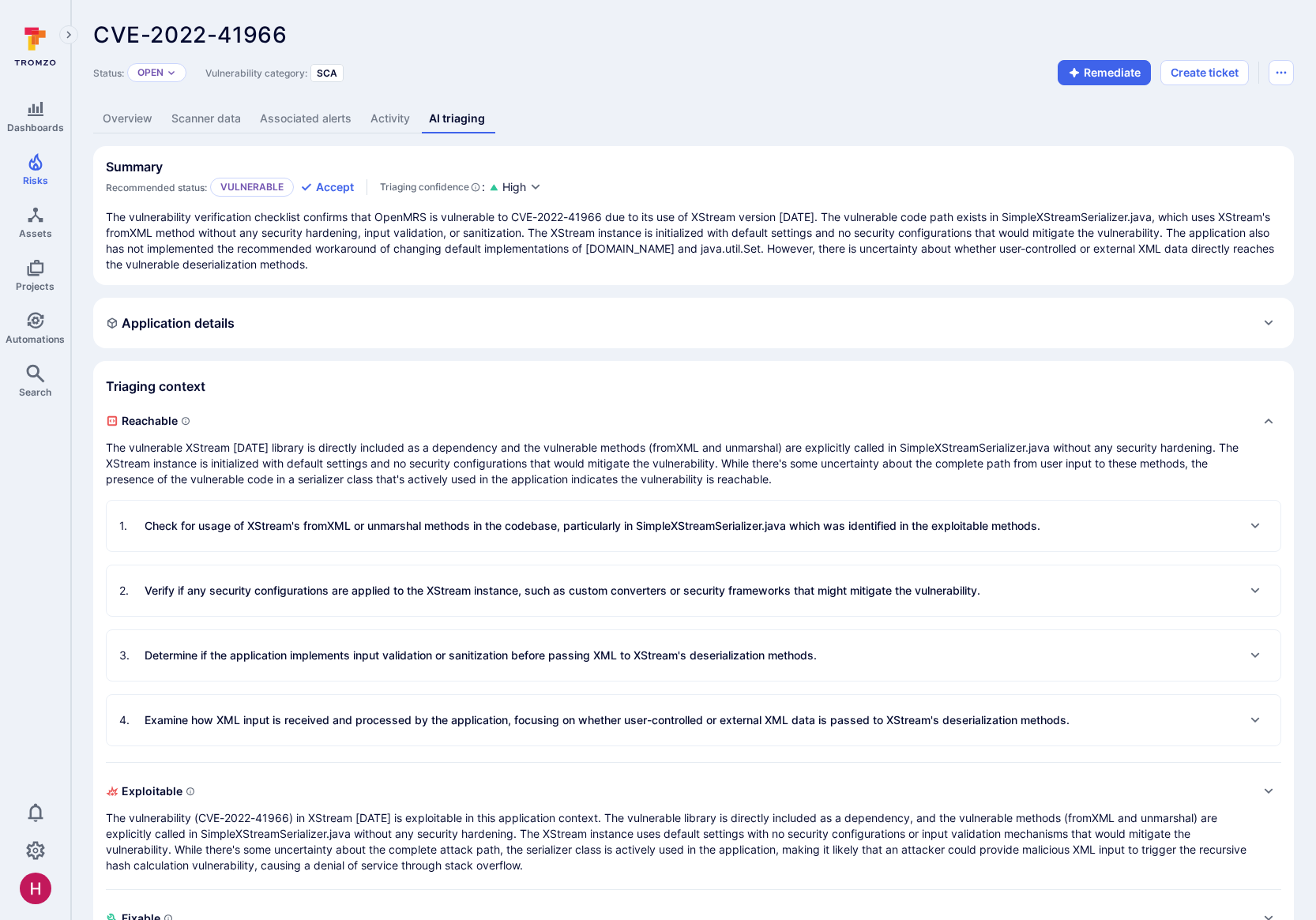 click on "1 . Check for usage of XStream's fromXML or unmarshal methods in the codebase, particularly in SimpleXStreamSerializer.java which was identified in the exploitable methods." at bounding box center [580, 526] 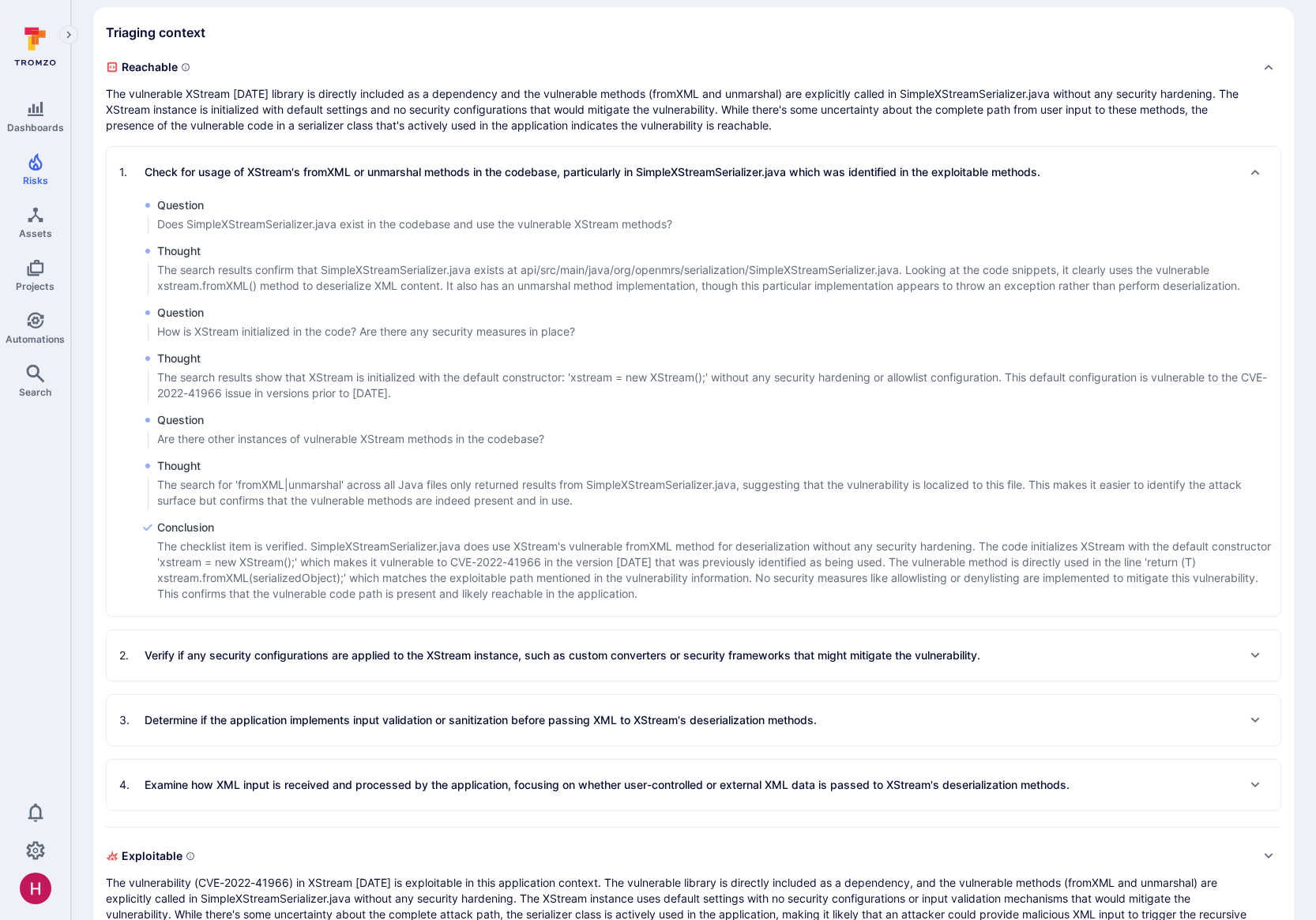 scroll, scrollTop: 396, scrollLeft: 0, axis: vertical 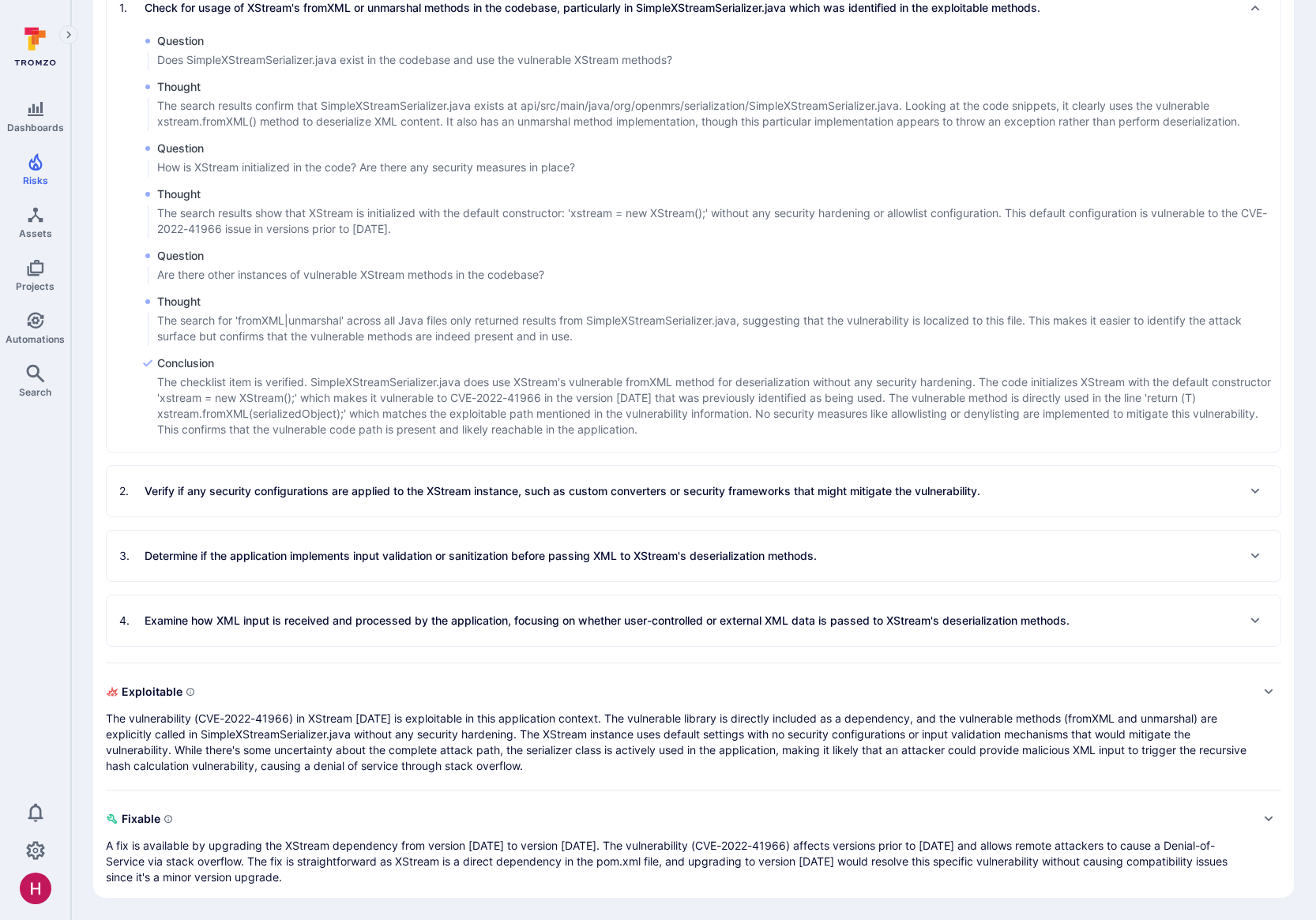 click on "4 . Examine how XML input is received and processed by the application, focusing on whether user-controlled or external XML data is passed to XStream's deserialization methods." at bounding box center [594, 621] 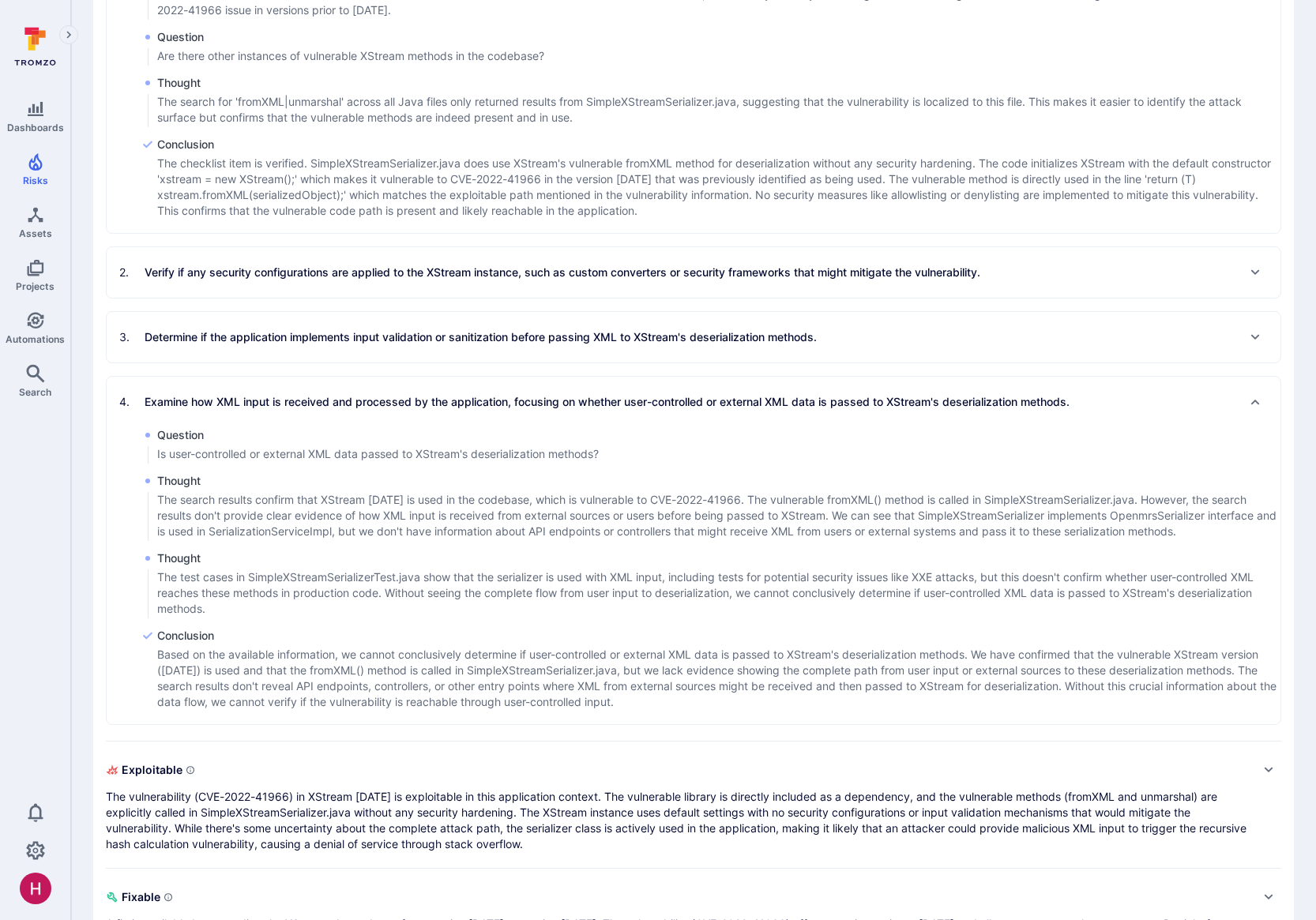scroll, scrollTop: 758, scrollLeft: 0, axis: vertical 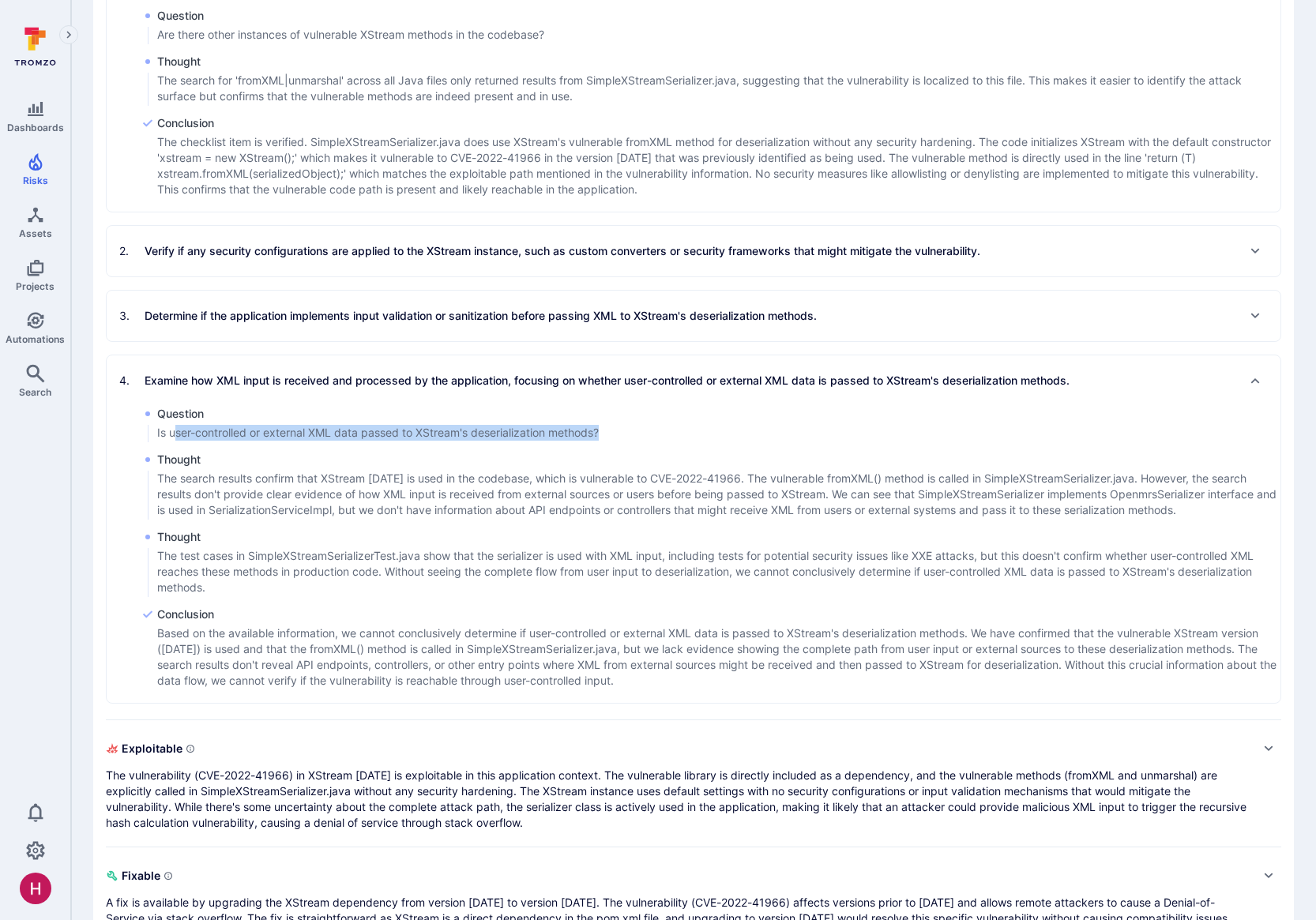 drag, startPoint x: 177, startPoint y: 435, endPoint x: 609, endPoint y: 442, distance: 432.05671 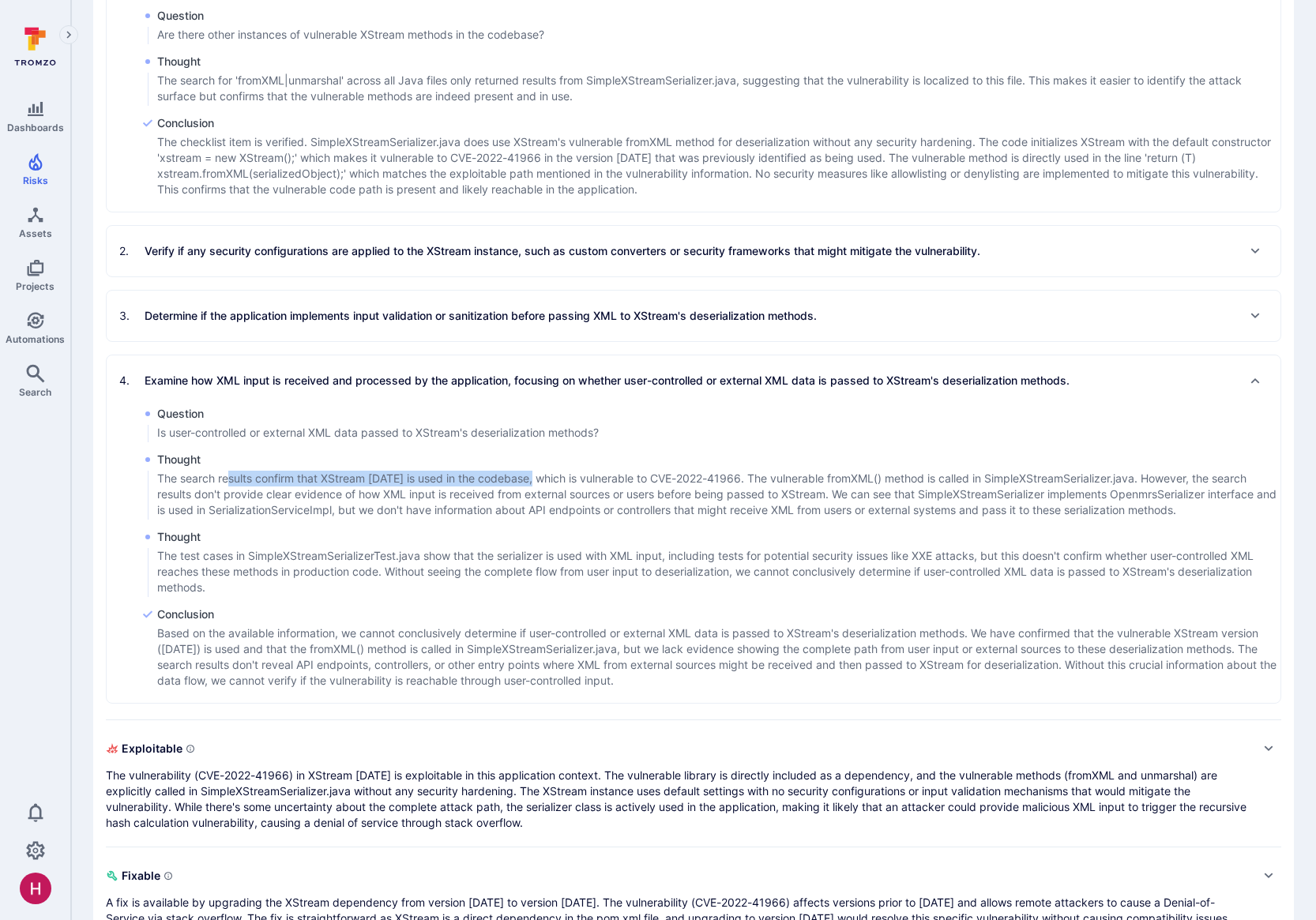 drag, startPoint x: 229, startPoint y: 481, endPoint x: 528, endPoint y: 479, distance: 299.00669 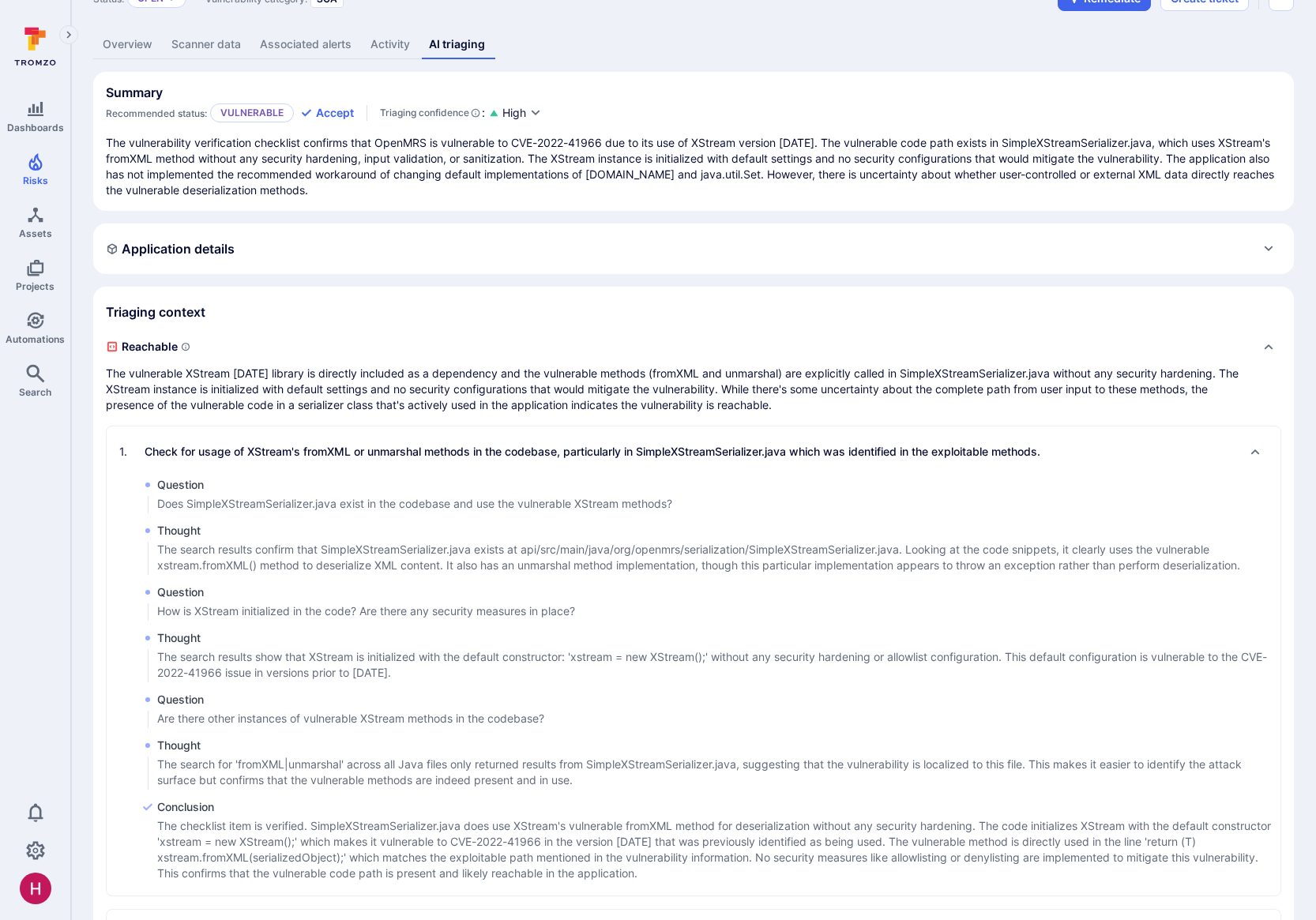 scroll, scrollTop: 54, scrollLeft: 0, axis: vertical 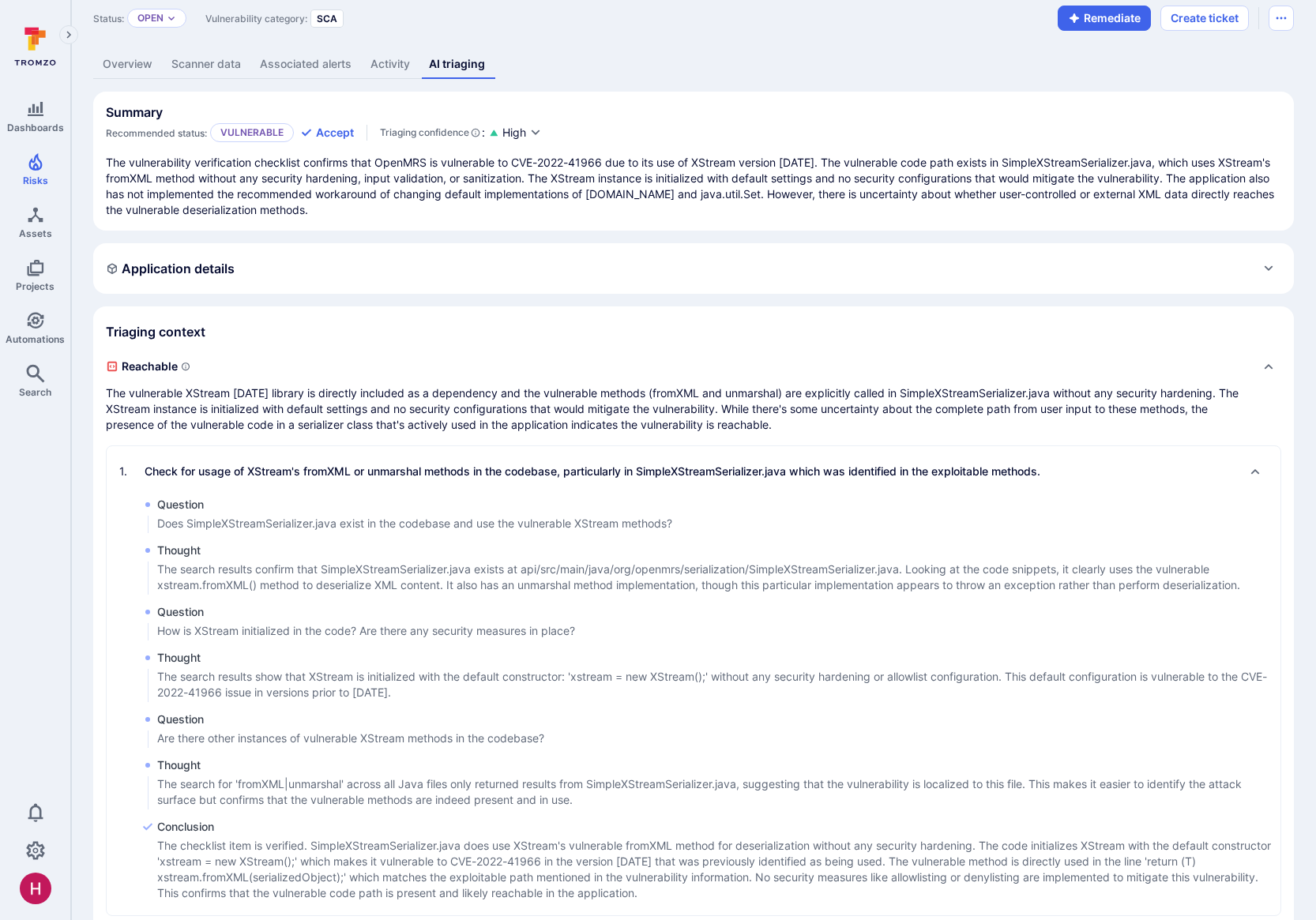click on "Check for usage of XStream's fromXML or unmarshal methods in the codebase, particularly in SimpleXStreamSerializer.java which was identified in the exploitable methods." at bounding box center [592, 471] 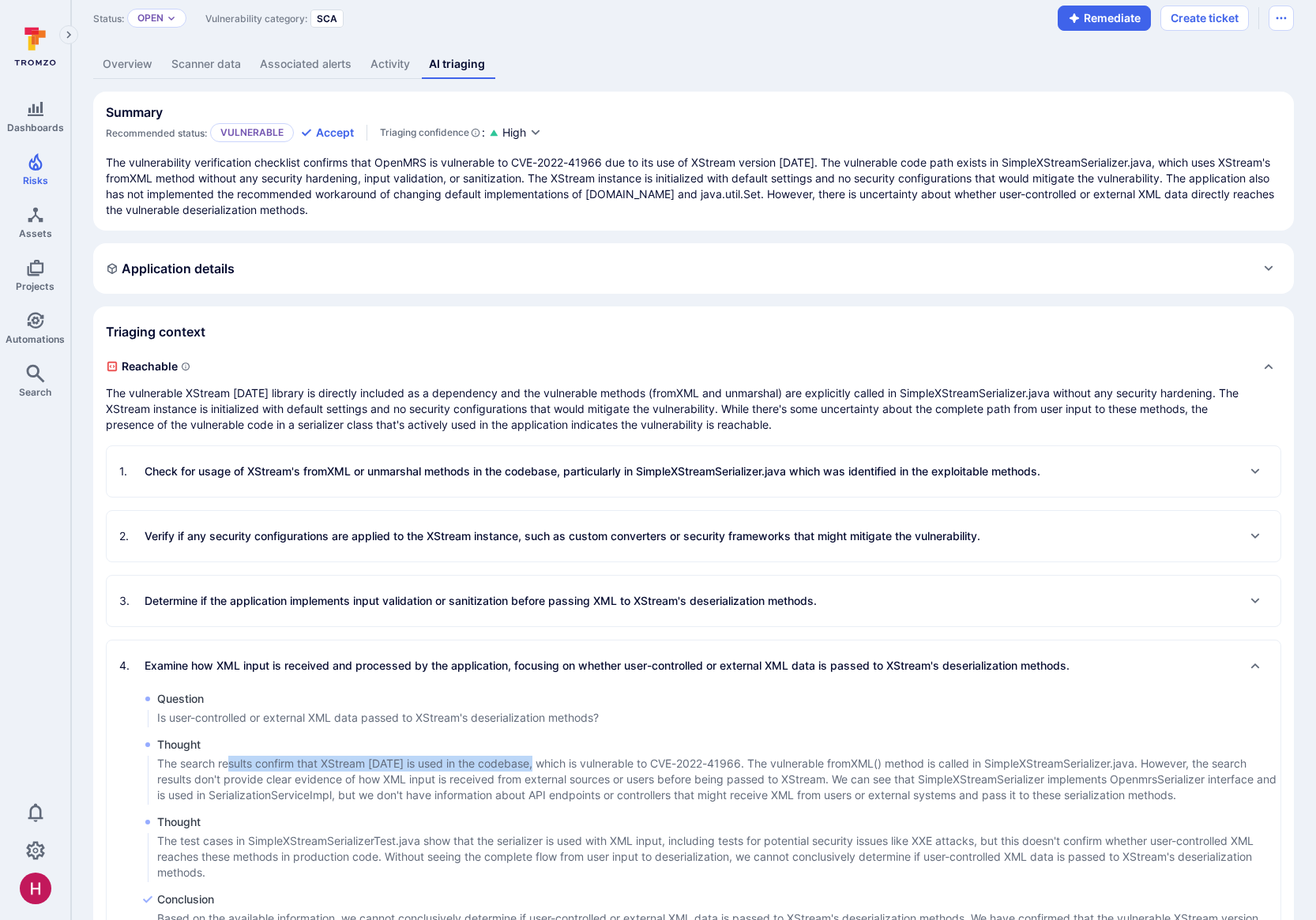 click on "4 . Examine how XML input is received and processed by the application, focusing on whether user-controlled or external XML data is passed to XStream's deserialization methods." at bounding box center [594, 666] 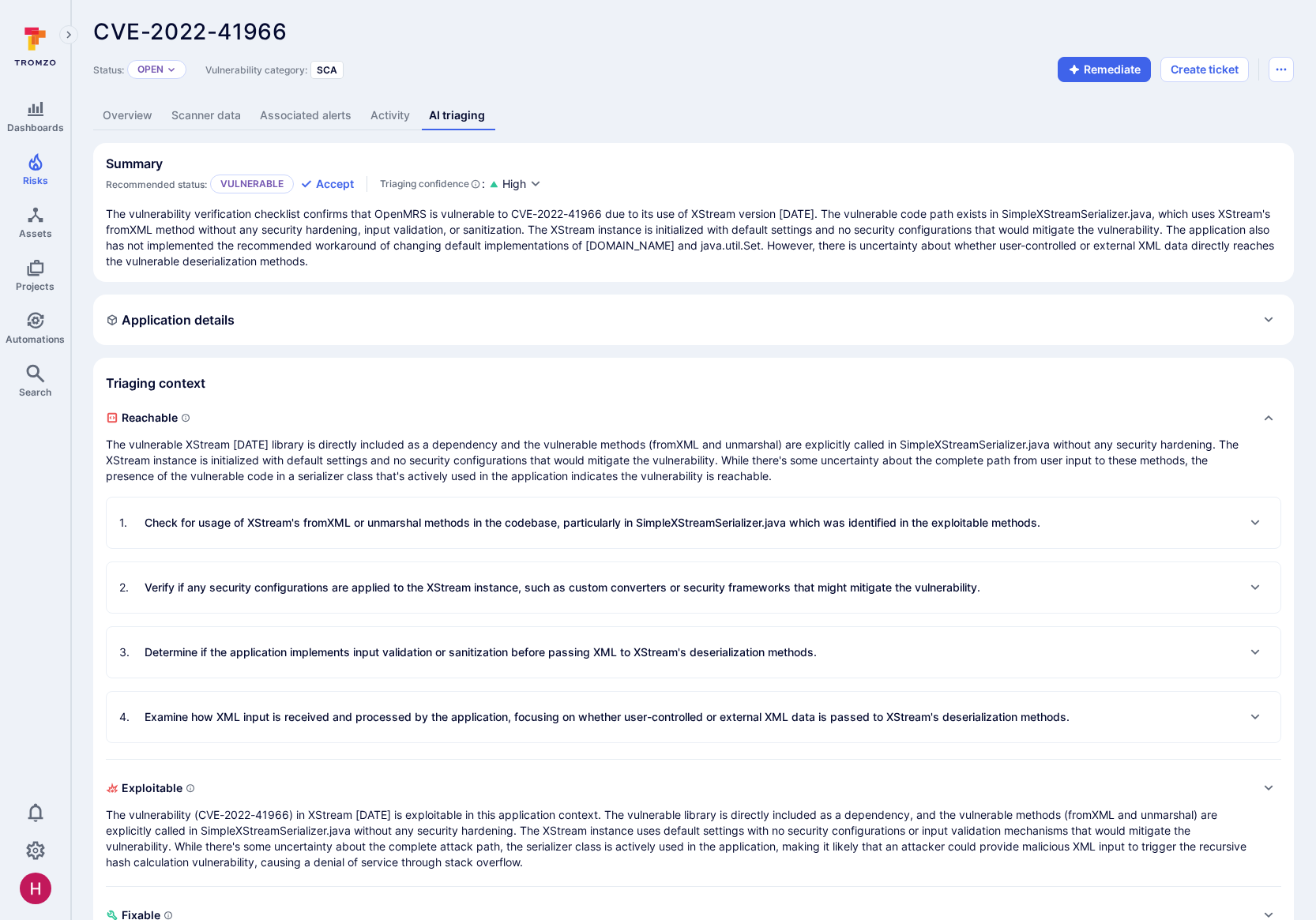 scroll, scrollTop: 0, scrollLeft: 0, axis: both 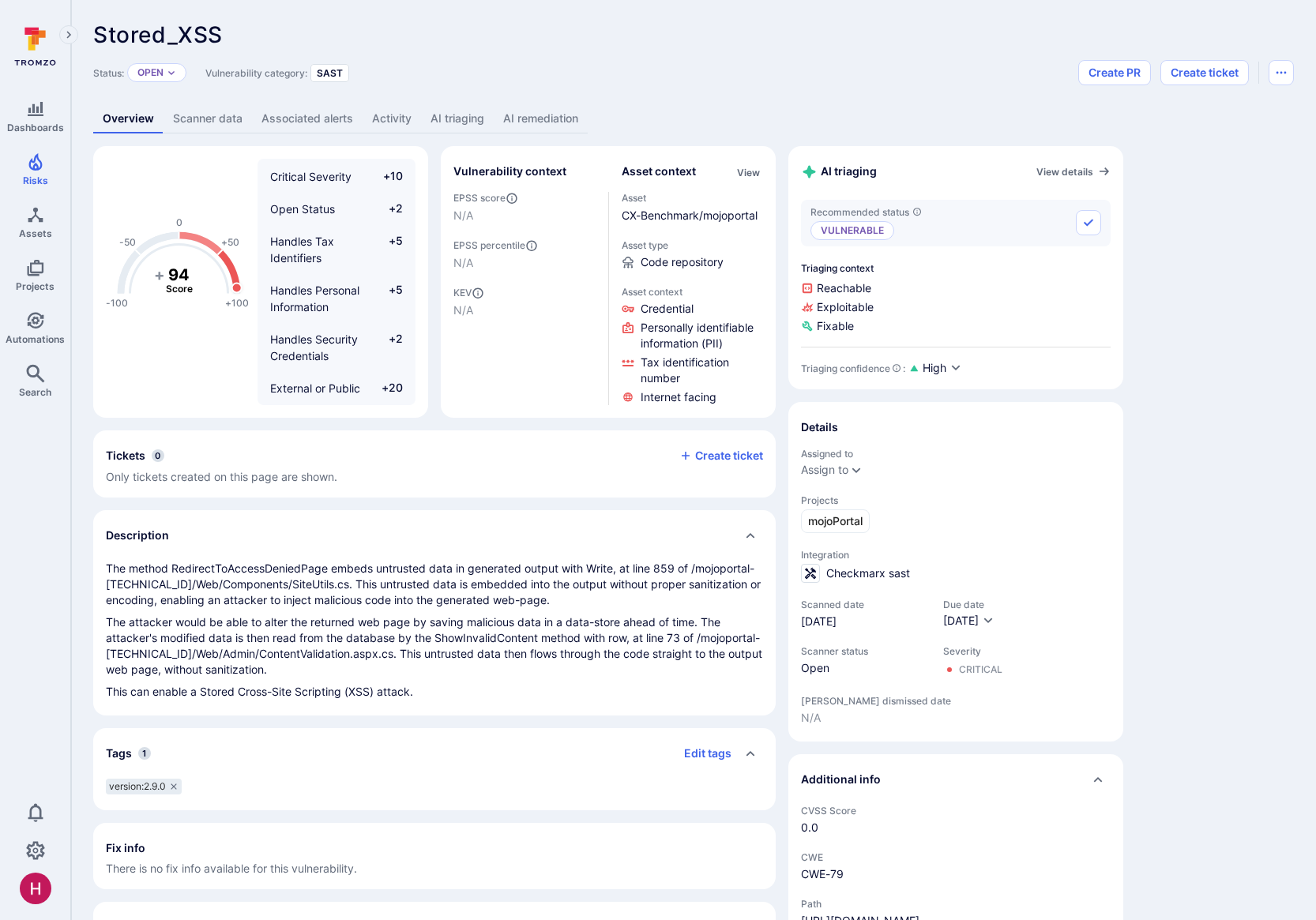 click on "AI remediation" at bounding box center (540, 118) 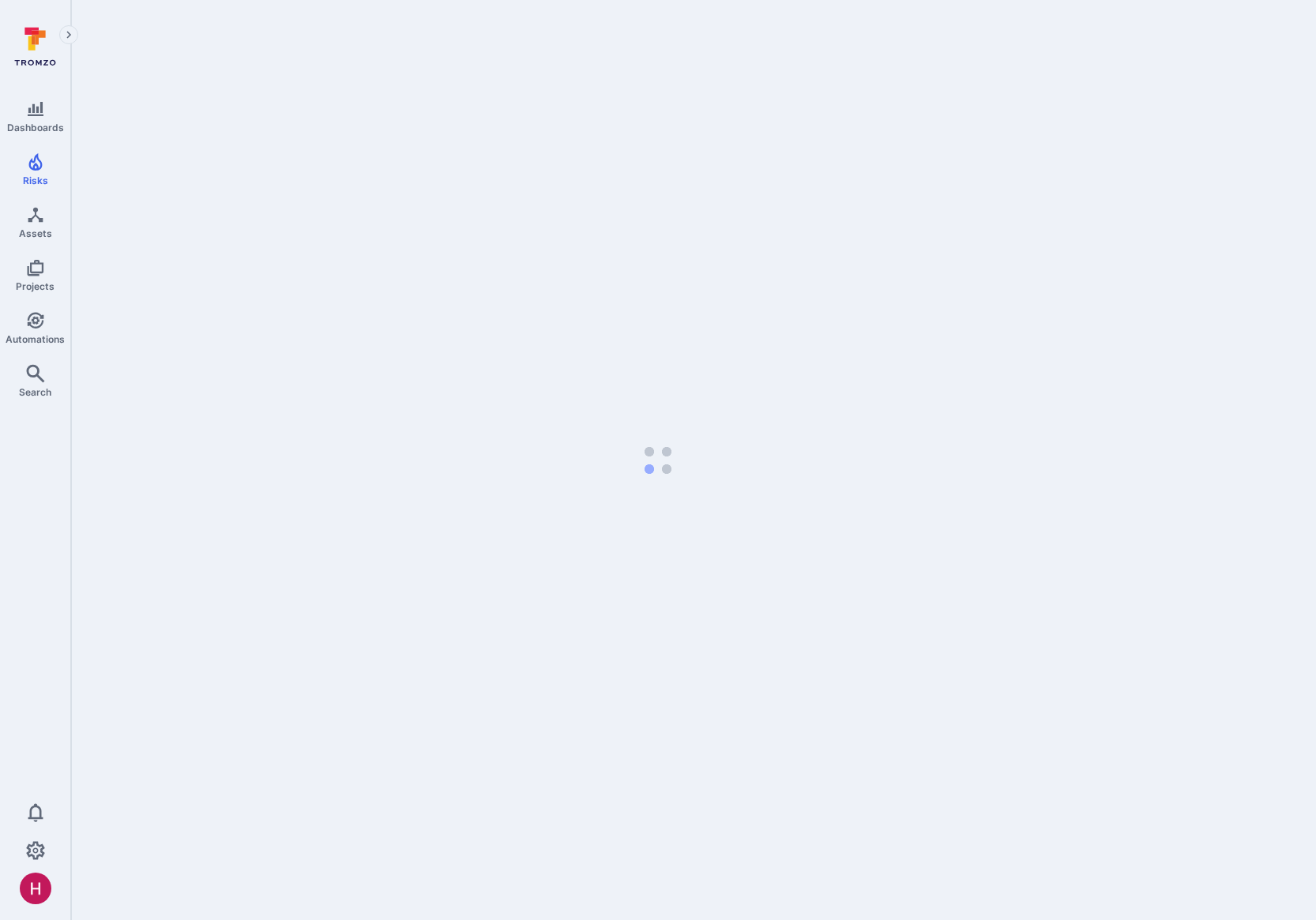 scroll, scrollTop: 0, scrollLeft: 0, axis: both 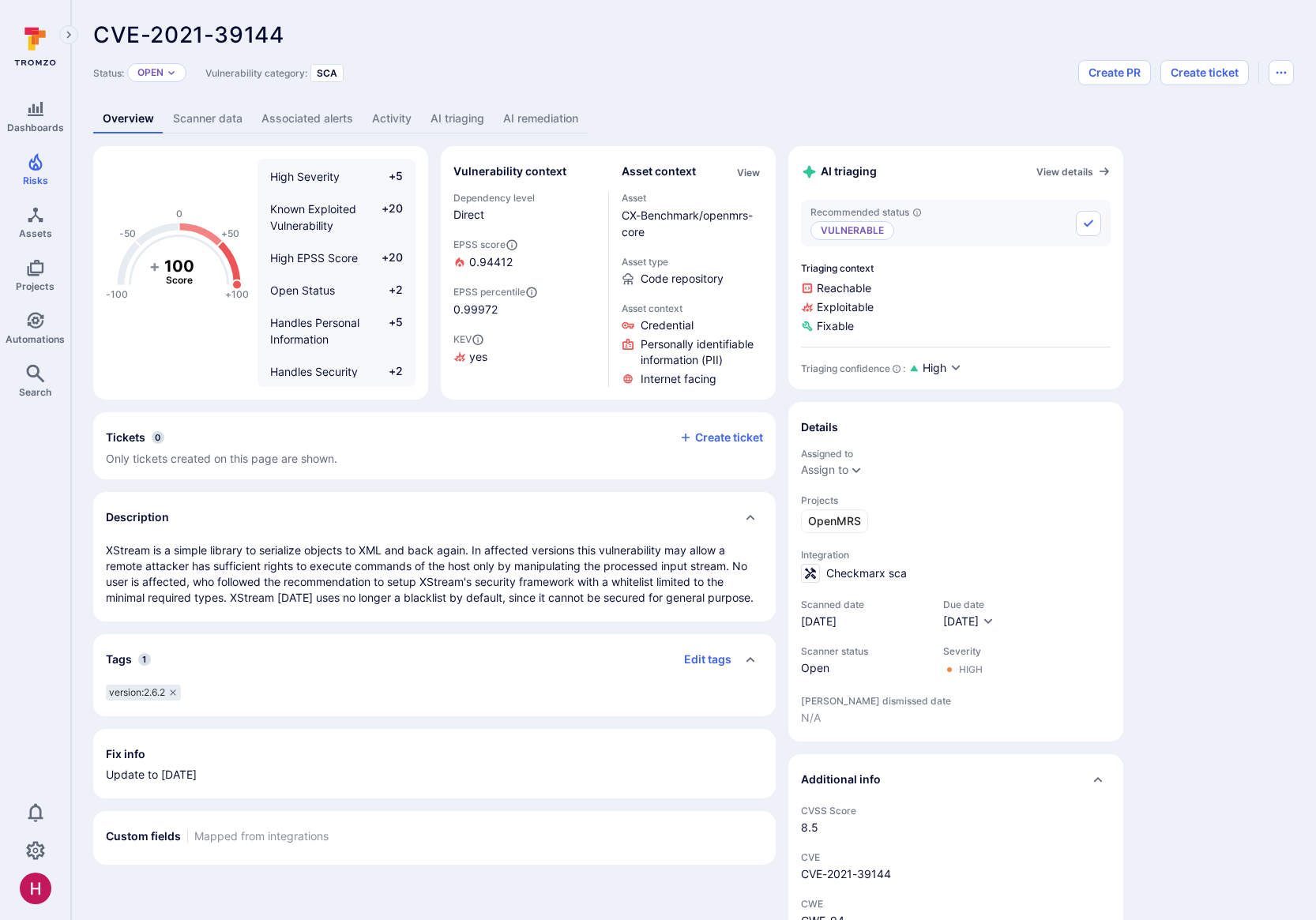 click on "AI remediation" at bounding box center [540, 118] 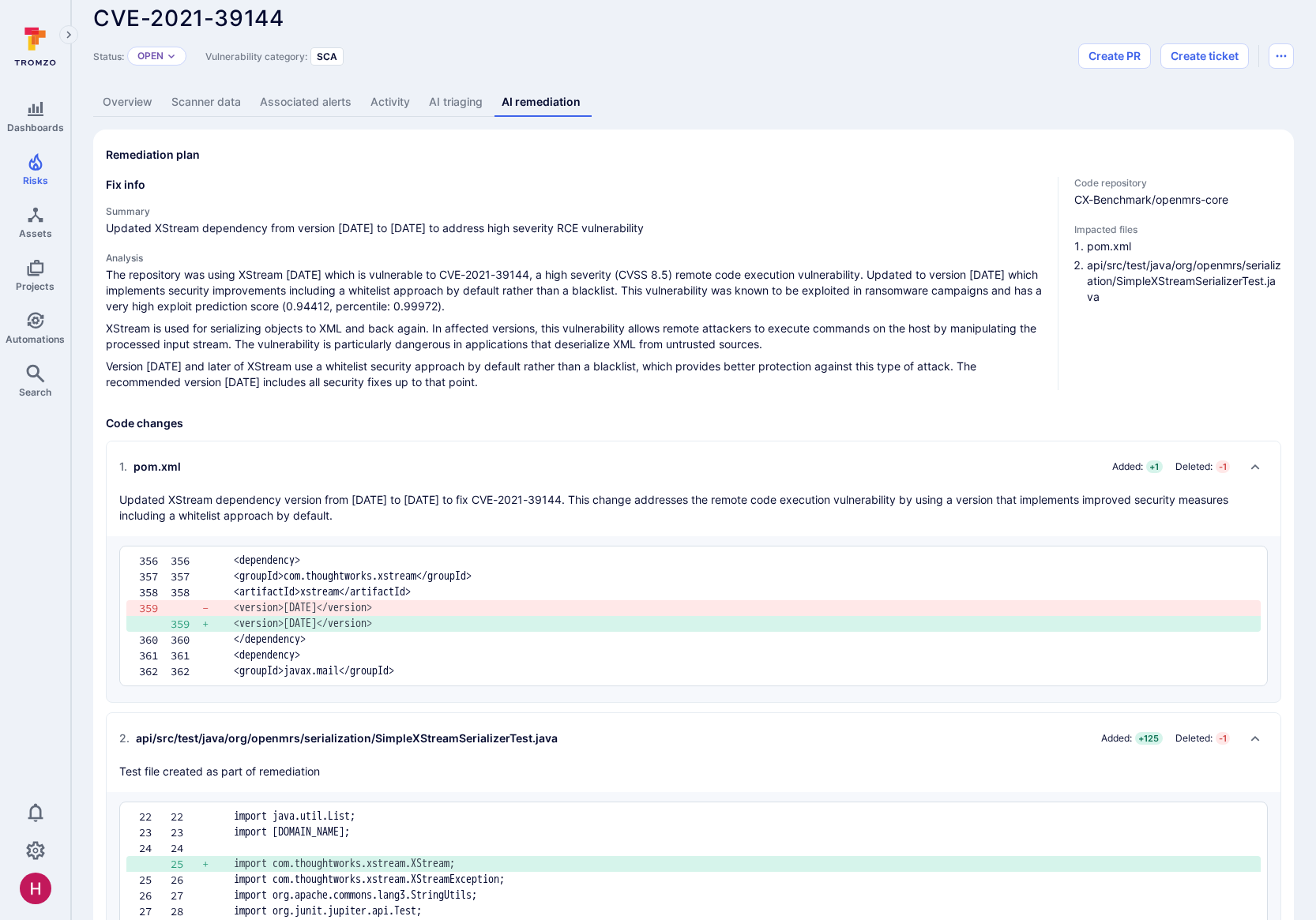 scroll, scrollTop: 94, scrollLeft: 0, axis: vertical 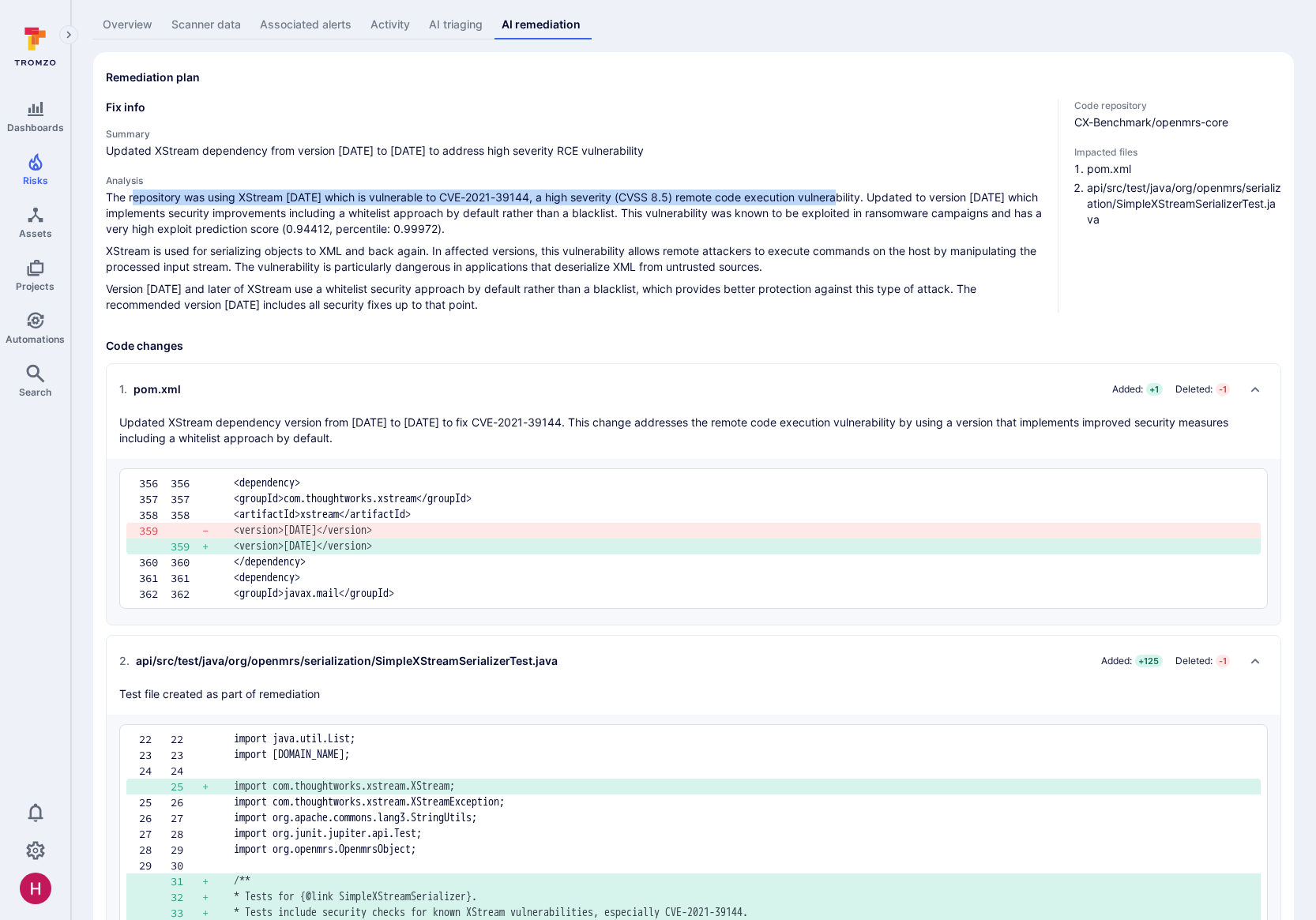 drag, startPoint x: 136, startPoint y: 198, endPoint x: 835, endPoint y: 199, distance: 699.00072 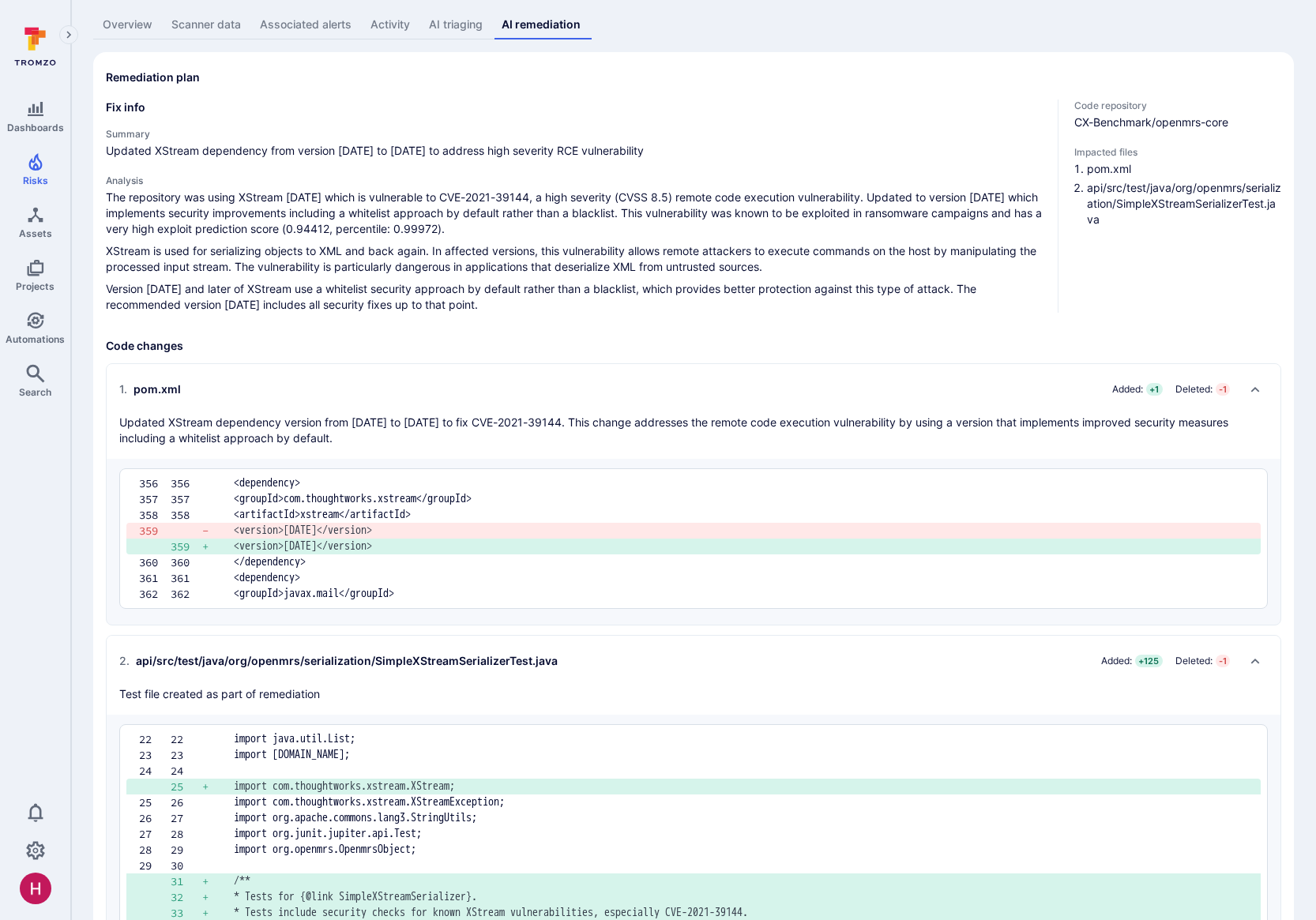 click on "The repository was using XStream [DATE] which is vulnerable to CVE-2021-39144, a high severity (CVSS 8.5) remote code execution vulnerability. Updated to version [DATE] which implements security improvements including a whitelist approach by default rather than a blacklist. This vulnerability was known to be exploited in ransomware campaigns and has a very high exploit prediction score (0.94412, percentile: 0.99972)." at bounding box center [575, 213] 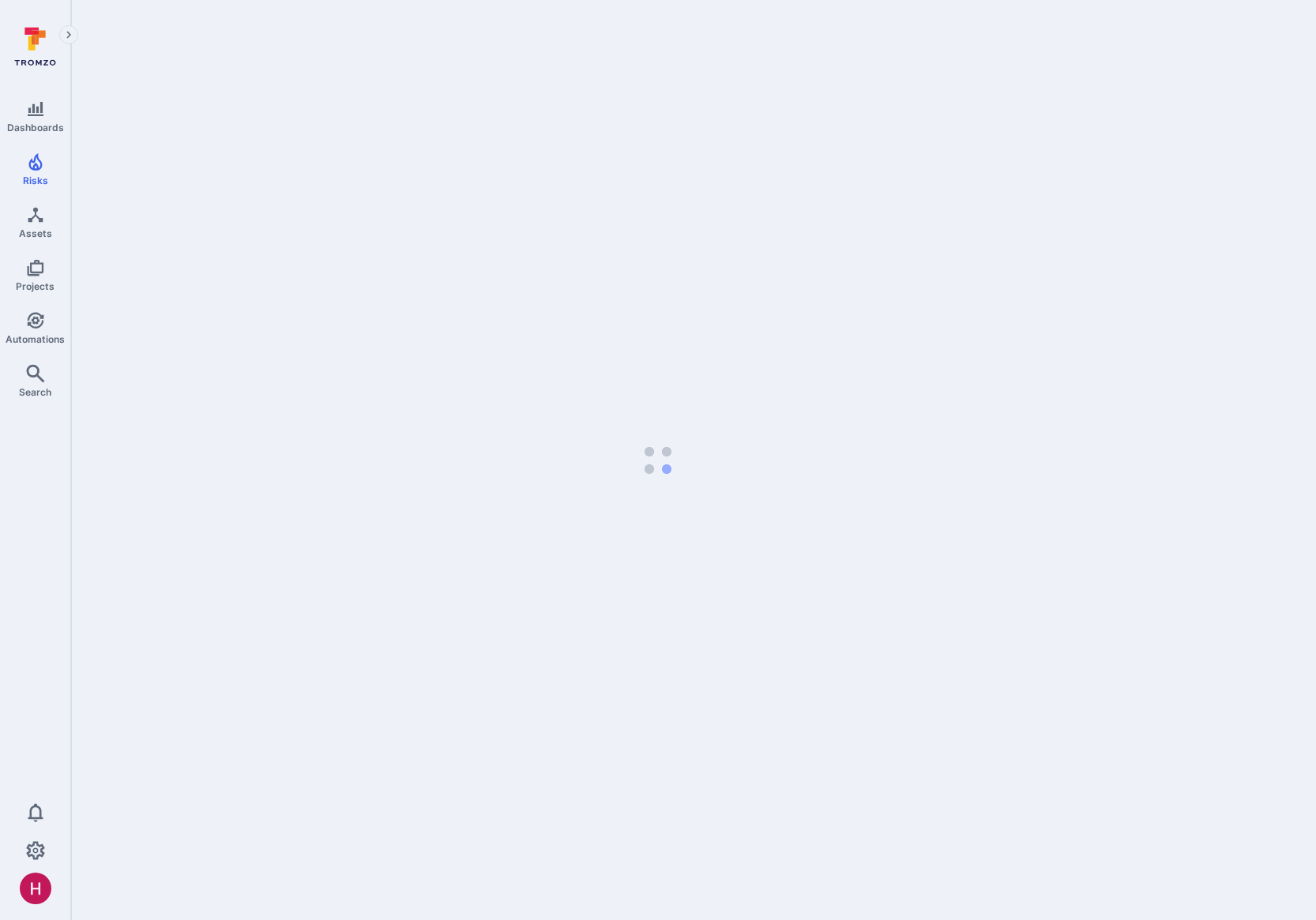 scroll, scrollTop: 0, scrollLeft: 0, axis: both 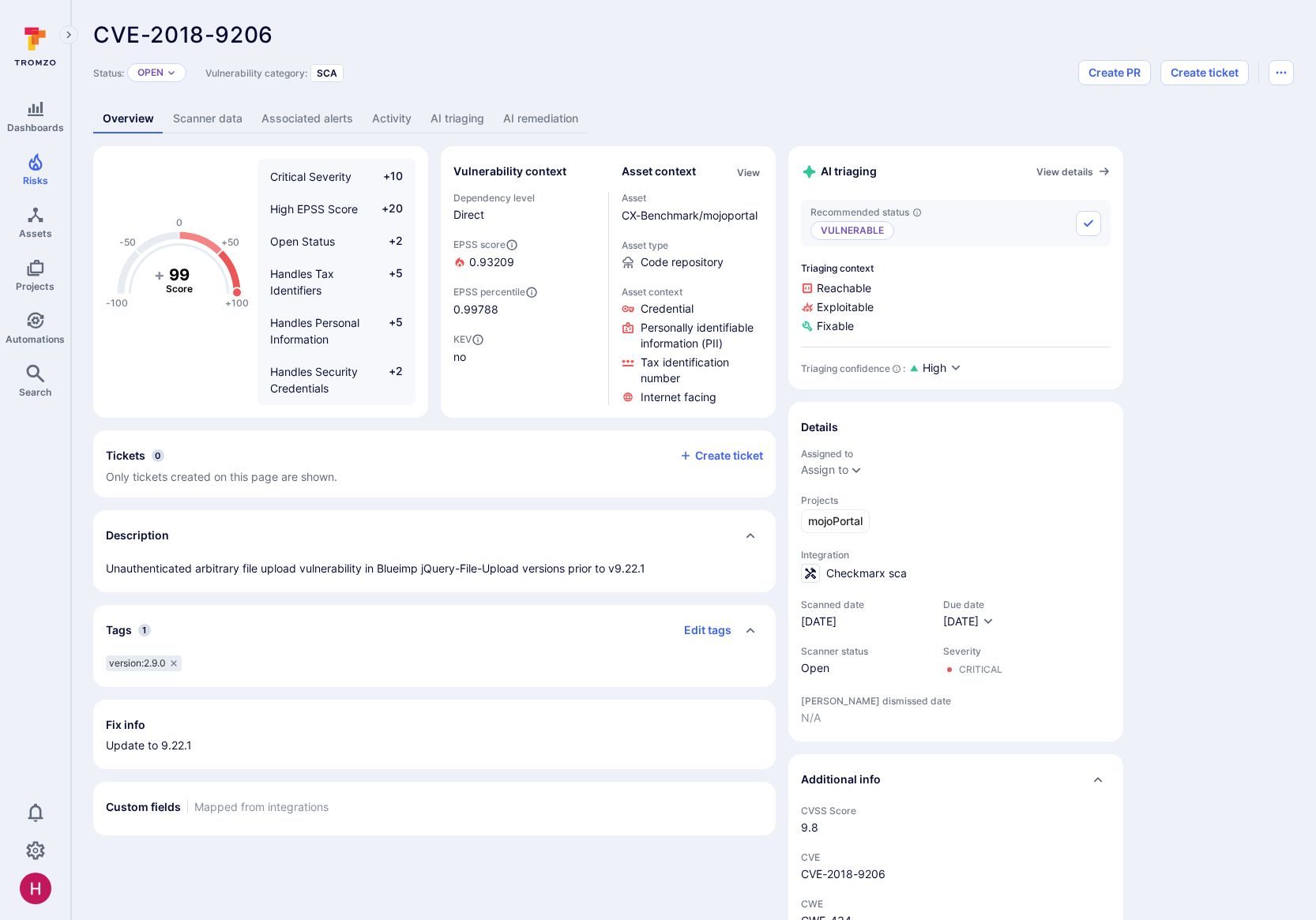click on "AI remediation" at bounding box center (540, 118) 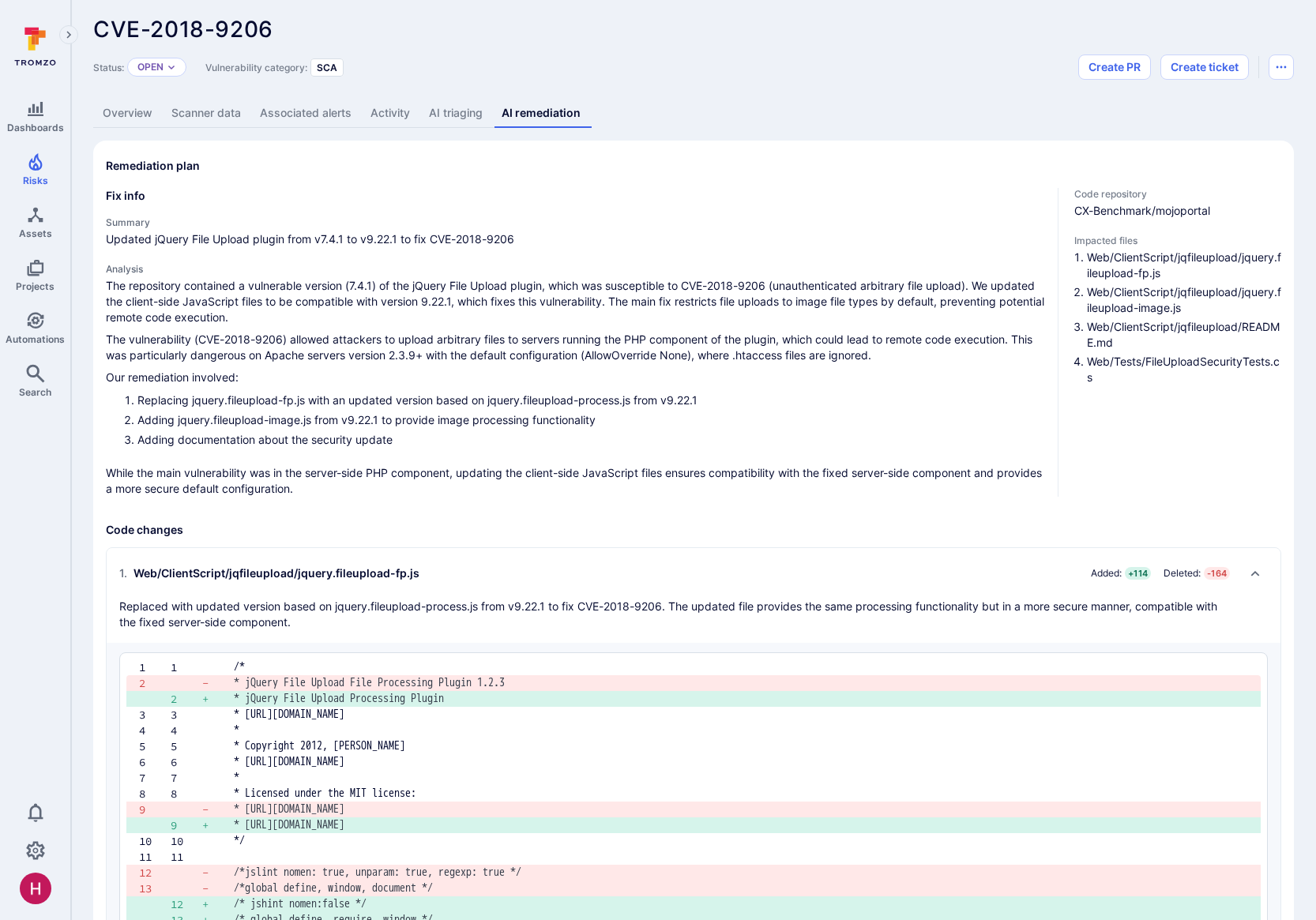 scroll, scrollTop: 6, scrollLeft: 0, axis: vertical 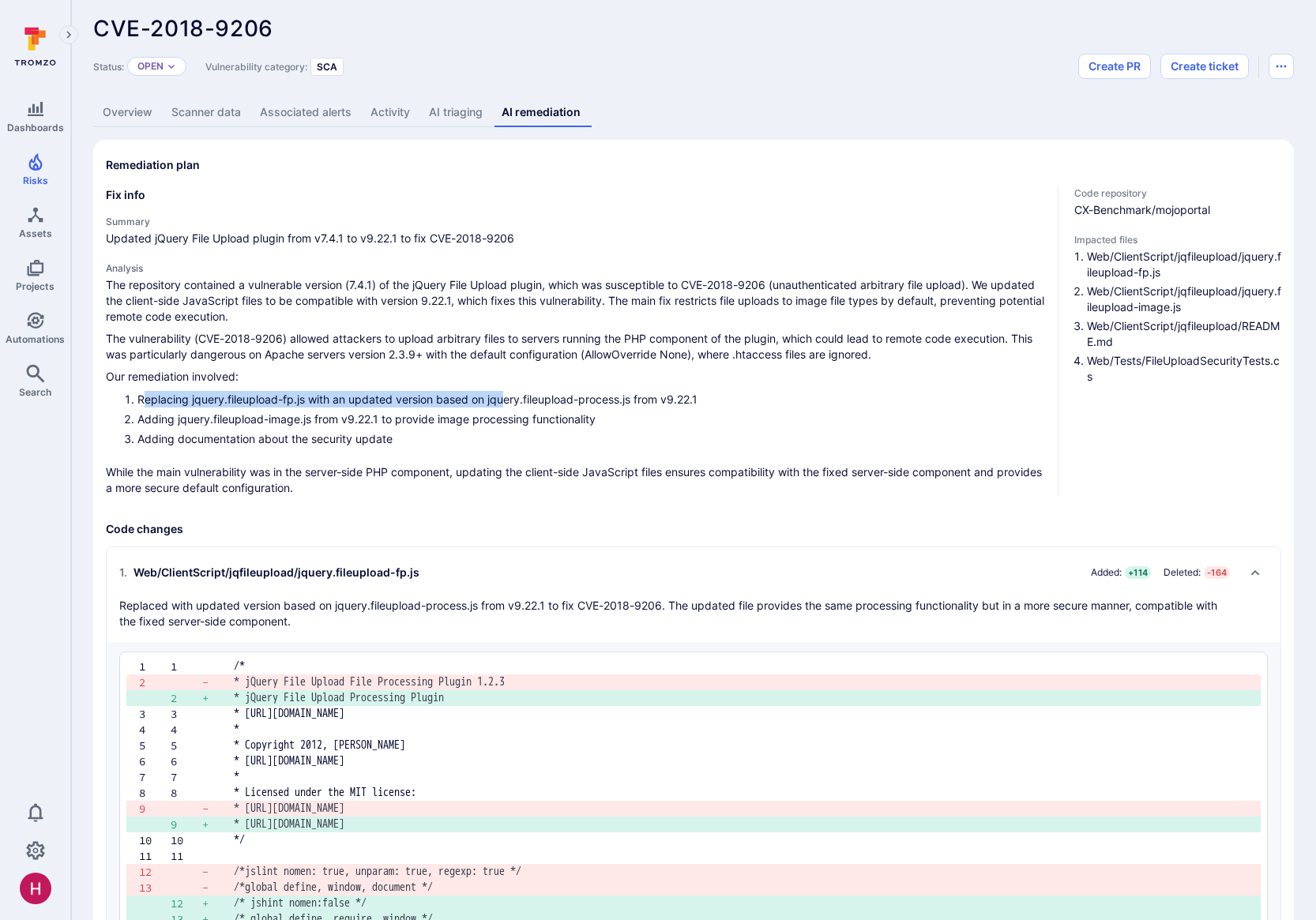 drag, startPoint x: 141, startPoint y: 398, endPoint x: 507, endPoint y: 394, distance: 366.022 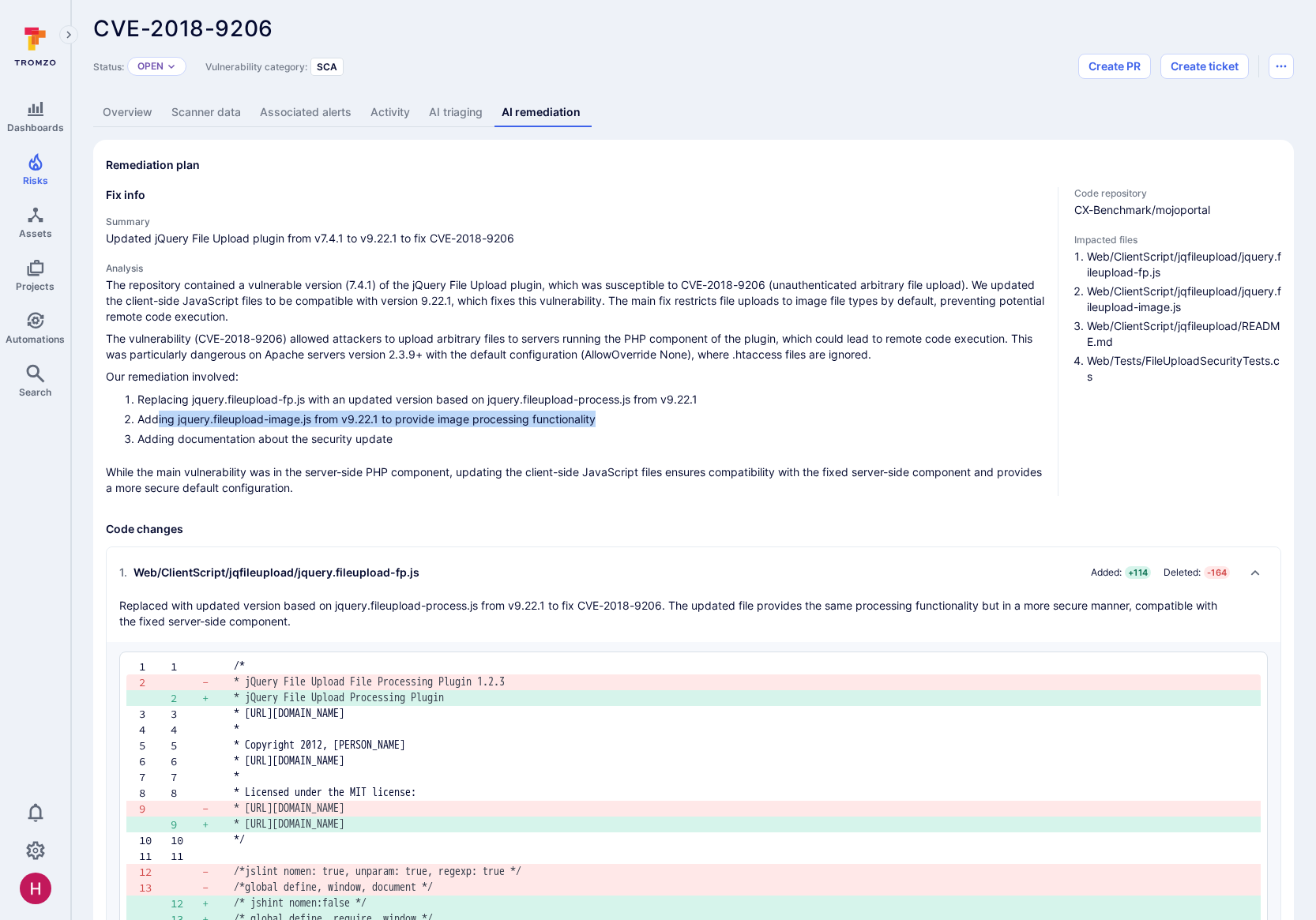 drag, startPoint x: 213, startPoint y: 421, endPoint x: 626, endPoint y: 419, distance: 413.00484 